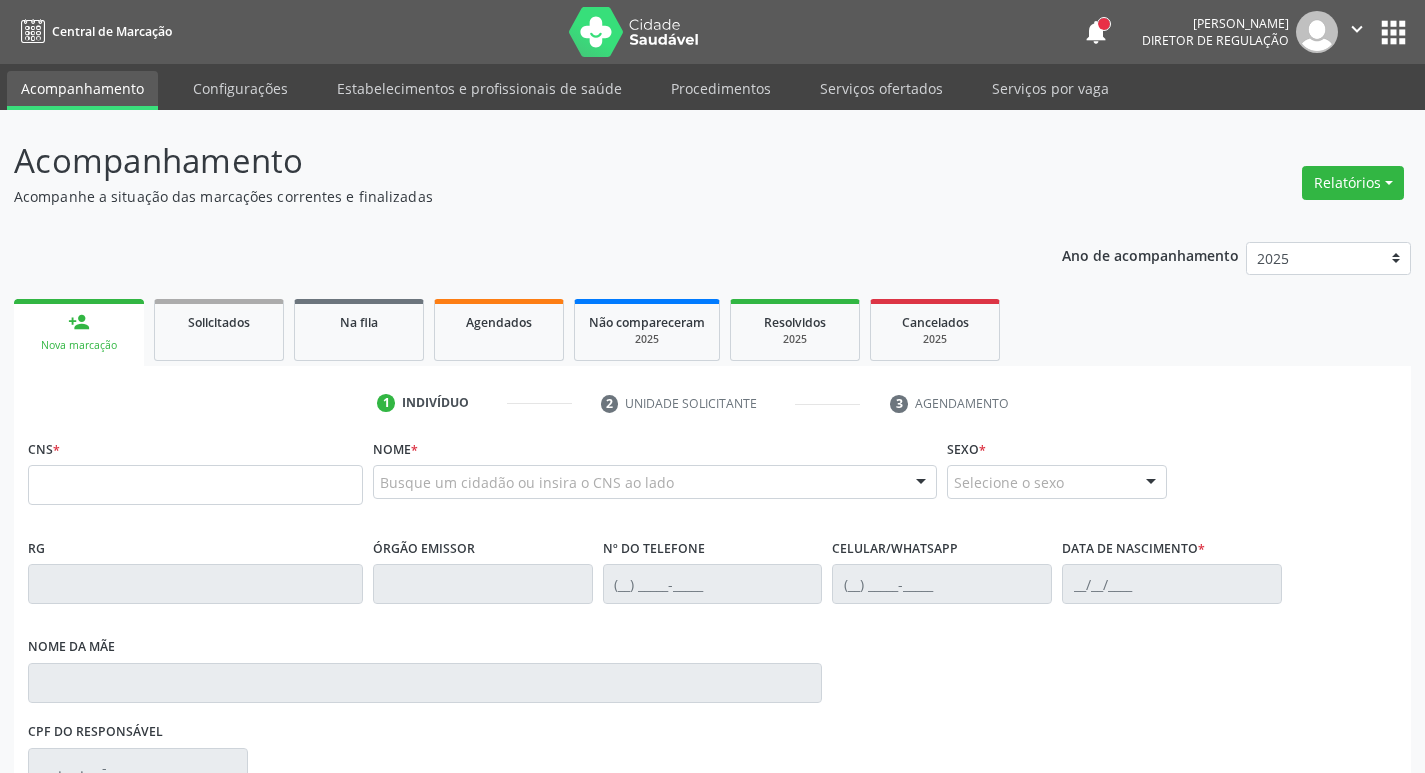 scroll, scrollTop: 0, scrollLeft: 0, axis: both 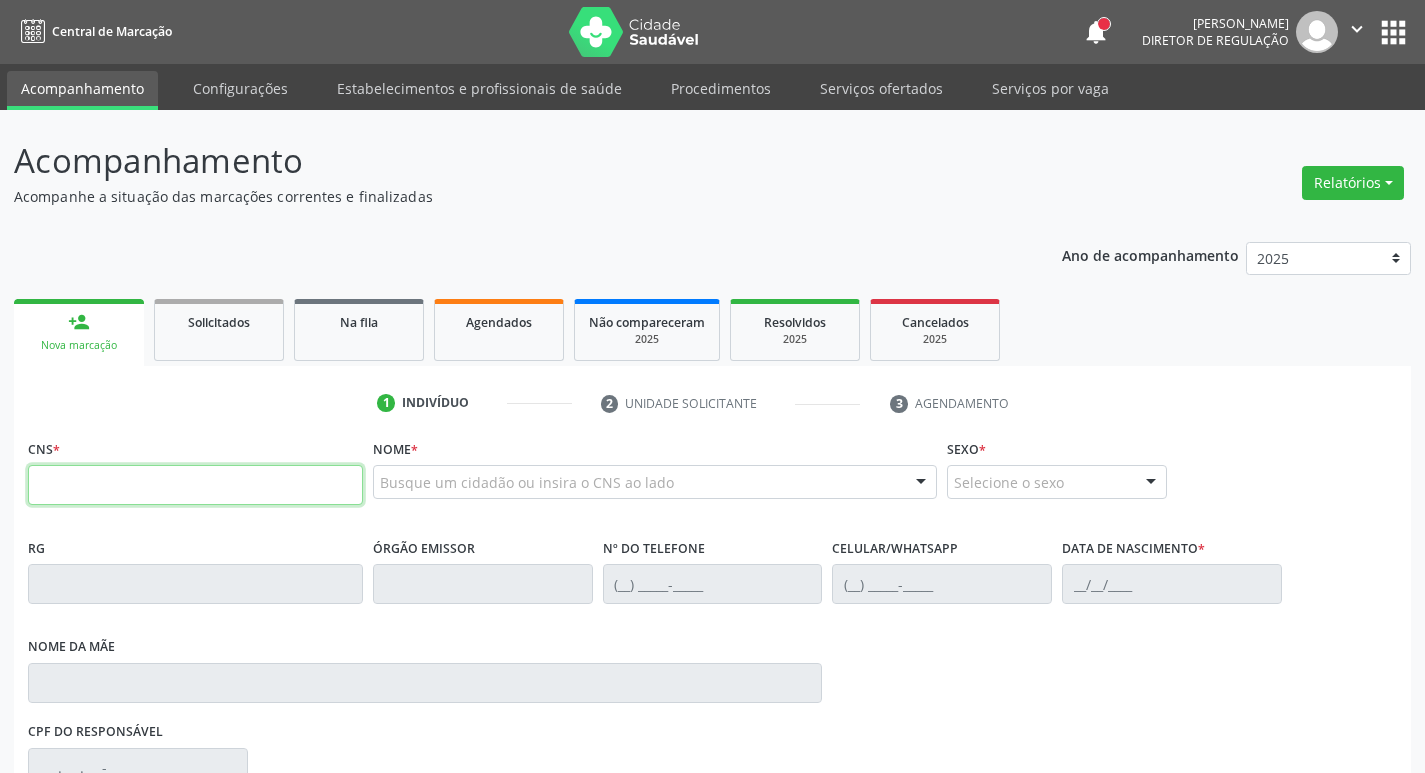 click at bounding box center (195, 485) 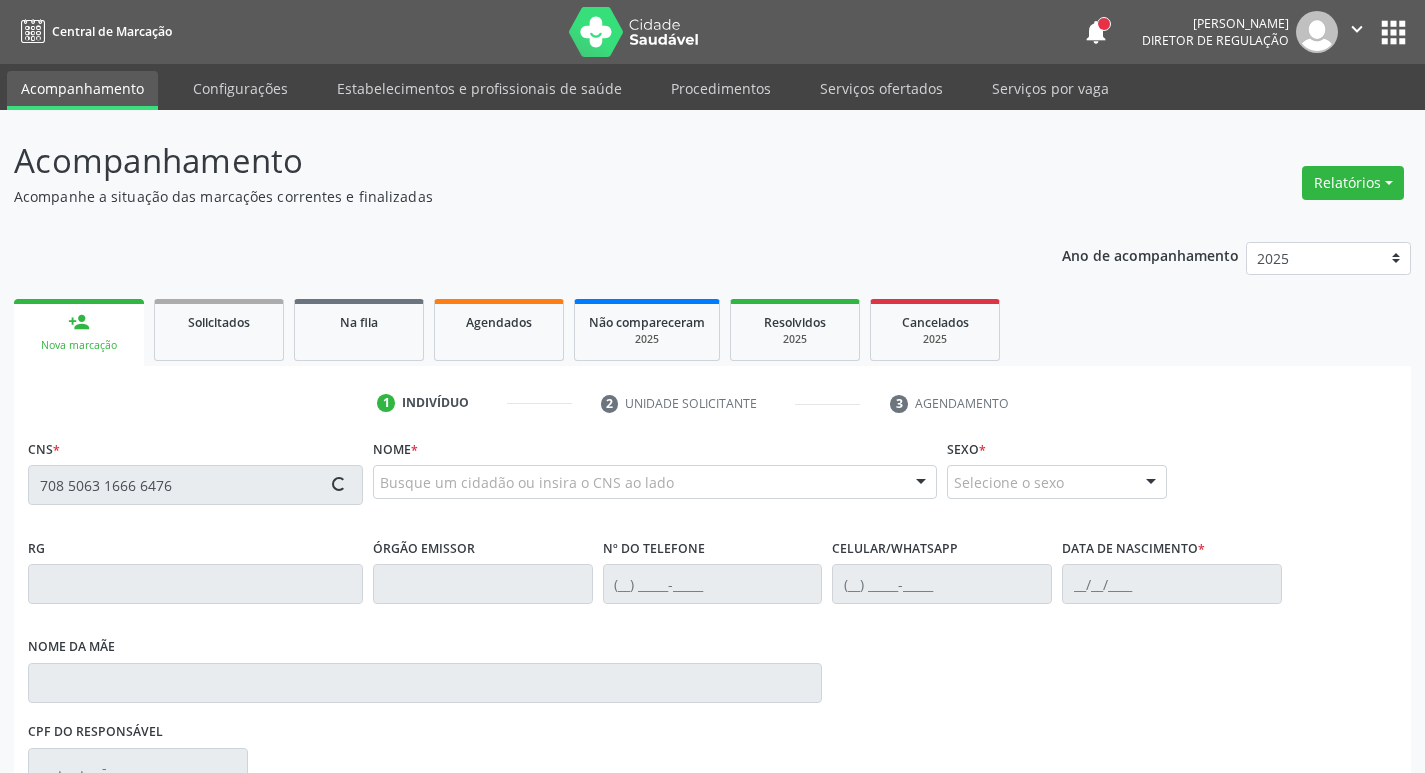 type on "708 5063 1666 6476" 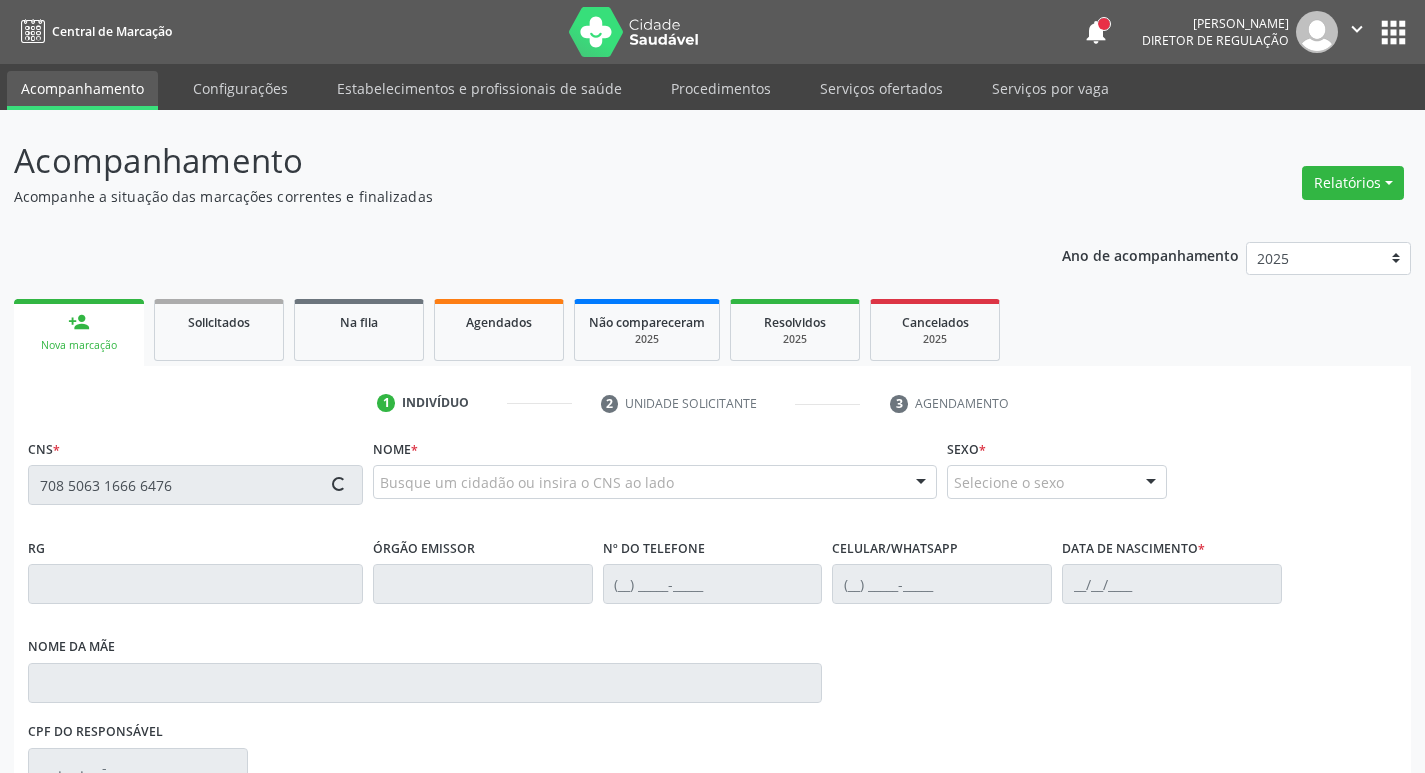type 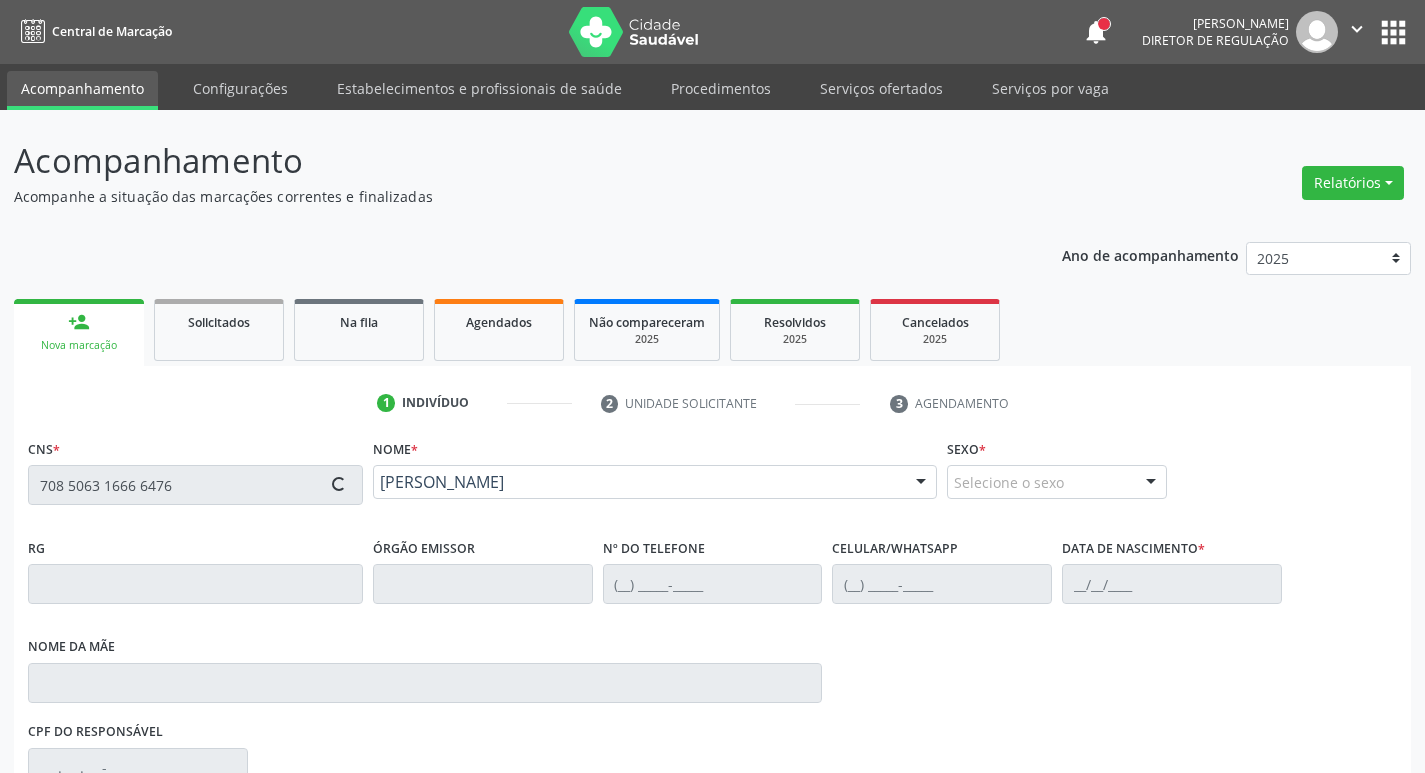 type on "[PHONE_NUMBER]" 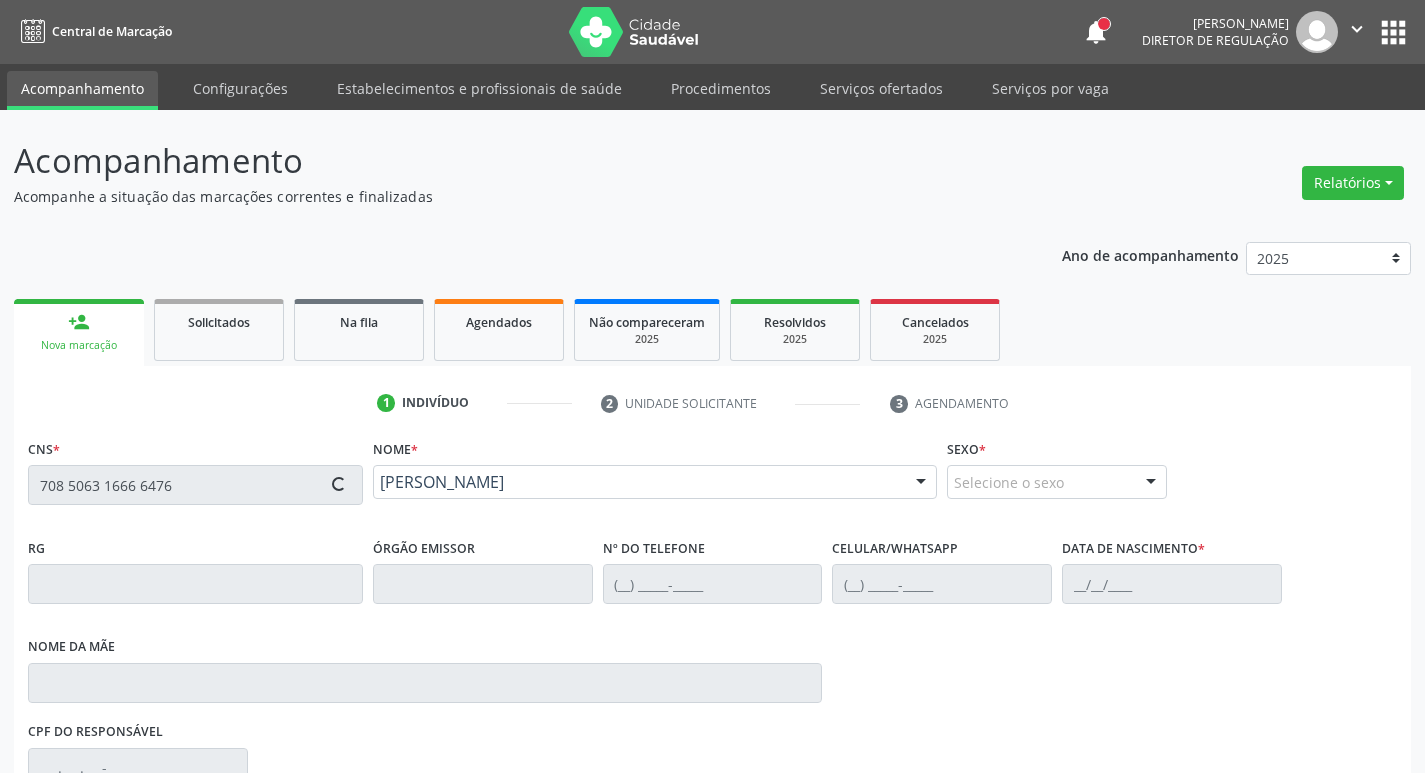 type on "[DATE]" 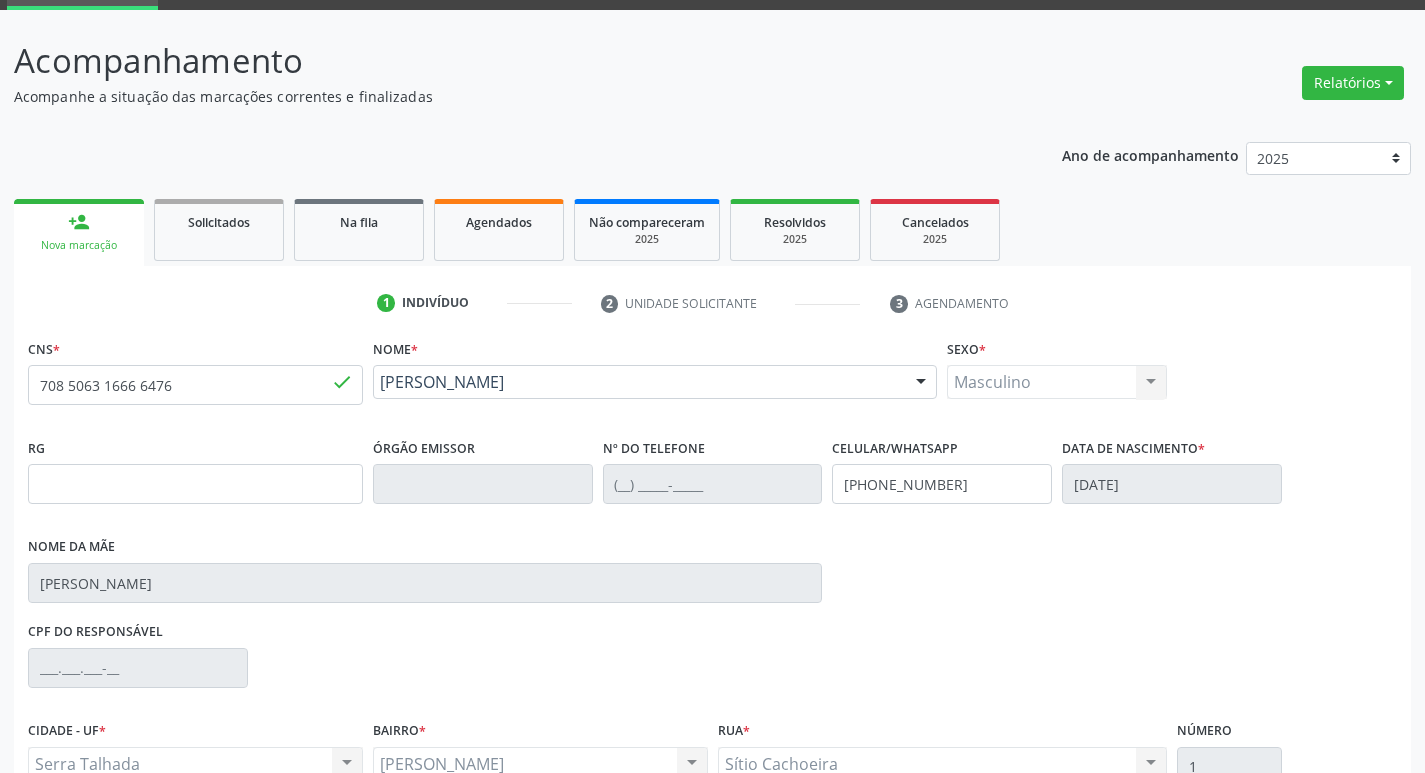 scroll, scrollTop: 297, scrollLeft: 0, axis: vertical 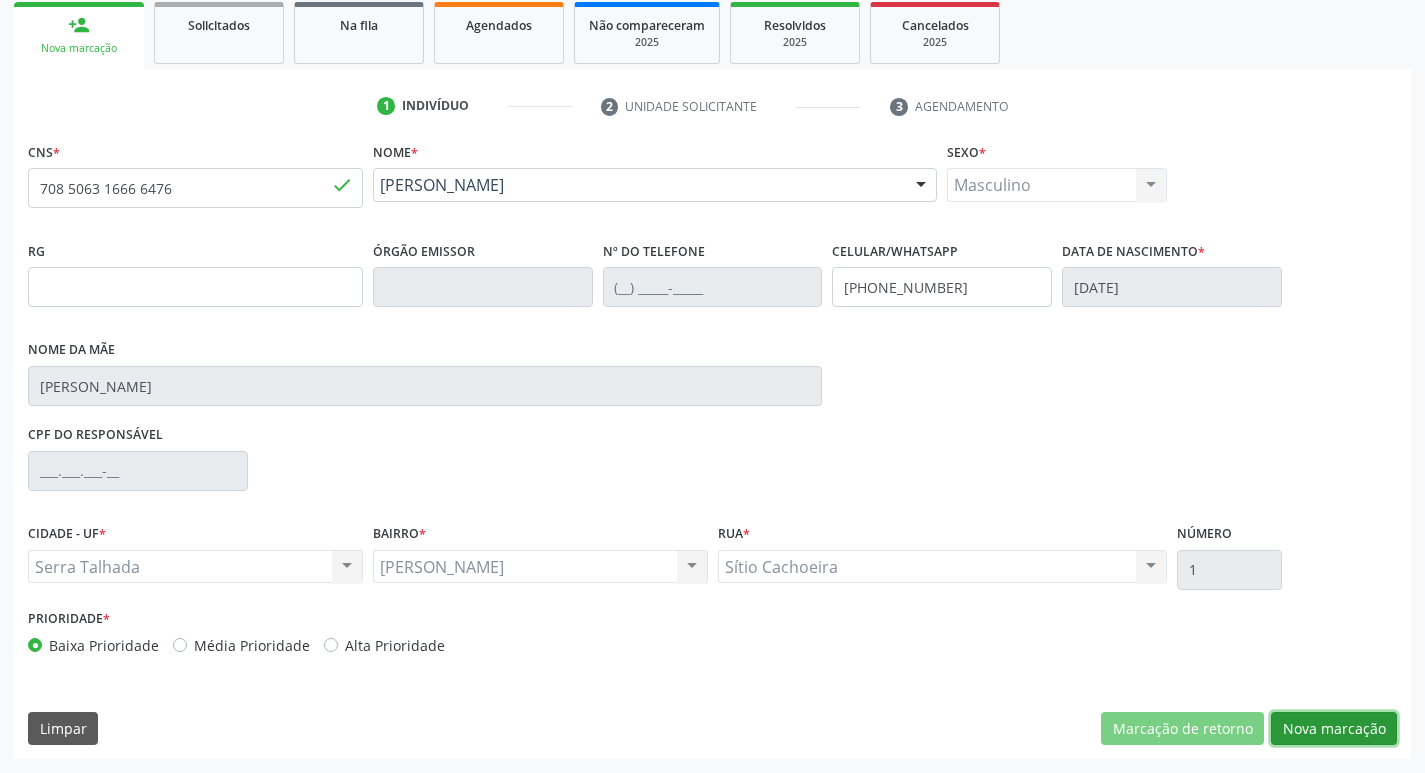 click on "Nova marcação" at bounding box center [1334, 729] 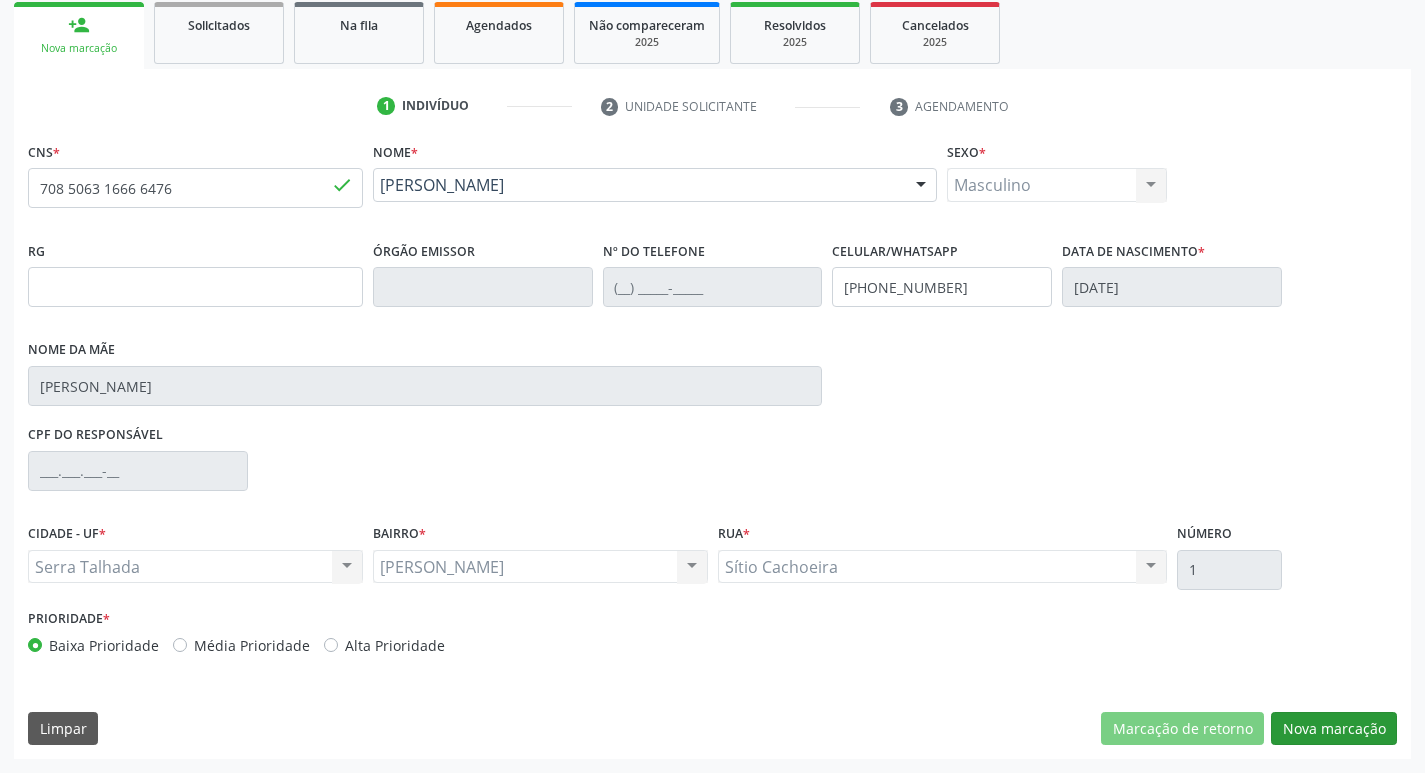 scroll, scrollTop: 133, scrollLeft: 0, axis: vertical 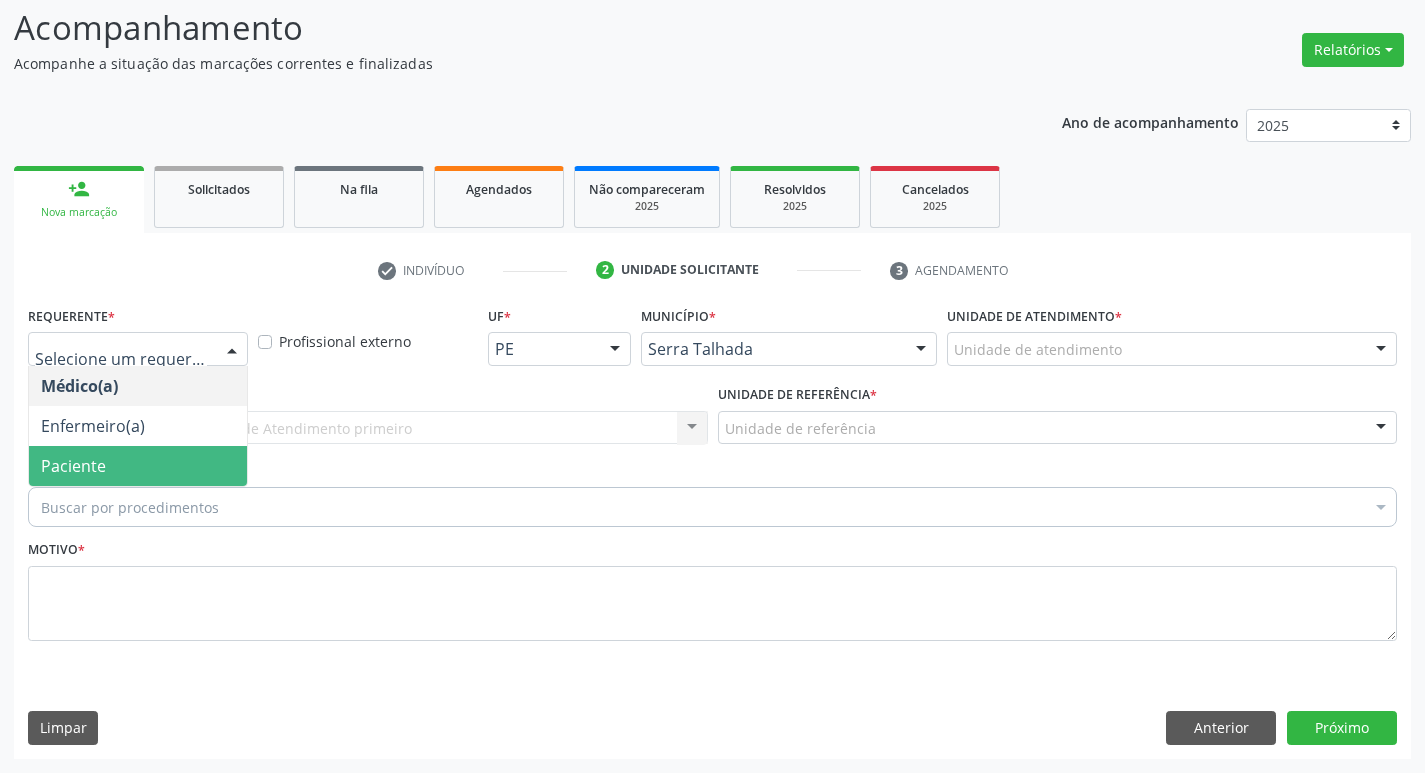 click on "Paciente" at bounding box center [138, 466] 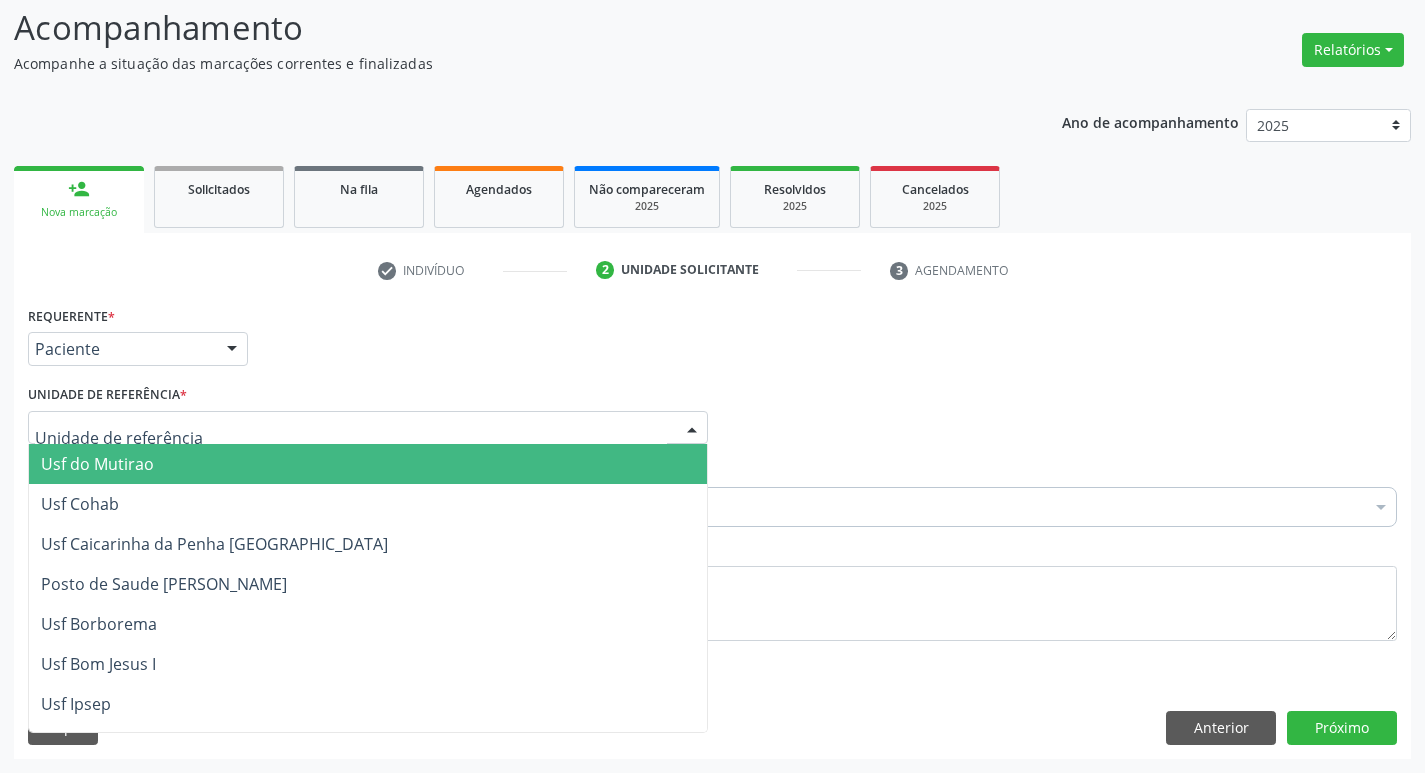 click at bounding box center (368, 428) 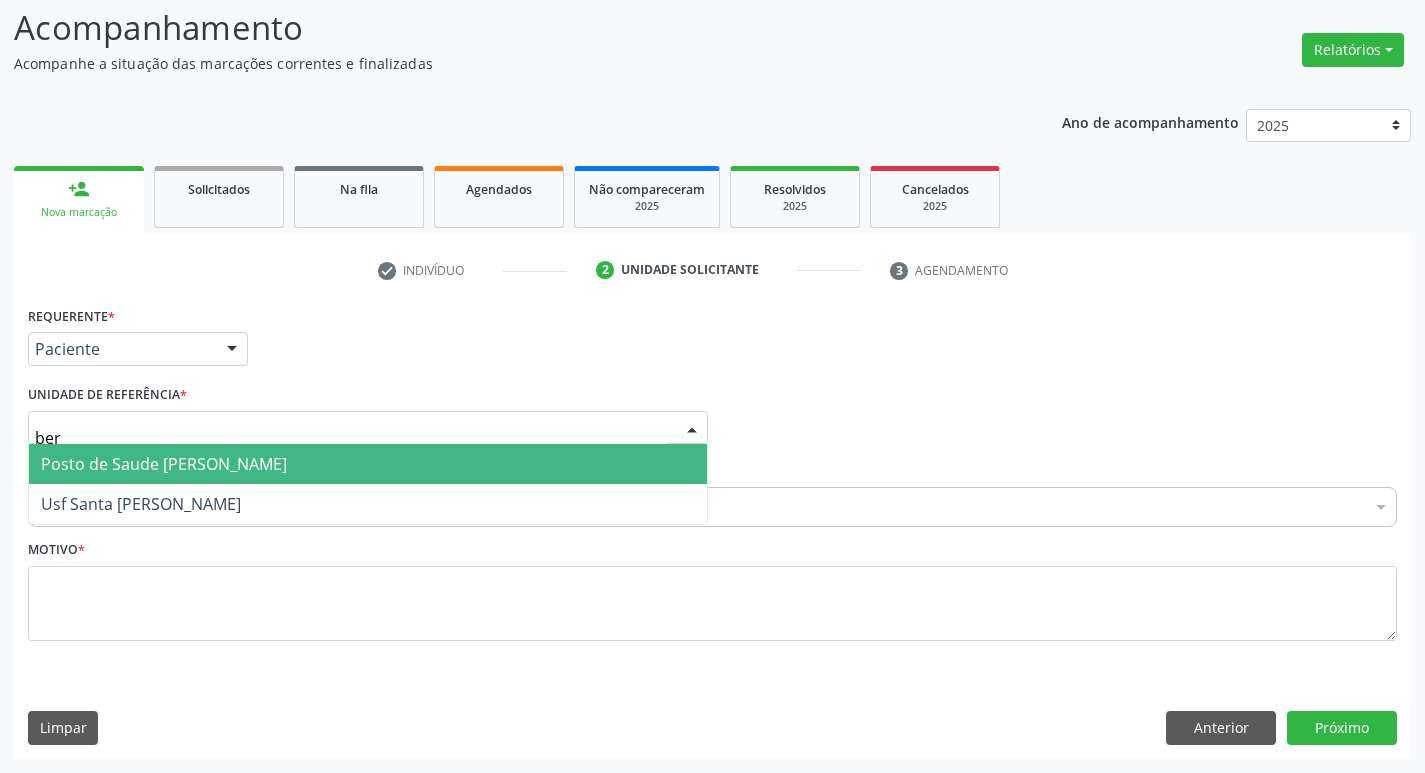 type on "bern" 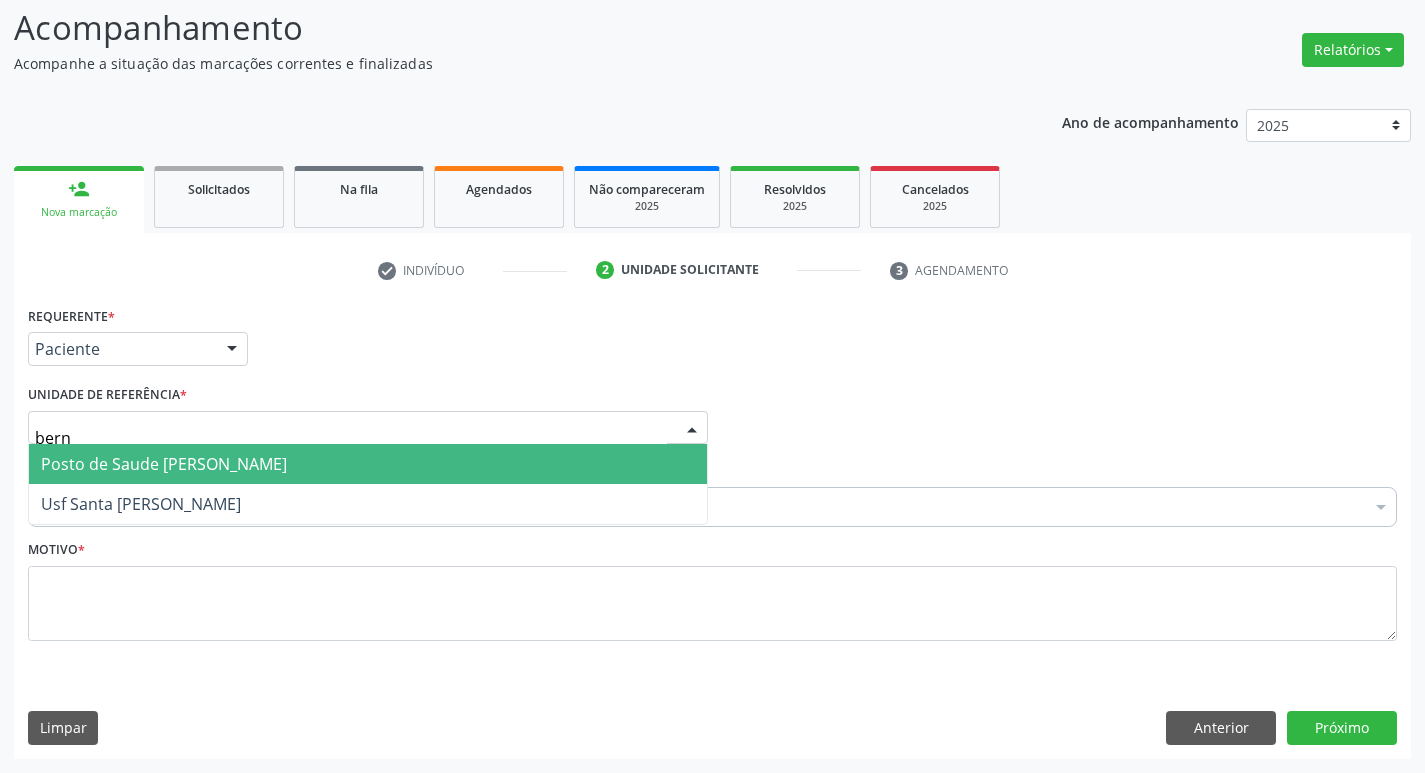 click on "Posto de Saude [PERSON_NAME]" at bounding box center (164, 464) 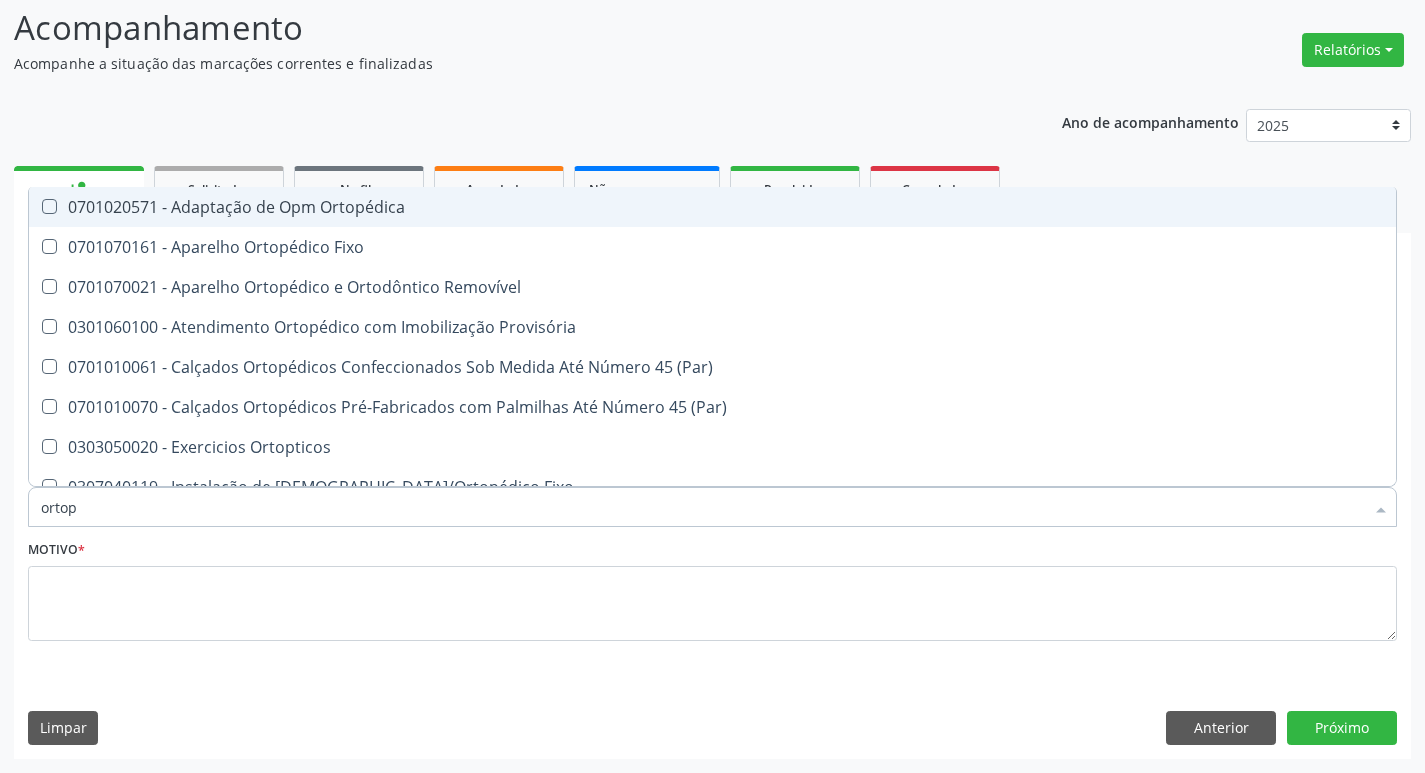 type on "ortope" 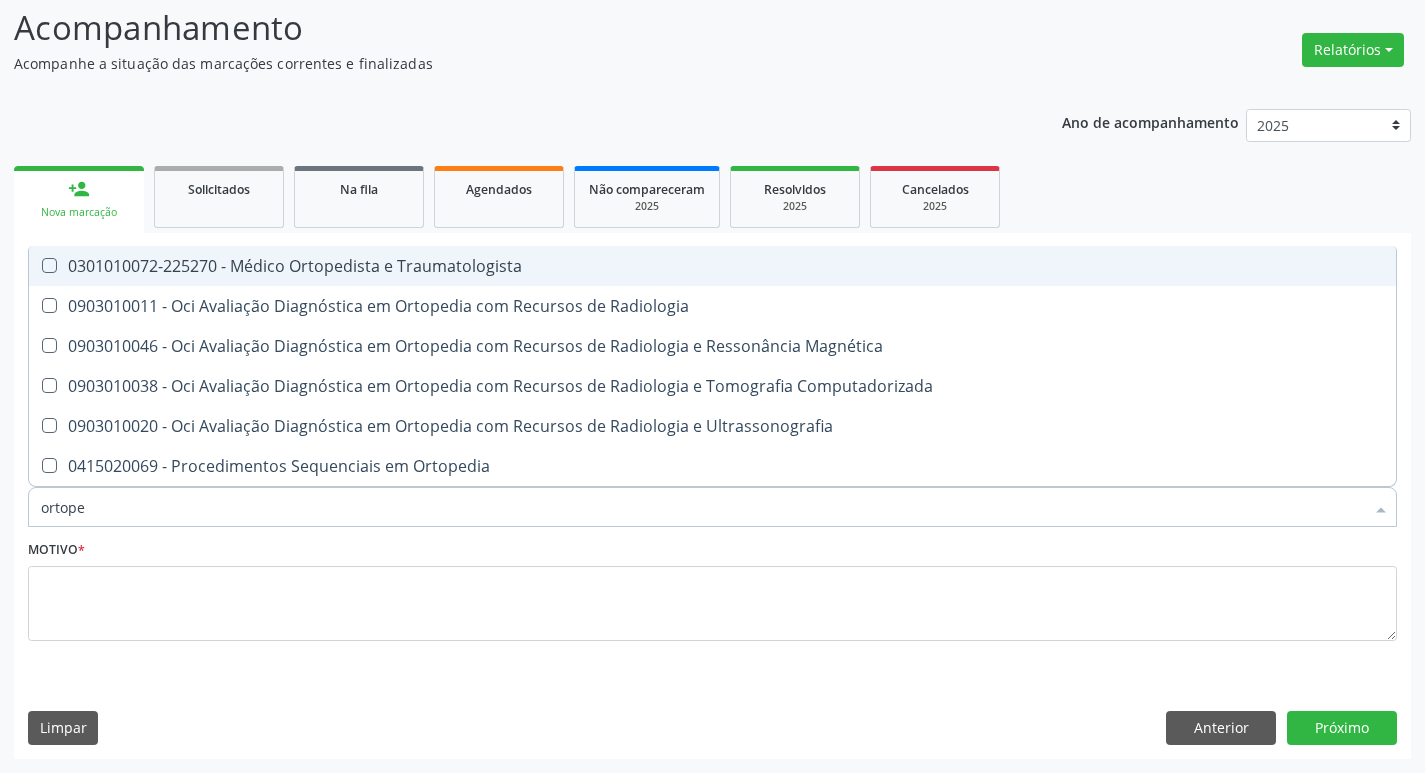 click on "0301010072-225270 - Médico Ortopedista e Traumatologista" at bounding box center [712, 266] 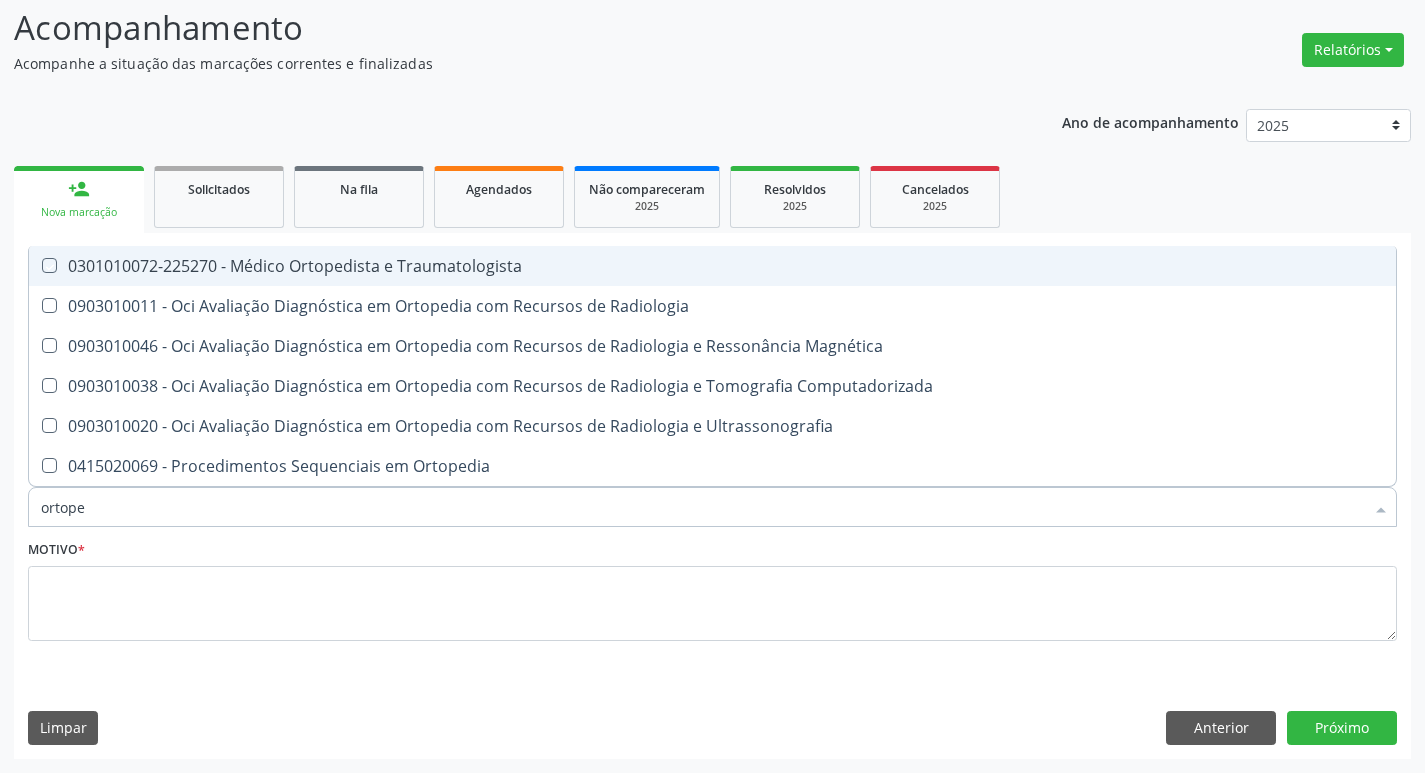 checkbox on "true" 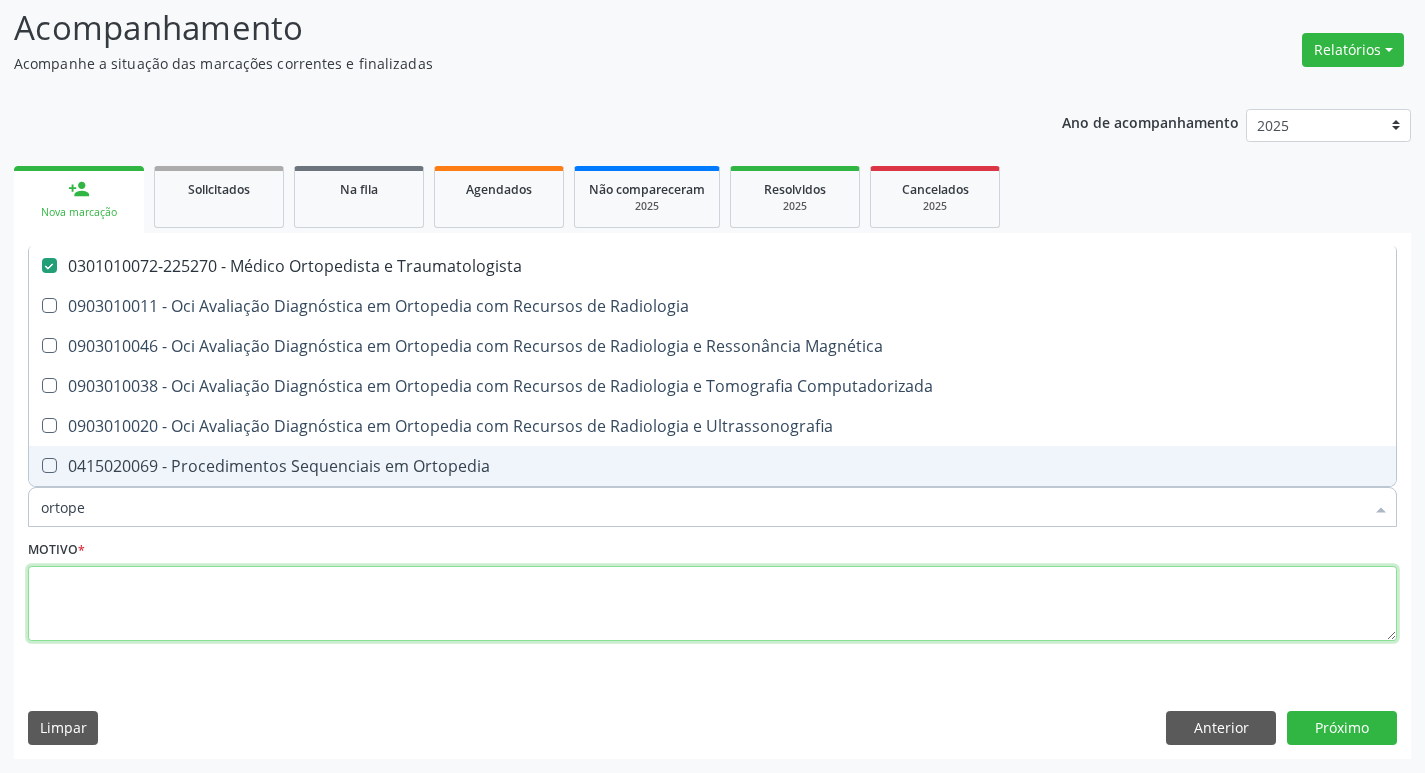click at bounding box center [712, 604] 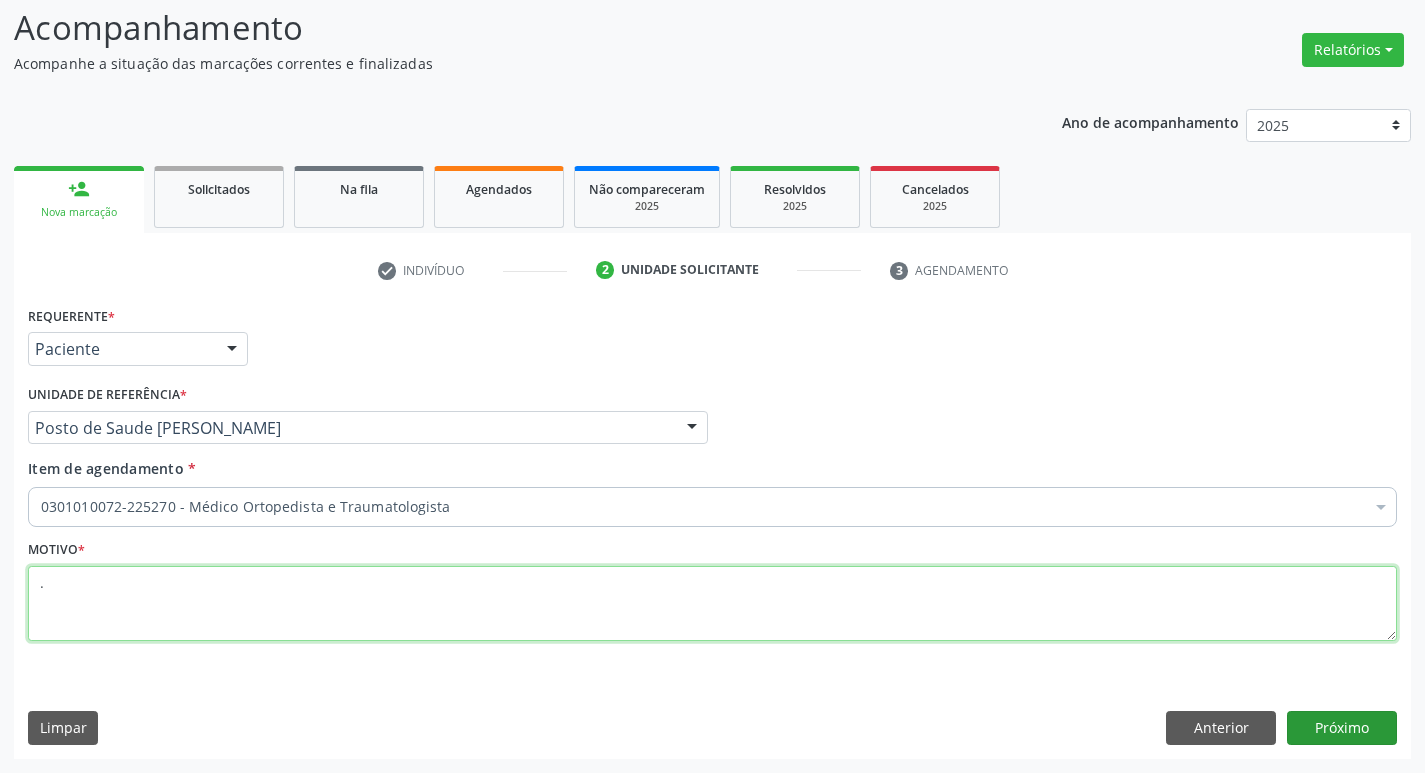 type on "." 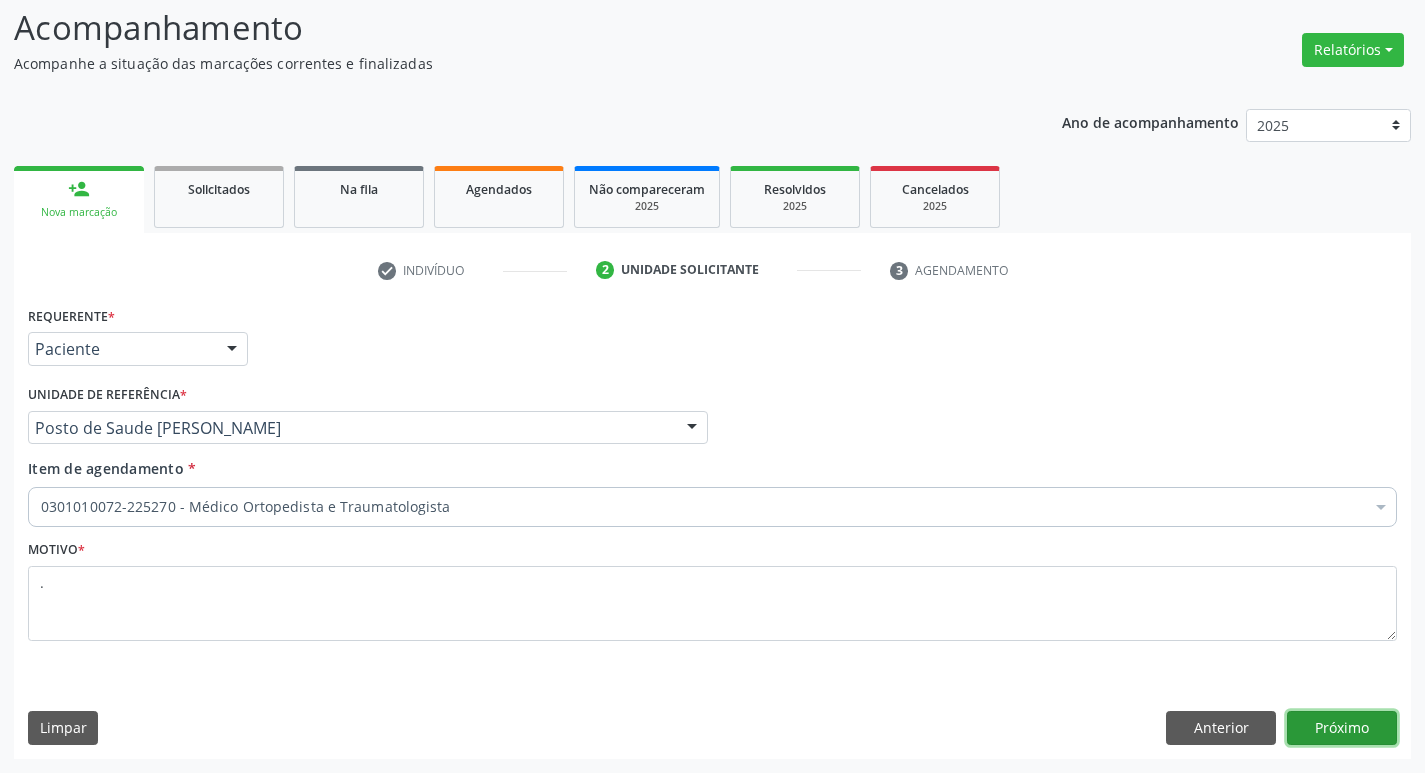 click on "Próximo" at bounding box center [1342, 728] 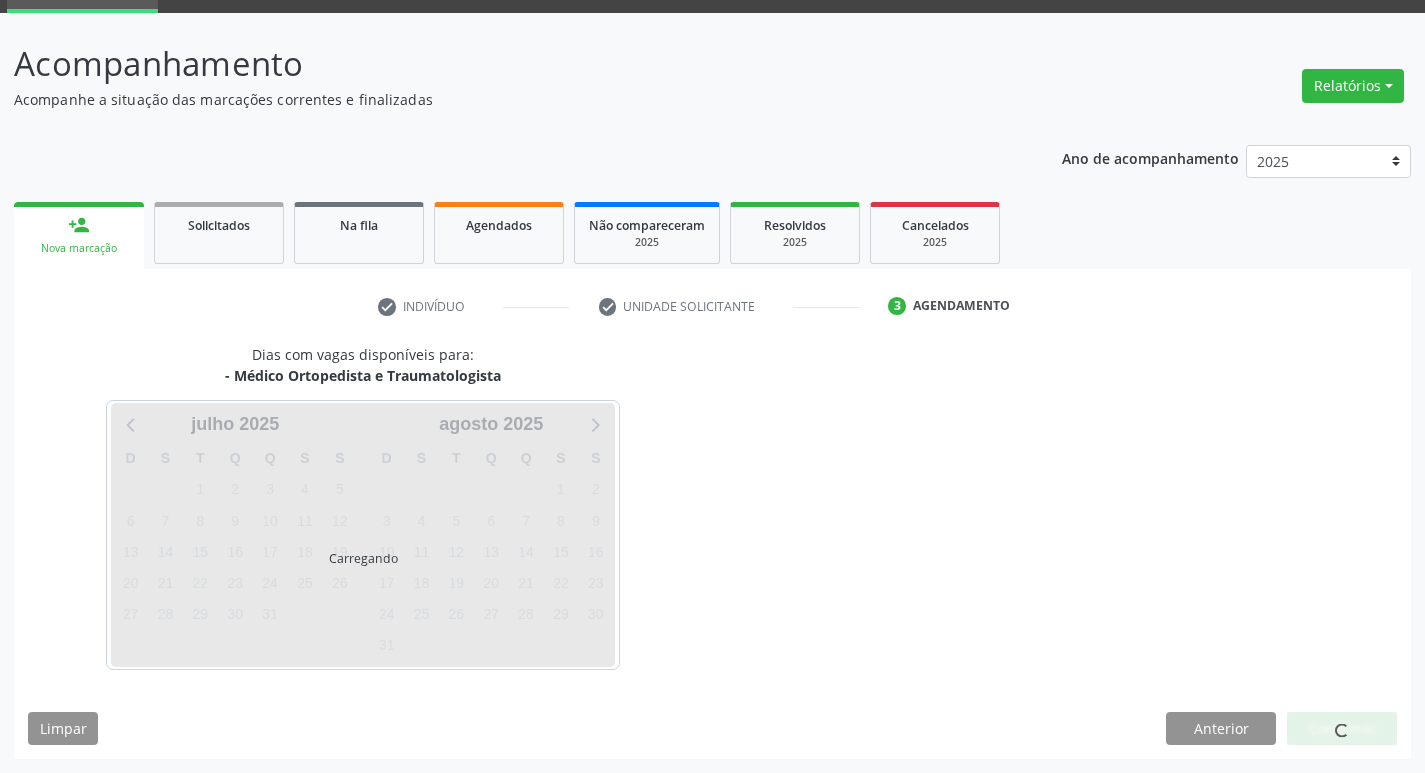 scroll, scrollTop: 97, scrollLeft: 0, axis: vertical 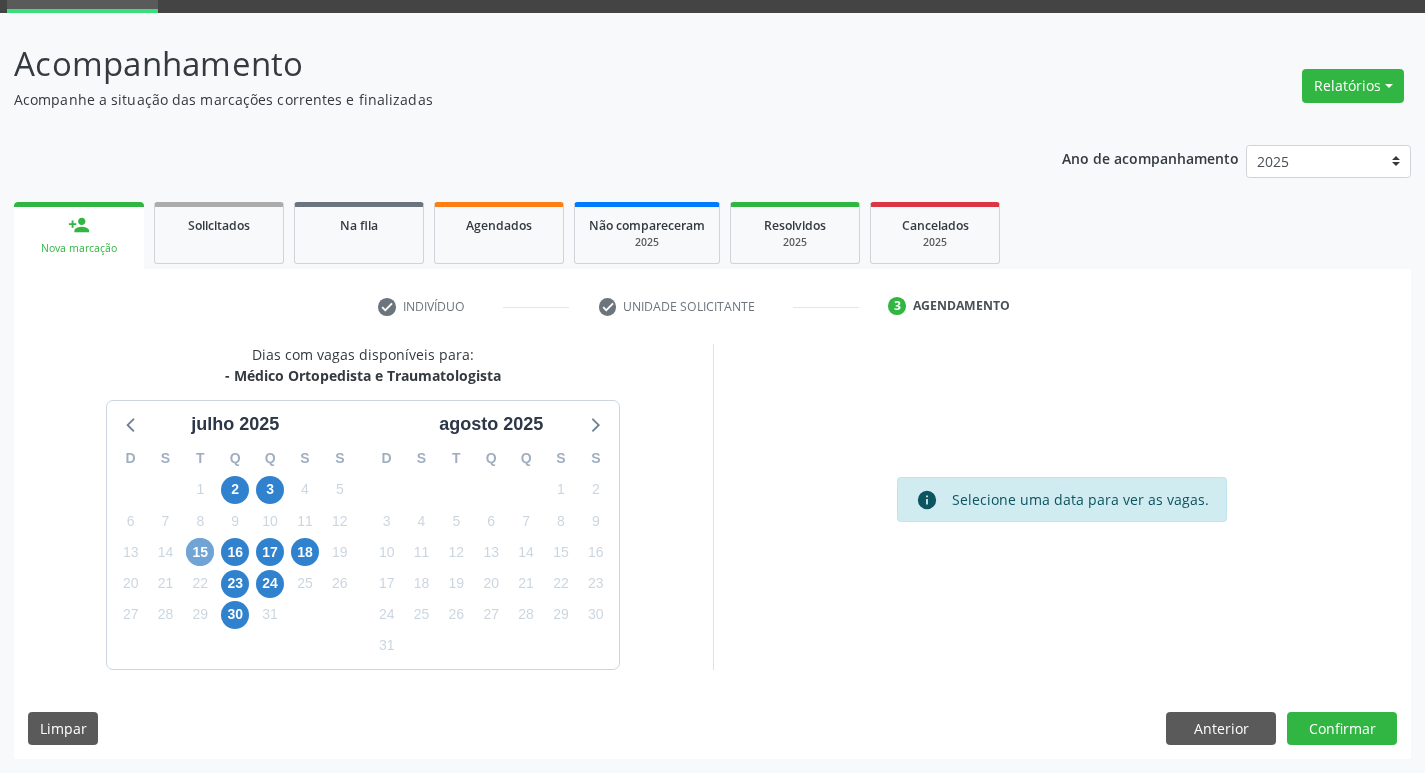 click on "15" at bounding box center [200, 552] 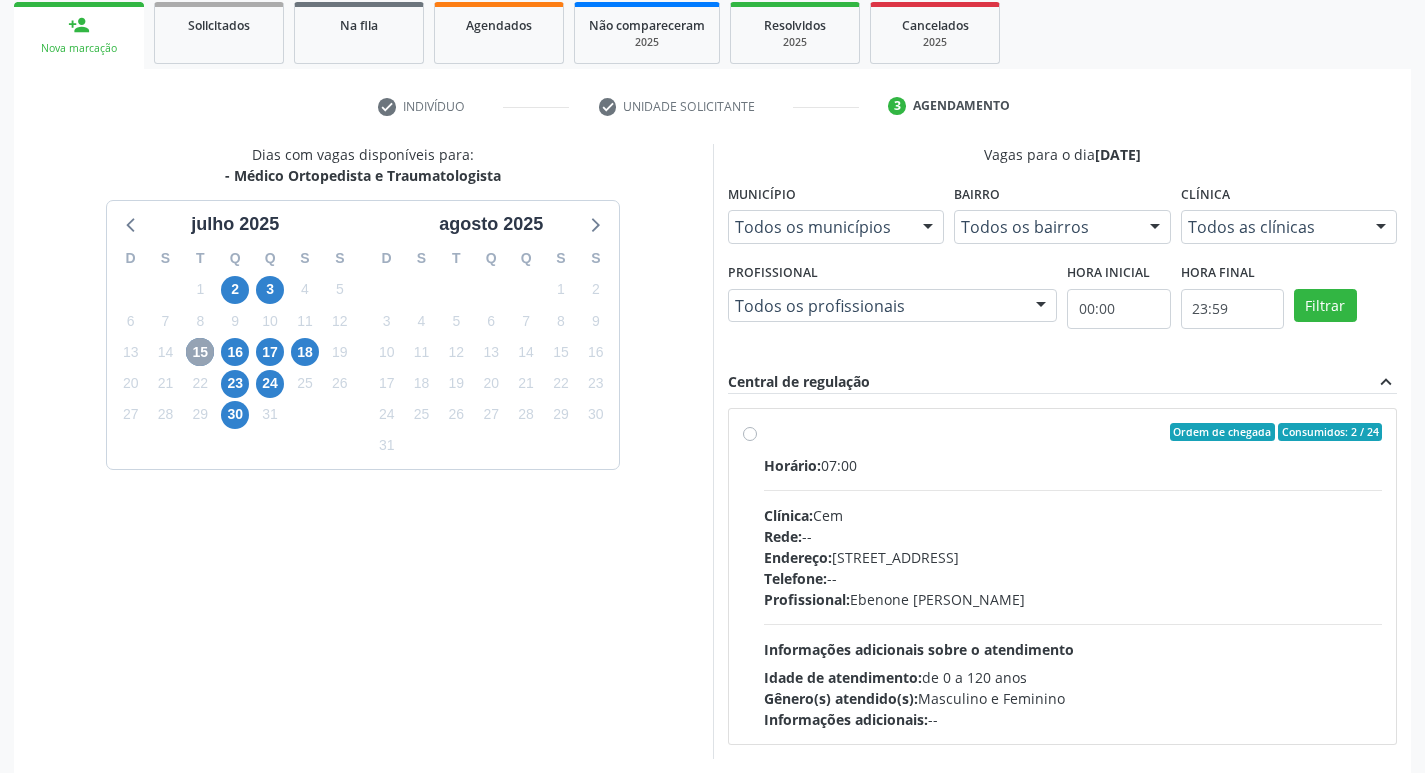 scroll, scrollTop: 386, scrollLeft: 0, axis: vertical 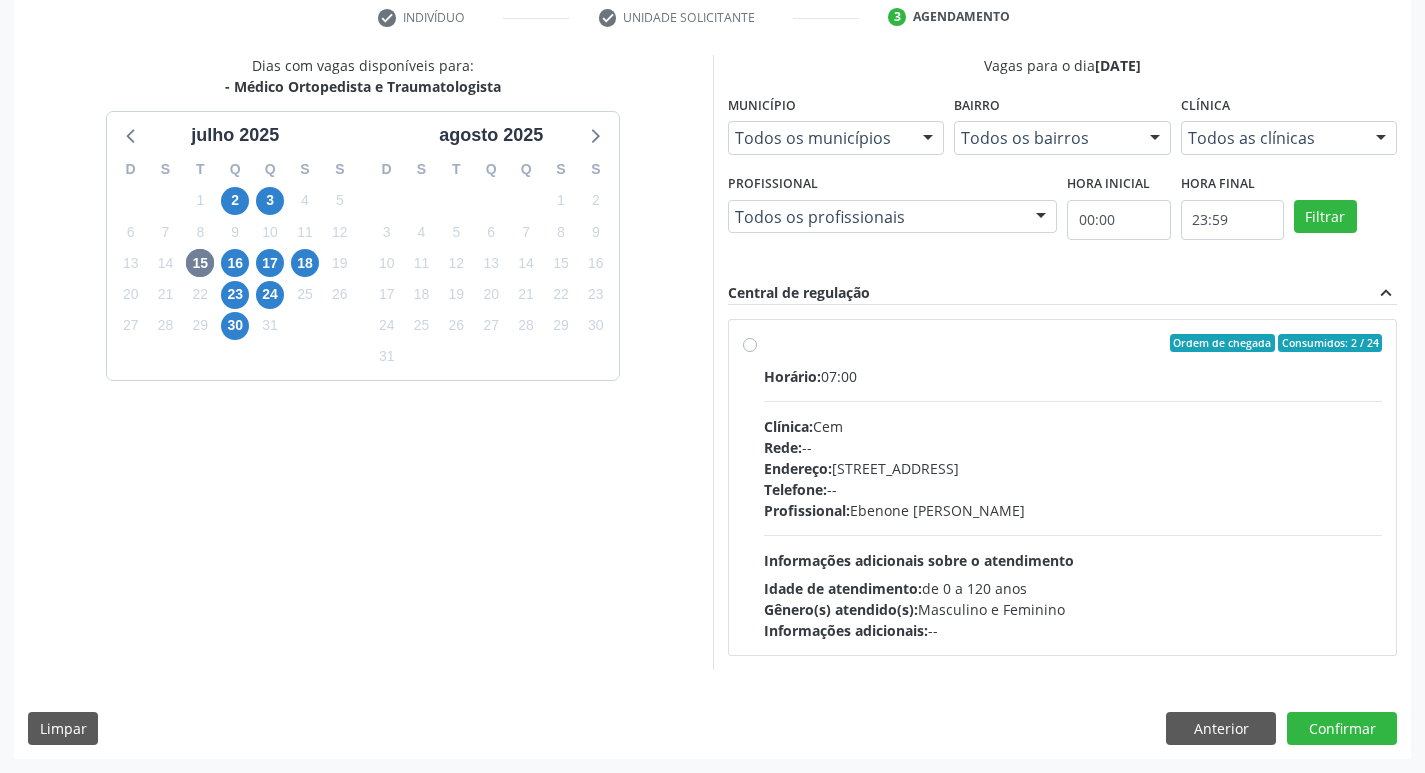 click on "Ordem de chegada
Consumidos: 2 / 24" at bounding box center (1073, 343) 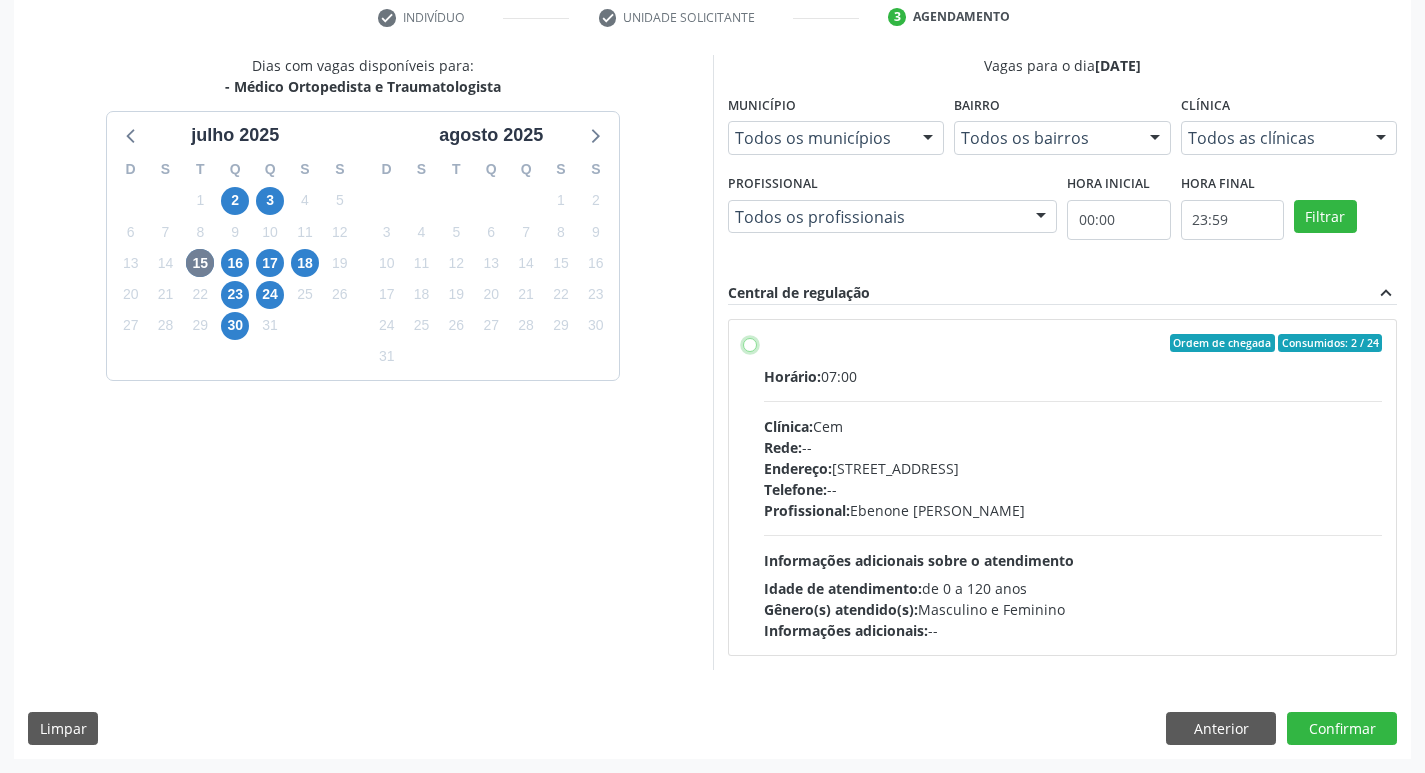 click on "Ordem de chegada
Consumidos: 2 / 24
Horário:   07:00
Clínica:  Cem
Rede:
--
Endereço:   [STREET_ADDRESS]
Telefone:   --
Profissional:
[PERSON_NAME]
Informações adicionais sobre o atendimento
Idade de atendimento:
de 0 a 120 anos
Gênero(s) atendido(s):
Masculino e Feminino
Informações adicionais:
--" at bounding box center (750, 343) 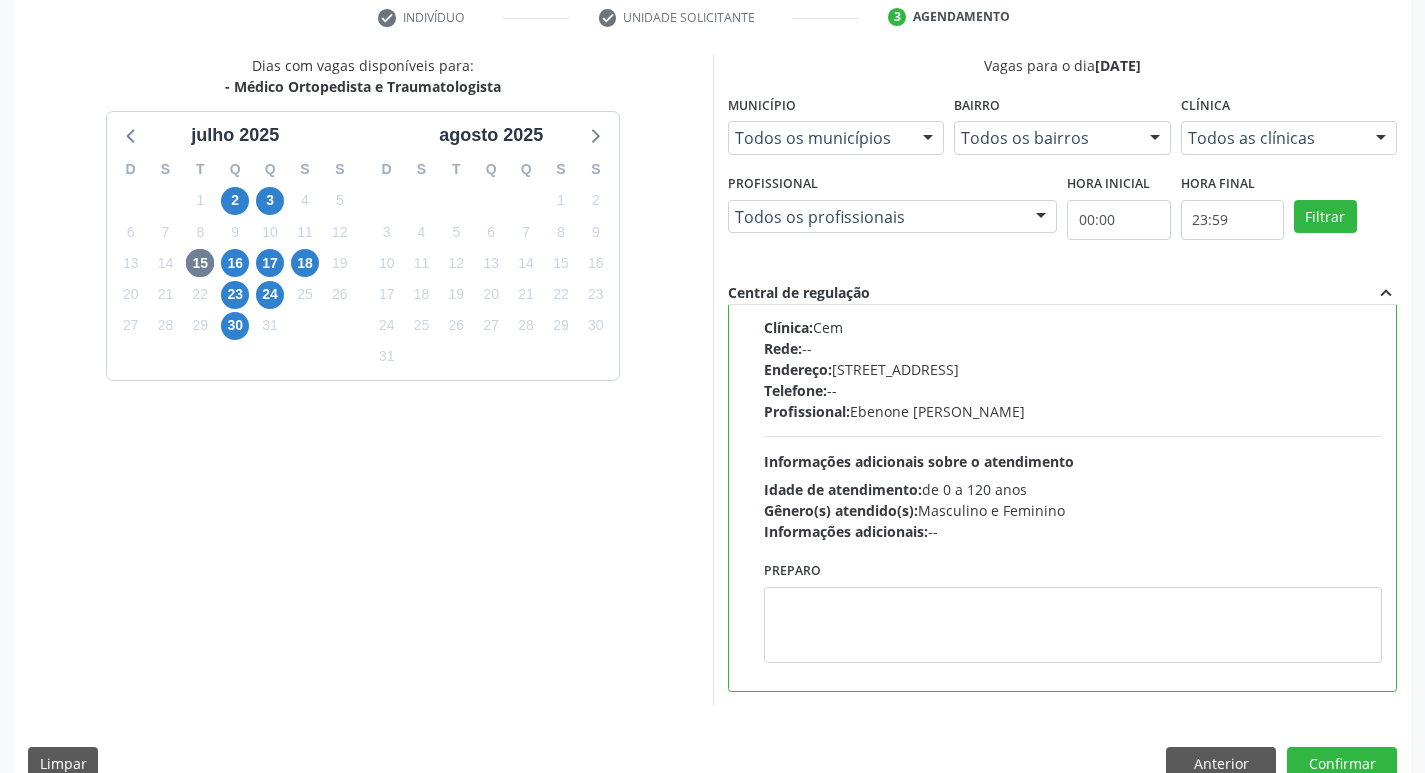 scroll, scrollTop: 0, scrollLeft: 0, axis: both 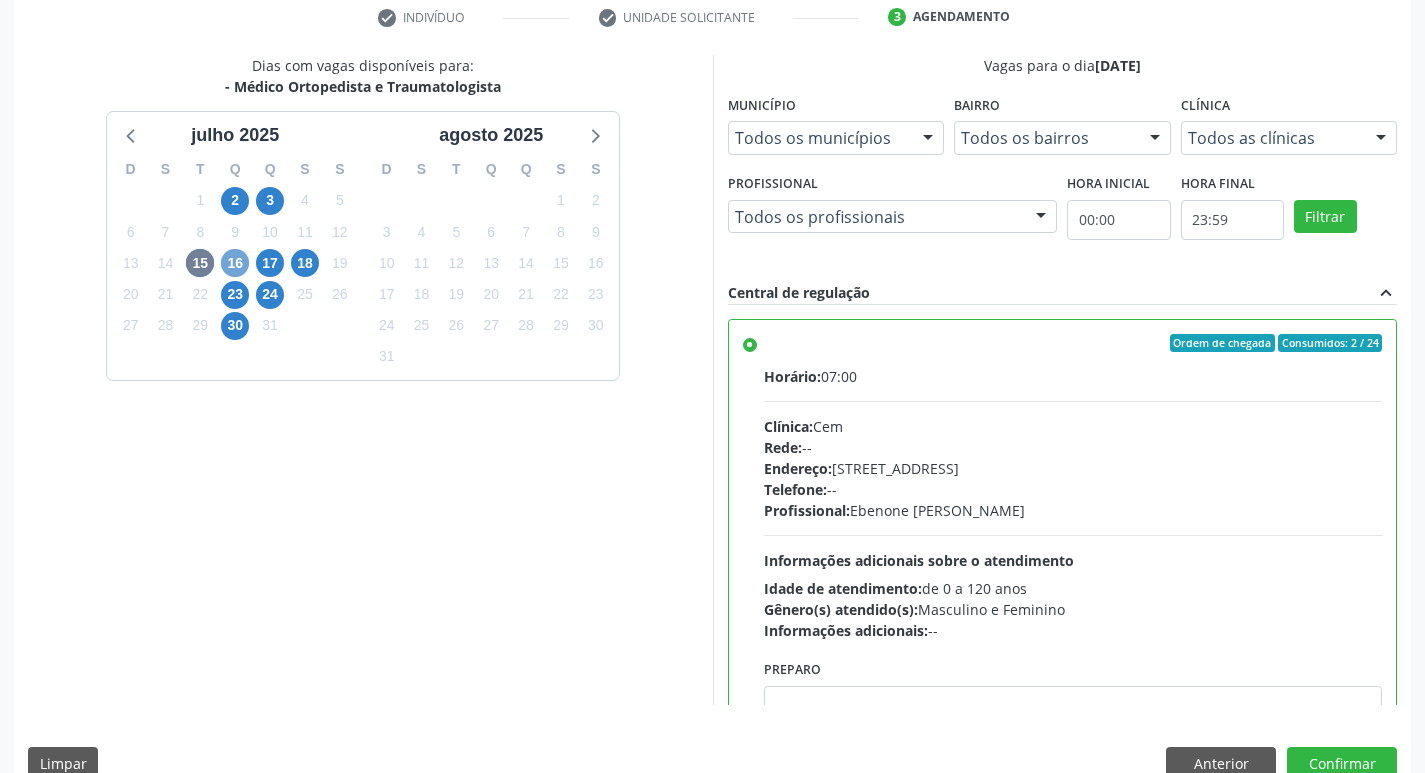 click on "16" at bounding box center (235, 263) 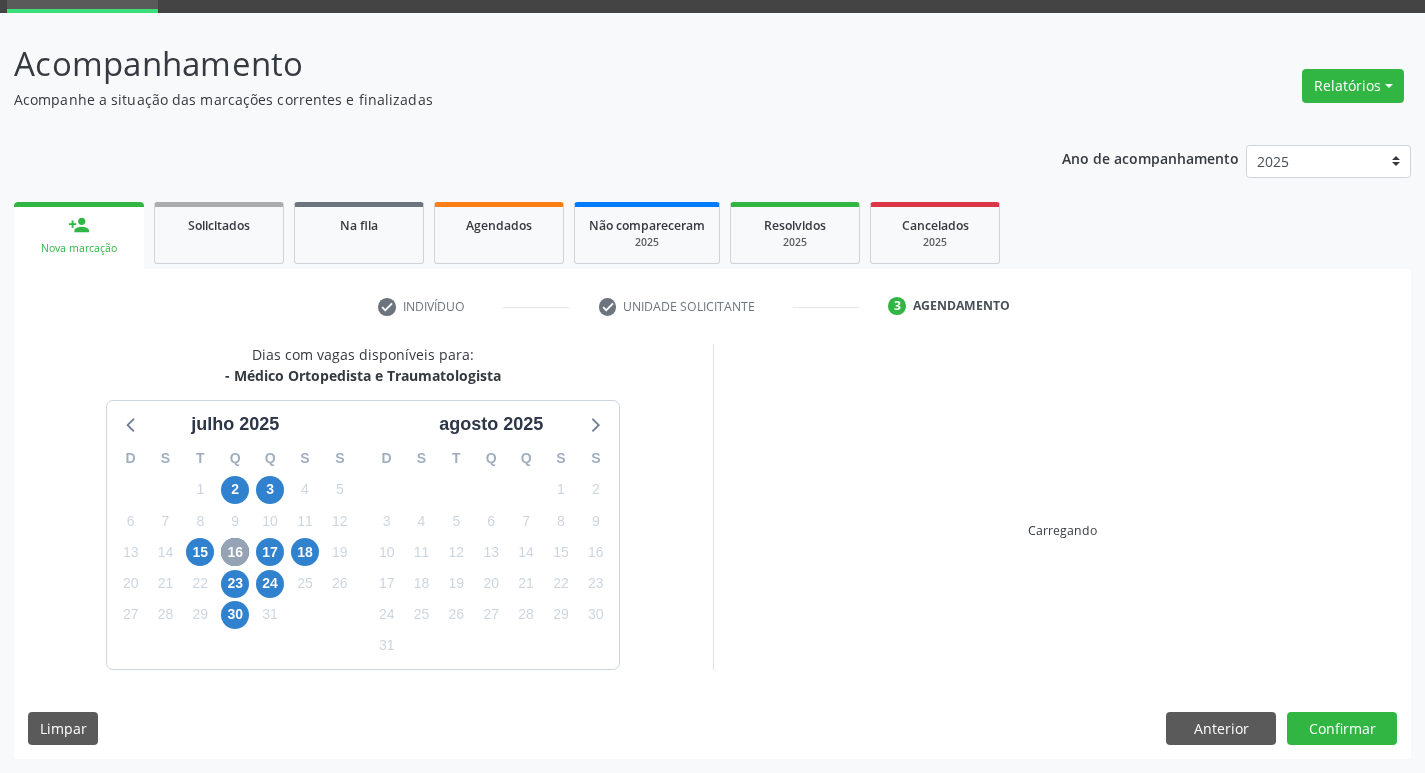 scroll, scrollTop: 386, scrollLeft: 0, axis: vertical 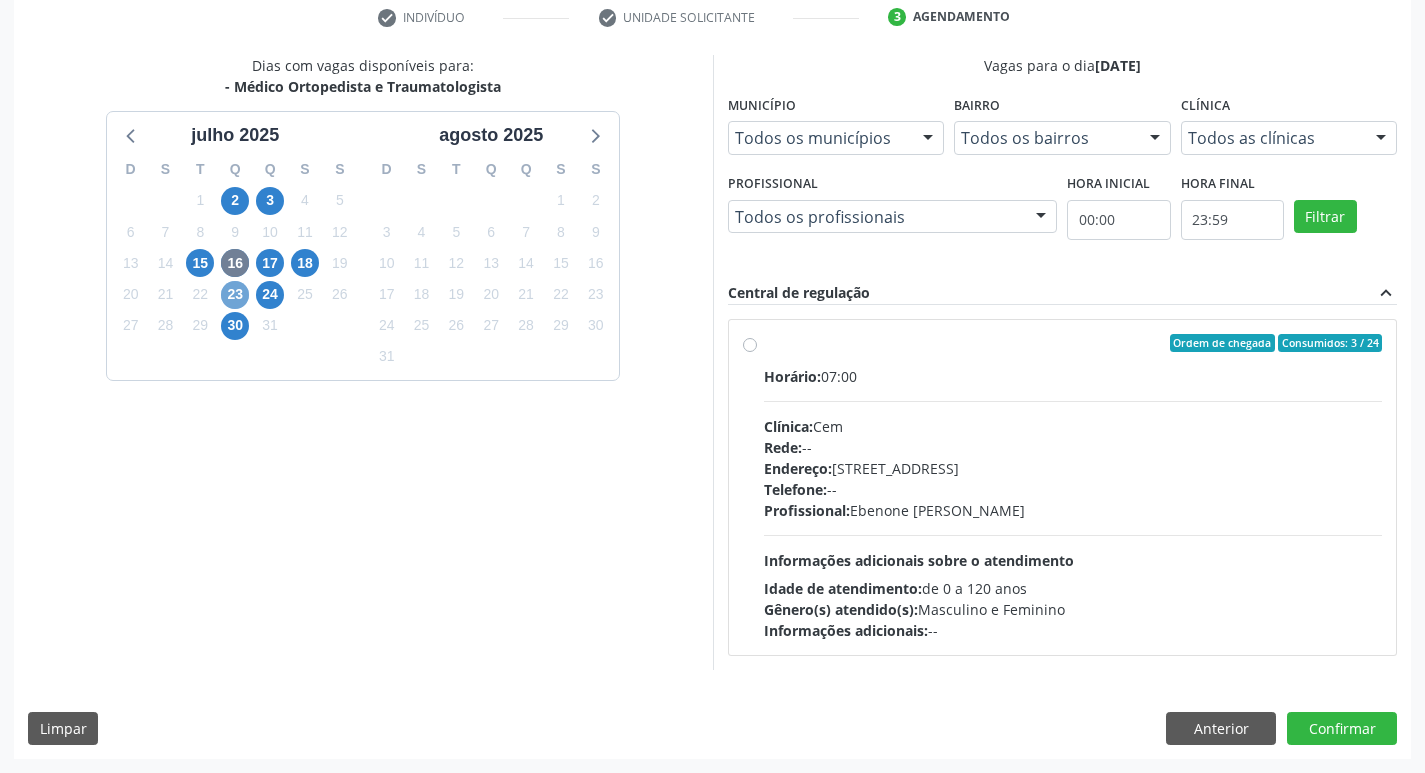click on "23" at bounding box center (235, 295) 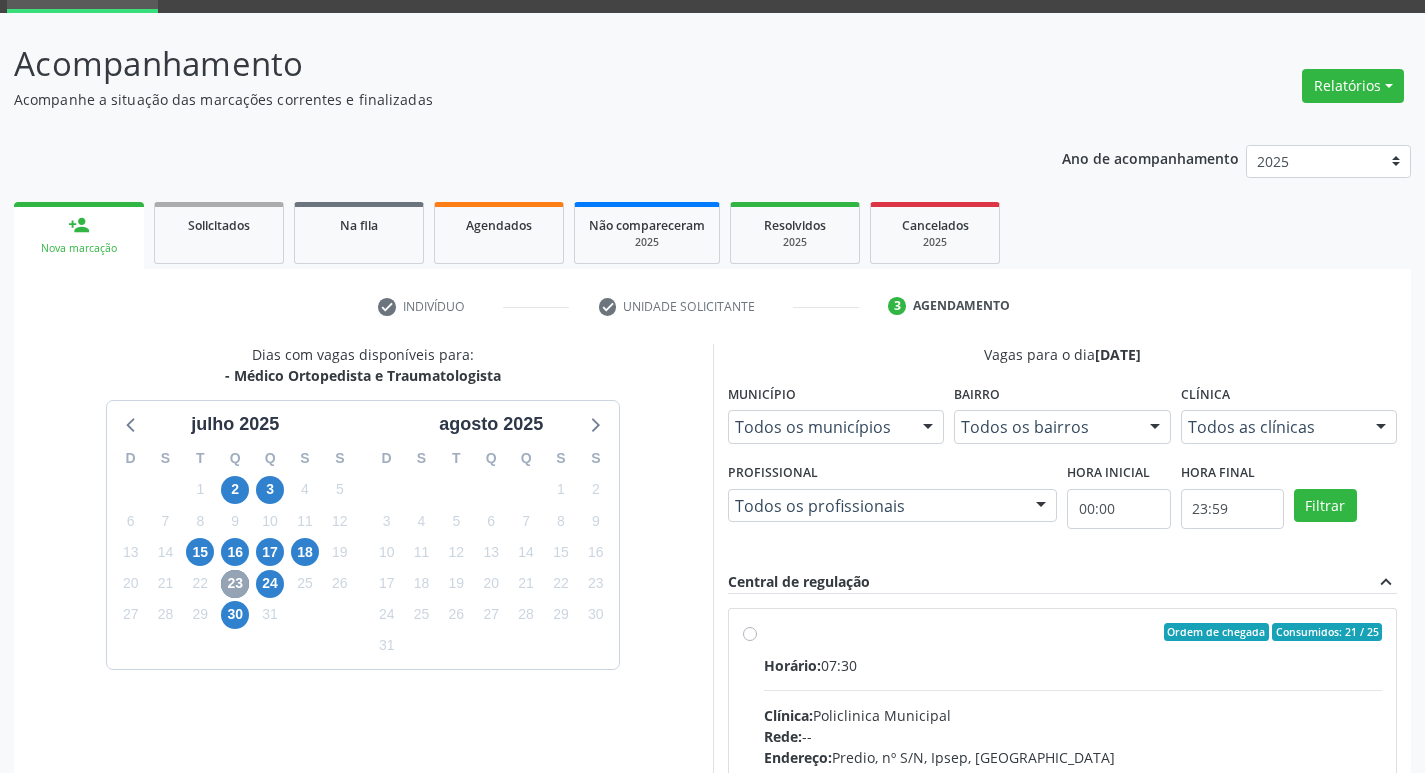 scroll, scrollTop: 386, scrollLeft: 0, axis: vertical 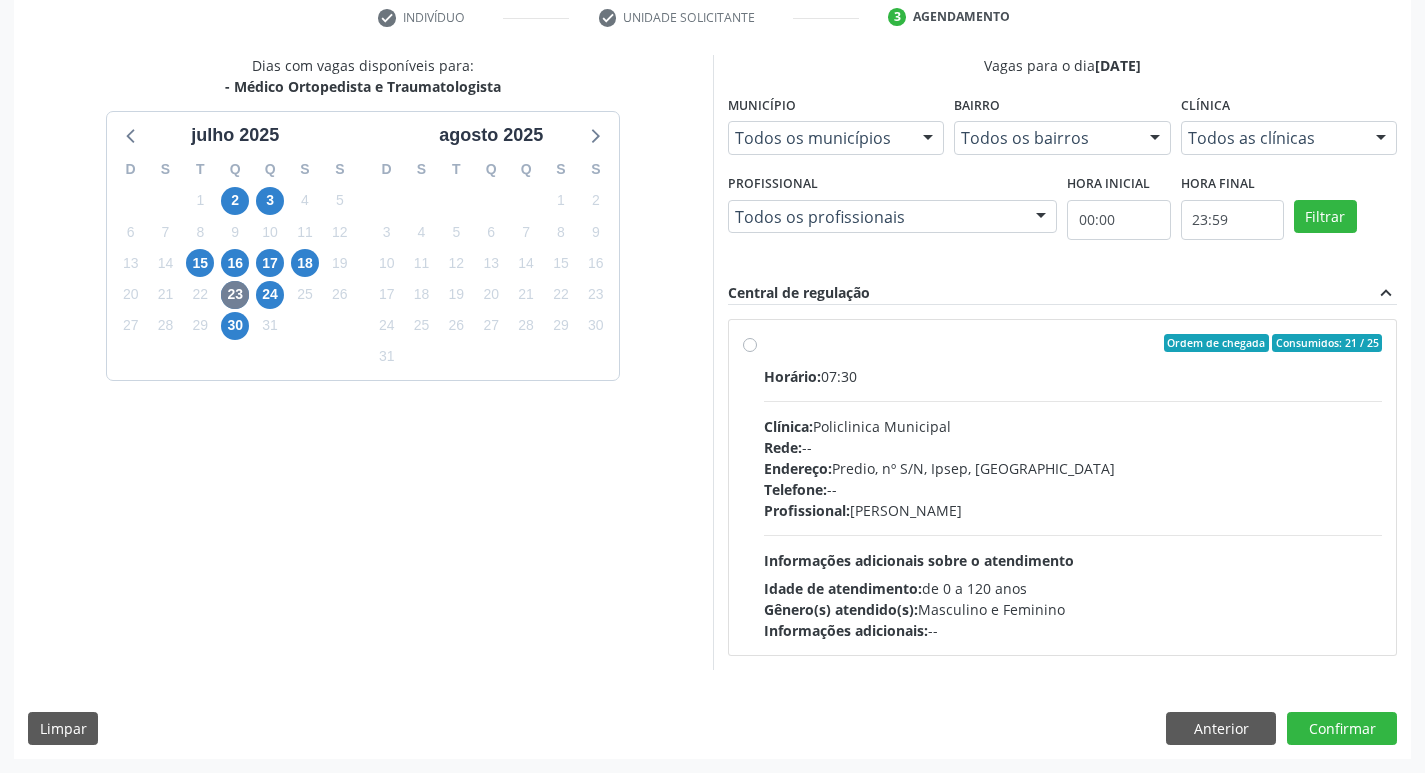 click on "Ordem de chegada
Consumidos: 21 / 25
Horário:   07:30
Clínica:  Policlinica Municipal
Rede:
--
Endereço:   Predio, nº S/N, Ipsep, [GEOGRAPHIC_DATA] - PE
Telefone:   --
Profissional:
[PERSON_NAME]
Informações adicionais sobre o atendimento
Idade de atendimento:
de 0 a 120 anos
Gênero(s) atendido(s):
Masculino e Feminino
Informações adicionais:
--" at bounding box center [1073, 487] 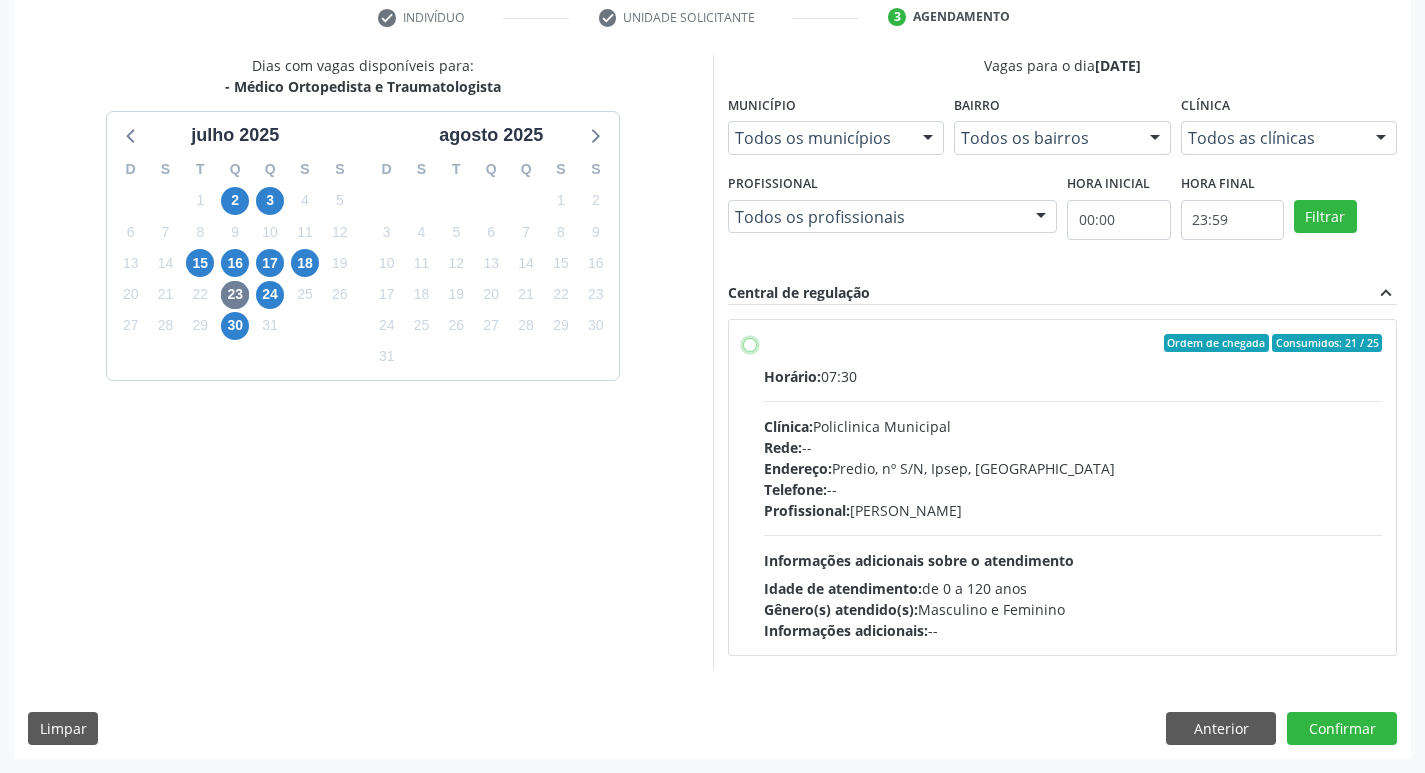 click on "Ordem de chegada
Consumidos: 21 / 25
Horário:   07:30
Clínica:  Policlinica Municipal
Rede:
--
Endereço:   Predio, nº S/N, Ipsep, [GEOGRAPHIC_DATA] - PE
Telefone:   --
Profissional:
[PERSON_NAME]
Informações adicionais sobre o atendimento
Idade de atendimento:
de 0 a 120 anos
Gênero(s) atendido(s):
Masculino e Feminino
Informações adicionais:
--" at bounding box center (750, 343) 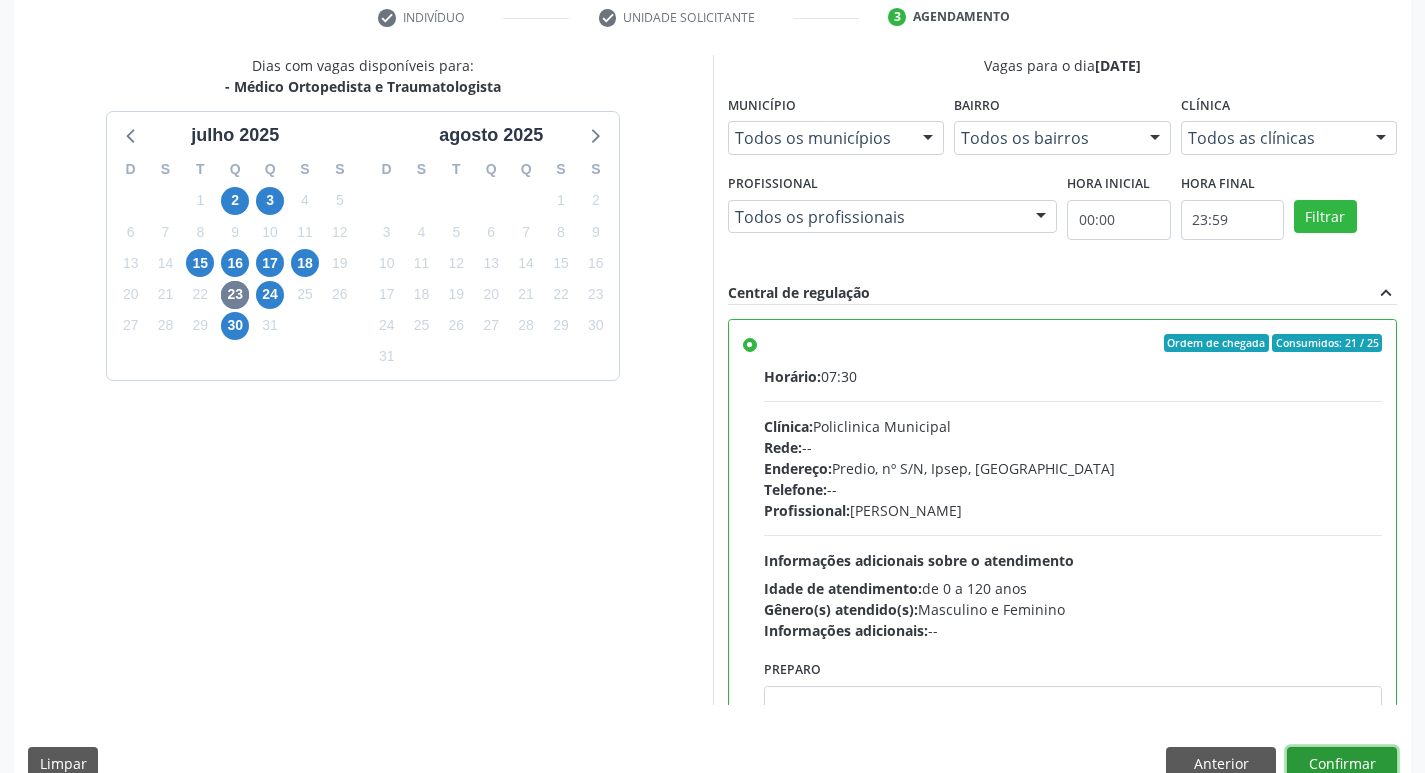 click on "Confirmar" at bounding box center (1342, 764) 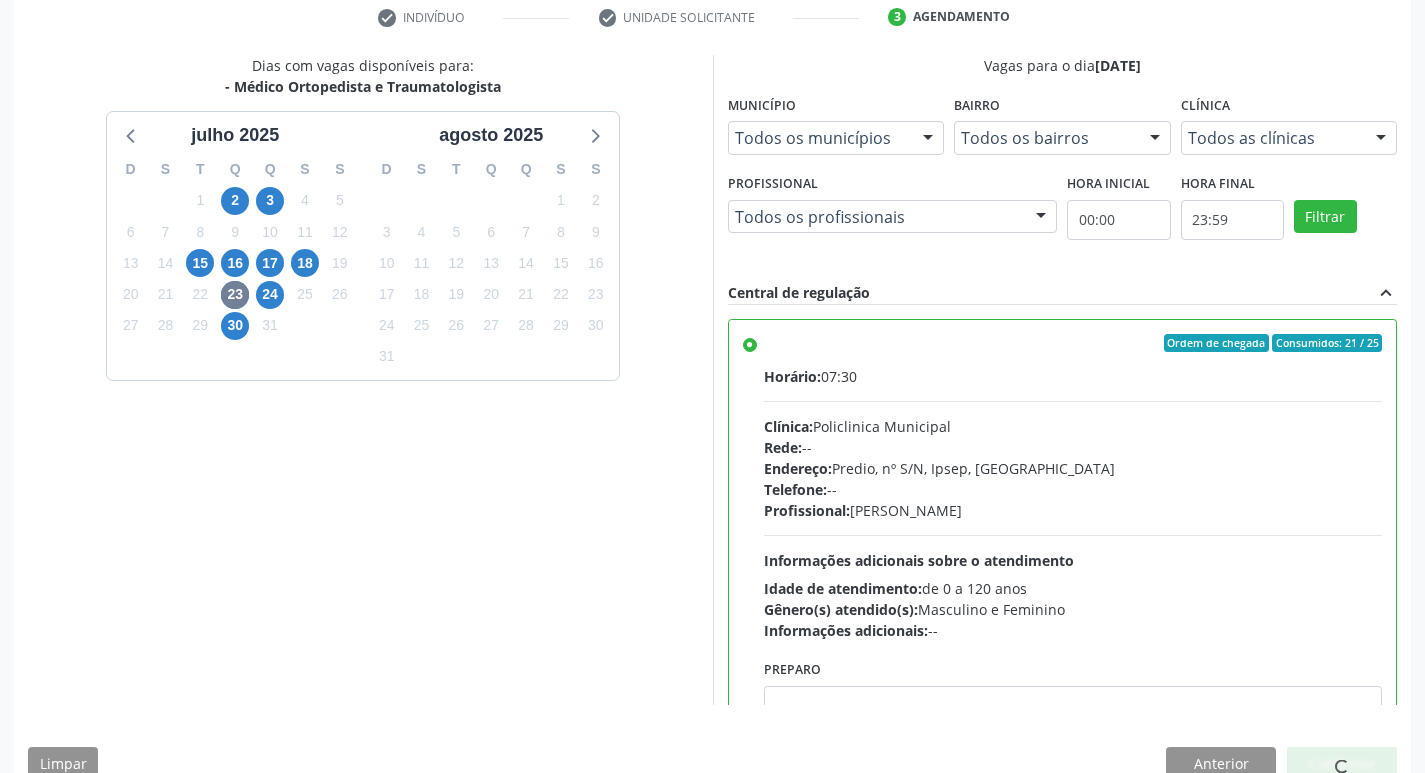 scroll, scrollTop: 0, scrollLeft: 0, axis: both 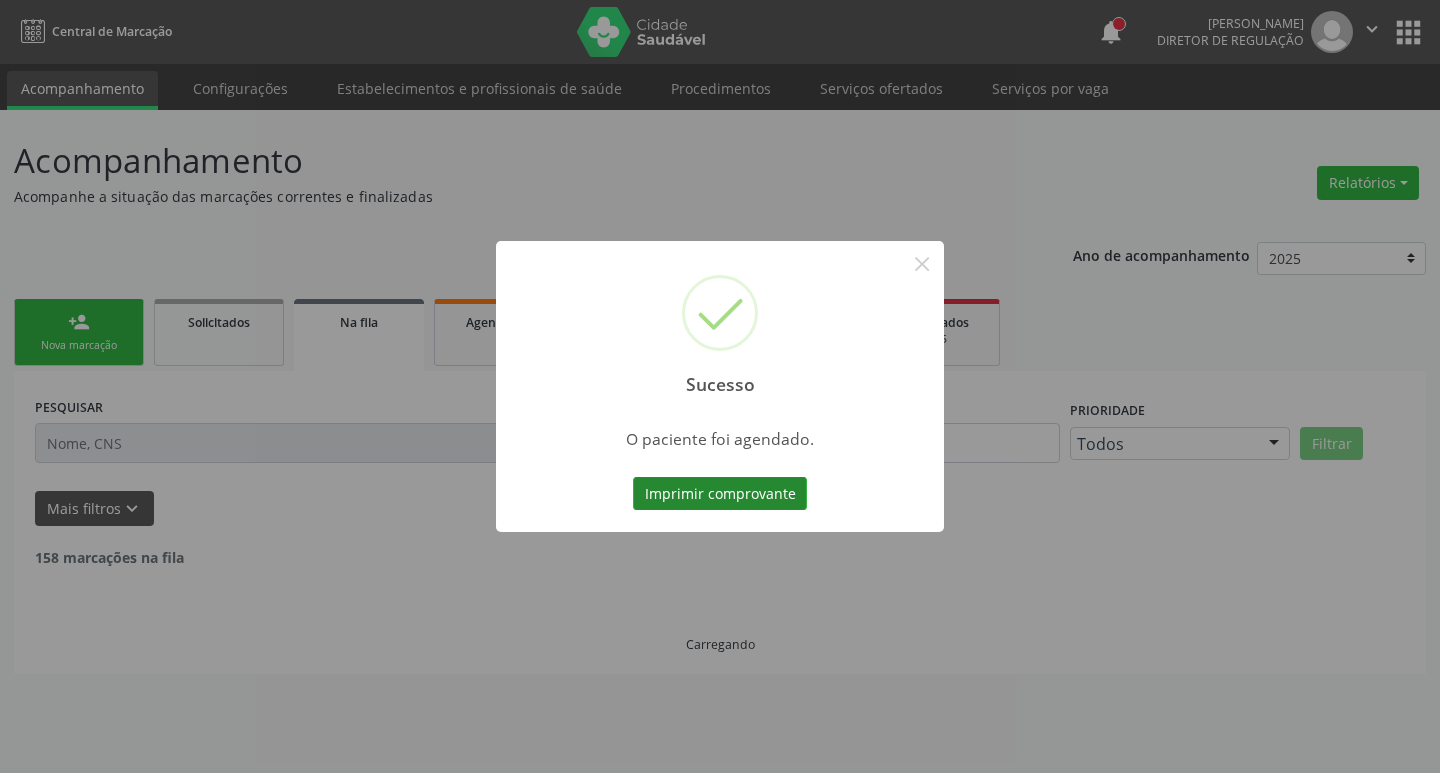 click on "Imprimir comprovante" at bounding box center [720, 494] 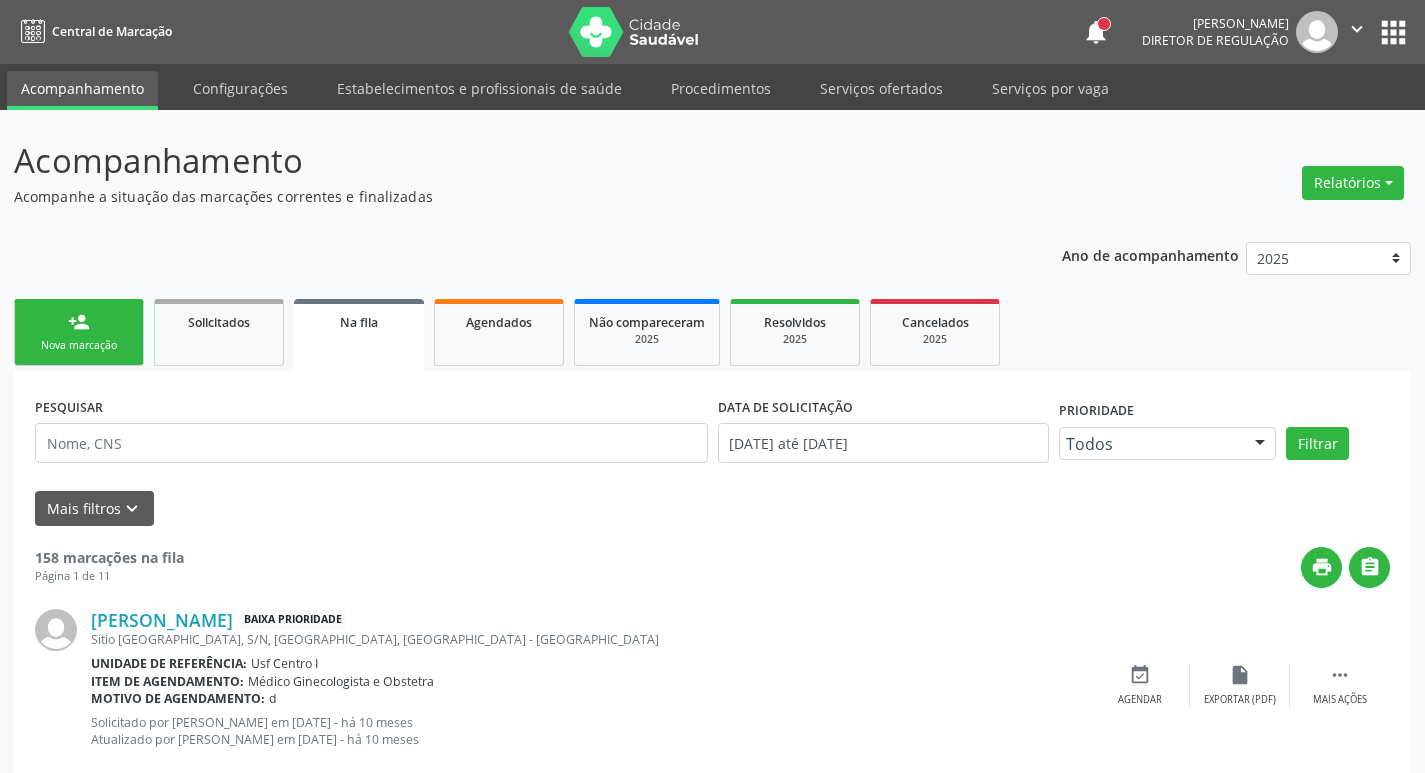 click on "Nova marcação" at bounding box center (79, 345) 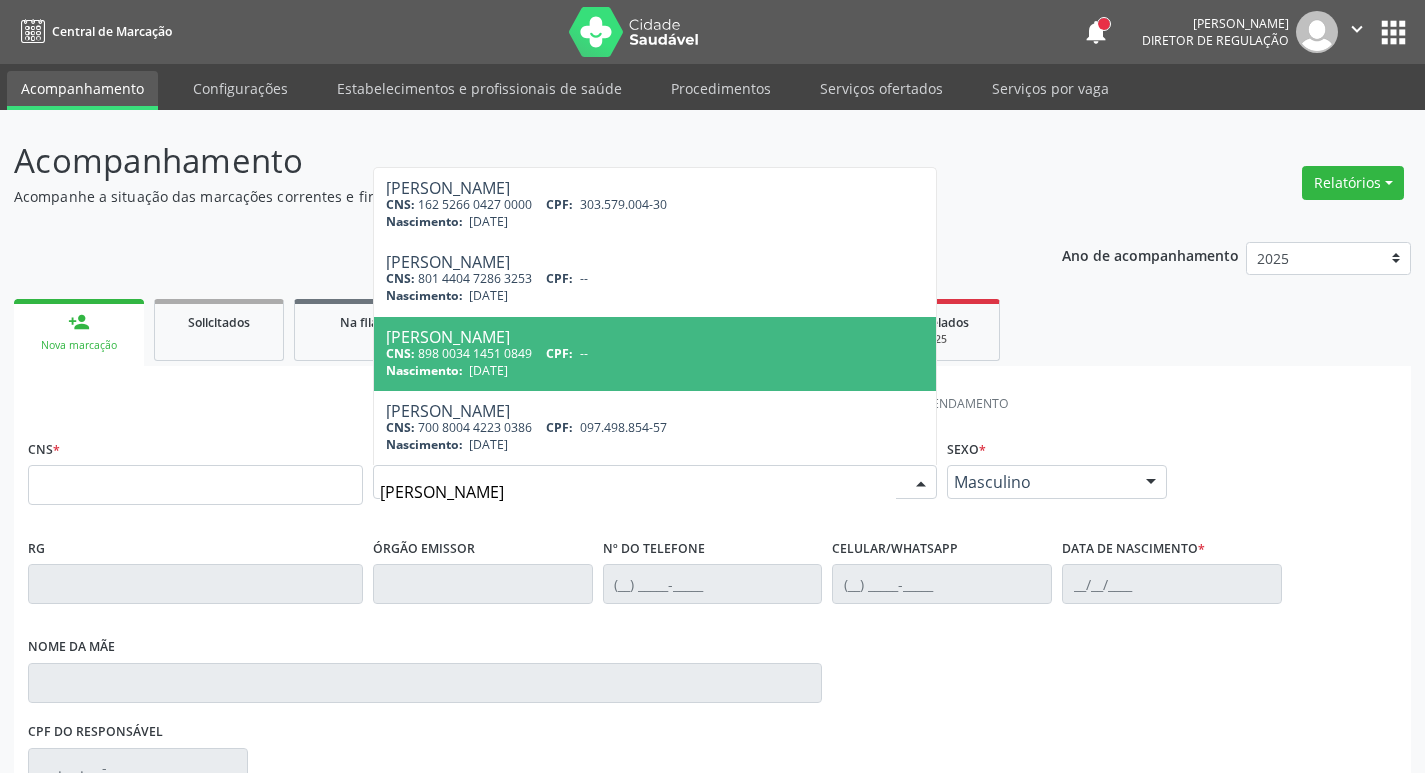 scroll, scrollTop: 100, scrollLeft: 0, axis: vertical 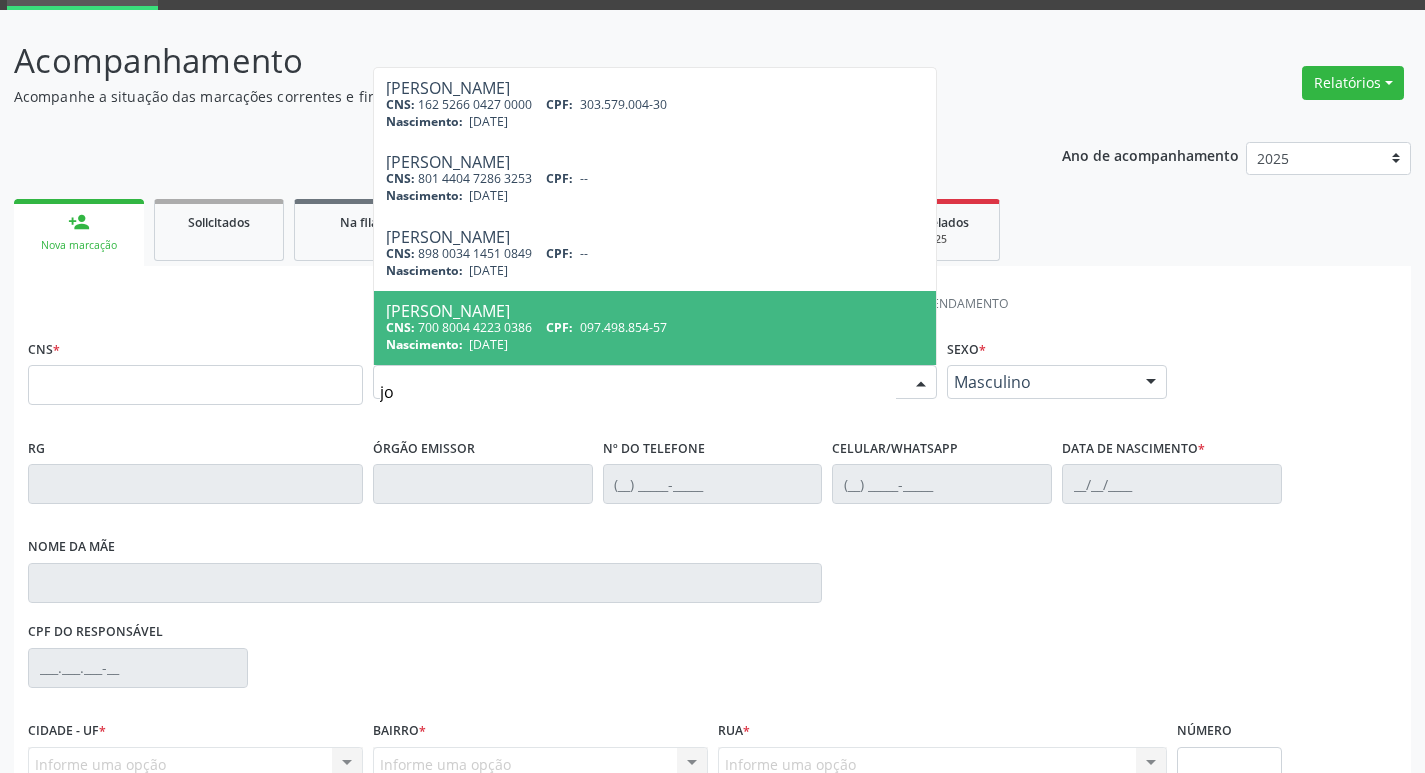 type on "j" 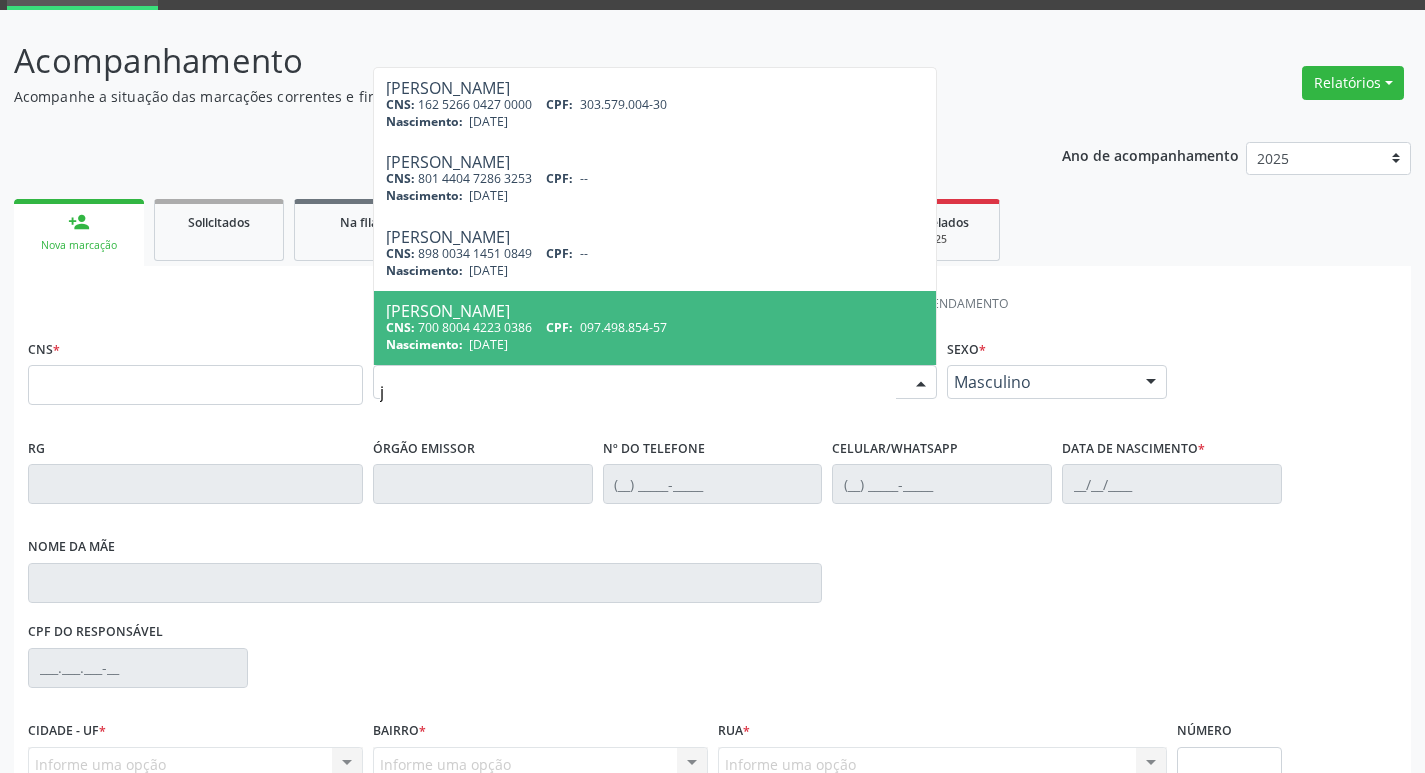 type 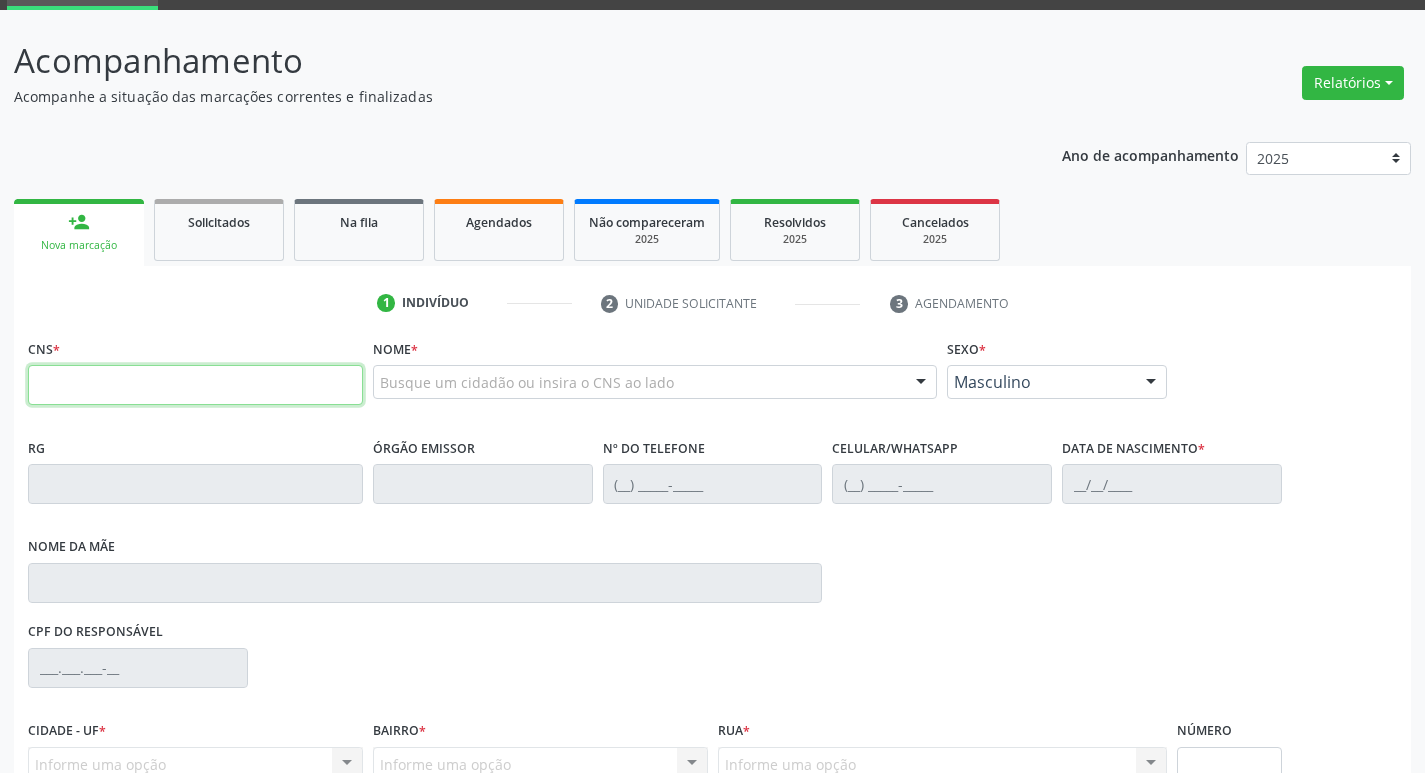 click at bounding box center (195, 385) 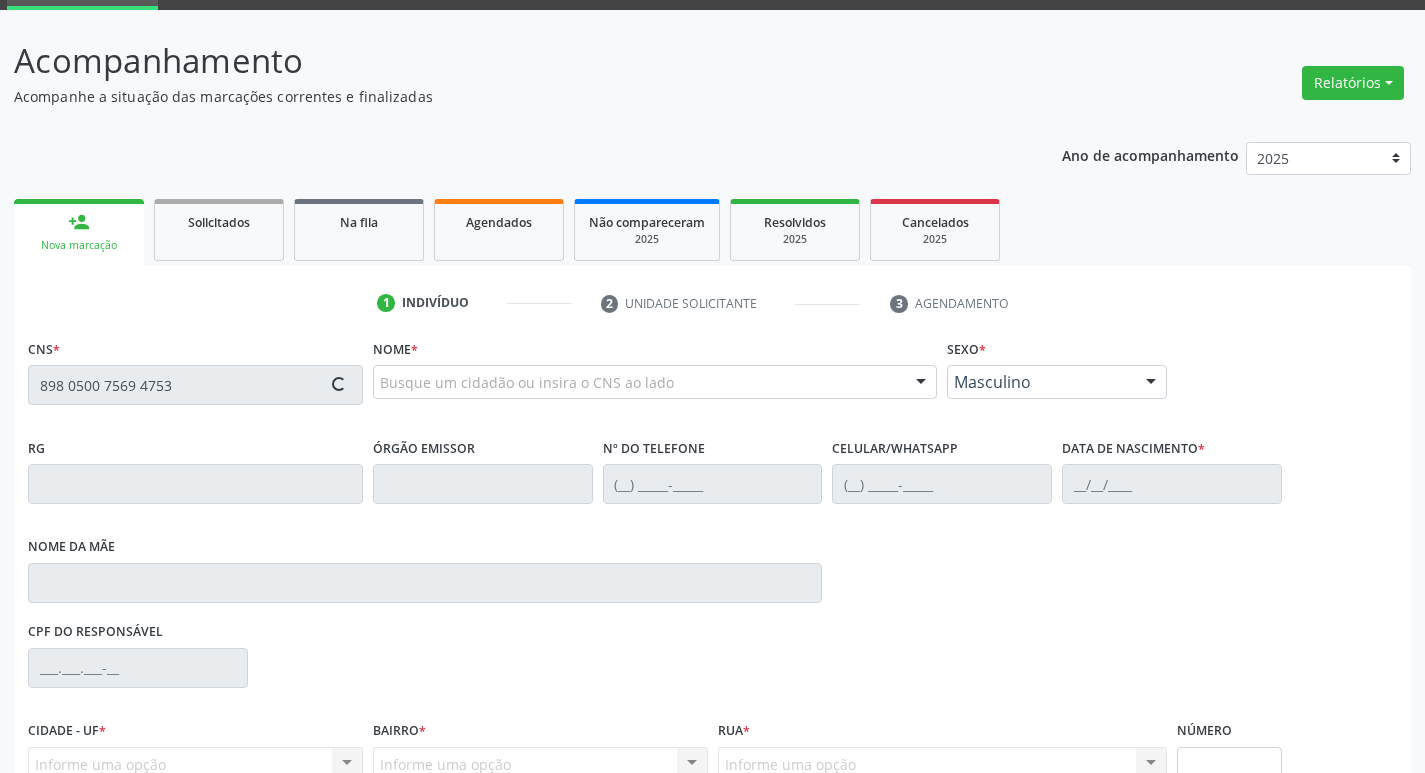 type on "898 0500 7569 4753" 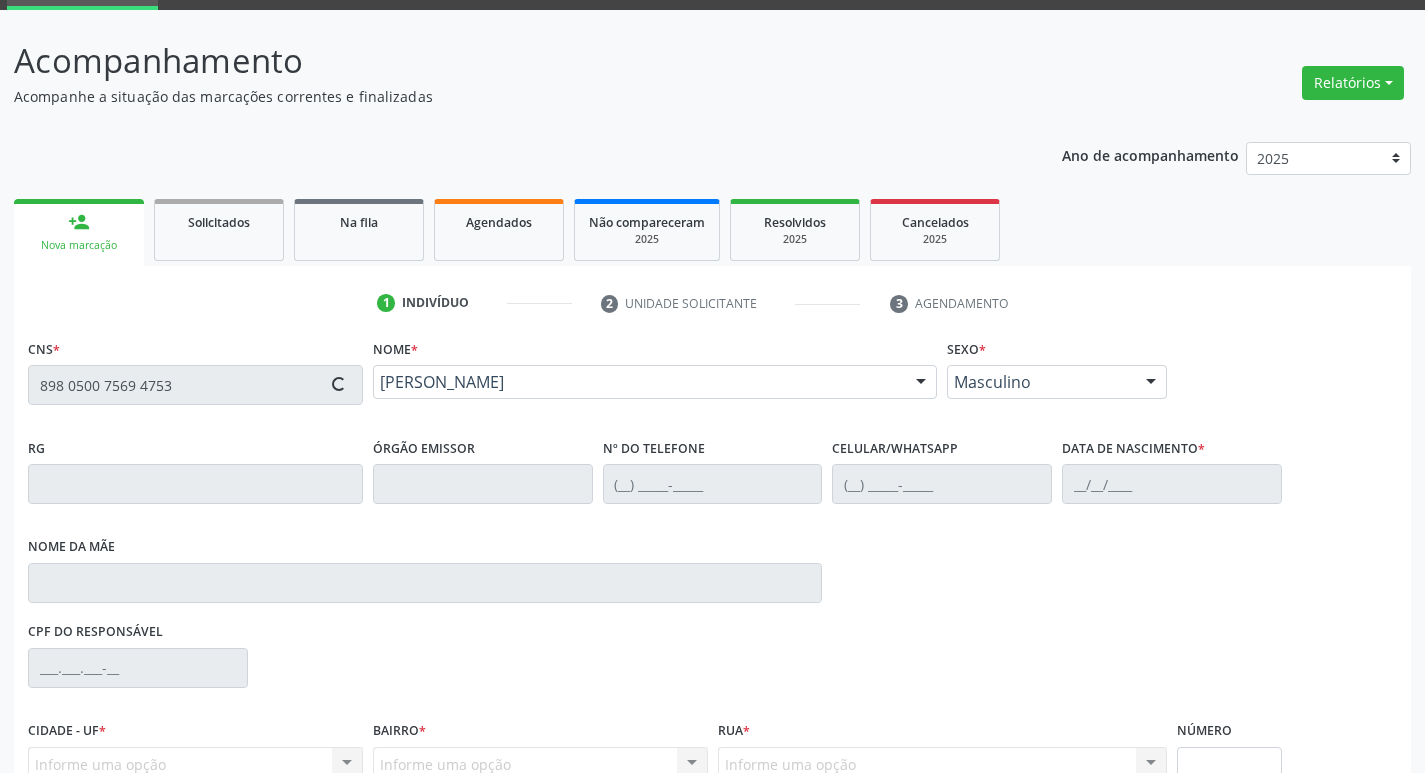 type on "[PHONE_NUMBER]" 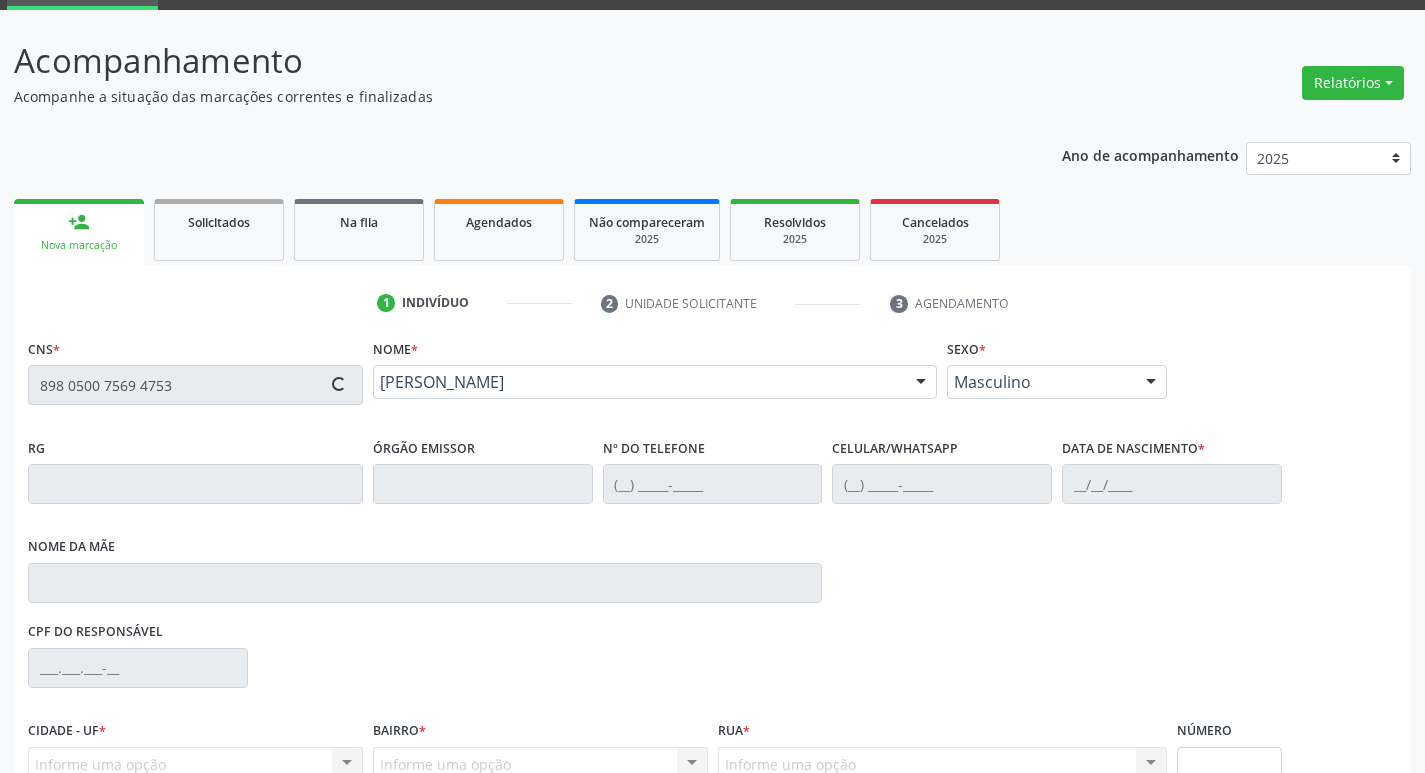 type on "[DATE]" 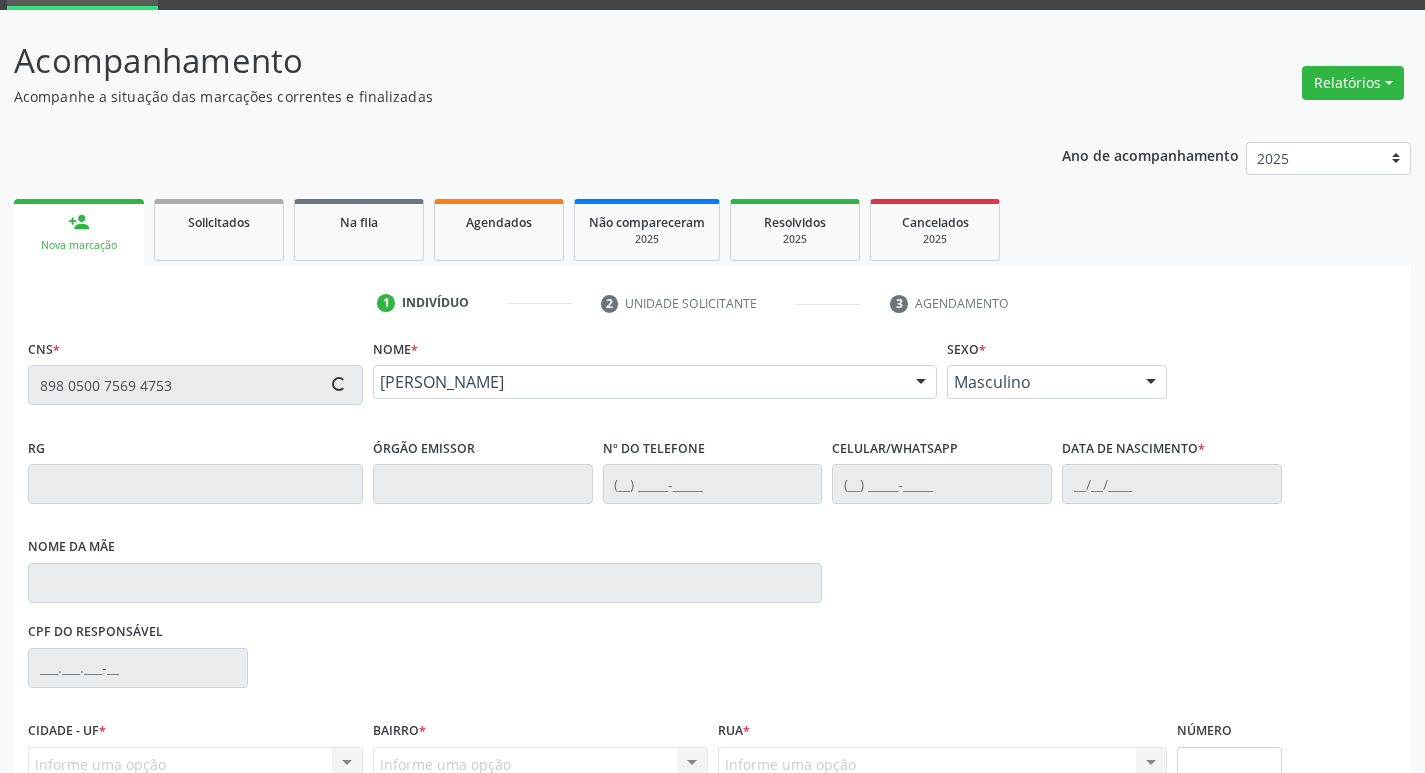 type on "[PERSON_NAME] de Lemos" 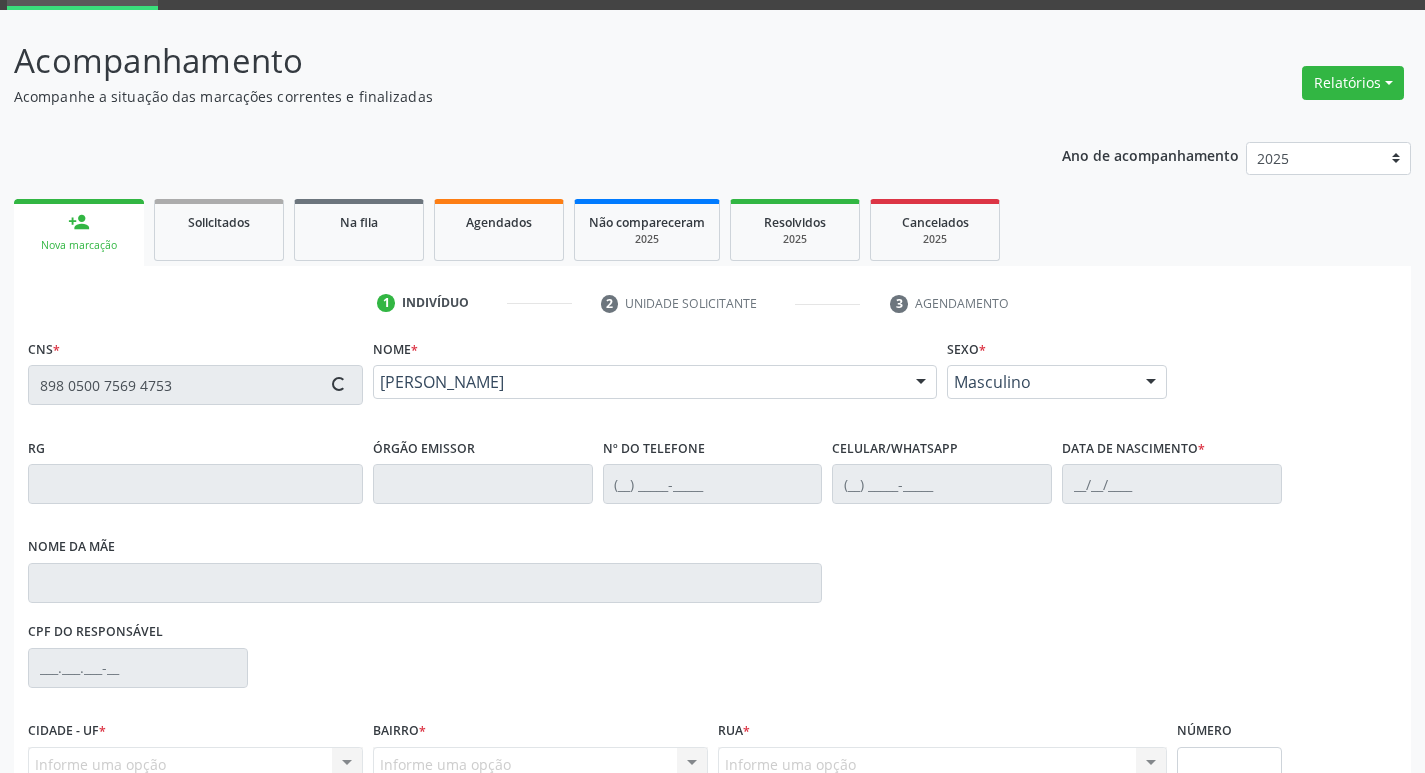 type on "91" 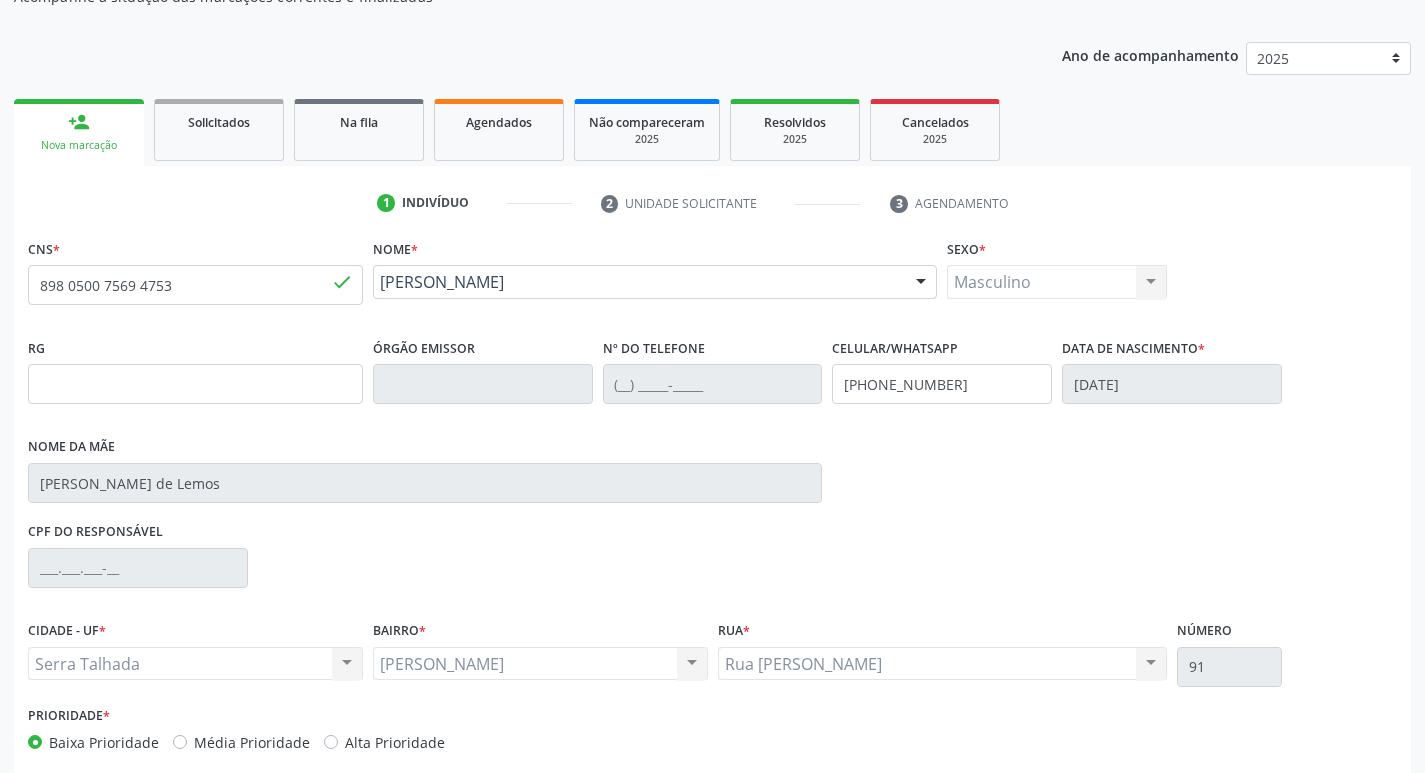 scroll, scrollTop: 297, scrollLeft: 0, axis: vertical 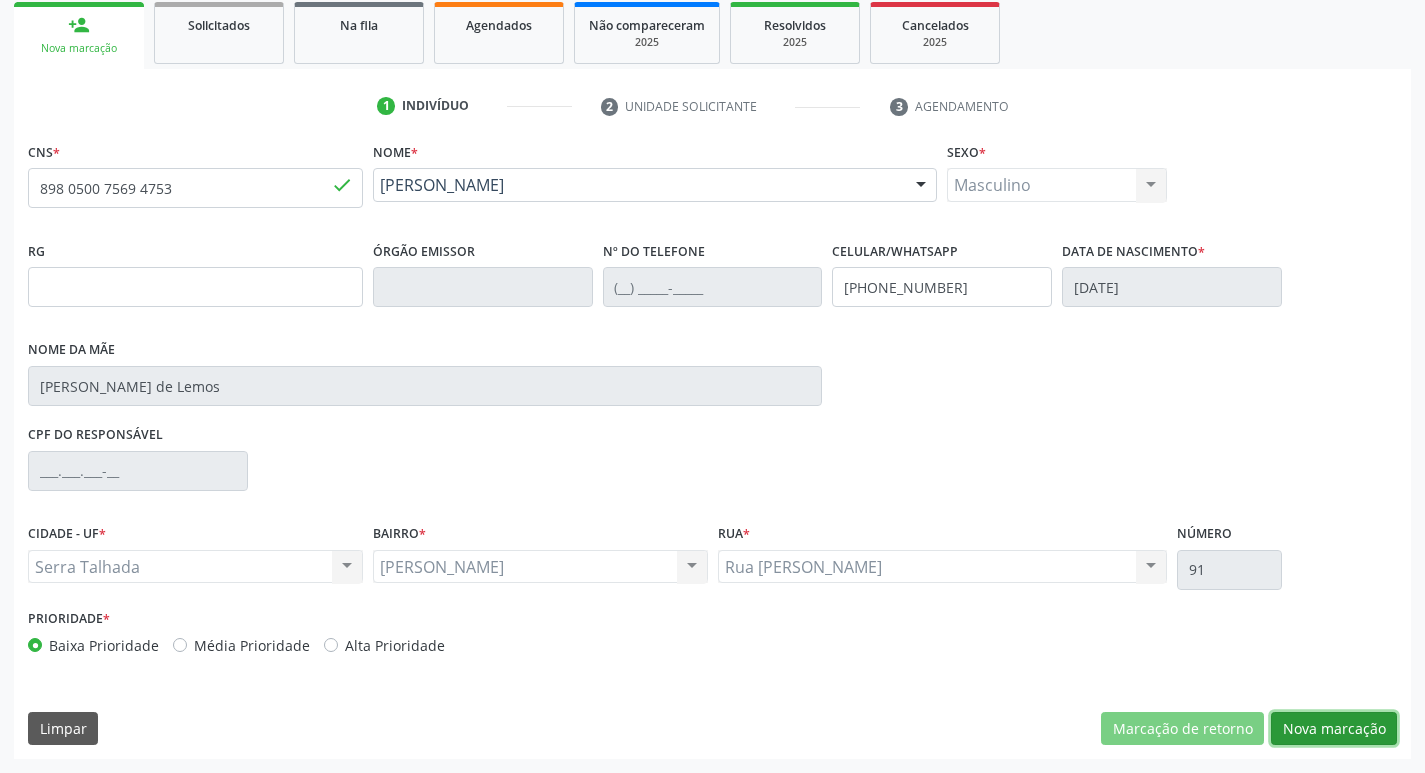 click on "Nova marcação" at bounding box center [1334, 729] 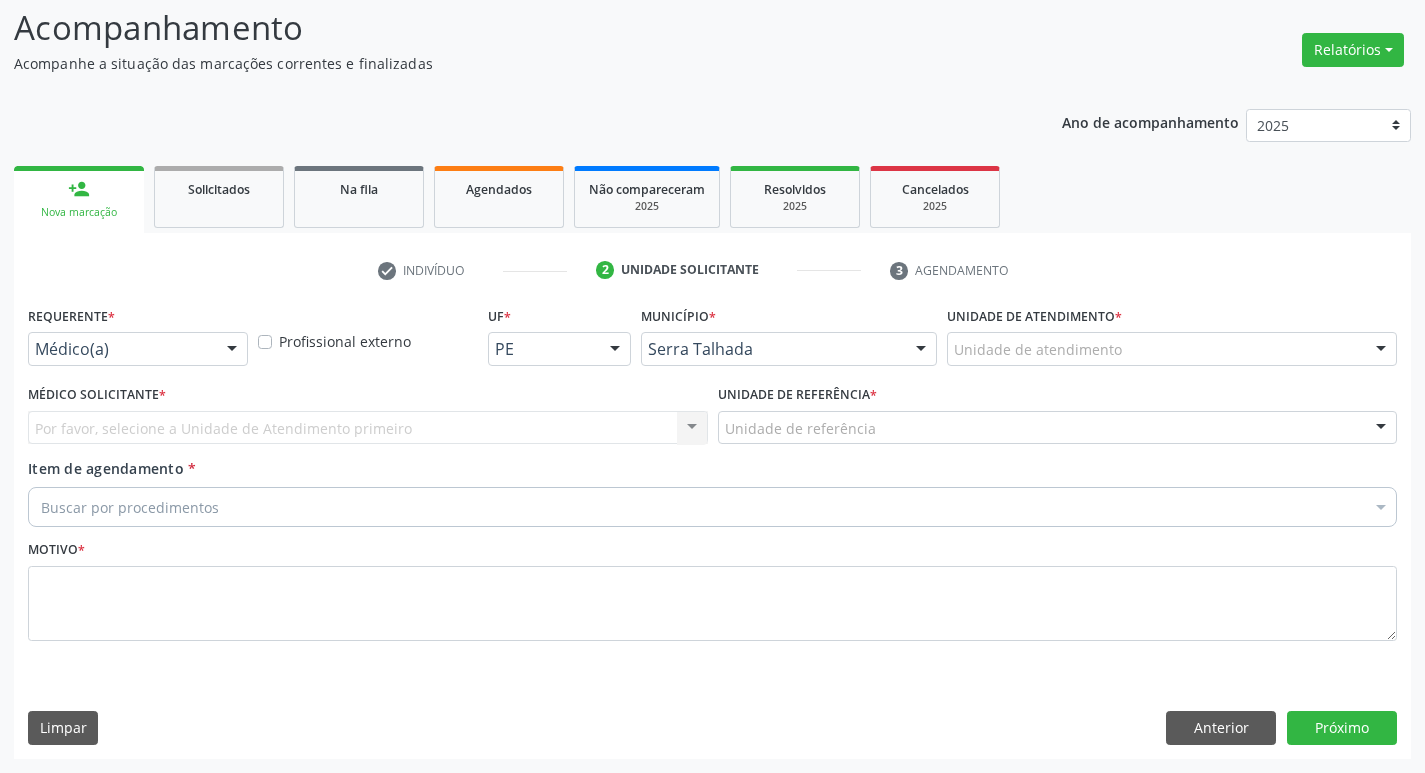 scroll, scrollTop: 133, scrollLeft: 0, axis: vertical 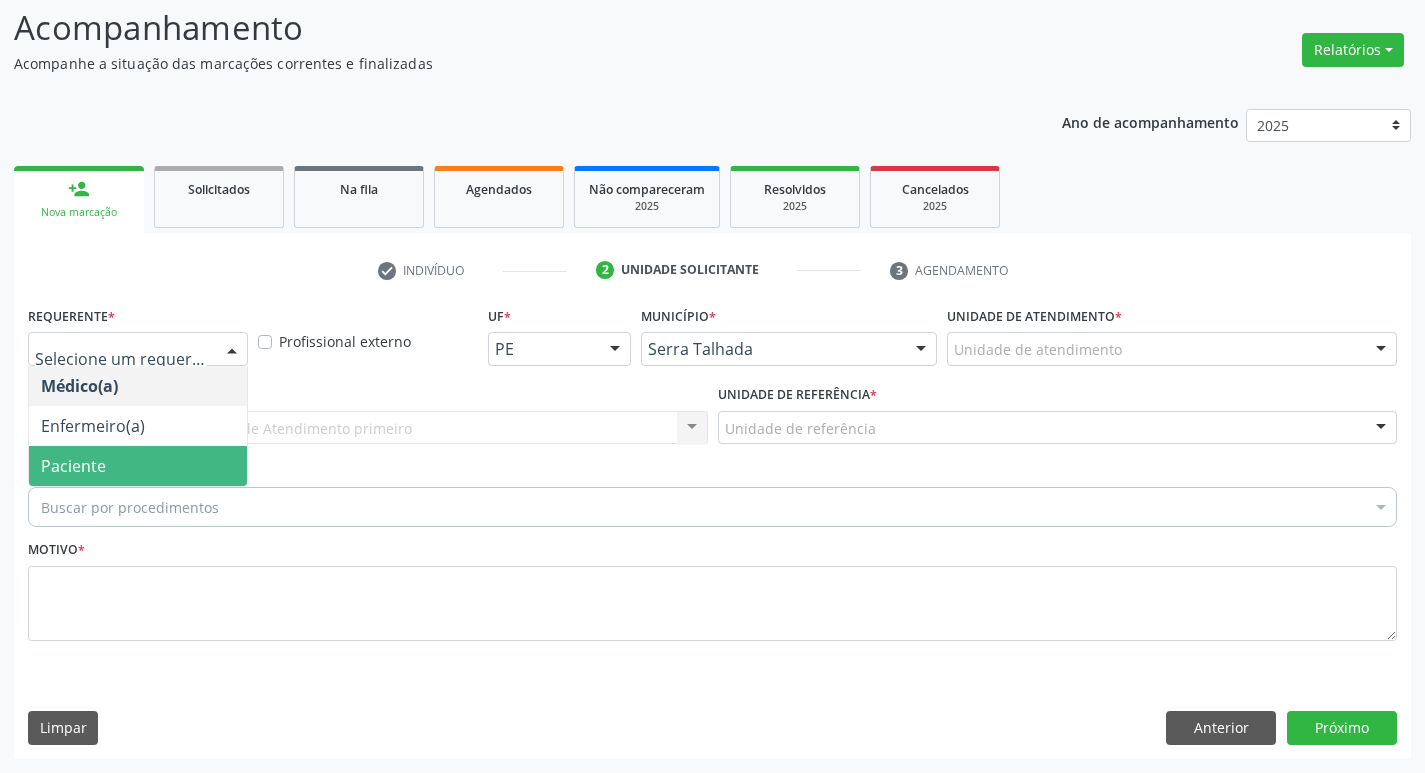 click on "Paciente" at bounding box center [138, 466] 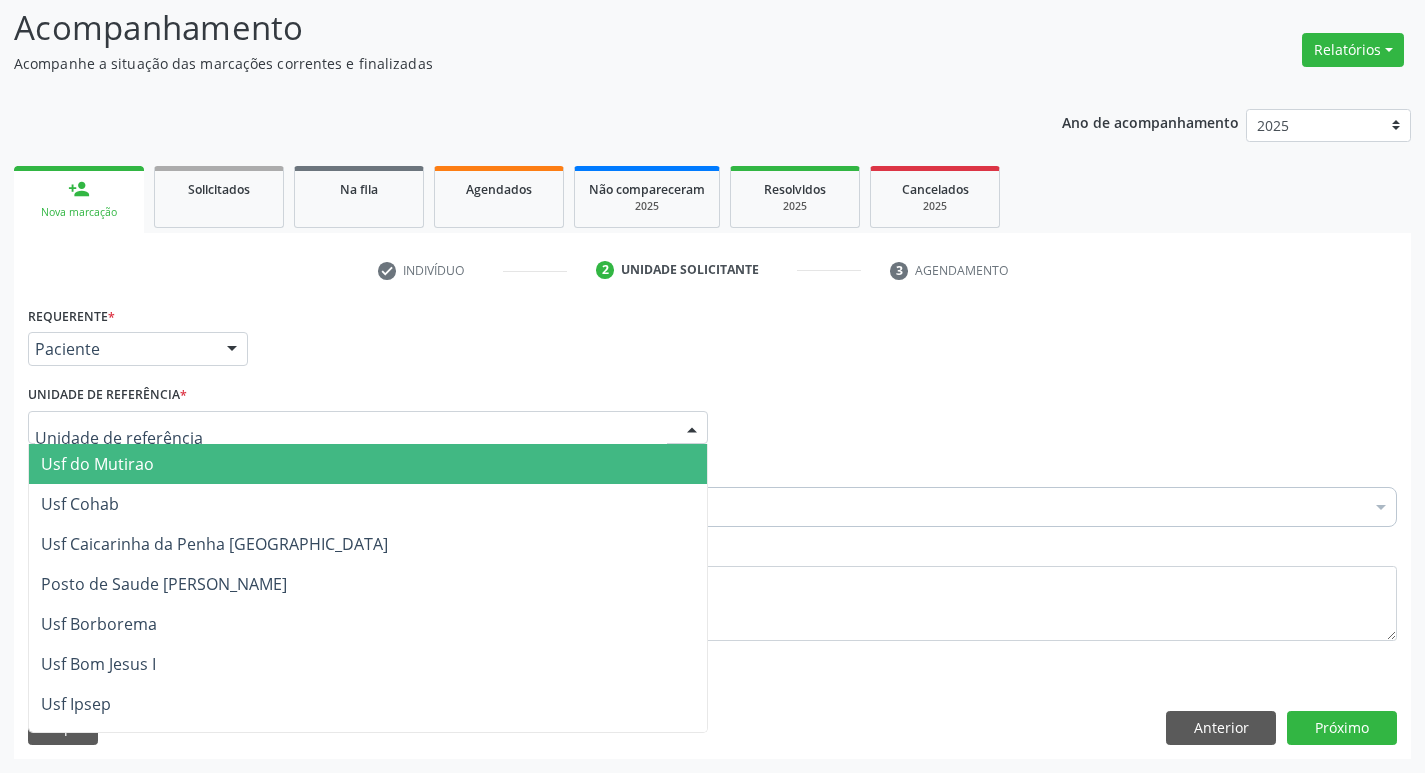 click at bounding box center (368, 428) 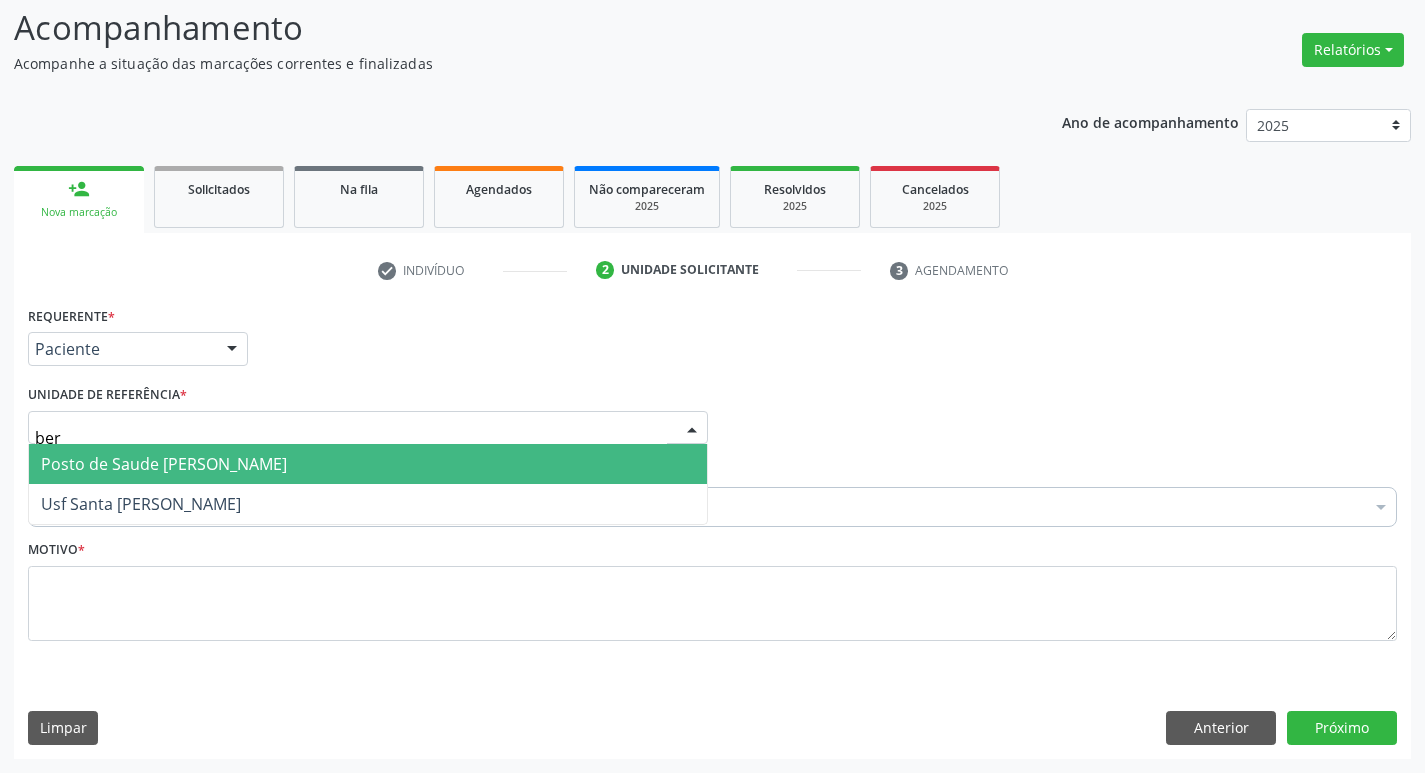 type on "bern" 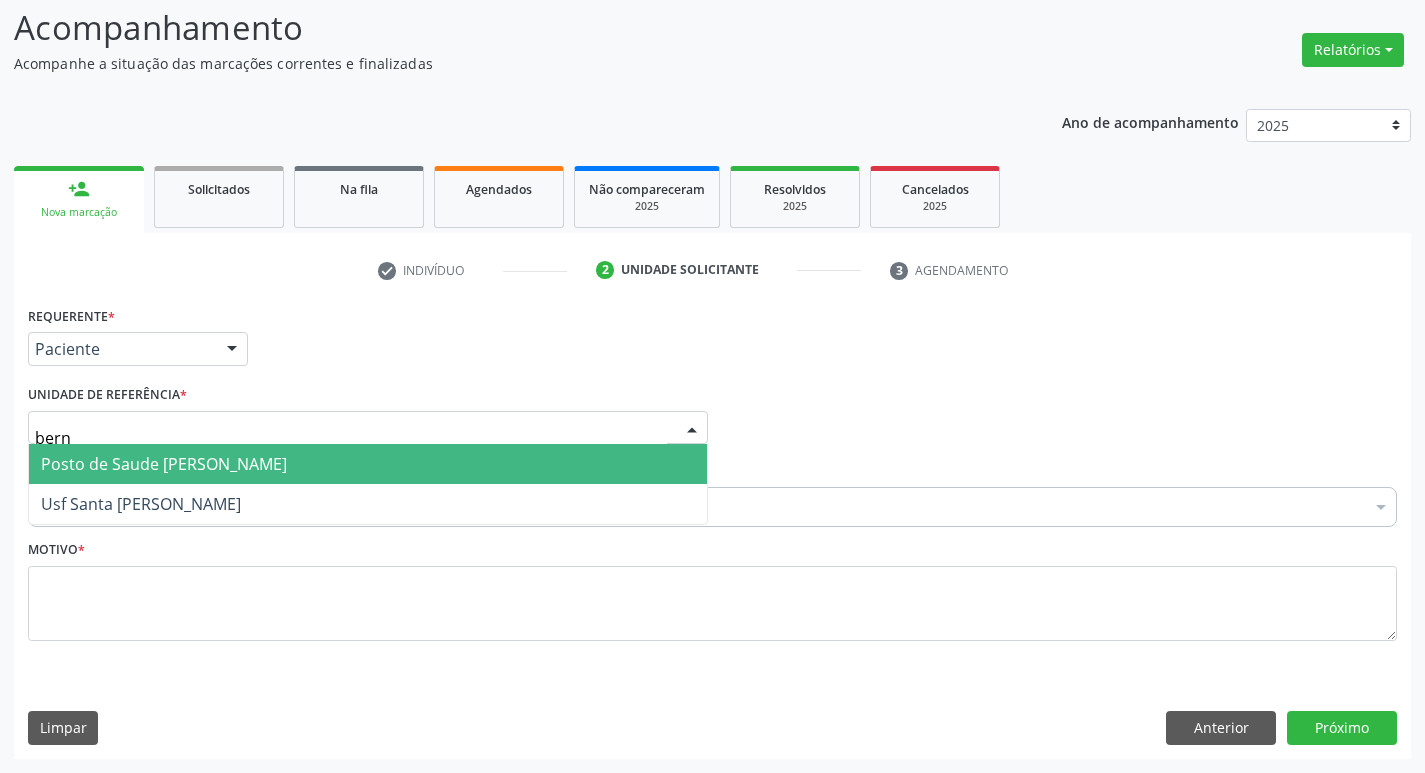 click on "Posto de Saude [PERSON_NAME]" at bounding box center [368, 464] 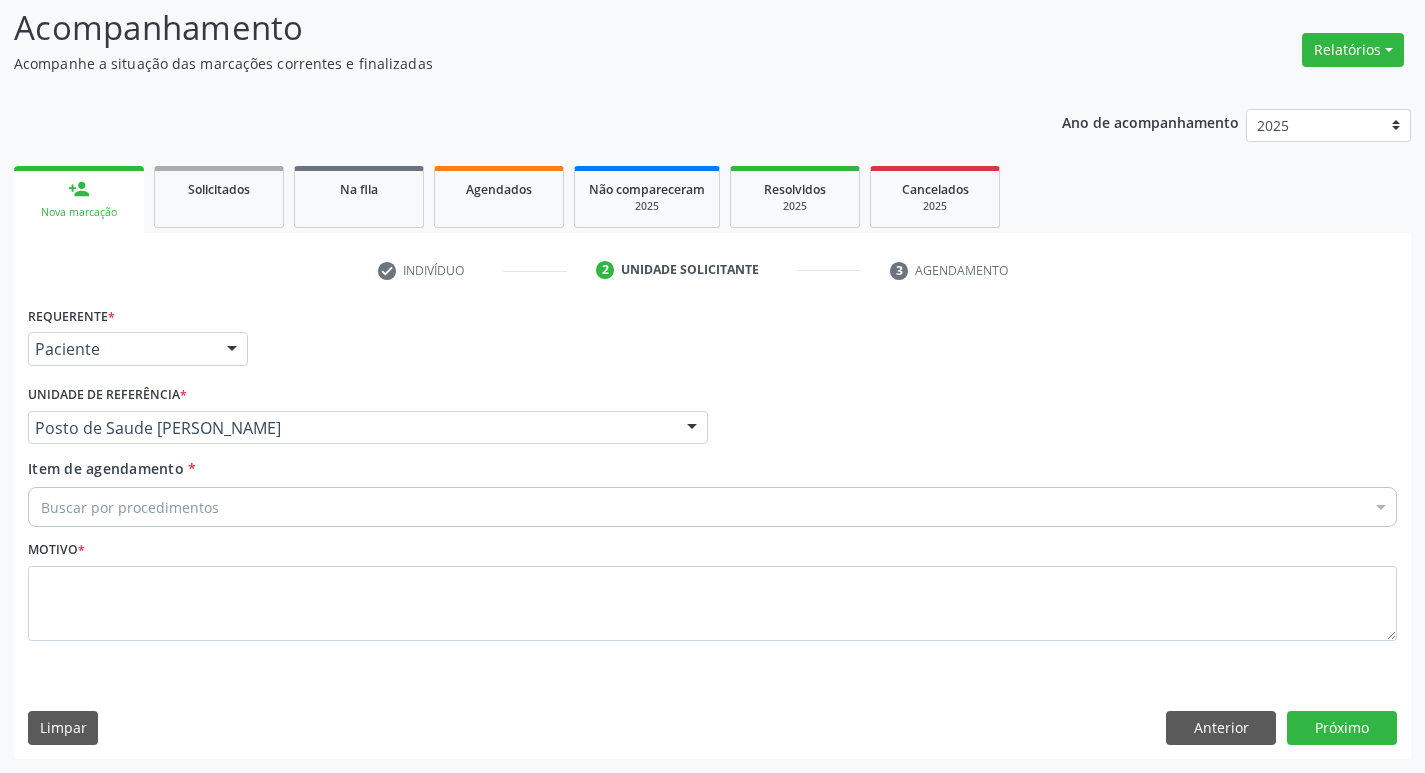 click on "Buscar por procedimentos" at bounding box center (712, 507) 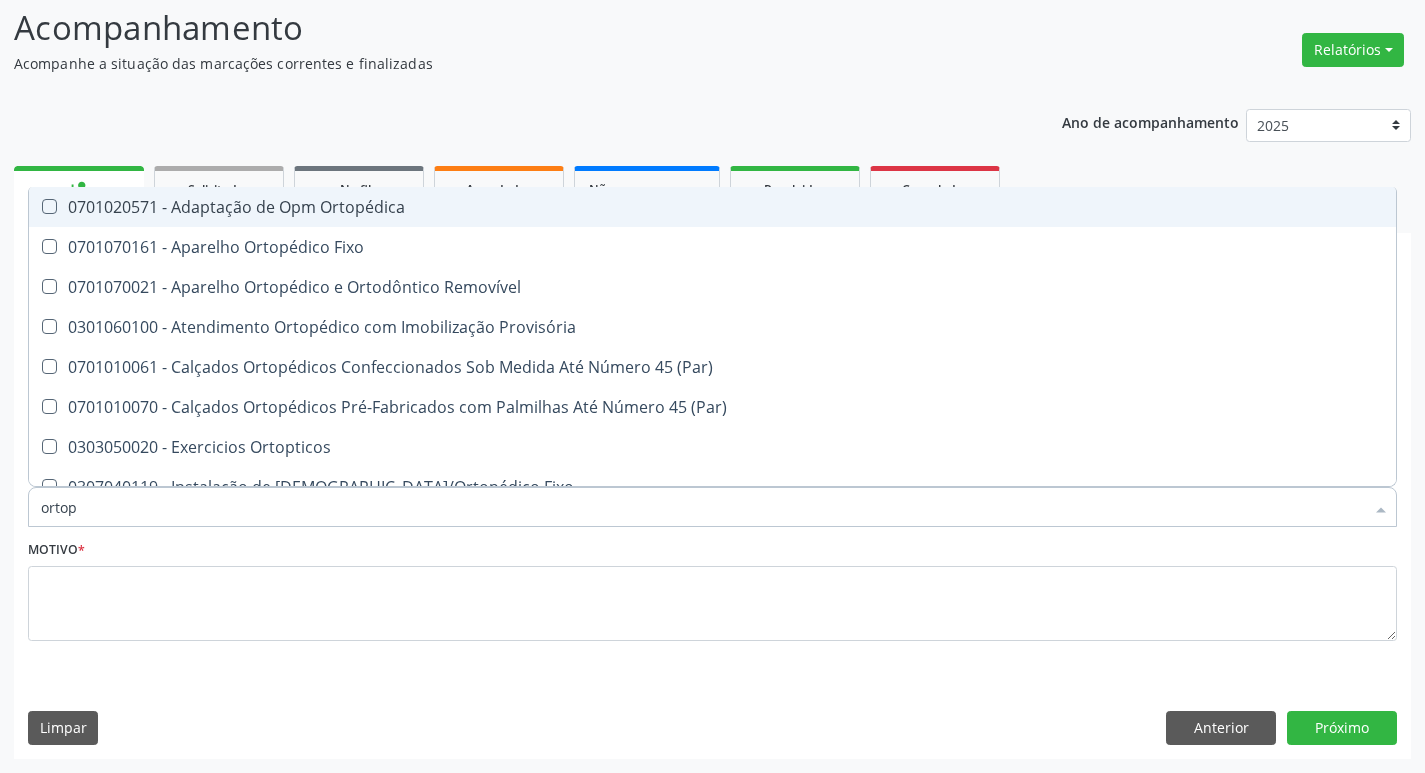 type on "ortope" 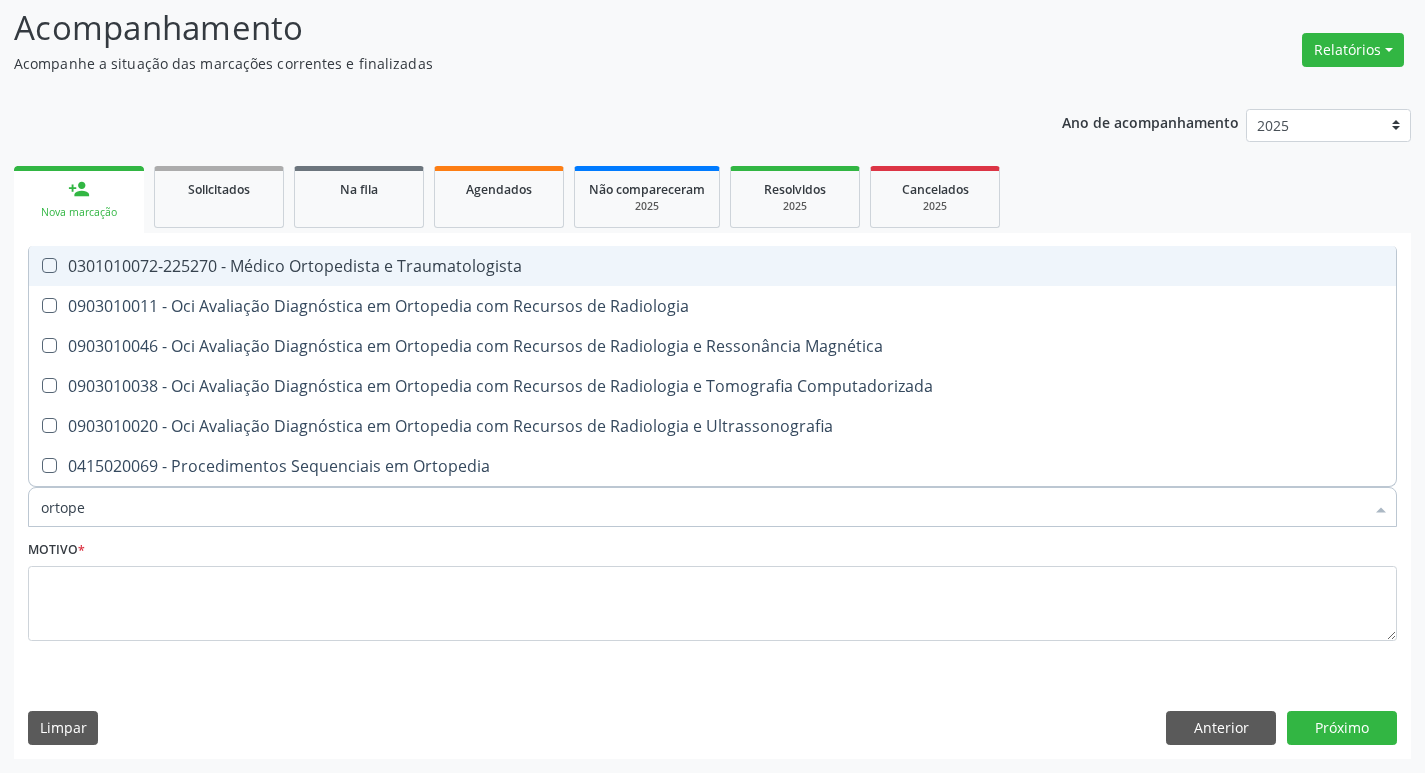 click on "0301010072-225270 - Médico Ortopedista e Traumatologista" at bounding box center (712, 266) 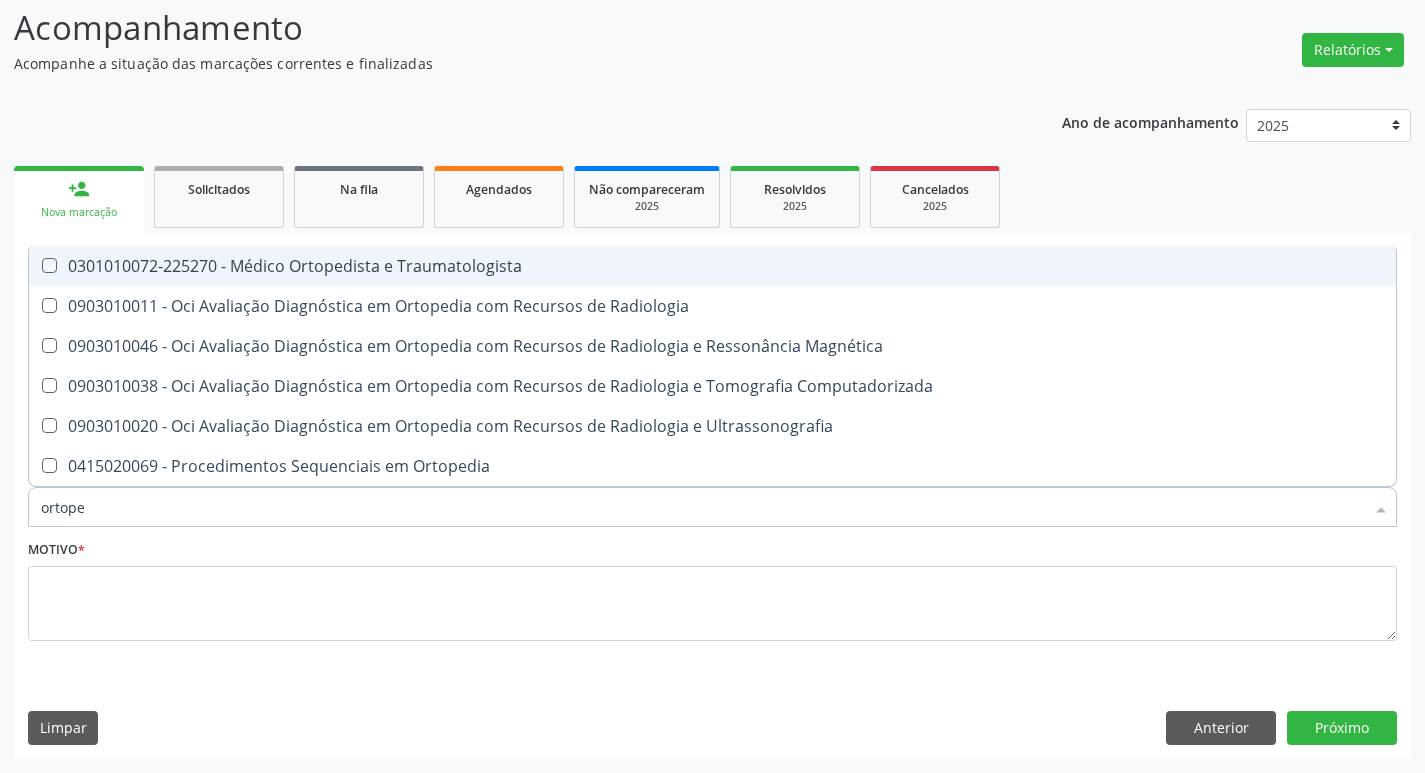 checkbox on "true" 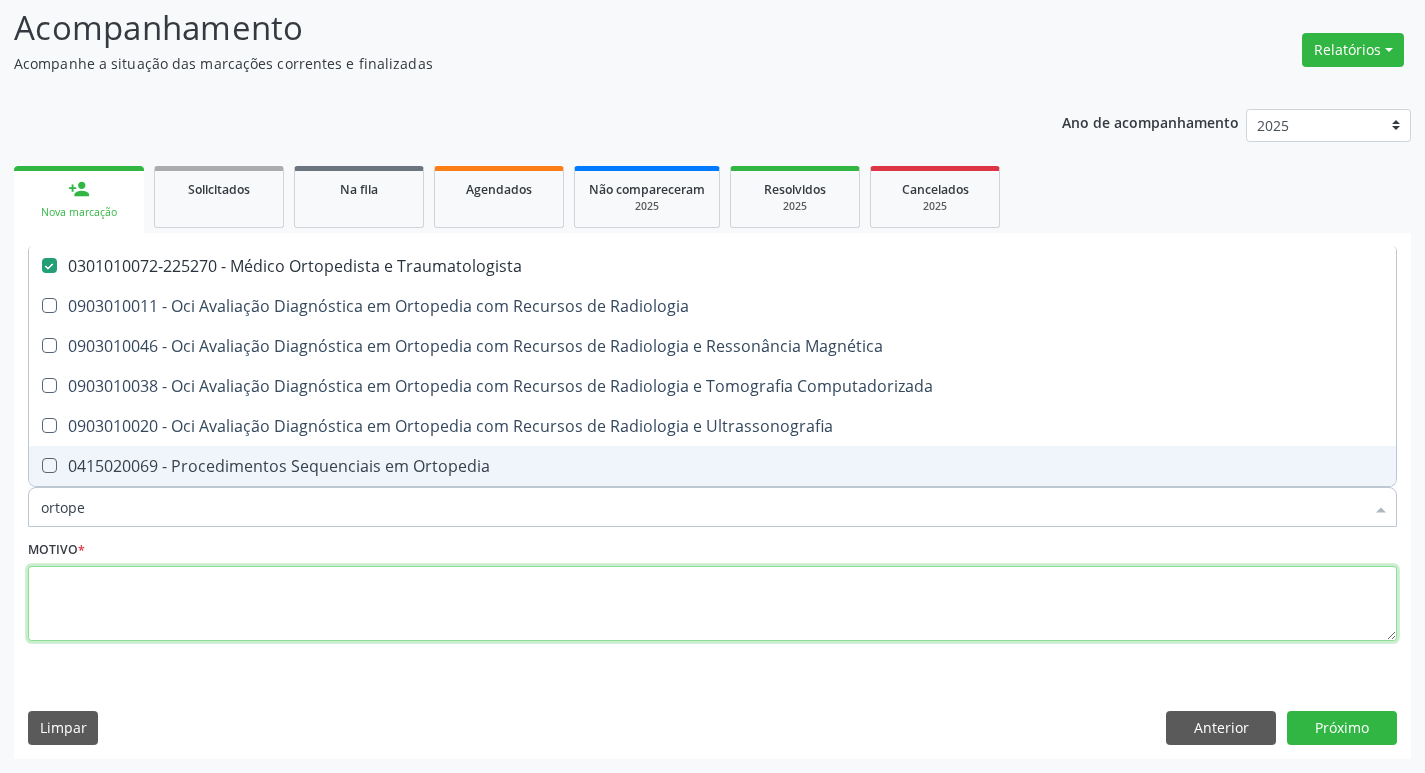 click at bounding box center (712, 604) 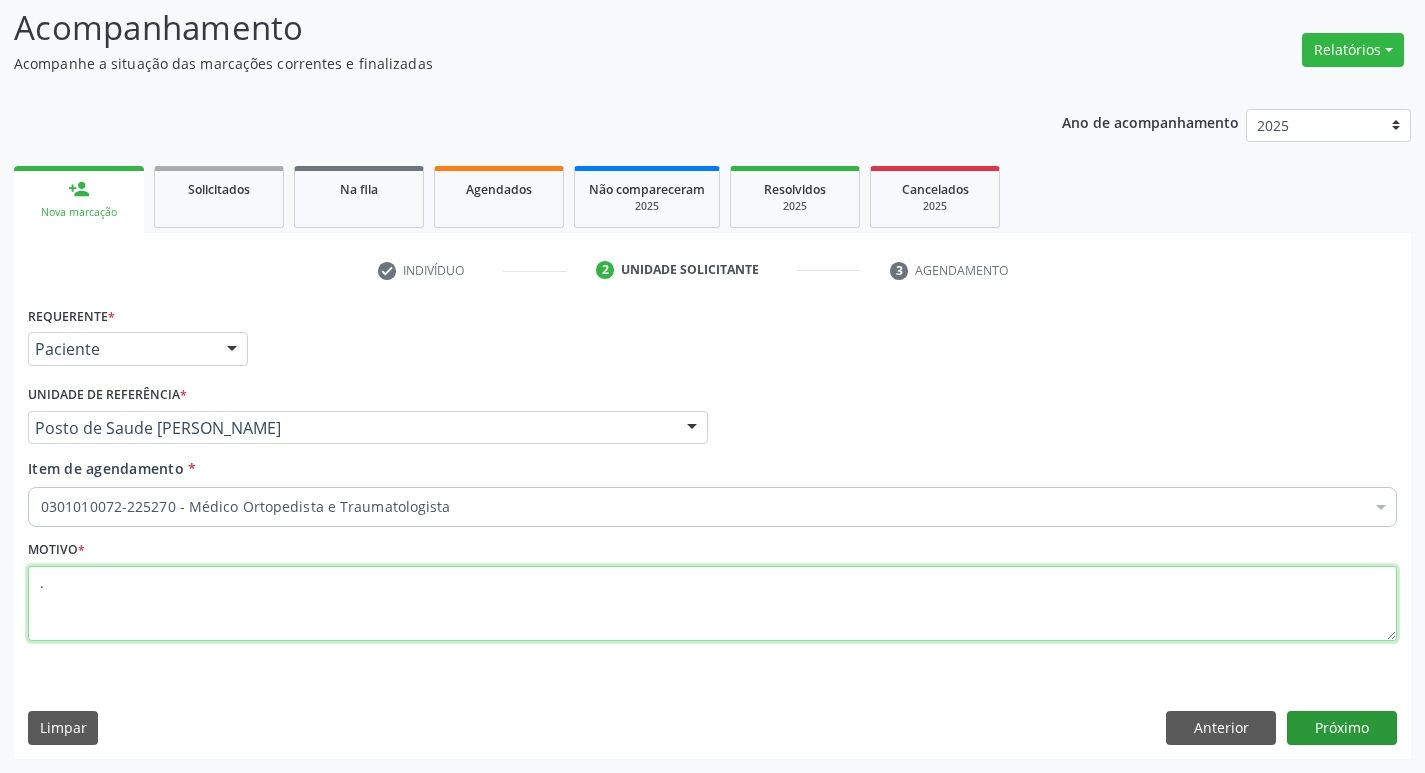 type on "." 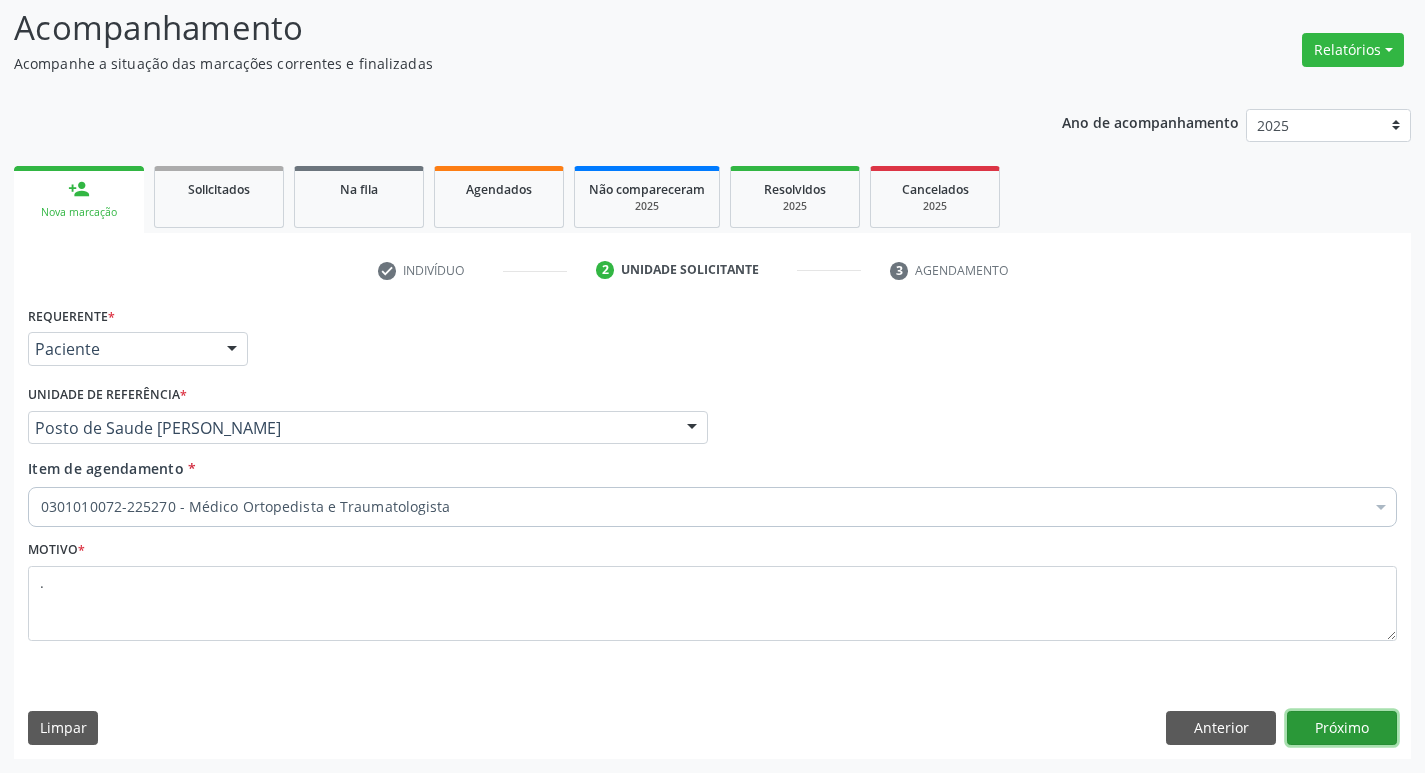 click on "Próximo" at bounding box center [1342, 728] 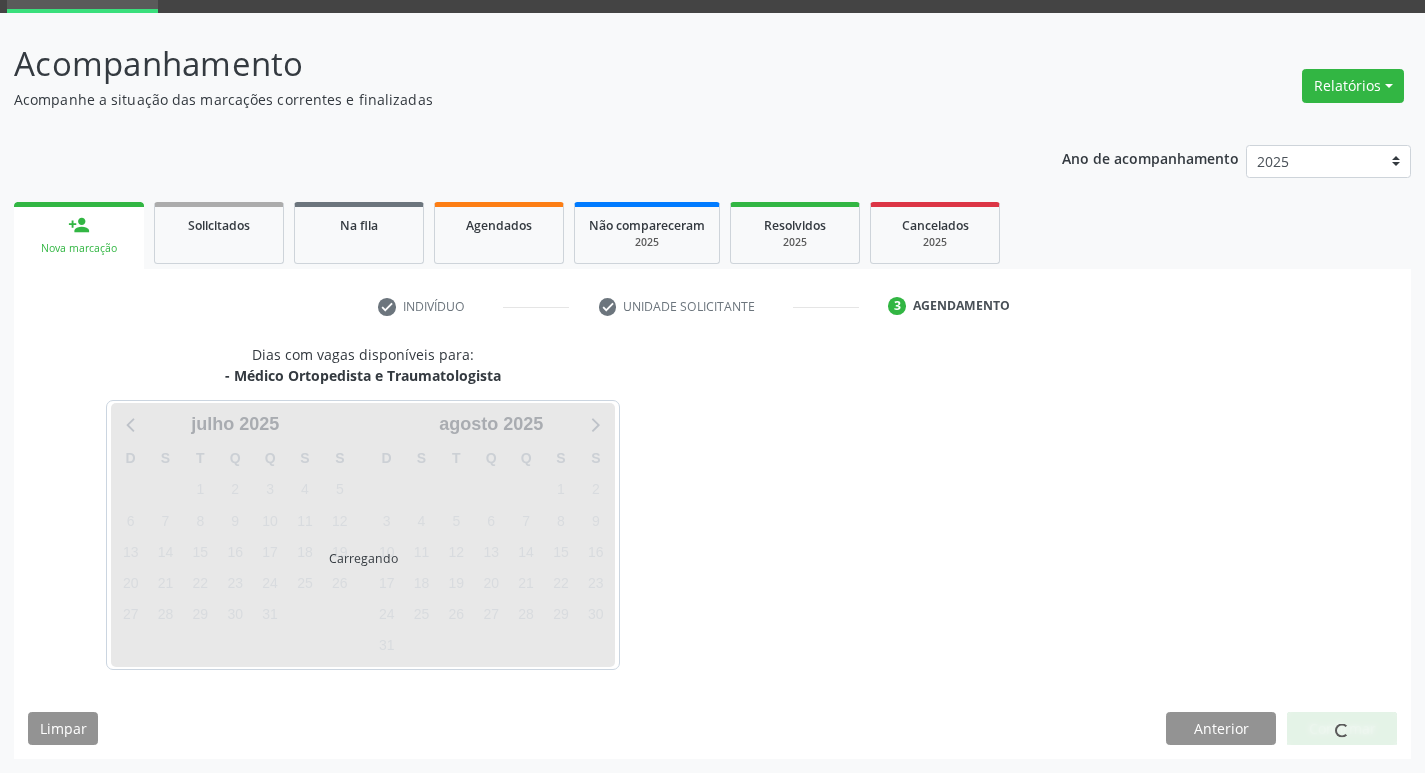 scroll, scrollTop: 97, scrollLeft: 0, axis: vertical 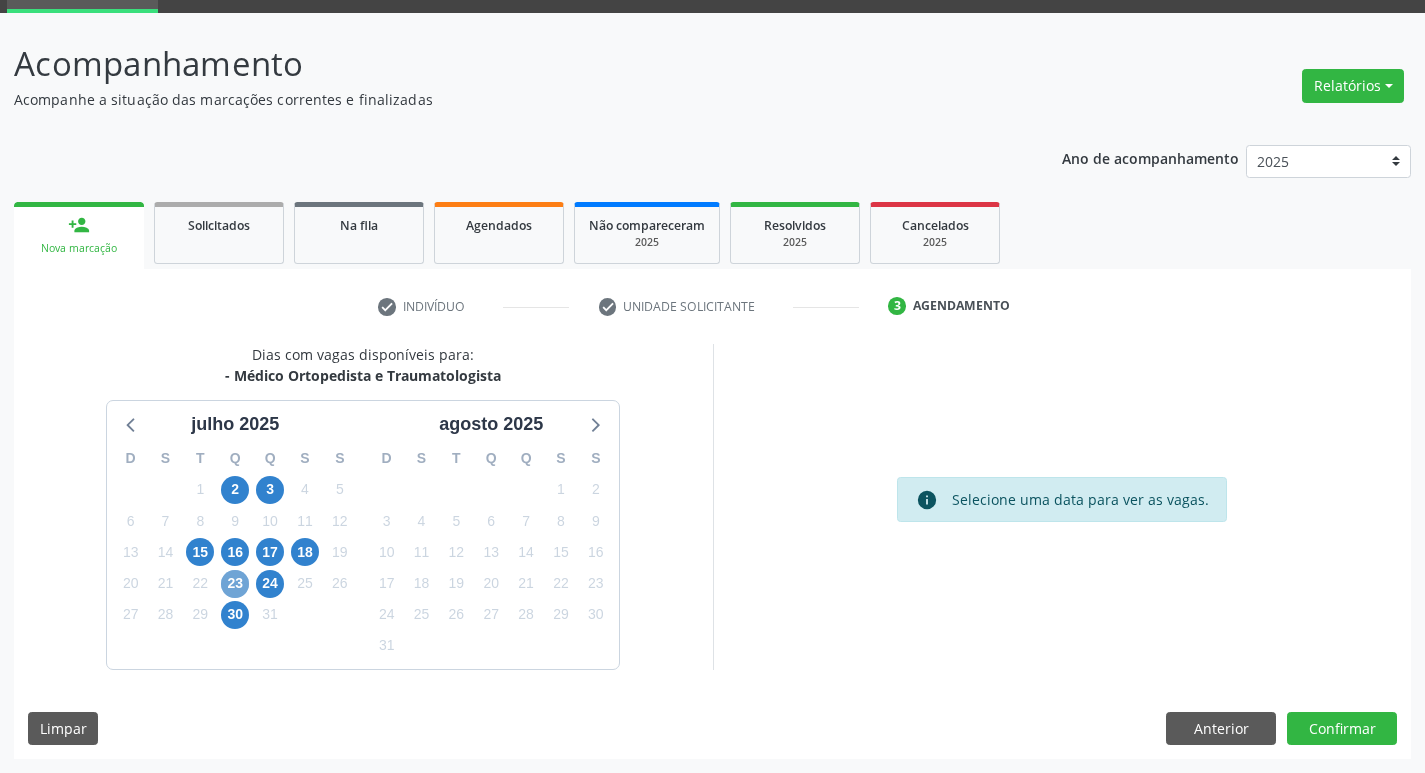 click on "23" at bounding box center (235, 584) 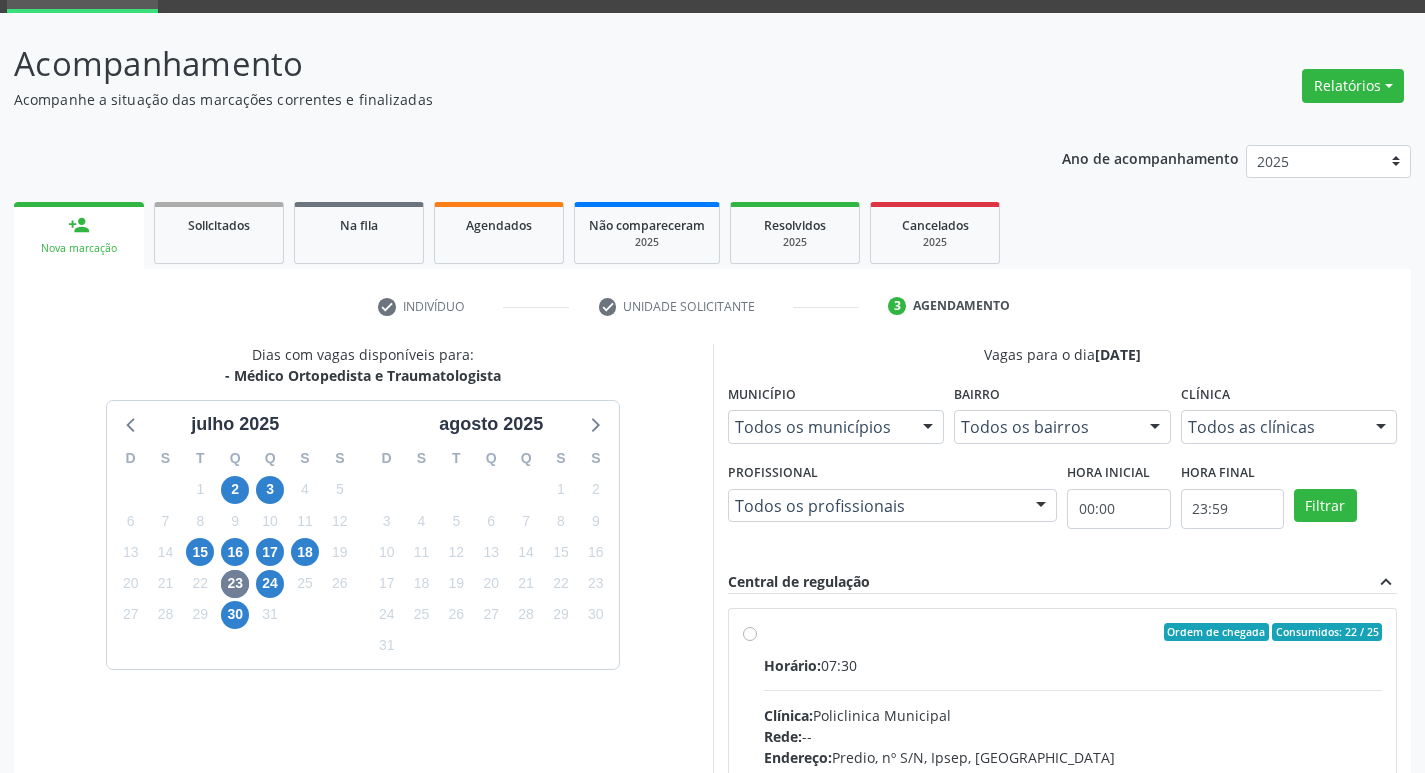 click on "Ordem de chegada
Consumidos: 22 / 25" at bounding box center [1073, 632] 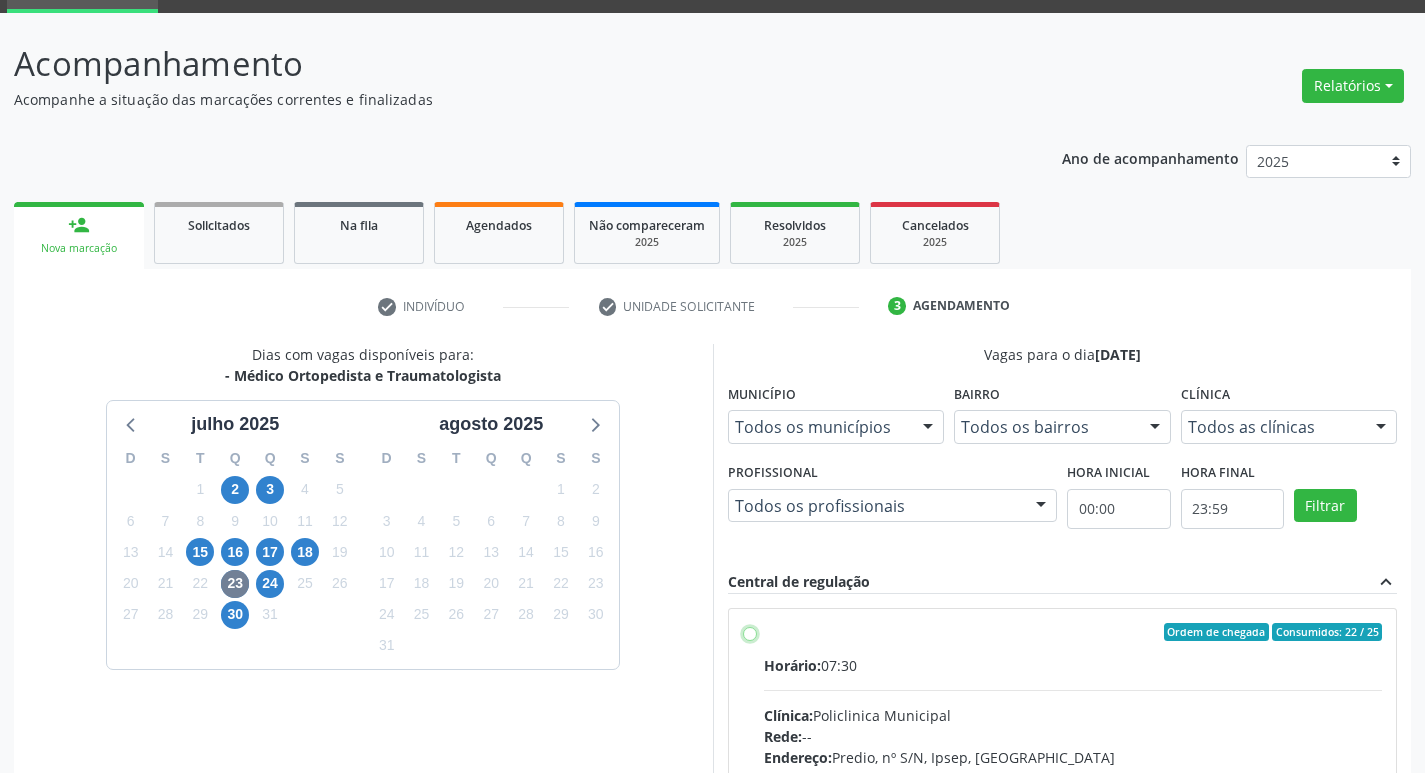 click on "Ordem de chegada
Consumidos: 22 / 25
Horário:   07:30
Clínica:  Policlinica Municipal
Rede:
--
Endereço:   Predio, nº S/N, Ipsep, [GEOGRAPHIC_DATA] - PE
Telefone:   --
Profissional:
[PERSON_NAME]
Informações adicionais sobre o atendimento
Idade de atendimento:
de 0 a 120 anos
Gênero(s) atendido(s):
Masculino e Feminino
Informações adicionais:
--" at bounding box center [750, 632] 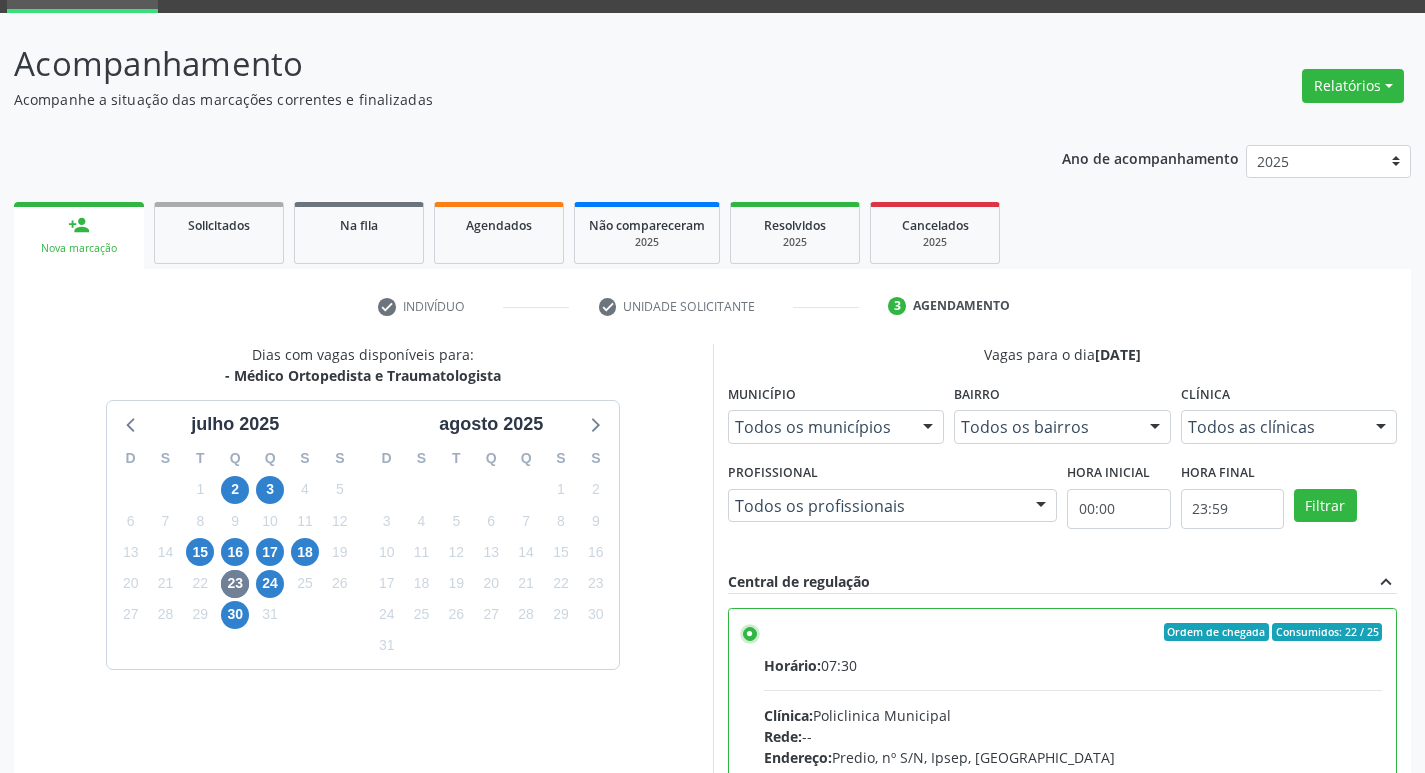scroll, scrollTop: 422, scrollLeft: 0, axis: vertical 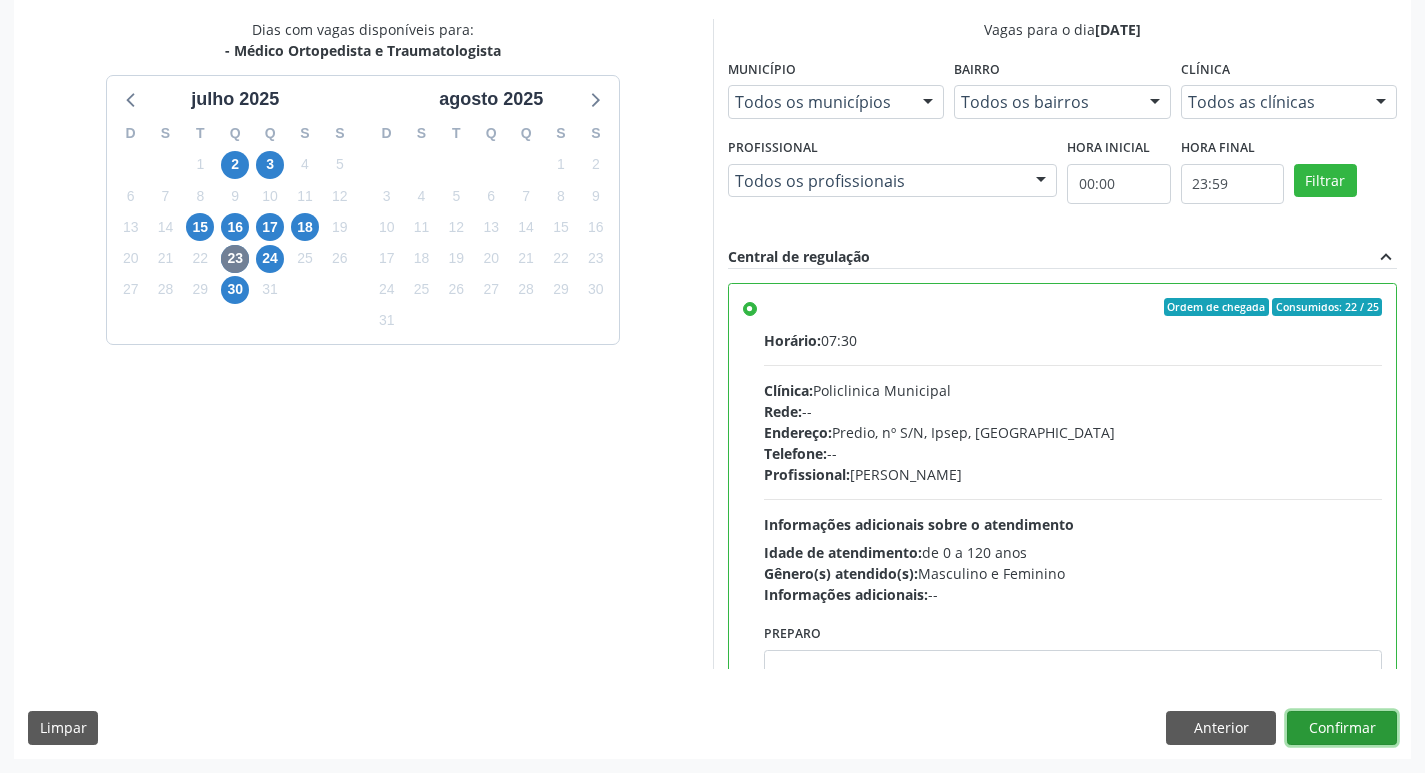 click on "Confirmar" at bounding box center [1342, 728] 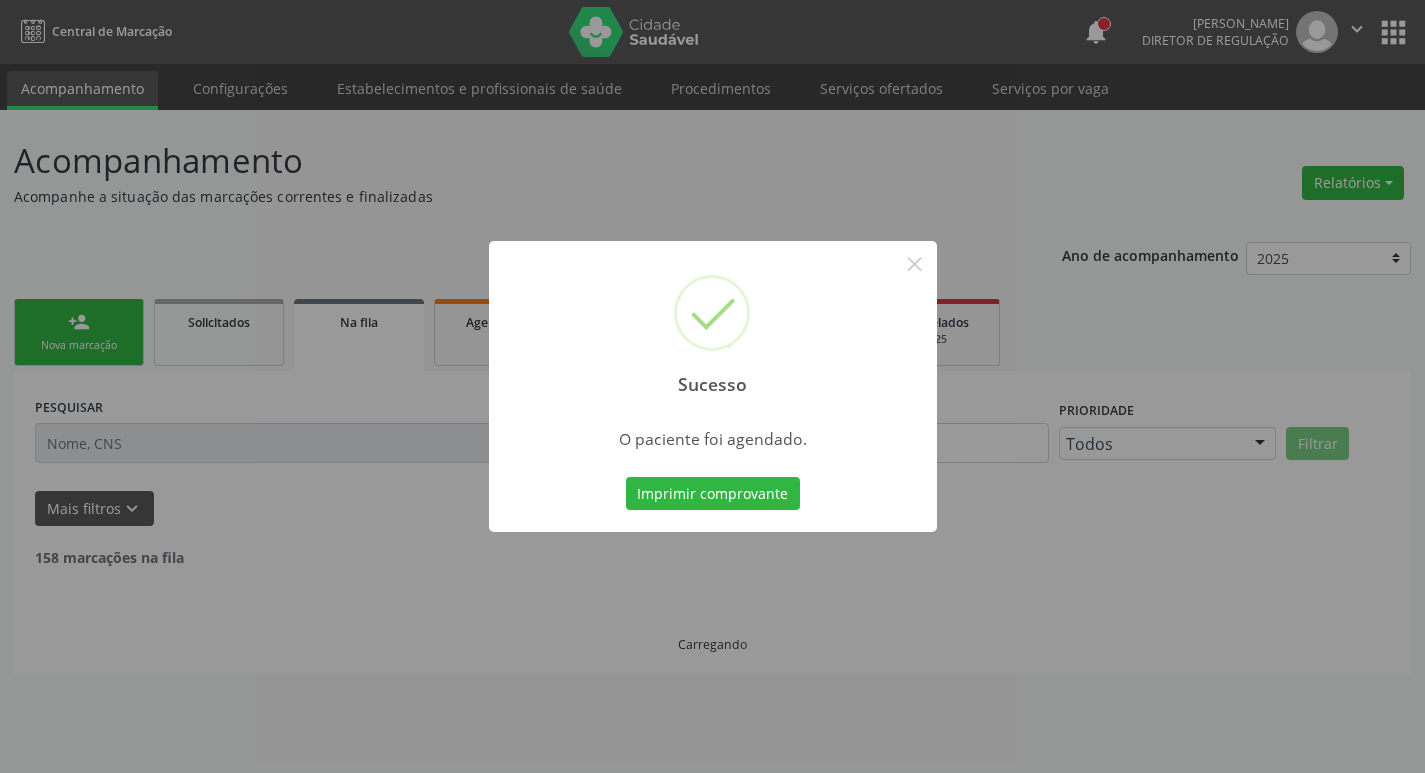scroll, scrollTop: 0, scrollLeft: 0, axis: both 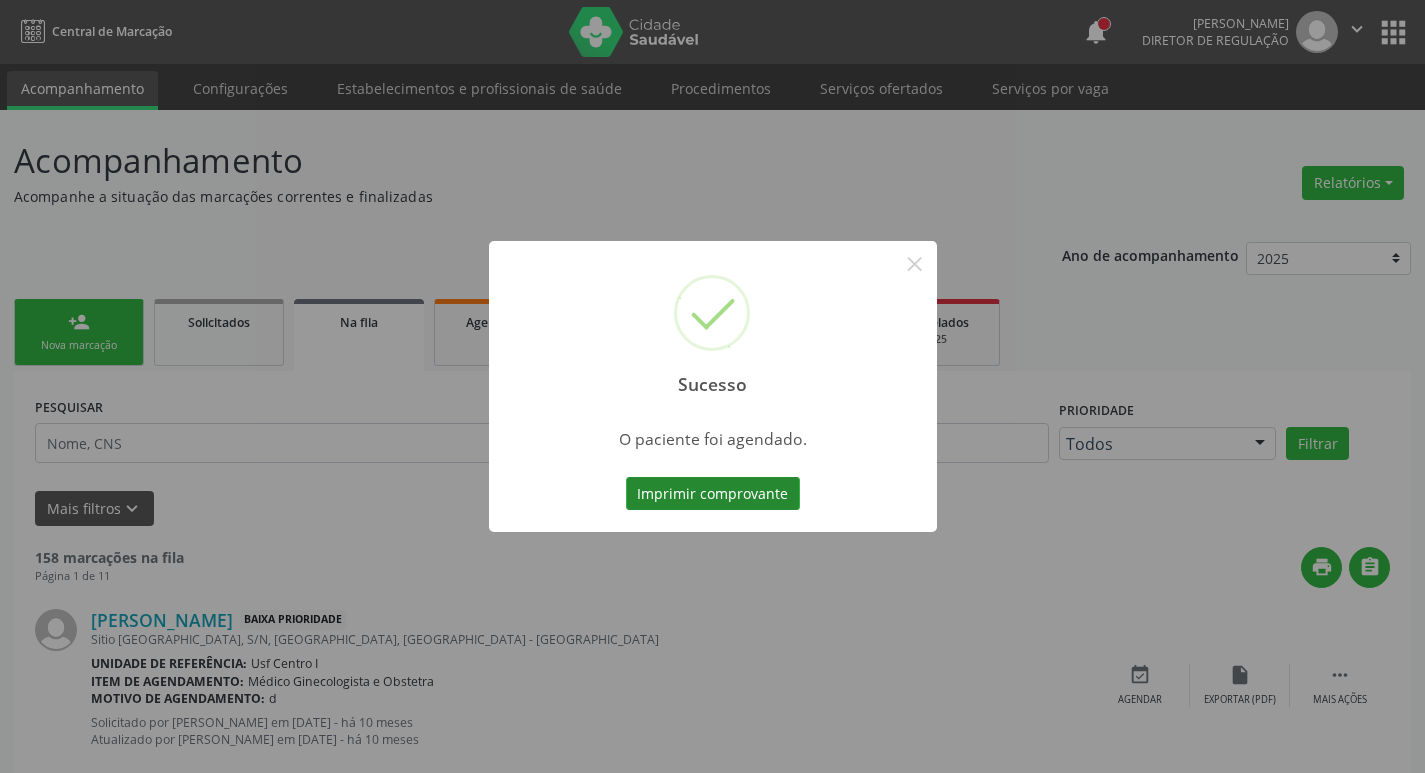 click on "Imprimir comprovante" at bounding box center (713, 494) 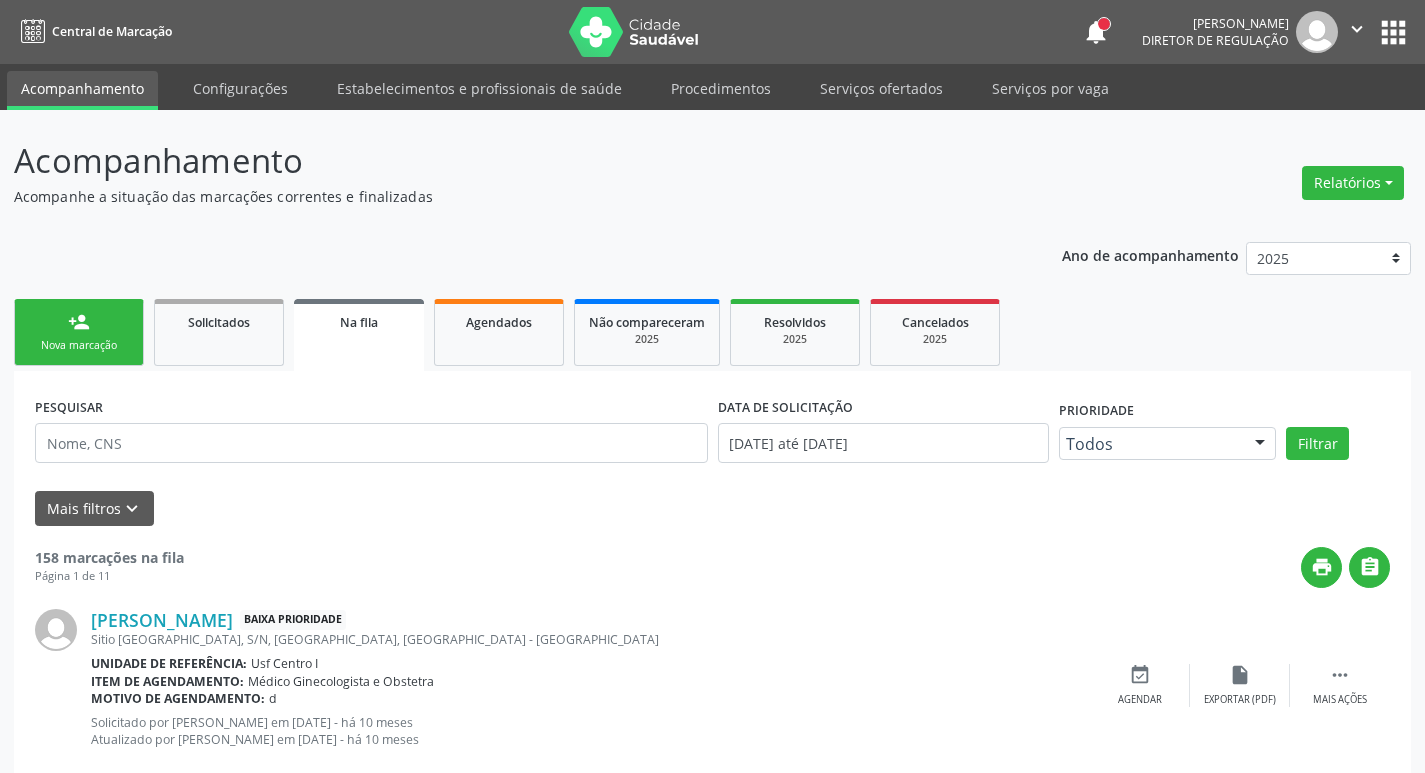 click on "person_add" at bounding box center (79, 322) 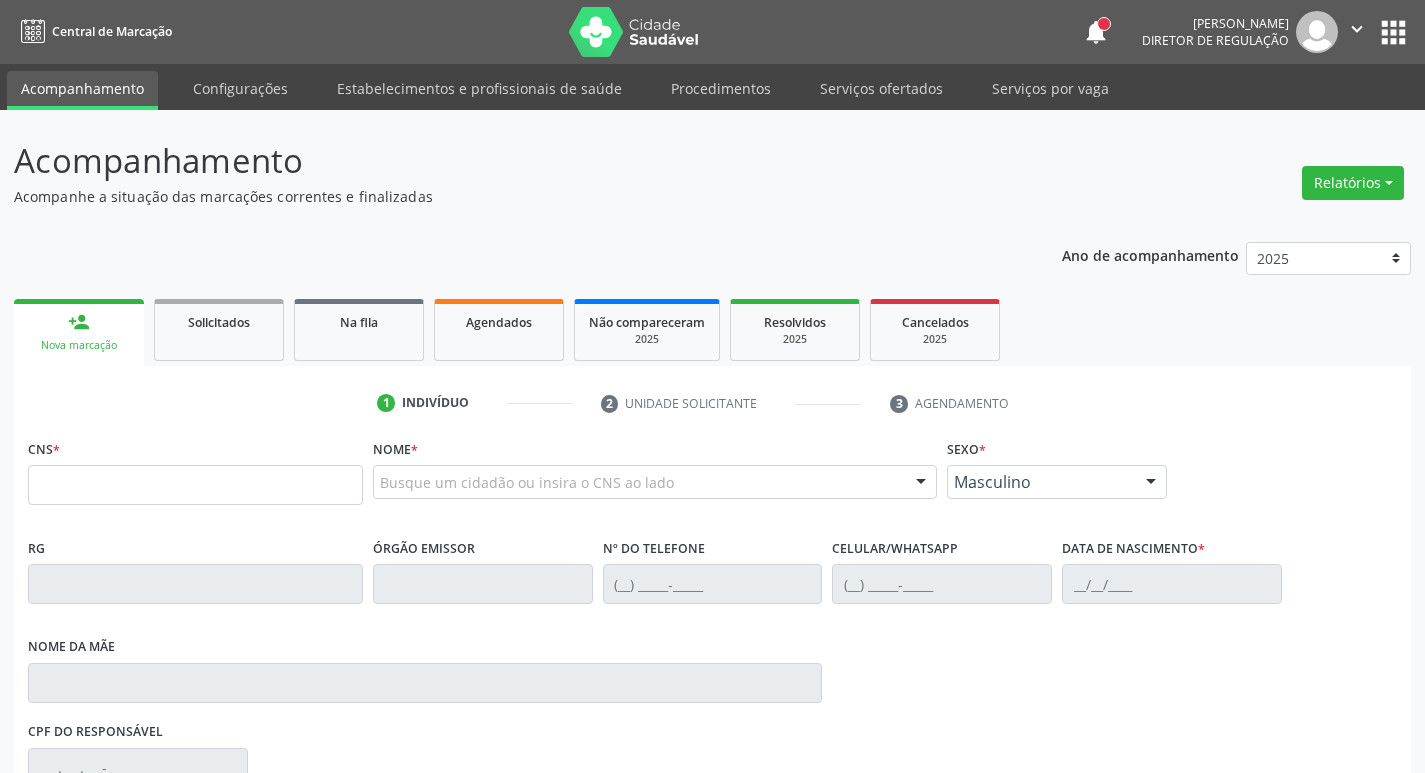 click on "Nova marcação" at bounding box center [79, 345] 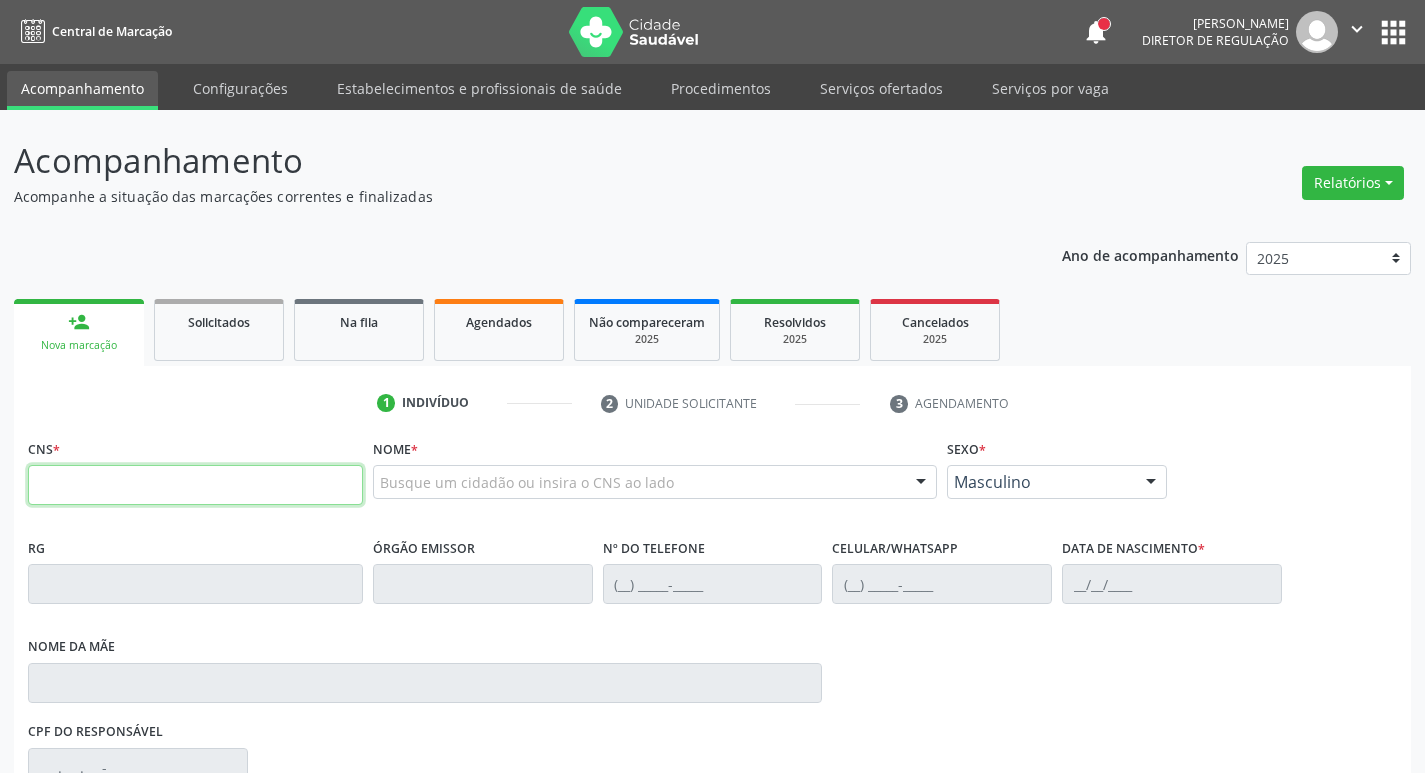 click at bounding box center [195, 485] 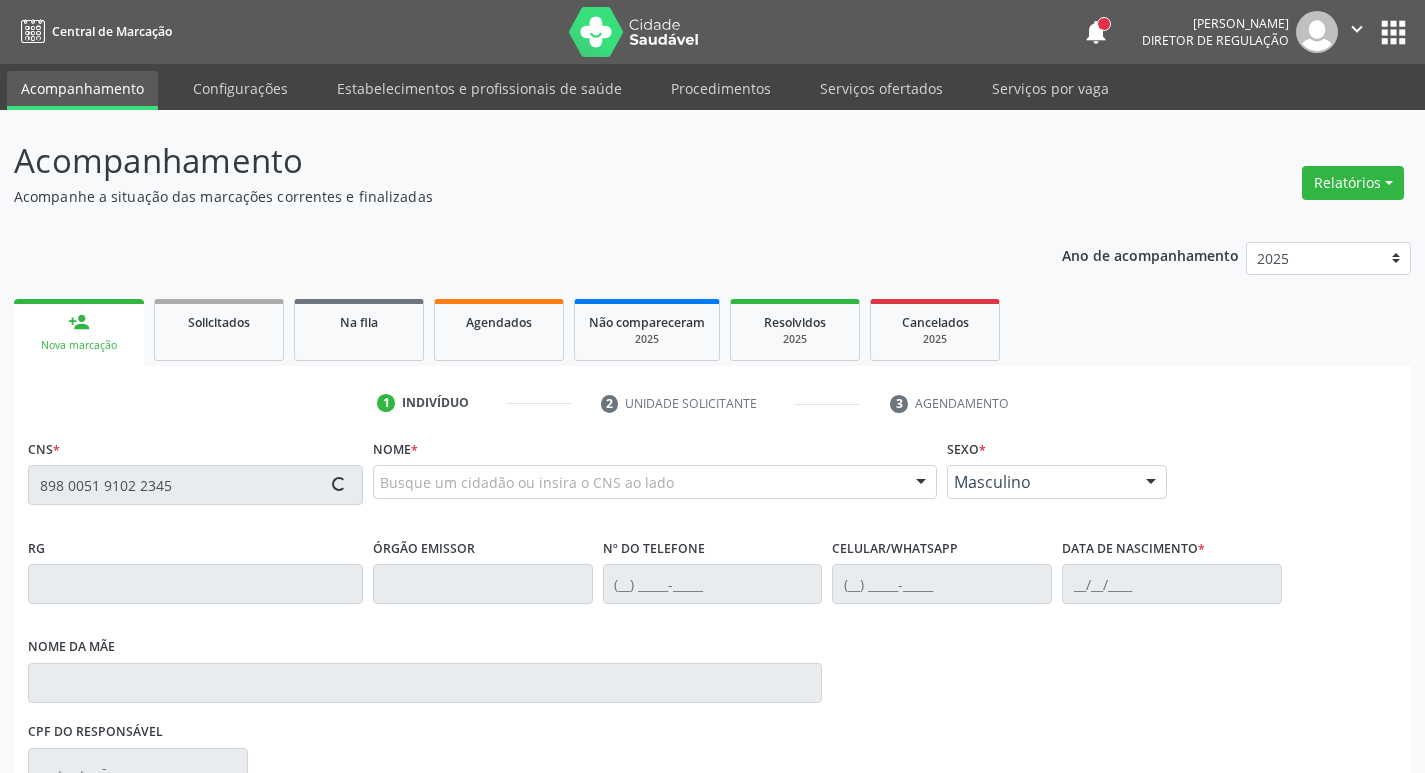 type on "898 0051 9102 2345" 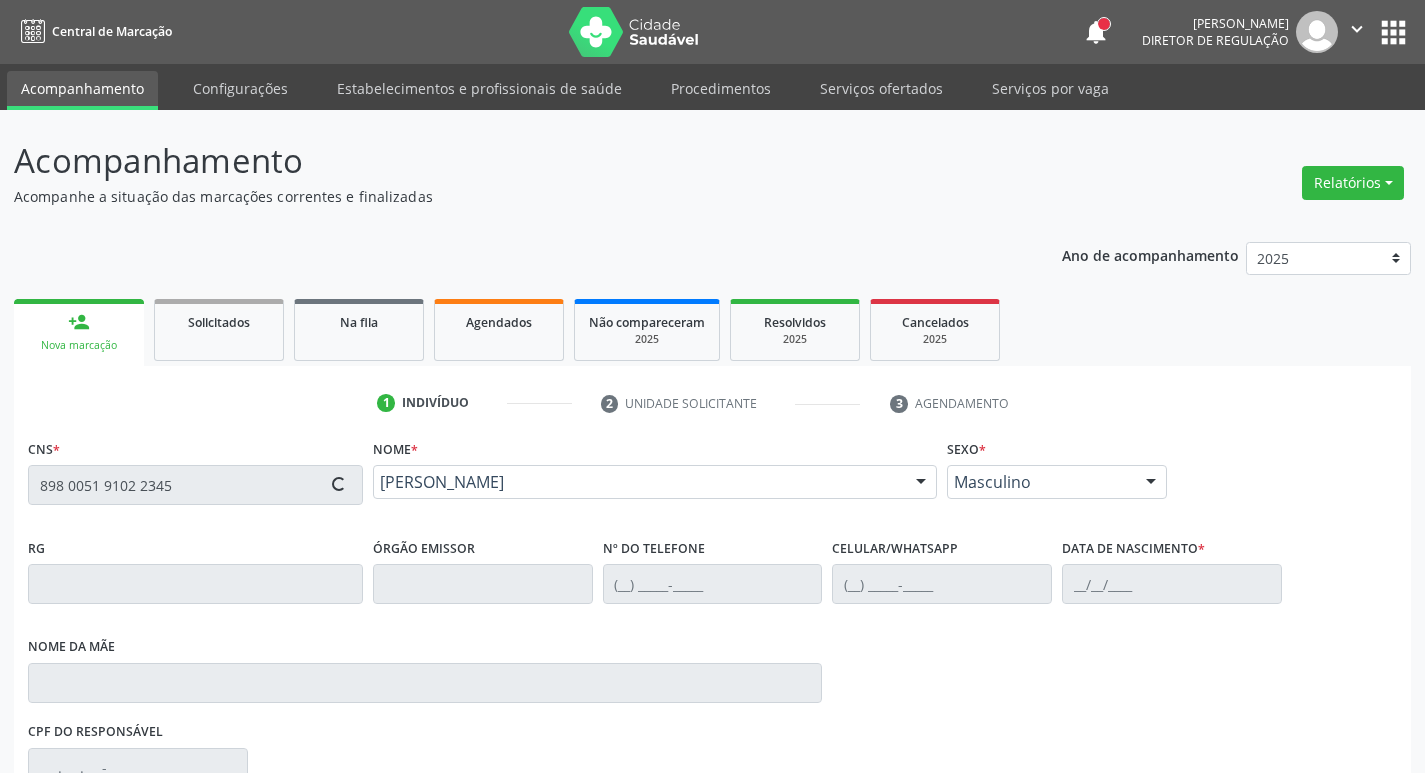 type on "[PHONE_NUMBER]" 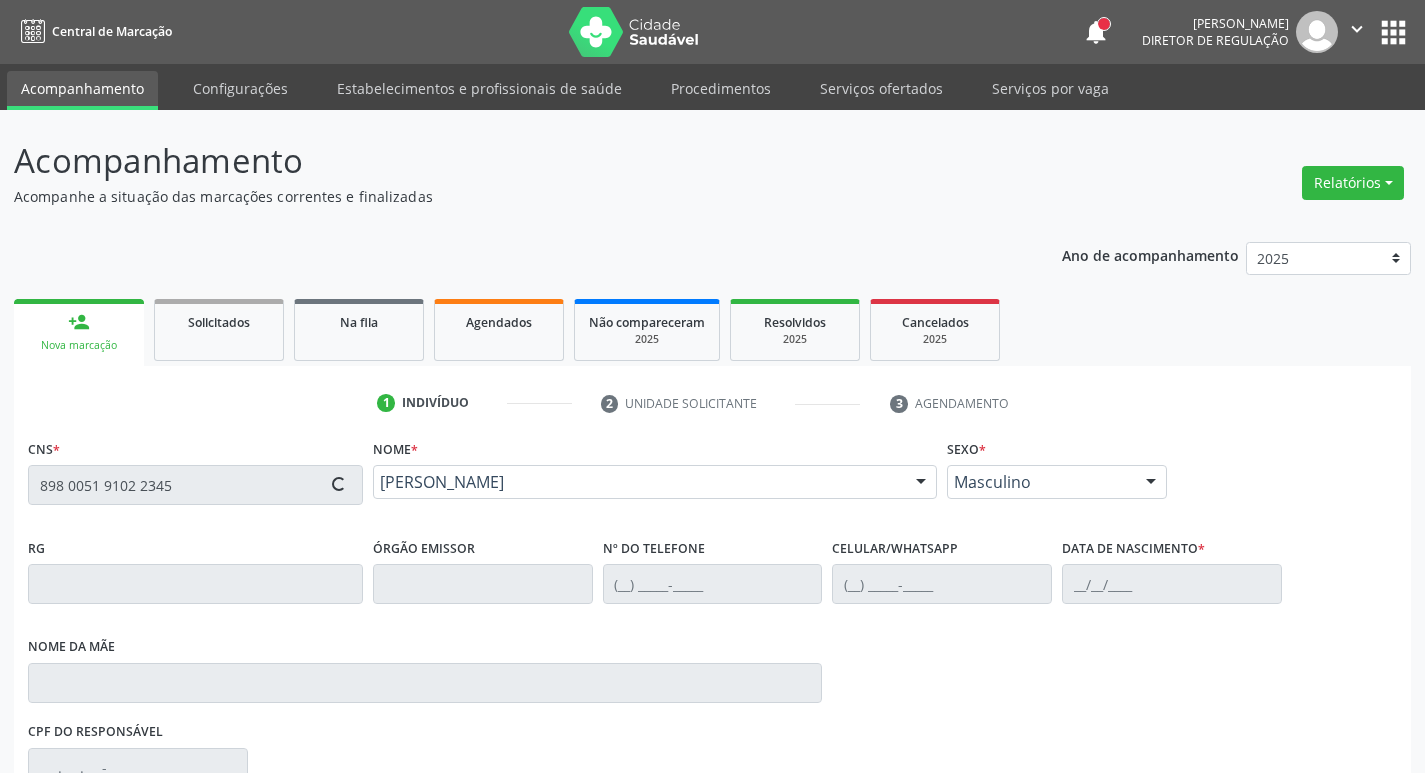type on "1[DATE]" 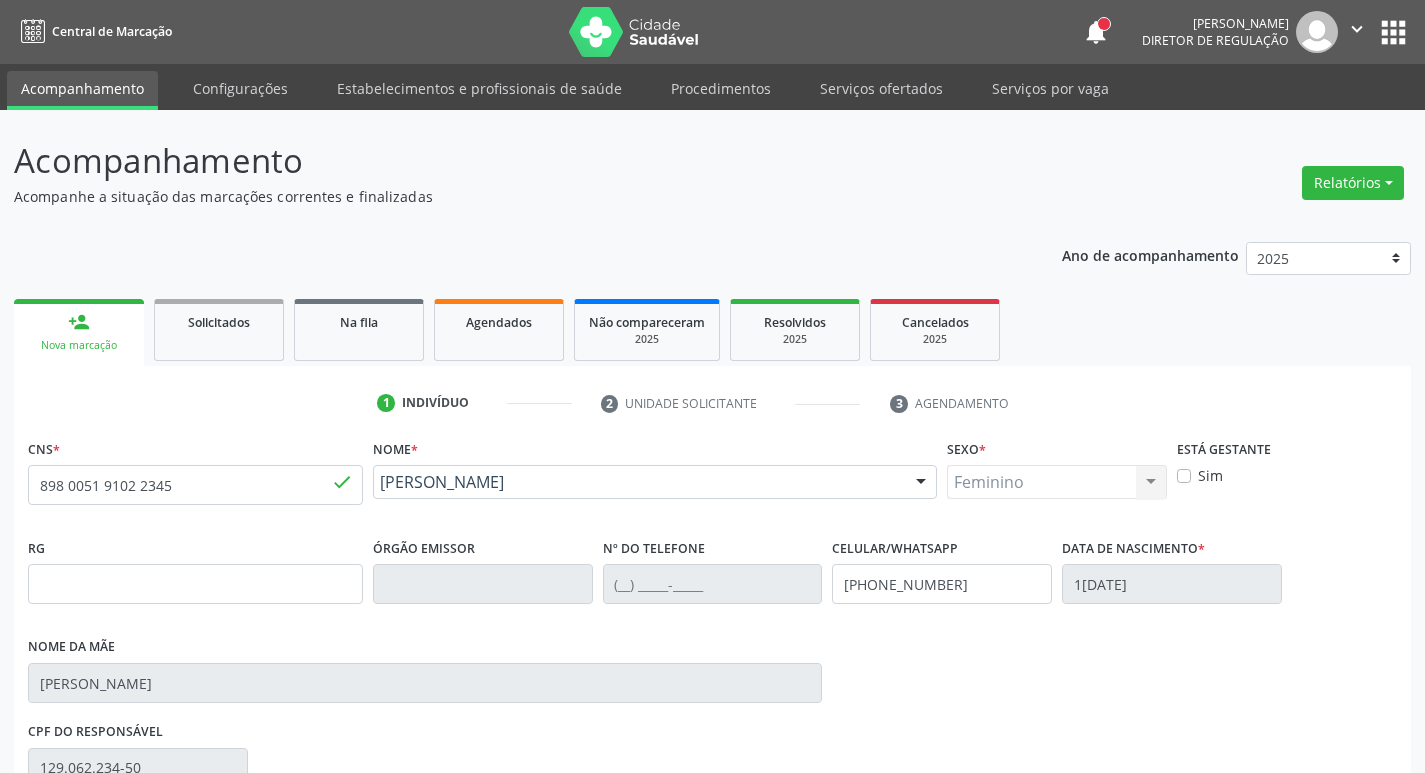 scroll, scrollTop: 297, scrollLeft: 0, axis: vertical 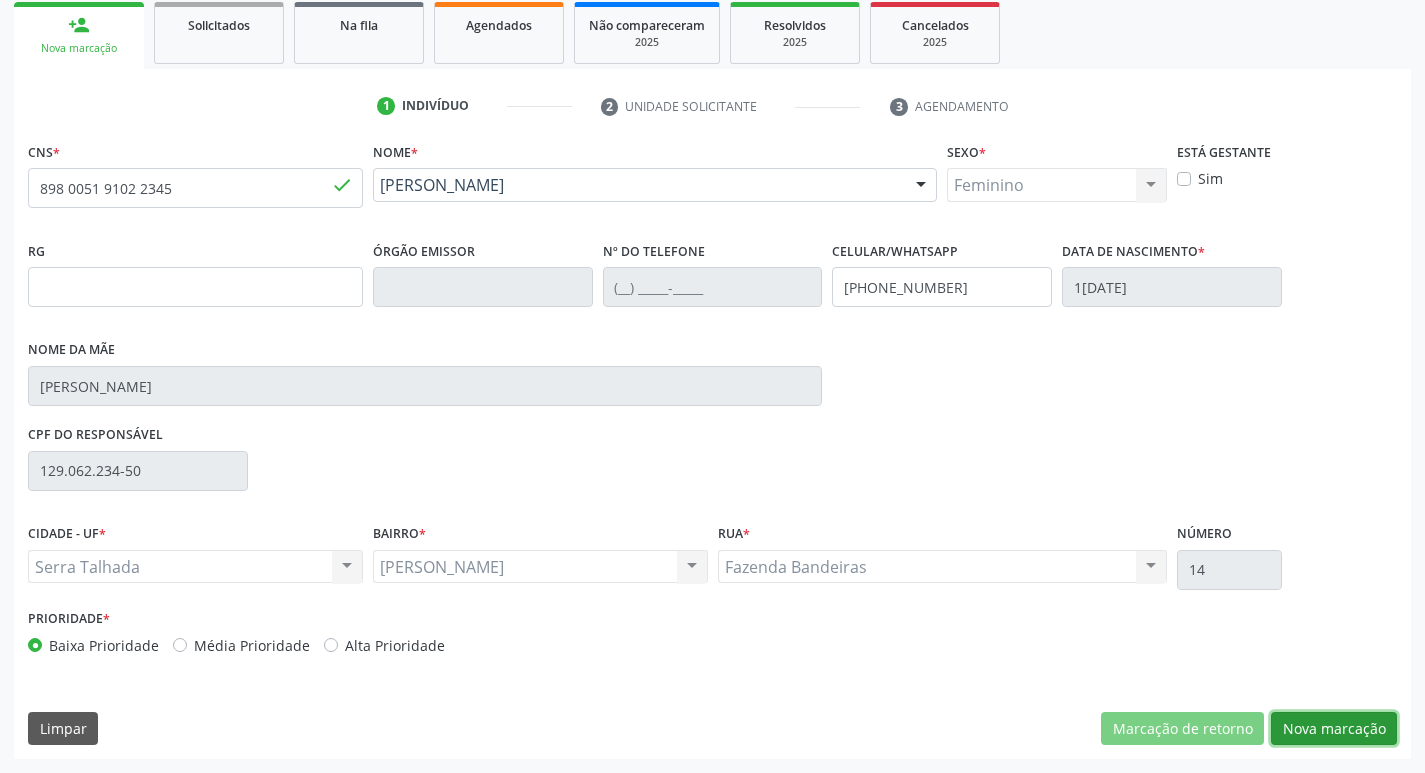 click on "Nova marcação" at bounding box center (1334, 729) 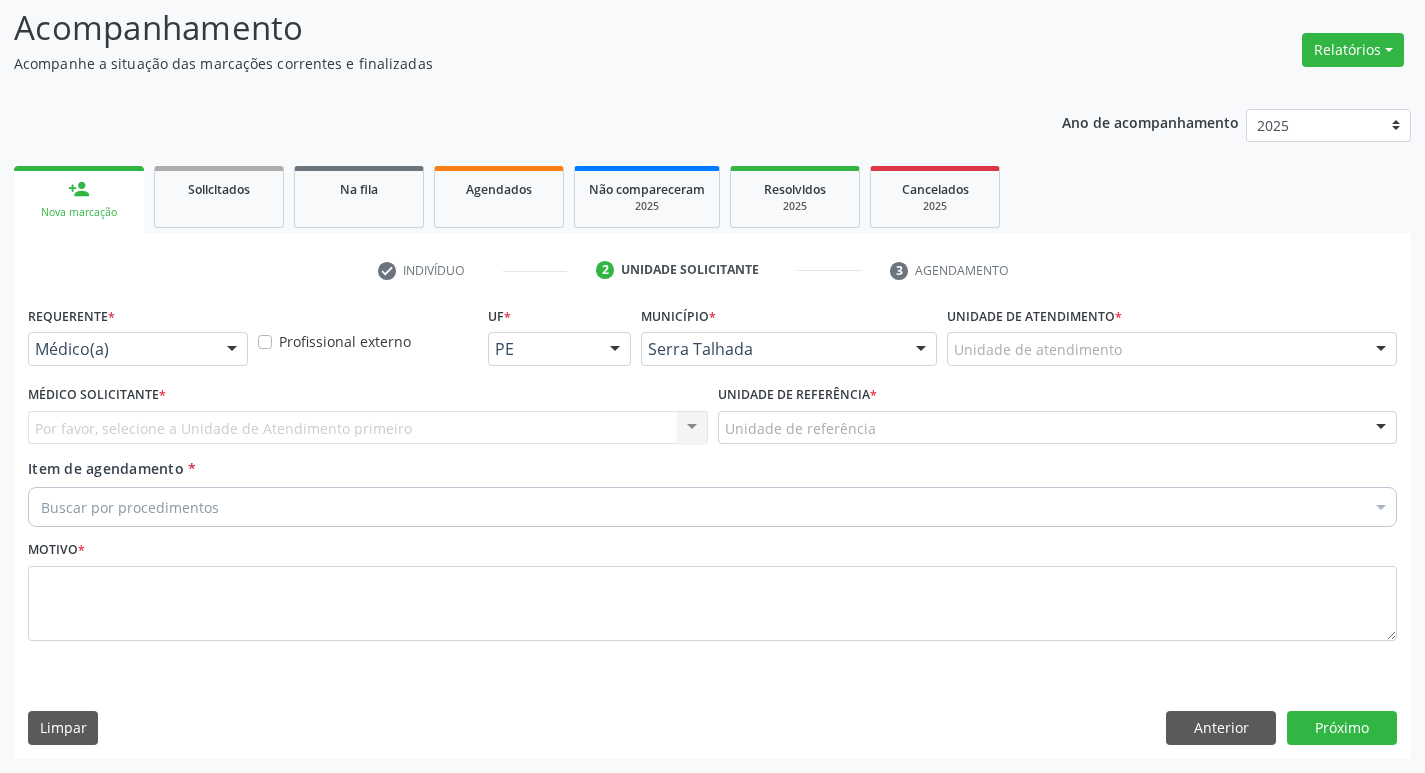 scroll, scrollTop: 133, scrollLeft: 0, axis: vertical 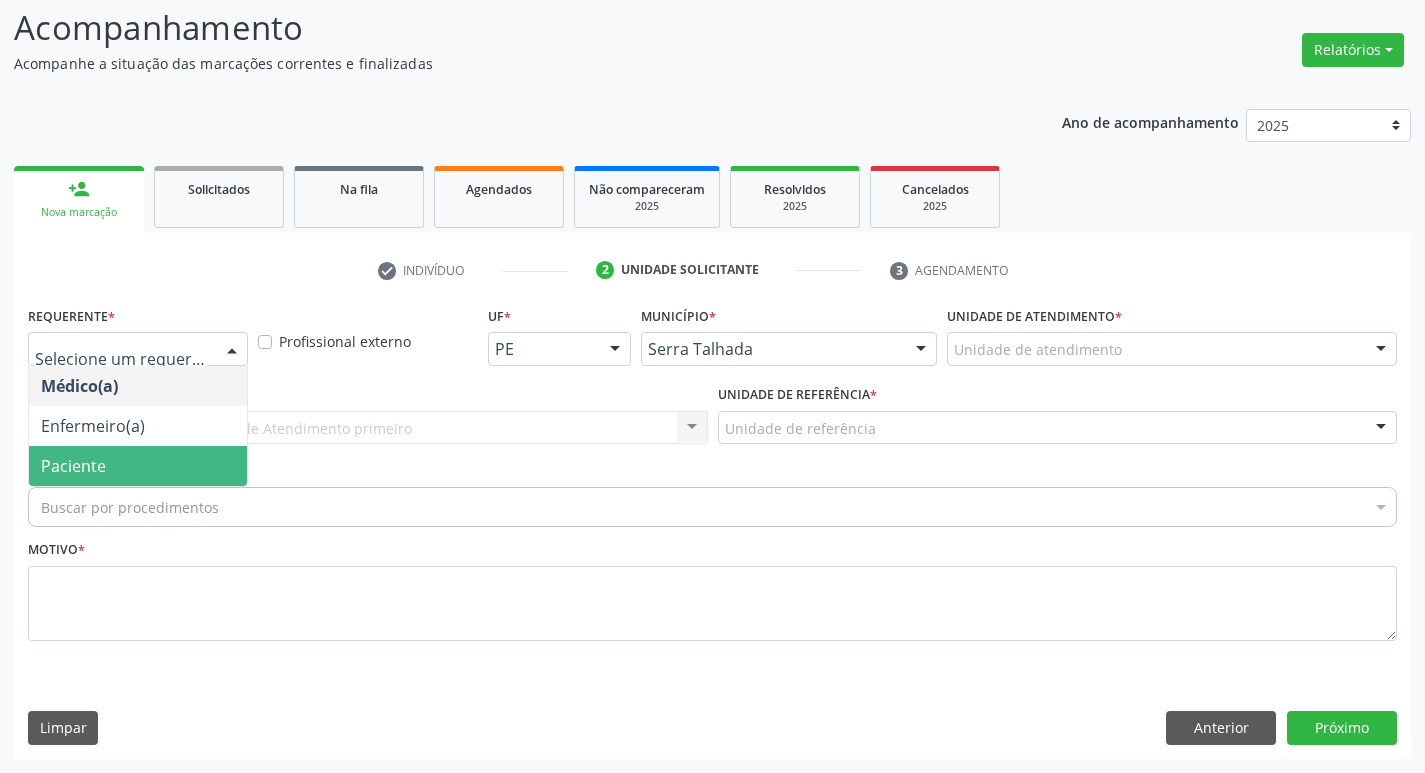 click on "Paciente" at bounding box center [138, 466] 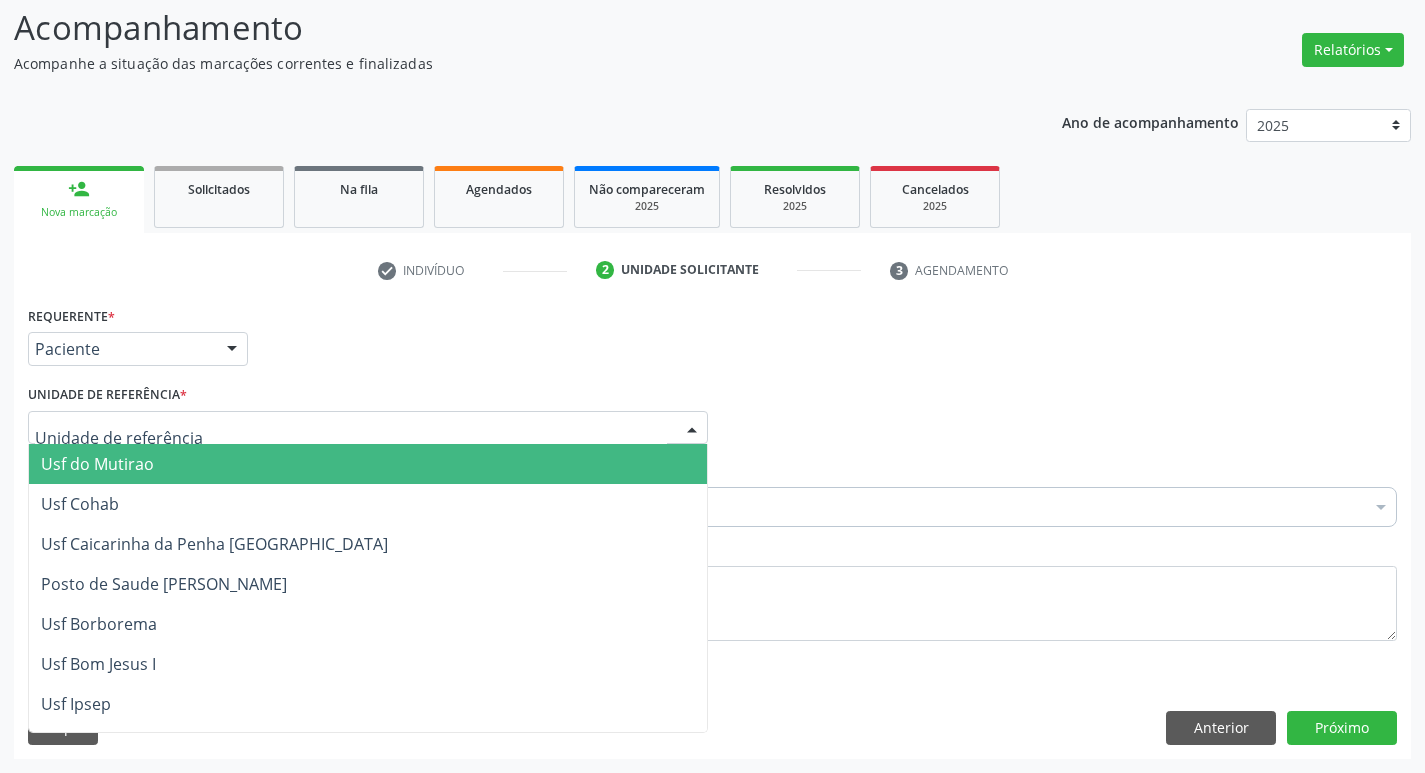 click at bounding box center [368, 428] 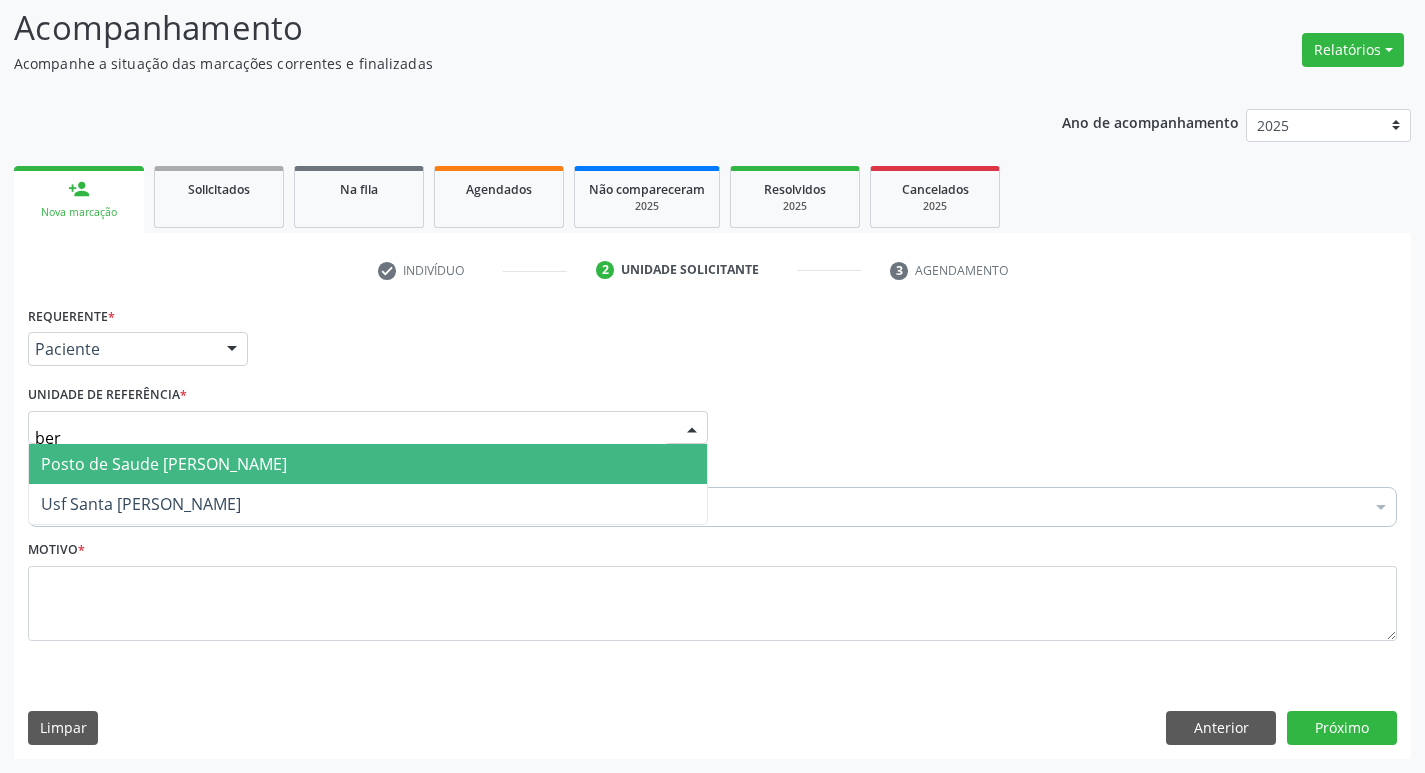 type on "bern" 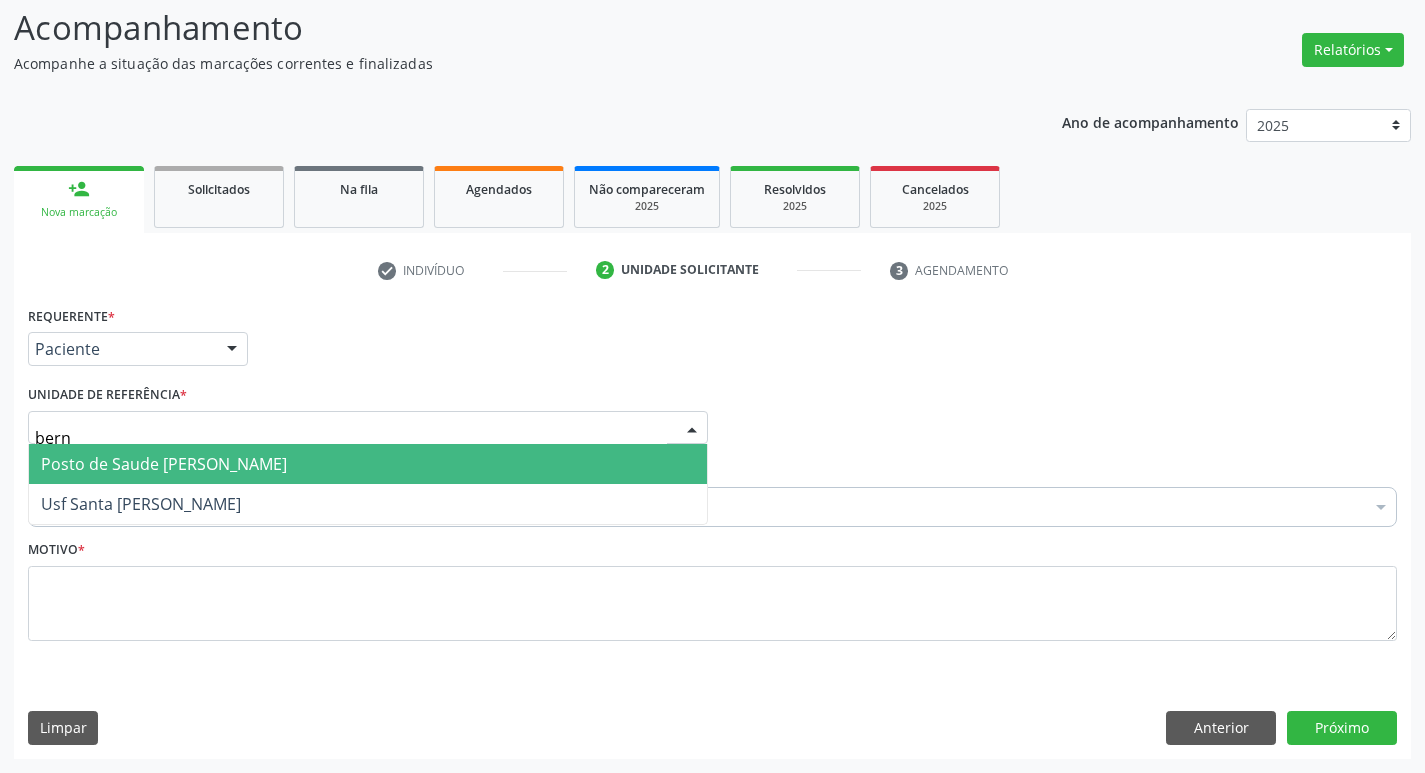 click on "Posto de Saude [PERSON_NAME]" at bounding box center [368, 464] 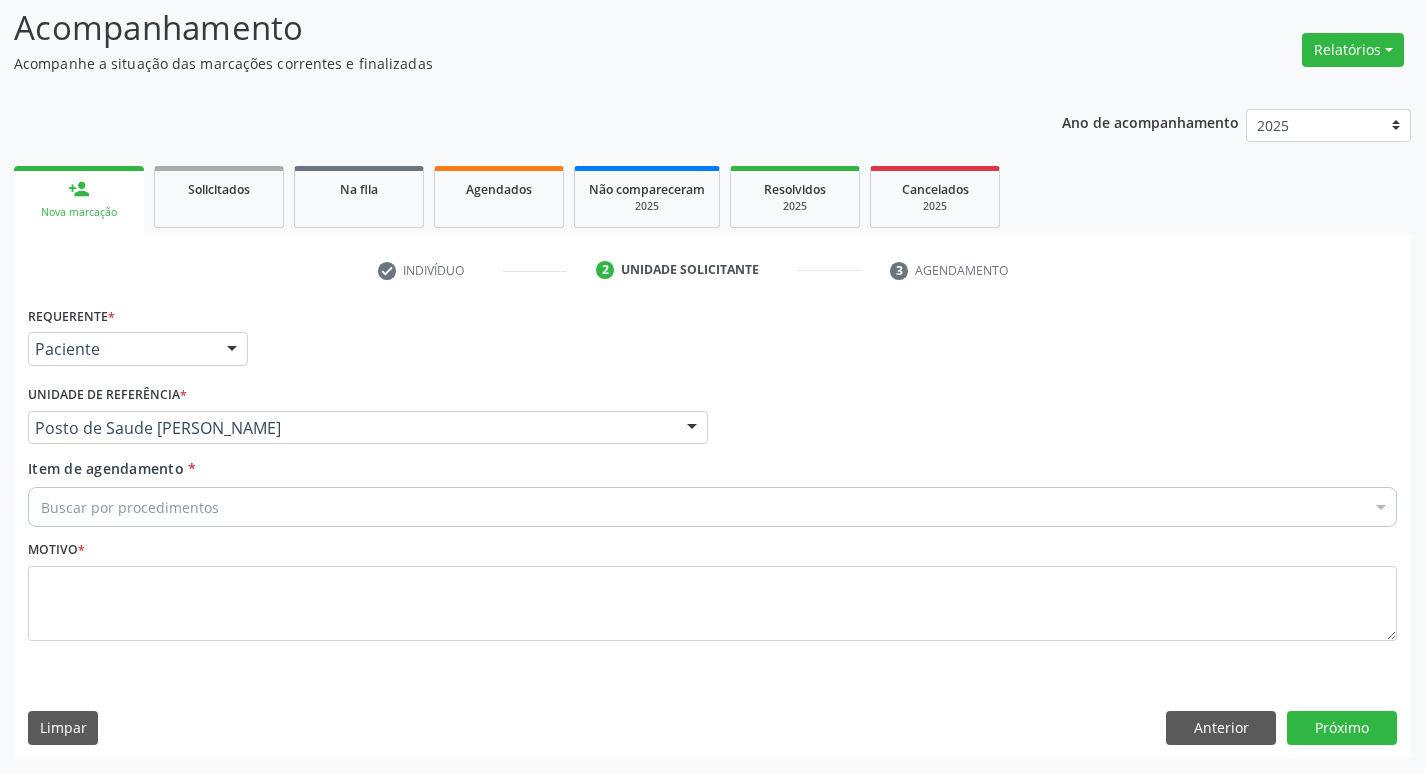 click on "Buscar por procedimentos" at bounding box center [712, 507] 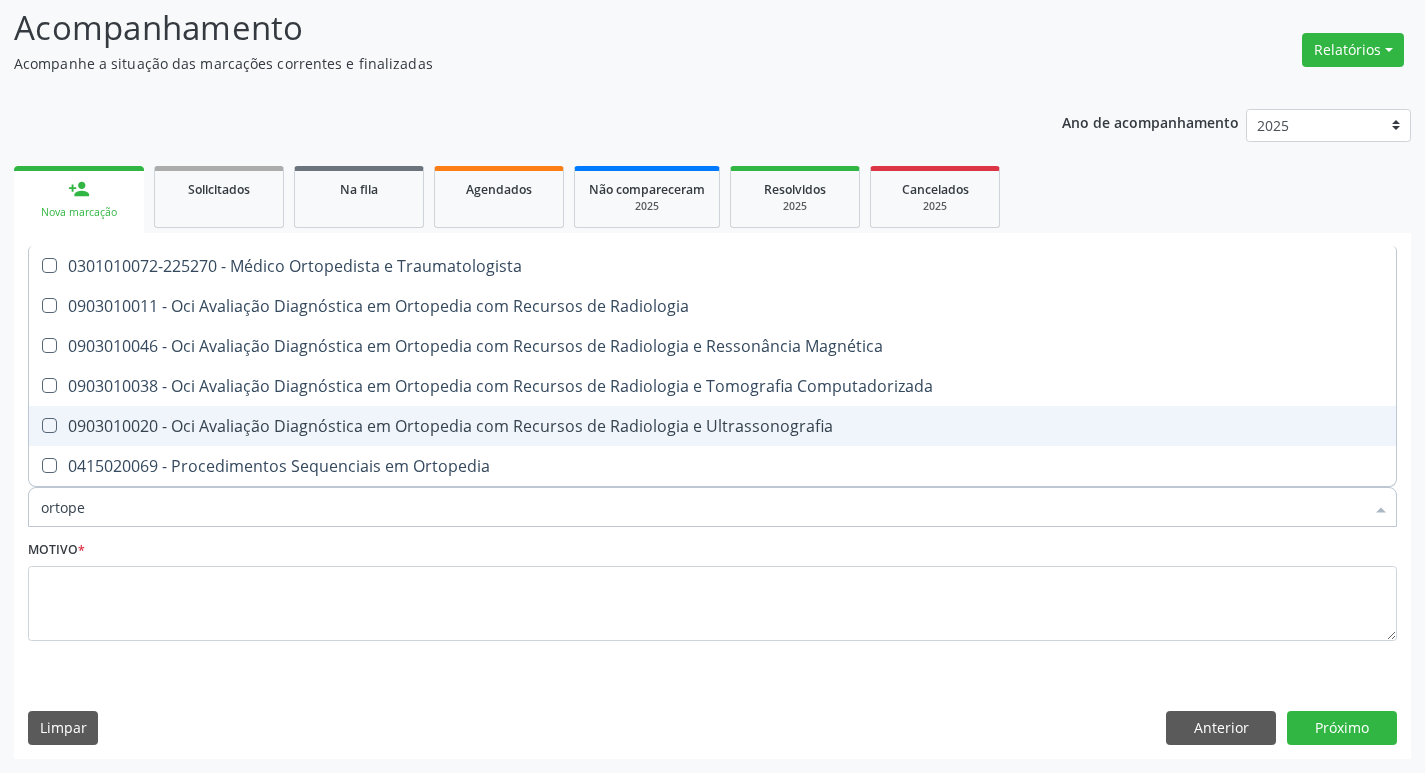 type on "ortoped" 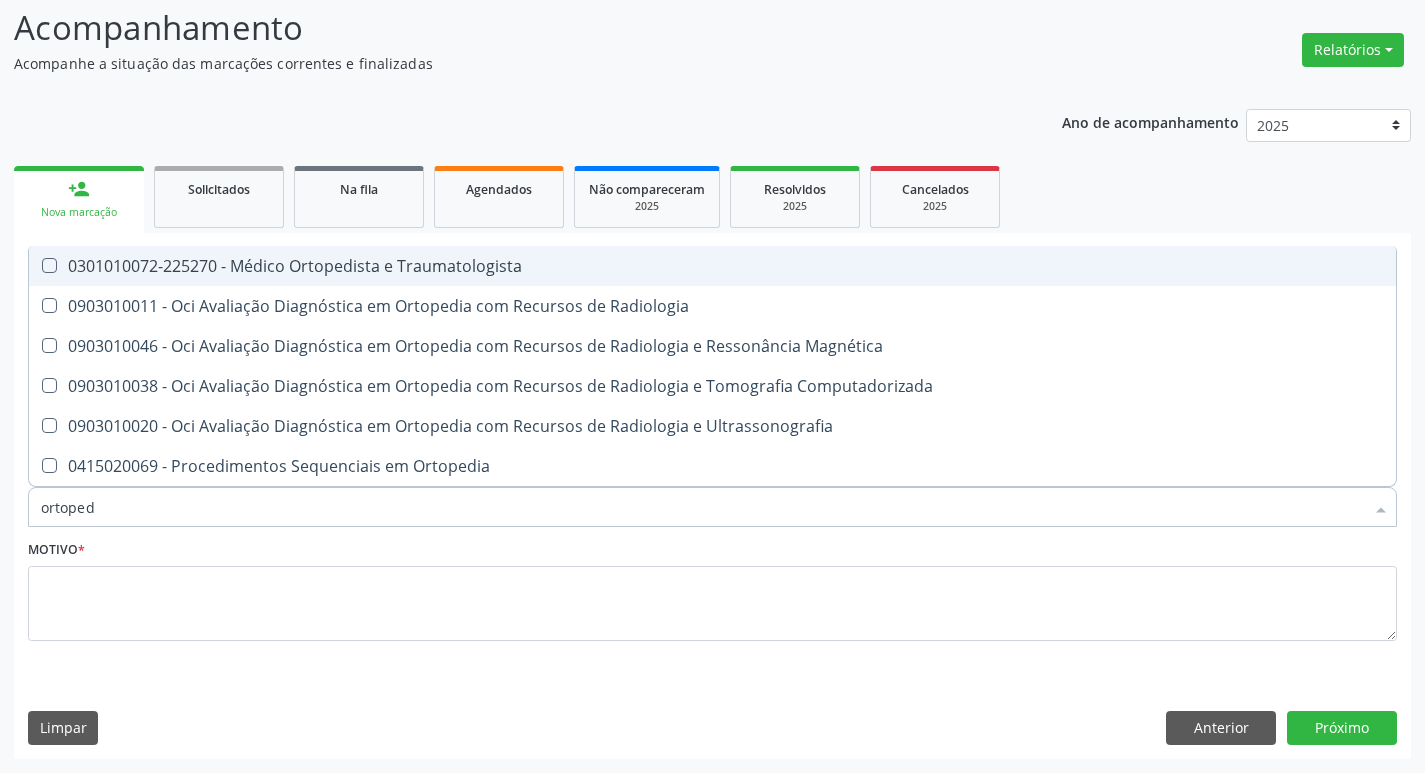 click on "0301010072-225270 - Médico Ortopedista e Traumatologista" at bounding box center [712, 266] 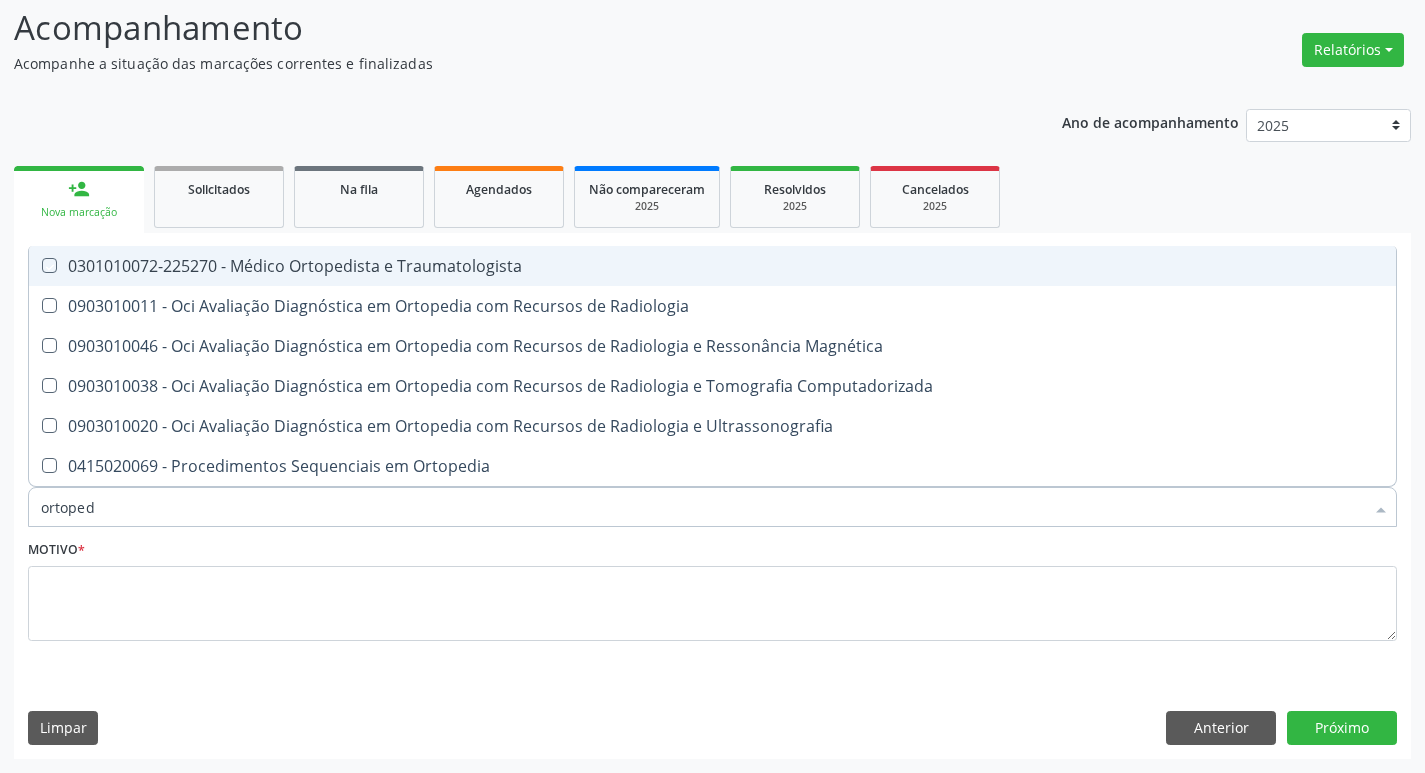 checkbox on "true" 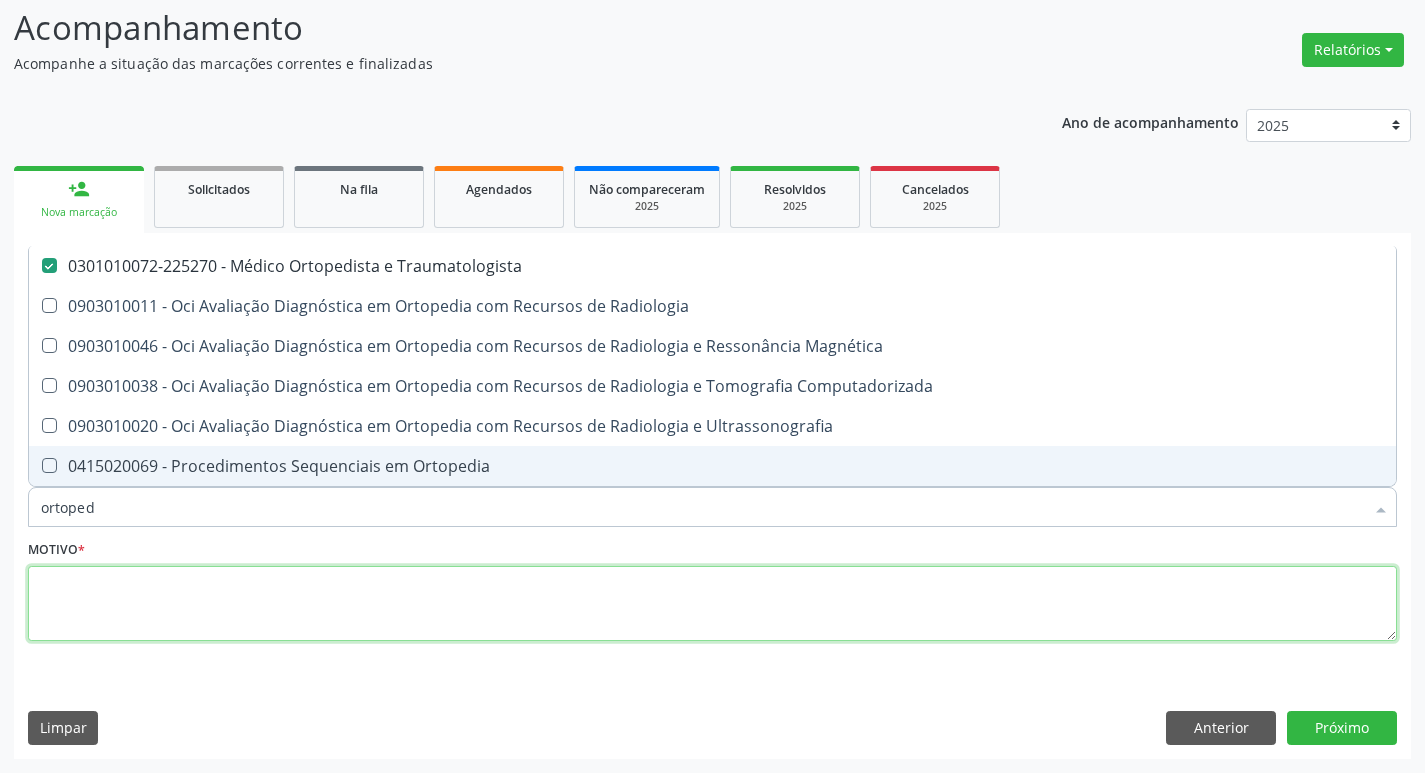 click at bounding box center (712, 604) 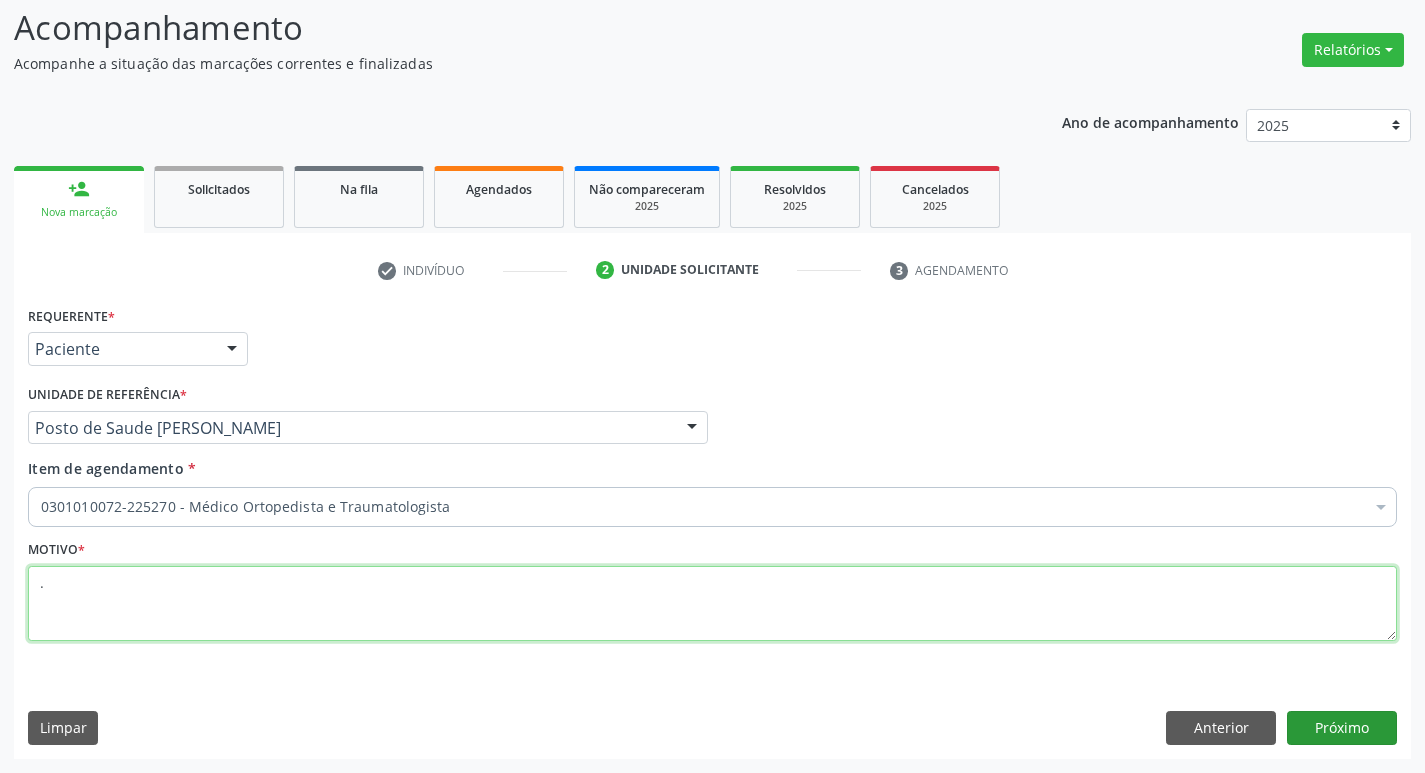 type on "." 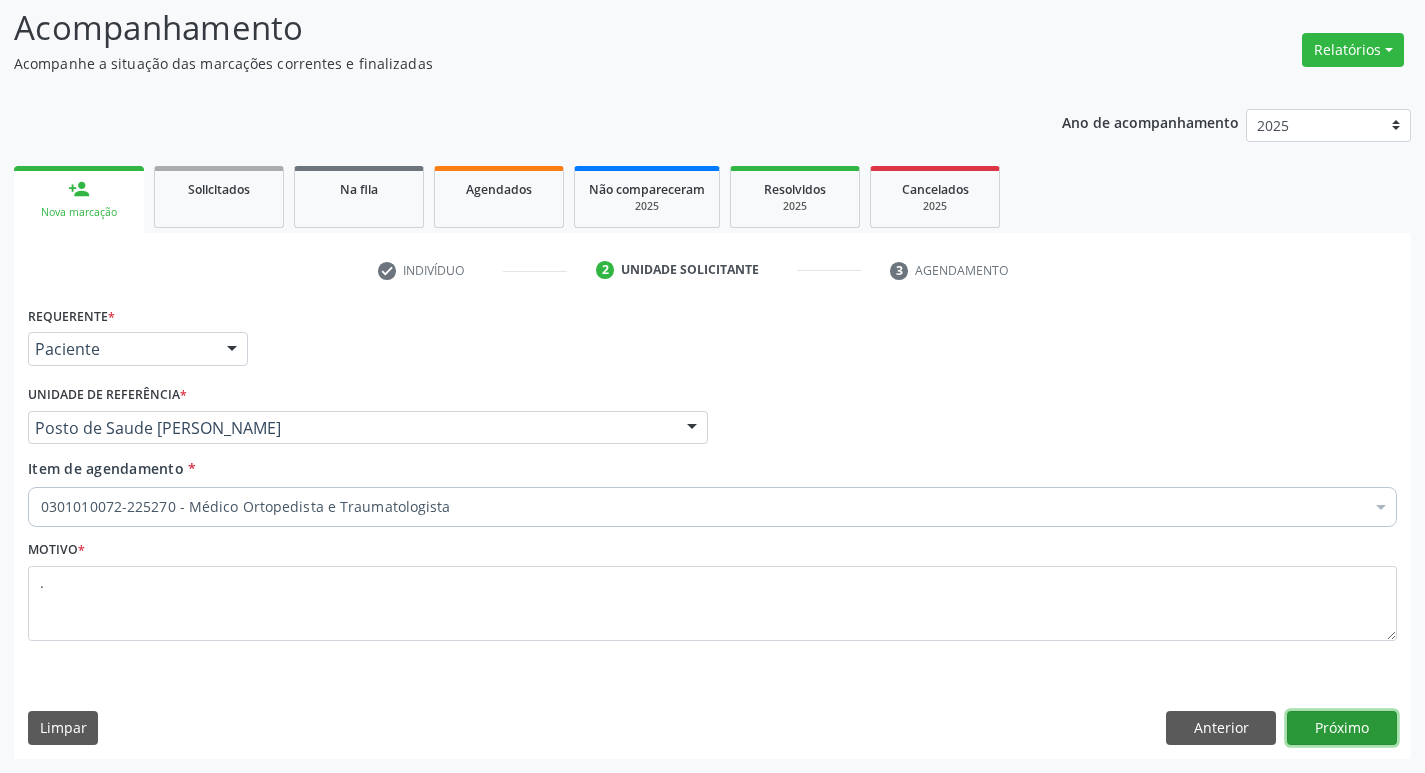click on "Próximo" at bounding box center (1342, 728) 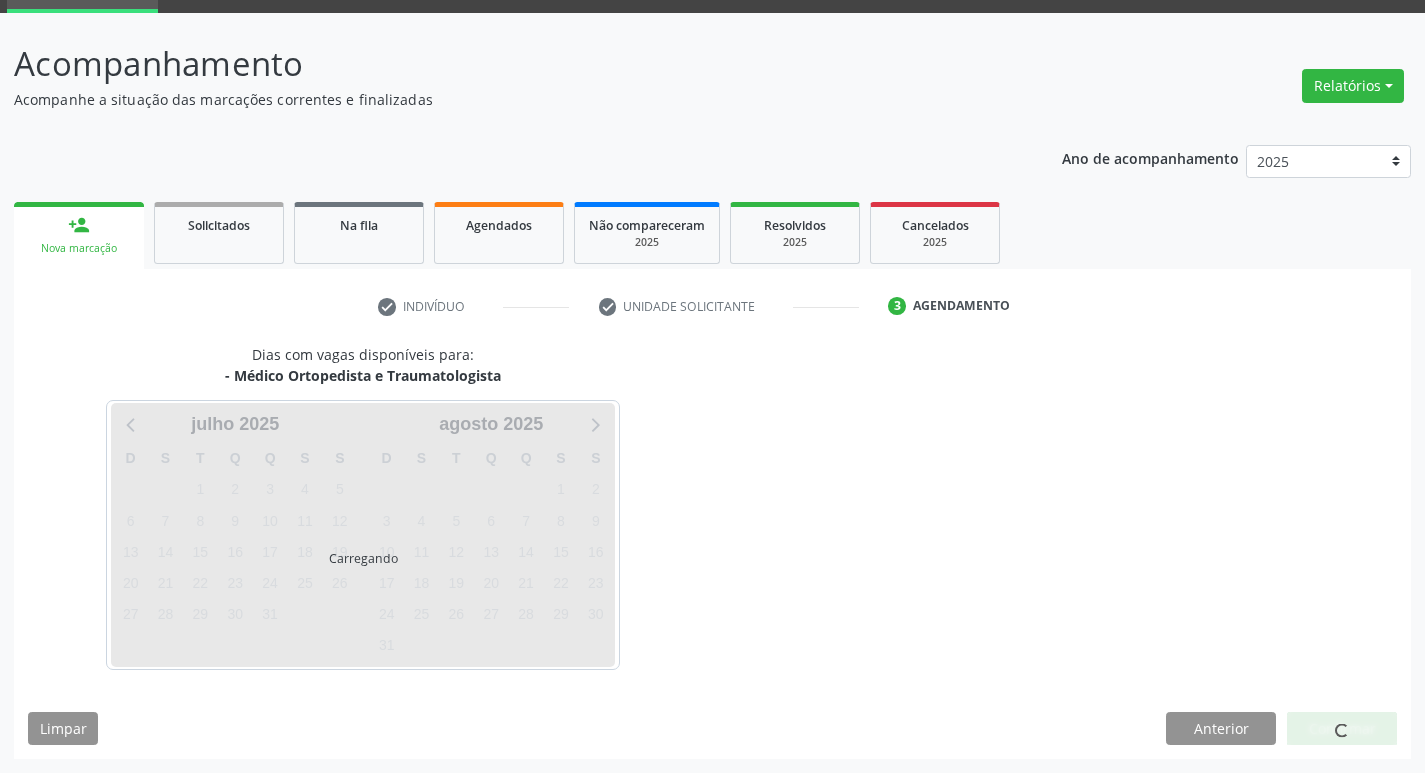 scroll, scrollTop: 97, scrollLeft: 0, axis: vertical 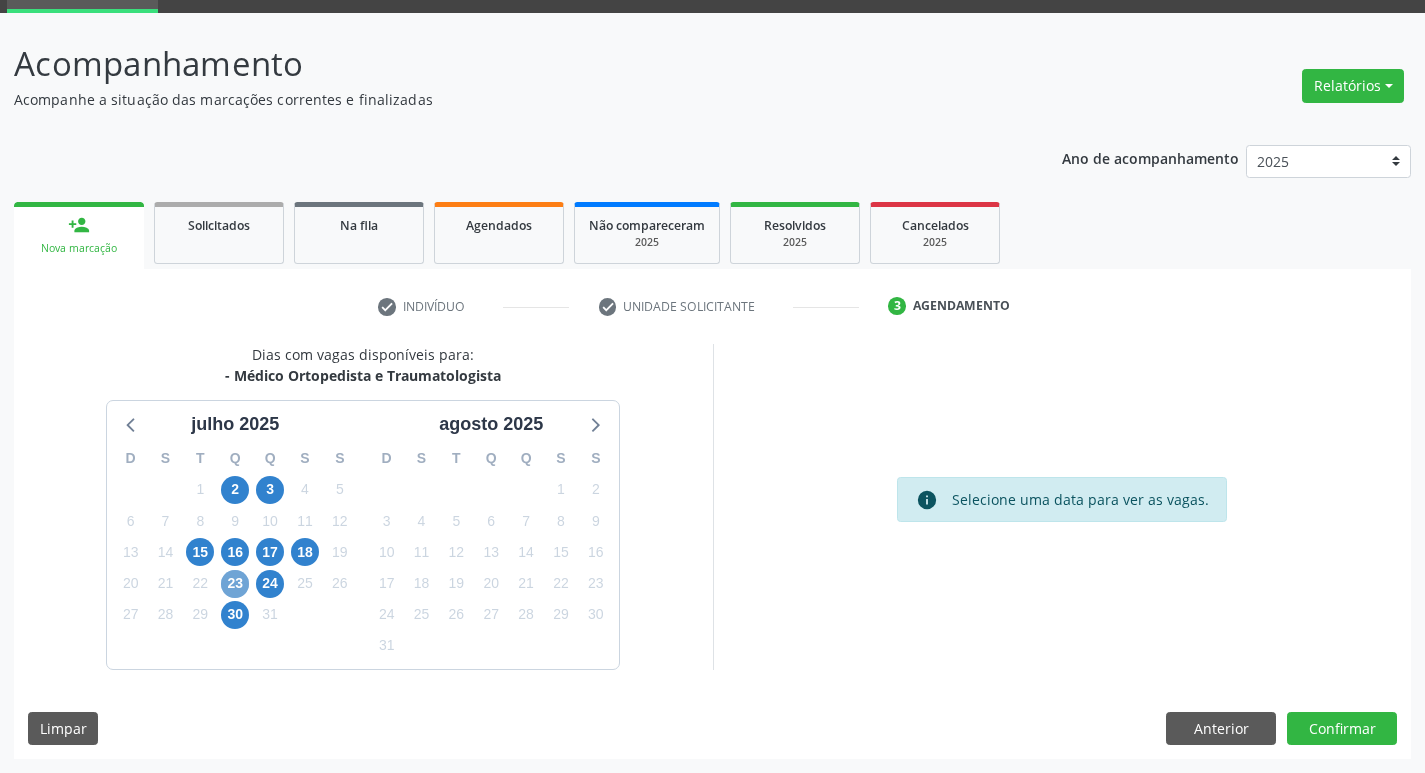 click on "23" at bounding box center [235, 584] 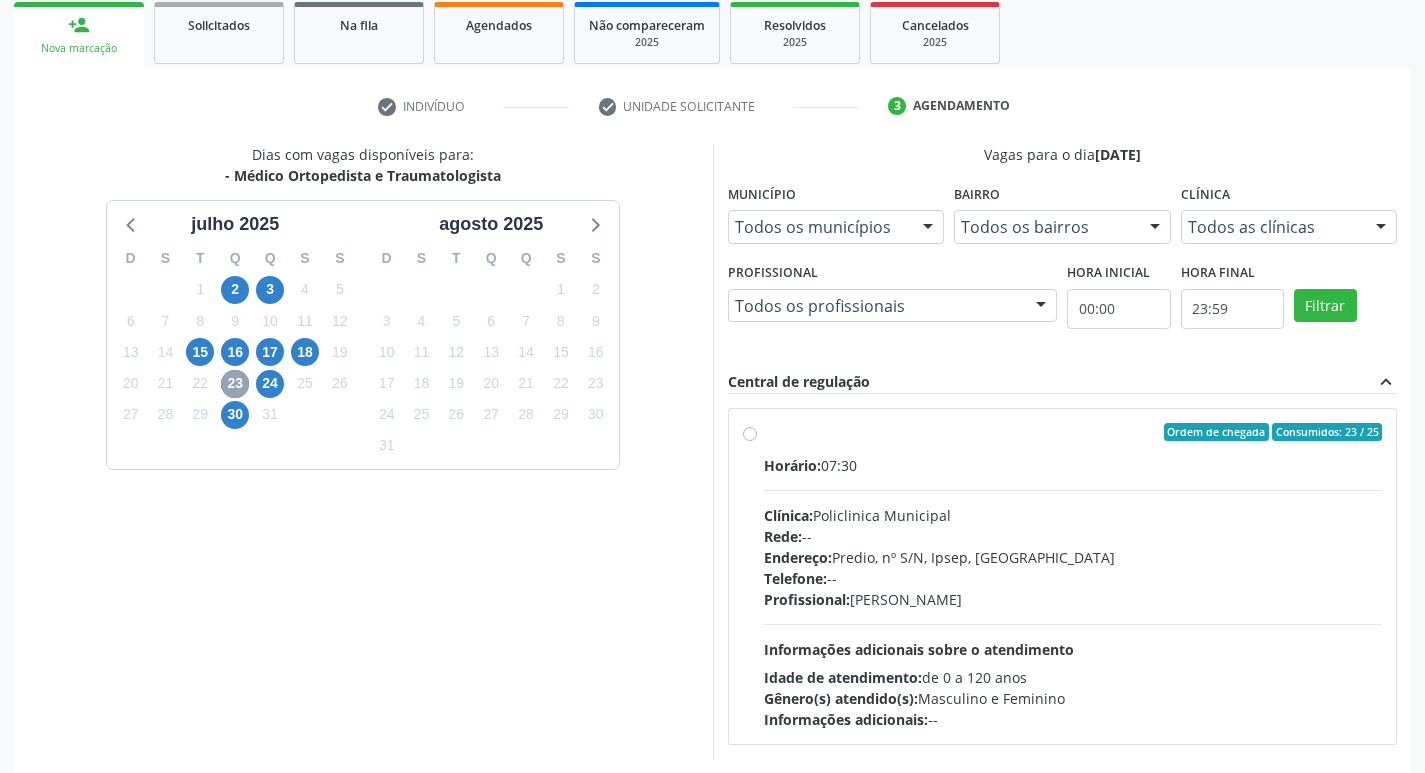 scroll, scrollTop: 386, scrollLeft: 0, axis: vertical 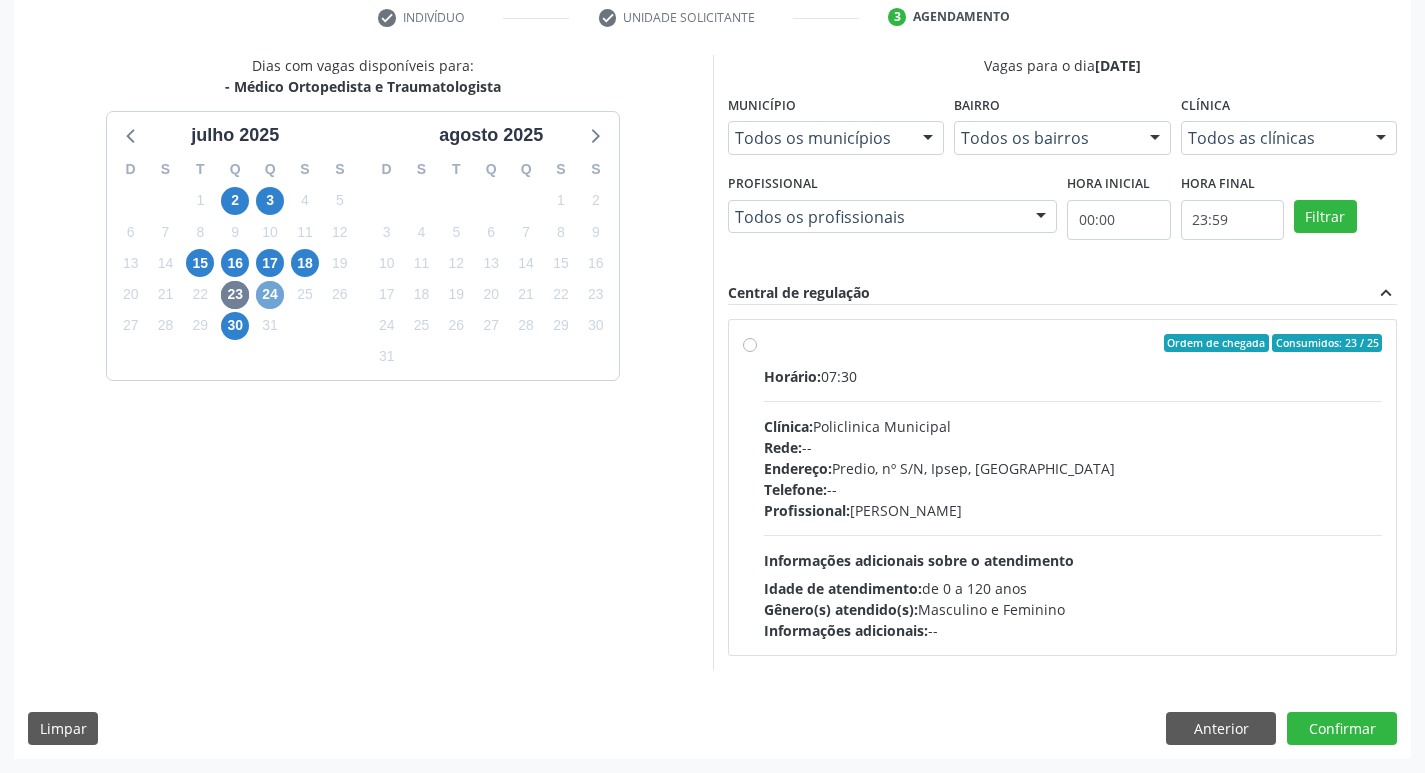 click on "24" at bounding box center [270, 295] 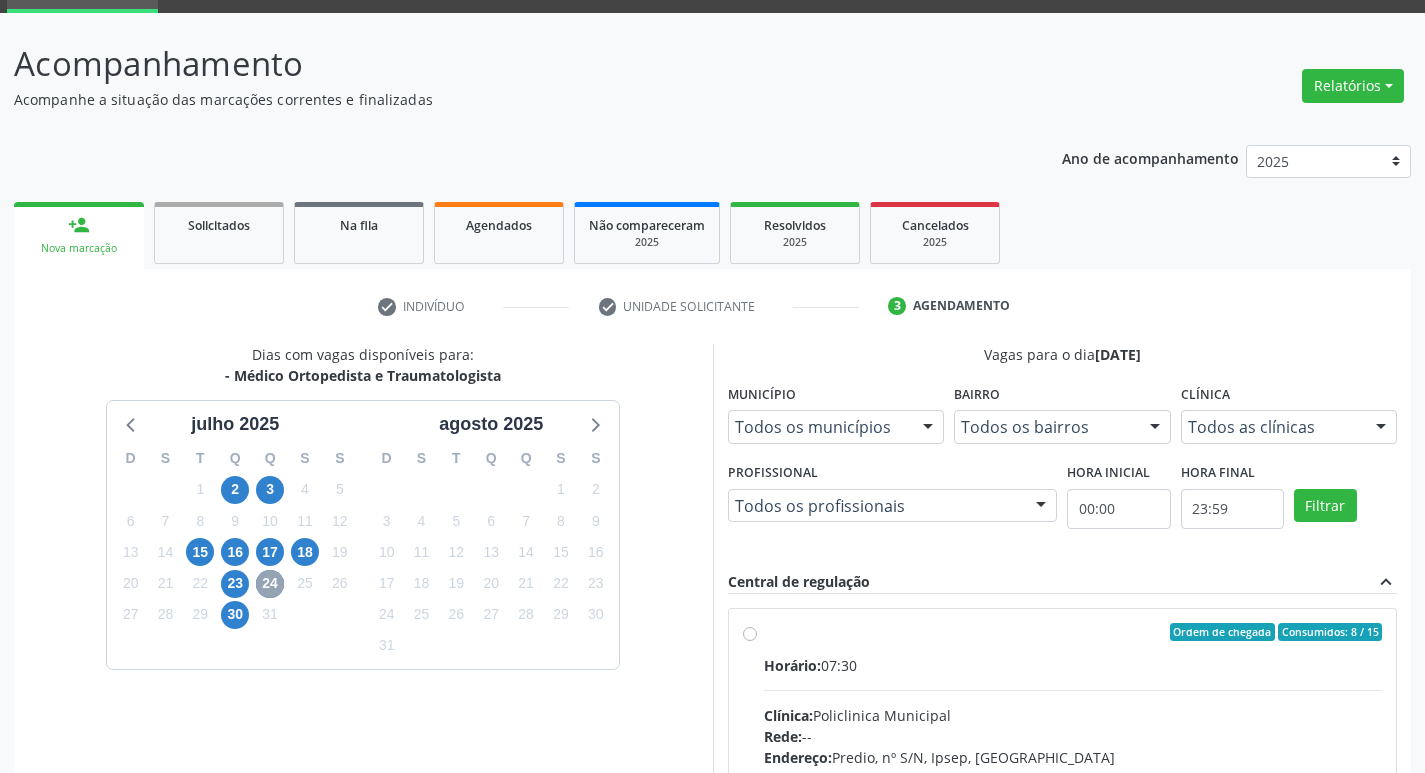 scroll, scrollTop: 386, scrollLeft: 0, axis: vertical 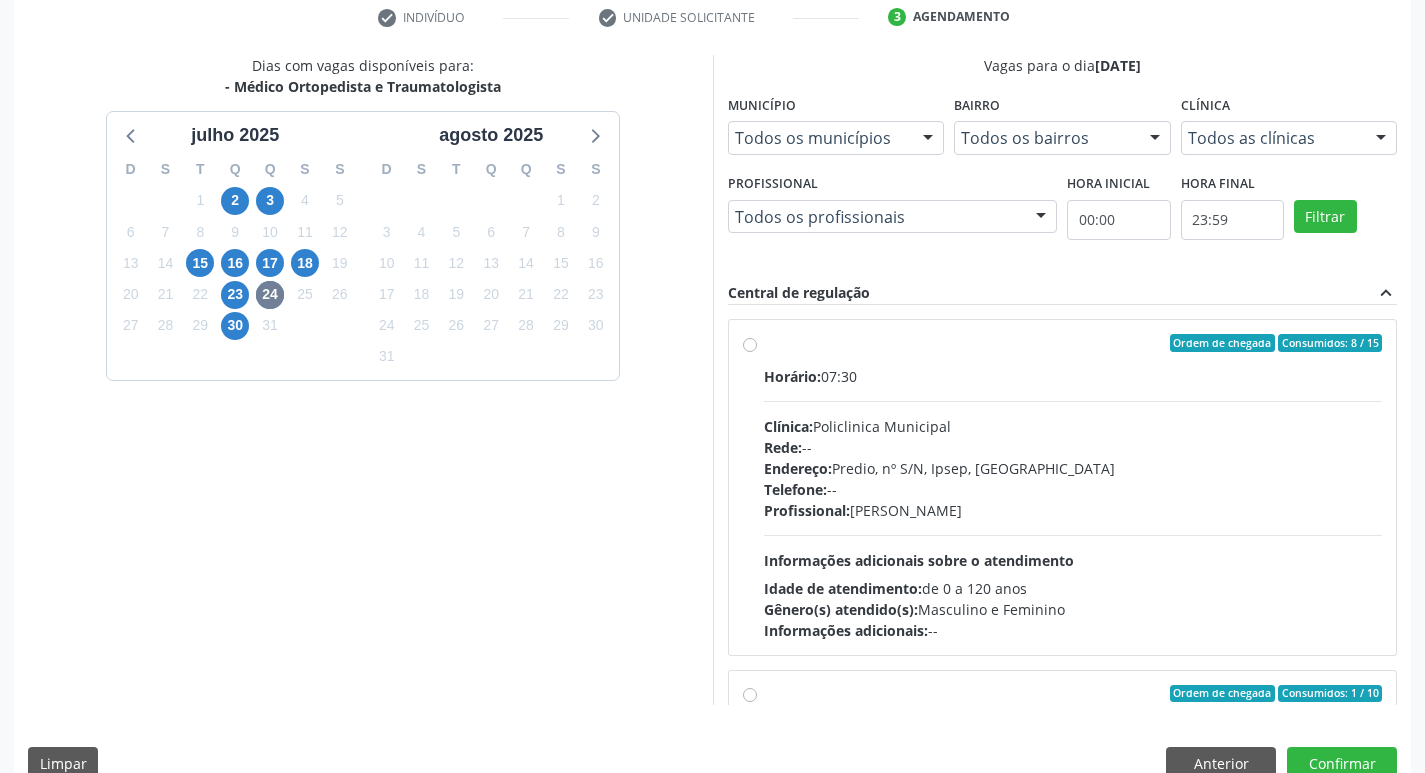 click on "Ordem de chegada
Consumidos: 8 / 15
Horário:   07:30
Clínica:  Policlinica Municipal
Rede:
--
Endereço:   Predio, nº S/N, Ipsep, [GEOGRAPHIC_DATA] - PE
Telefone:   --
Profissional:
[PERSON_NAME]
Informações adicionais sobre o atendimento
Idade de atendimento:
de 0 a 120 anos
Gênero(s) atendido(s):
Masculino e Feminino
Informações adicionais:
--" at bounding box center (1063, 487) 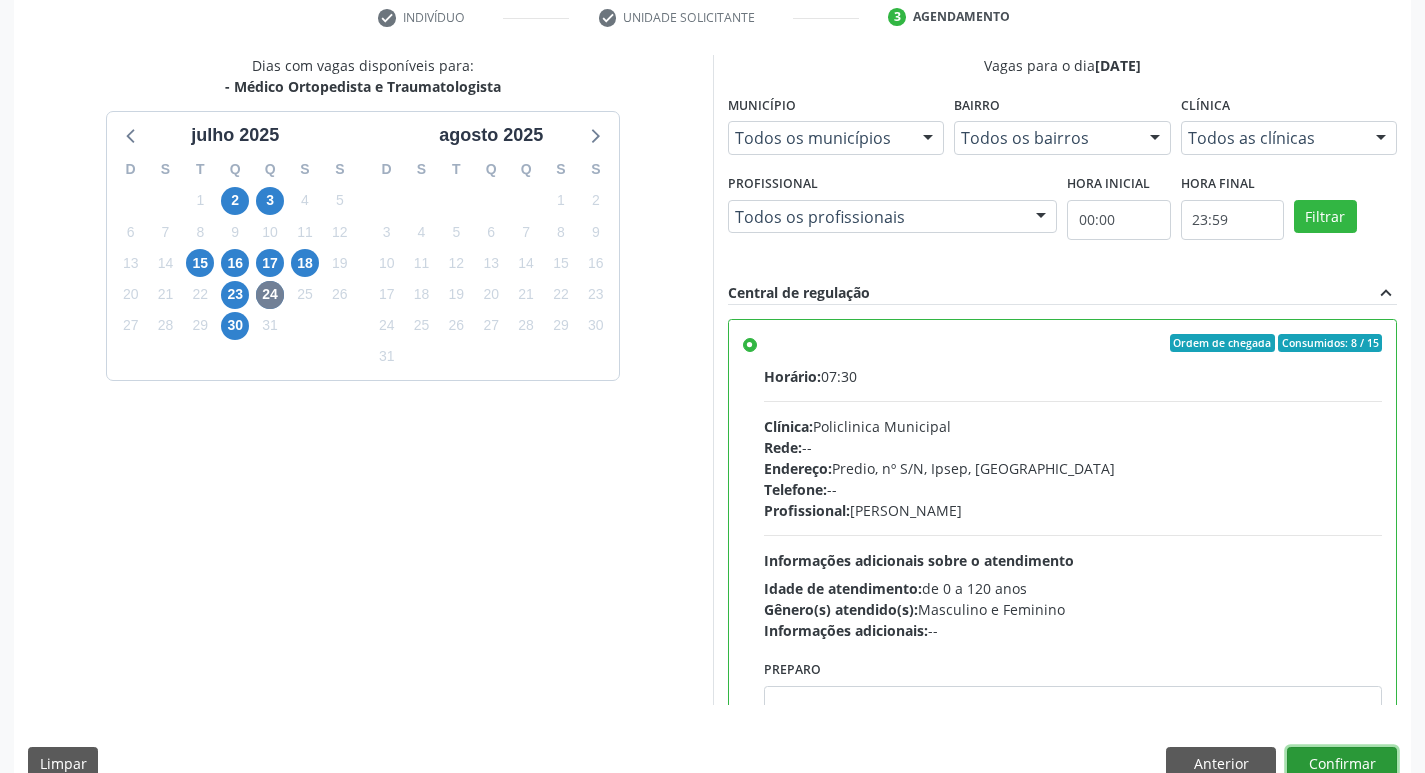 click on "Confirmar" at bounding box center [1342, 764] 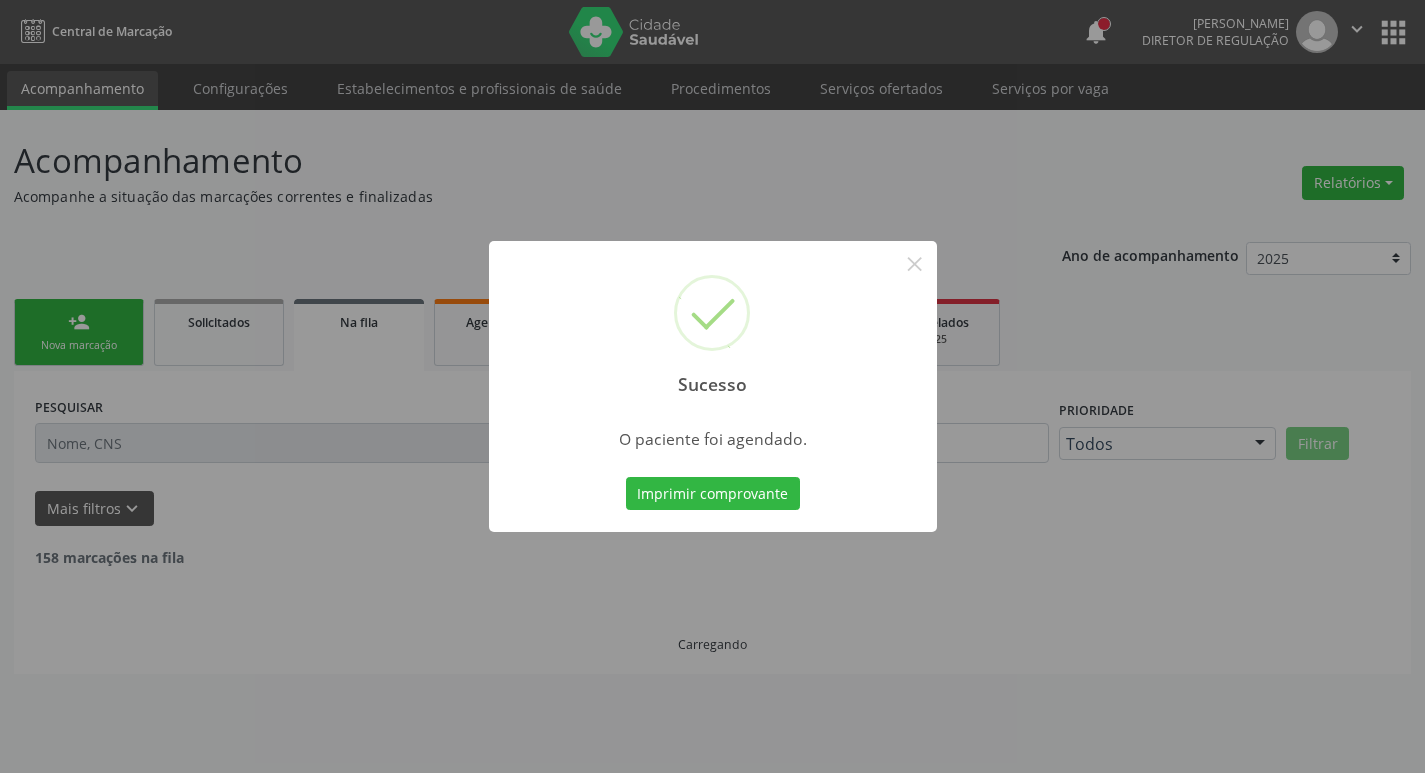 scroll, scrollTop: 0, scrollLeft: 0, axis: both 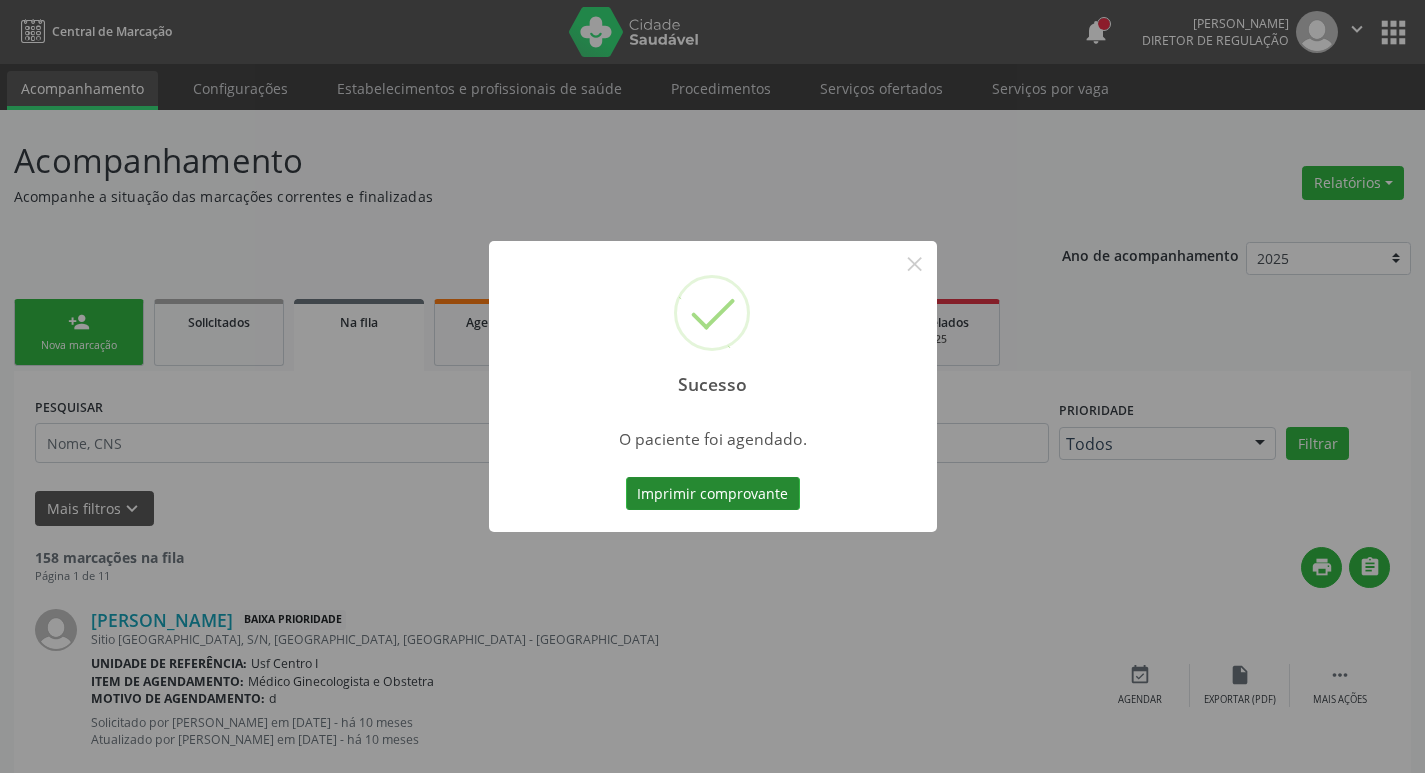 click on "Imprimir comprovante" at bounding box center [713, 494] 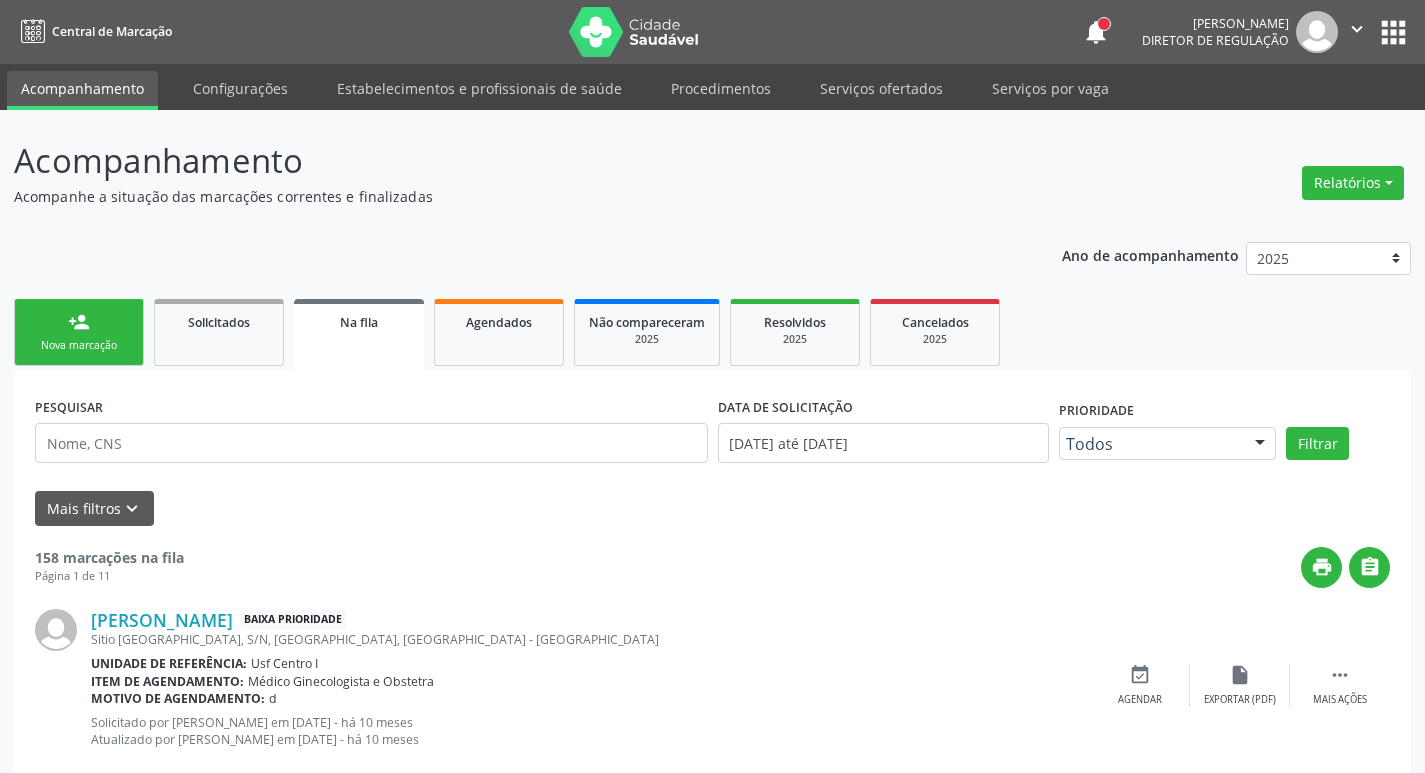 click on "person_add
Nova marcação" at bounding box center (79, 332) 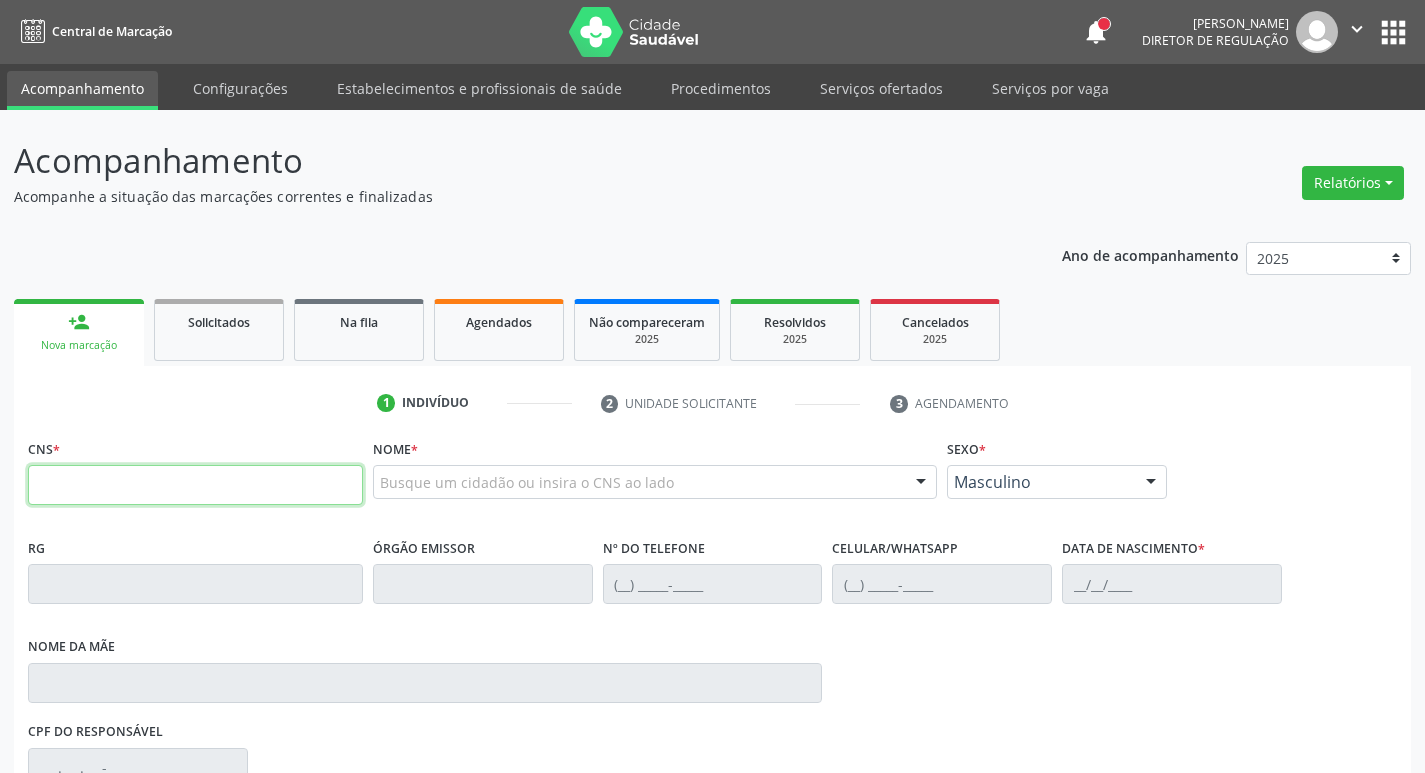 click at bounding box center (195, 485) 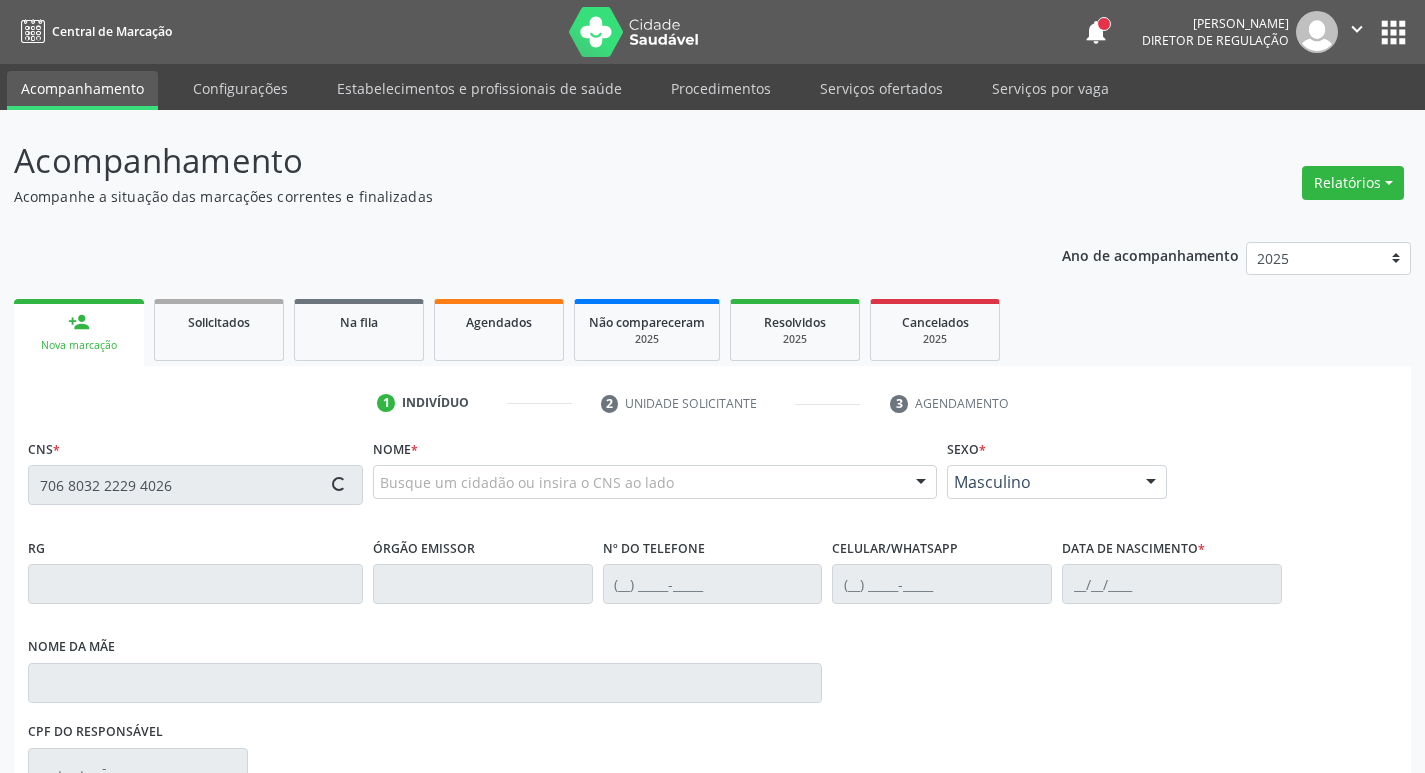 type on "706 8032 2229 4026" 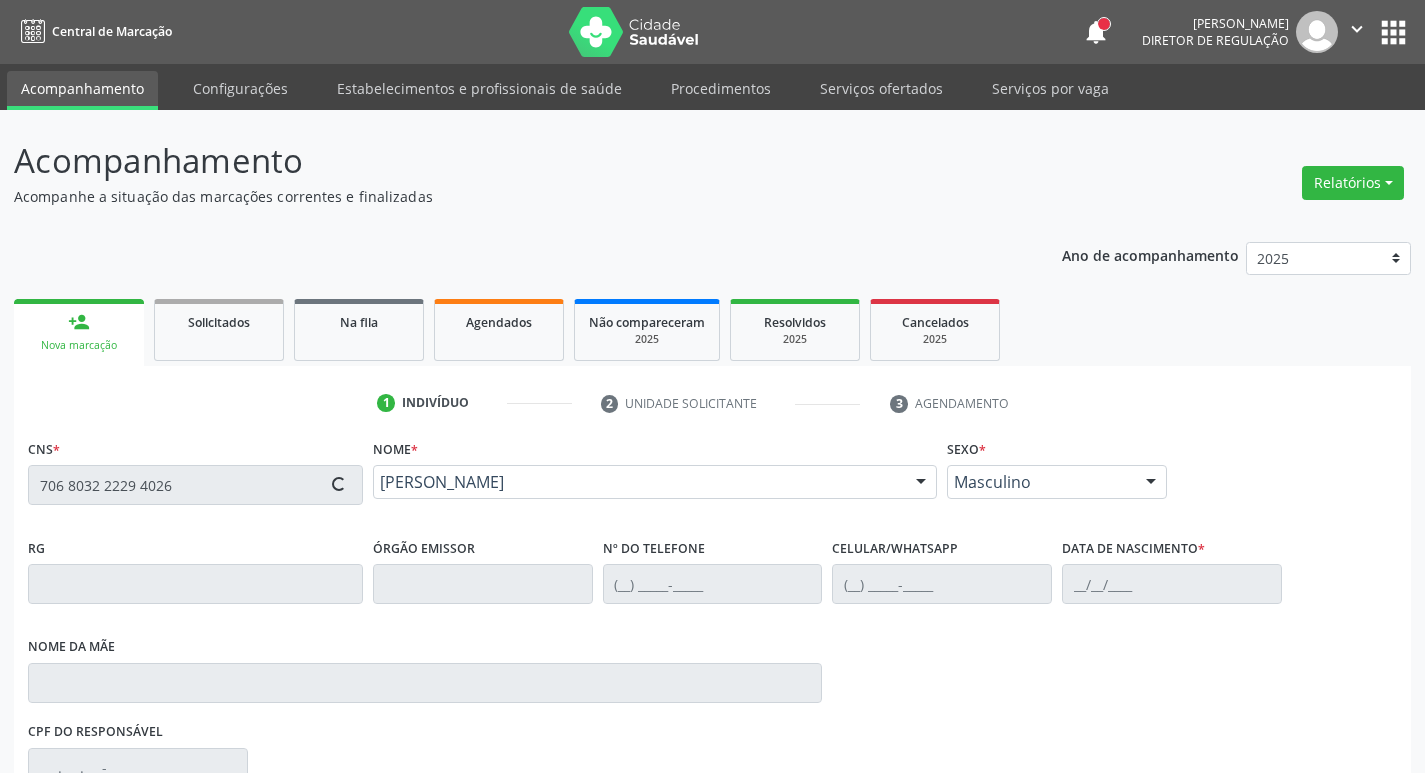 type on "[PHONE_NUMBER]" 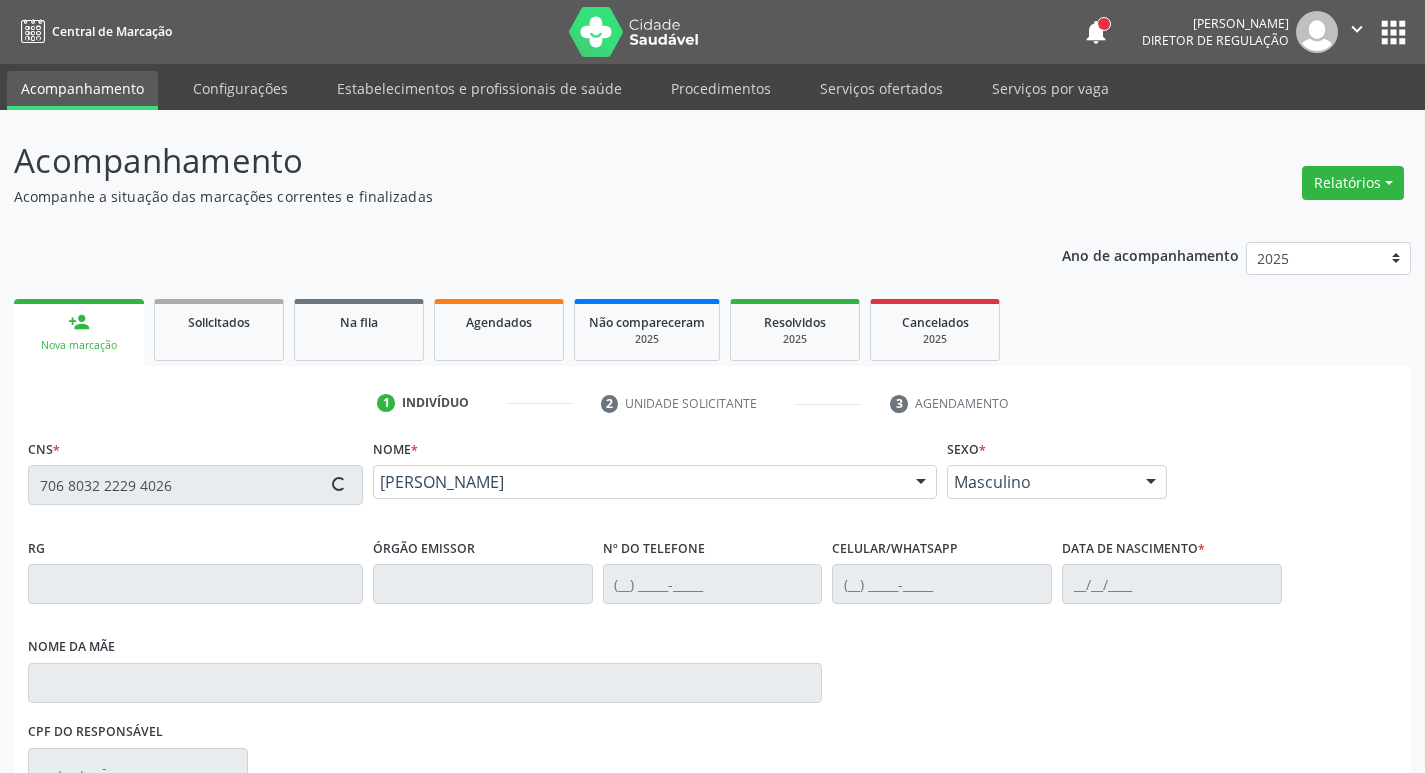 type on "[DATE]" 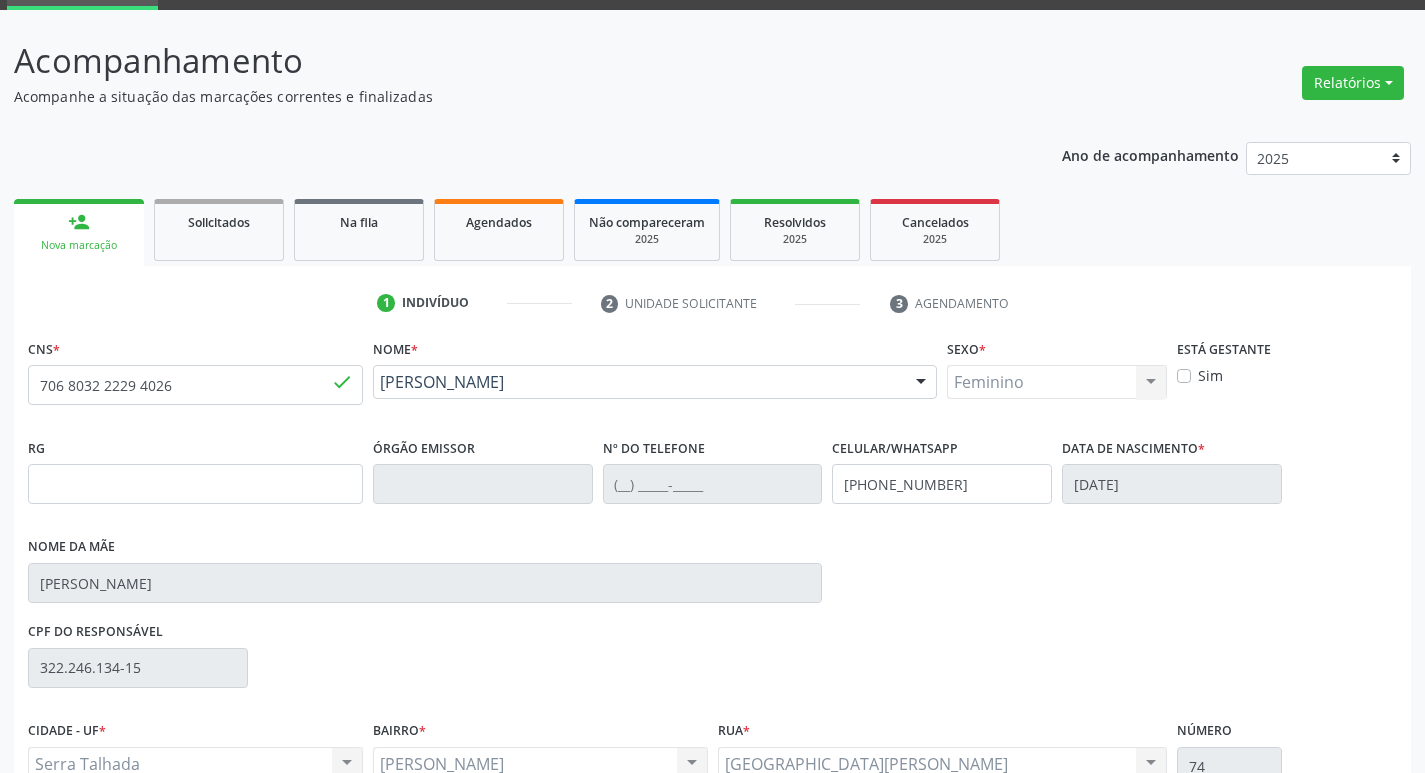 scroll, scrollTop: 297, scrollLeft: 0, axis: vertical 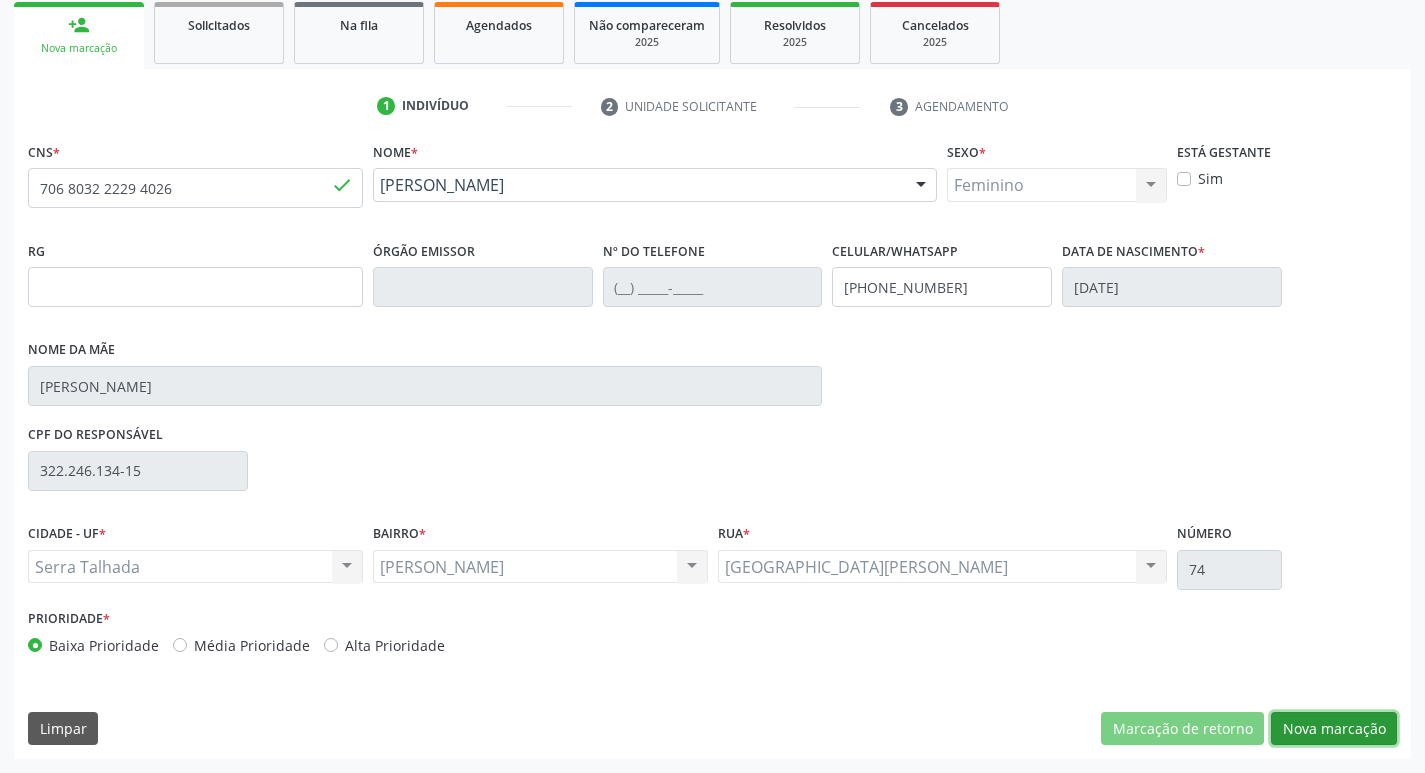 click on "Nova marcação" at bounding box center [1334, 729] 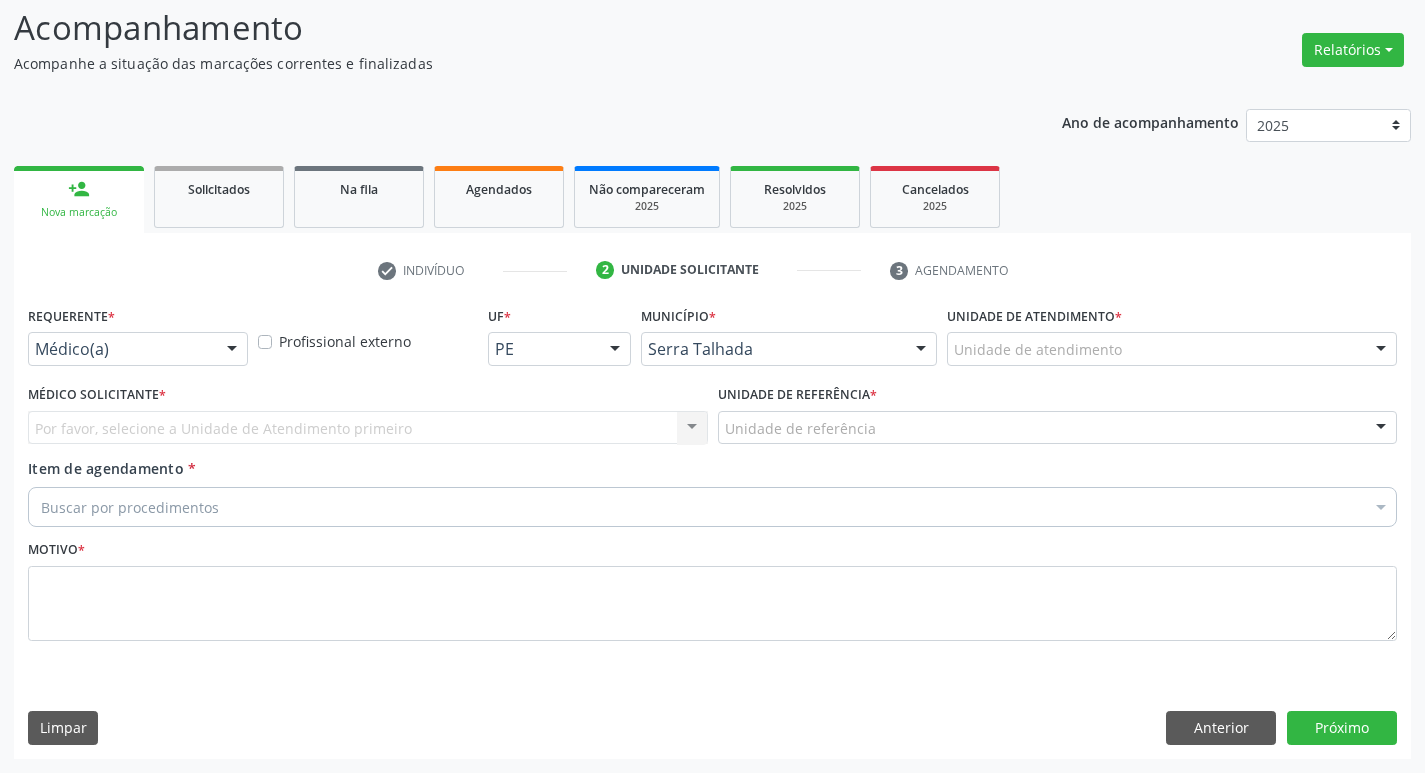 scroll, scrollTop: 133, scrollLeft: 0, axis: vertical 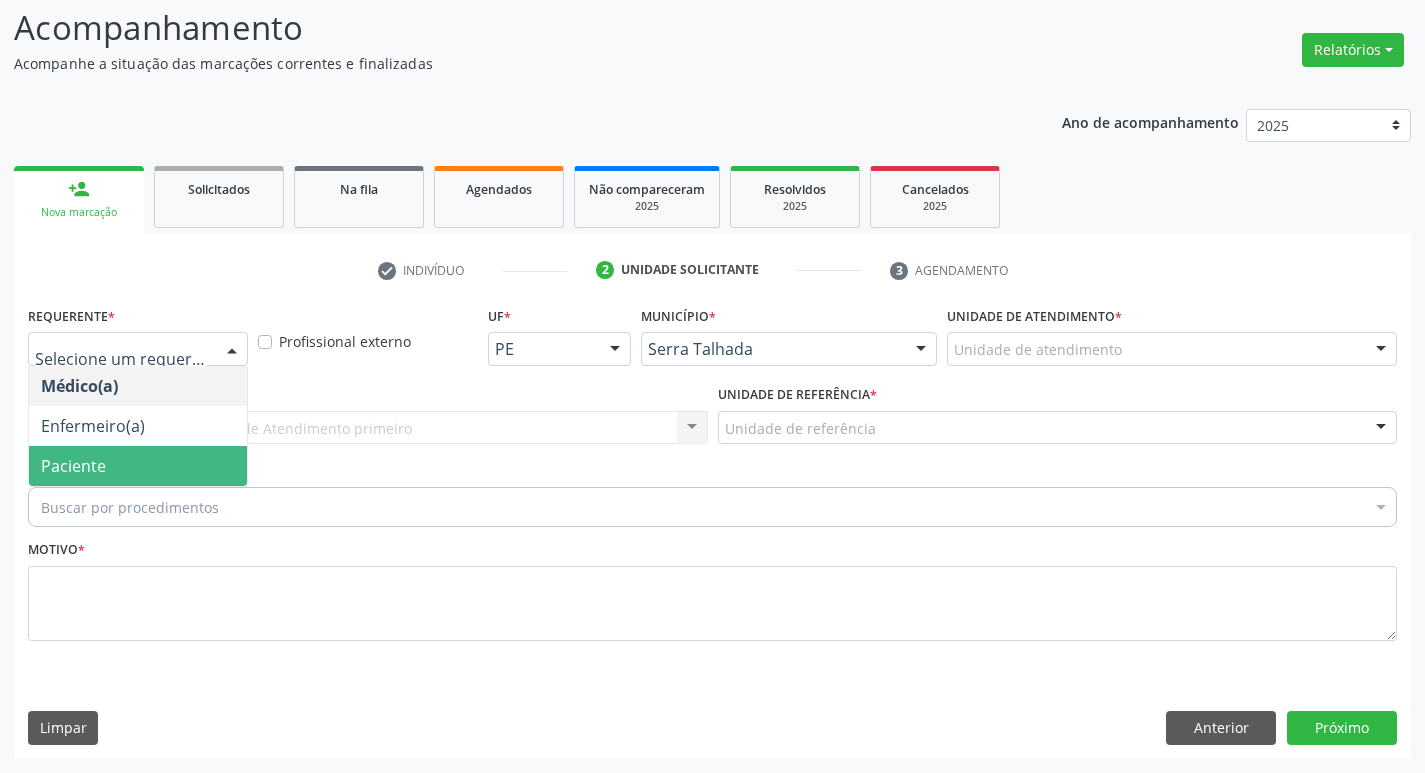 click on "Paciente" at bounding box center [138, 466] 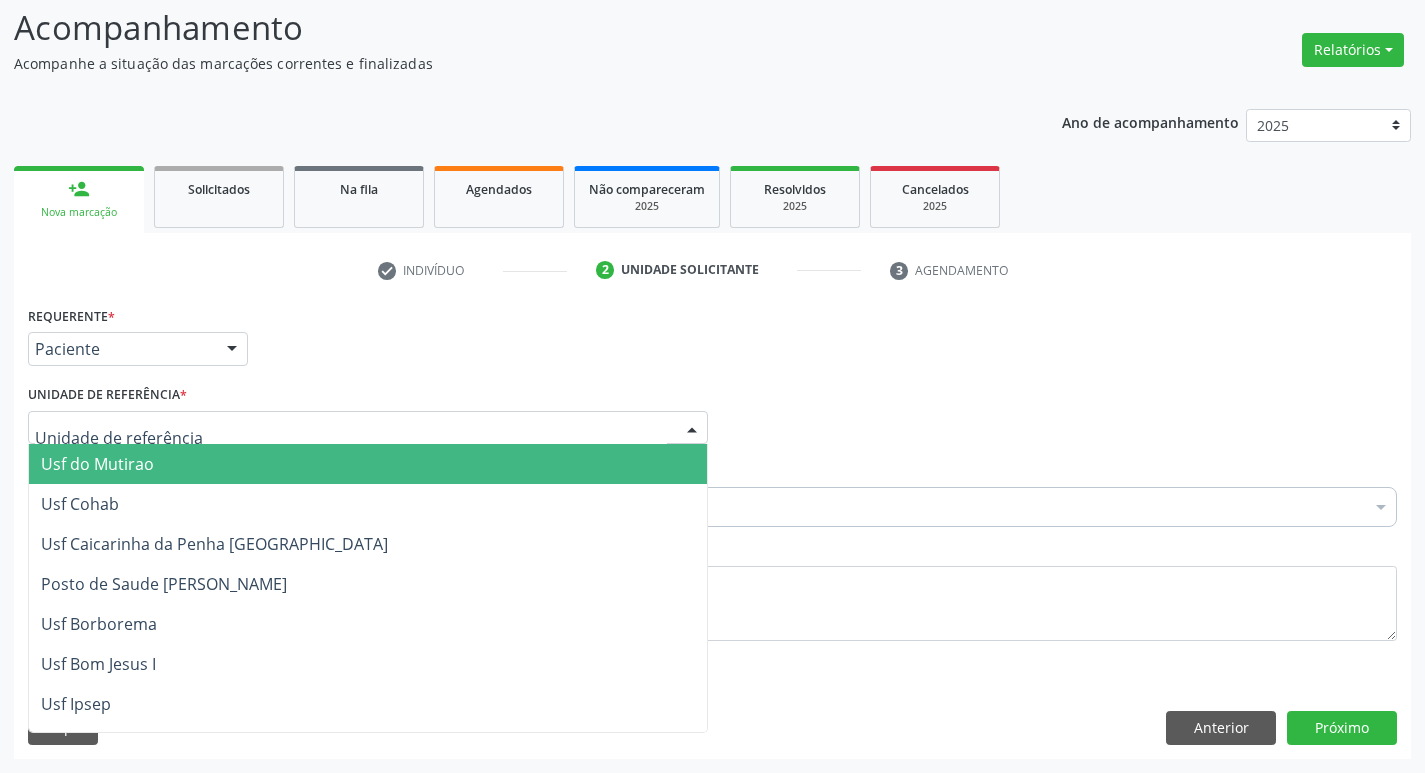 click at bounding box center (368, 428) 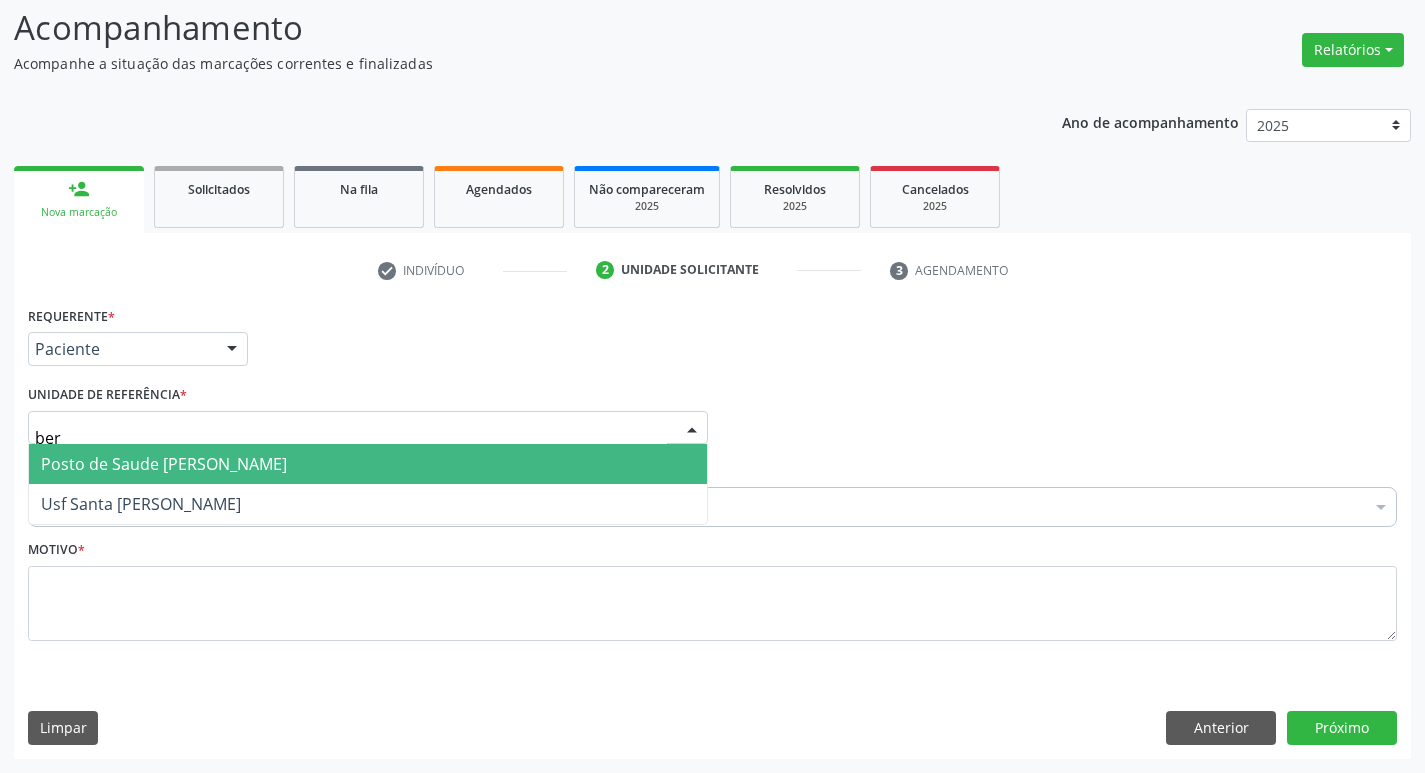 type on "bern" 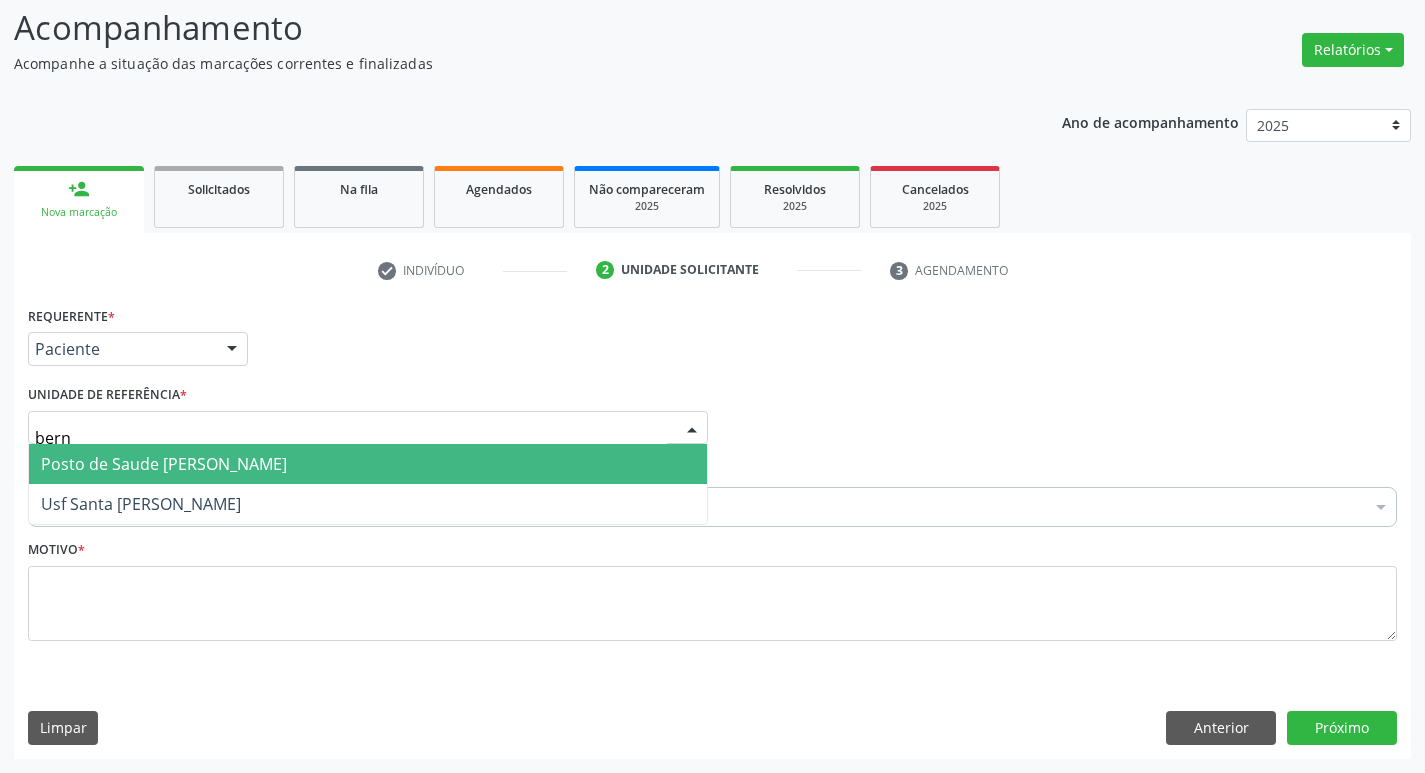 click on "Posto de Saude [PERSON_NAME]" at bounding box center [164, 464] 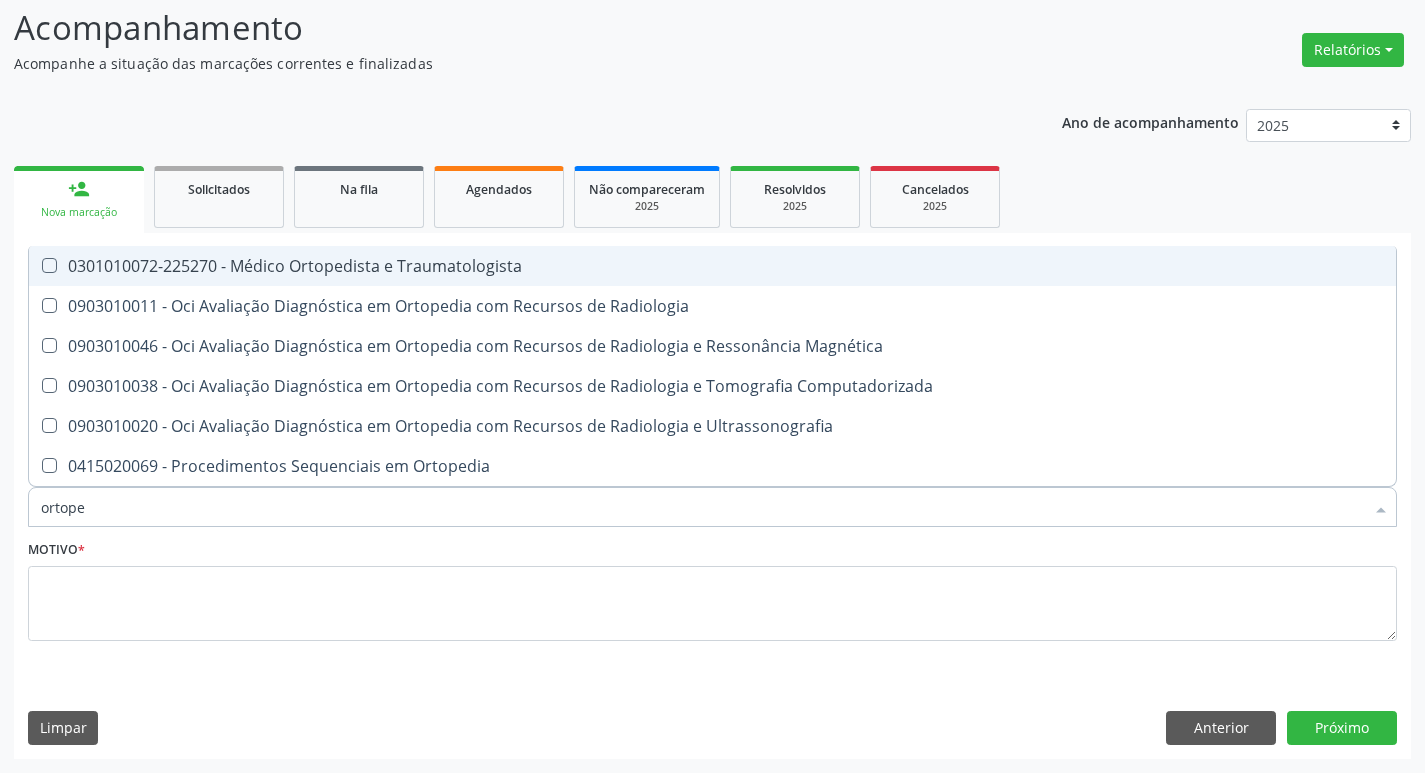 type on "ortoped" 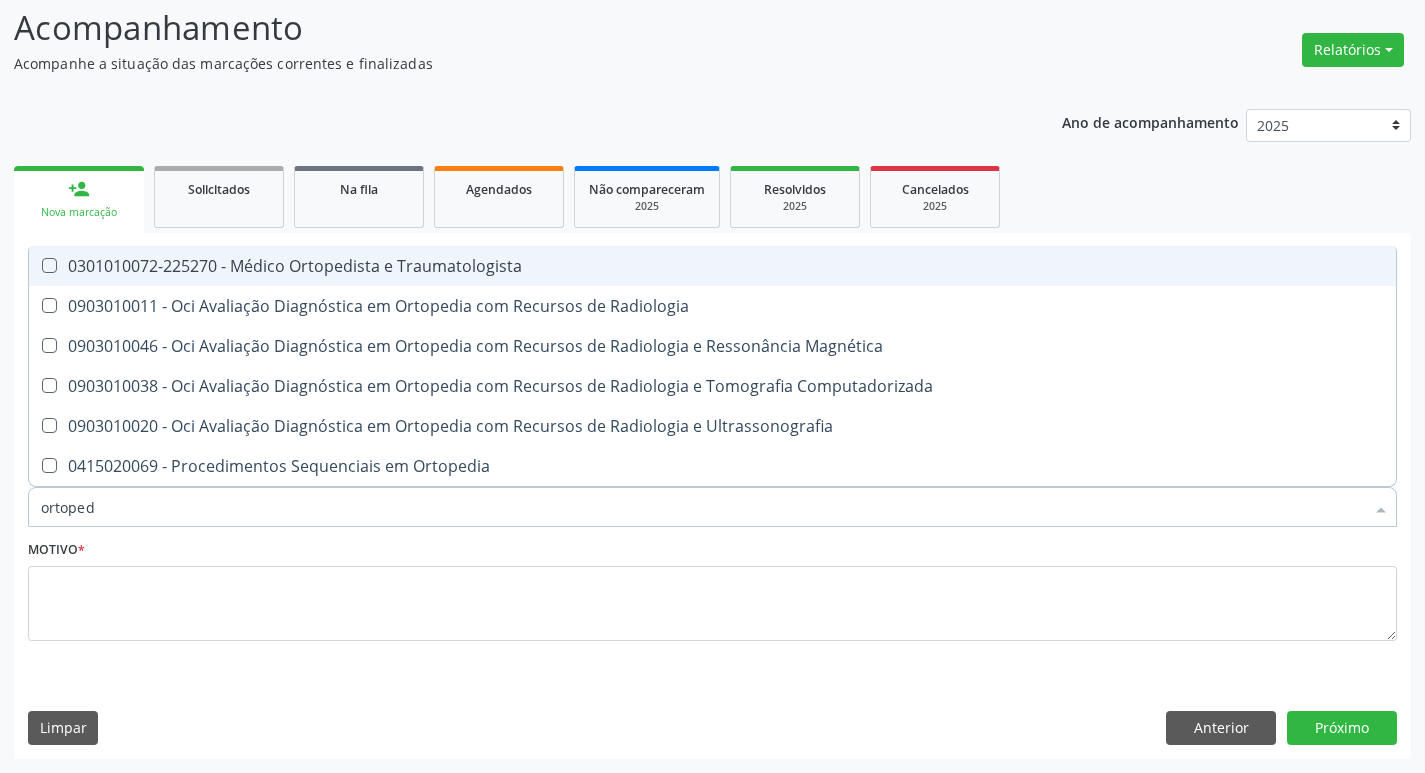 click on "0301010072-225270 - Médico Ortopedista e Traumatologista" at bounding box center (712, 266) 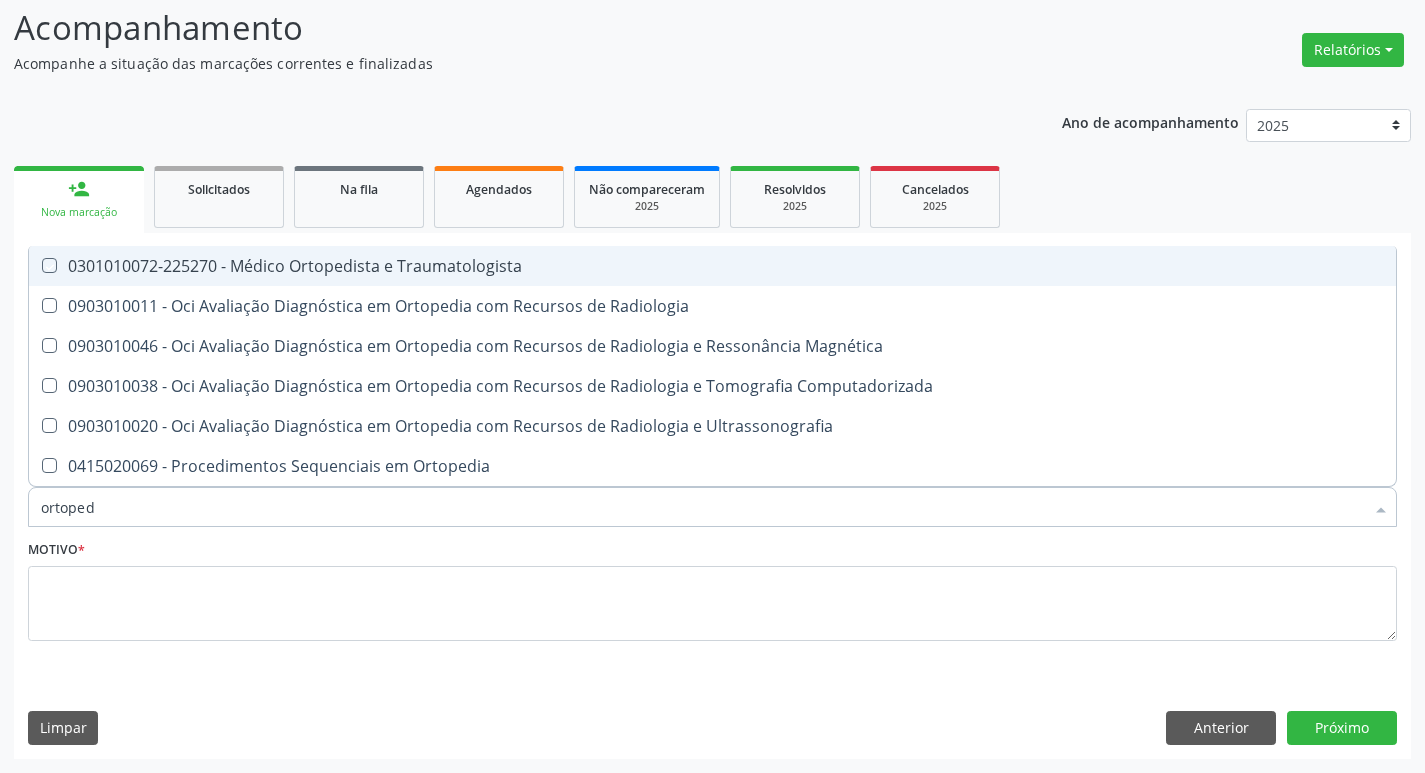 checkbox on "true" 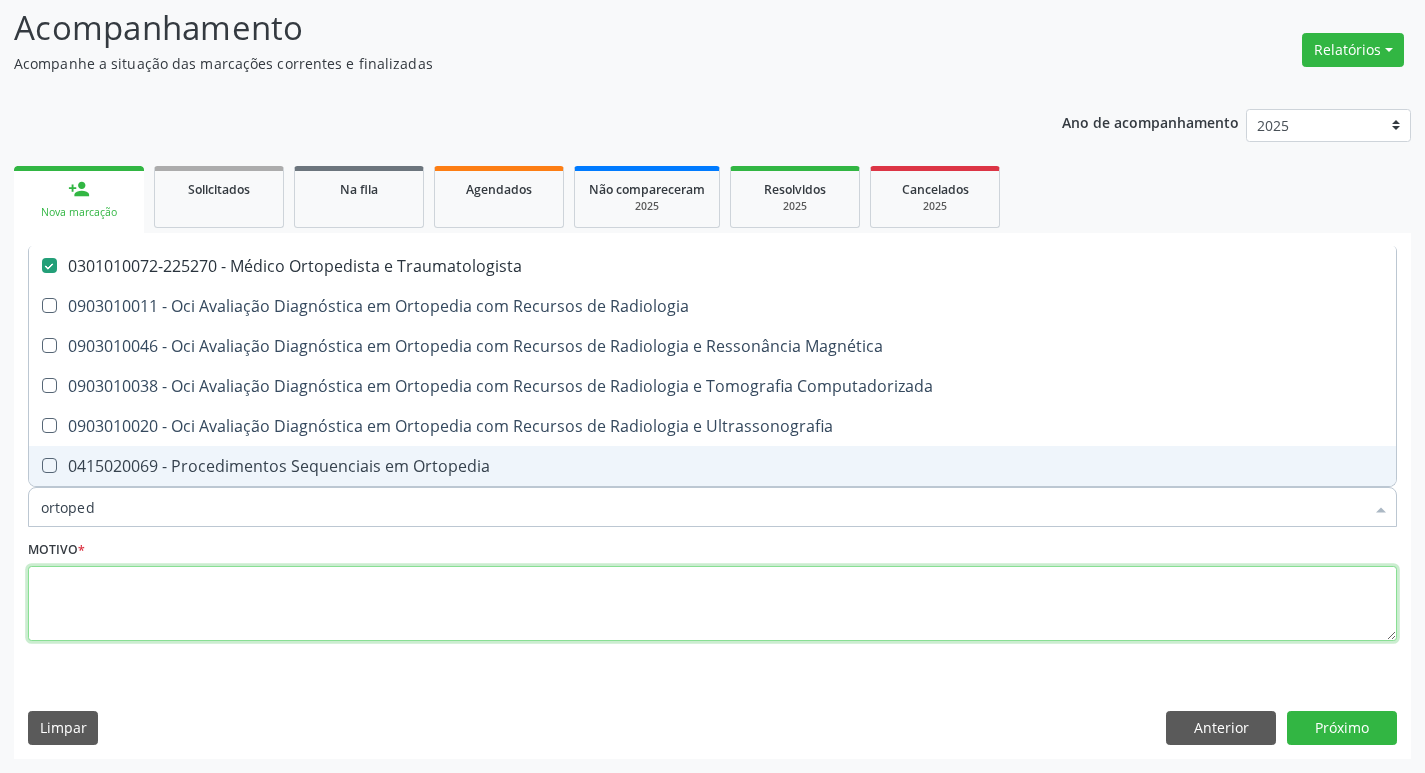 click at bounding box center [712, 604] 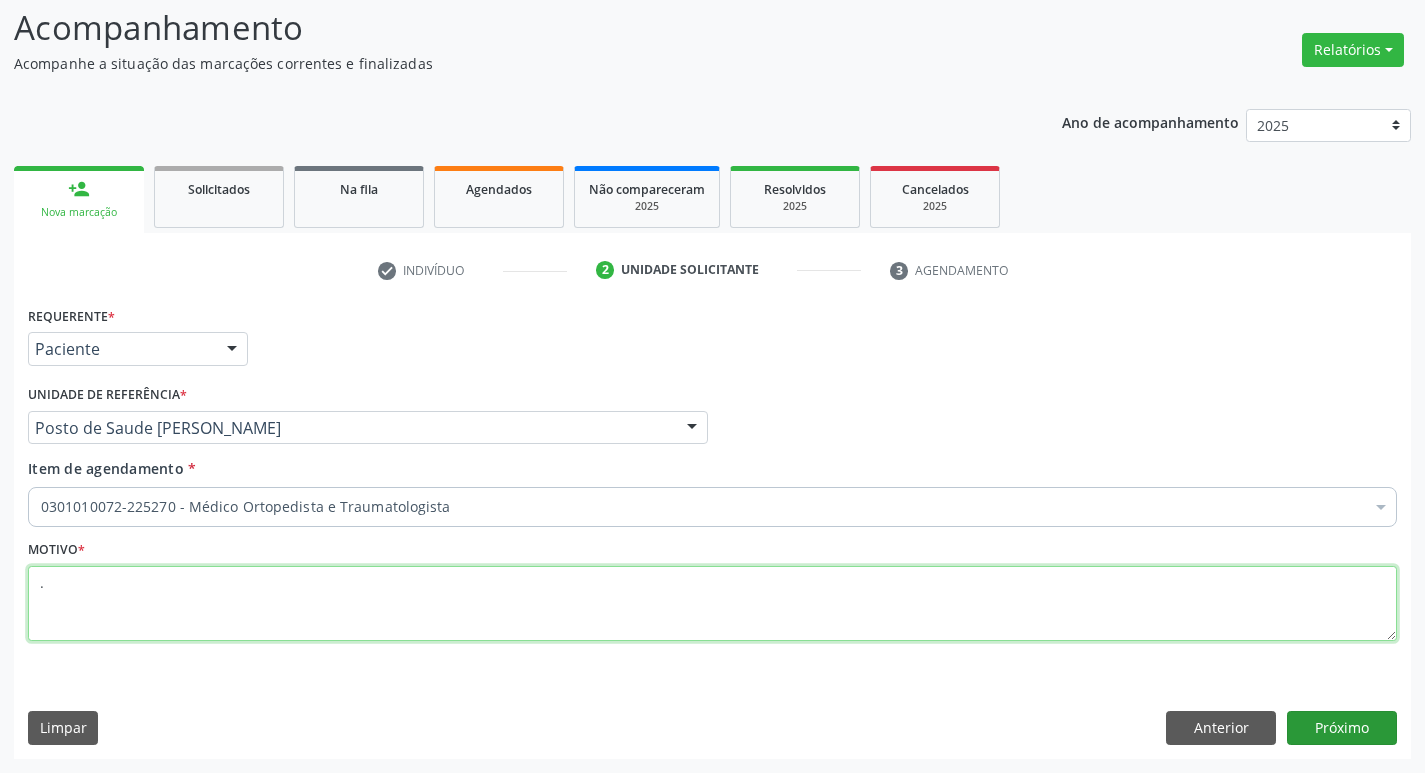 type on "." 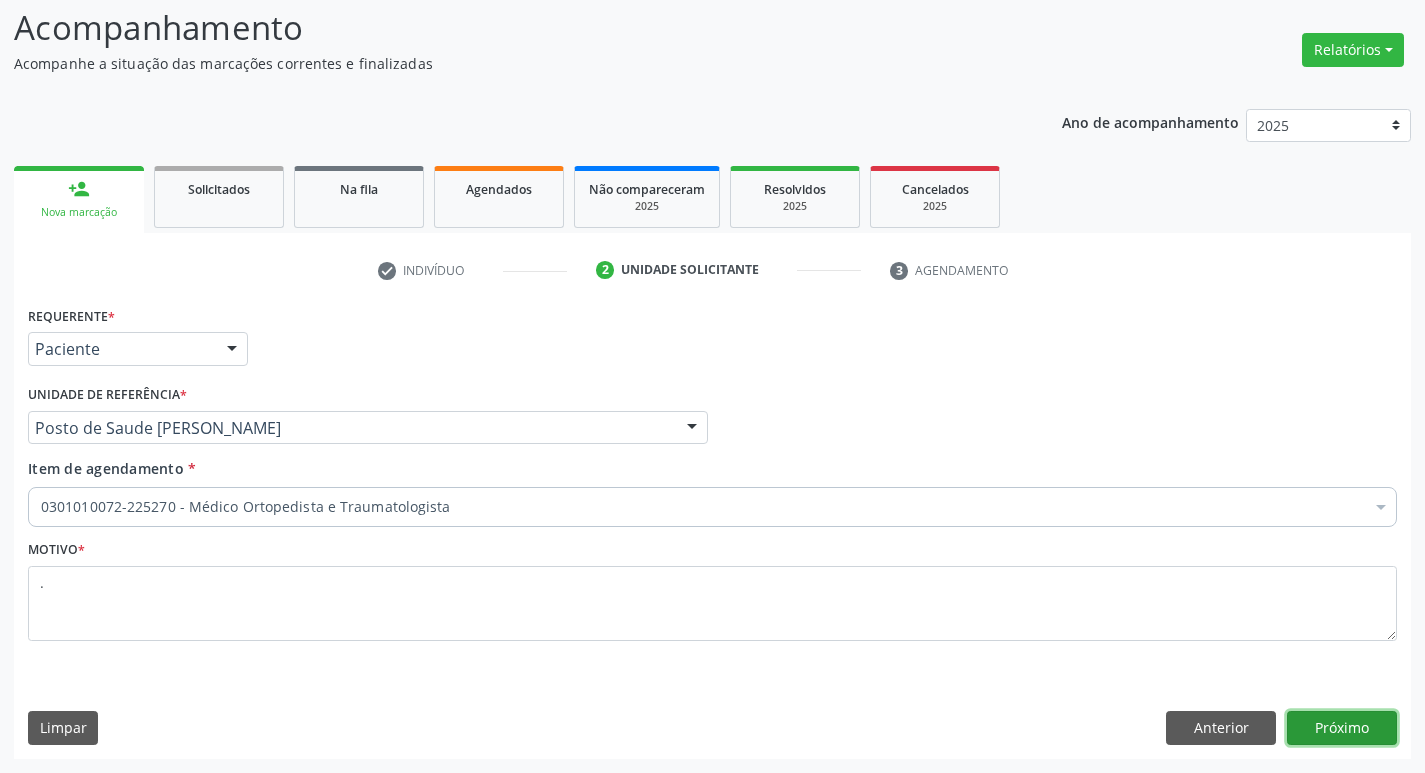 click on "Próximo" at bounding box center [1342, 728] 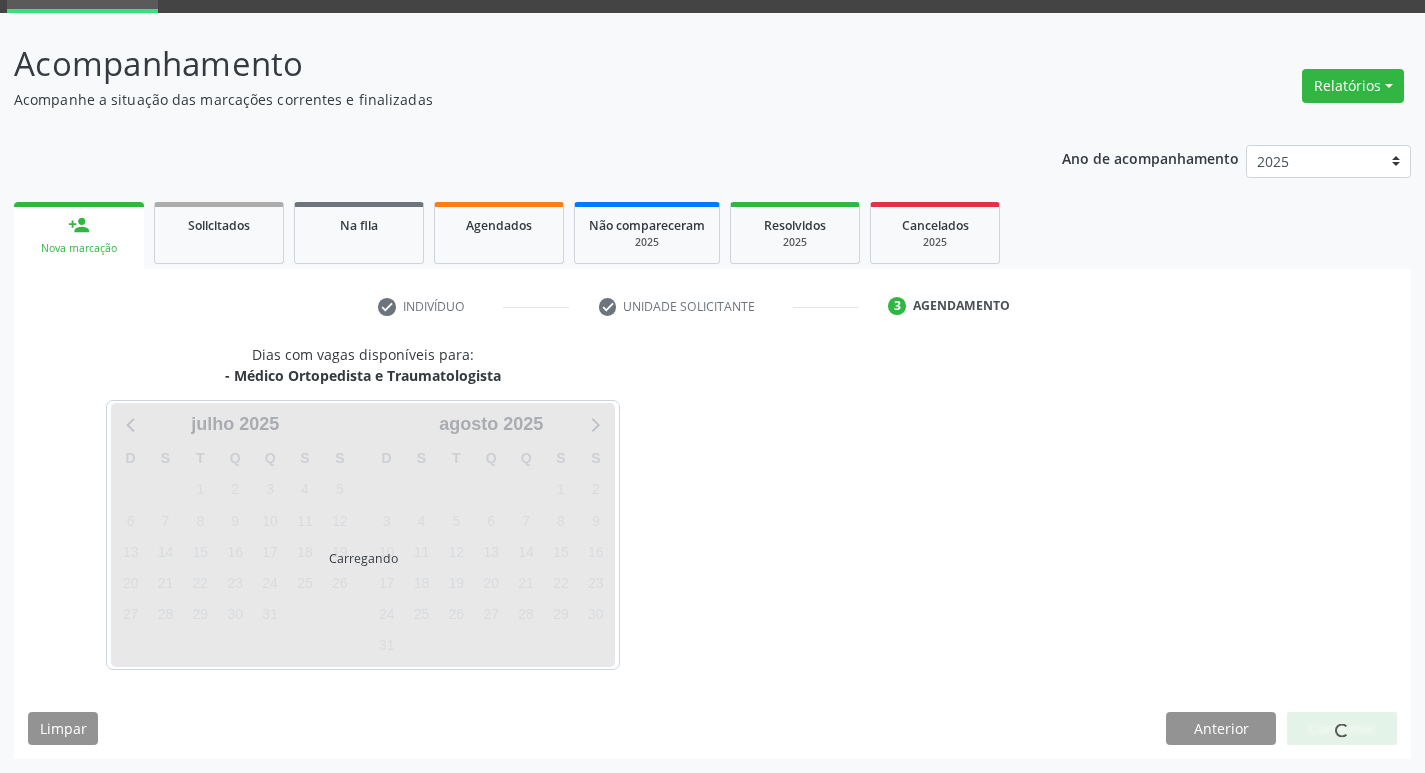 scroll, scrollTop: 97, scrollLeft: 0, axis: vertical 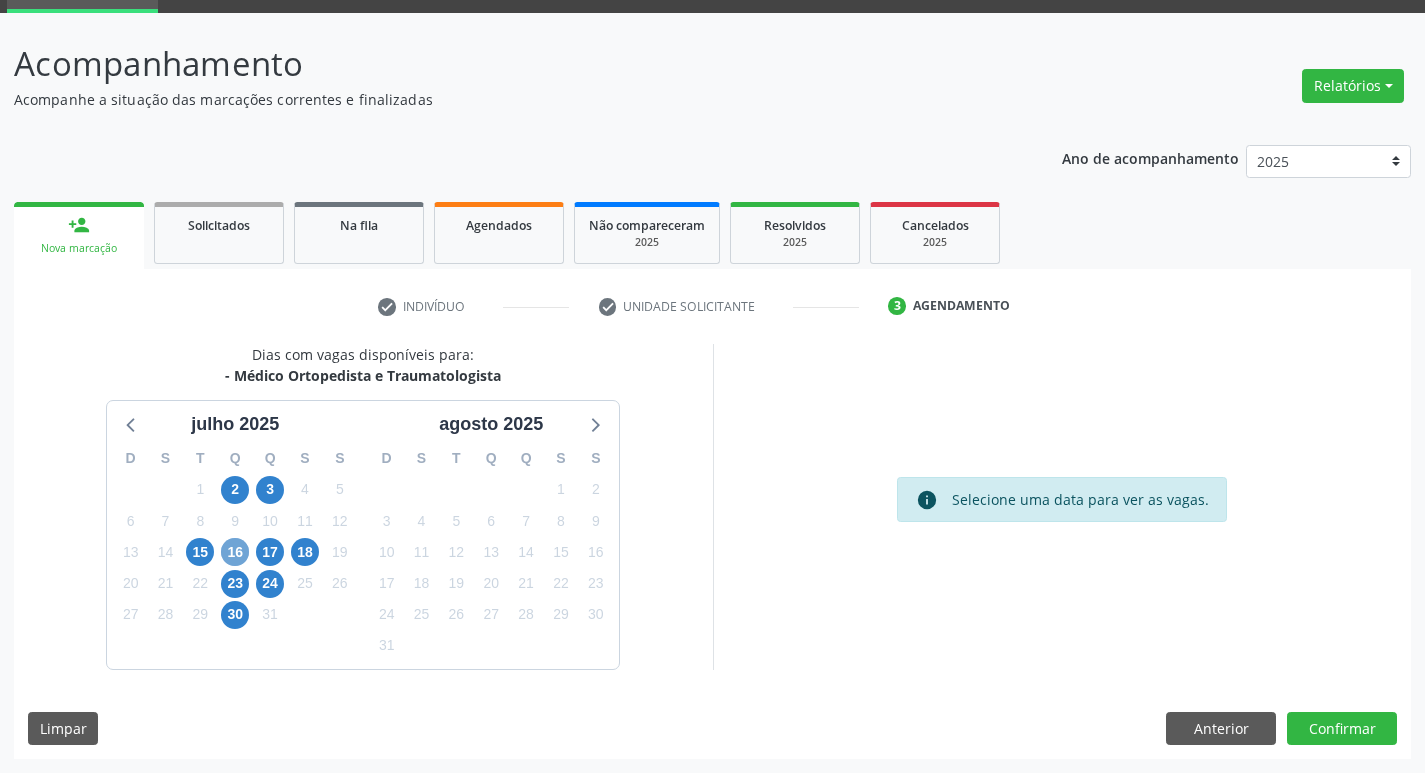 click on "16" at bounding box center [235, 552] 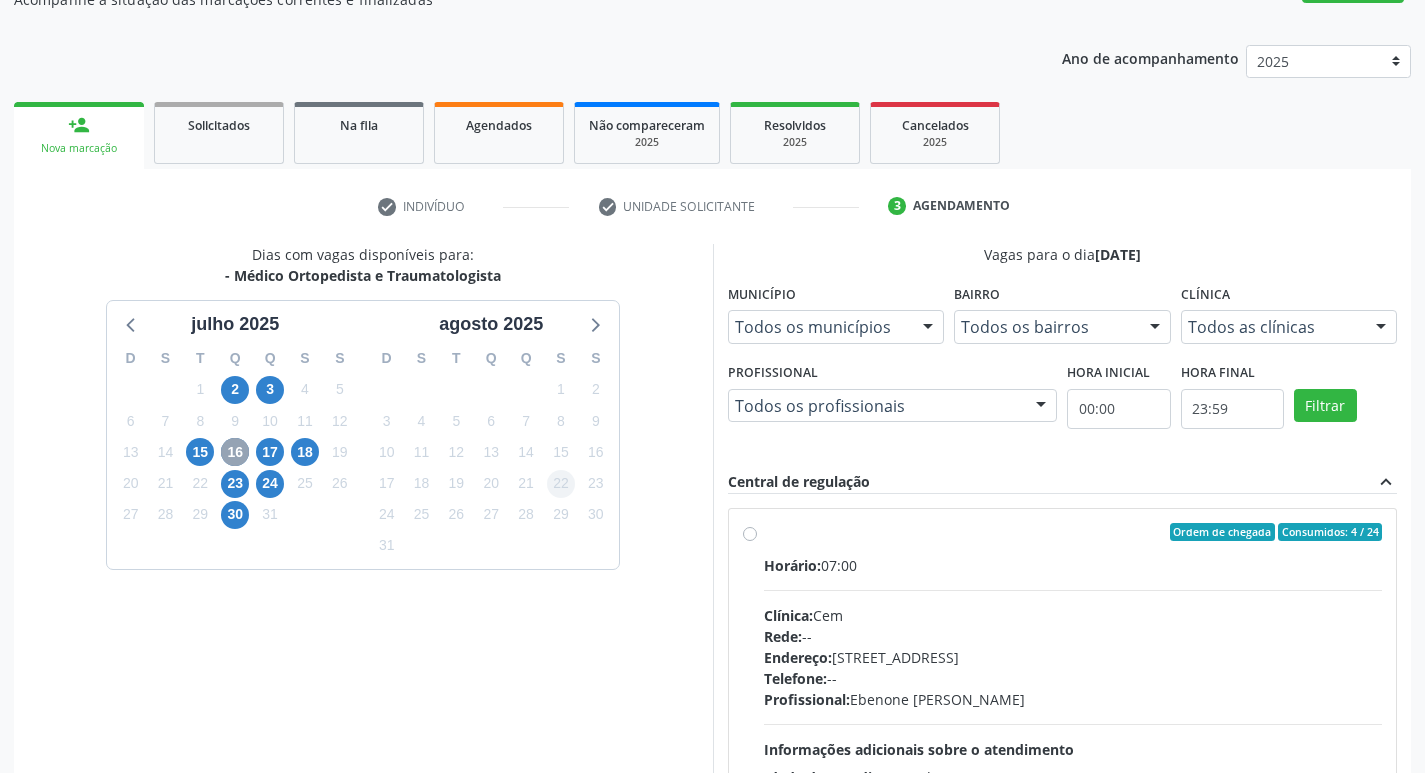 scroll, scrollTop: 297, scrollLeft: 0, axis: vertical 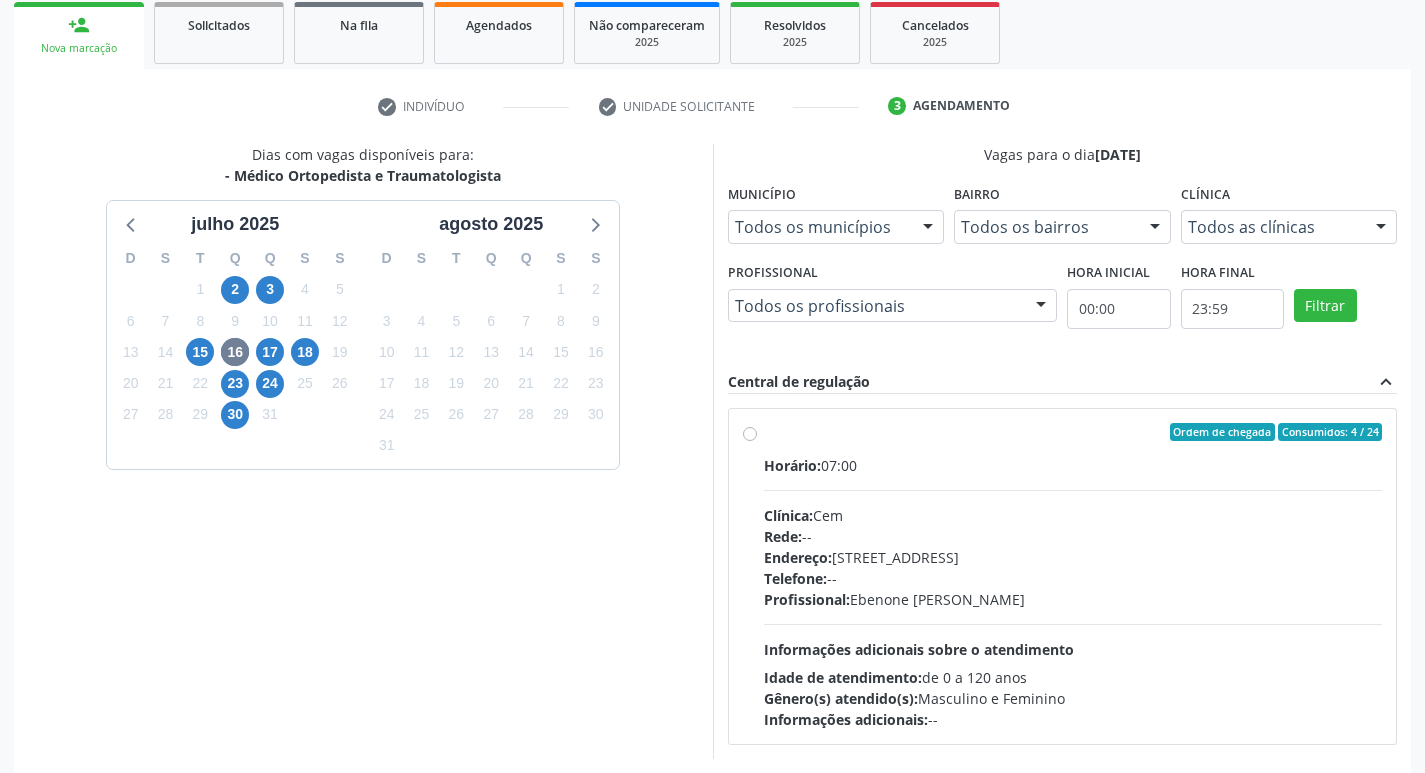 click on "Ordem de chegada
Consumidos: 4 / 24
Horário:   07:00
Clínica:  Cem
Rede:
--
Endereço:   [STREET_ADDRESS]
Telefone:   --
Profissional:
[PERSON_NAME]
Informações adicionais sobre o atendimento
Idade de atendimento:
de 0 a 120 anos
Gênero(s) atendido(s):
Masculino e Feminino
Informações adicionais:
--" at bounding box center [1073, 576] 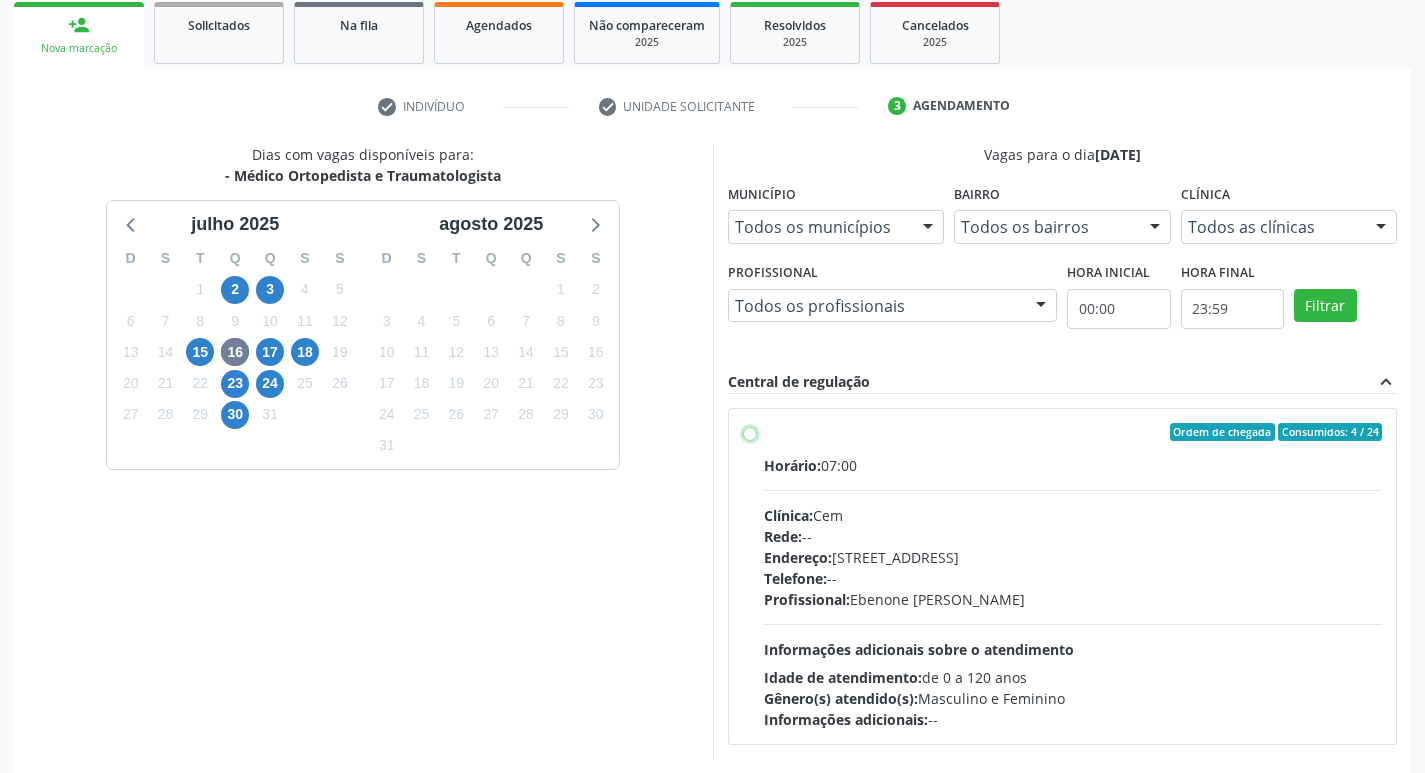 click on "Ordem de chegada
Consumidos: 4 / 24
Horário:   07:00
Clínica:  Cem
Rede:
--
Endereço:   [STREET_ADDRESS]
Telefone:   --
Profissional:
[PERSON_NAME]
Informações adicionais sobre o atendimento
Idade de atendimento:
de 0 a 120 anos
Gênero(s) atendido(s):
Masculino e Feminino
Informações adicionais:
--" at bounding box center (750, 432) 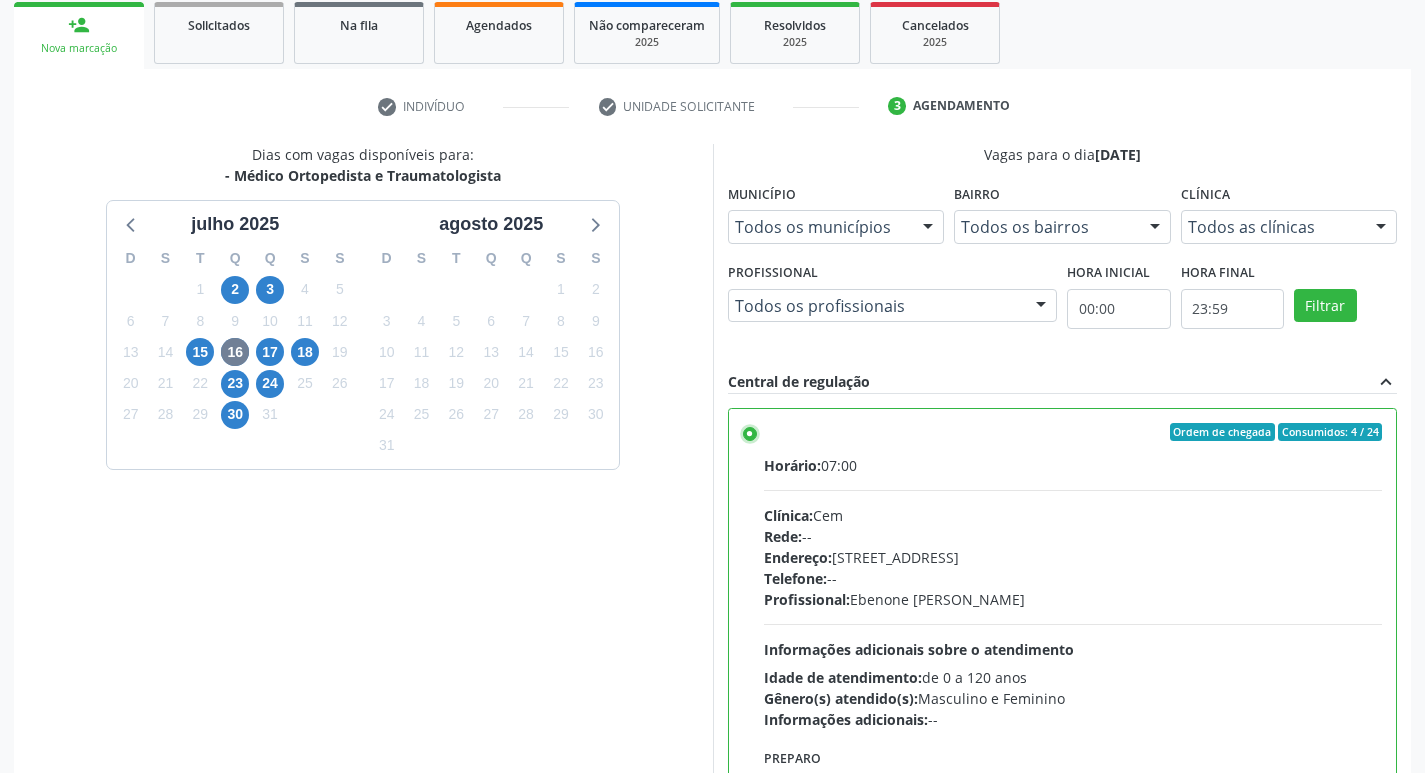 scroll, scrollTop: 422, scrollLeft: 0, axis: vertical 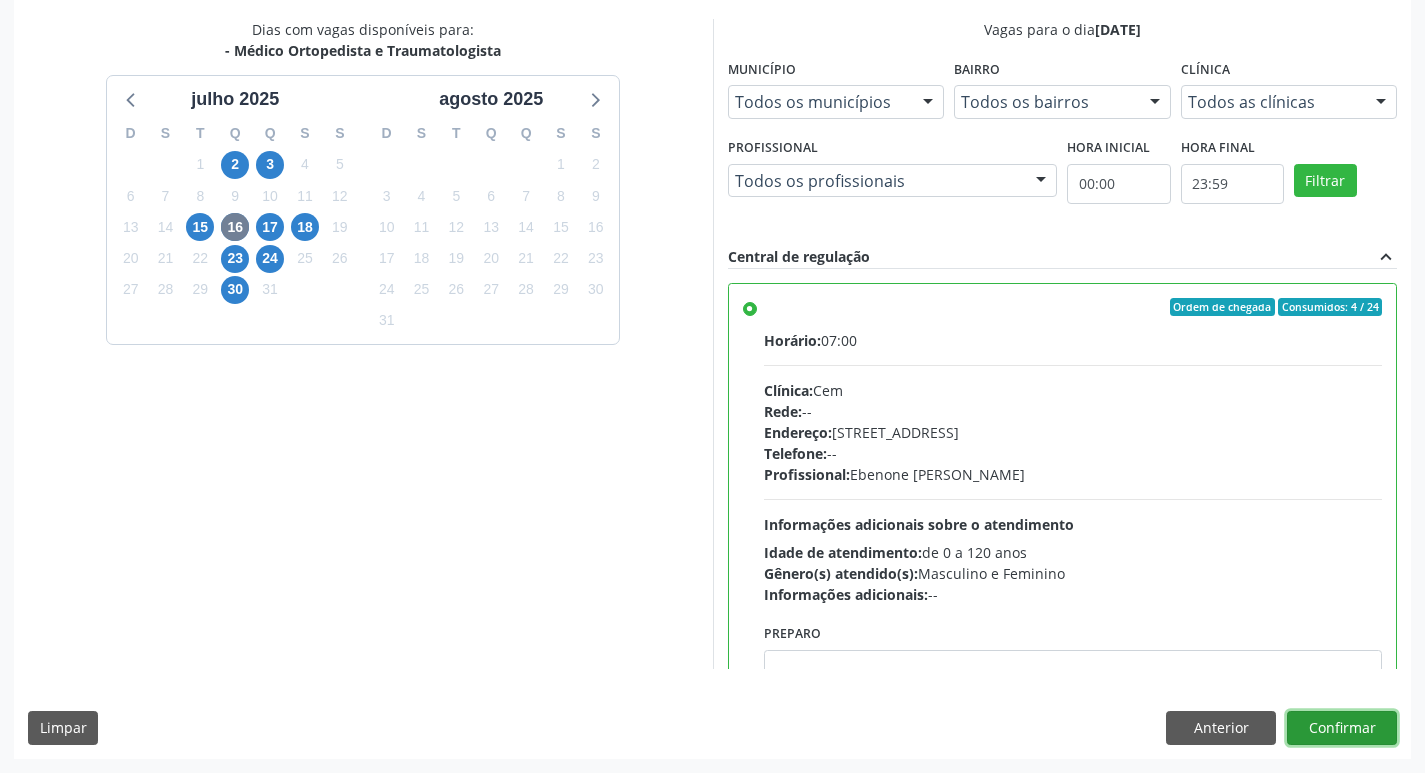 click on "Confirmar" at bounding box center (1342, 728) 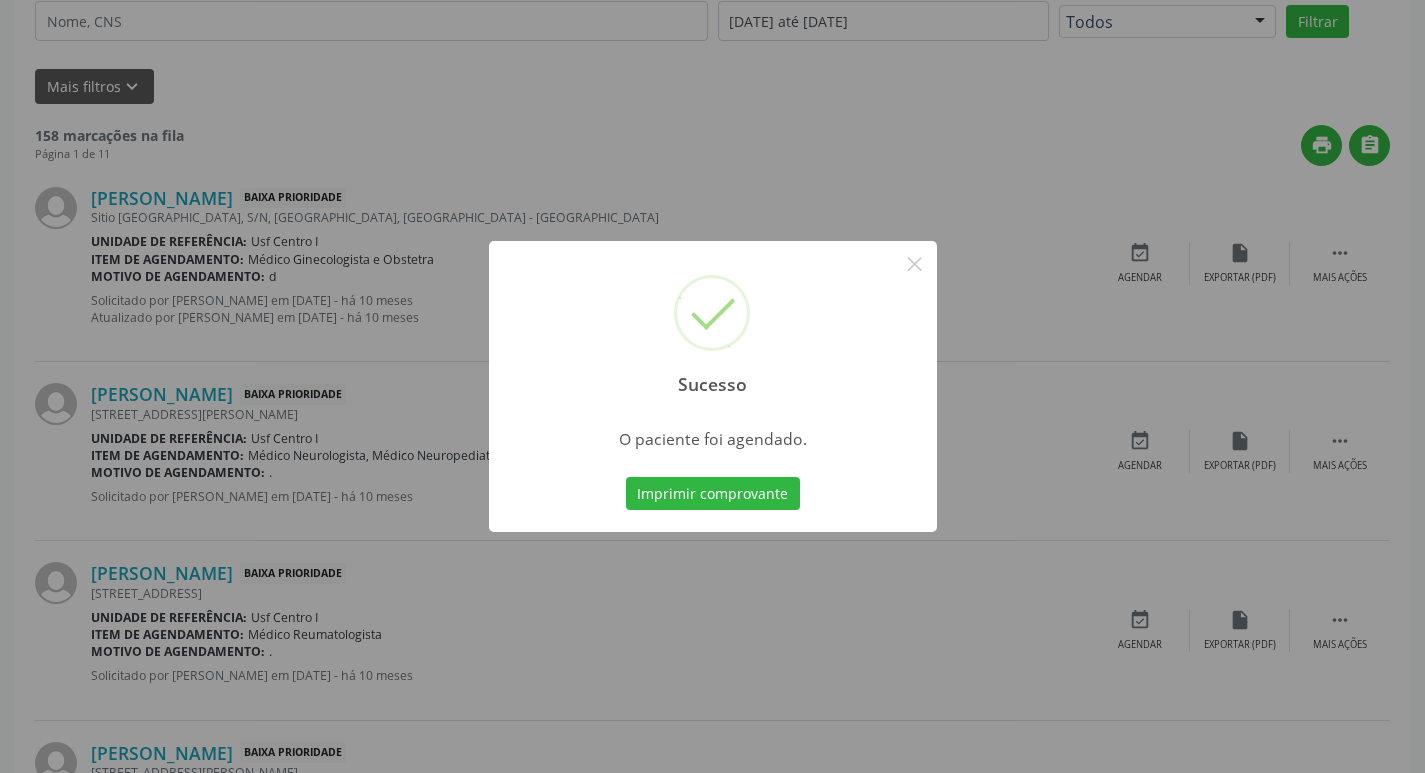 scroll, scrollTop: 0, scrollLeft: 0, axis: both 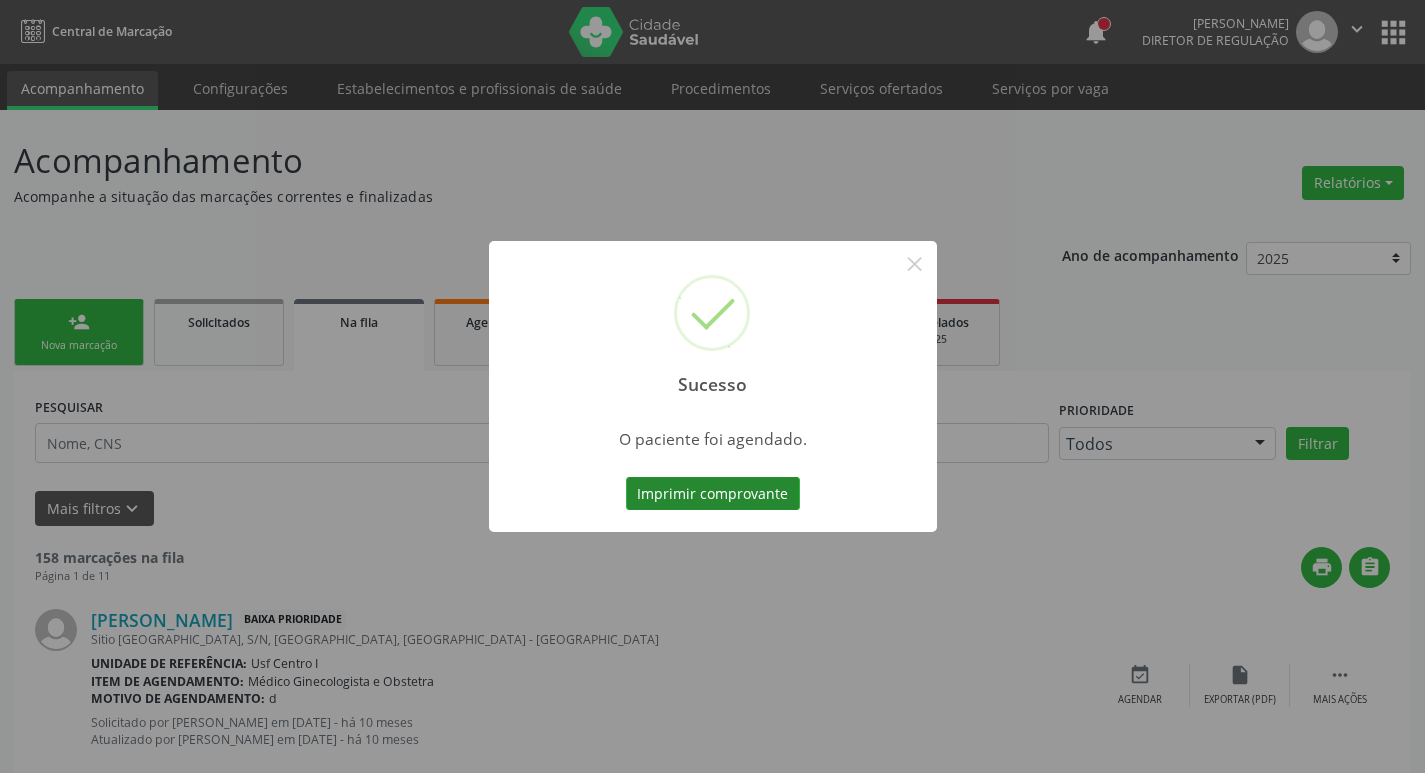 click on "Imprimir comprovante" at bounding box center (713, 494) 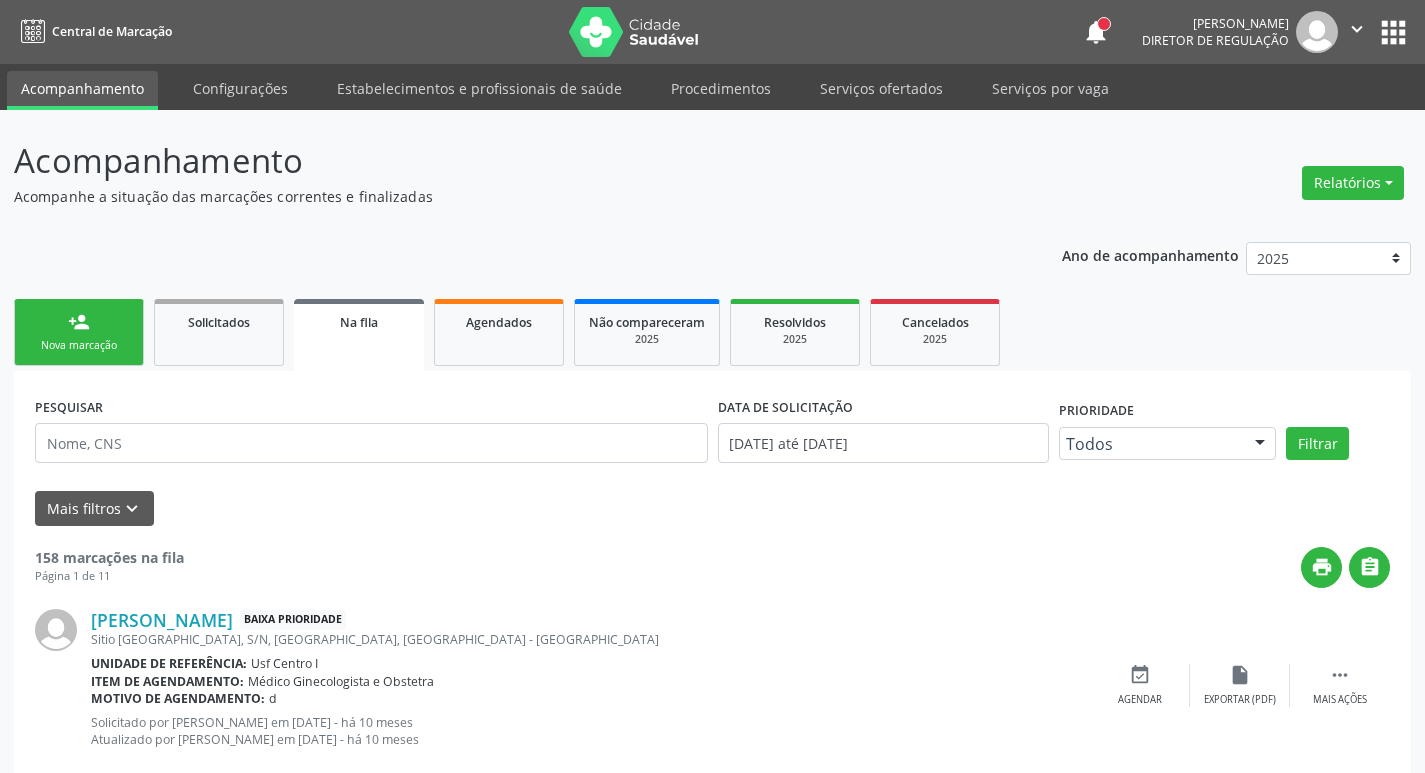 click on "person_add
Nova marcação" at bounding box center [79, 332] 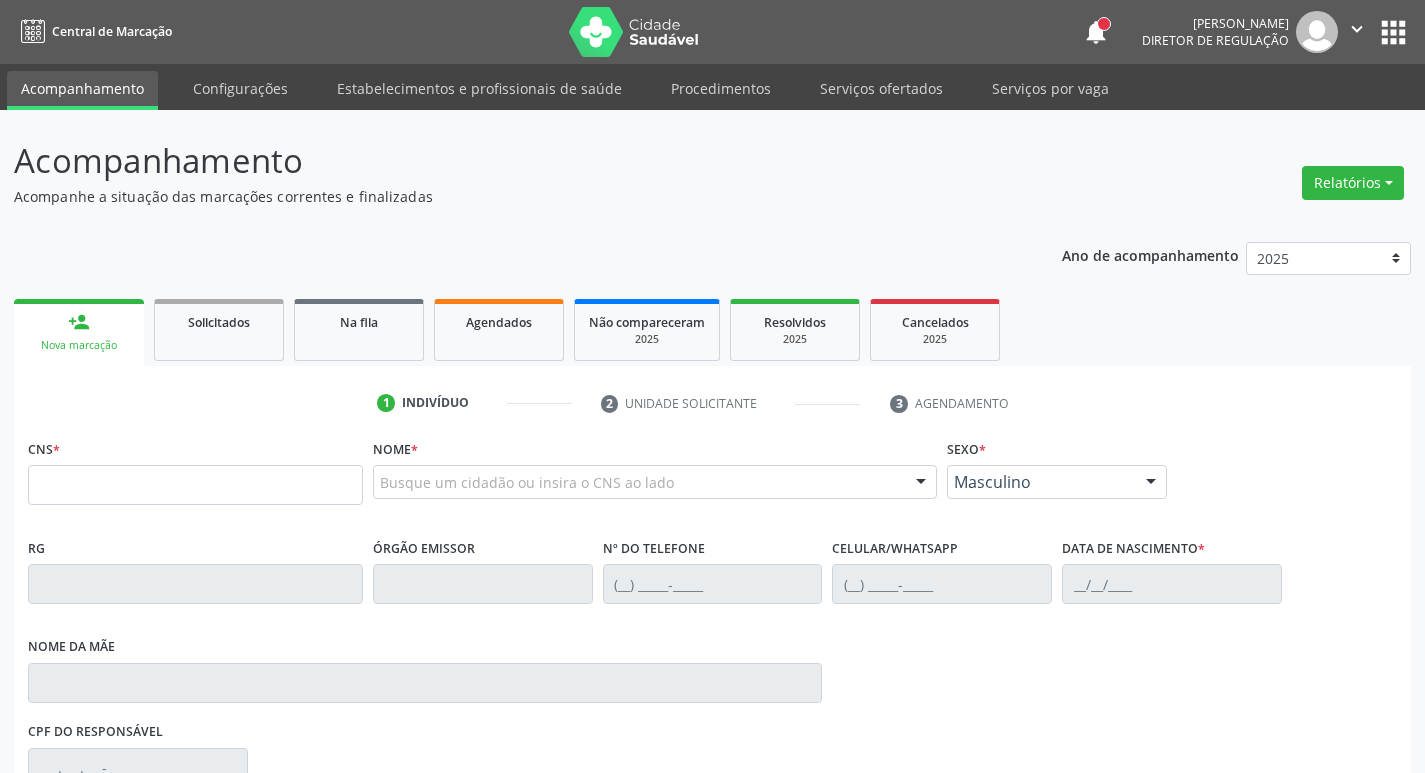click on "person_add" at bounding box center [79, 322] 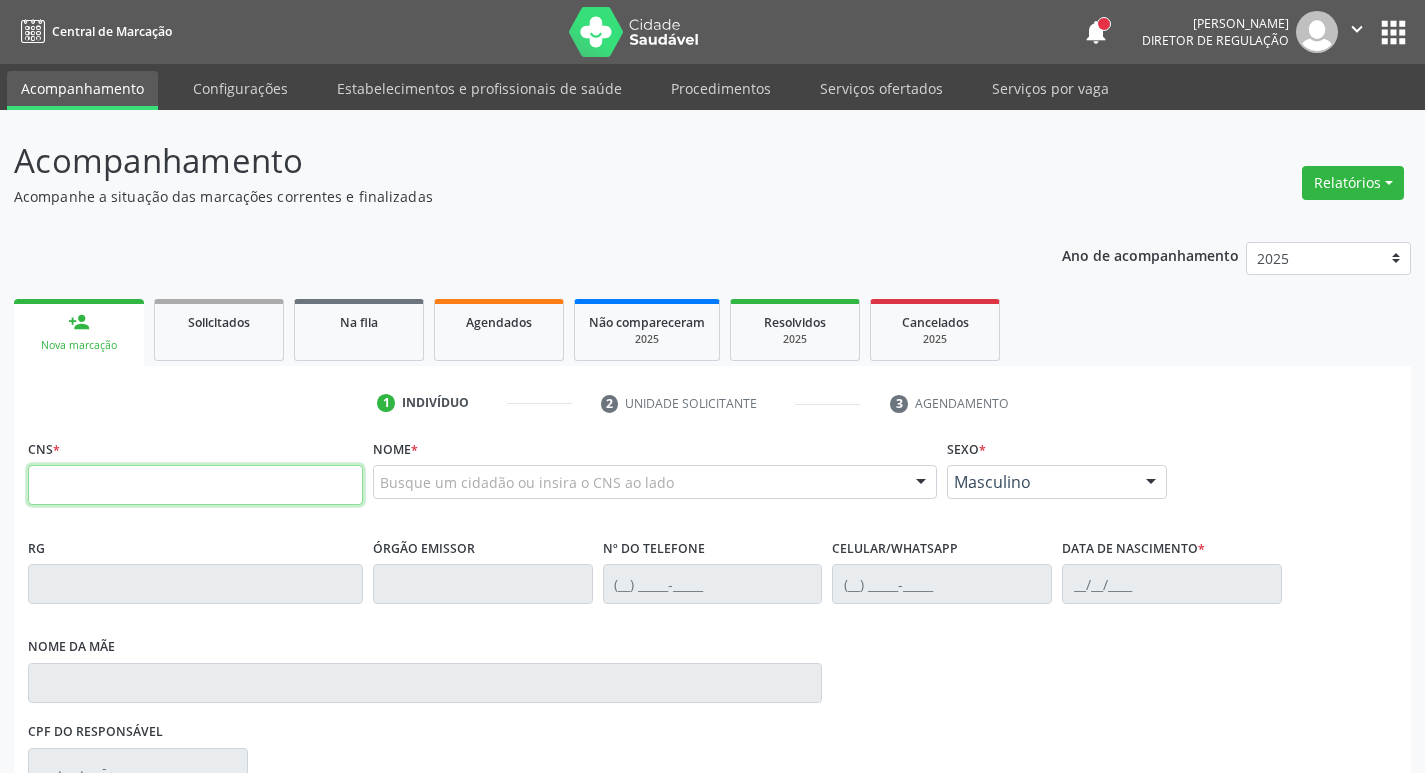 click at bounding box center [195, 485] 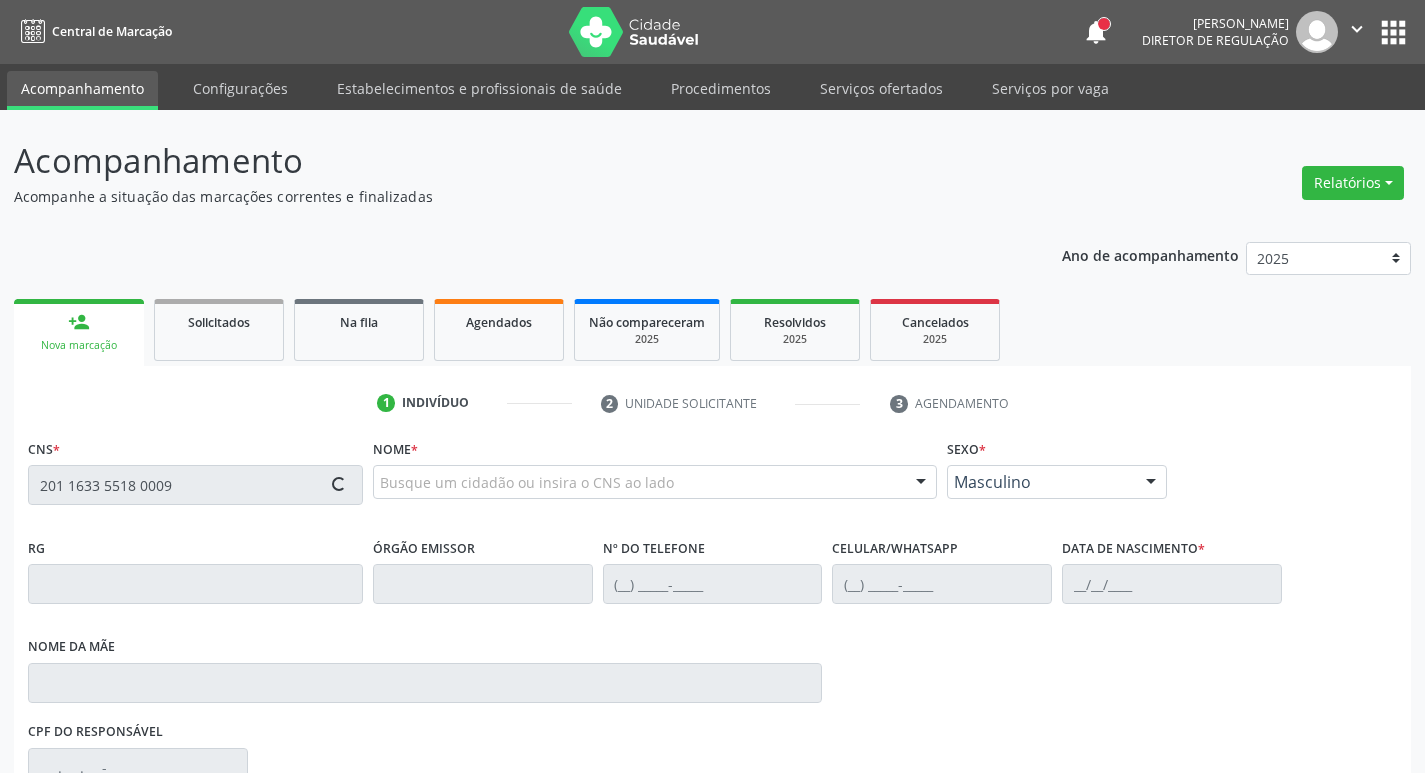 type on "201 1633 5518 0009" 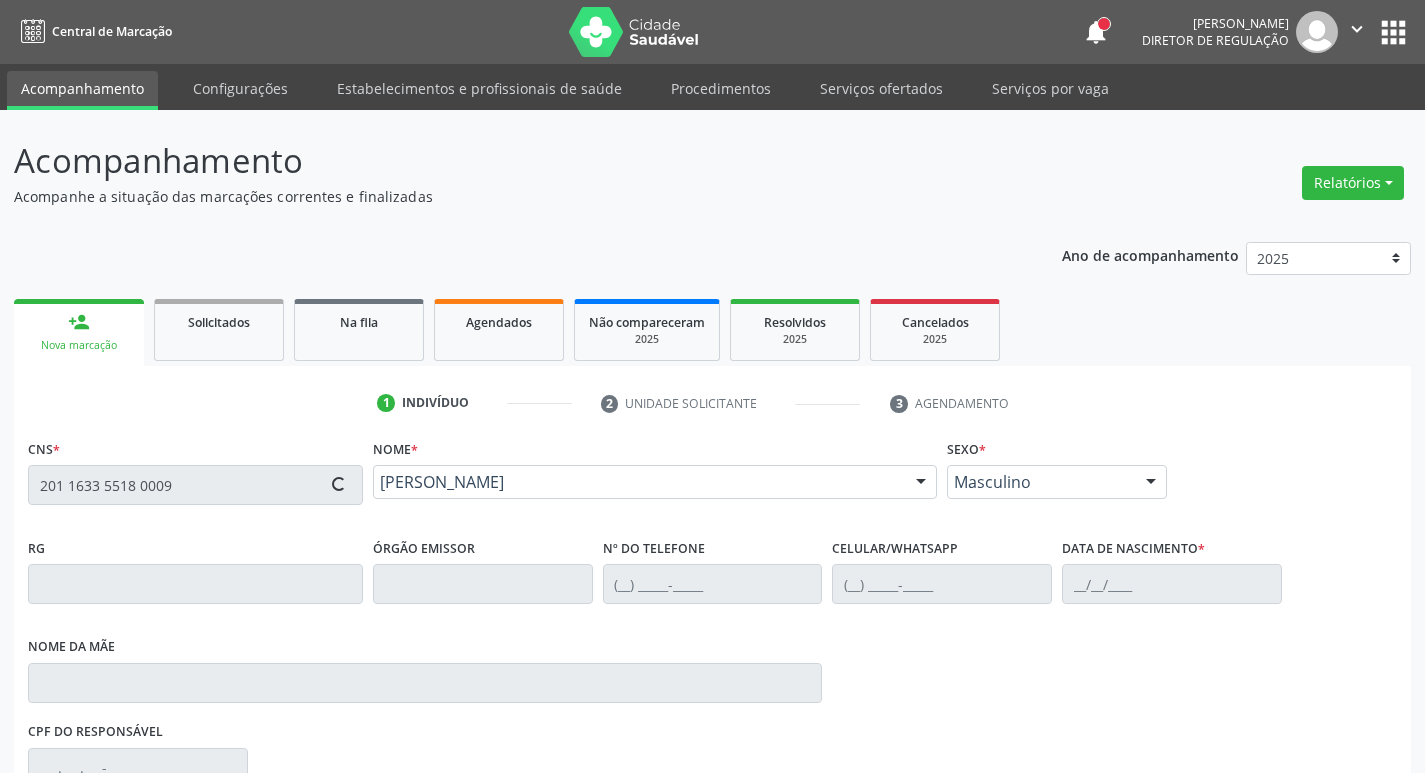 type on "[PHONE_NUMBER]" 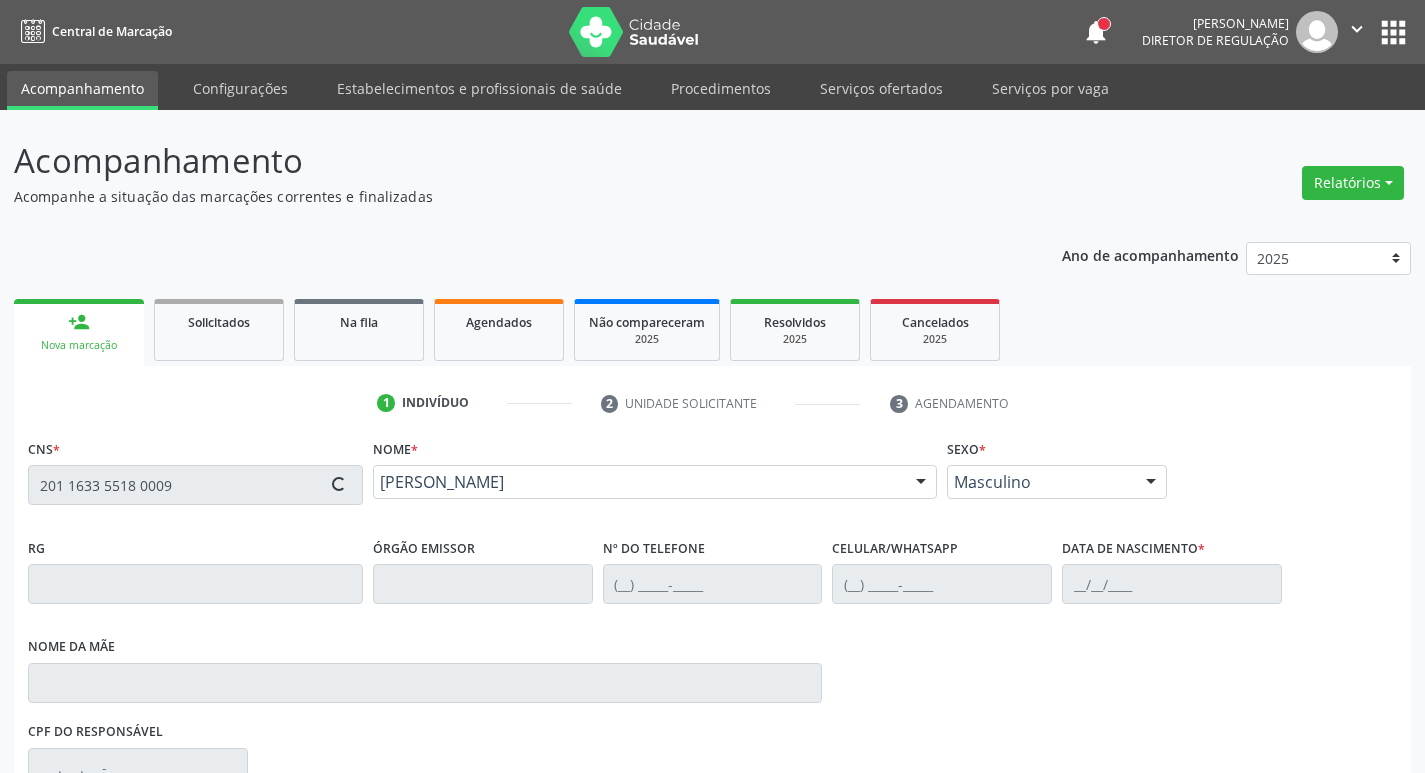 type on "[DATE]" 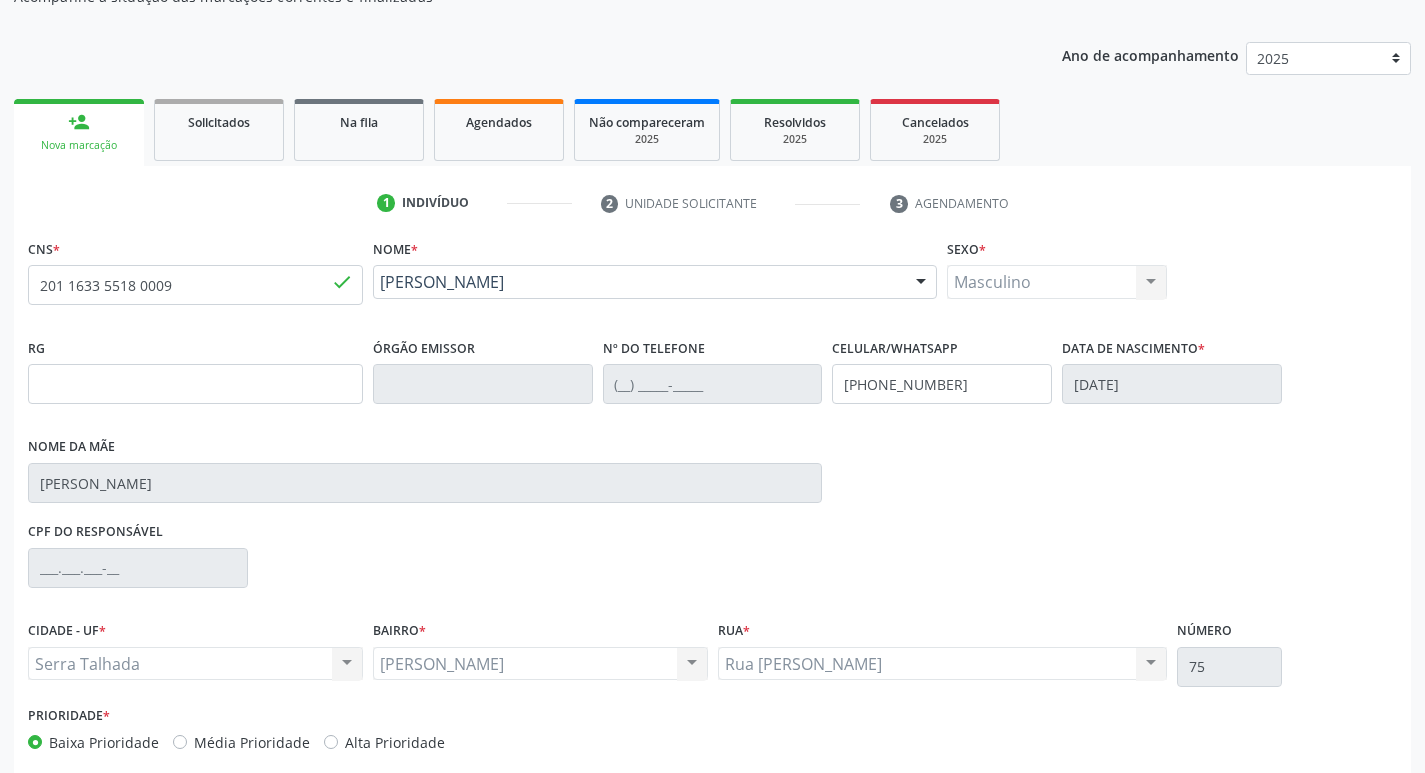 scroll, scrollTop: 297, scrollLeft: 0, axis: vertical 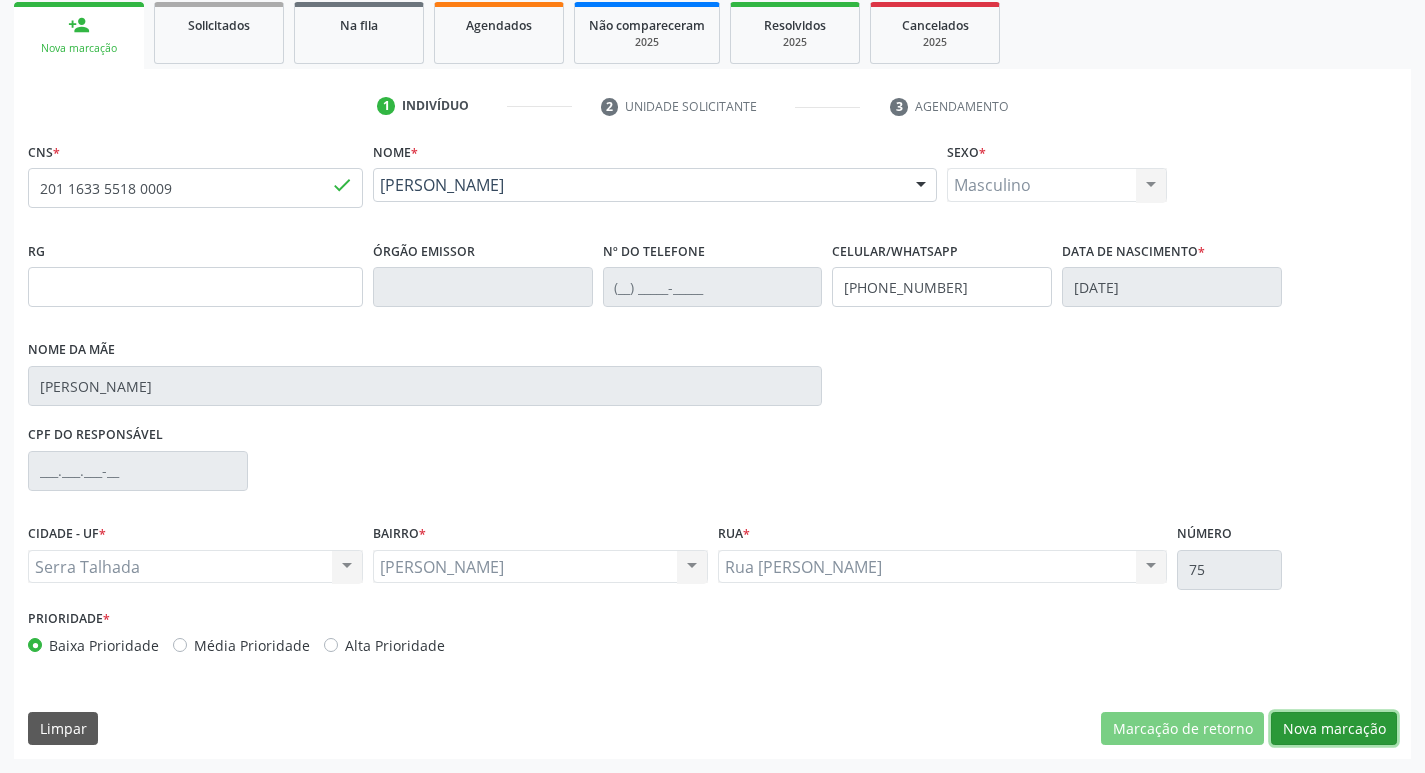 click on "Nova marcação" at bounding box center (1334, 729) 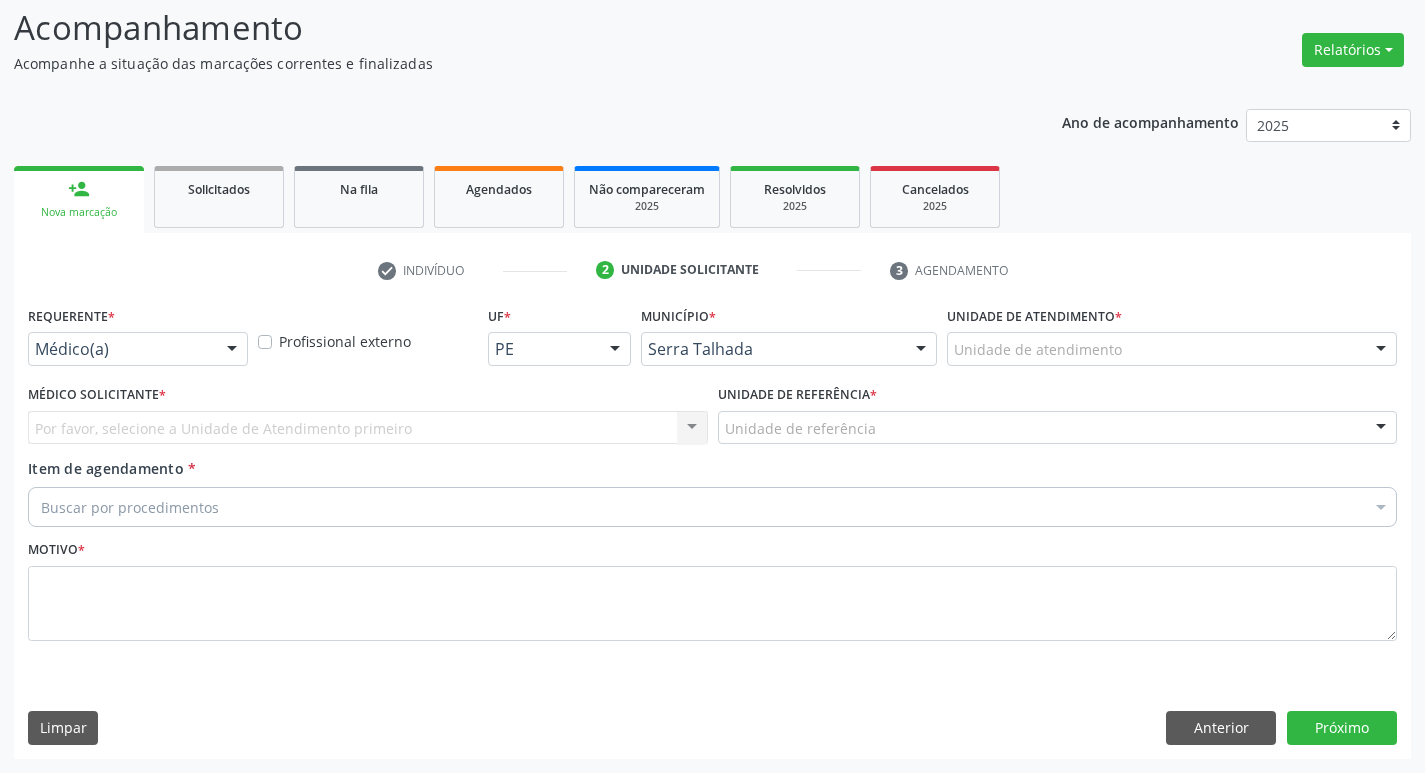 scroll, scrollTop: 133, scrollLeft: 0, axis: vertical 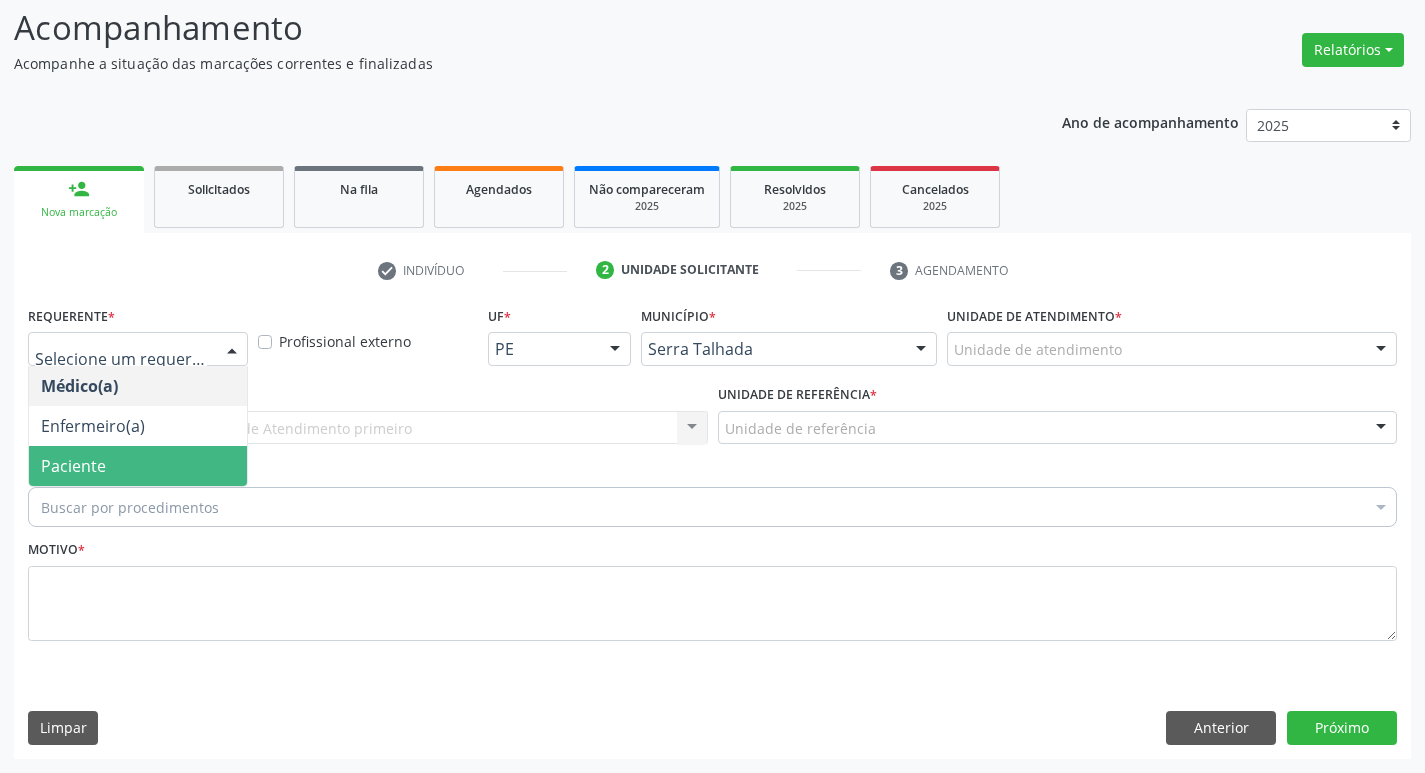 click on "Paciente" at bounding box center [138, 466] 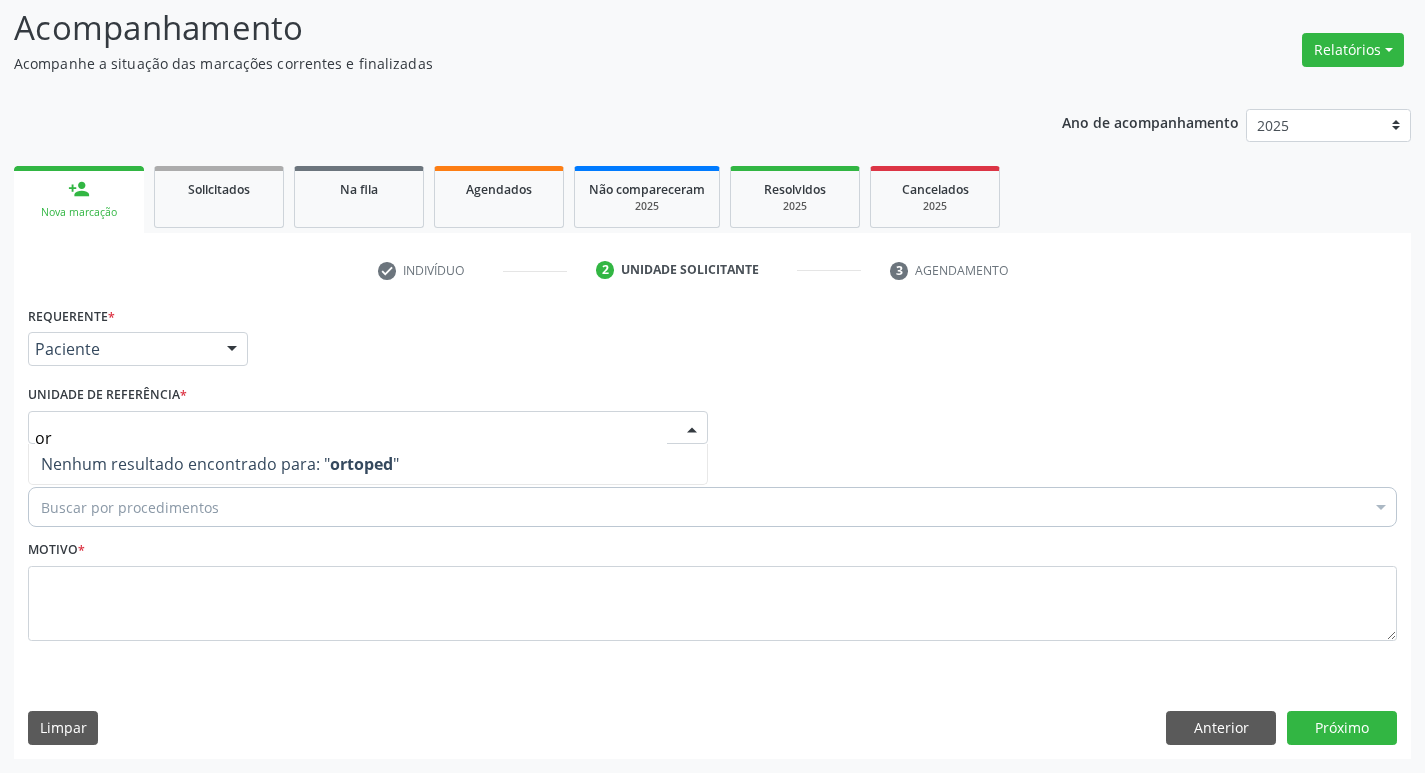 type on "o" 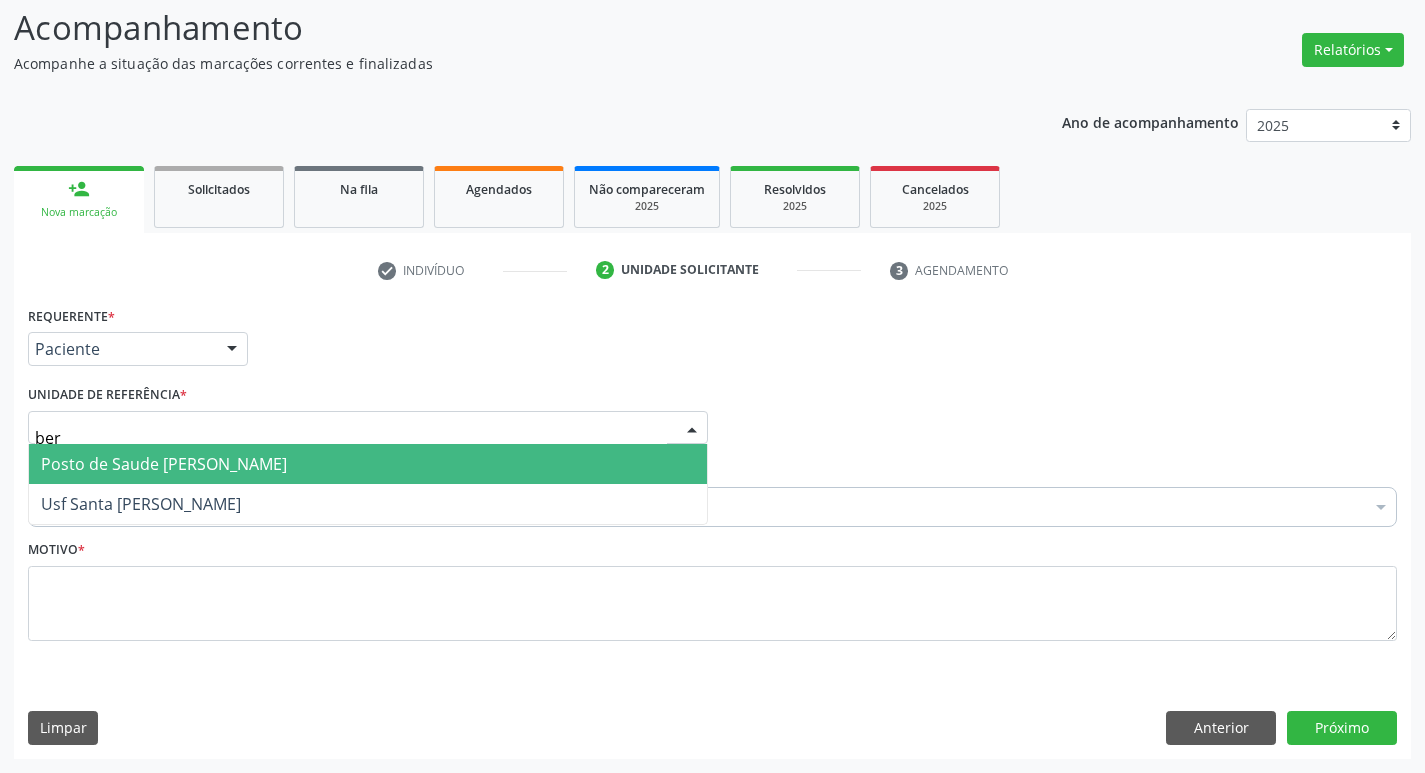 type on "bern" 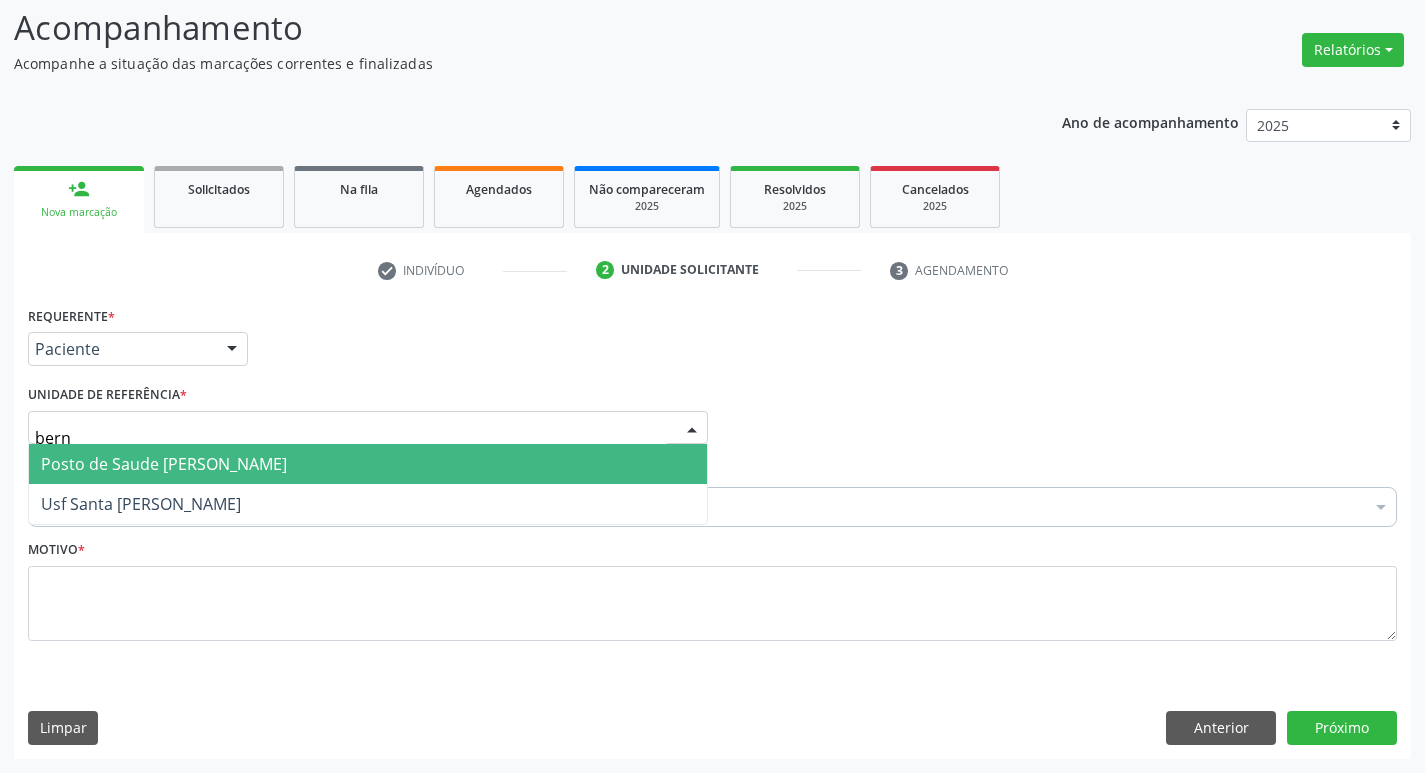 click on "Posto de Saude [PERSON_NAME]" at bounding box center [164, 464] 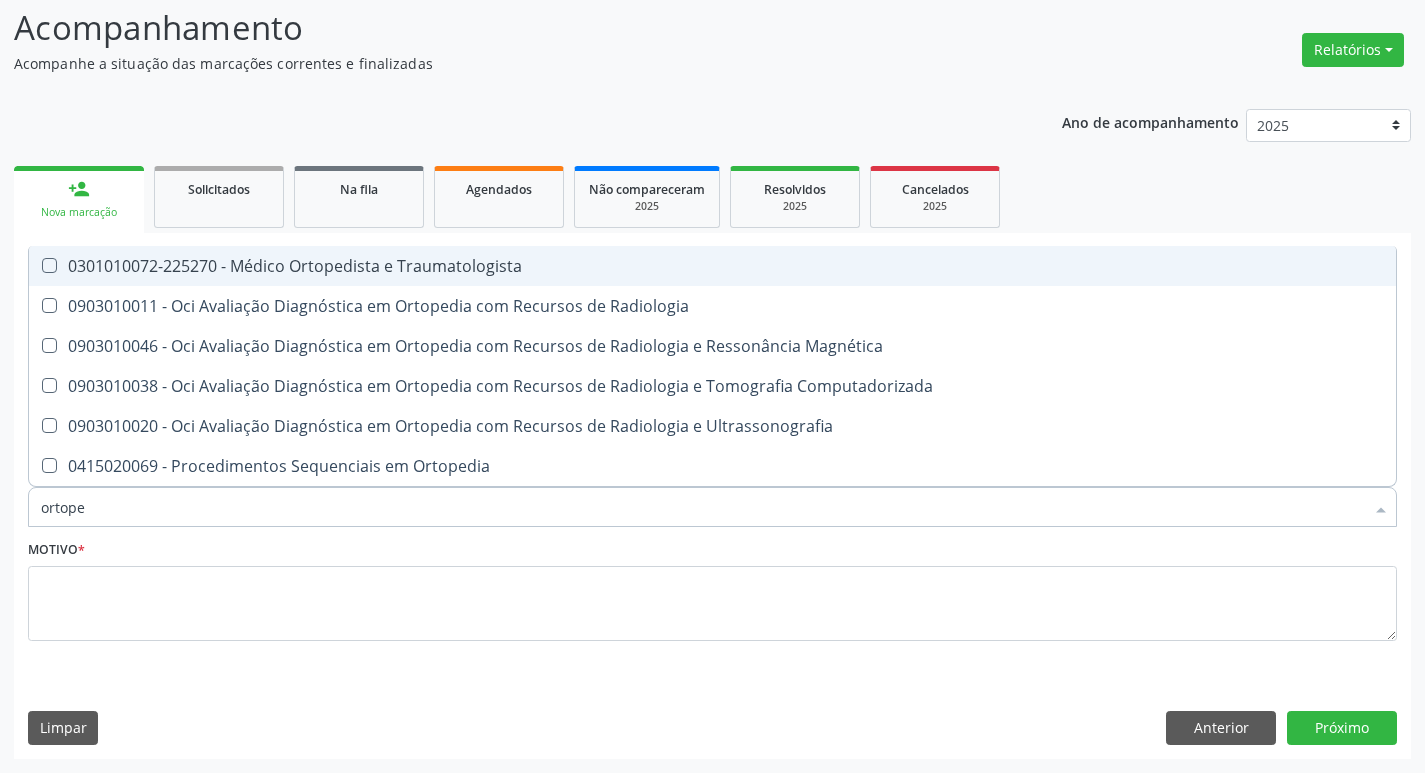 type on "ortoped" 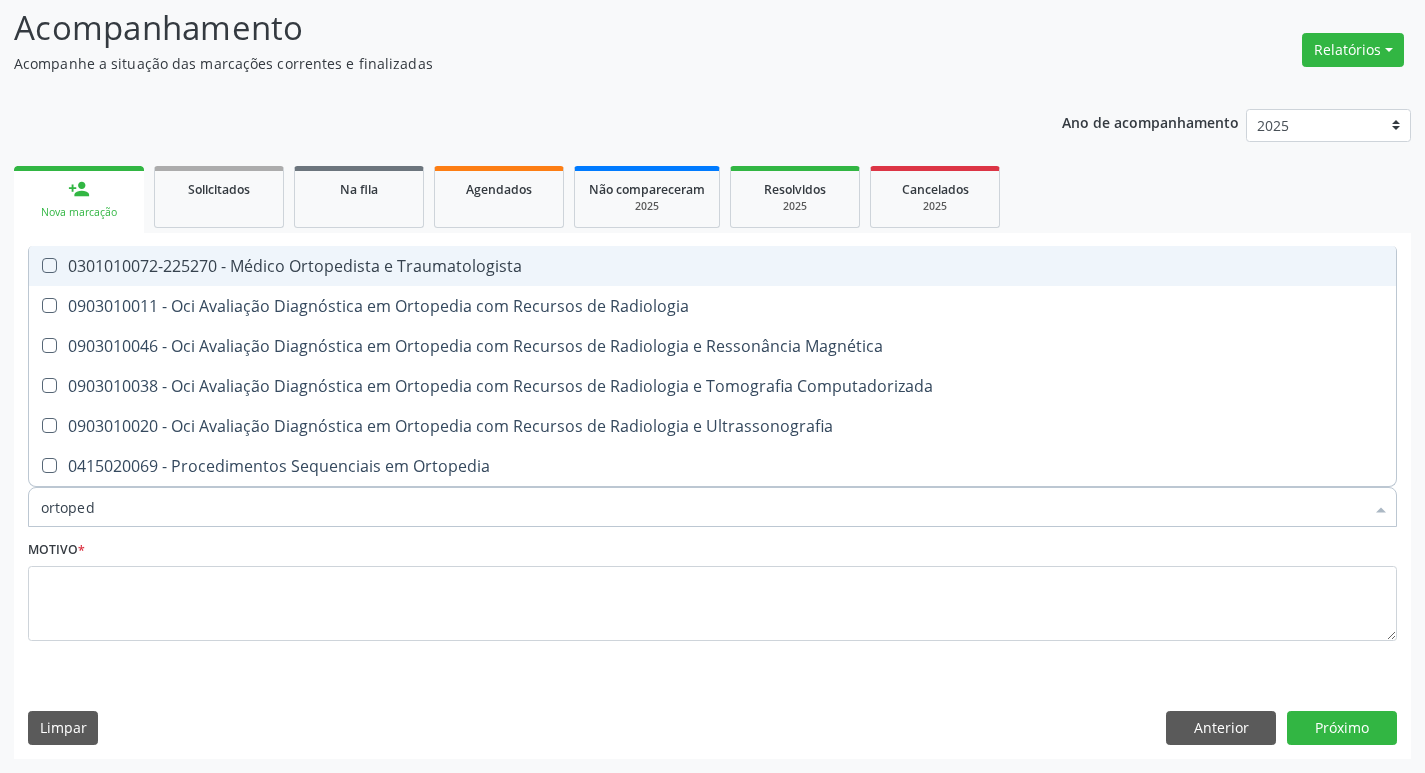 click on "0301010072-225270 - Médico Ortopedista e Traumatologista" at bounding box center [712, 266] 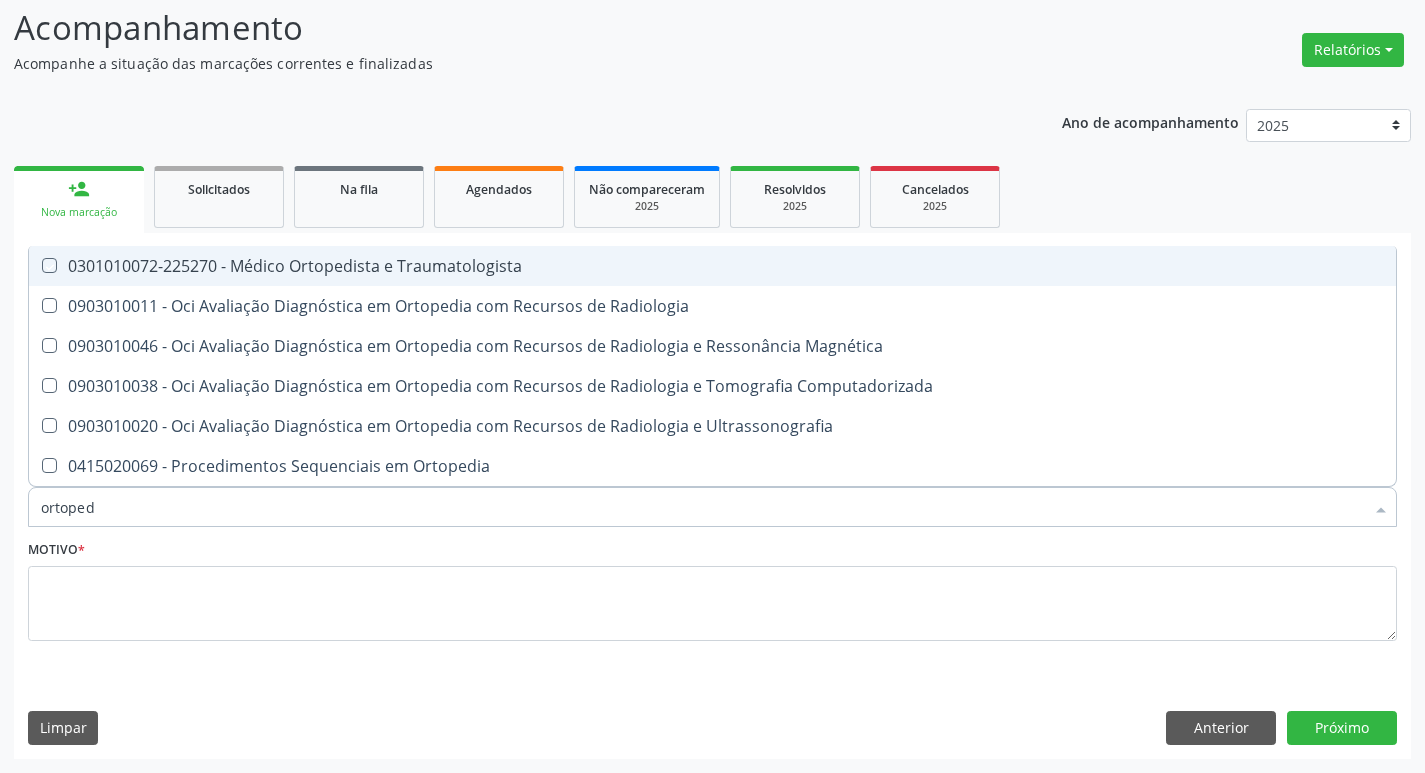 checkbox on "true" 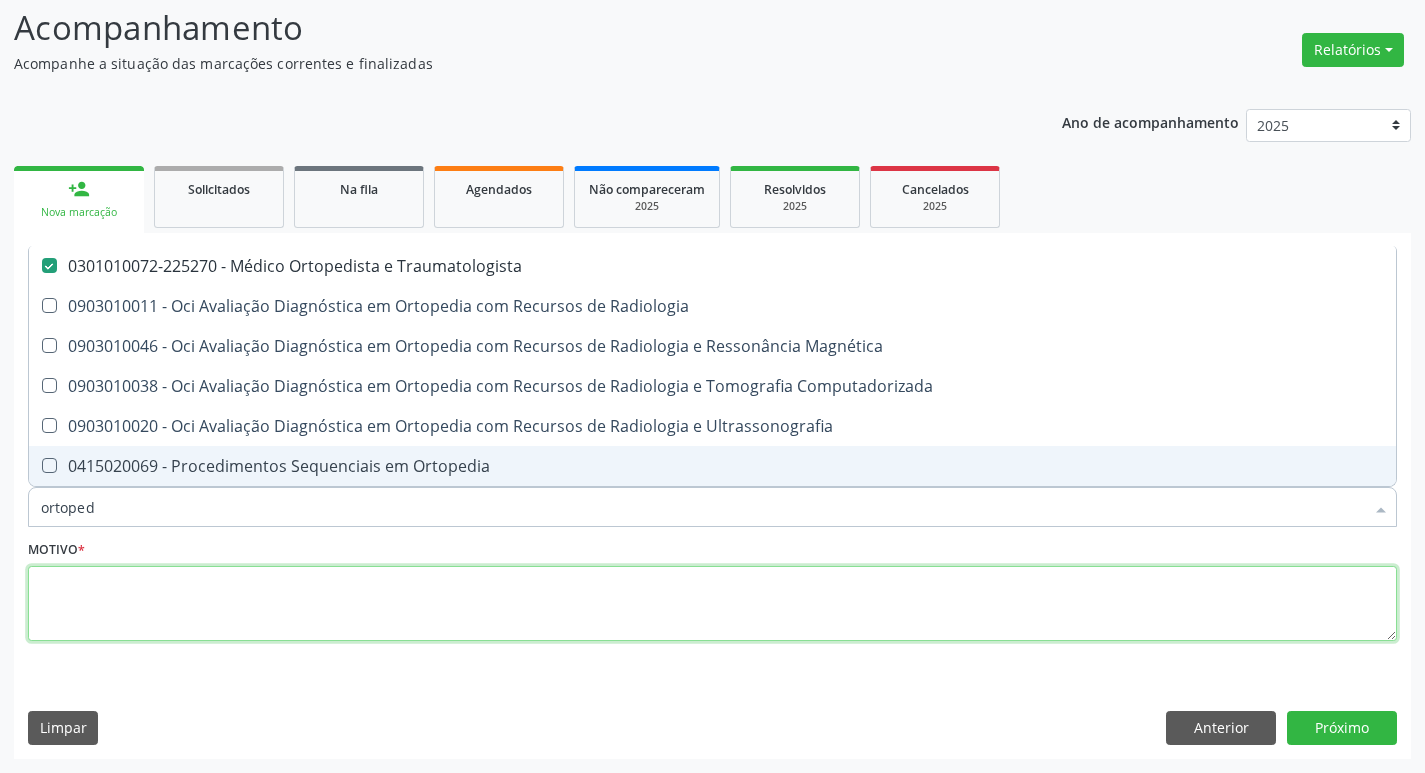 click at bounding box center [712, 604] 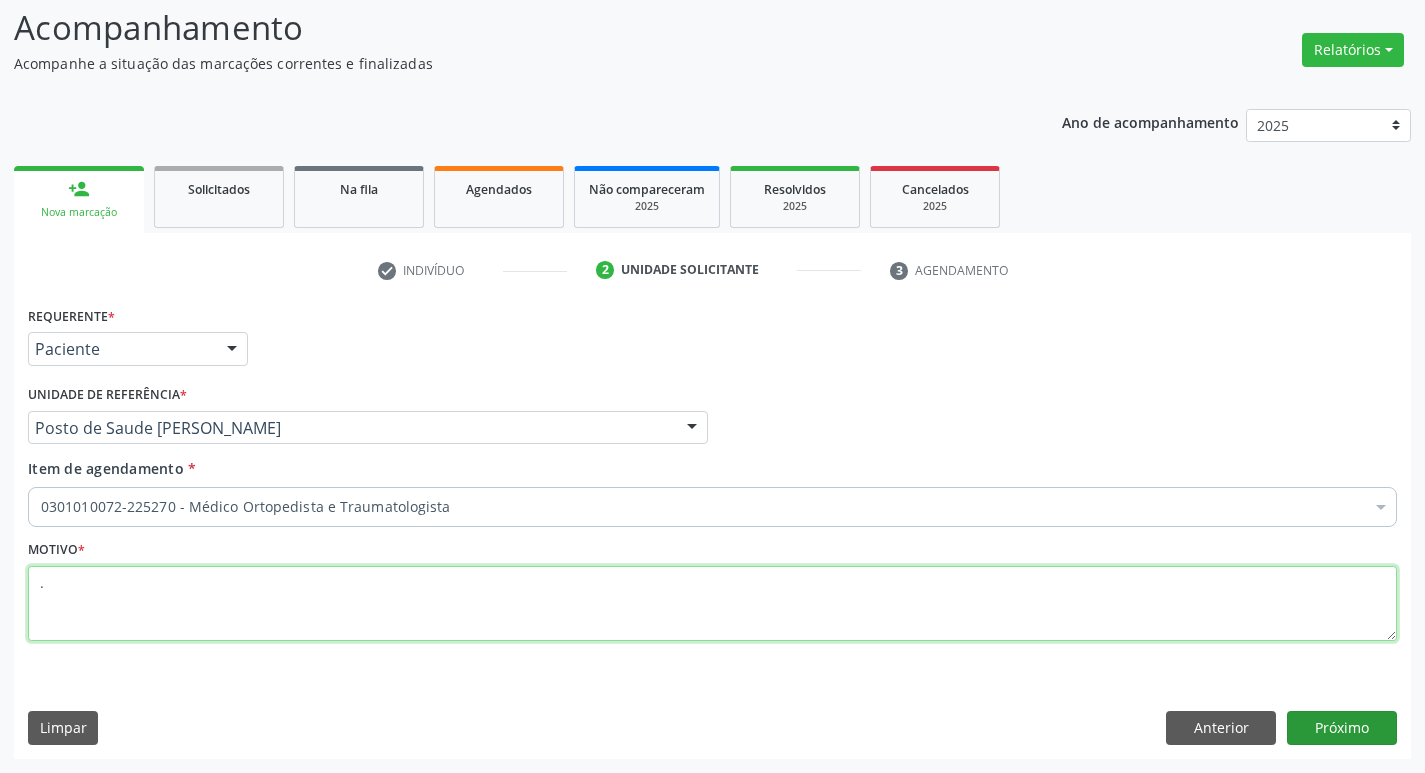 type on "." 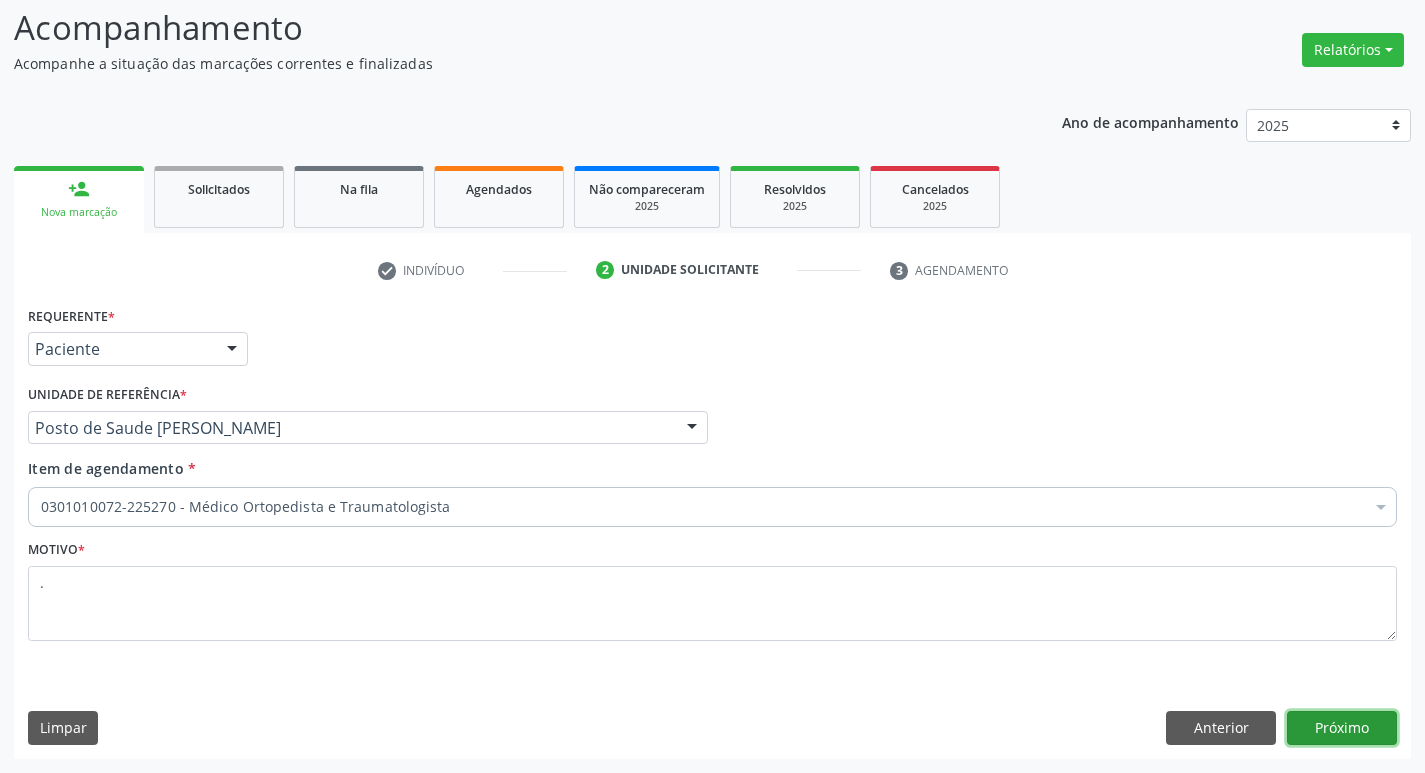 click on "Próximo" at bounding box center [1342, 728] 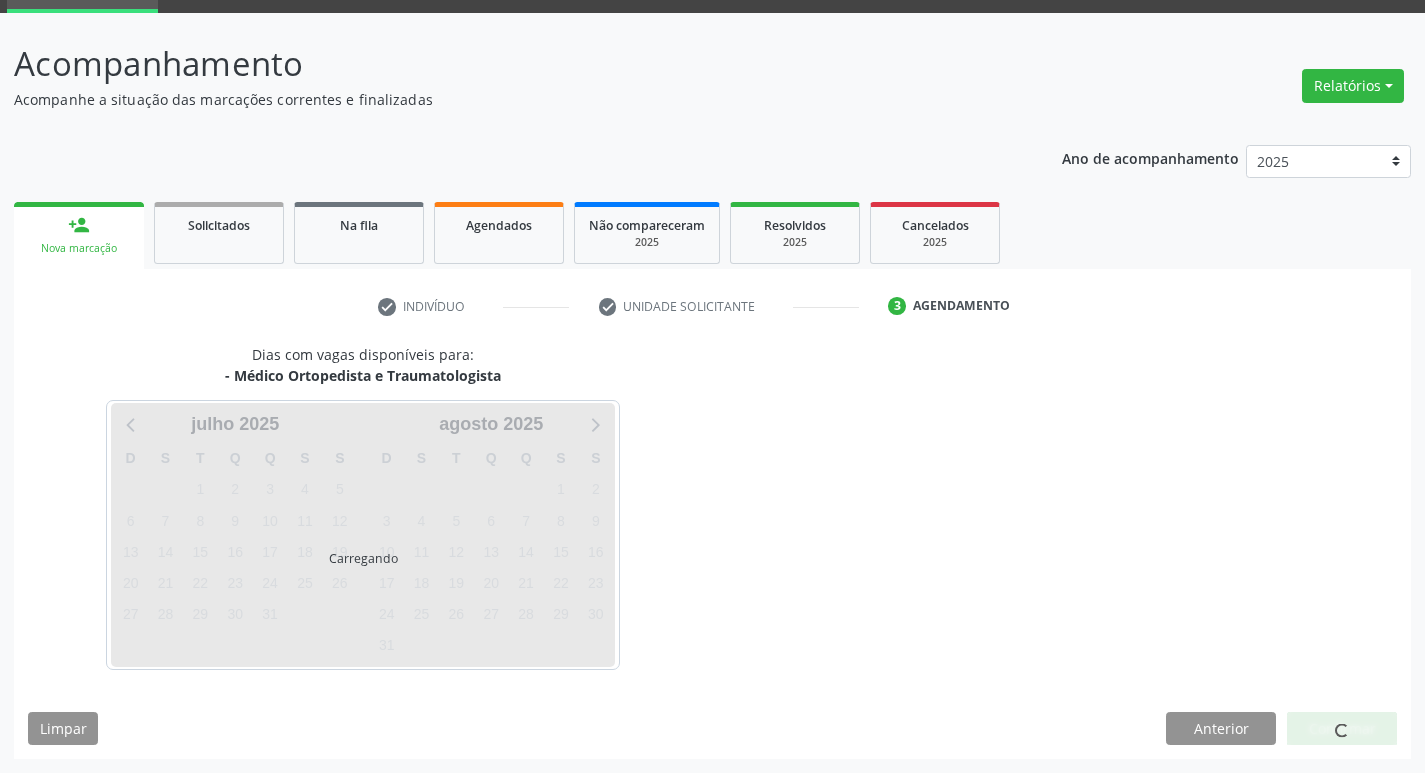 scroll, scrollTop: 97, scrollLeft: 0, axis: vertical 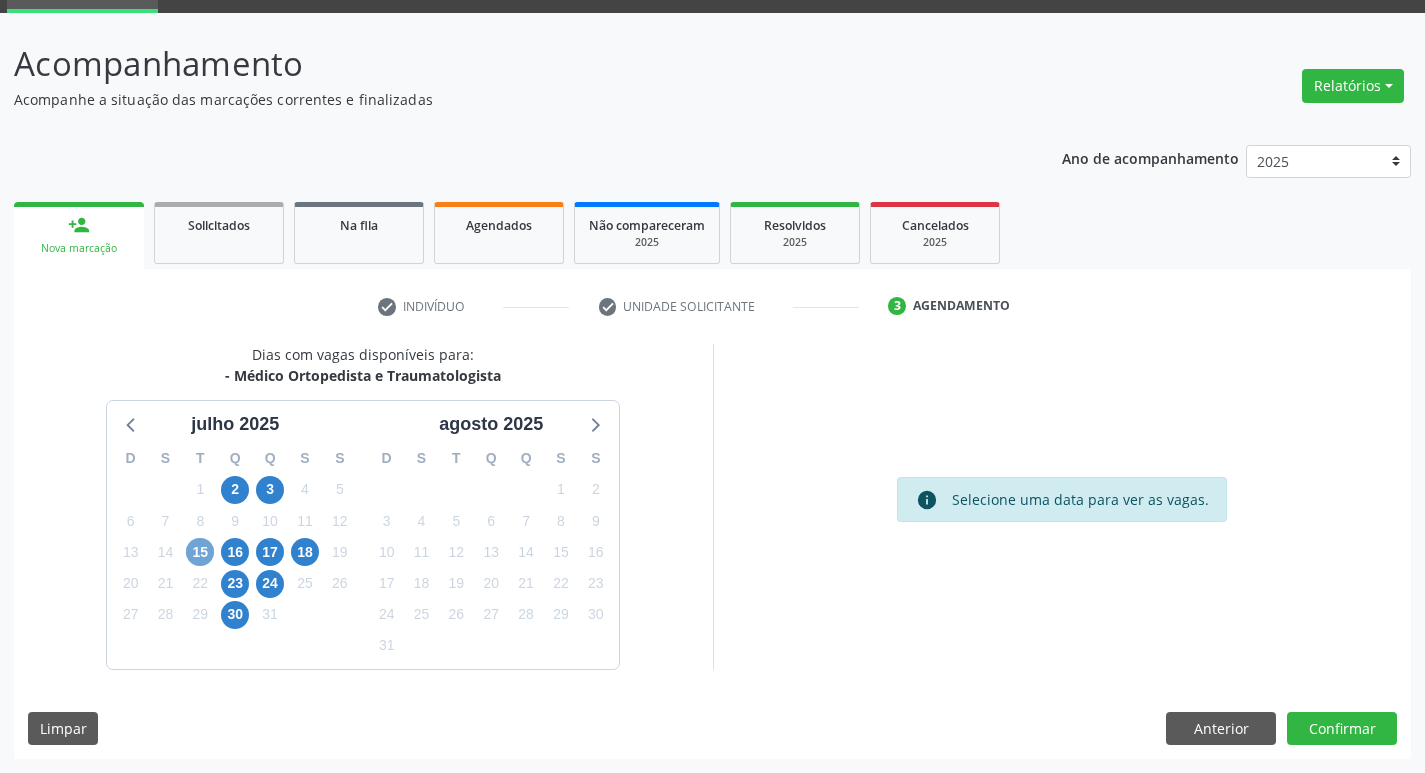 click on "15" at bounding box center [200, 552] 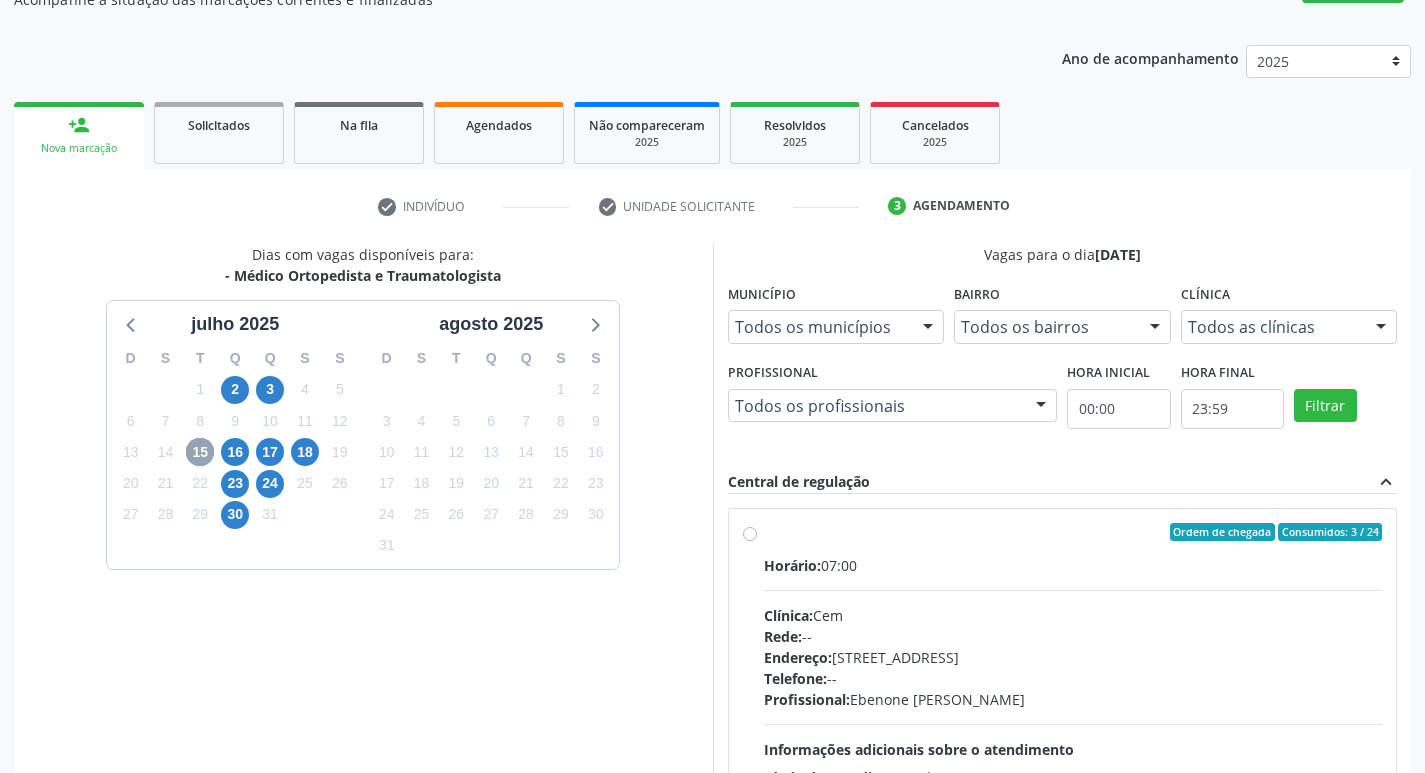 scroll, scrollTop: 297, scrollLeft: 0, axis: vertical 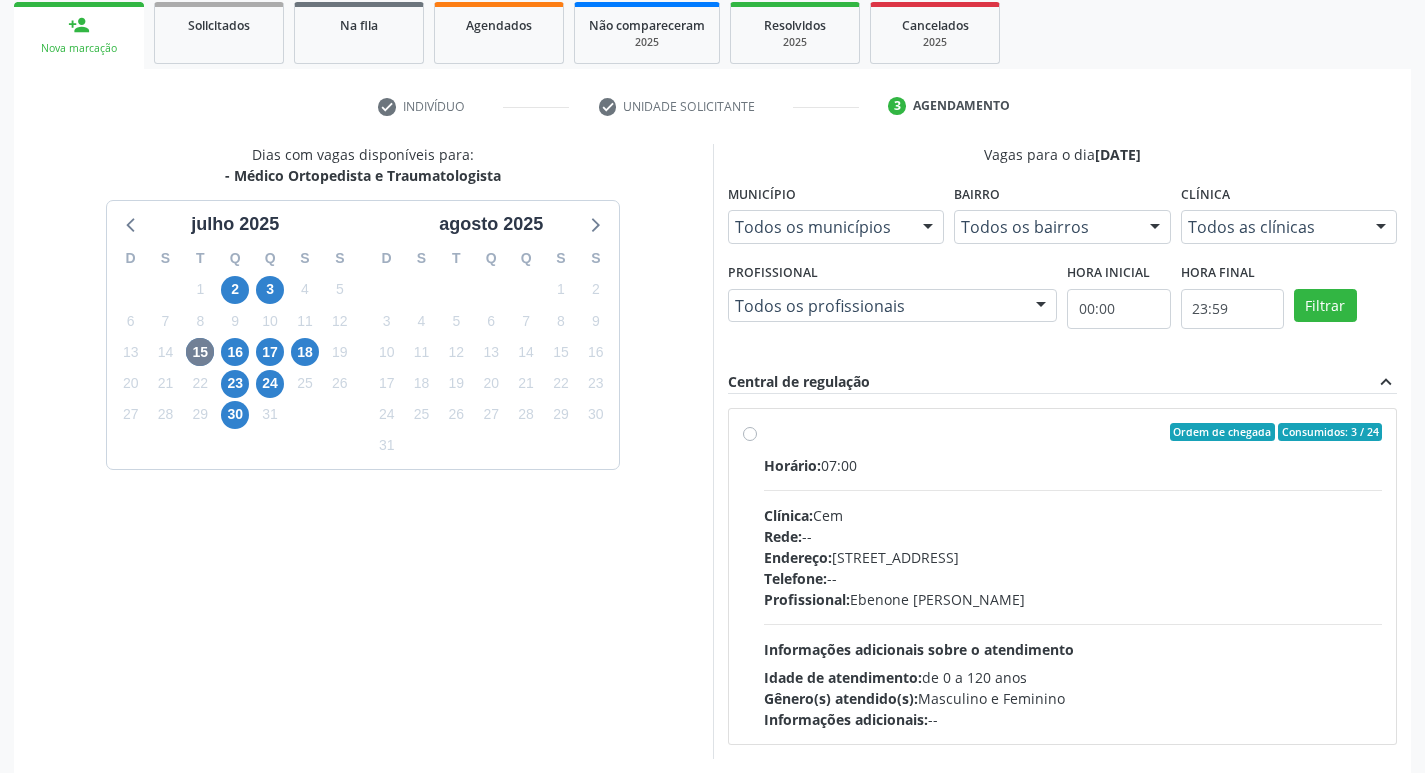 click on "Ordem de chegada
Consumidos: 3 / 24
Horário:   07:00
Clínica:  Cem
Rede:
--
Endereço:   [STREET_ADDRESS]
Telefone:   --
Profissional:
[PERSON_NAME]
Informações adicionais sobre o atendimento
Idade de atendimento:
de 0 a 120 anos
Gênero(s) atendido(s):
Masculino e Feminino
Informações adicionais:
--" at bounding box center (1073, 576) 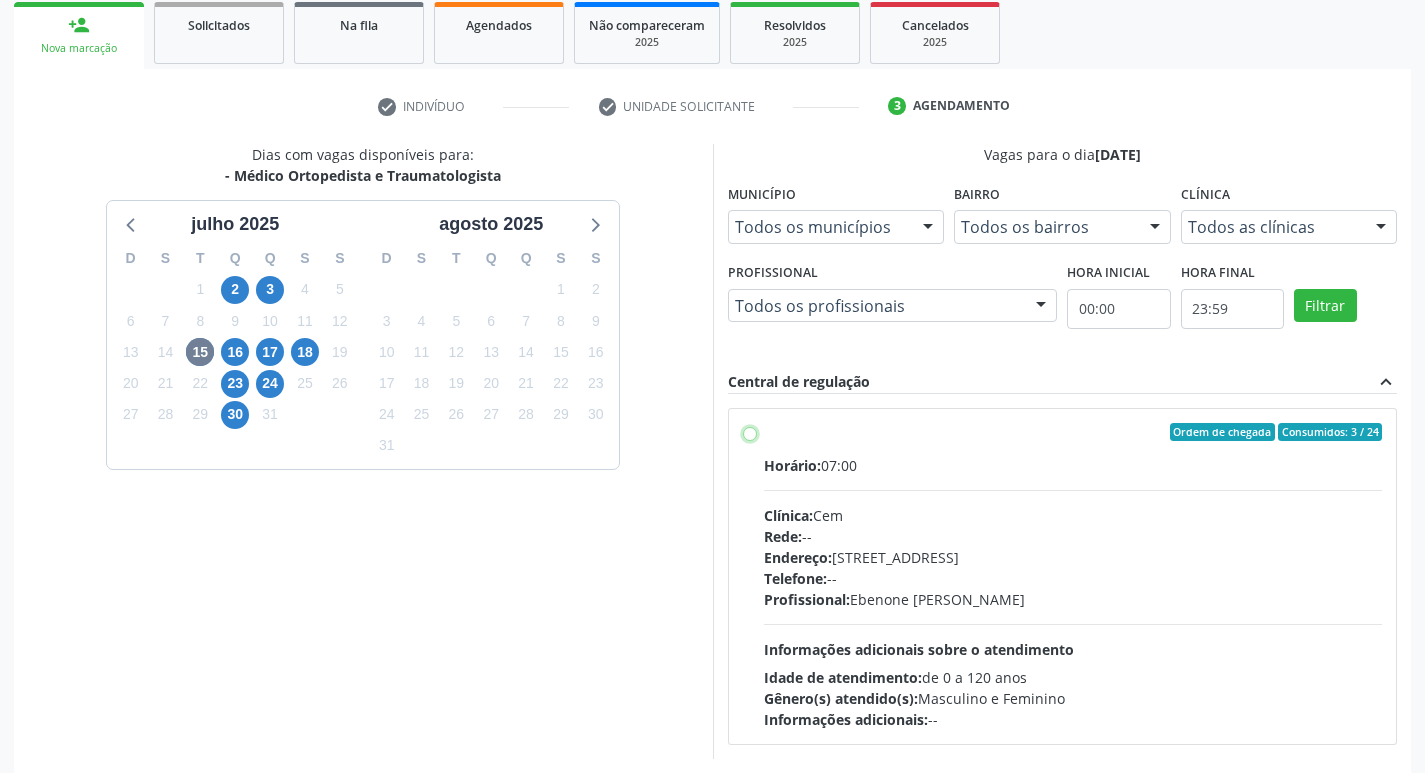 click on "Ordem de chegada
Consumidos: 3 / 24
Horário:   07:00
Clínica:  Cem
Rede:
--
Endereço:   [STREET_ADDRESS]
Telefone:   --
Profissional:
[PERSON_NAME]
Informações adicionais sobre o atendimento
Idade de atendimento:
de 0 a 120 anos
Gênero(s) atendido(s):
Masculino e Feminino
Informações adicionais:
--" at bounding box center (750, 432) 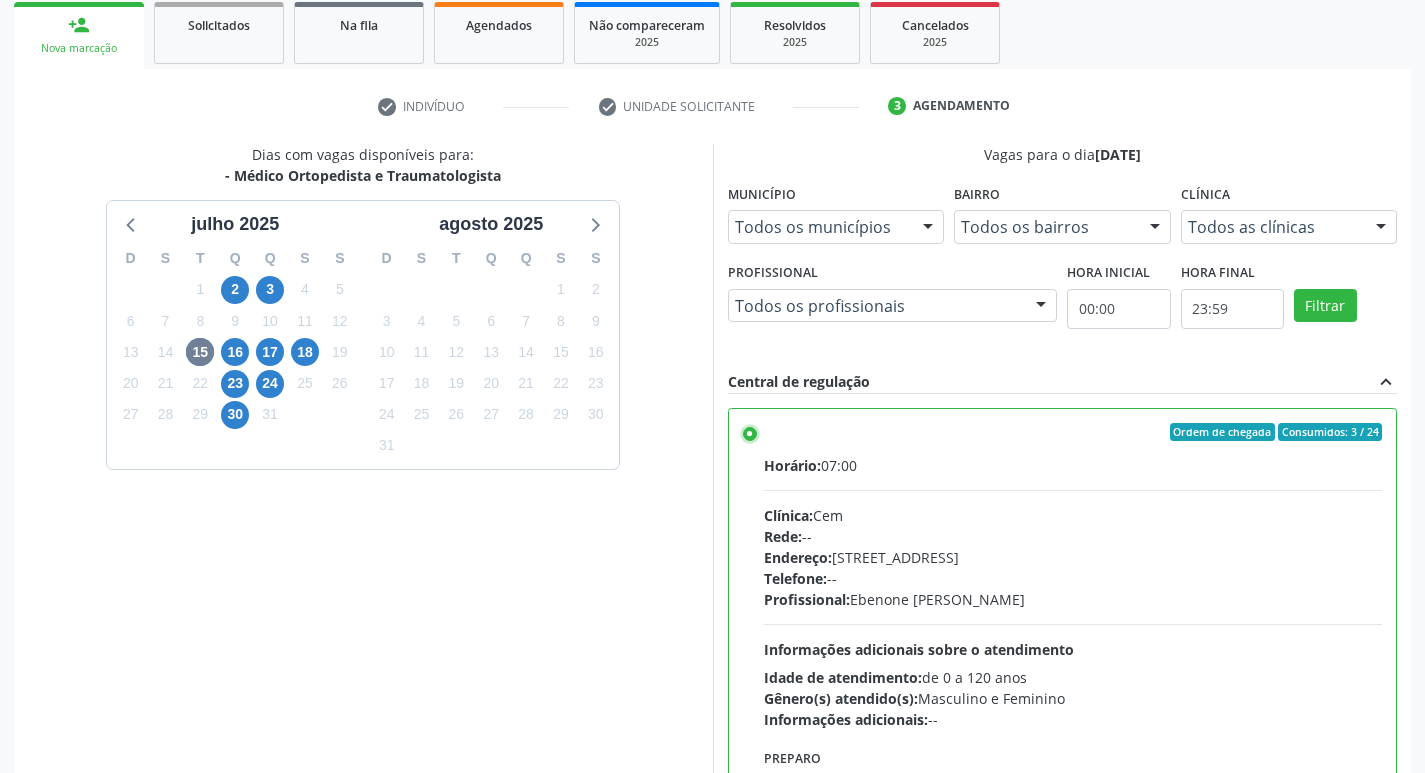 scroll, scrollTop: 422, scrollLeft: 0, axis: vertical 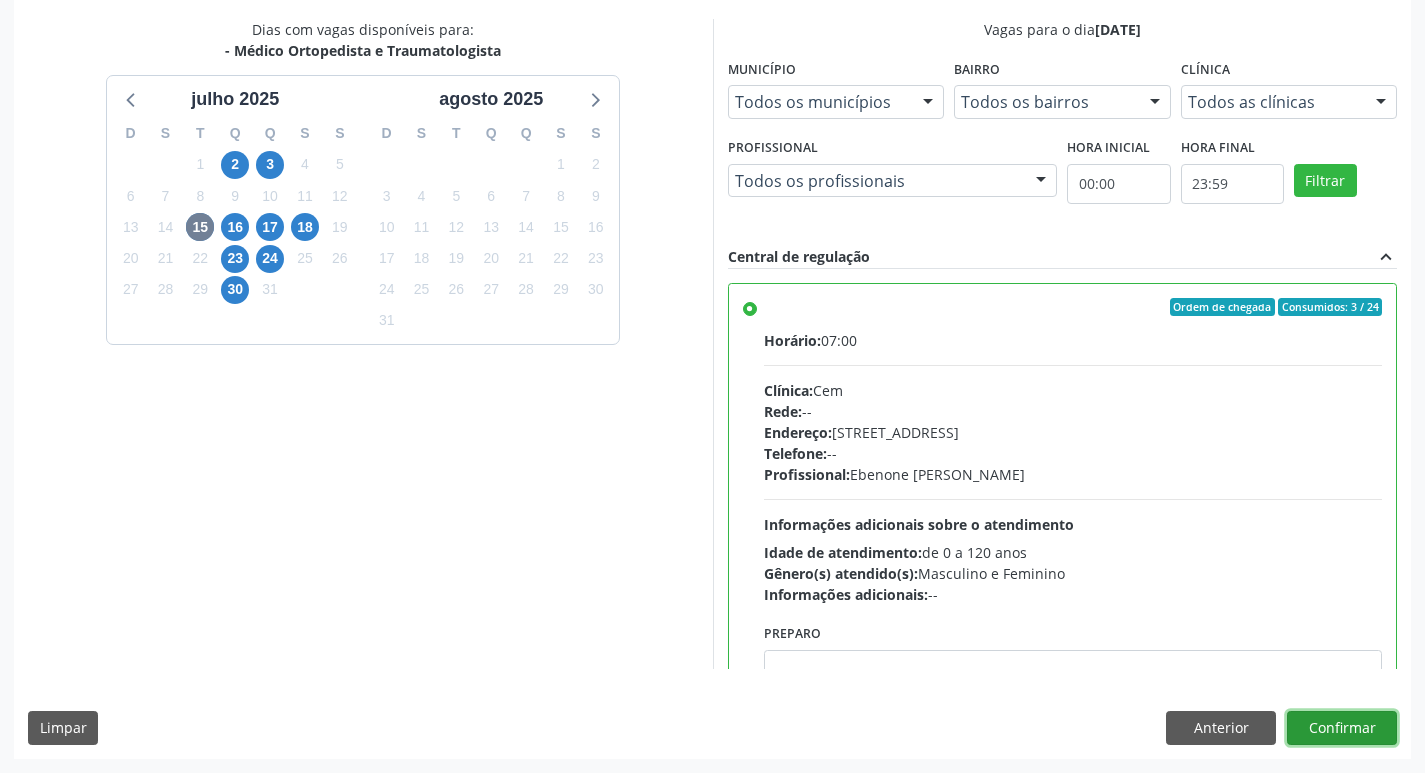 click on "Confirmar" at bounding box center (1342, 728) 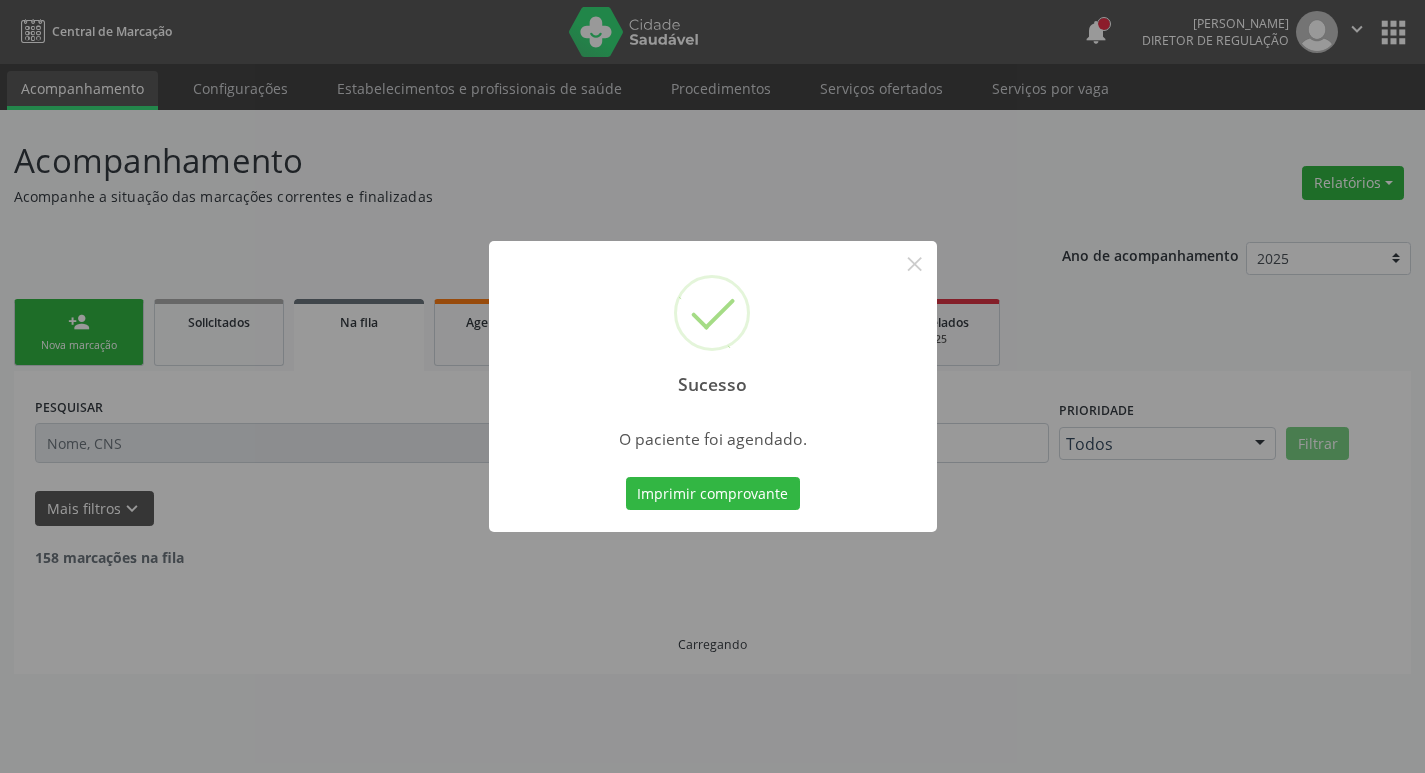 scroll, scrollTop: 0, scrollLeft: 0, axis: both 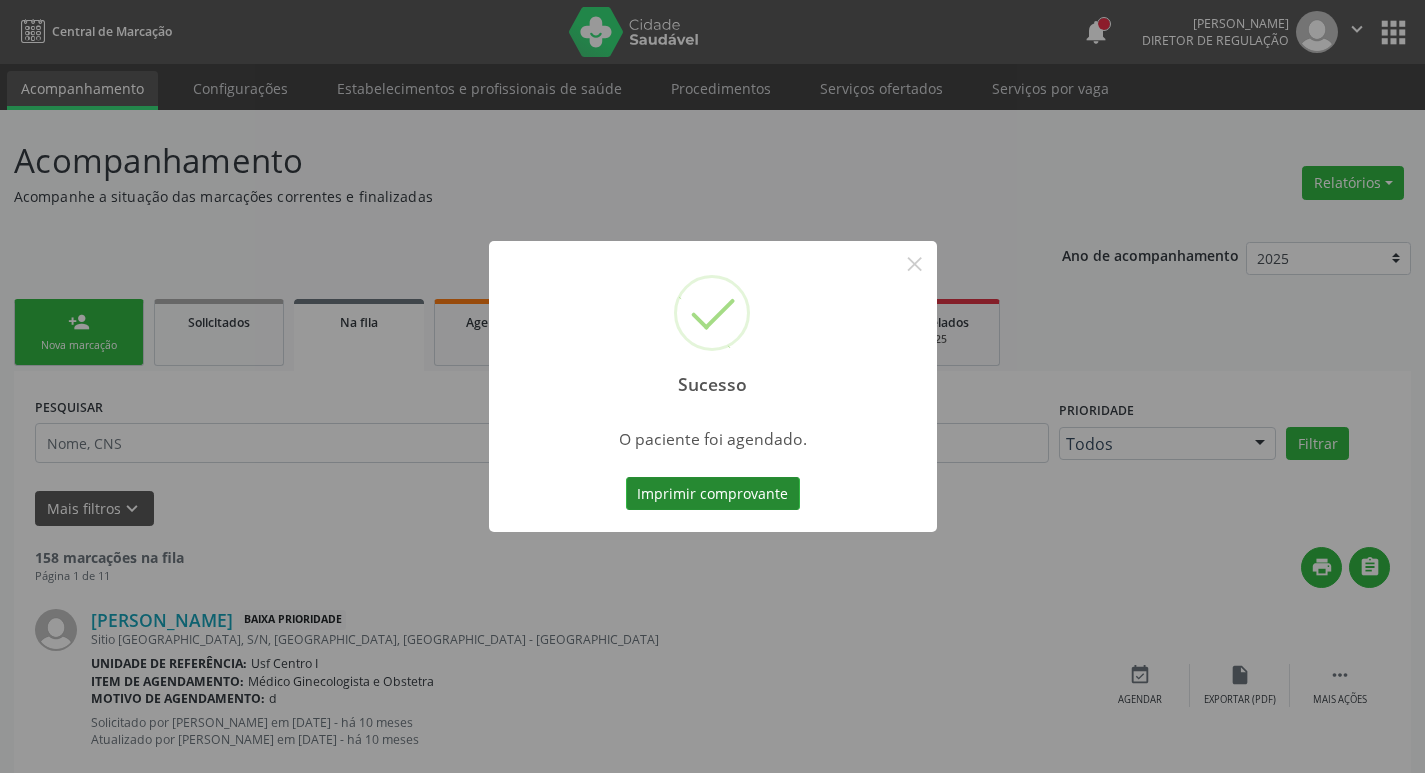 click on "Imprimir comprovante" at bounding box center (713, 494) 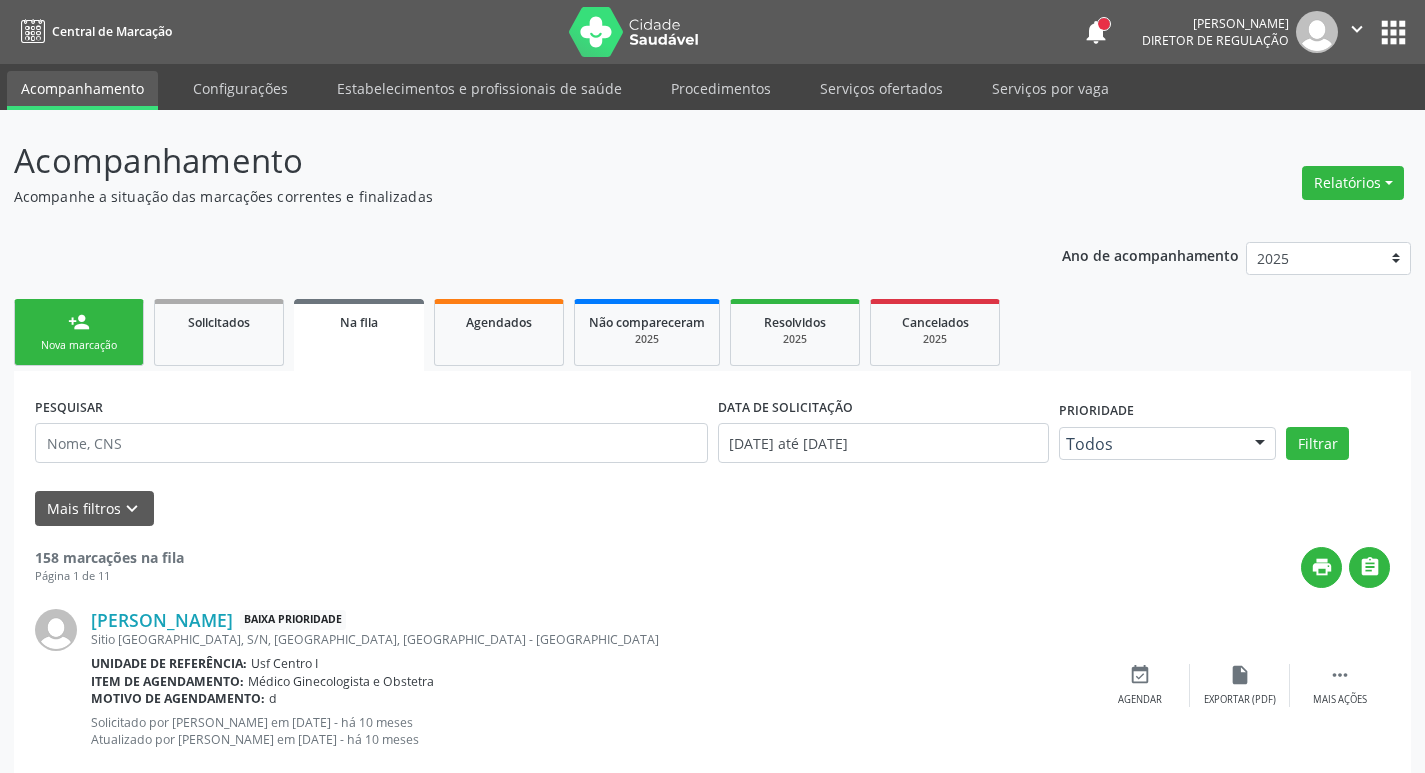 click on "Nova marcação" at bounding box center (79, 345) 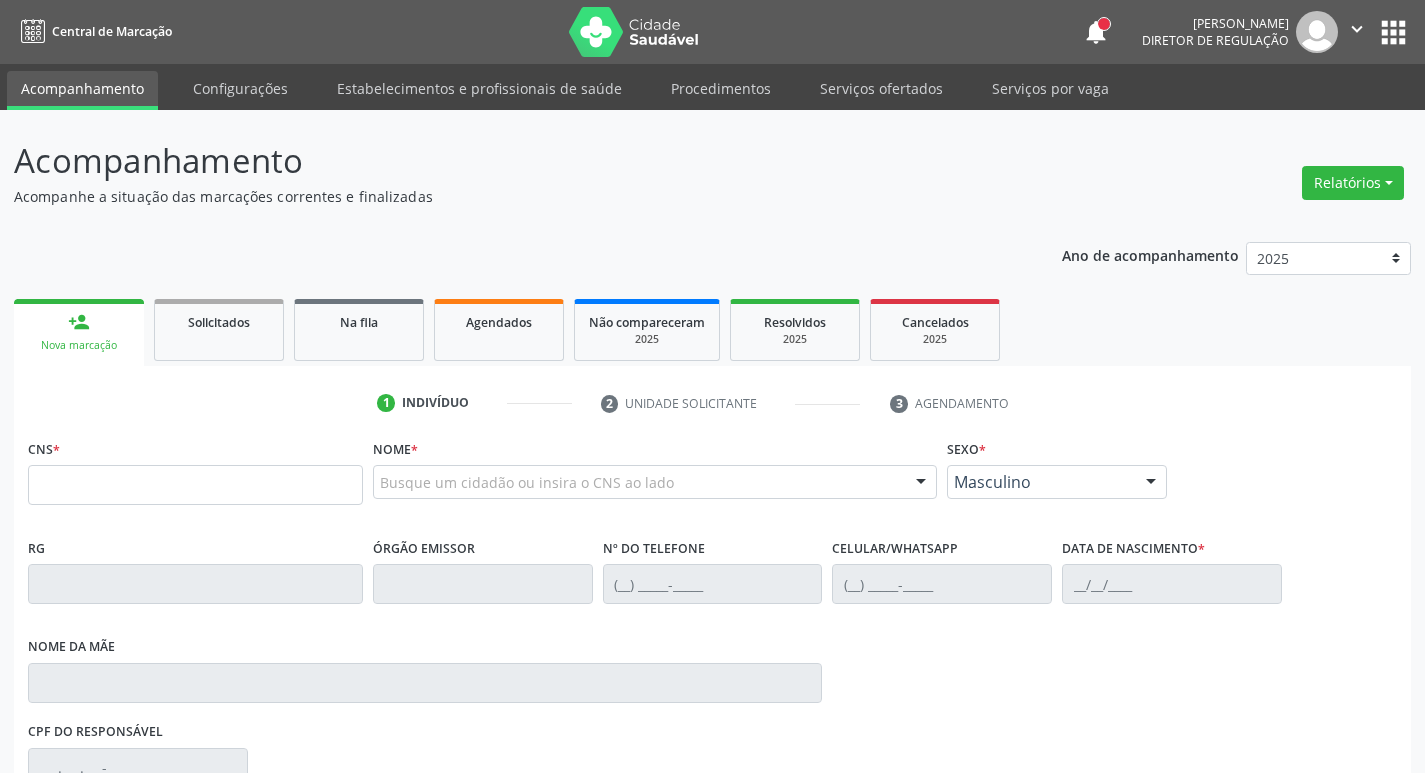 scroll, scrollTop: 0, scrollLeft: 0, axis: both 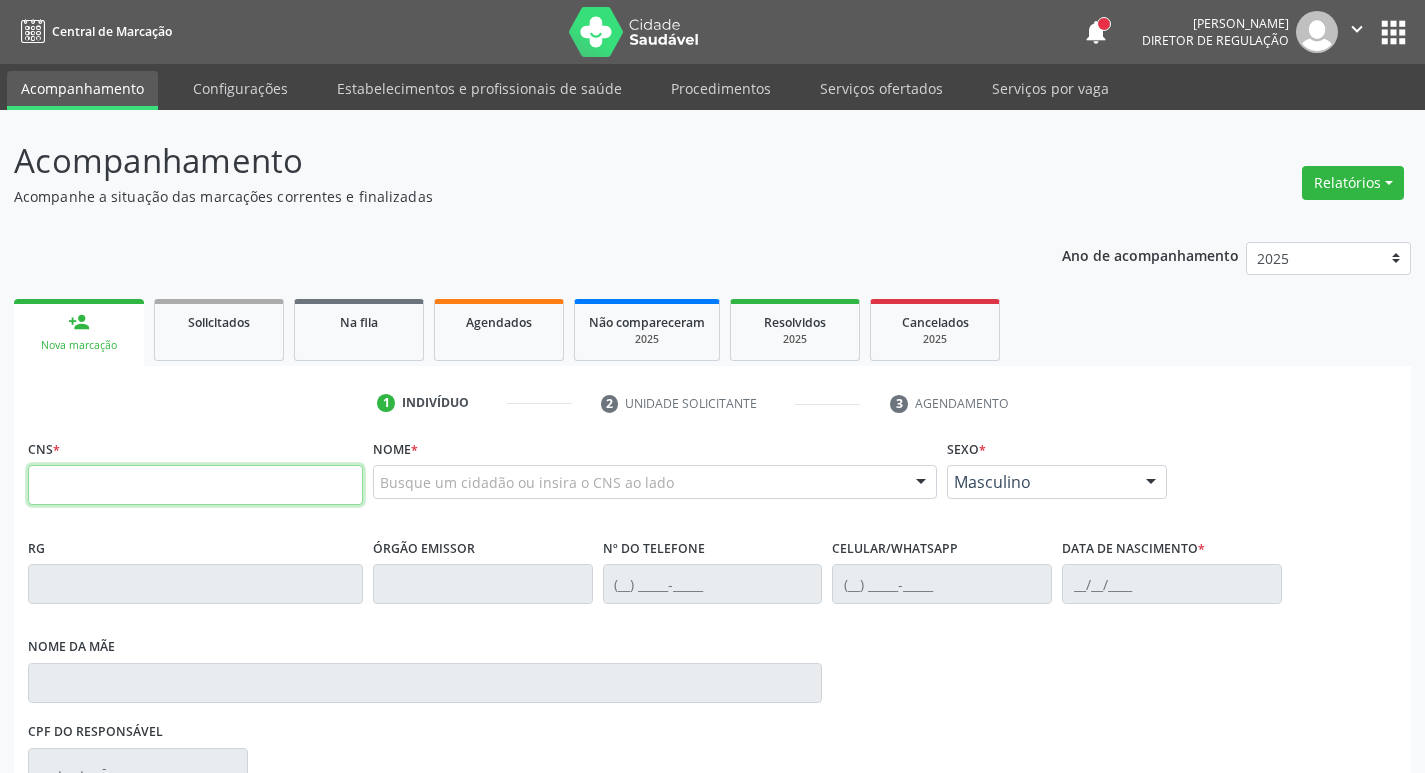 click at bounding box center [195, 485] 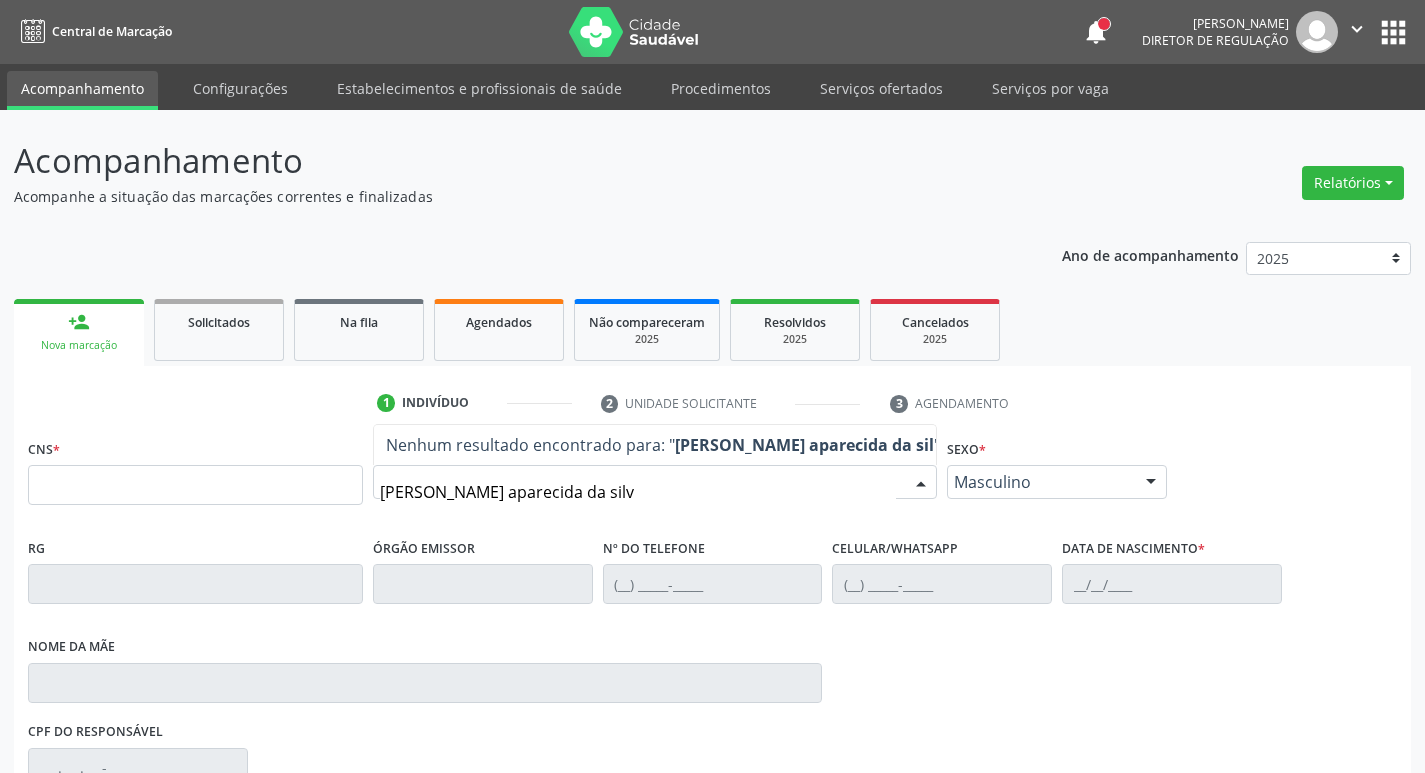 type on "maria aparecida da silva" 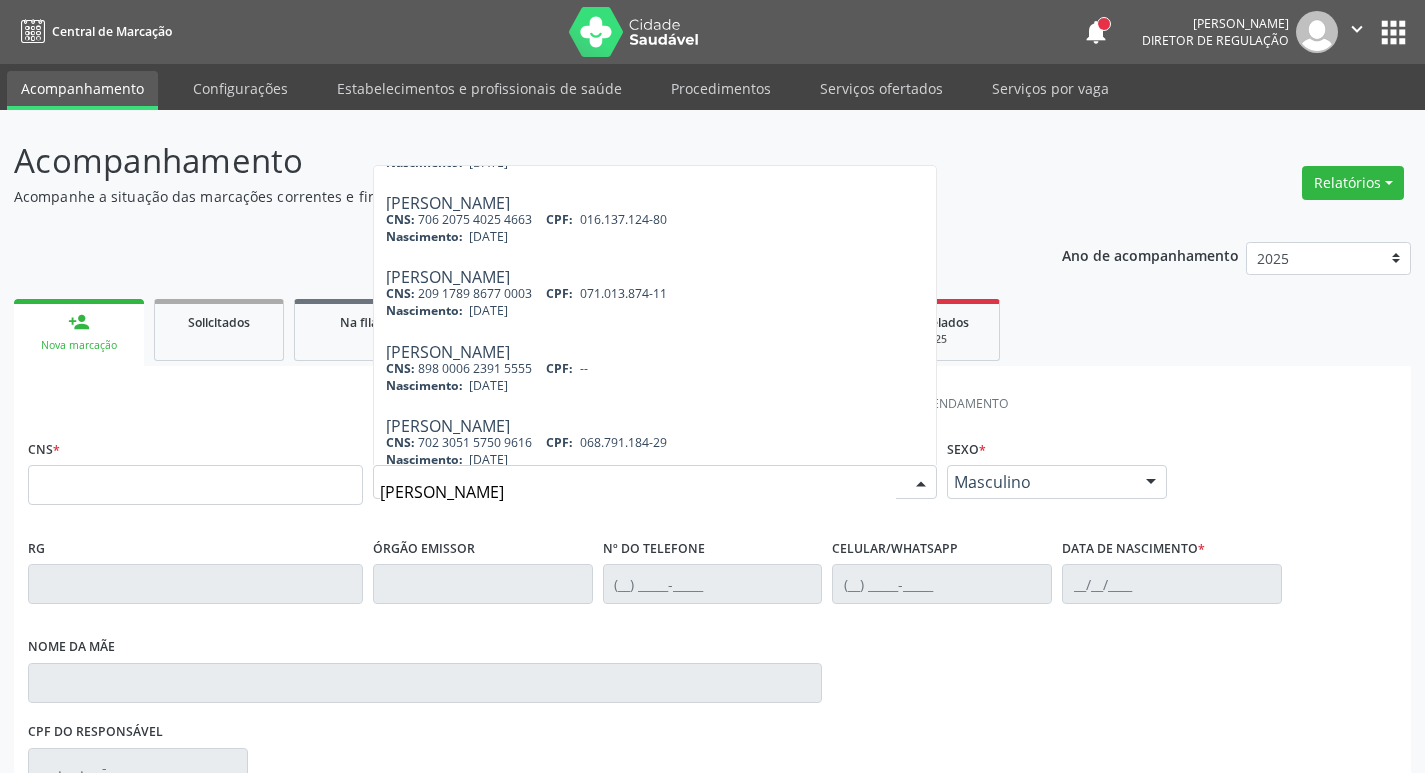 scroll, scrollTop: 0, scrollLeft: 0, axis: both 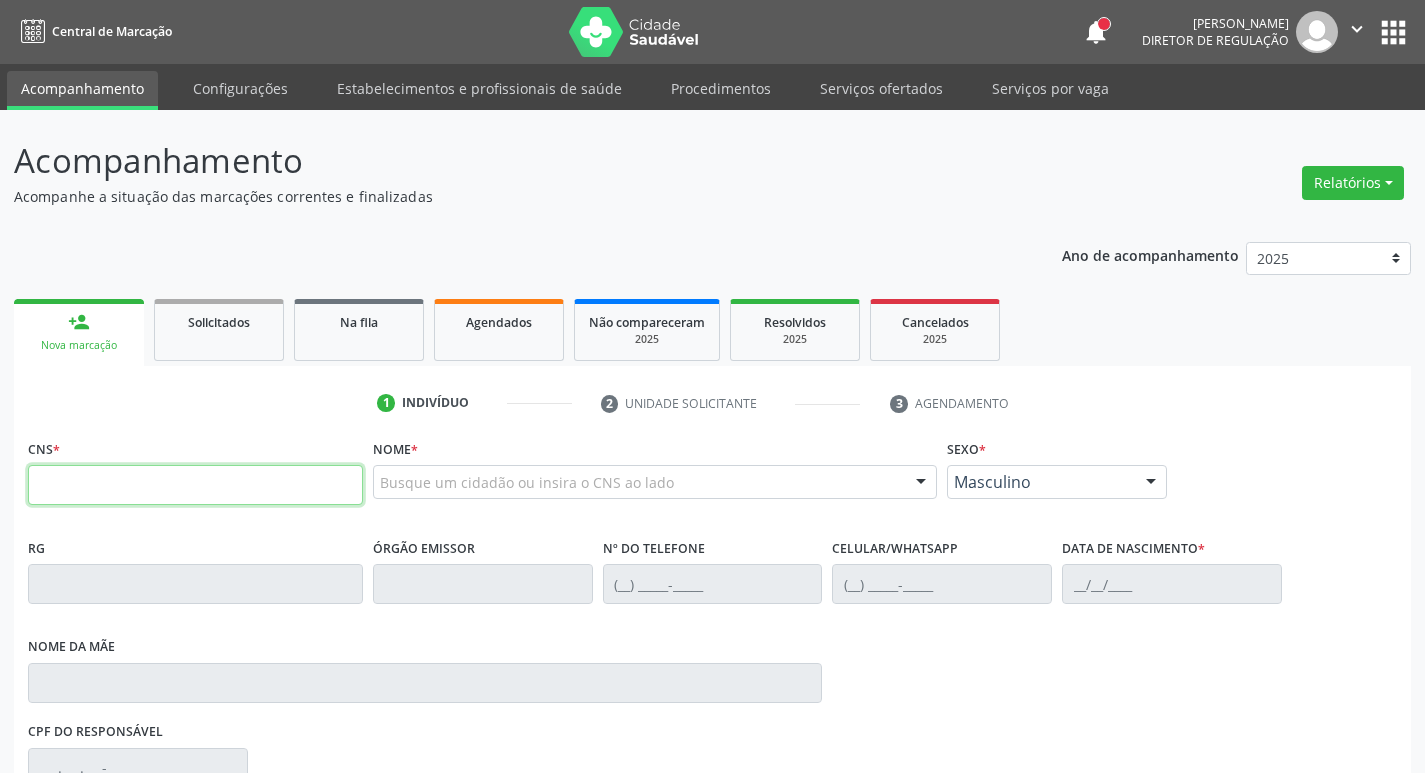 click at bounding box center [195, 485] 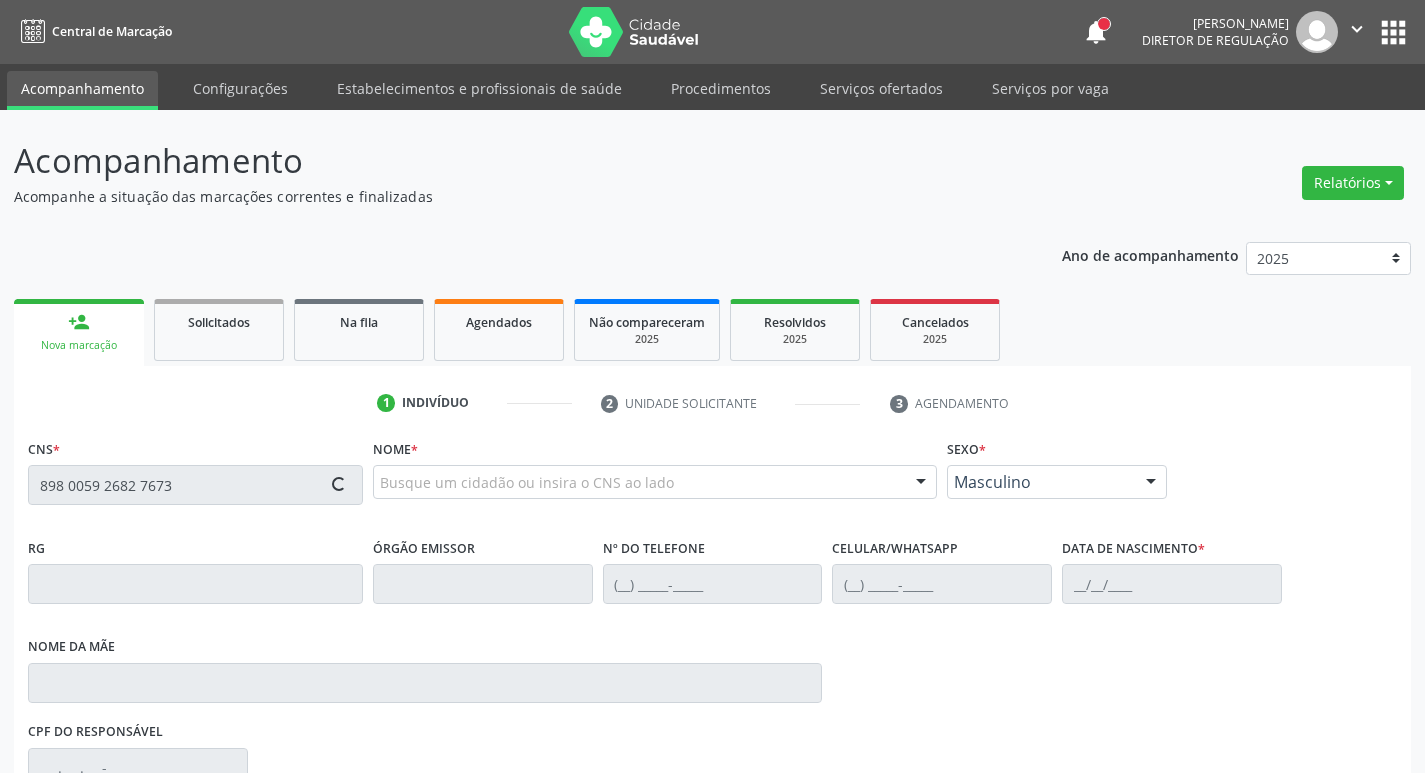 type on "898 0059 2682 7673" 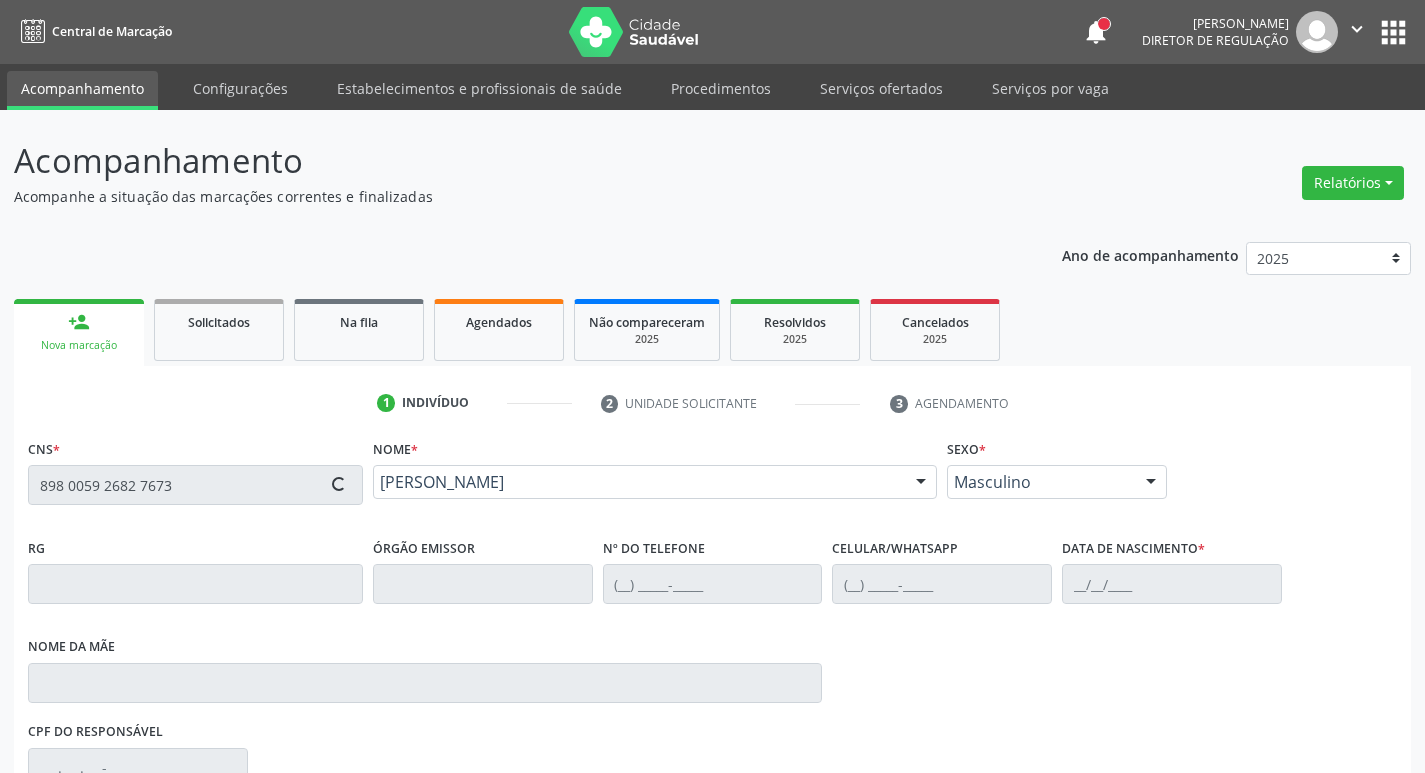 type on "[PHONE_NUMBER]" 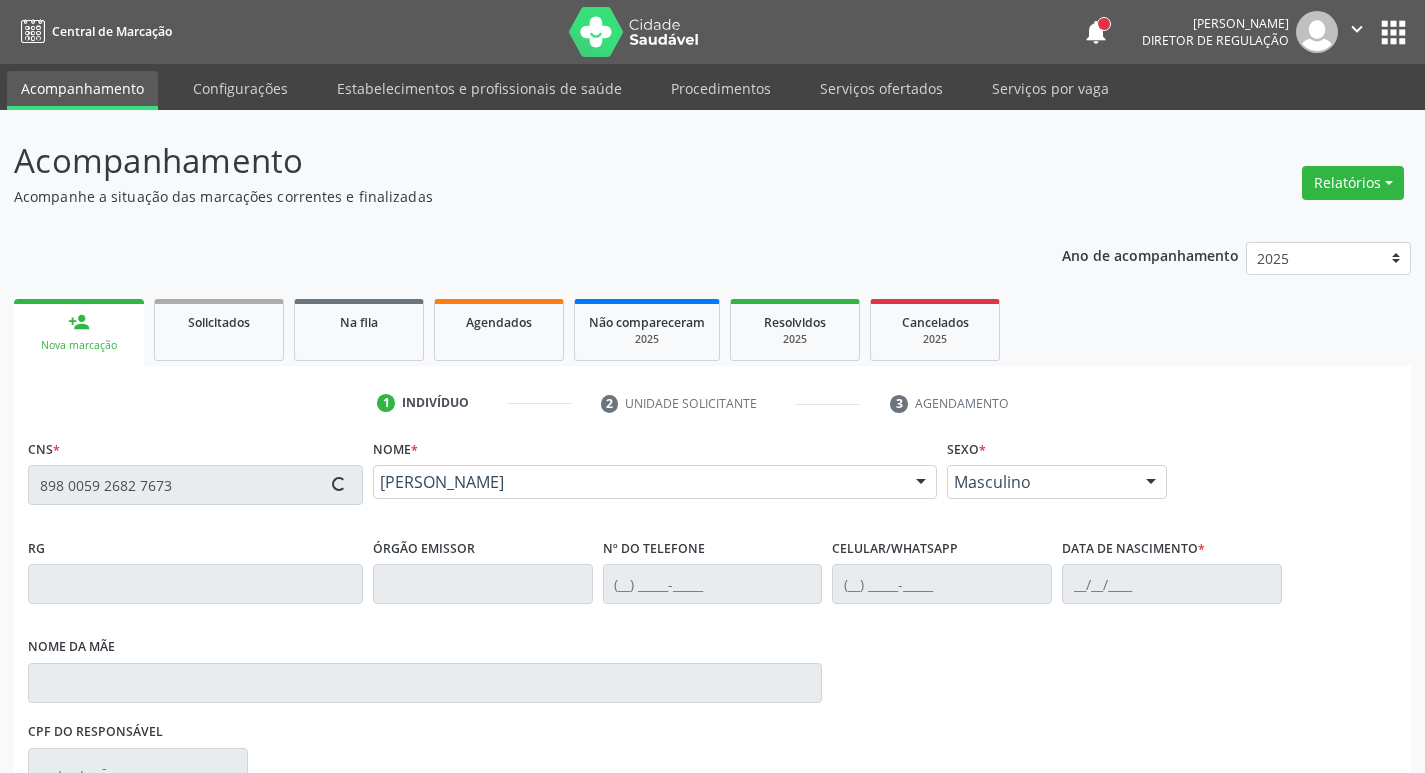 type on "26/10/2019" 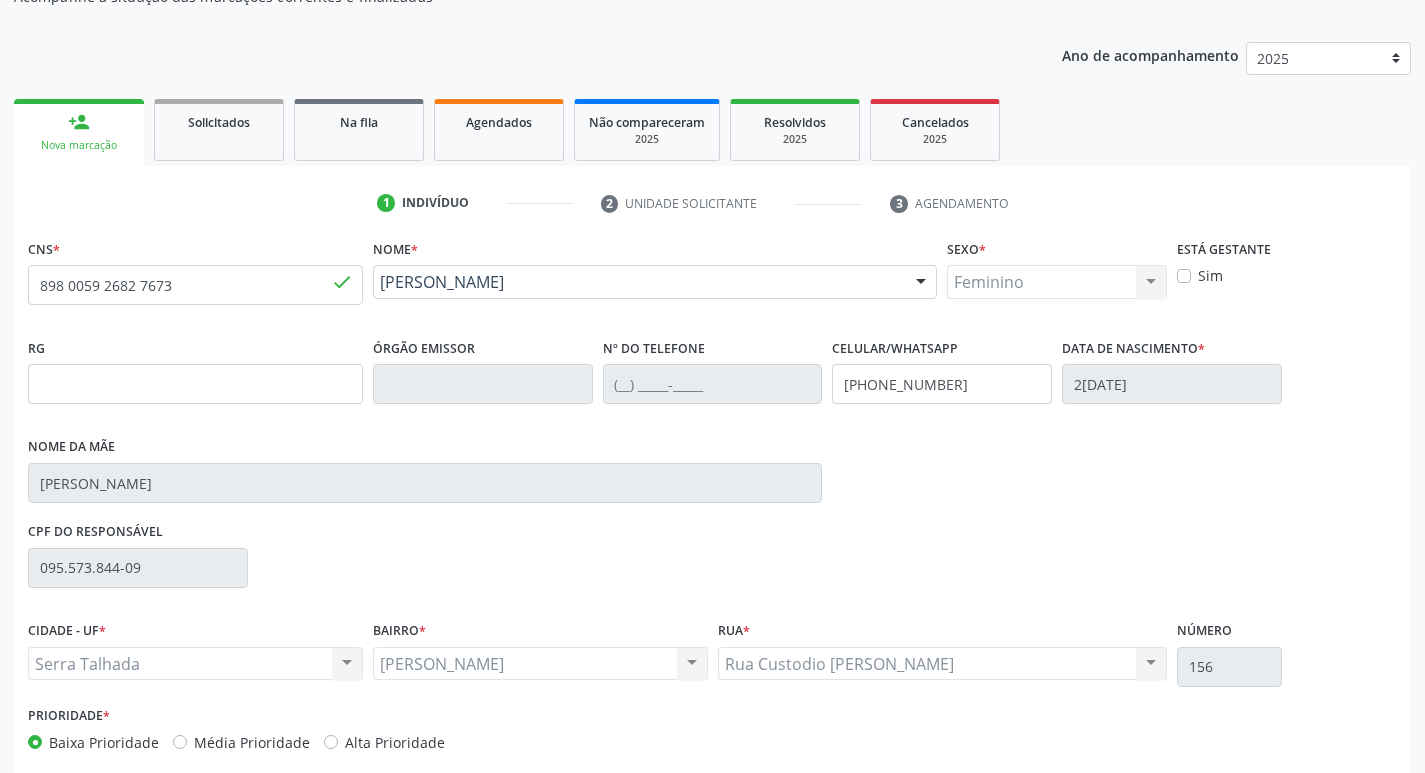 scroll, scrollTop: 297, scrollLeft: 0, axis: vertical 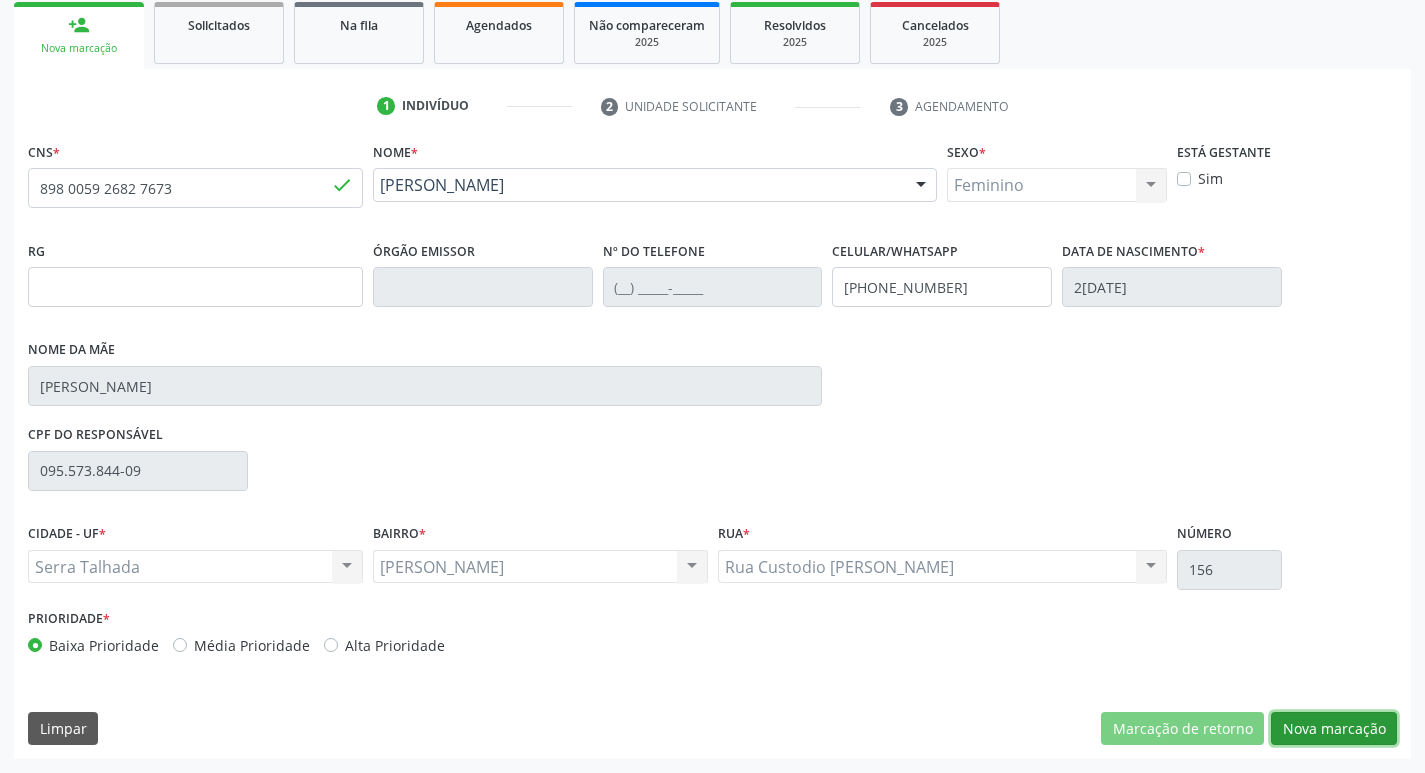click on "Nova marcação" at bounding box center [1334, 729] 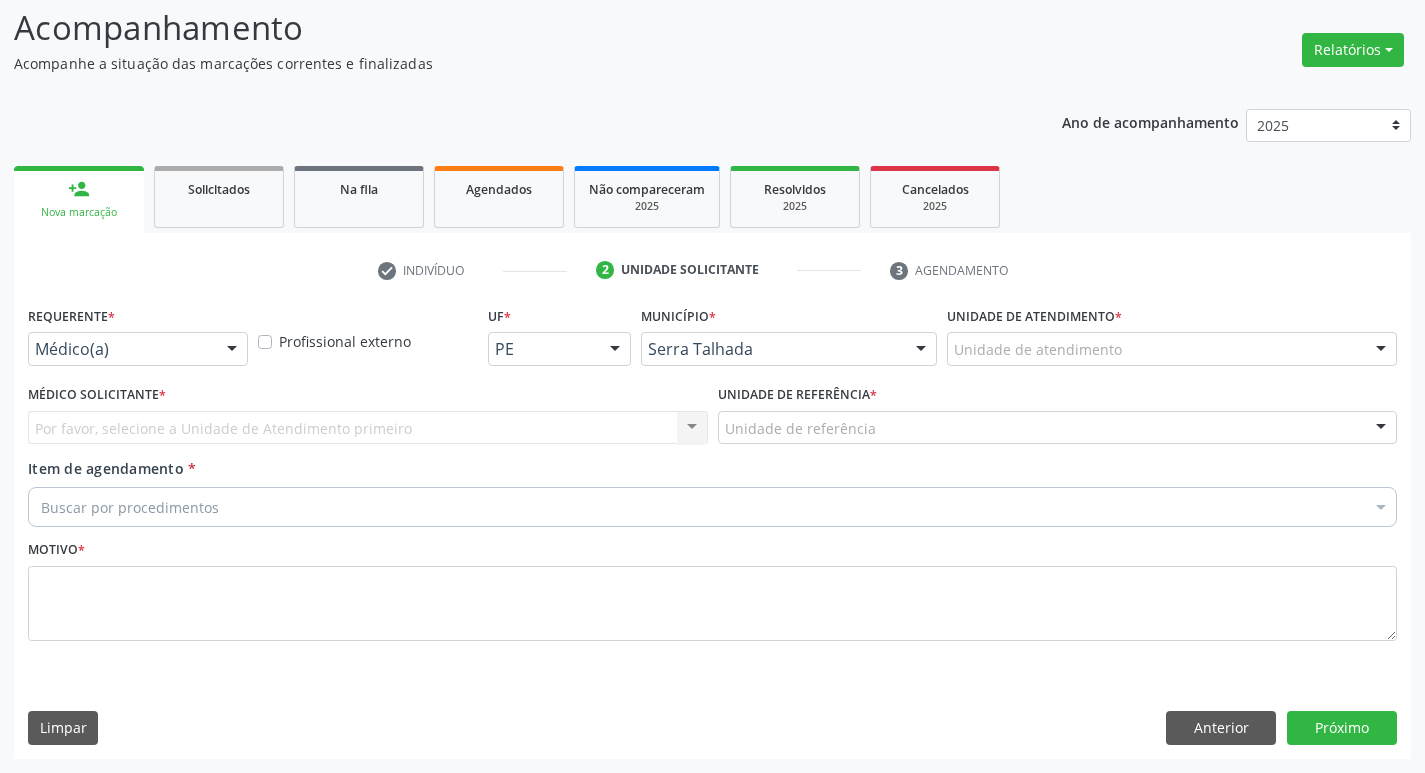 scroll, scrollTop: 133, scrollLeft: 0, axis: vertical 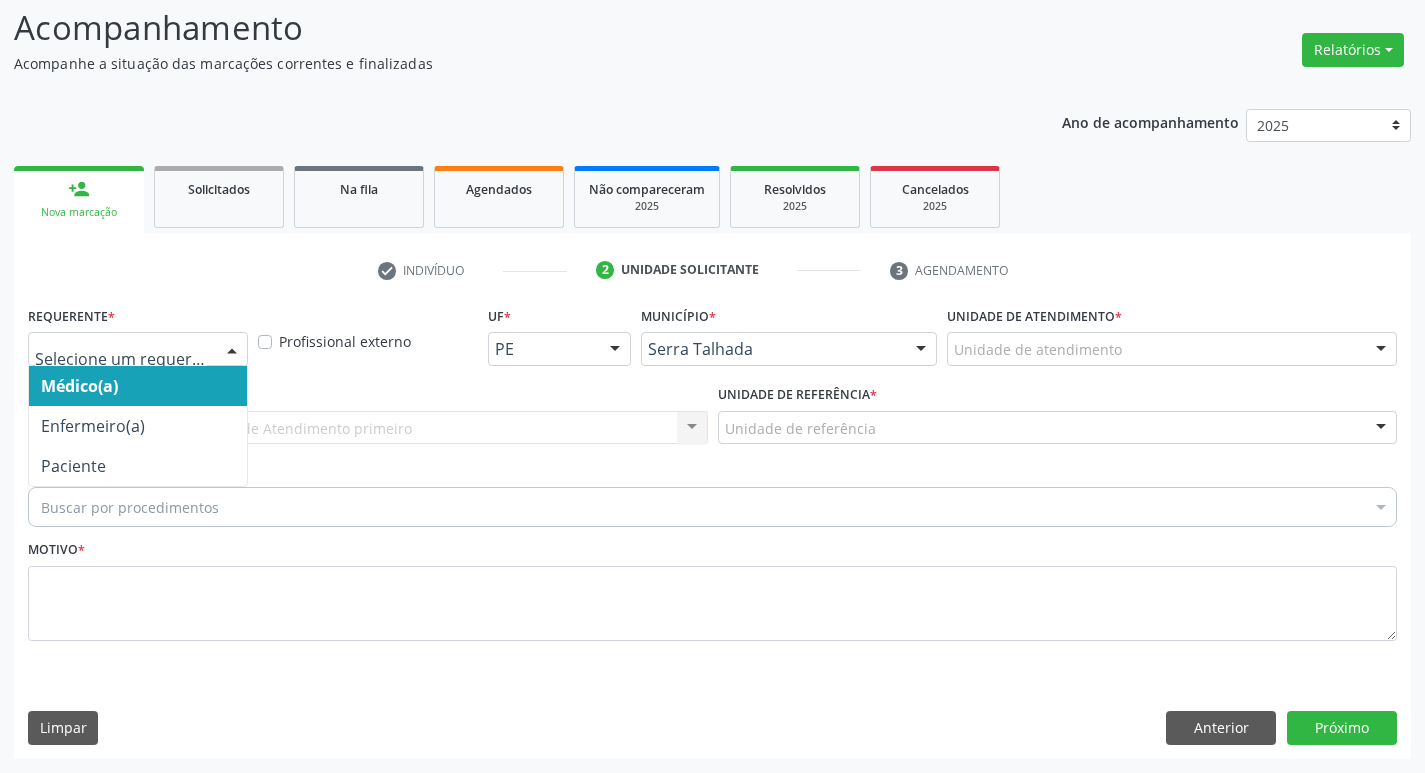 click at bounding box center [232, 350] 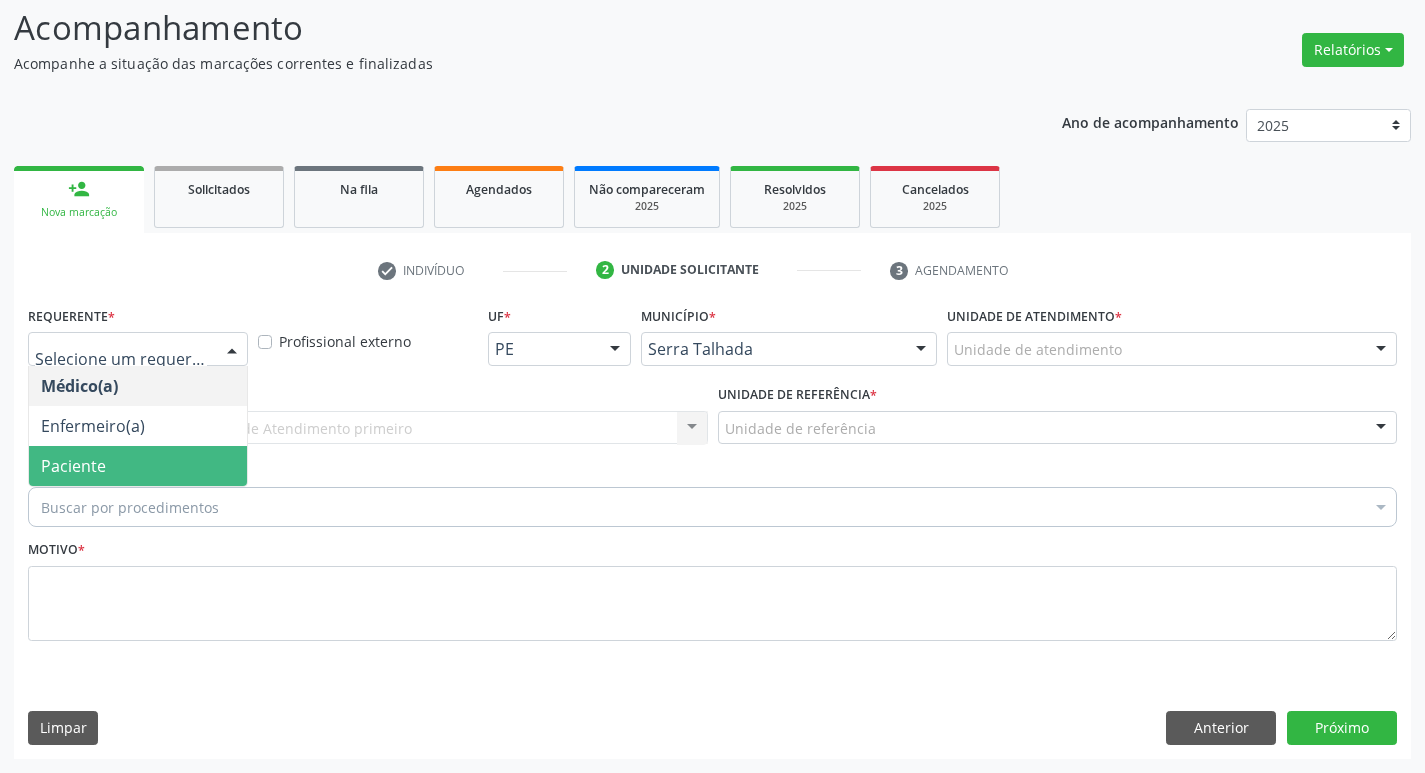 click on "Paciente" at bounding box center (138, 466) 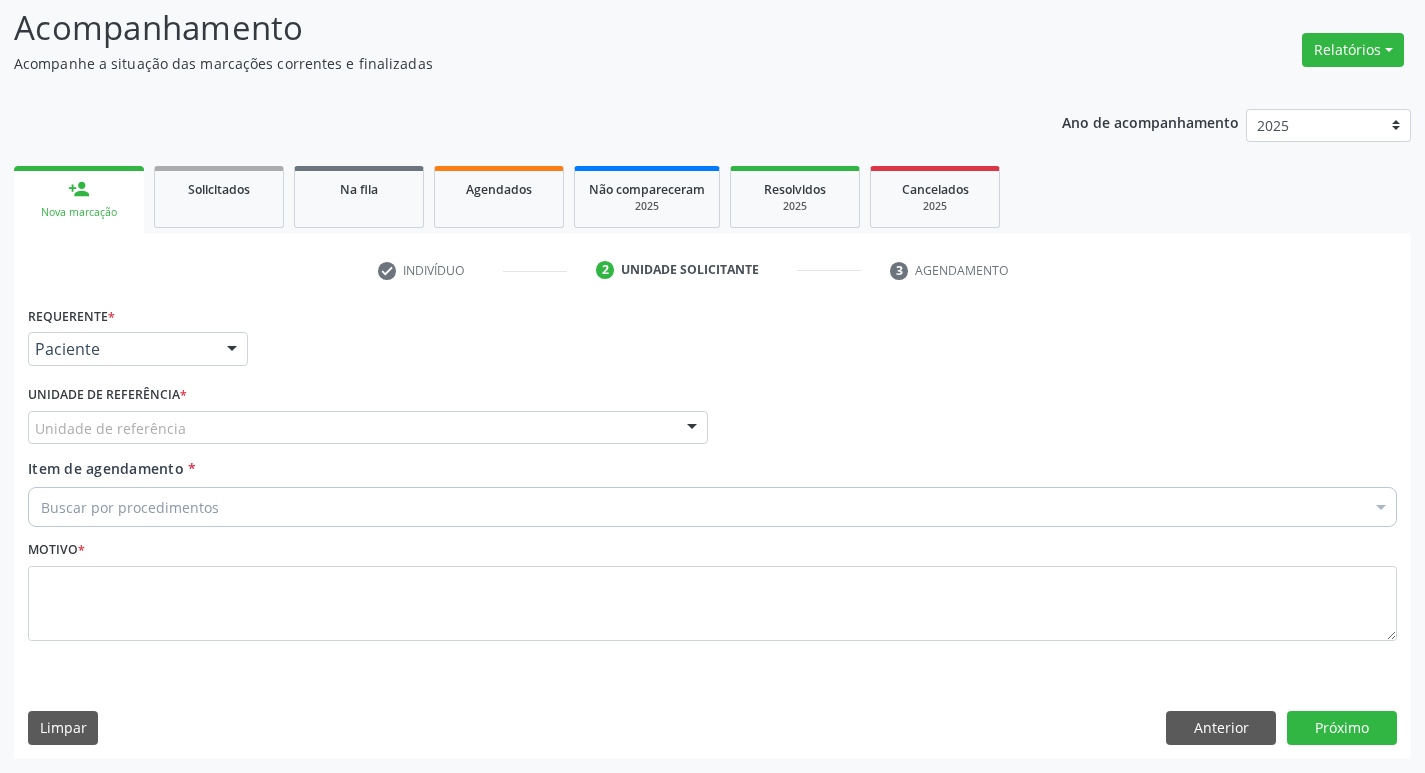 click on "Nova marcação" at bounding box center (79, 212) 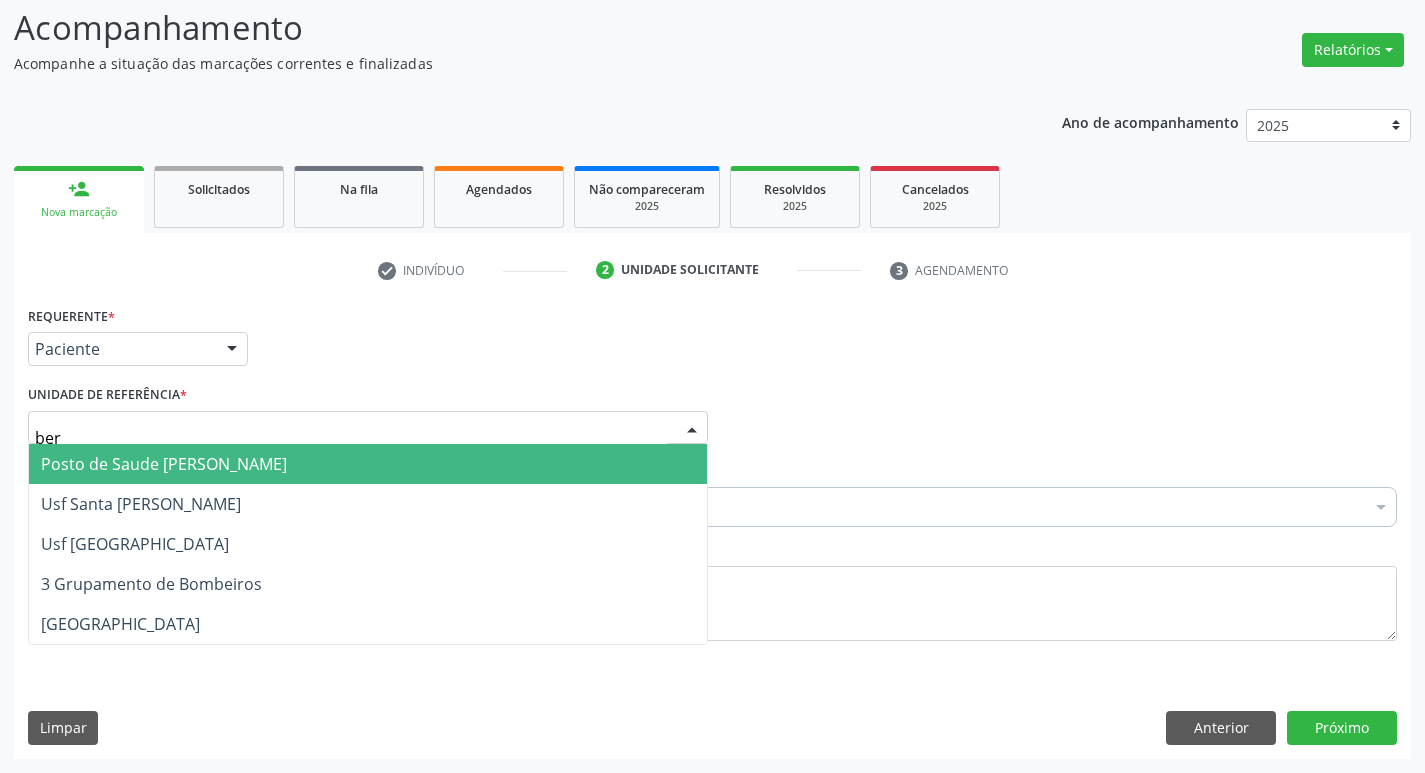 type on "bern" 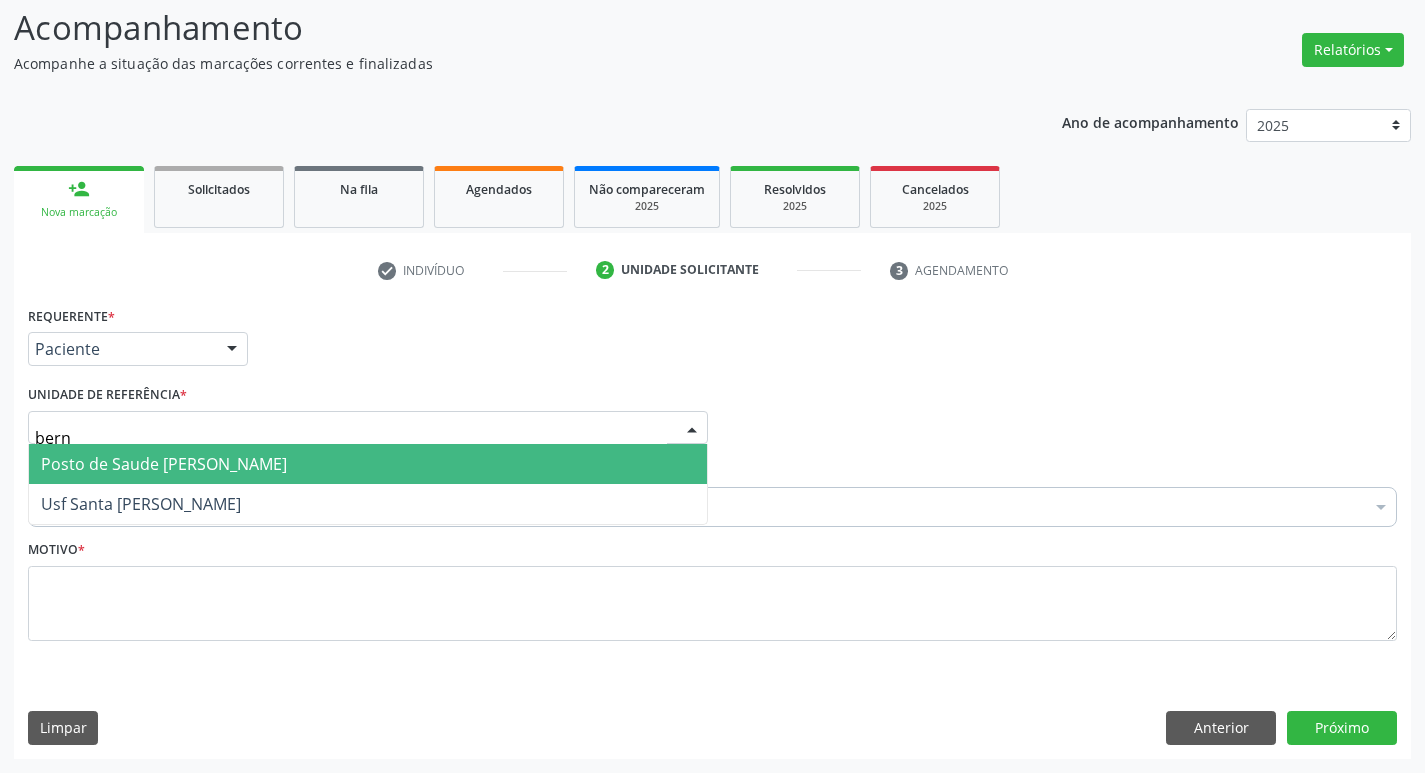 click on "Posto de Saude [PERSON_NAME]" at bounding box center [164, 464] 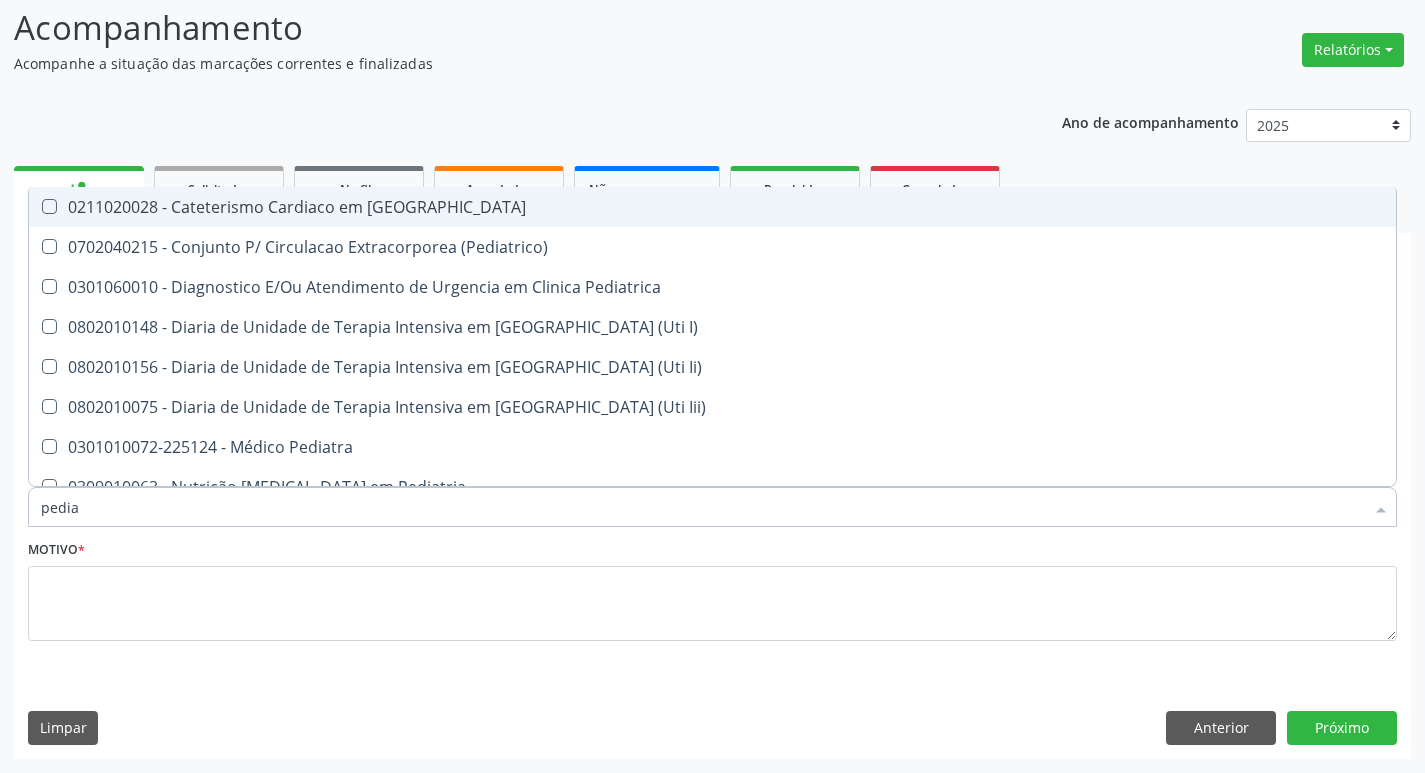 type on "pediat" 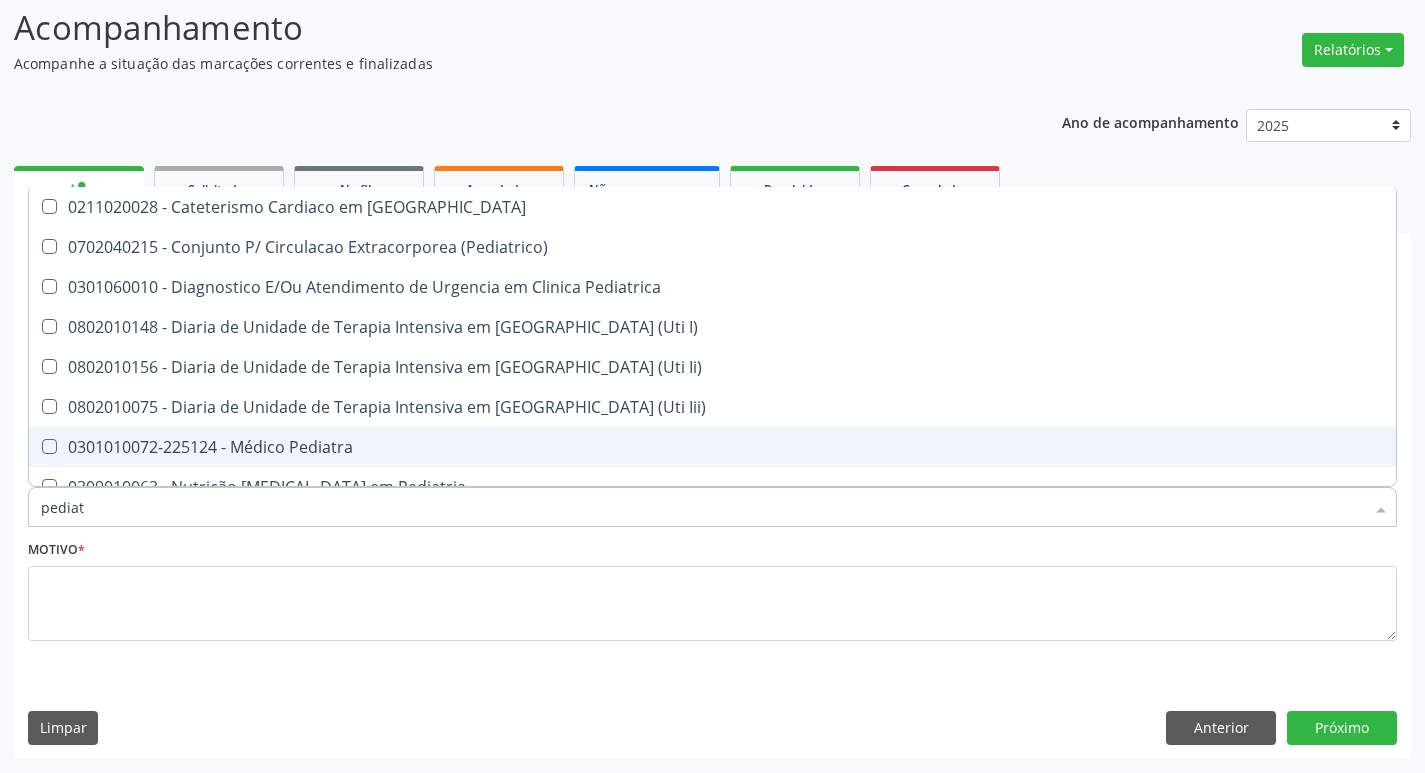 click on "0301010072-225124 - Médico Pediatra" at bounding box center [712, 447] 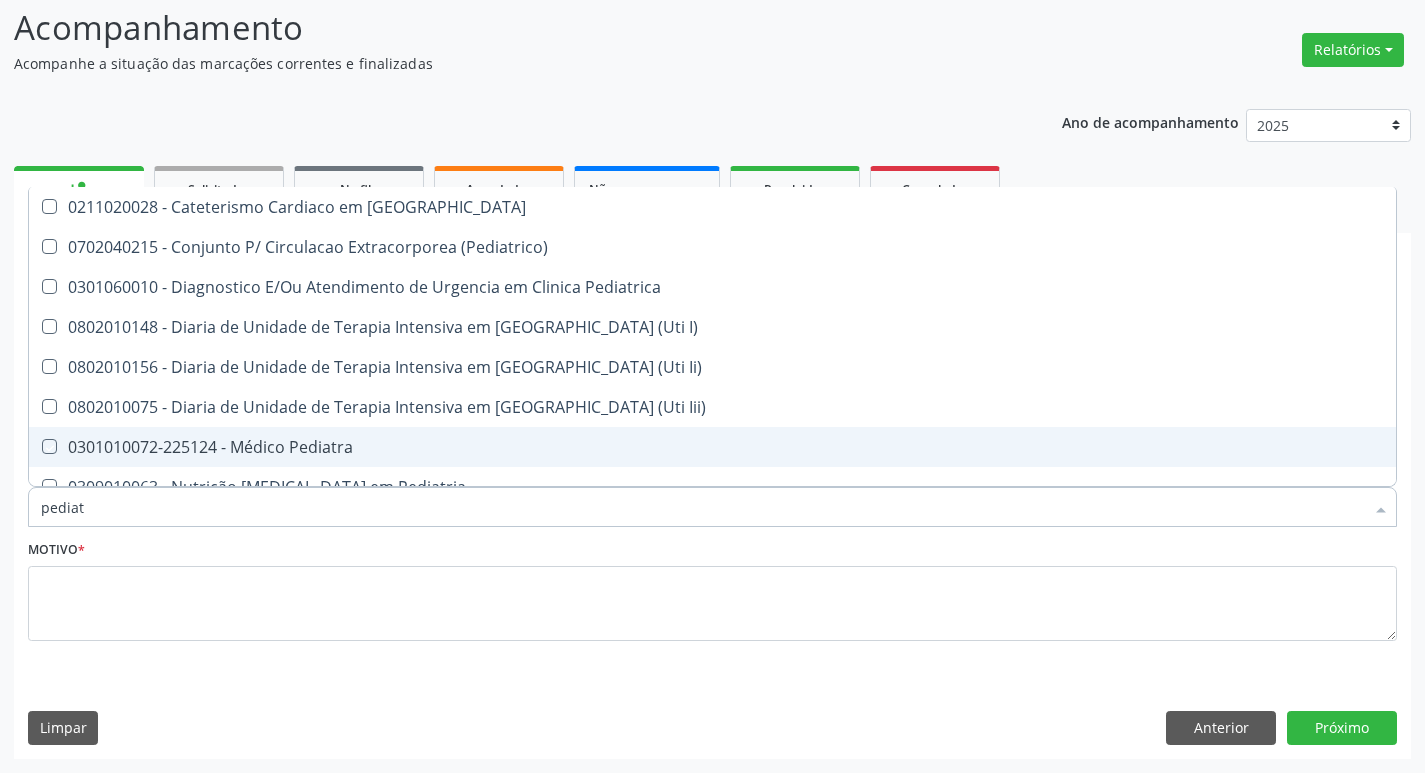 checkbox on "true" 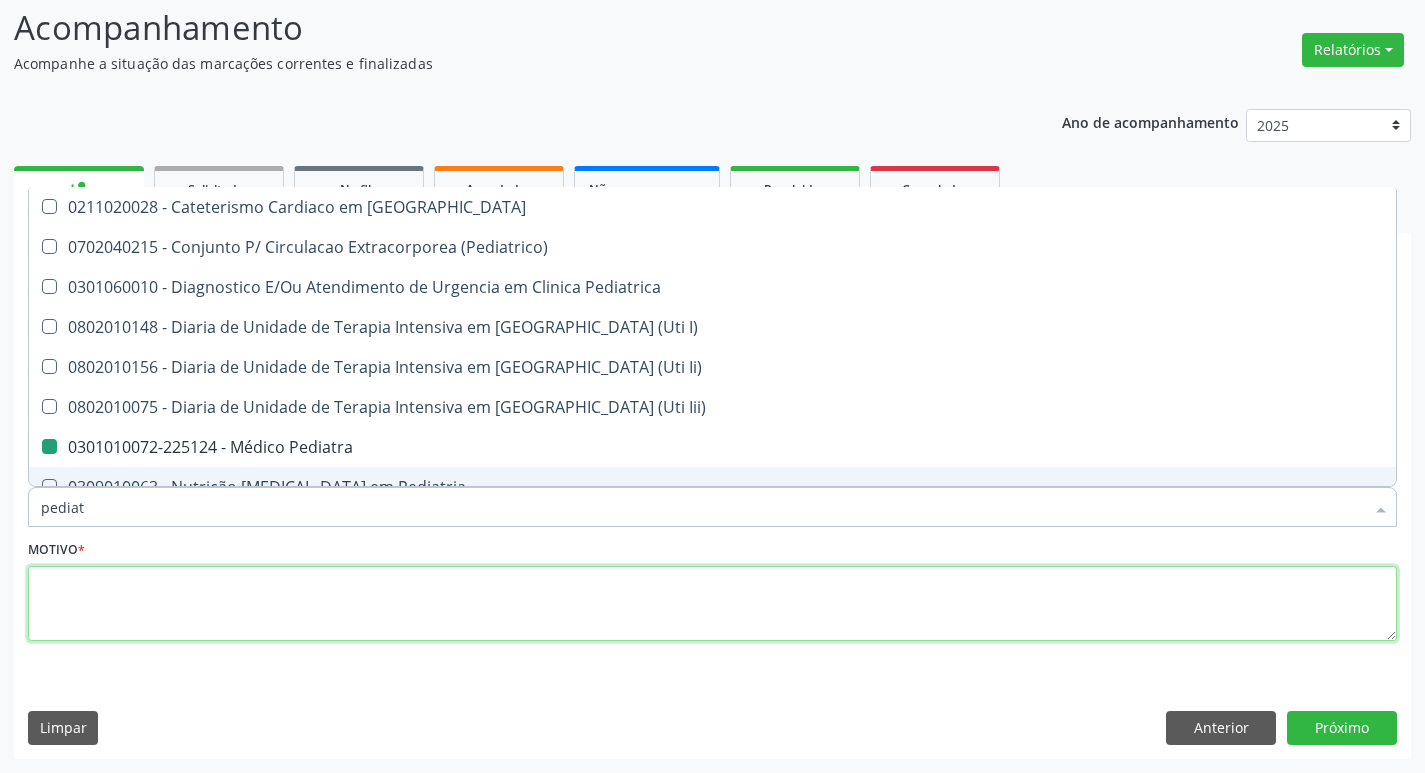 click at bounding box center [712, 604] 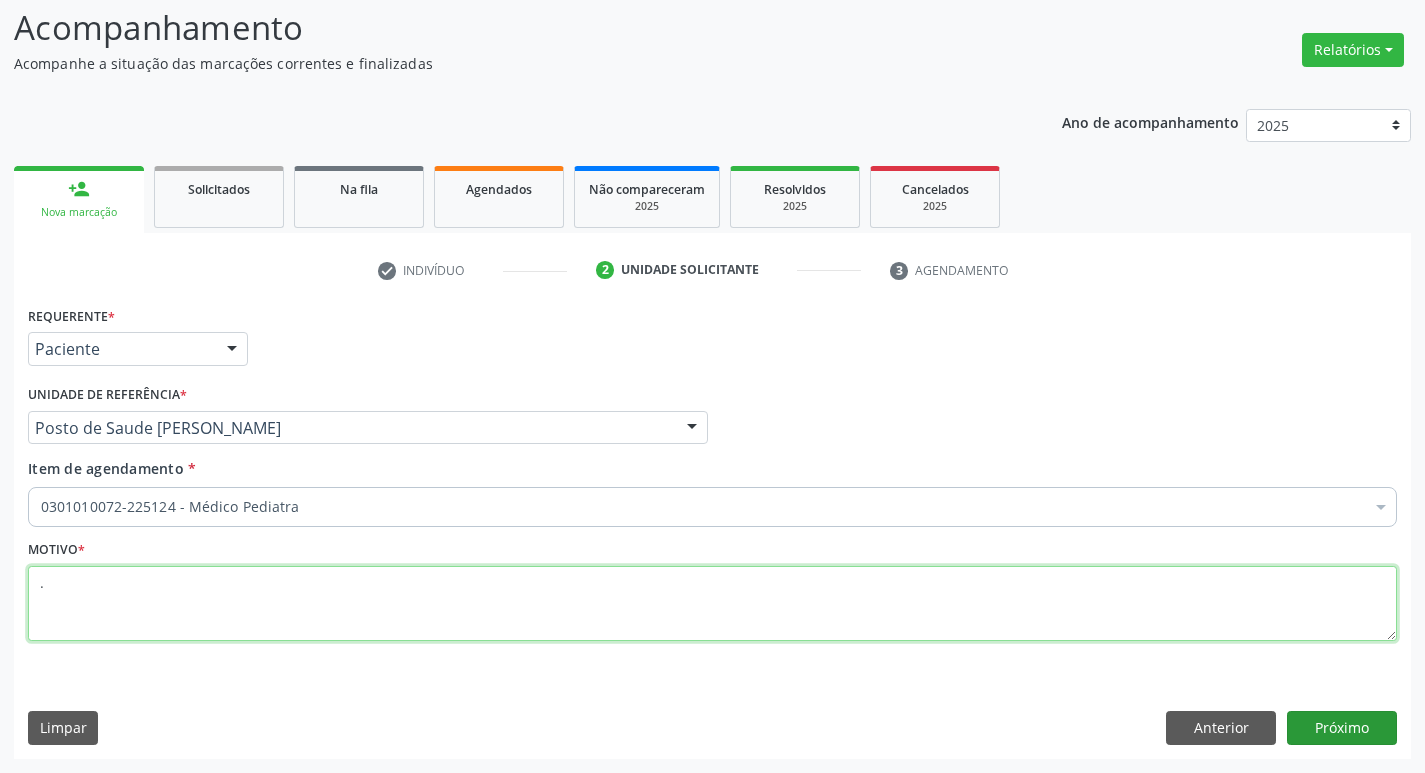 type on "." 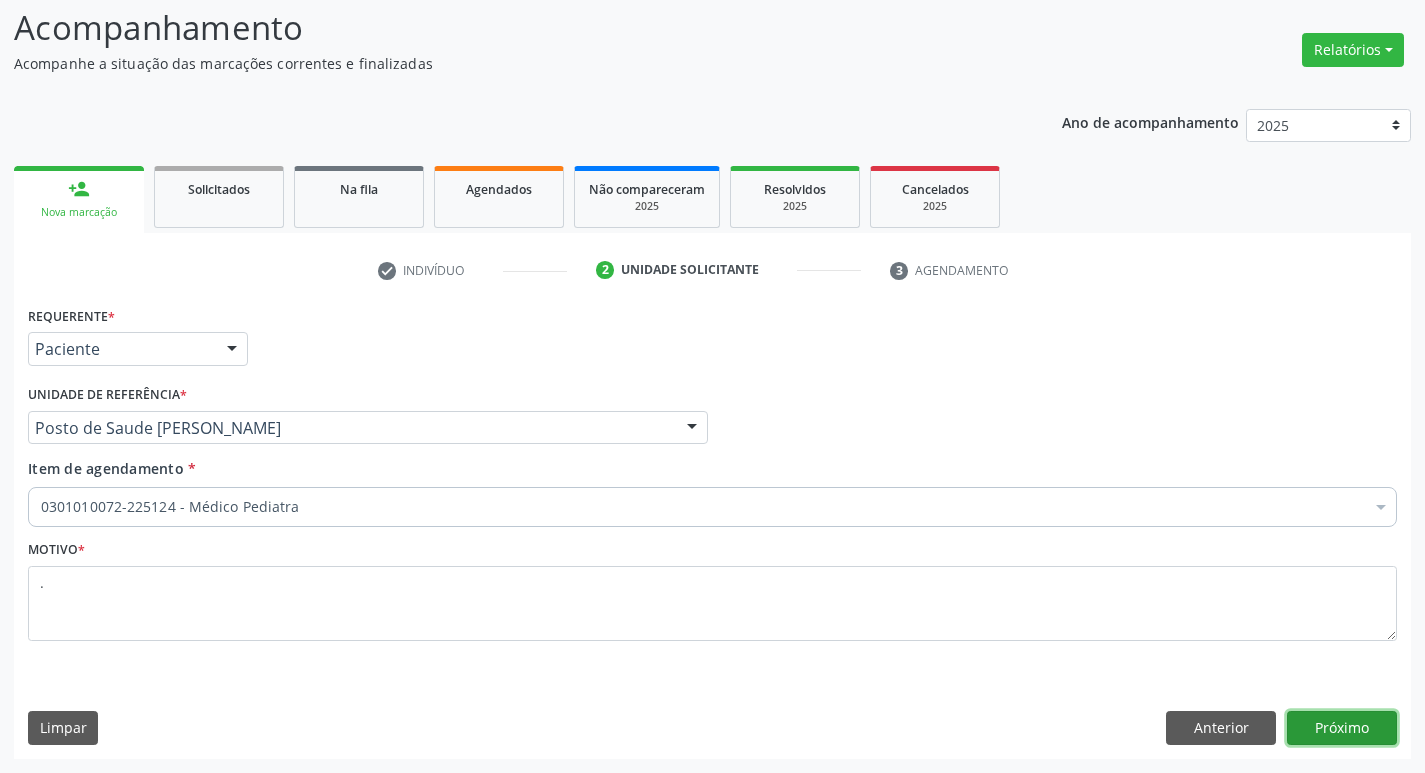 click on "Próximo" at bounding box center (1342, 728) 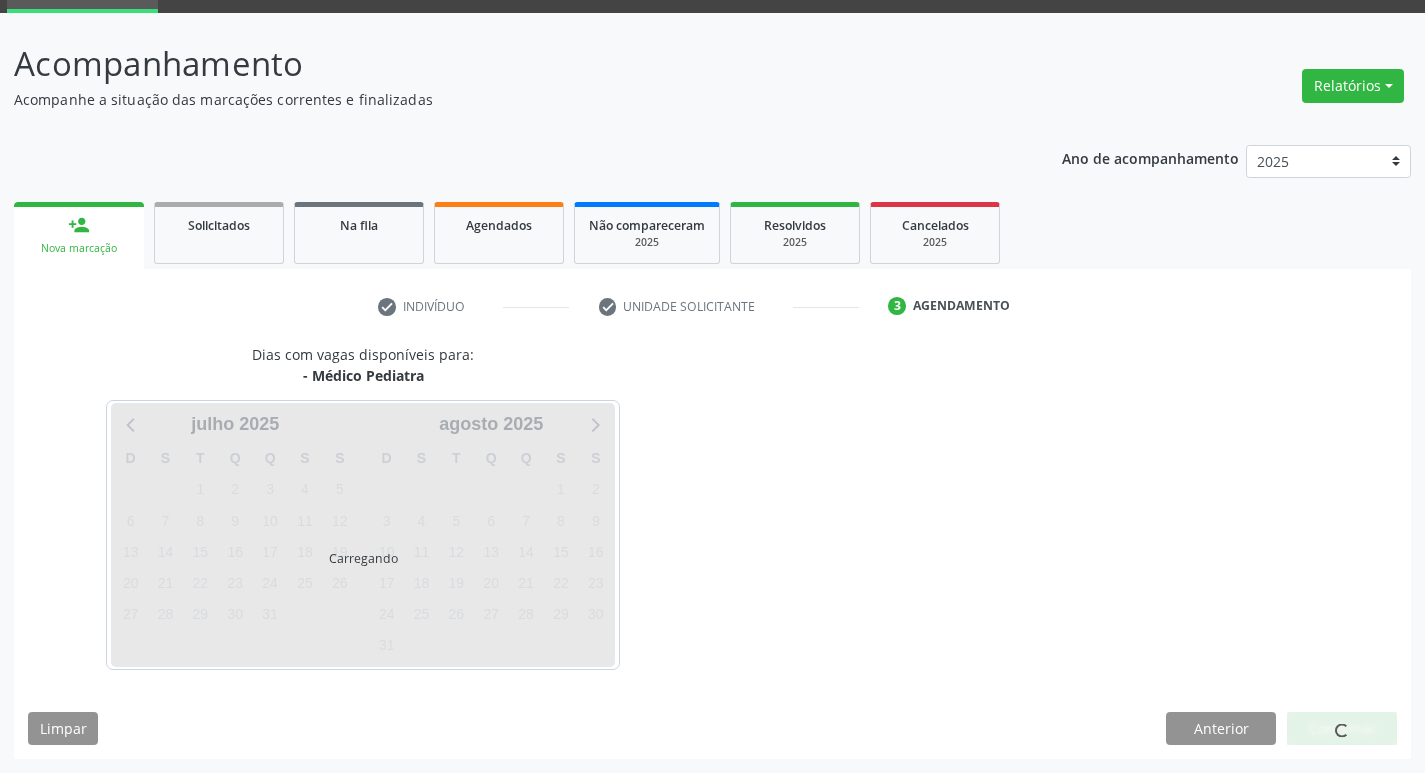 scroll, scrollTop: 97, scrollLeft: 0, axis: vertical 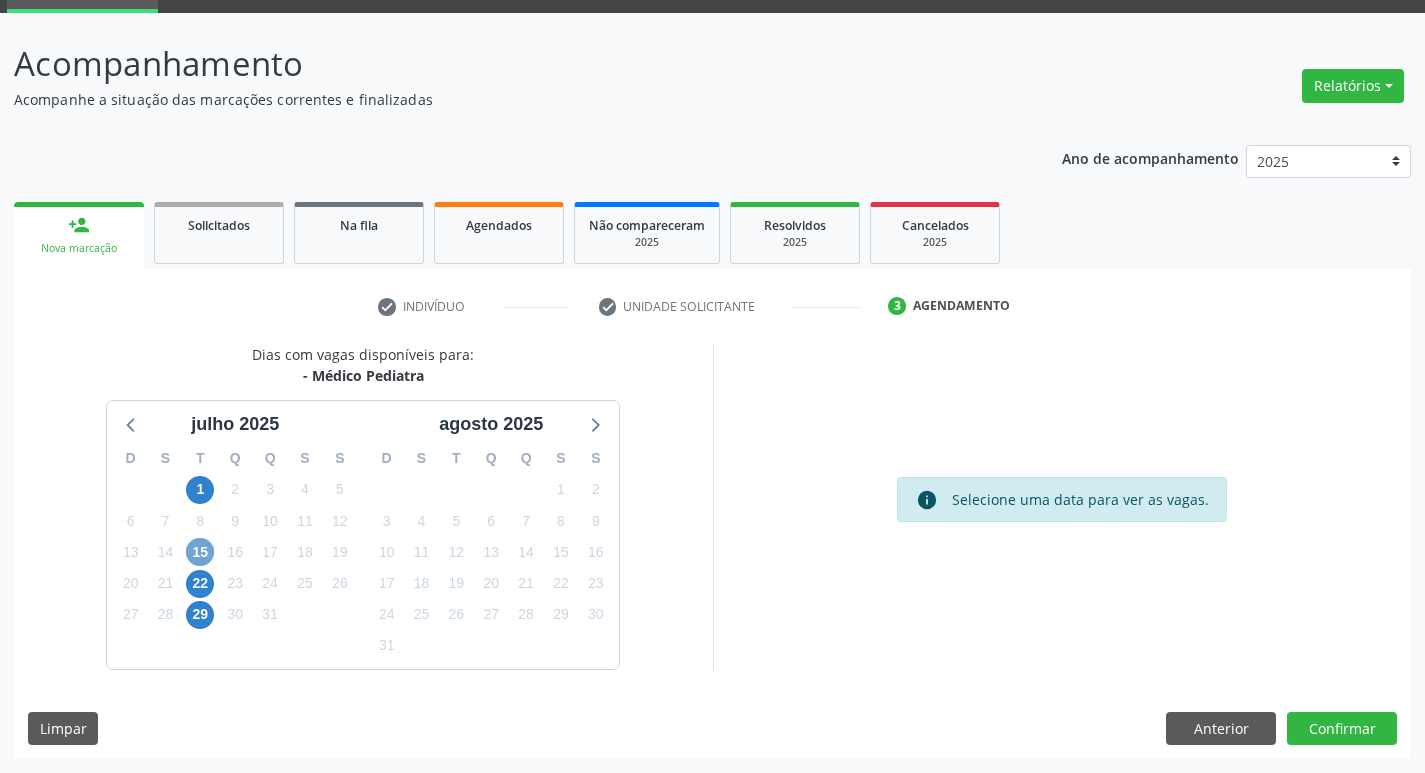 click on "15" at bounding box center (200, 552) 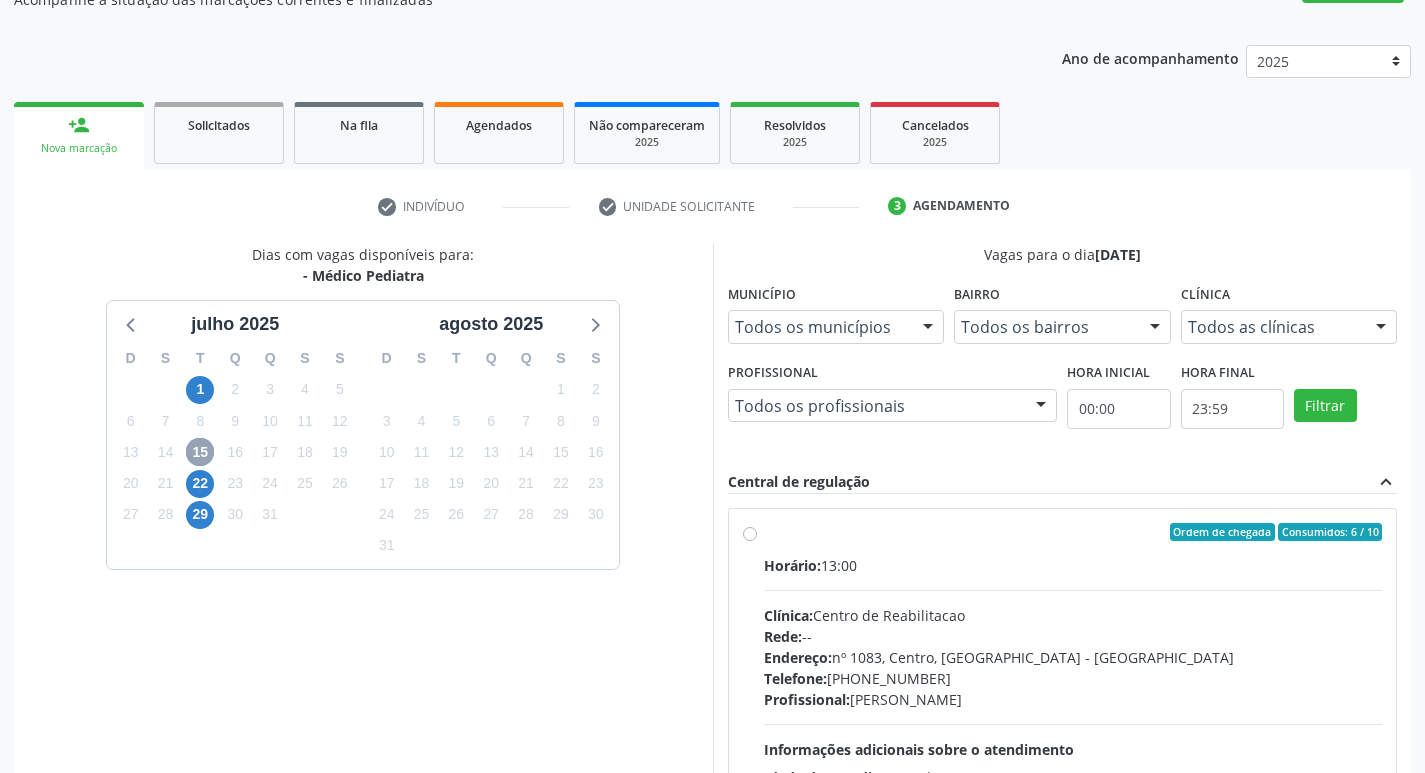 scroll, scrollTop: 297, scrollLeft: 0, axis: vertical 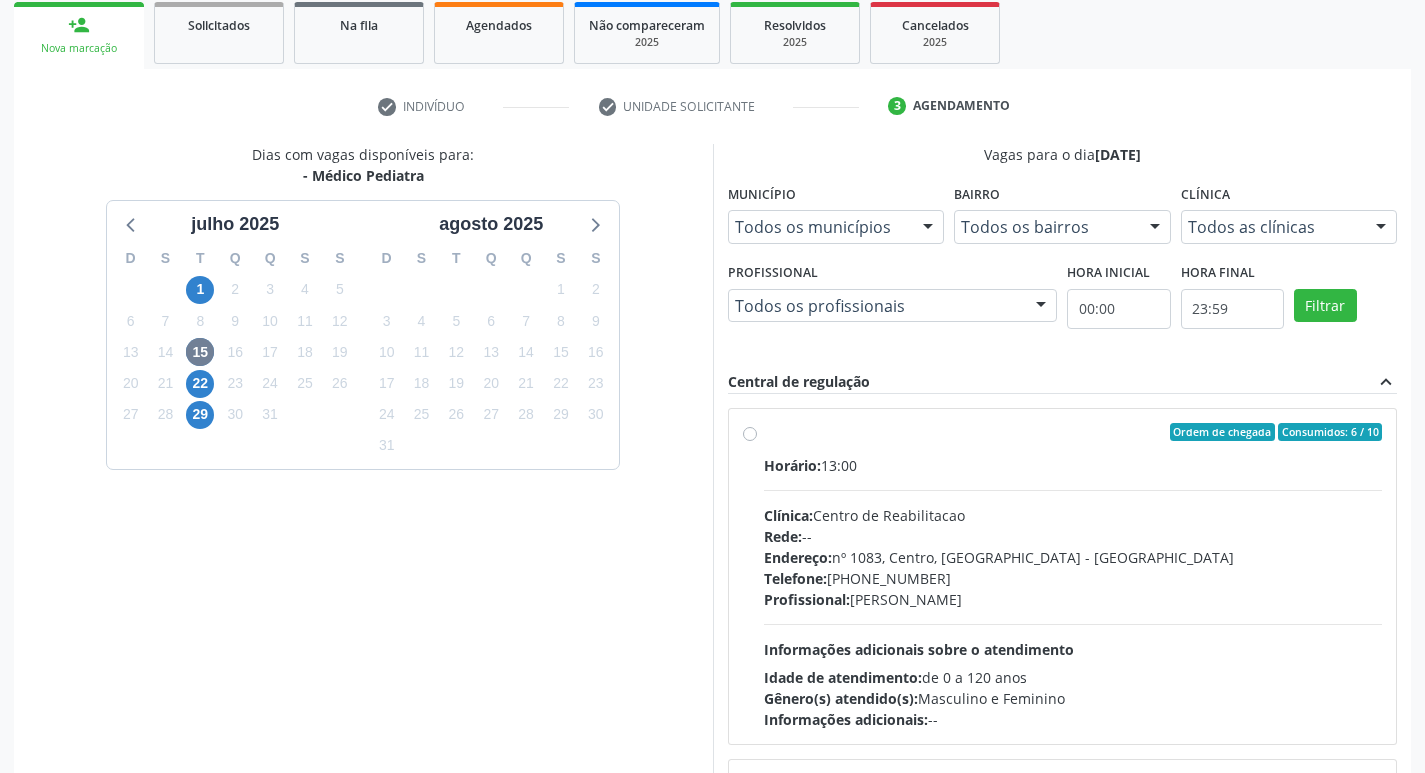 click on "Ordem de chegada
Consumidos: 6 / 10
Horário:   13:00
Clínica:  Centro de Reabilitacao
Rede:
--
Endereço:   nº 1083, Centro, Serra Talhada - PE
Telefone:   (81) 38313112
Profissional:
Joanice Goncalves dos Santos
Informações adicionais sobre o atendimento
Idade de atendimento:
de 0 a 120 anos
Gênero(s) atendido(s):
Masculino e Feminino
Informações adicionais:
--" at bounding box center (1063, 576) 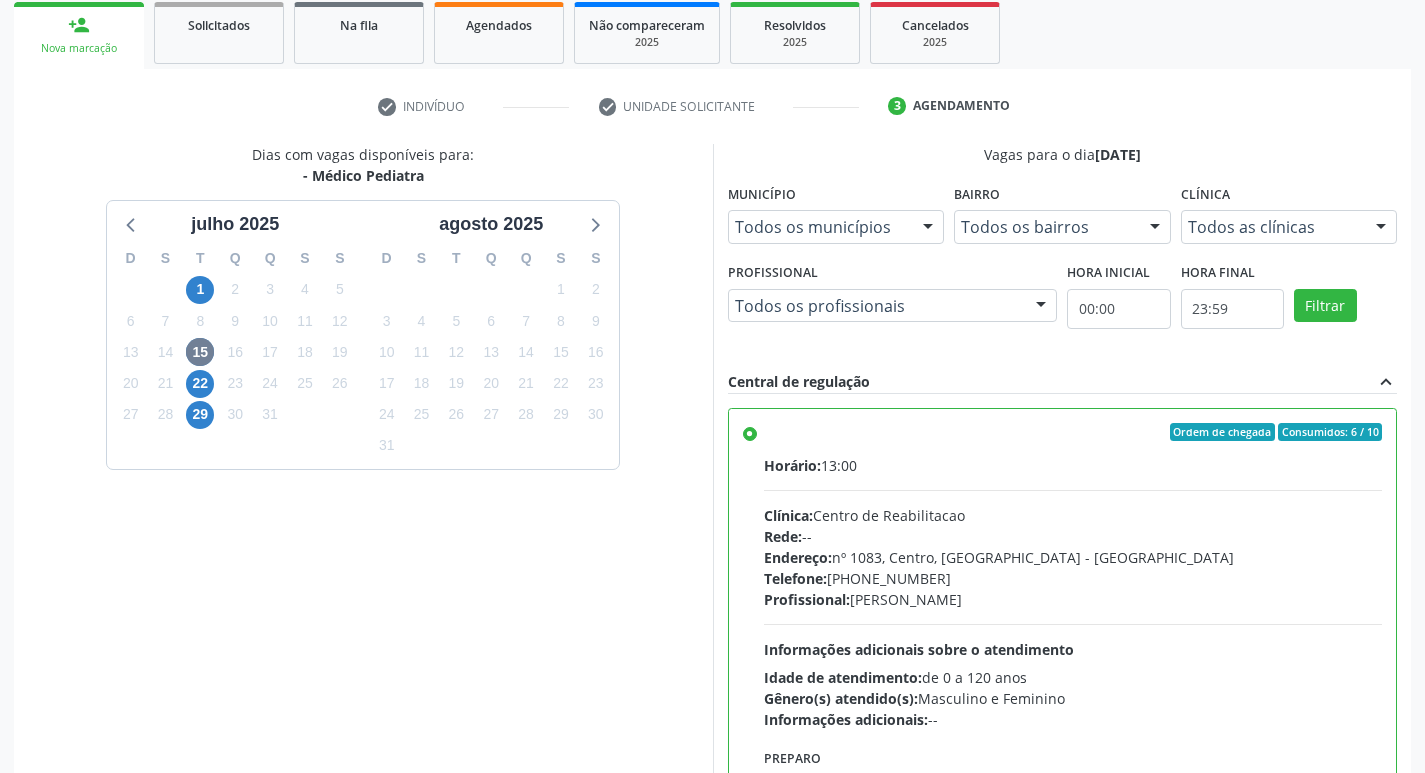 scroll, scrollTop: 422, scrollLeft: 0, axis: vertical 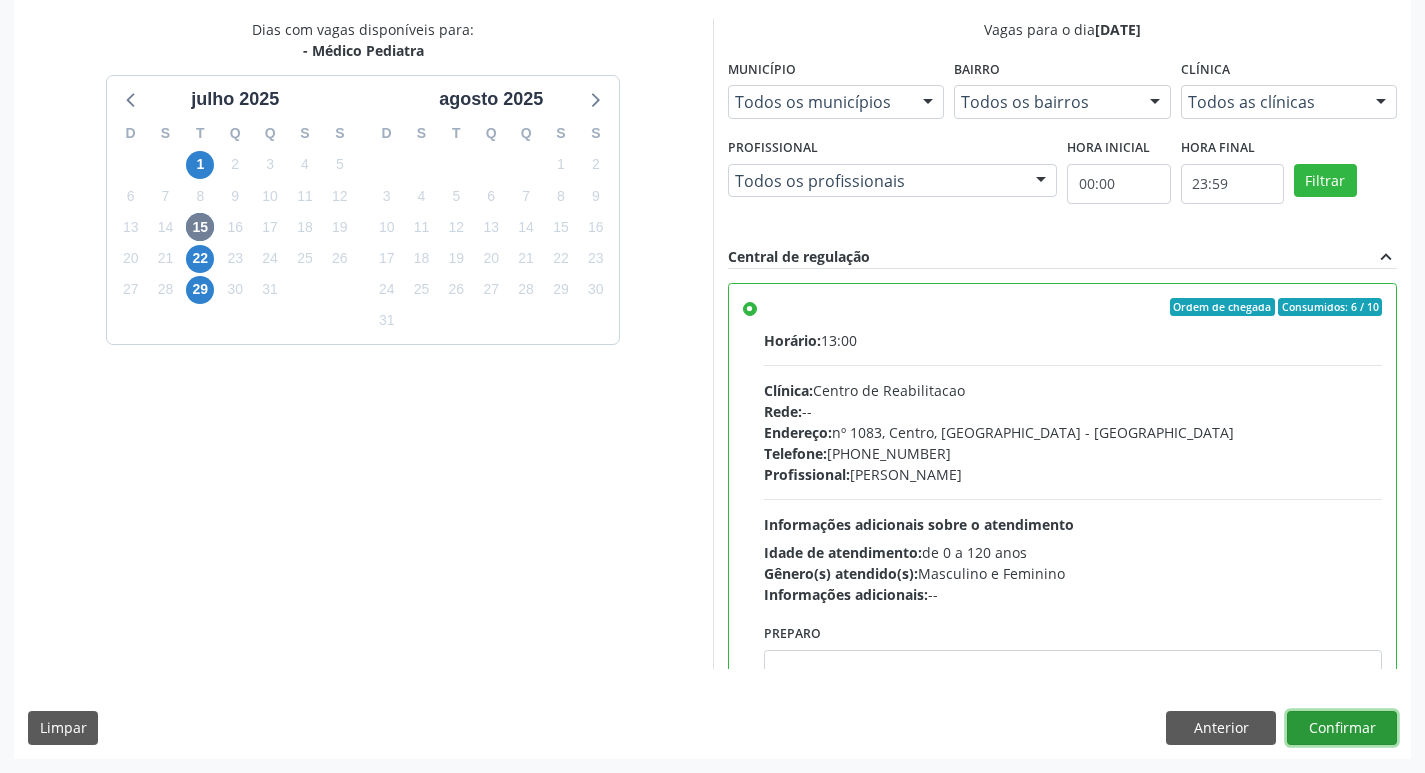 click on "Confirmar" at bounding box center (1342, 728) 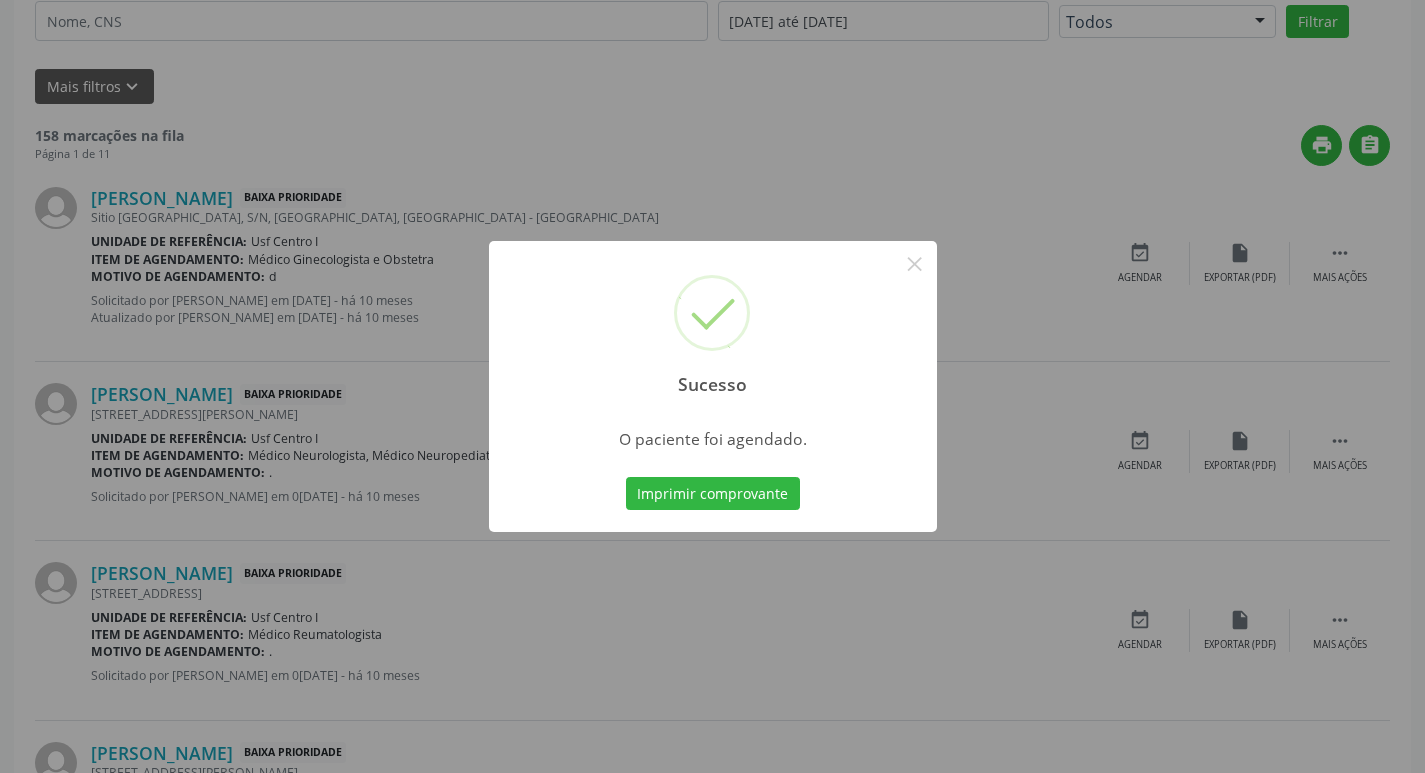 scroll, scrollTop: 0, scrollLeft: 0, axis: both 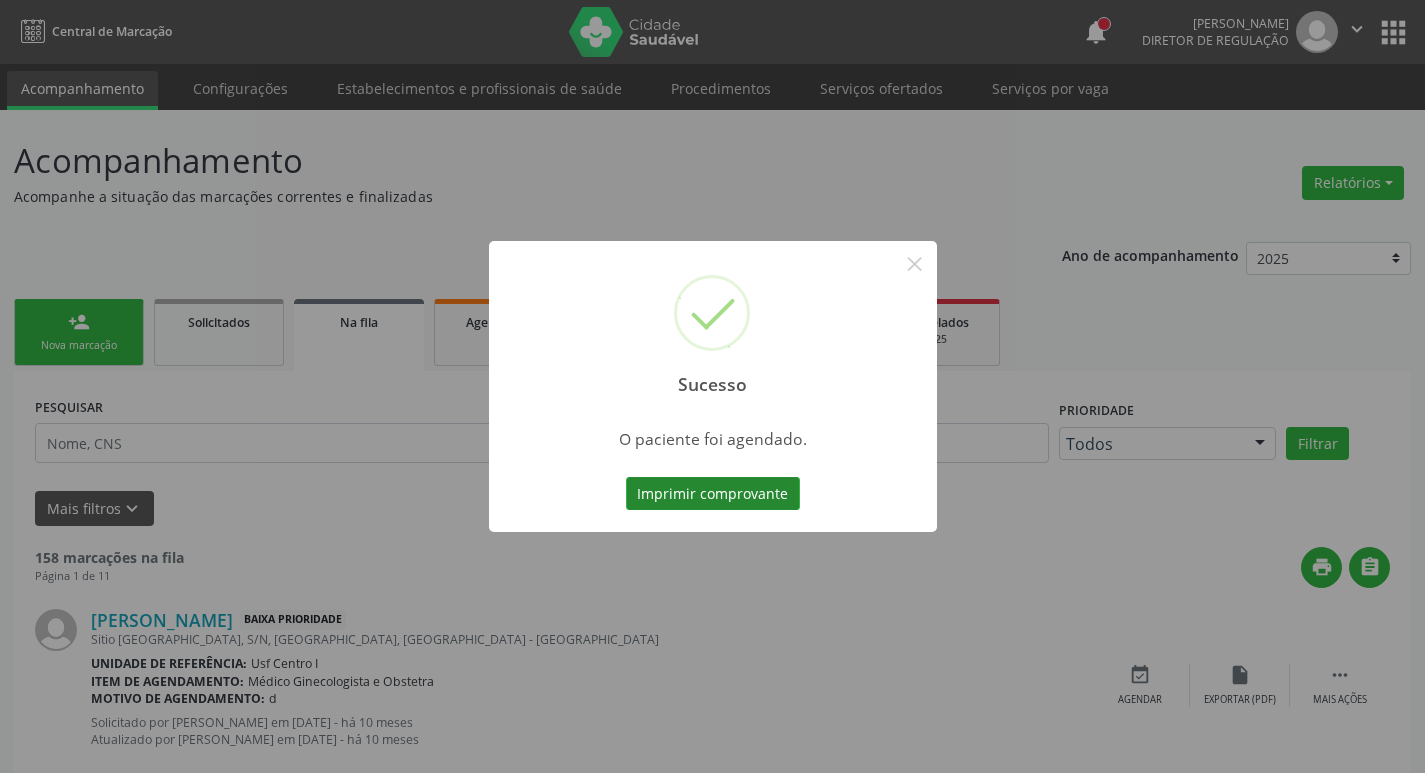 click on "Imprimir comprovante" at bounding box center [713, 494] 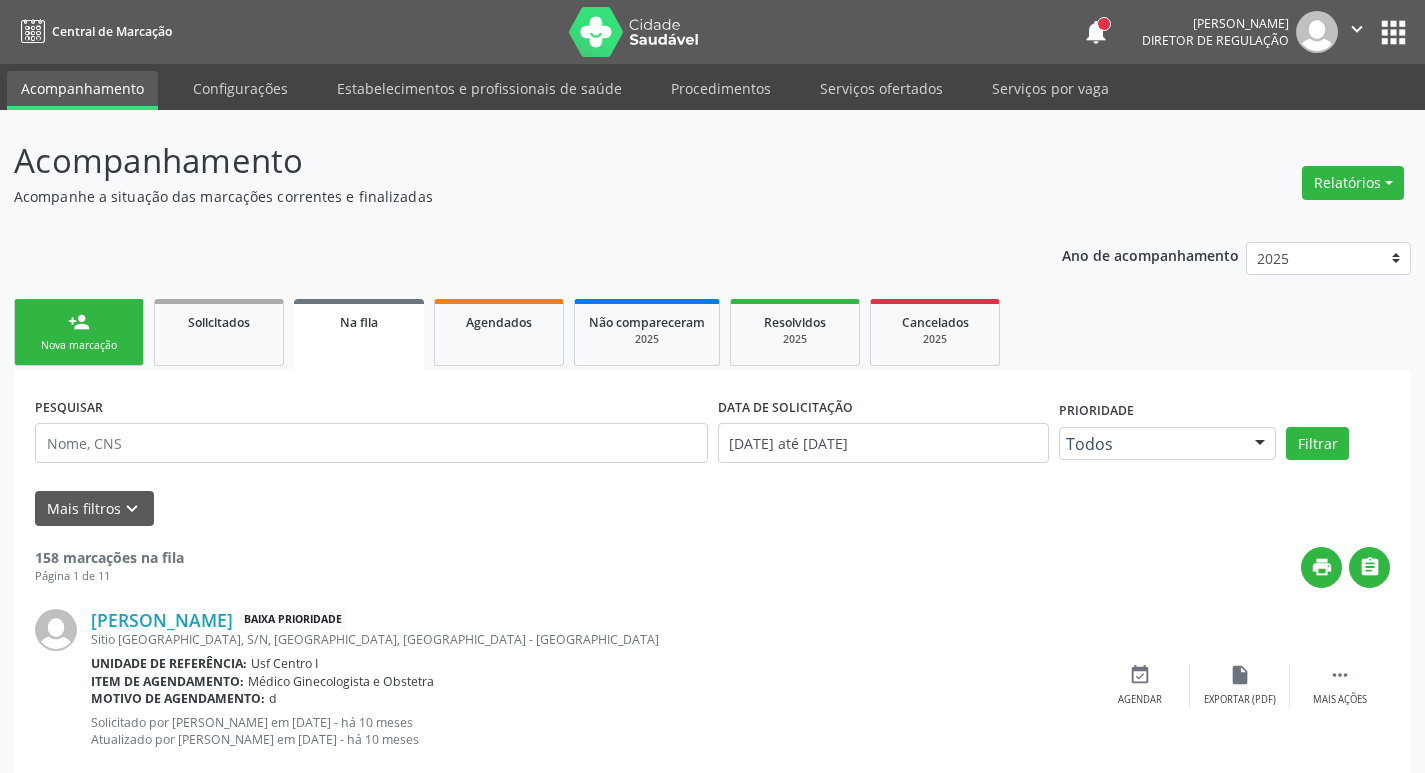 click on "Nova marcação" at bounding box center [79, 345] 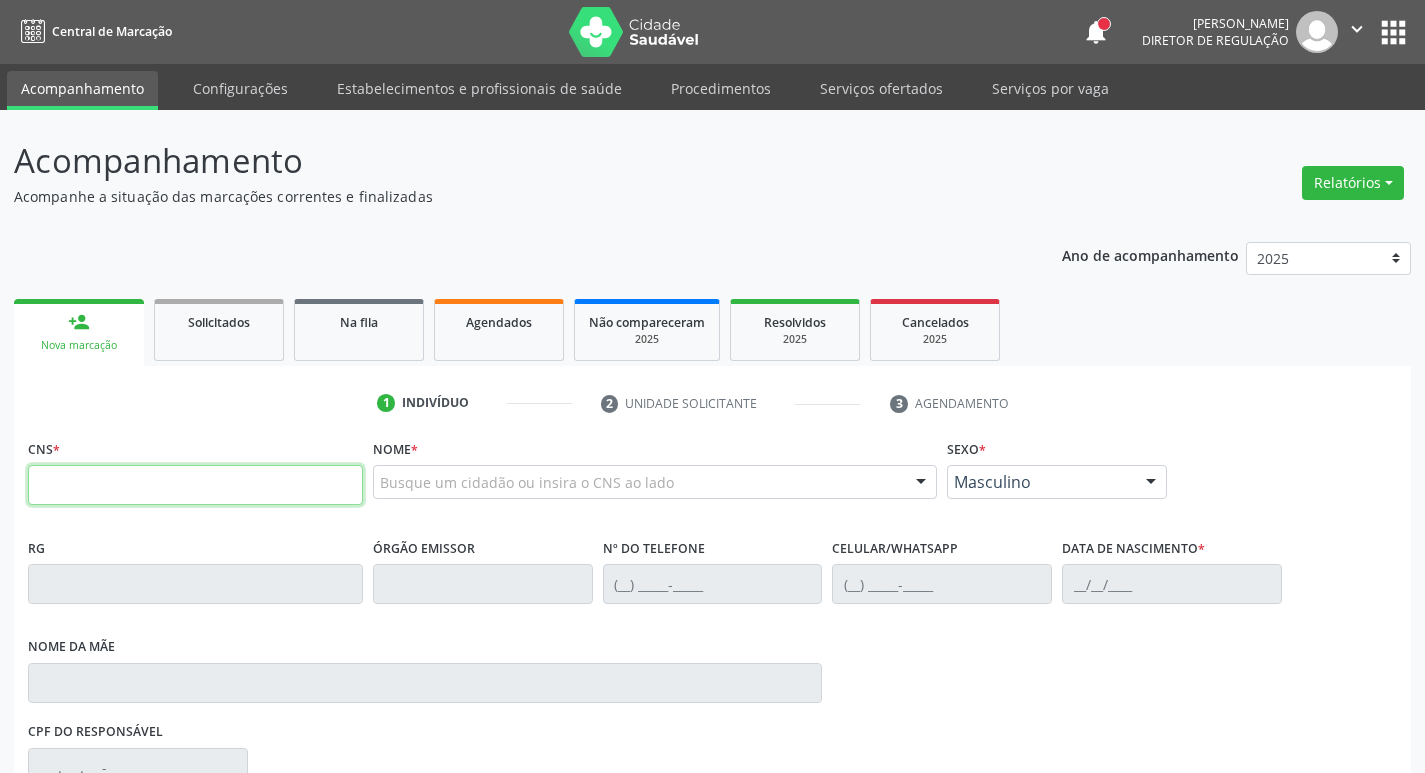 click at bounding box center [195, 485] 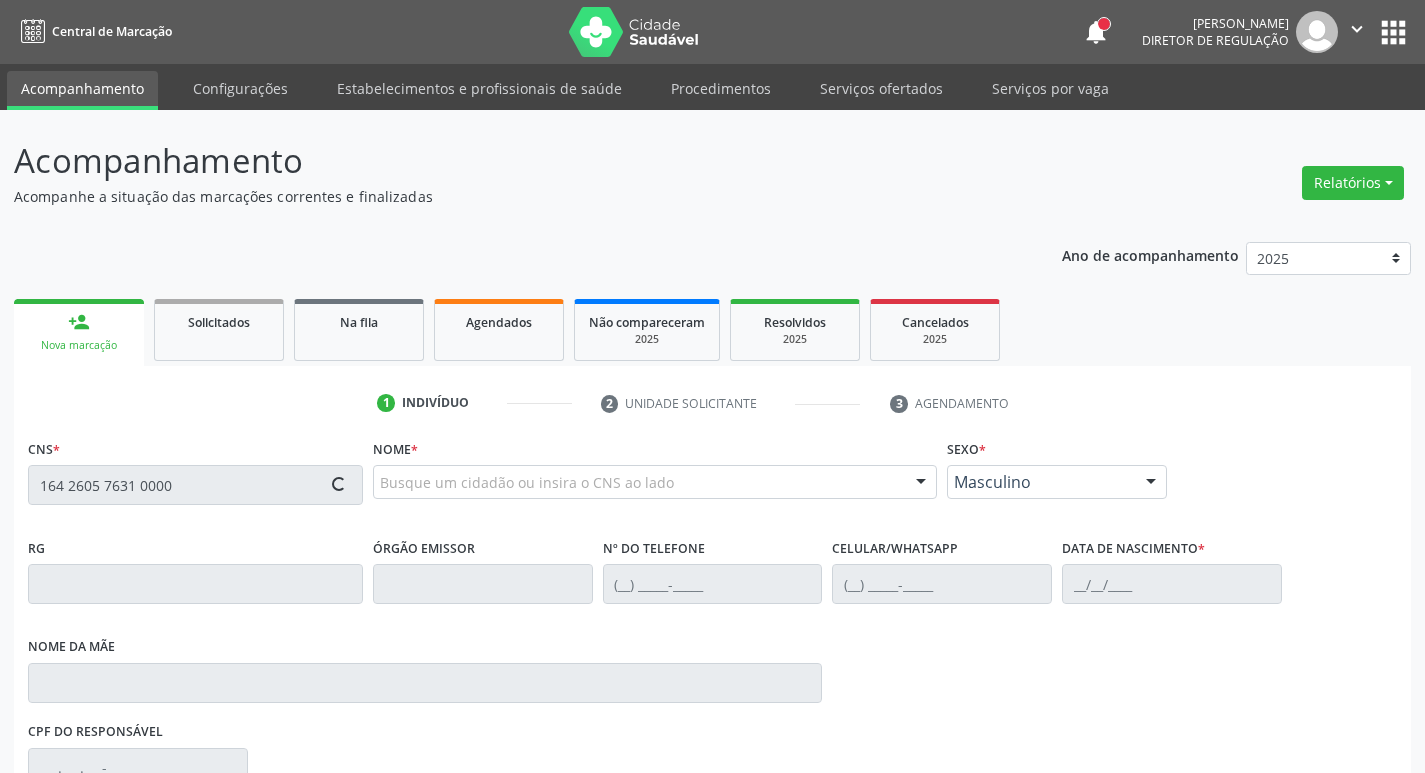 type on "164 2605 7631 0000" 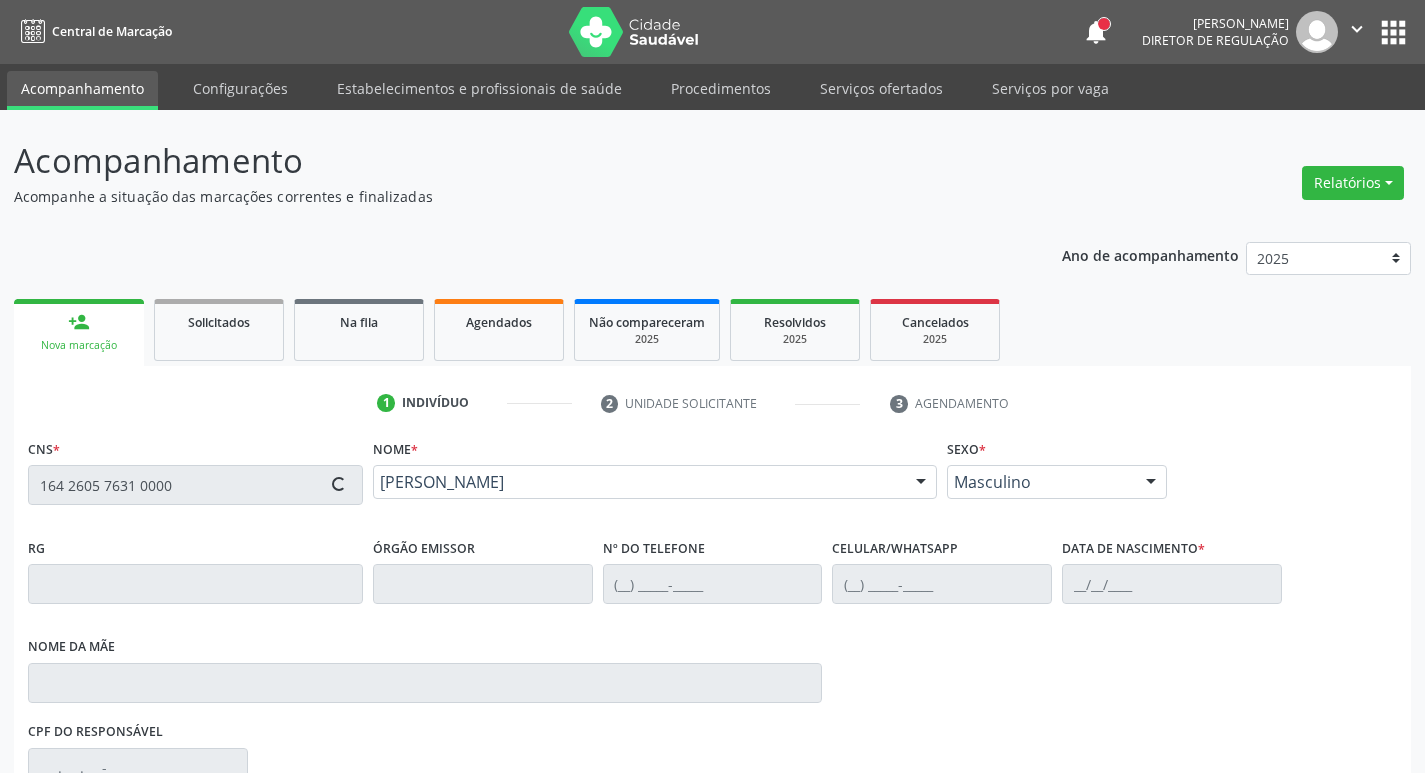 type on "[PHONE_NUMBER]" 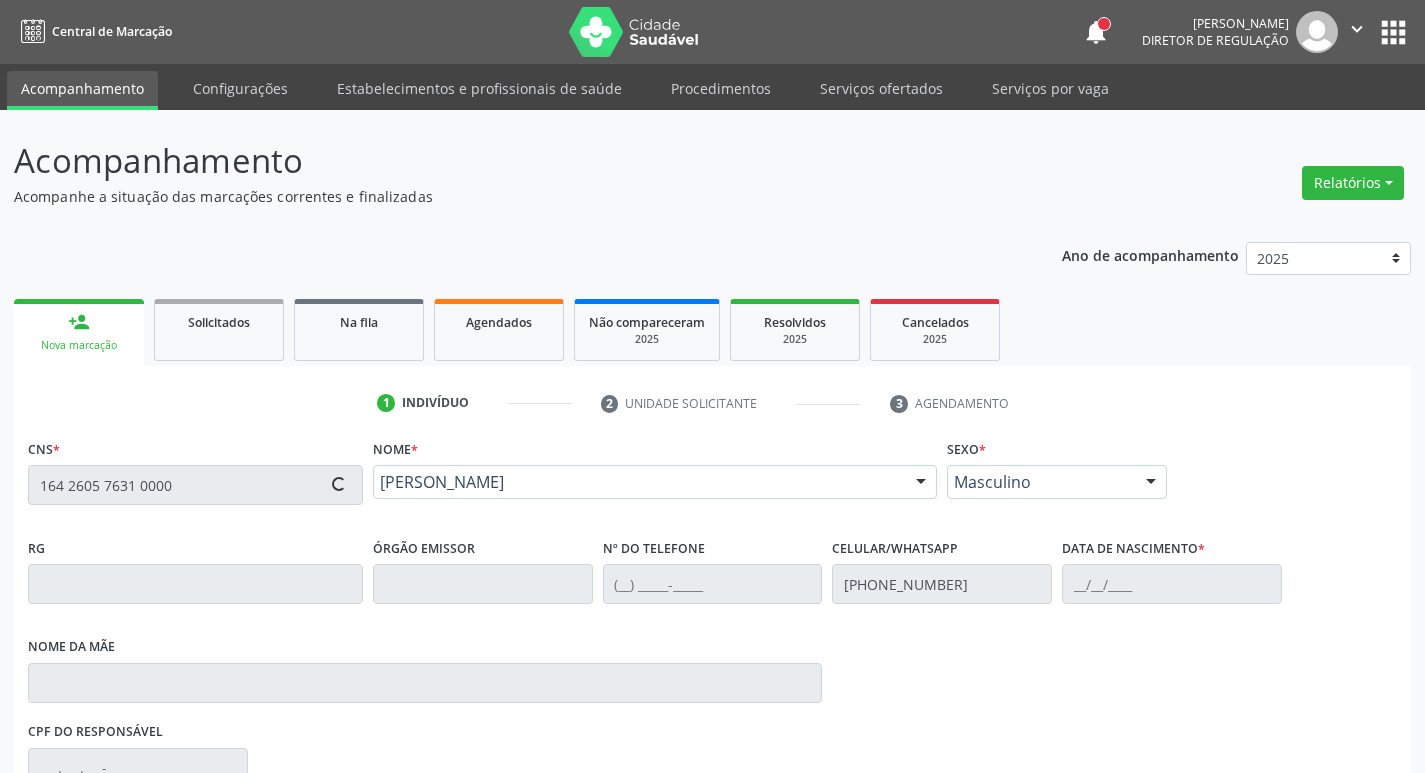 type on "10/08/1959" 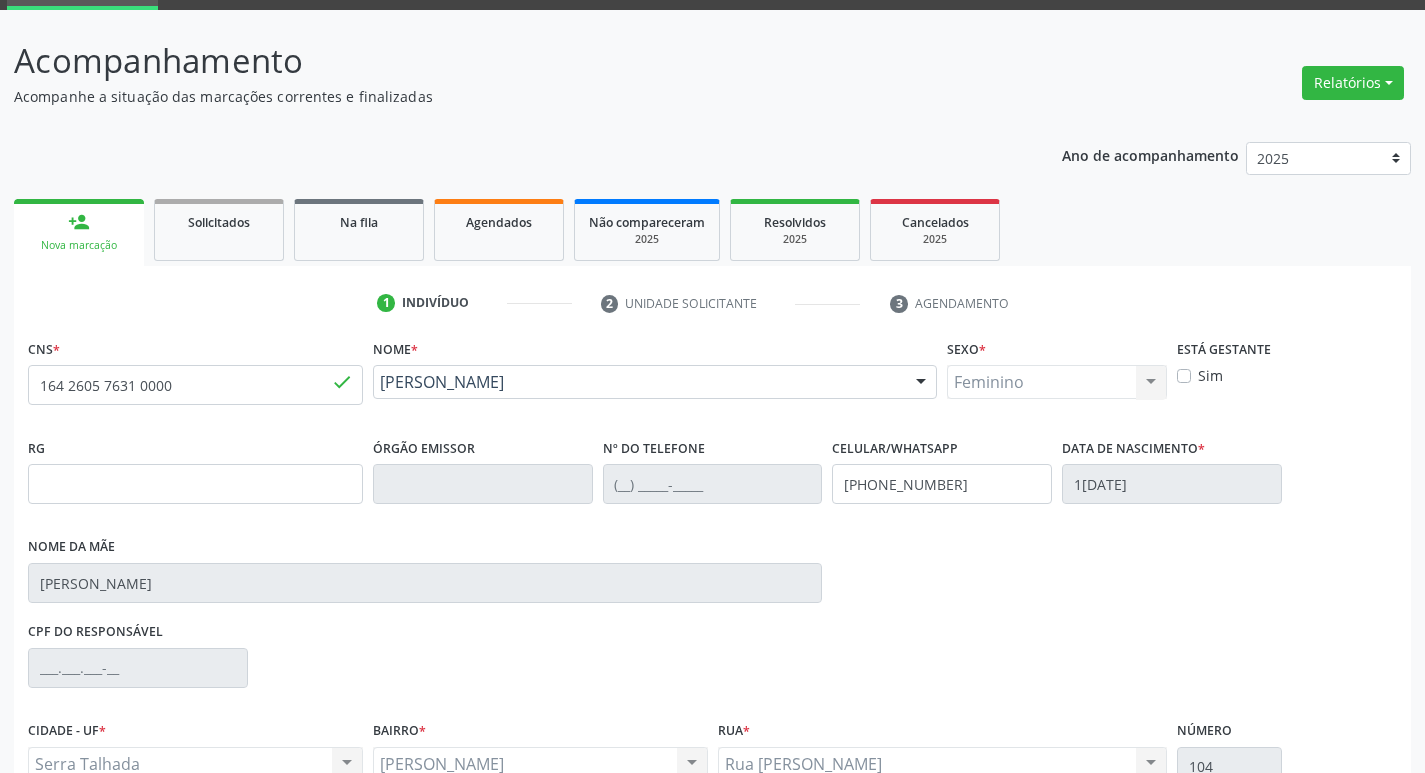 scroll, scrollTop: 297, scrollLeft: 0, axis: vertical 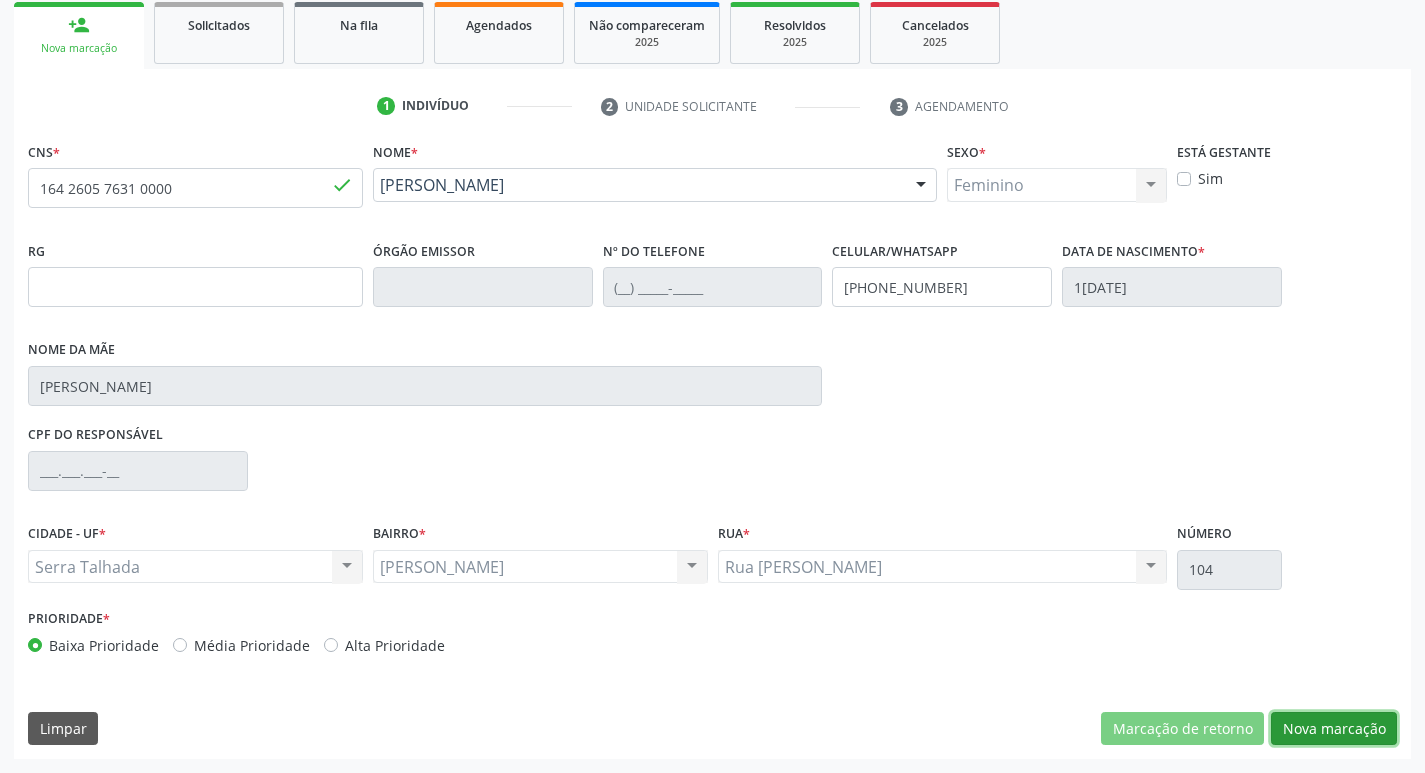 click on "Nova marcação" at bounding box center (1334, 729) 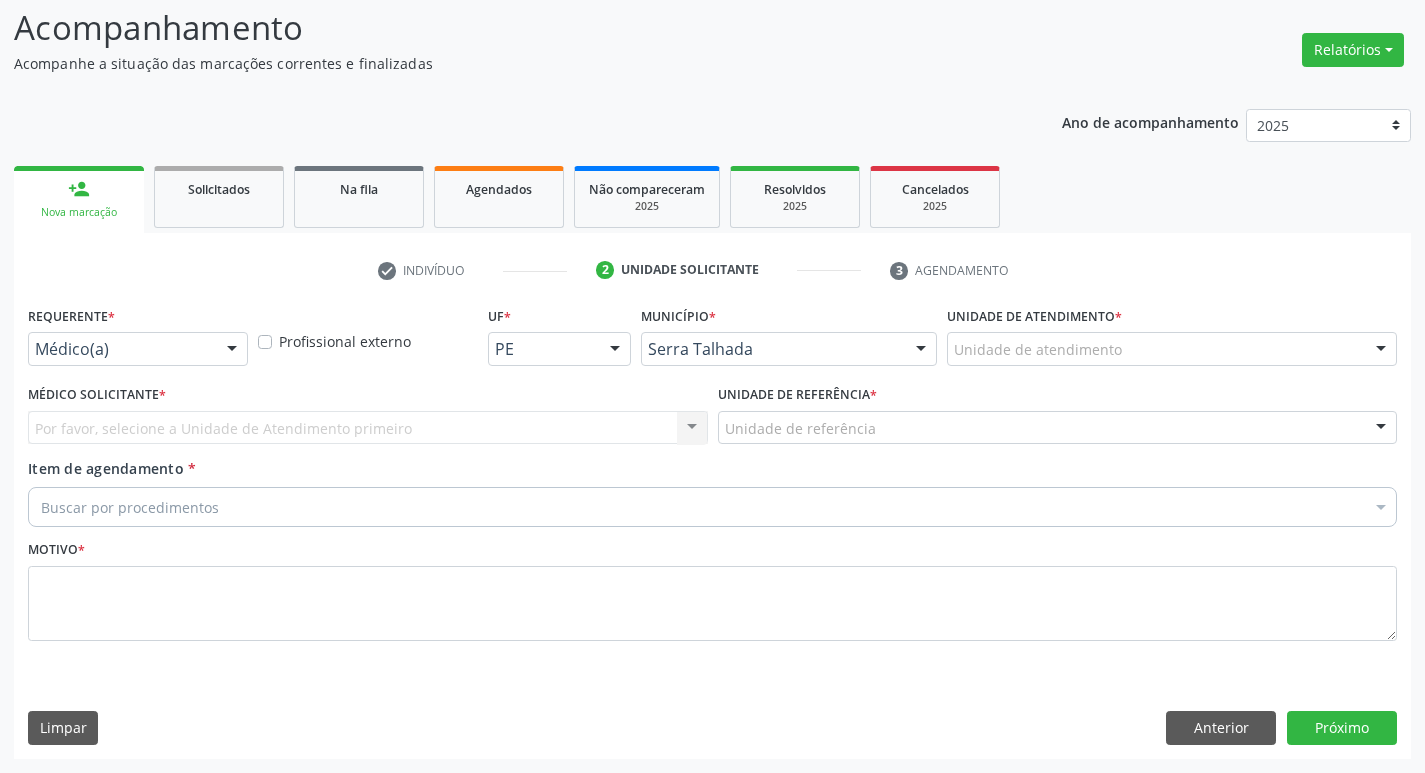 scroll, scrollTop: 133, scrollLeft: 0, axis: vertical 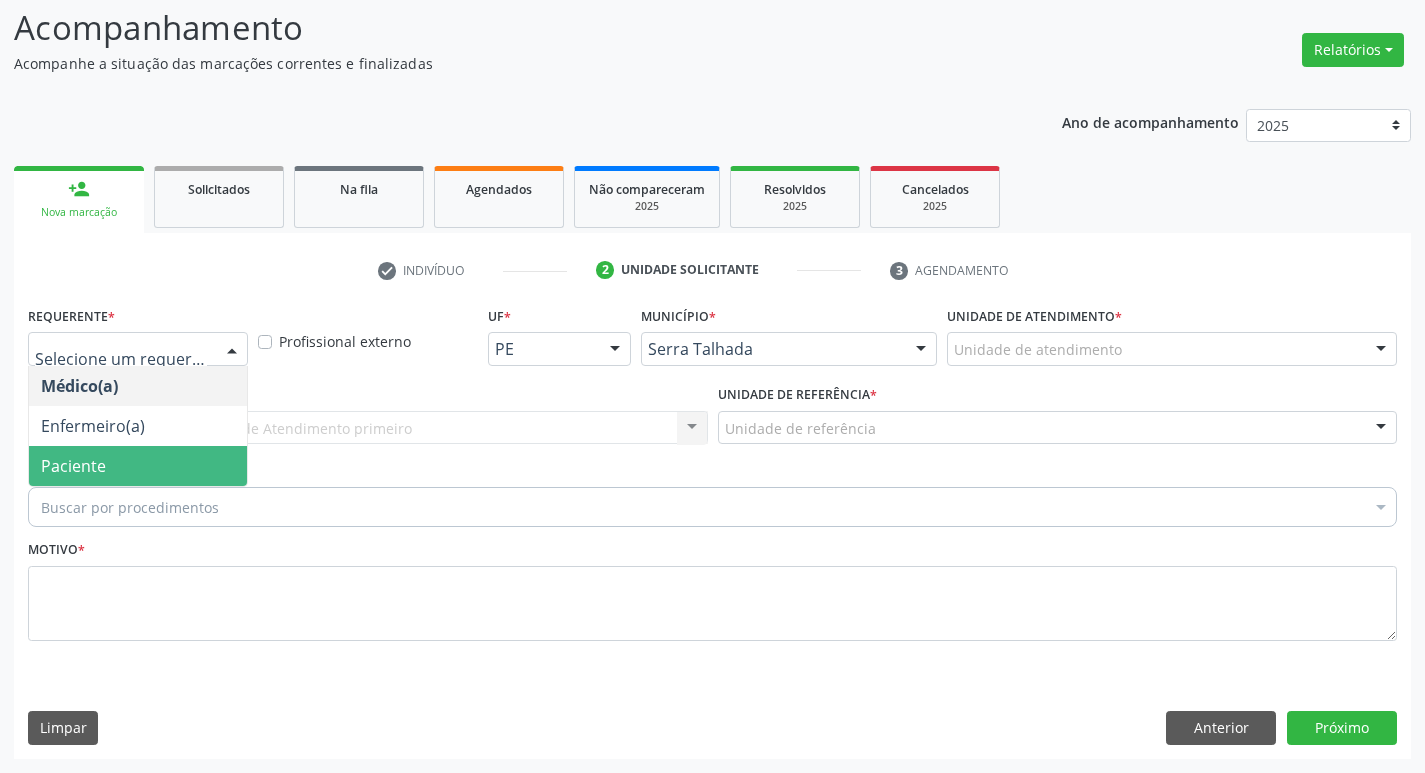 click on "Paciente" at bounding box center (138, 466) 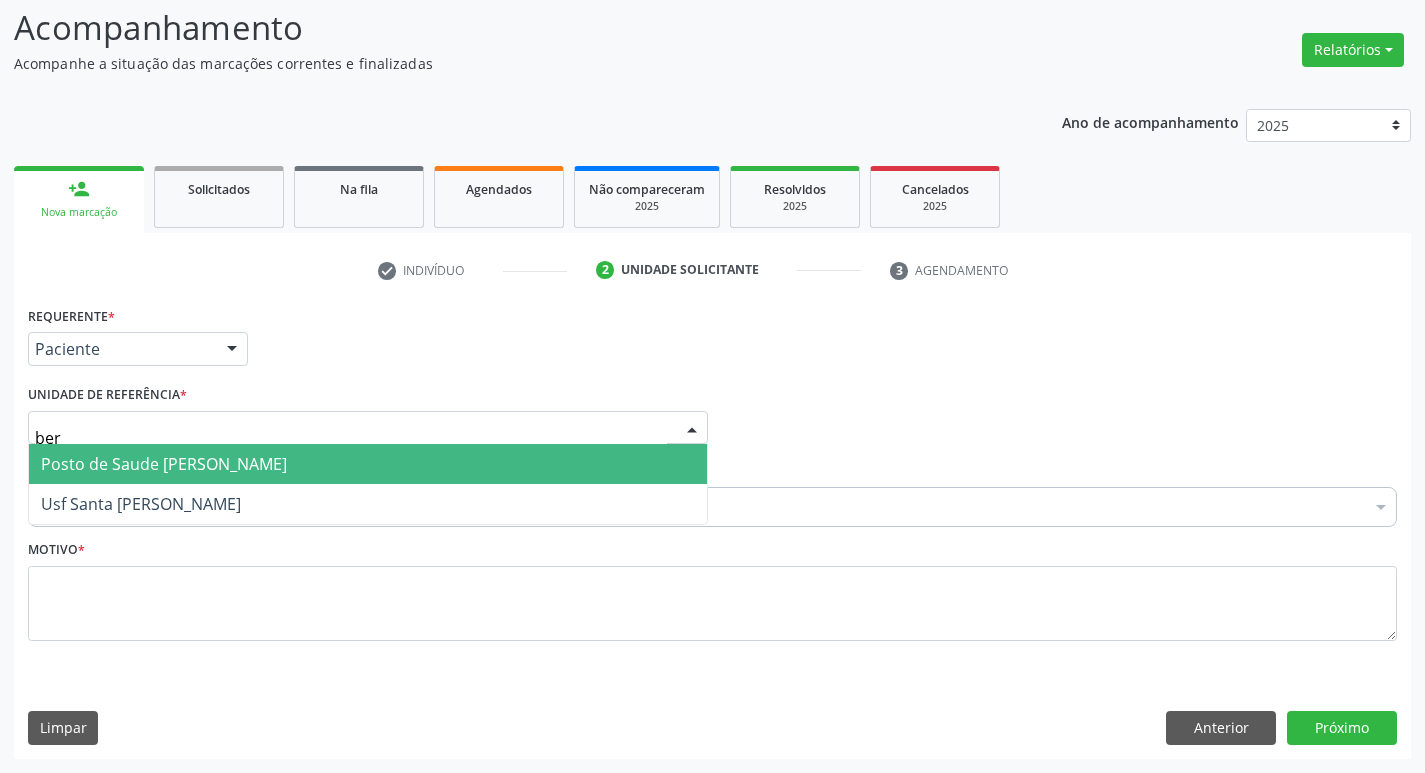 type on "bern" 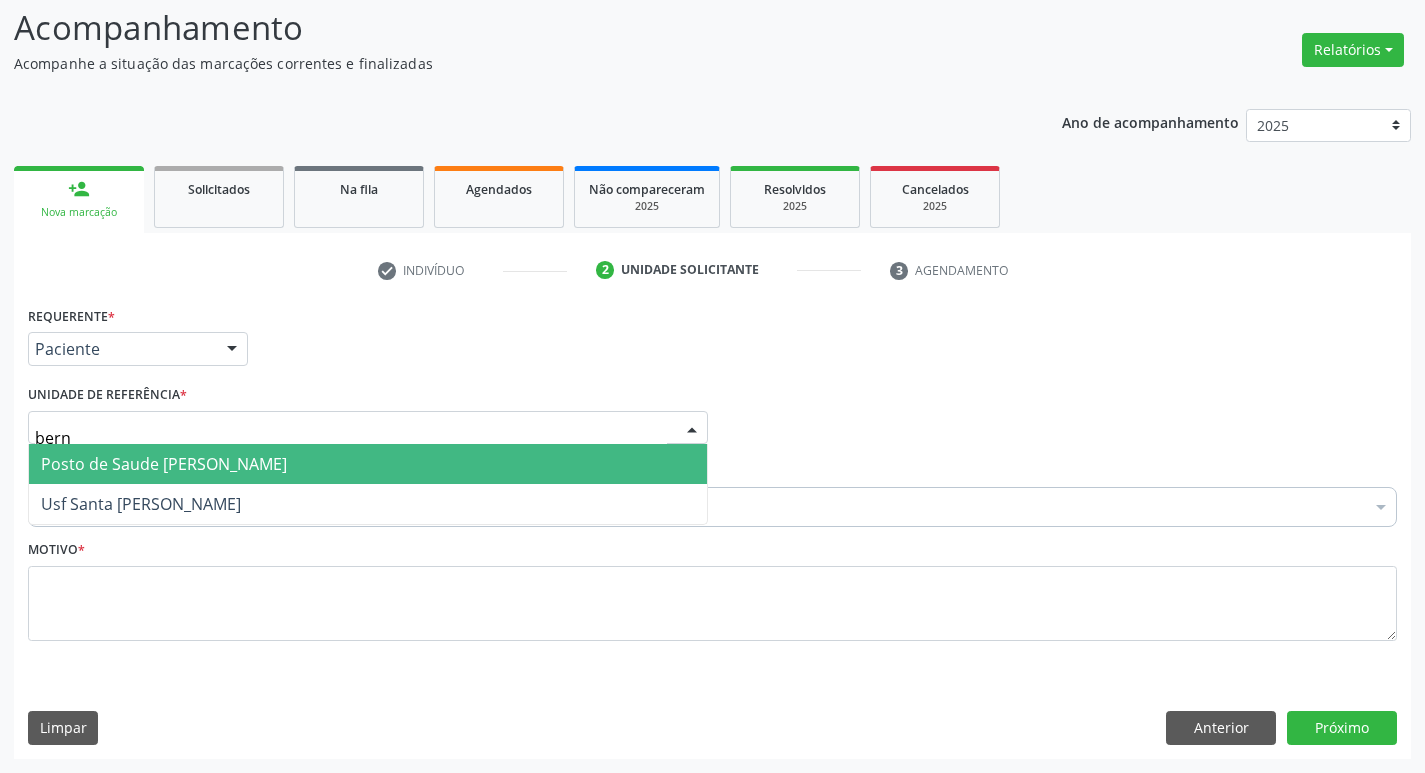 click on "Posto de Saude [PERSON_NAME]" at bounding box center (368, 464) 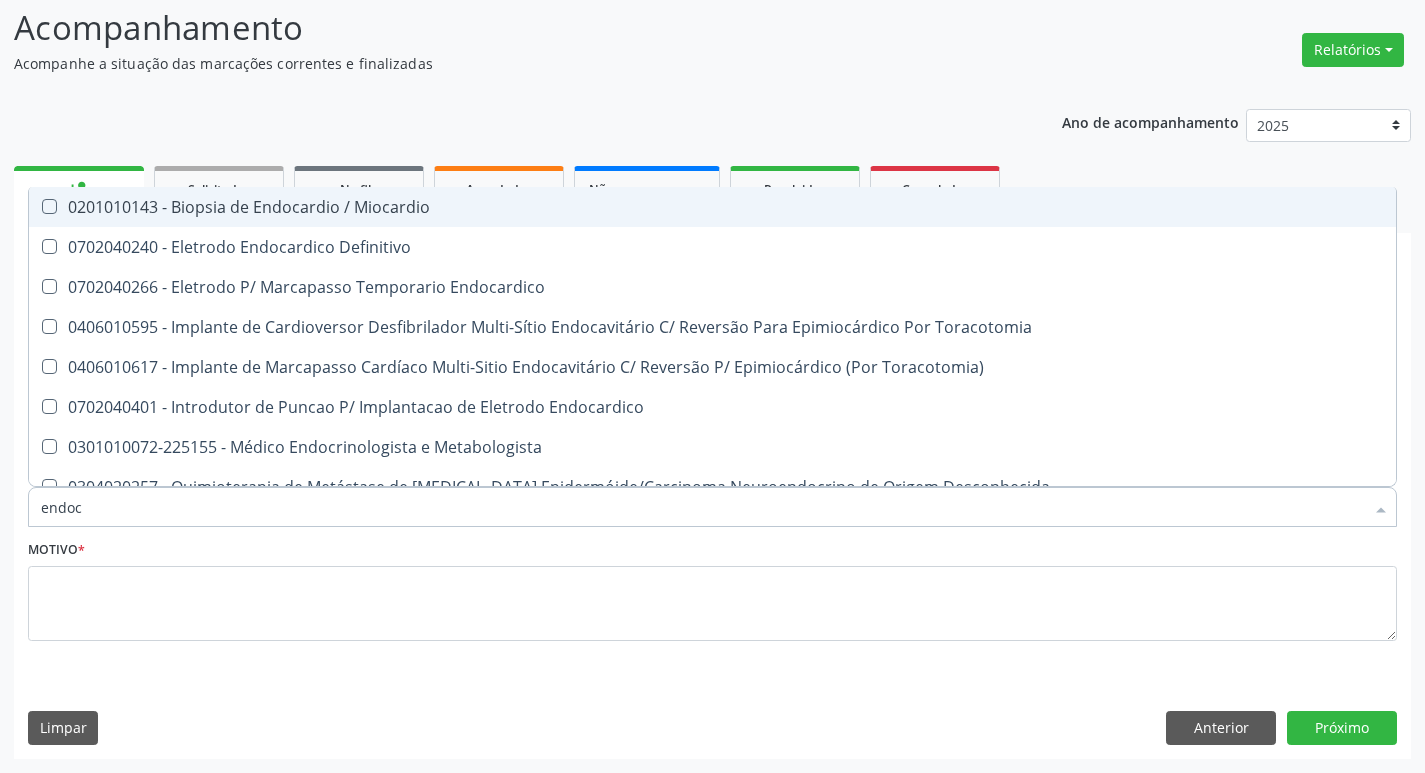 type on "endocr" 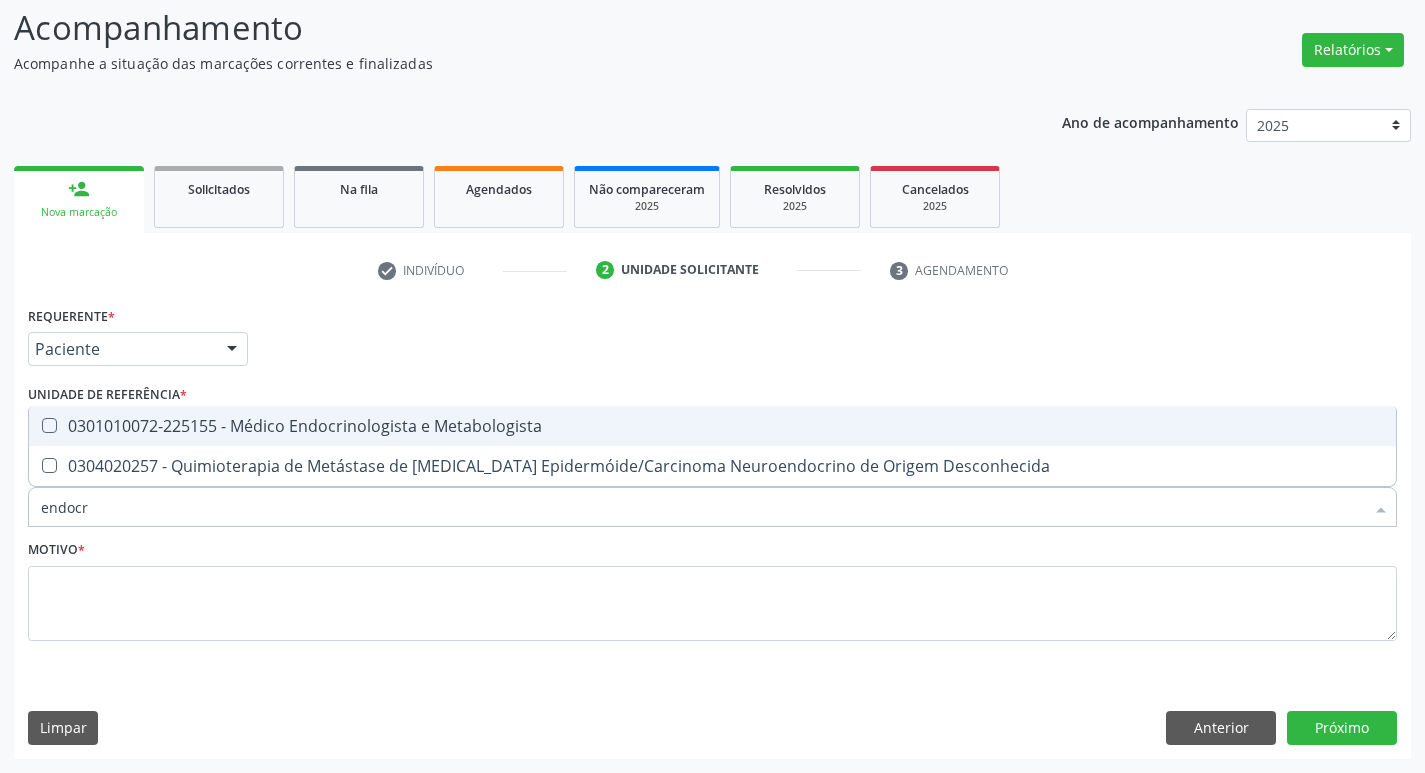 click on "0301010072-225155 - Médico Endocrinologista e Metabologista" at bounding box center [712, 426] 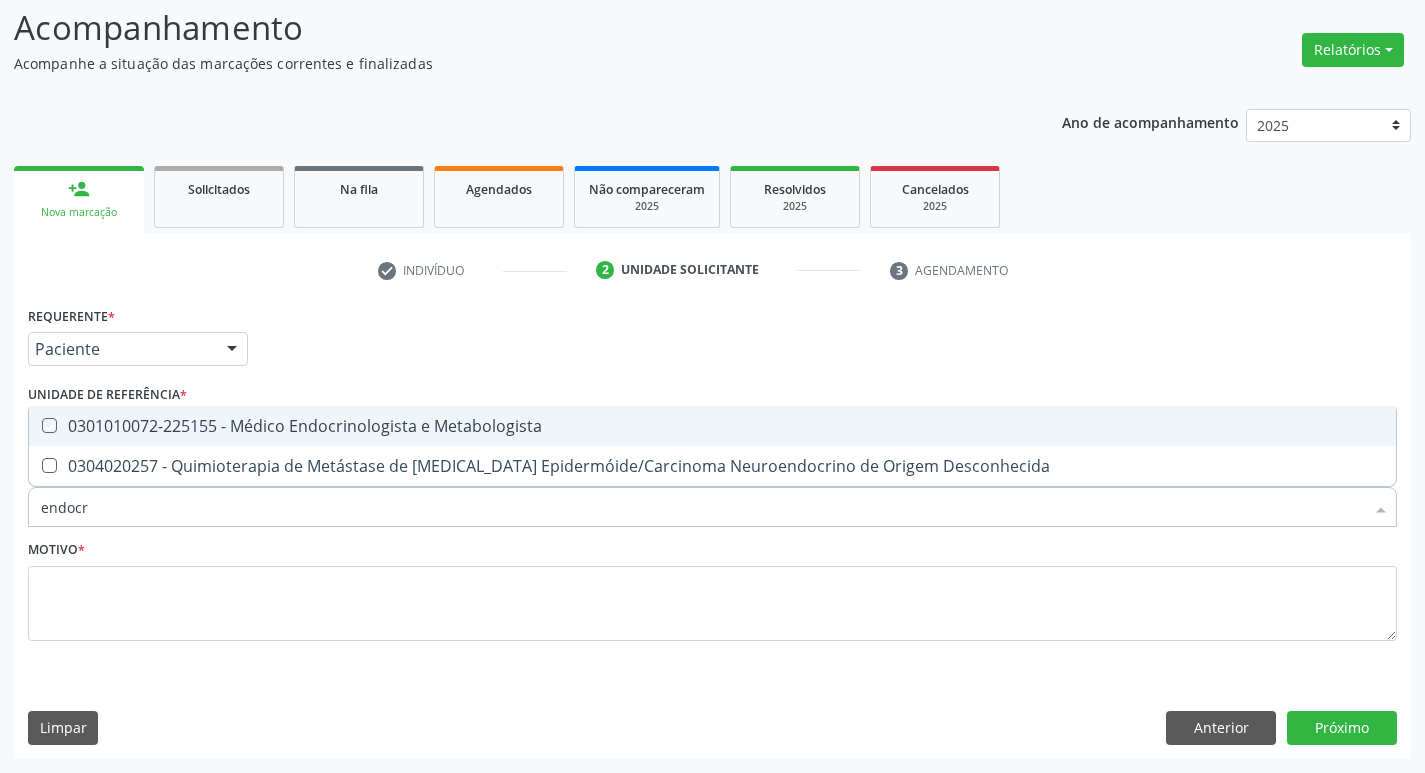 checkbox on "true" 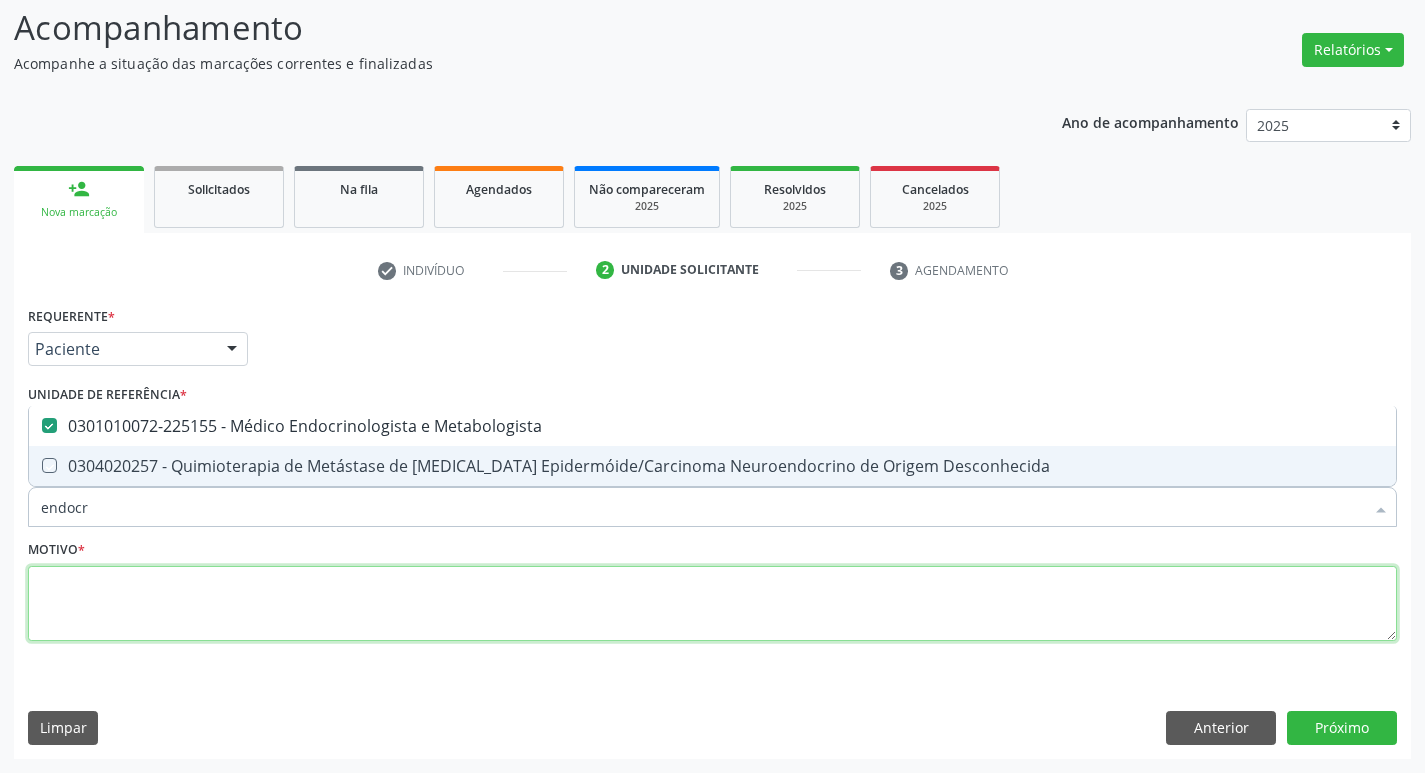 click at bounding box center [712, 604] 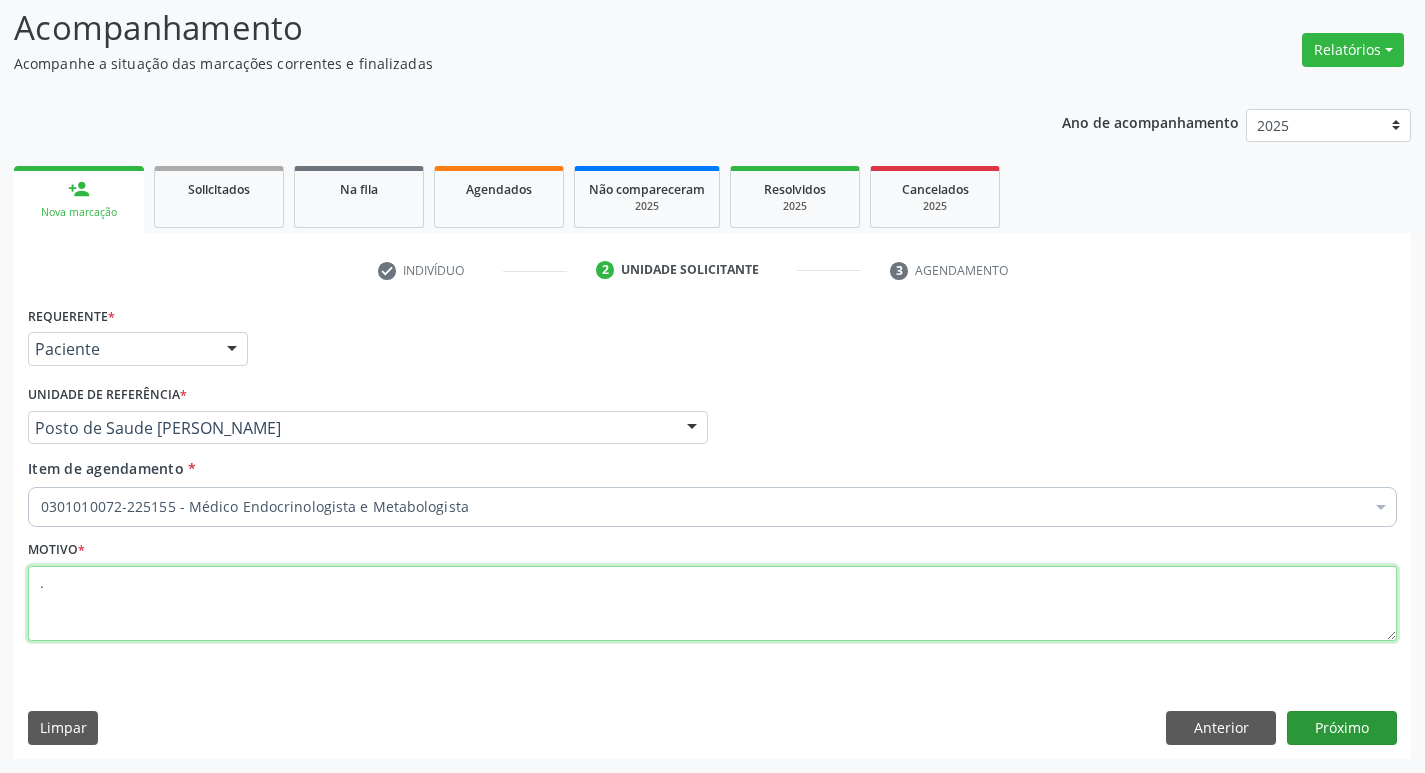 type on "." 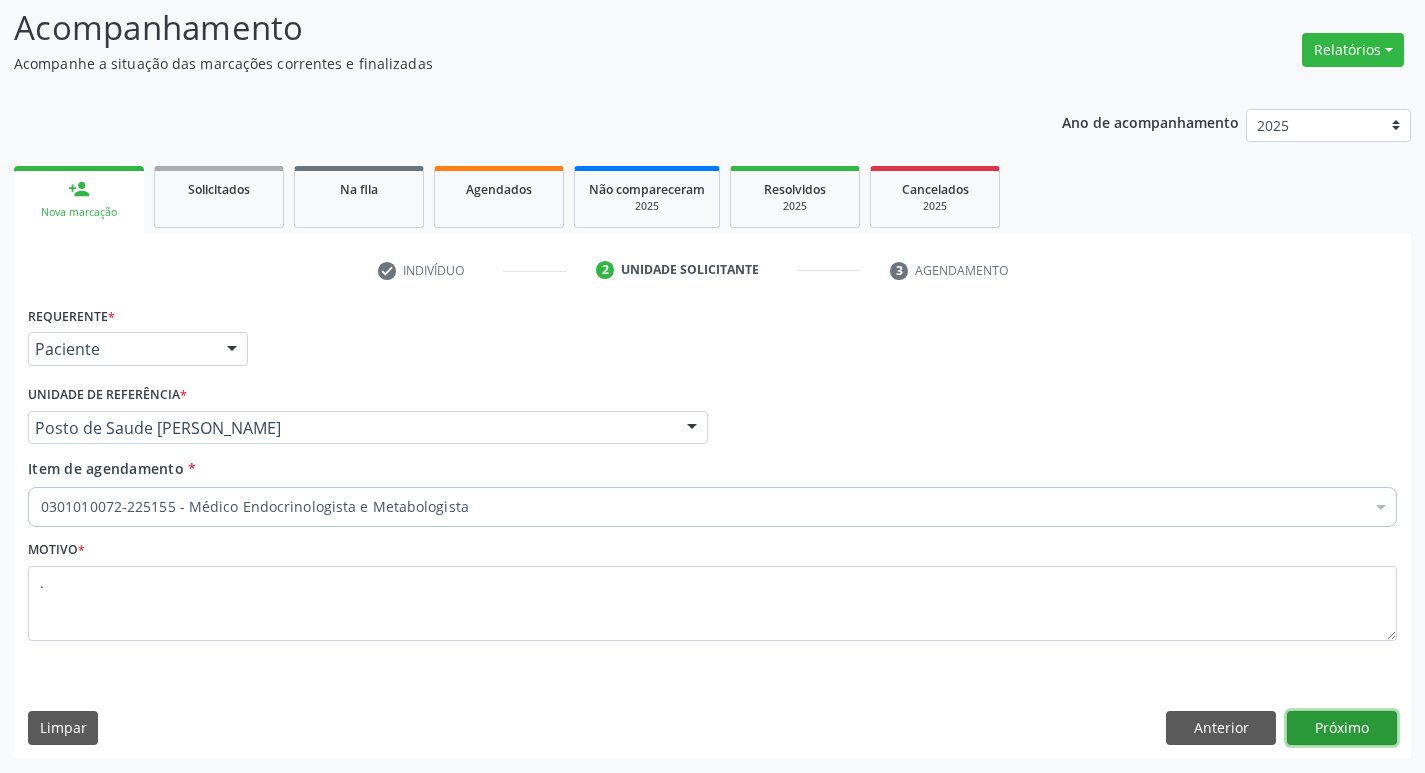 click on "Próximo" at bounding box center (1342, 728) 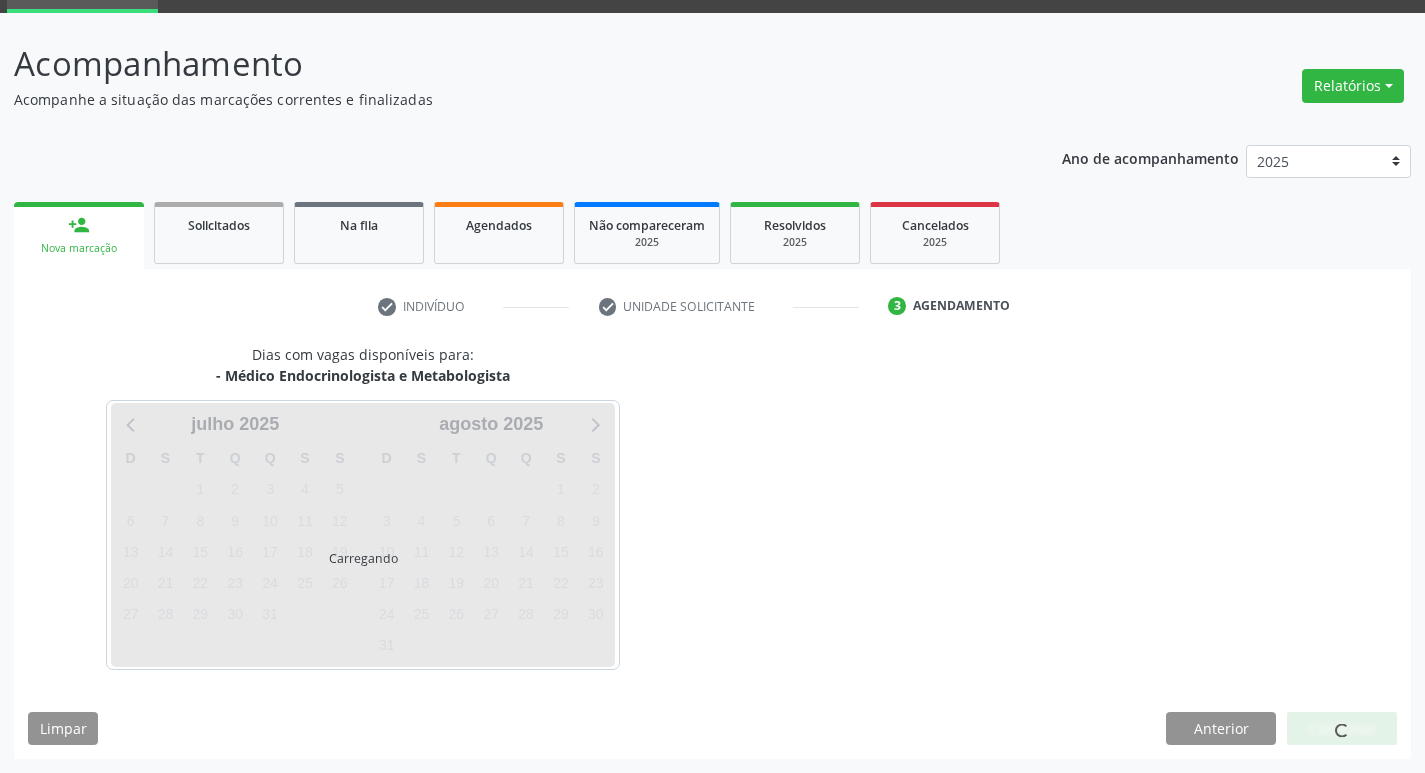 scroll, scrollTop: 97, scrollLeft: 0, axis: vertical 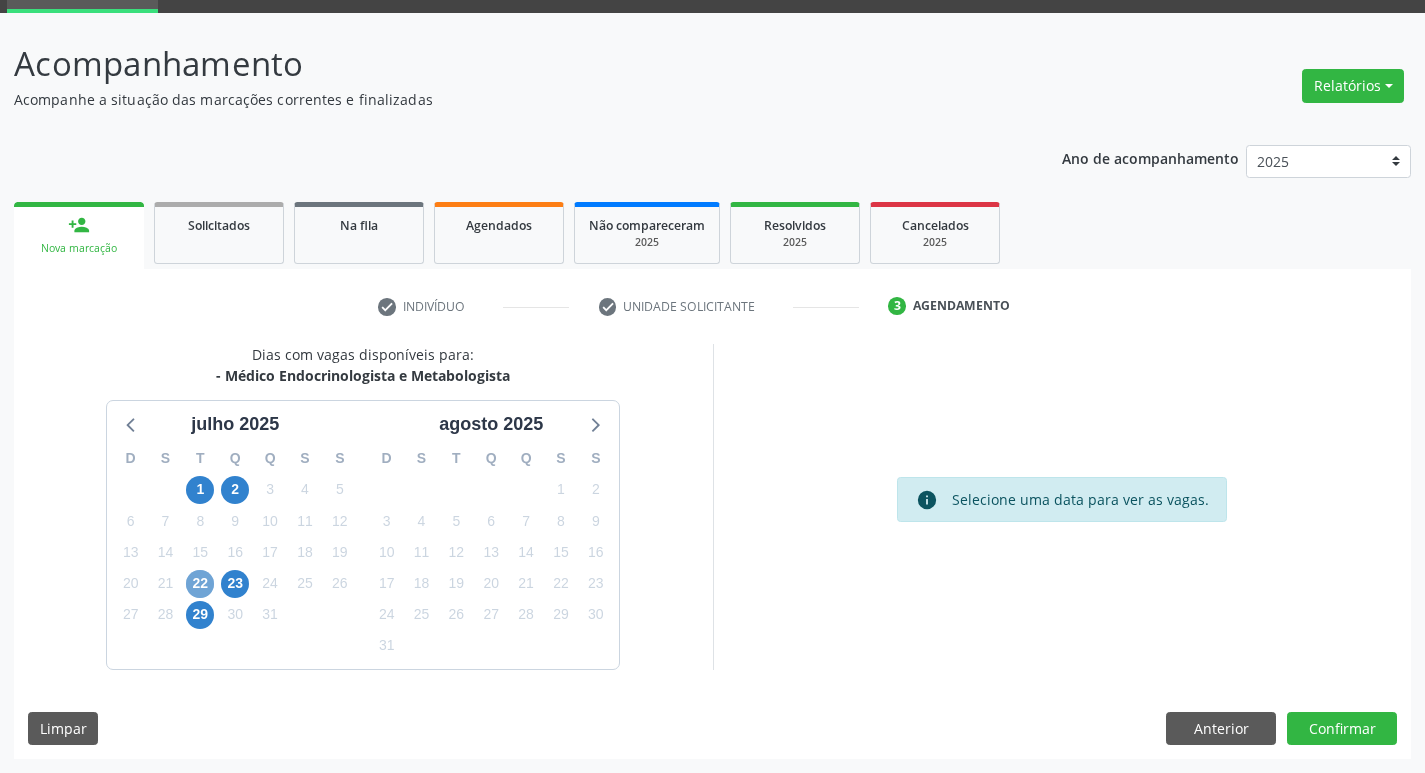 click on "22" at bounding box center (200, 584) 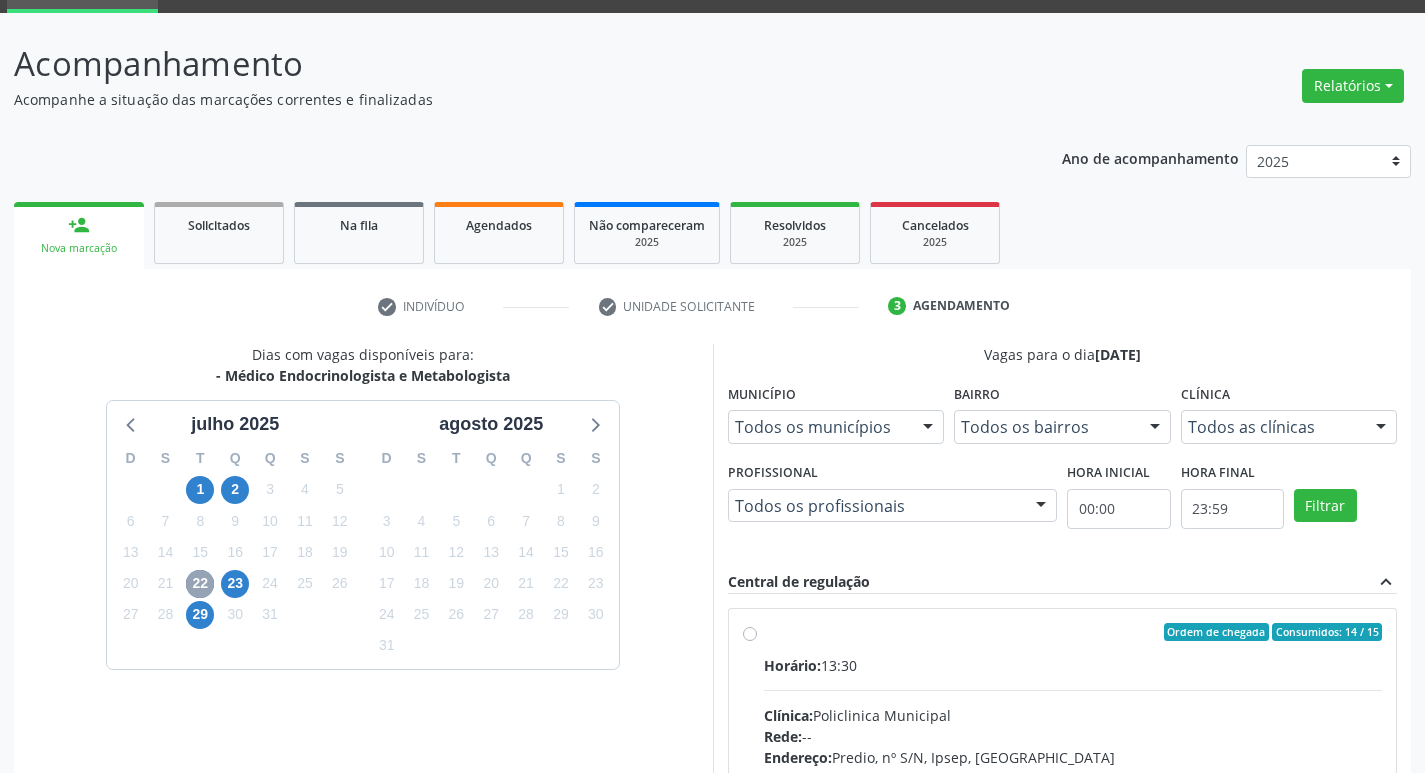 scroll, scrollTop: 297, scrollLeft: 0, axis: vertical 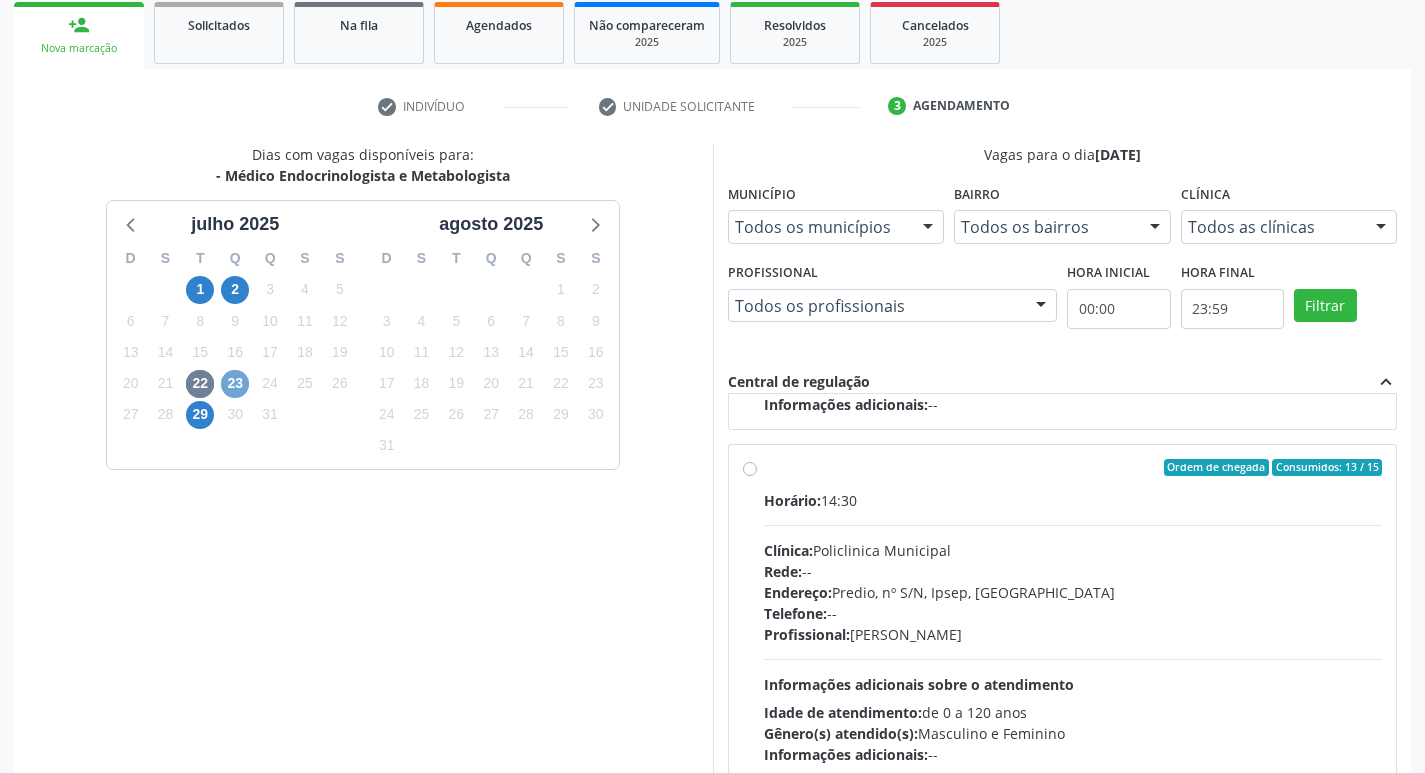click on "23" at bounding box center (235, 384) 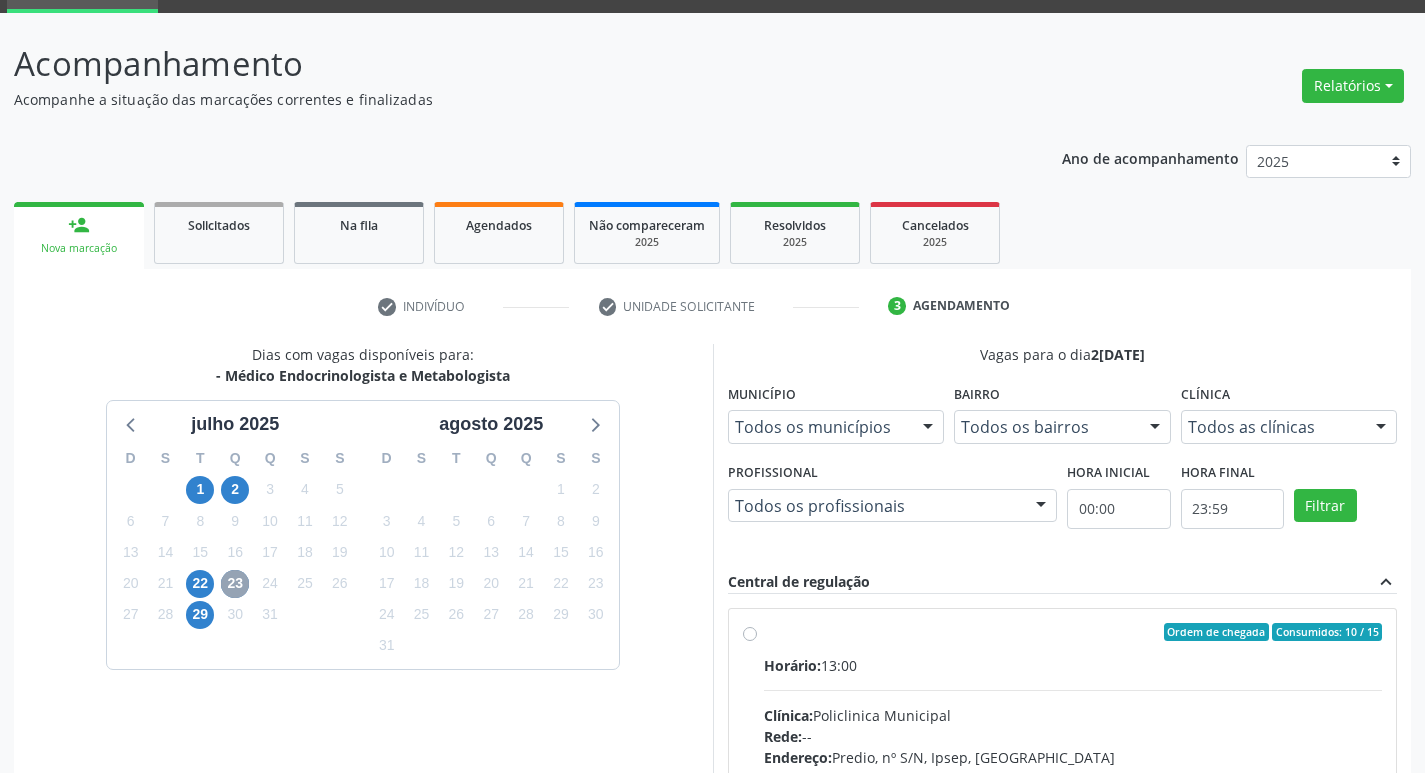 scroll, scrollTop: 297, scrollLeft: 0, axis: vertical 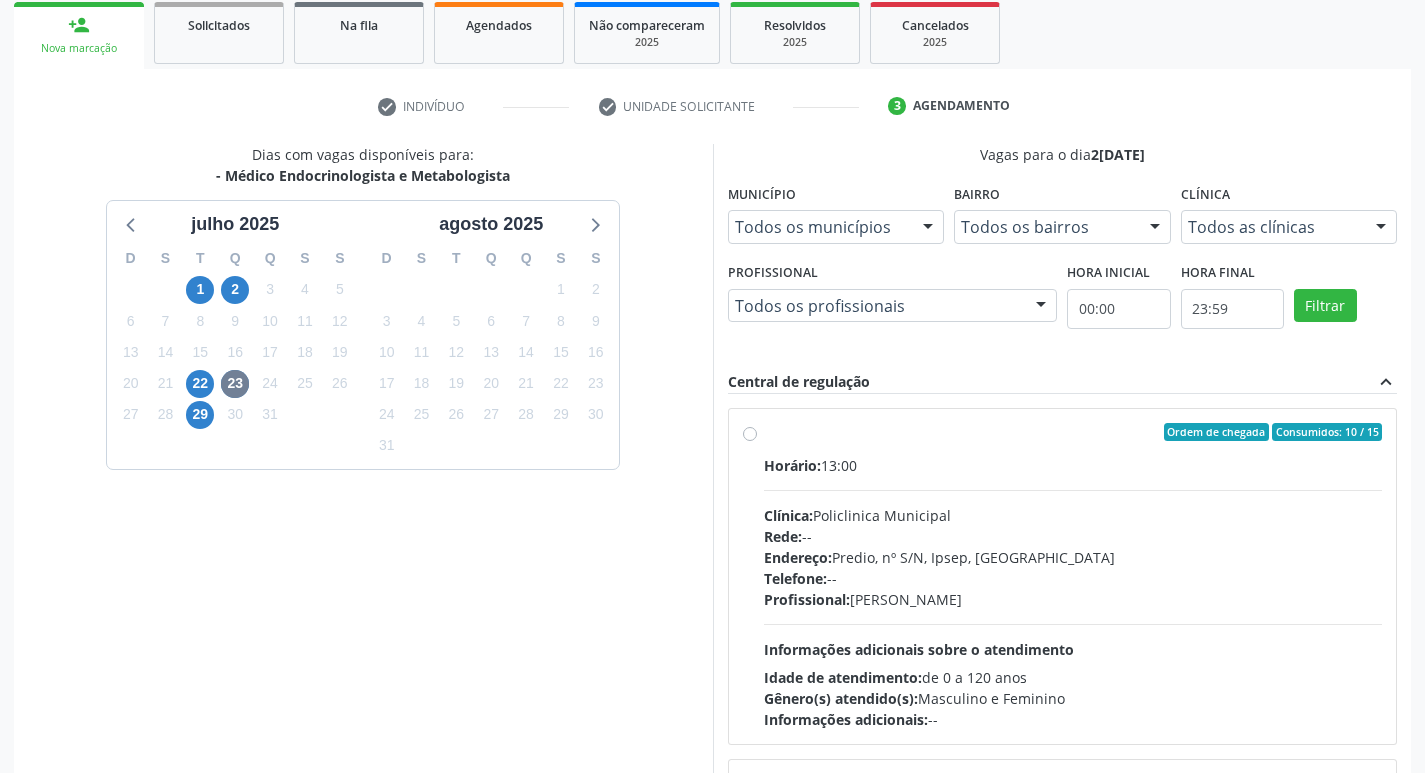click on "Ordem de chegada
Consumidos: 10 / 15" at bounding box center (1073, 432) 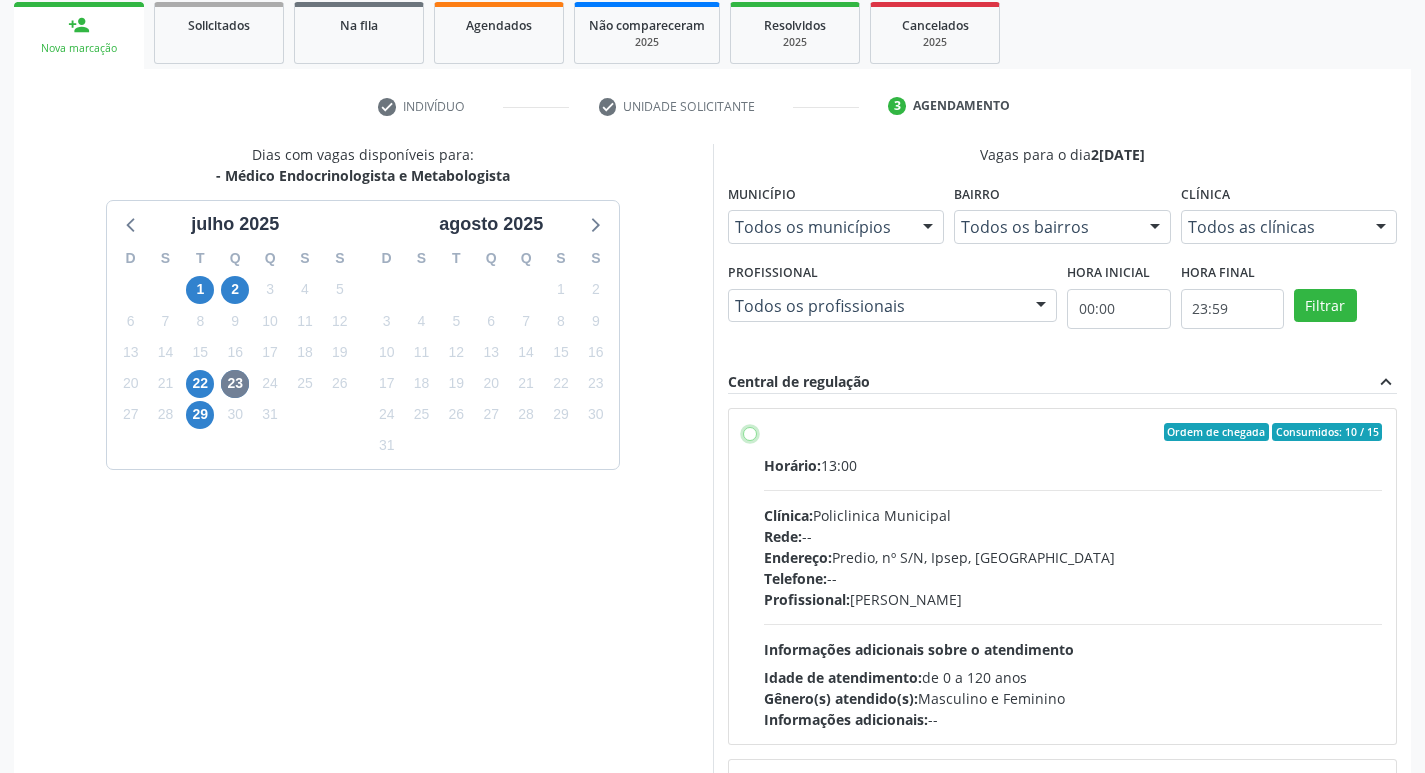 click on "Ordem de chegada
Consumidos: 10 / 15
Horário:   13:00
Clínica:  Policlinica Municipal
Rede:
--
Endereço:   Predio, nº S/N, Ipsep, Serra Talhada - PE
Telefone:   --
Profissional:
Antonio Carlos Brito Pereira de Meneses
Informações adicionais sobre o atendimento
Idade de atendimento:
de 0 a 120 anos
Gênero(s) atendido(s):
Masculino e Feminino
Informações adicionais:
--" at bounding box center [750, 432] 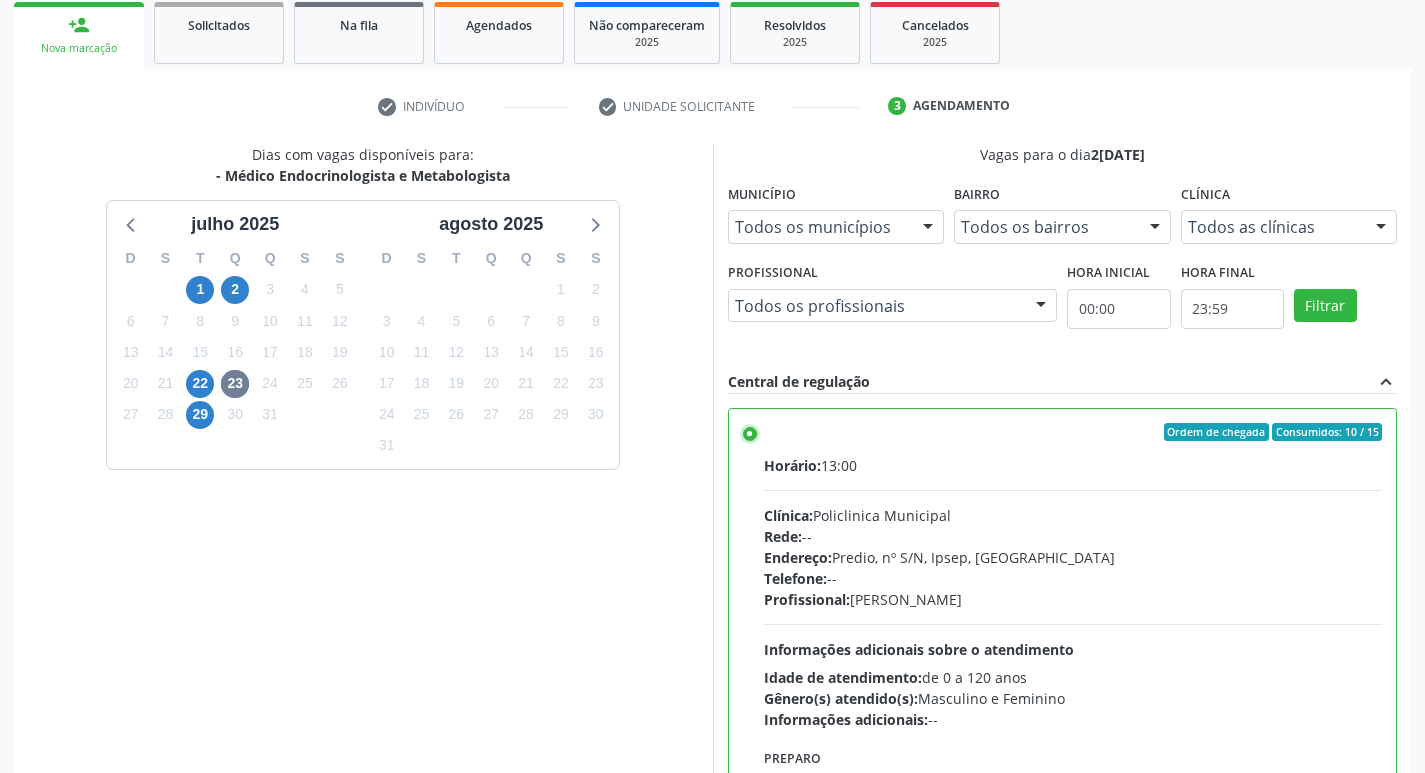 scroll, scrollTop: 422, scrollLeft: 0, axis: vertical 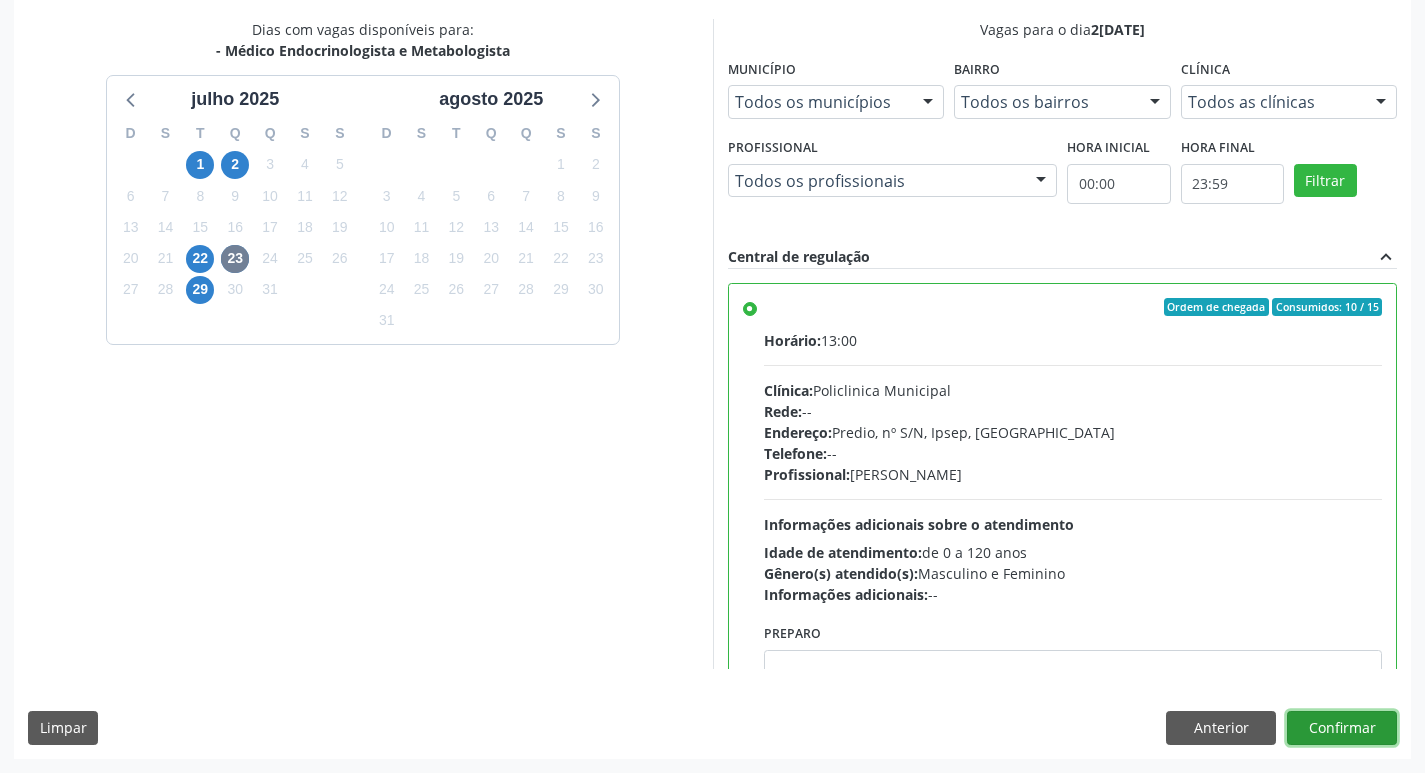 click on "Confirmar" at bounding box center (1342, 728) 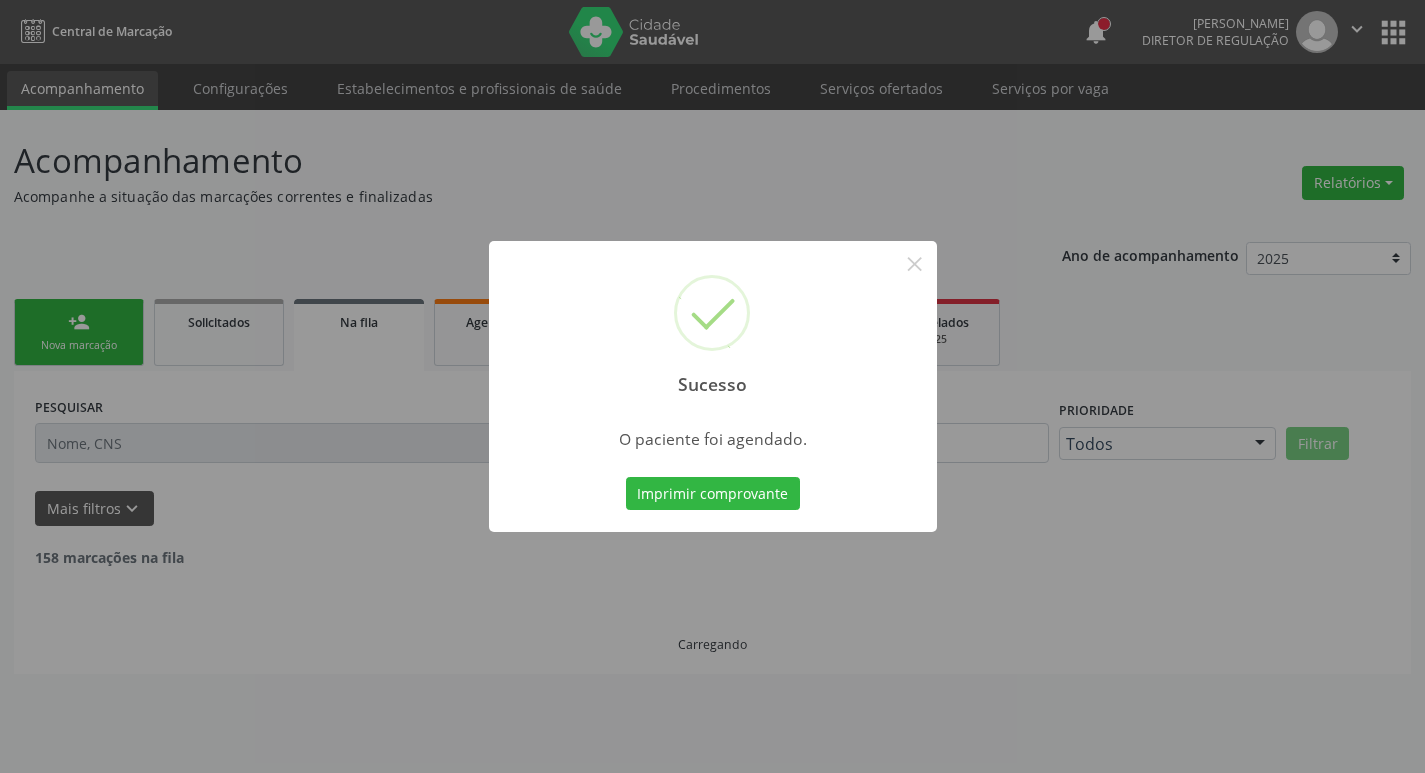 scroll, scrollTop: 0, scrollLeft: 0, axis: both 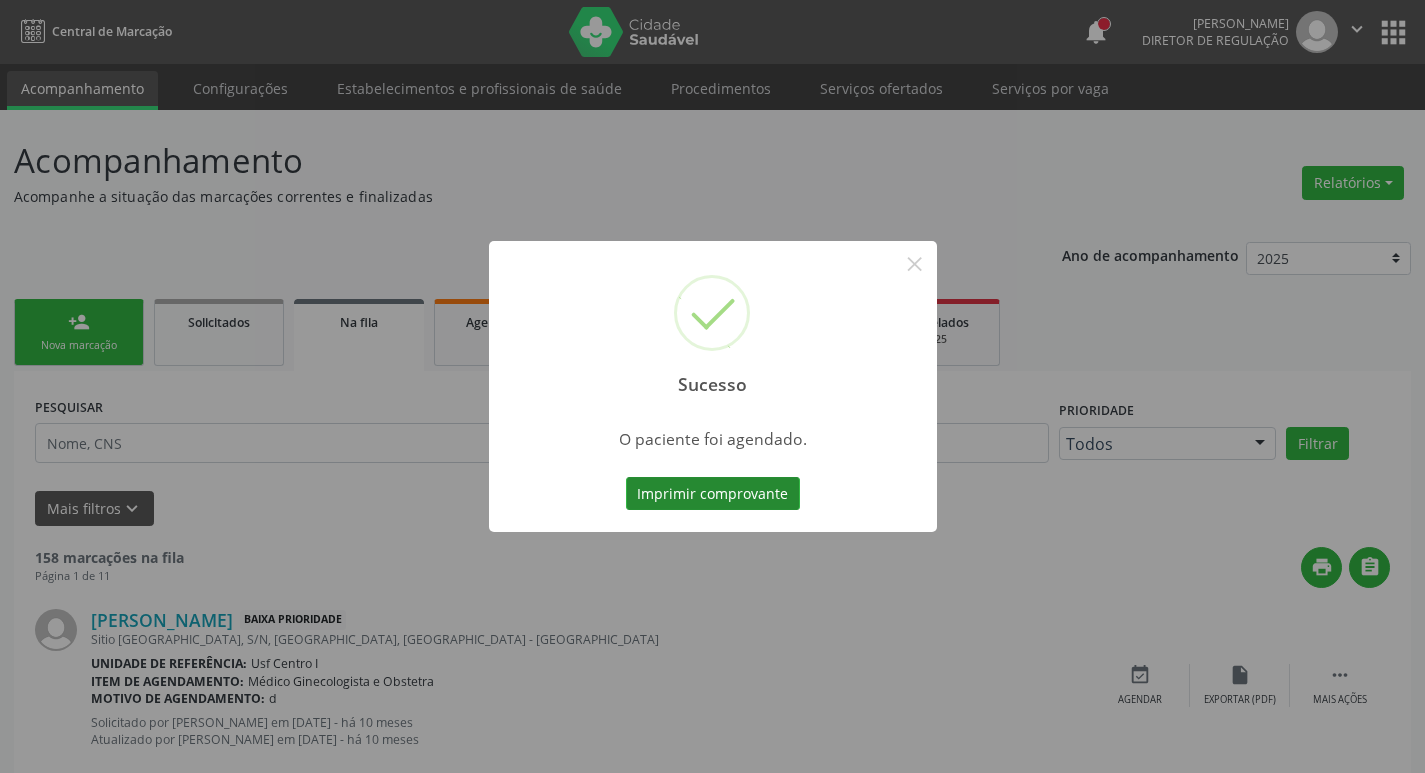 click on "Imprimir comprovante" at bounding box center (713, 494) 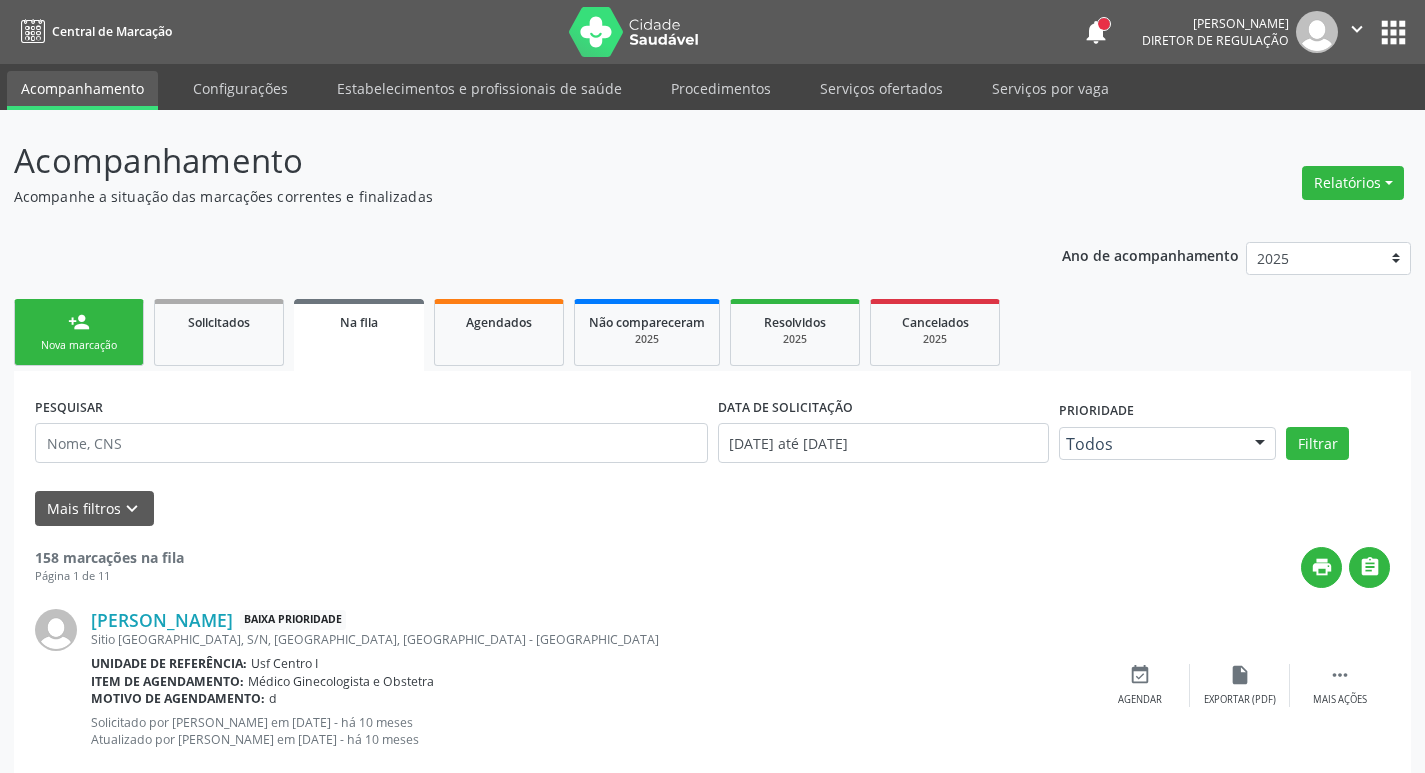 click on "person_add
Nova marcação" at bounding box center (79, 332) 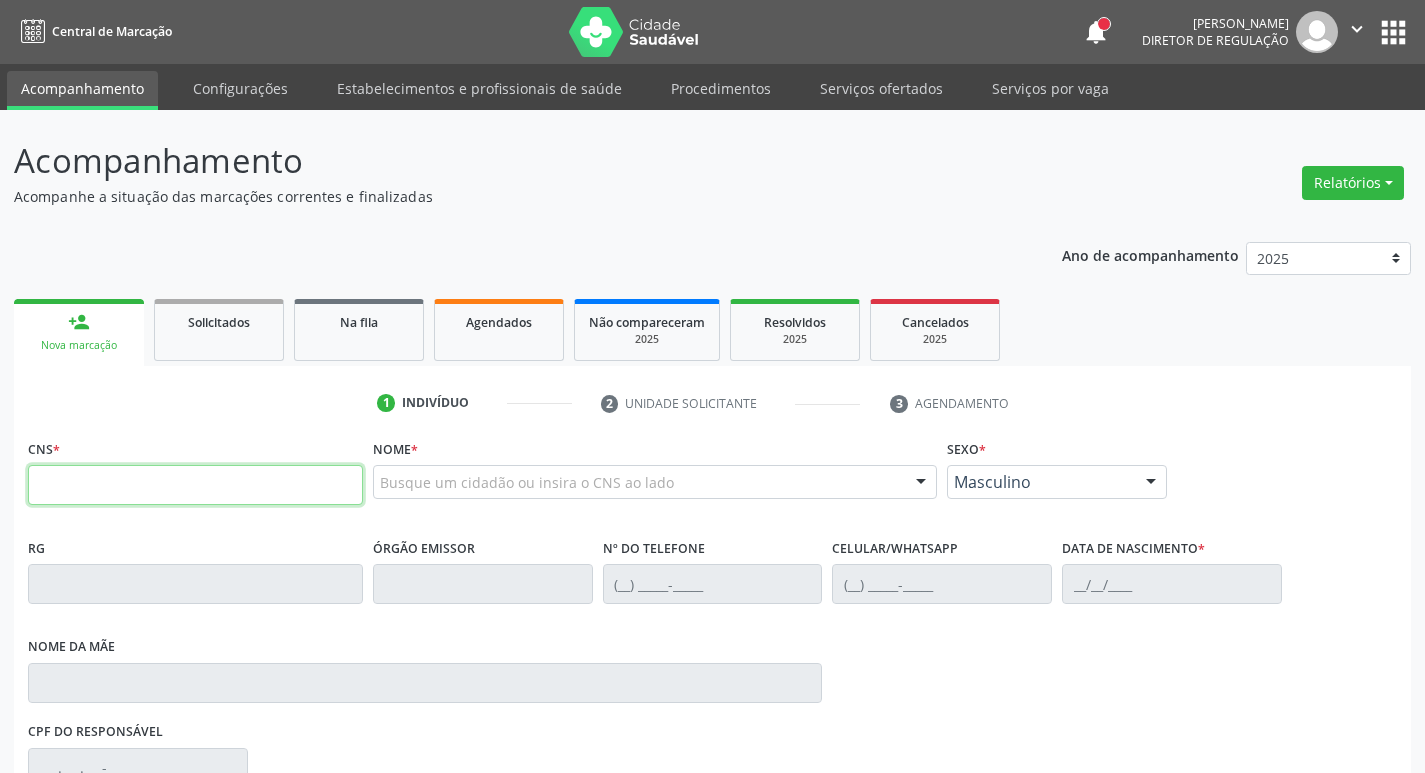 click at bounding box center [195, 485] 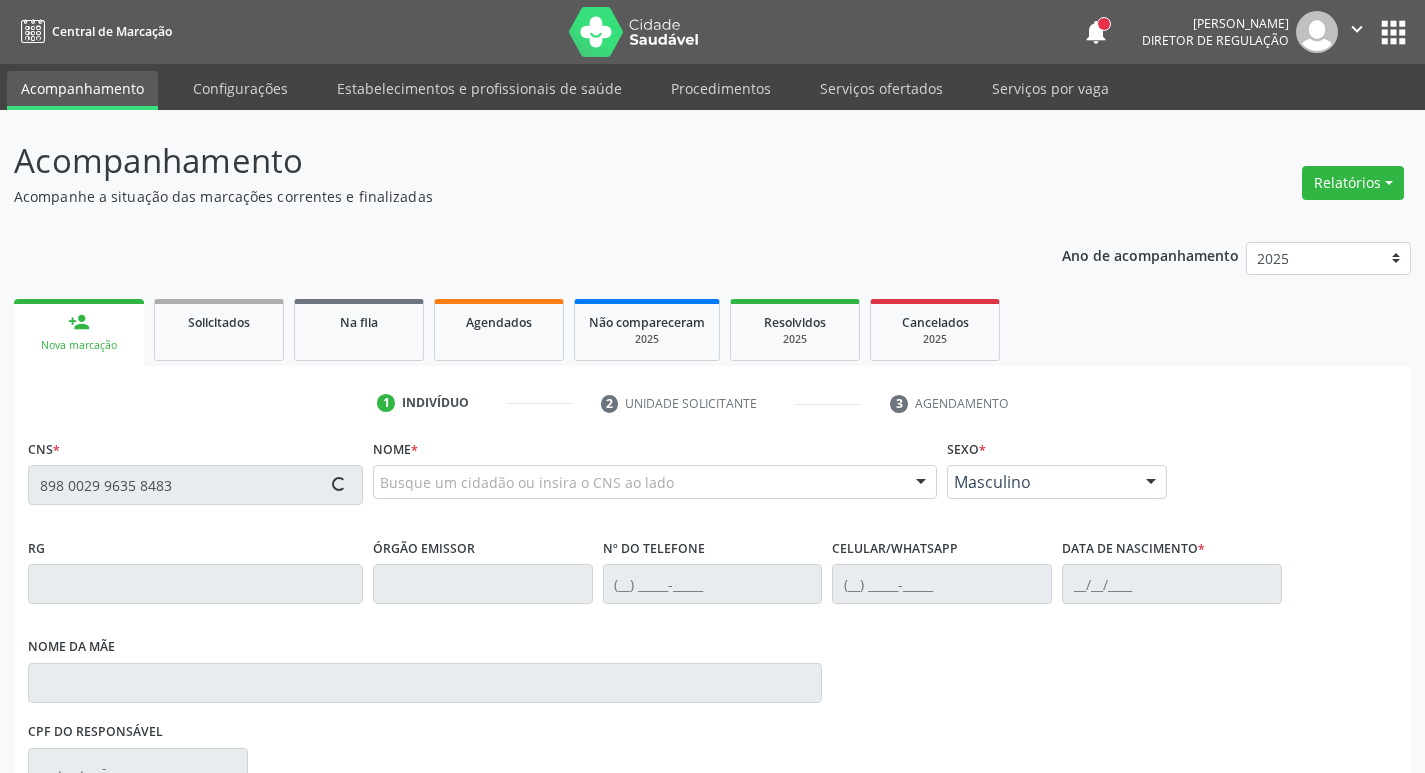 type on "898 0029 9635 8483" 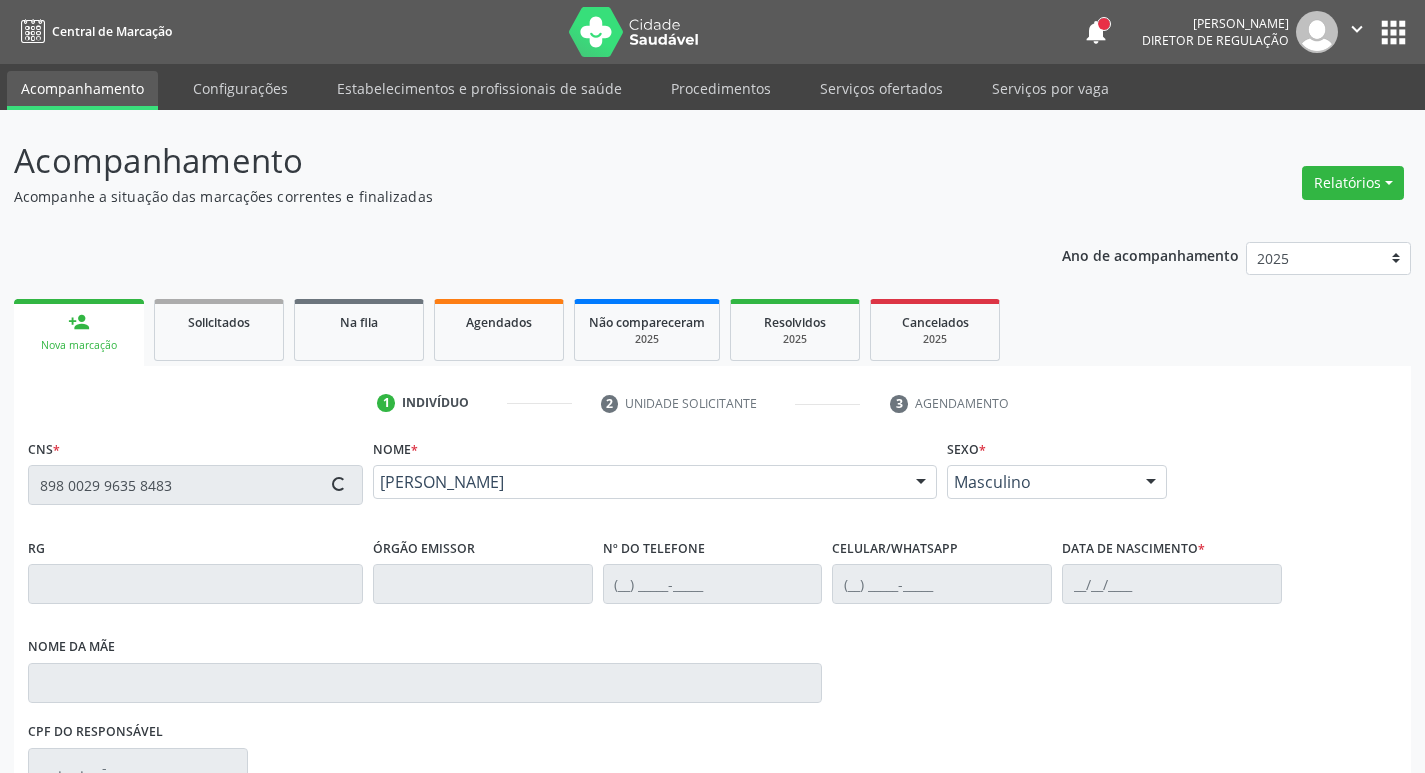 type on "(87) 98133-6332" 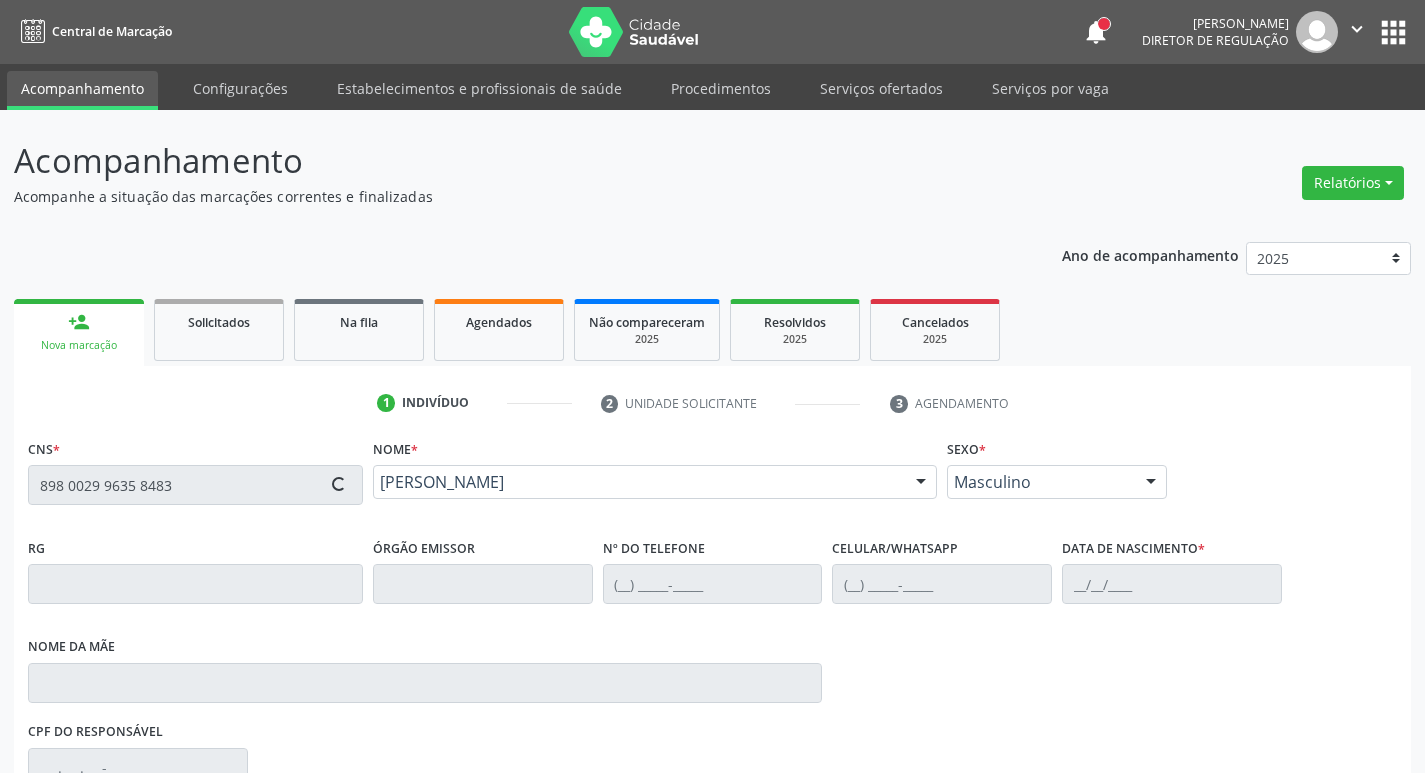 type on "18/02/1984" 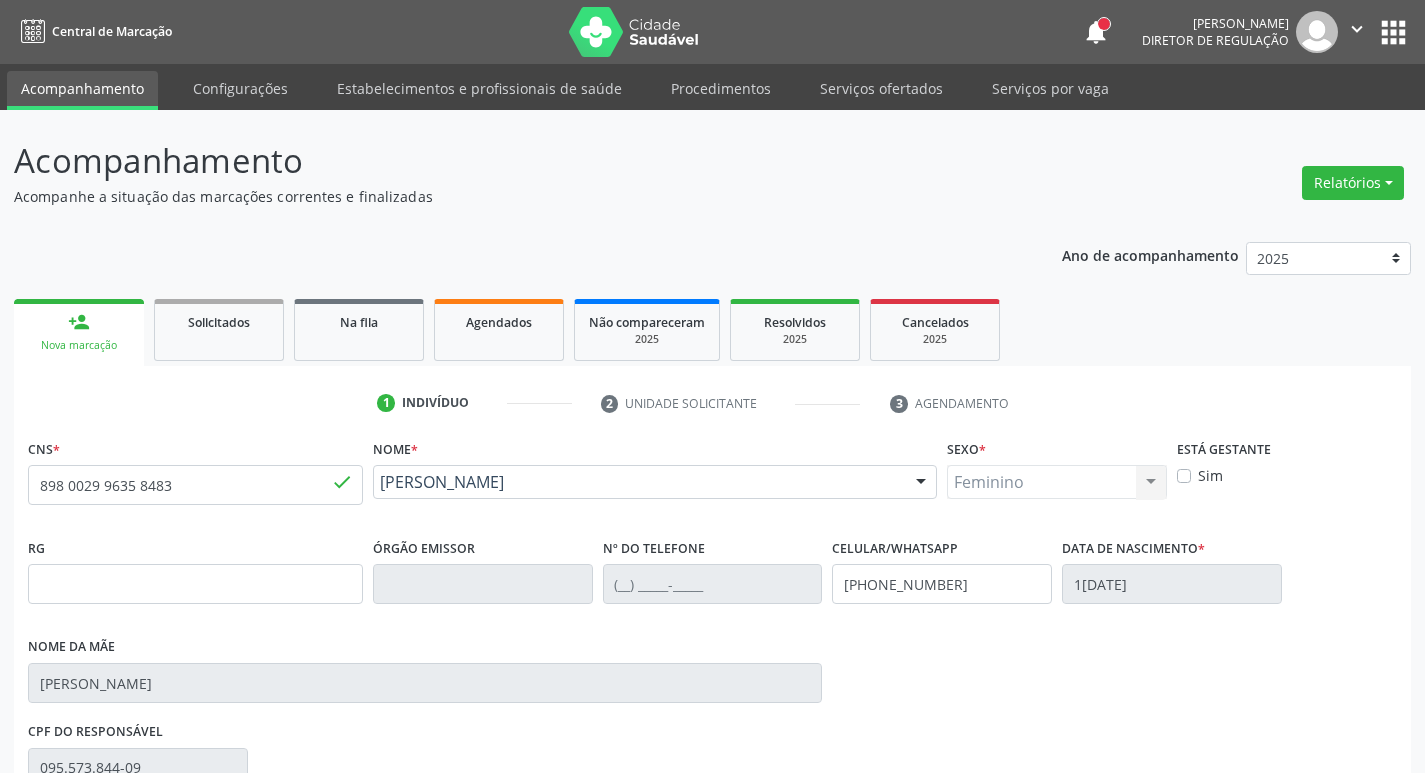 scroll, scrollTop: 297, scrollLeft: 0, axis: vertical 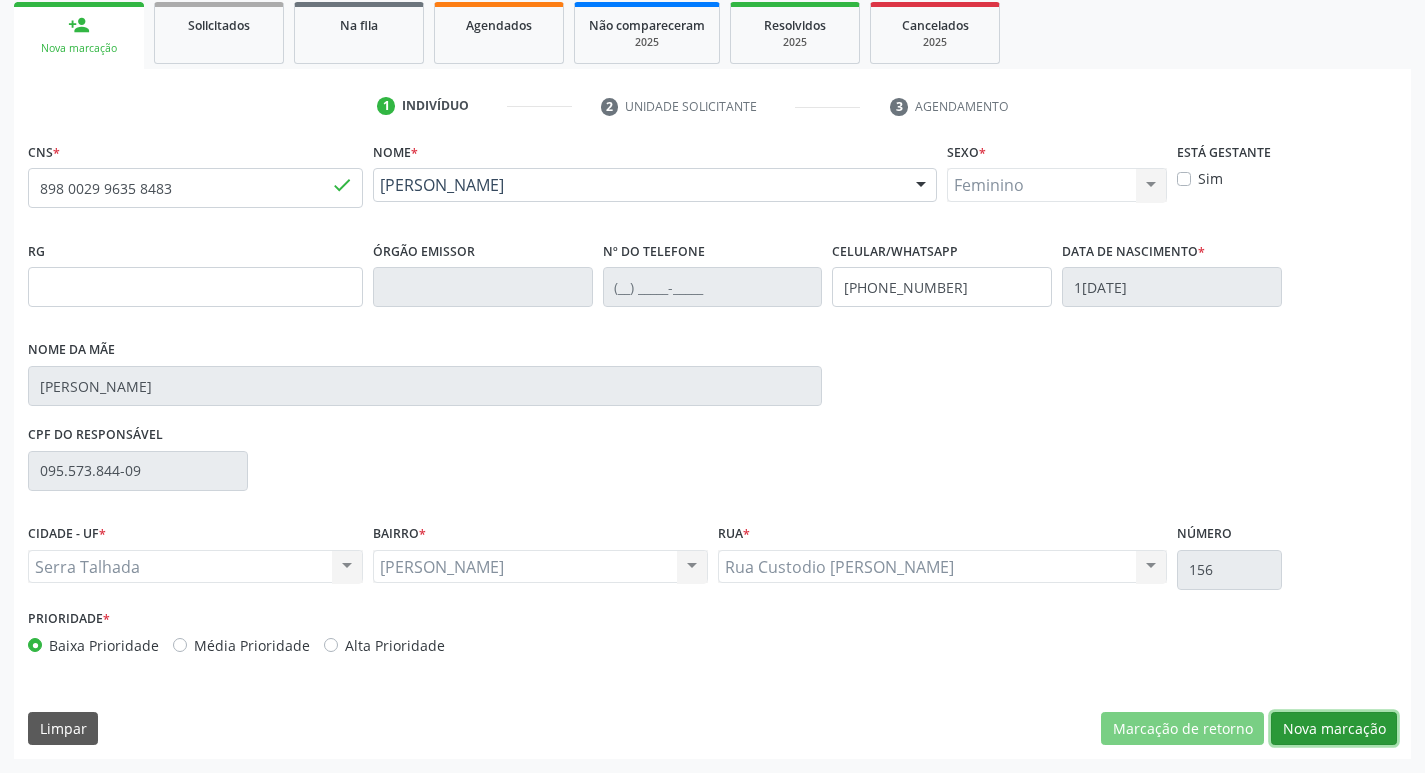 click on "Nova marcação" at bounding box center (1334, 729) 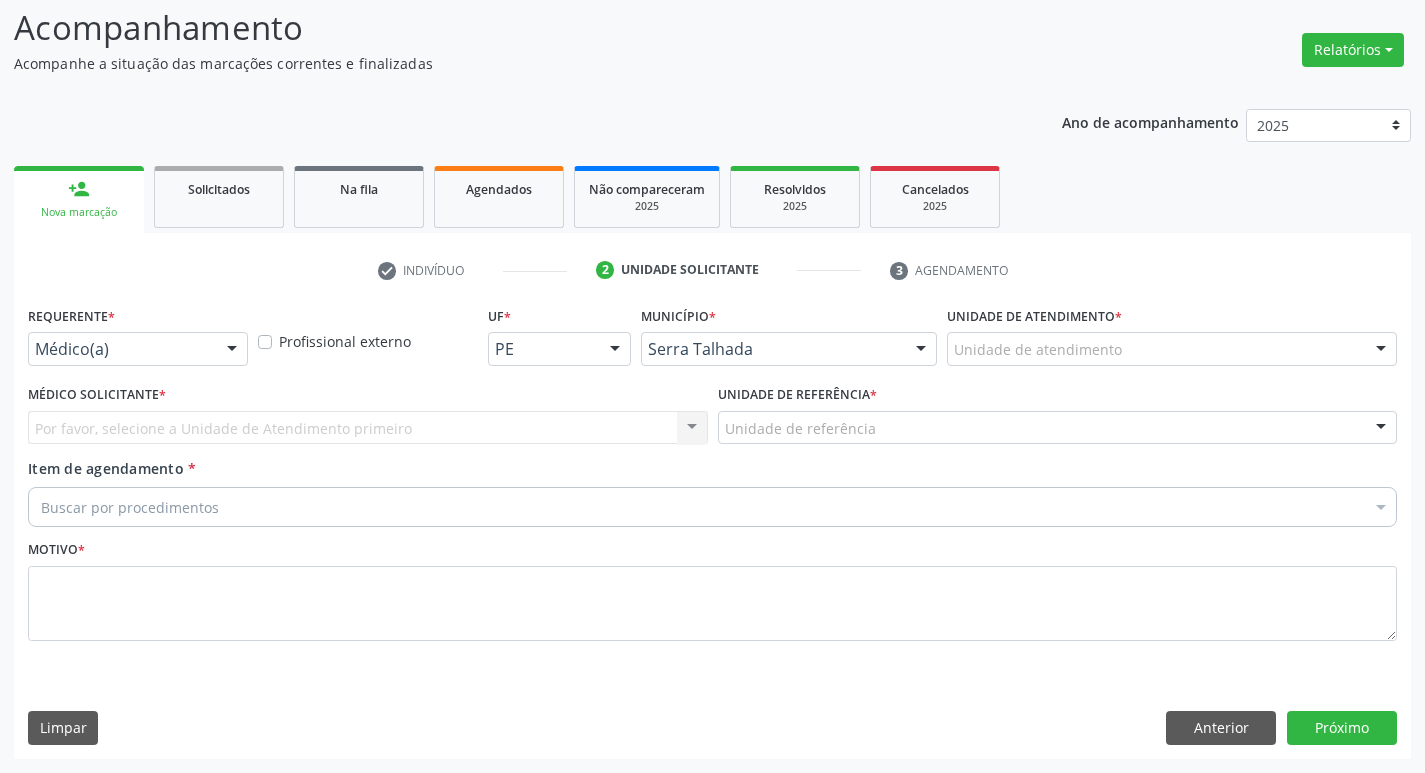 scroll, scrollTop: 133, scrollLeft: 0, axis: vertical 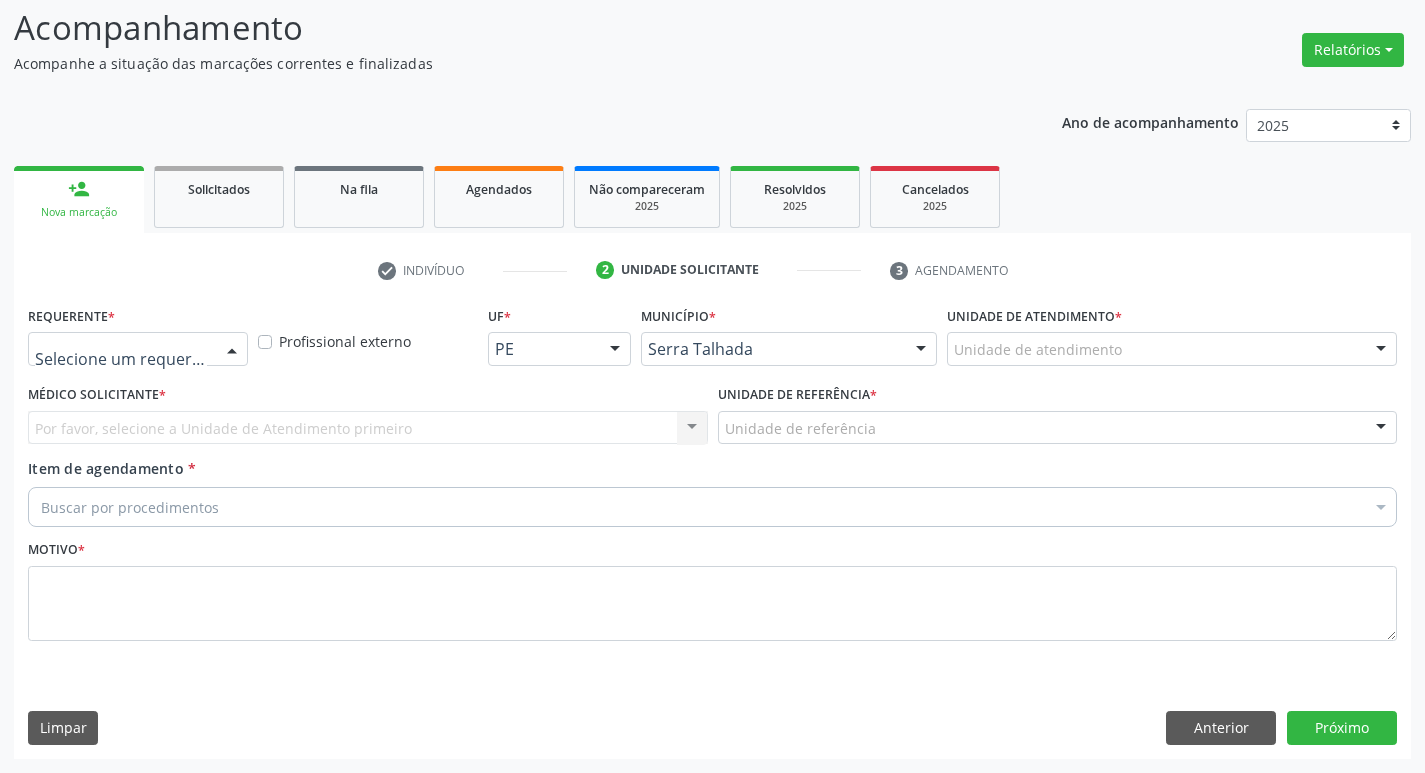 click at bounding box center (232, 350) 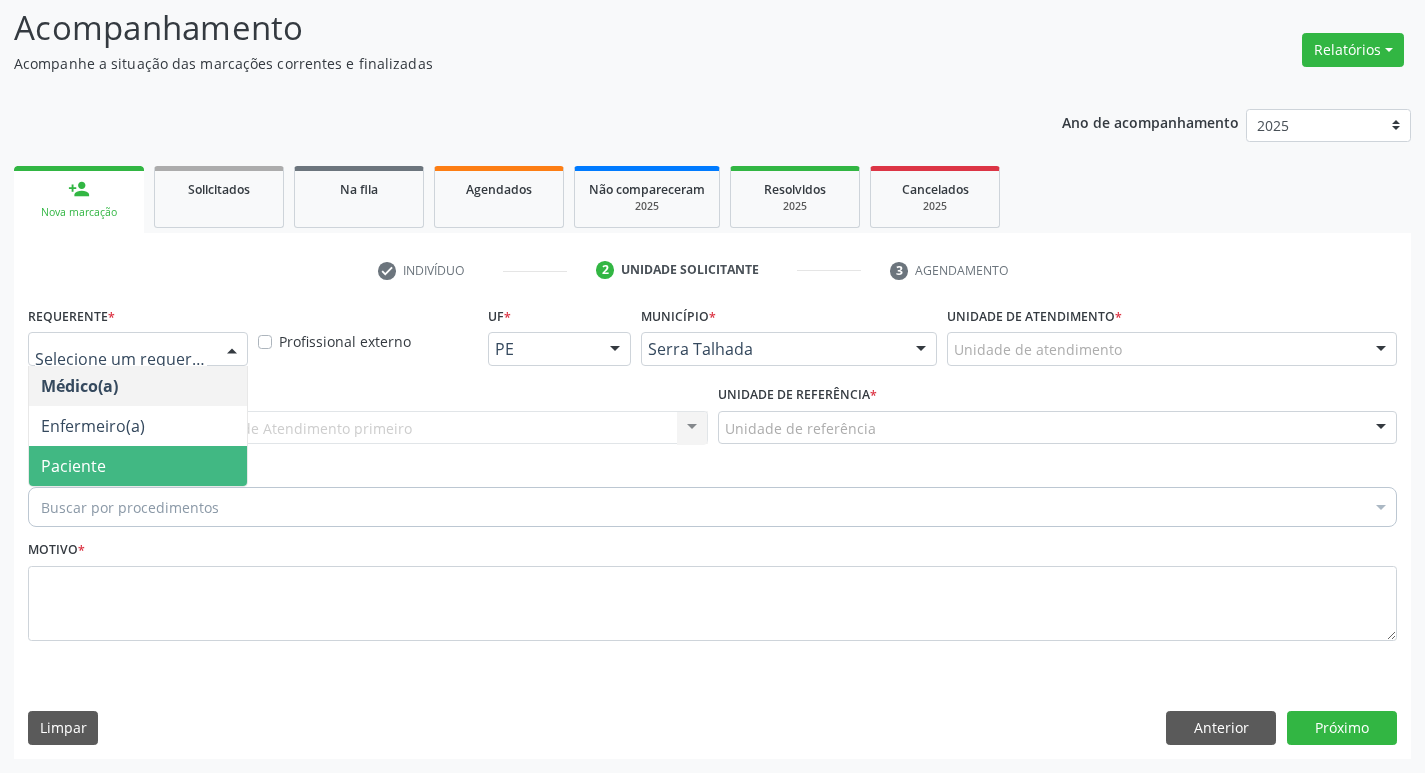 click on "Paciente" at bounding box center [138, 466] 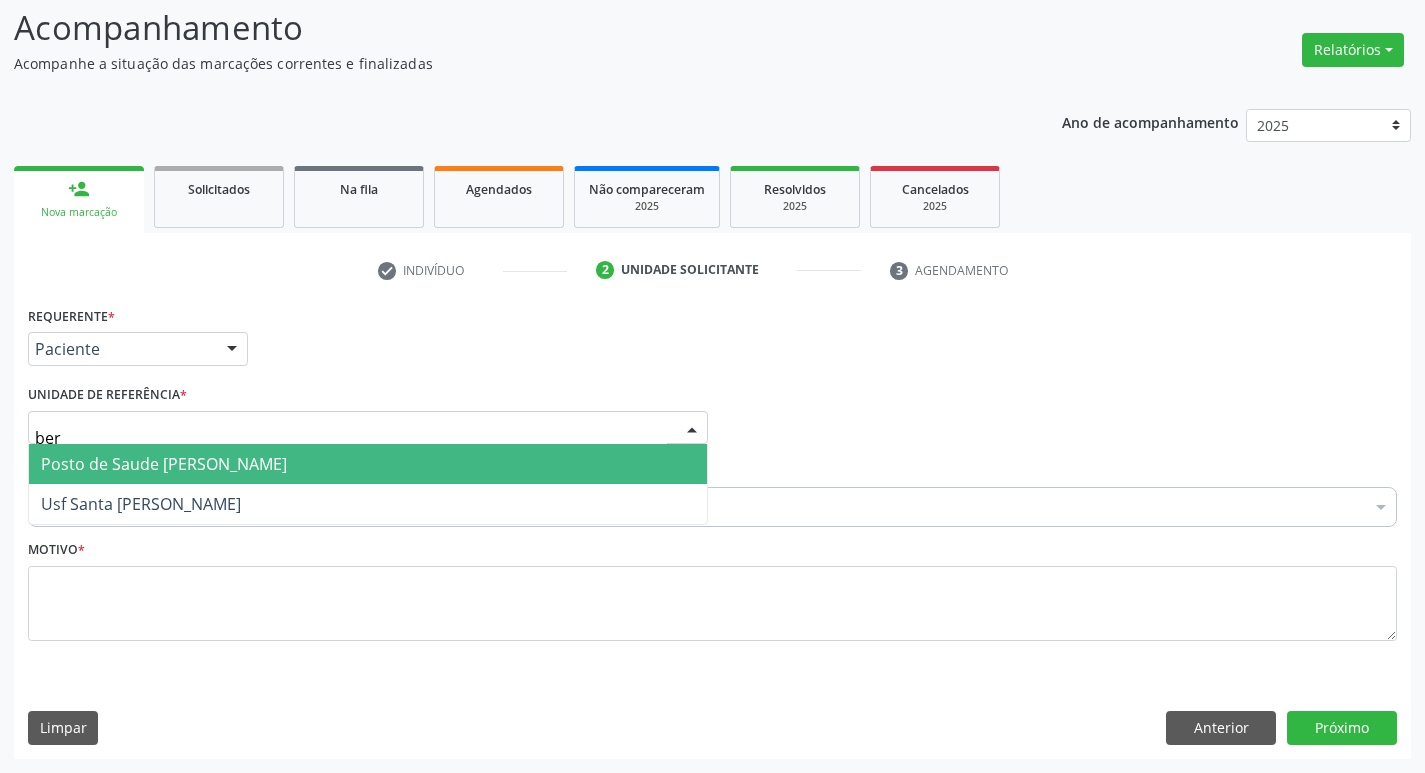 type on "bern" 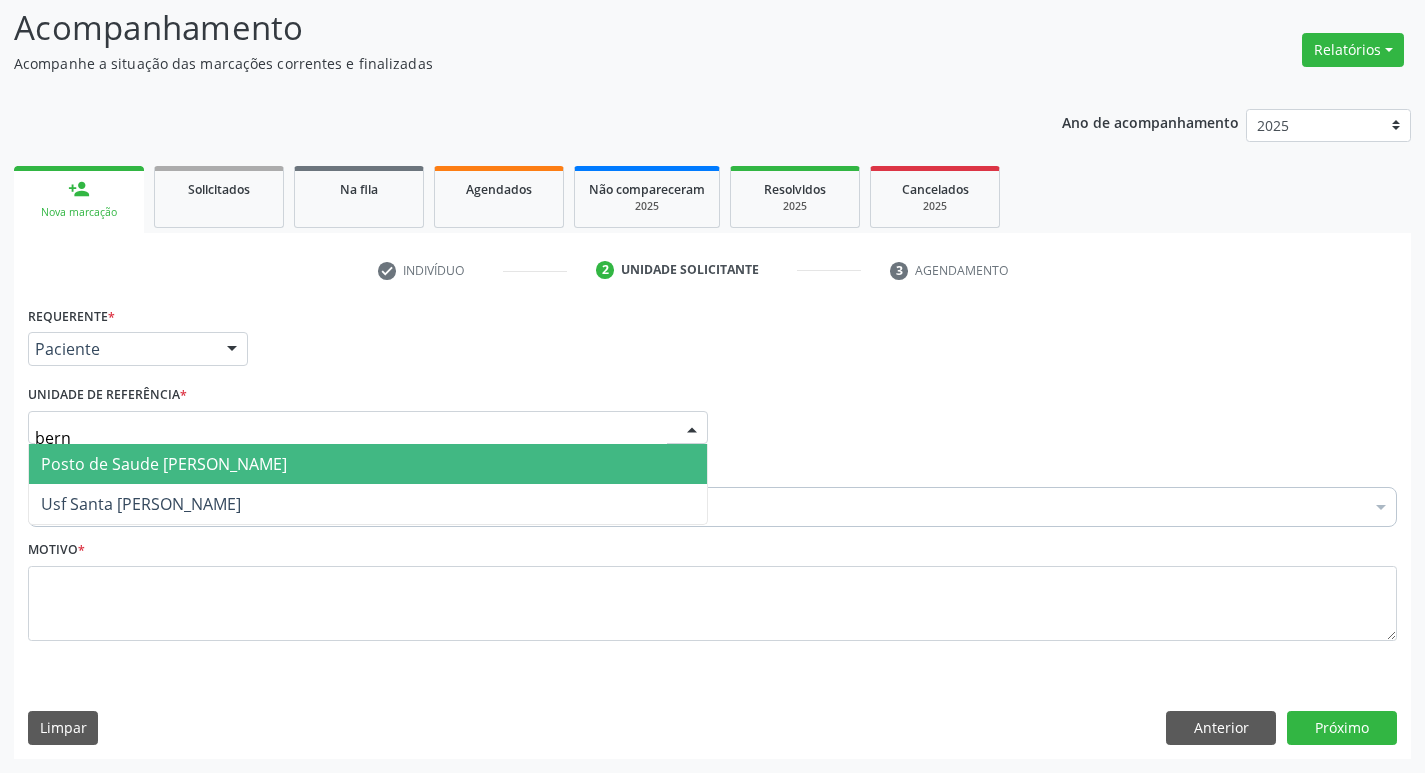 click on "Posto de Saude [PERSON_NAME]" at bounding box center (368, 464) 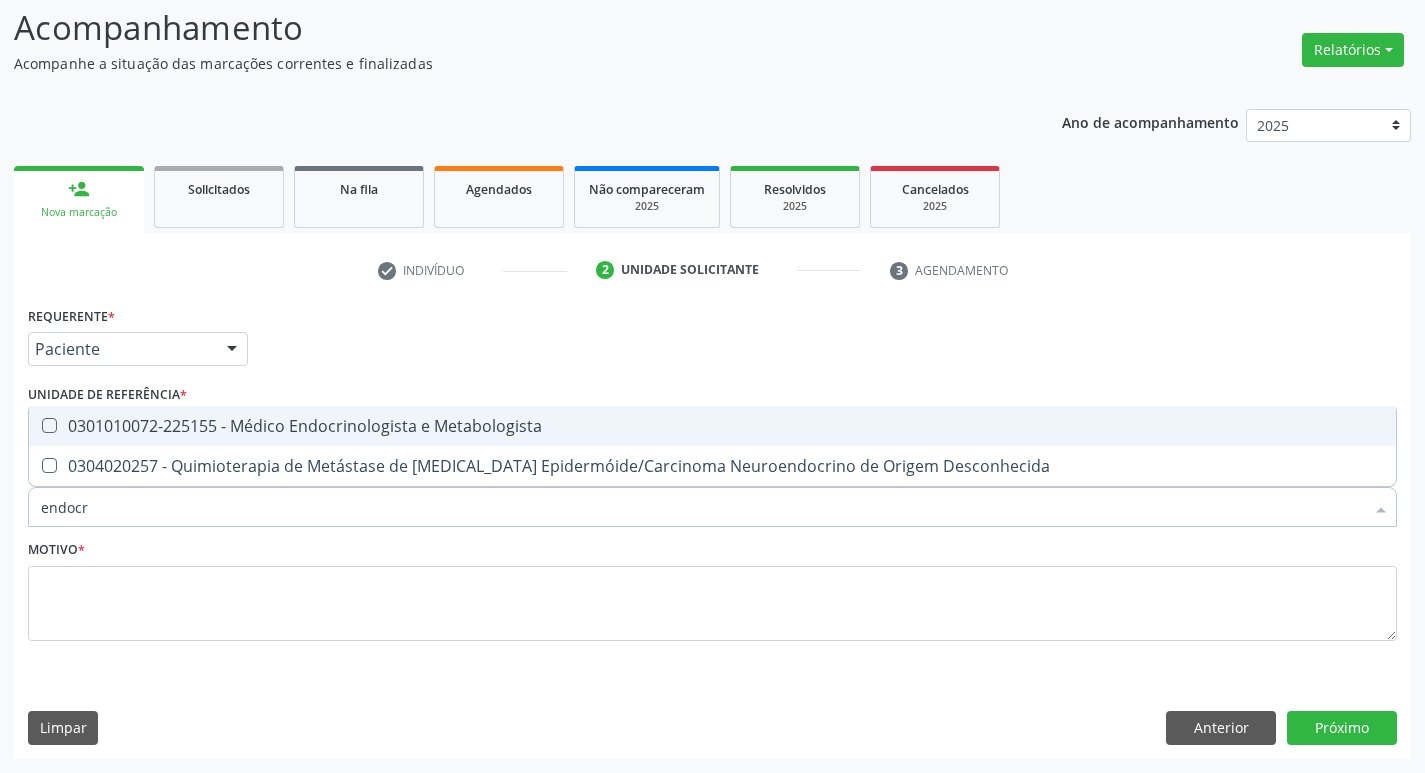 type on "endocri" 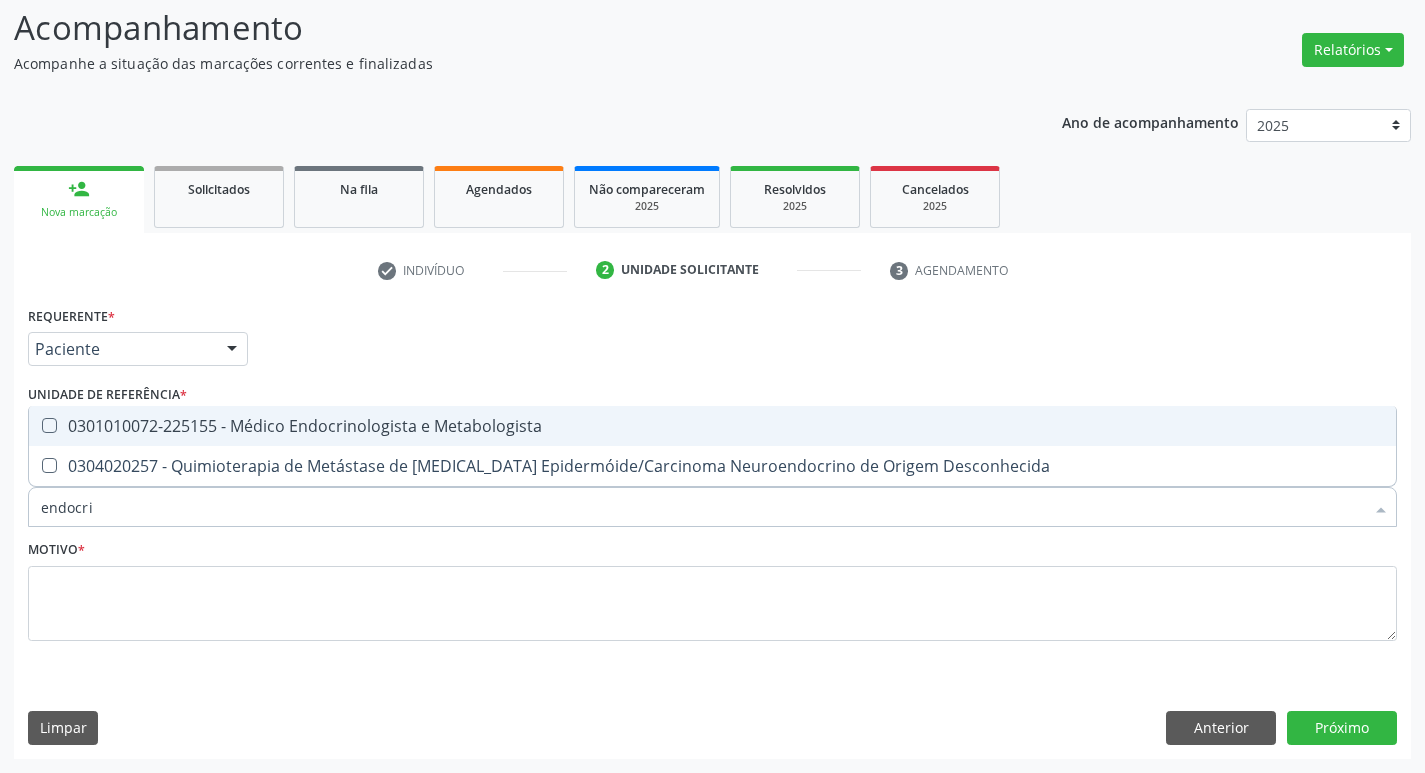 click on "0301010072-225155 - Médico Endocrinologista e Metabologista" at bounding box center [712, 426] 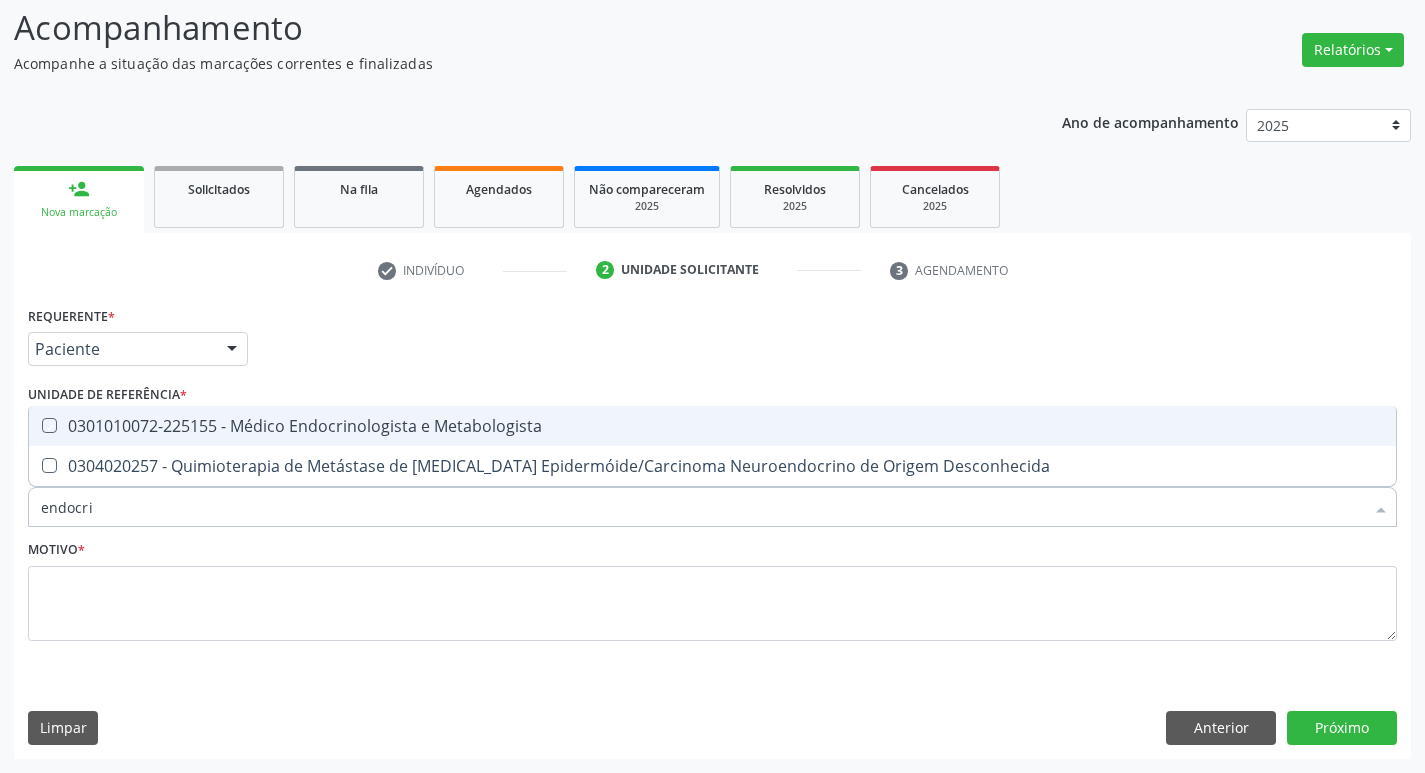 checkbox on "true" 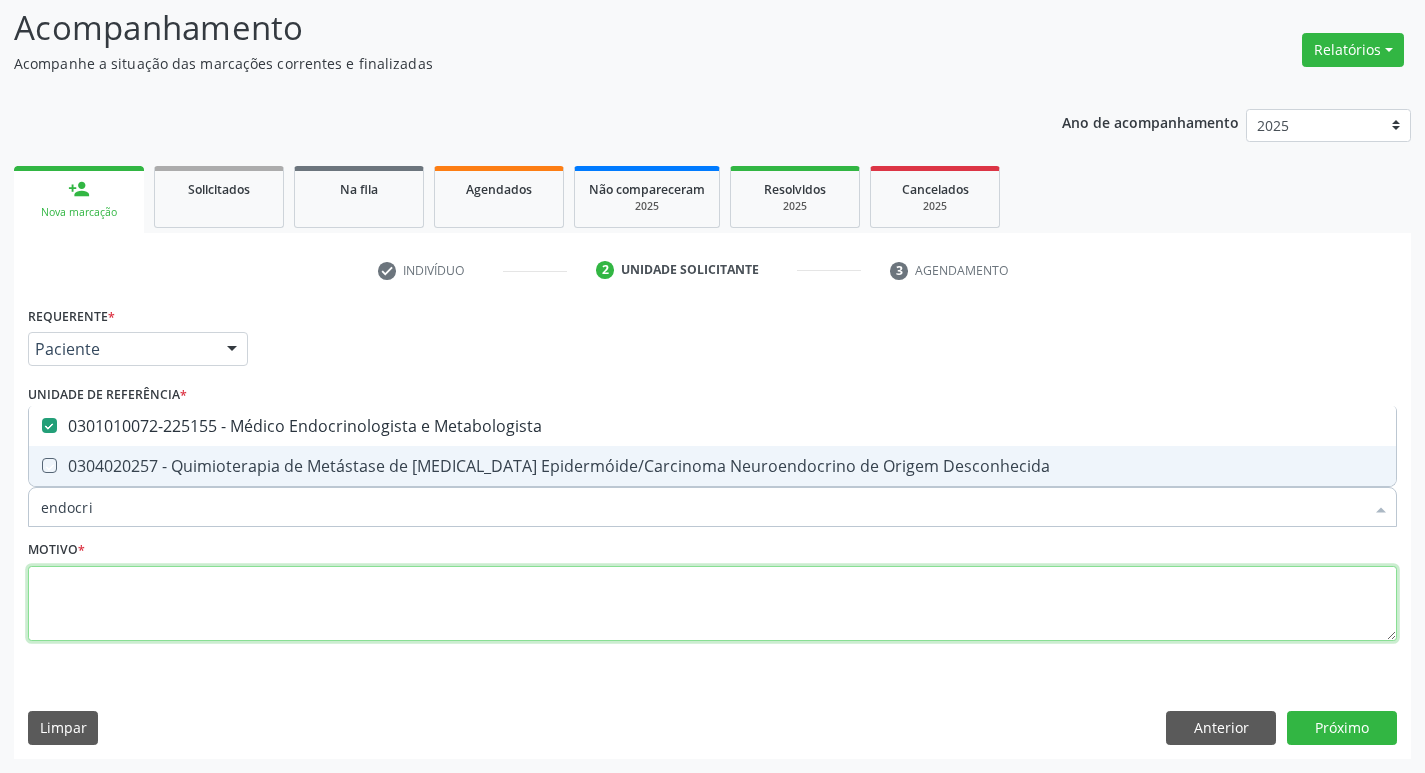 click at bounding box center (712, 604) 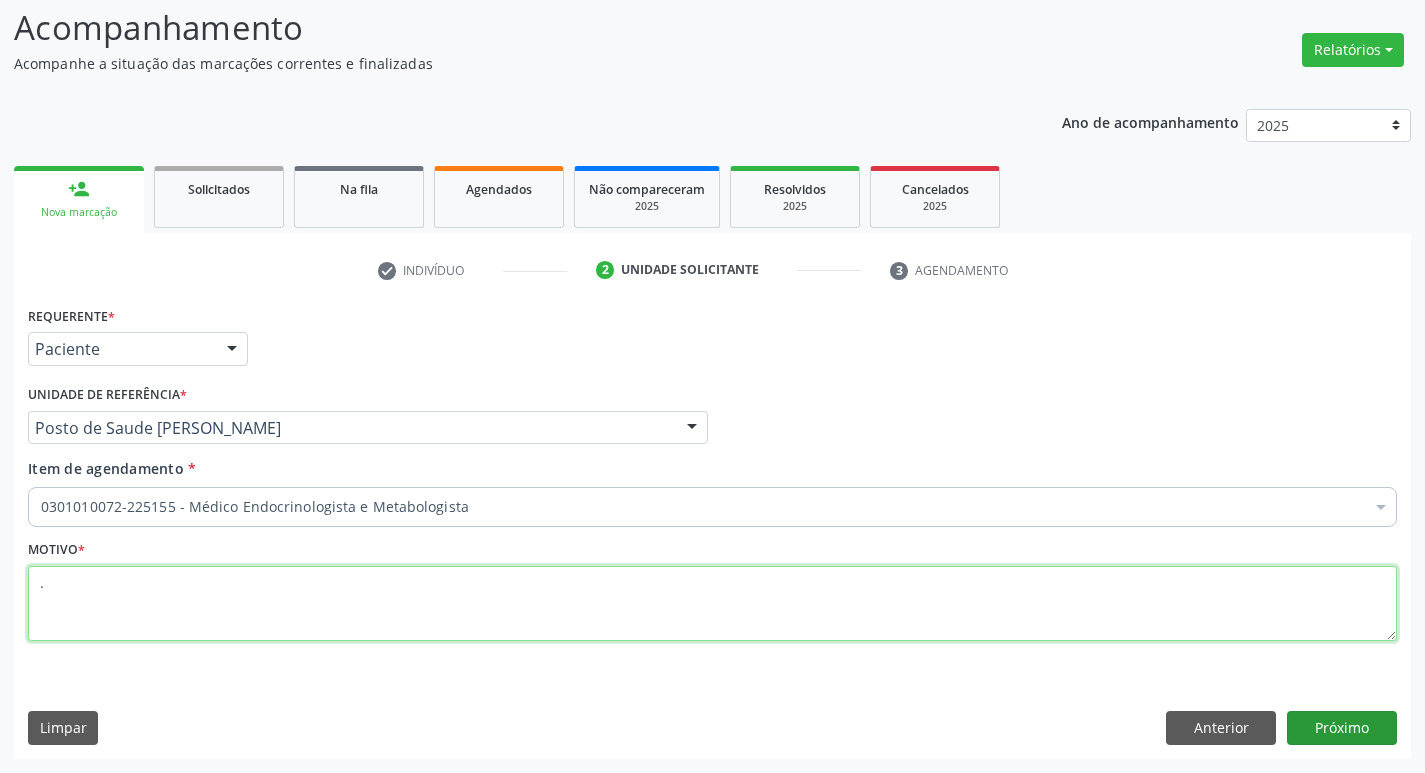 type on "." 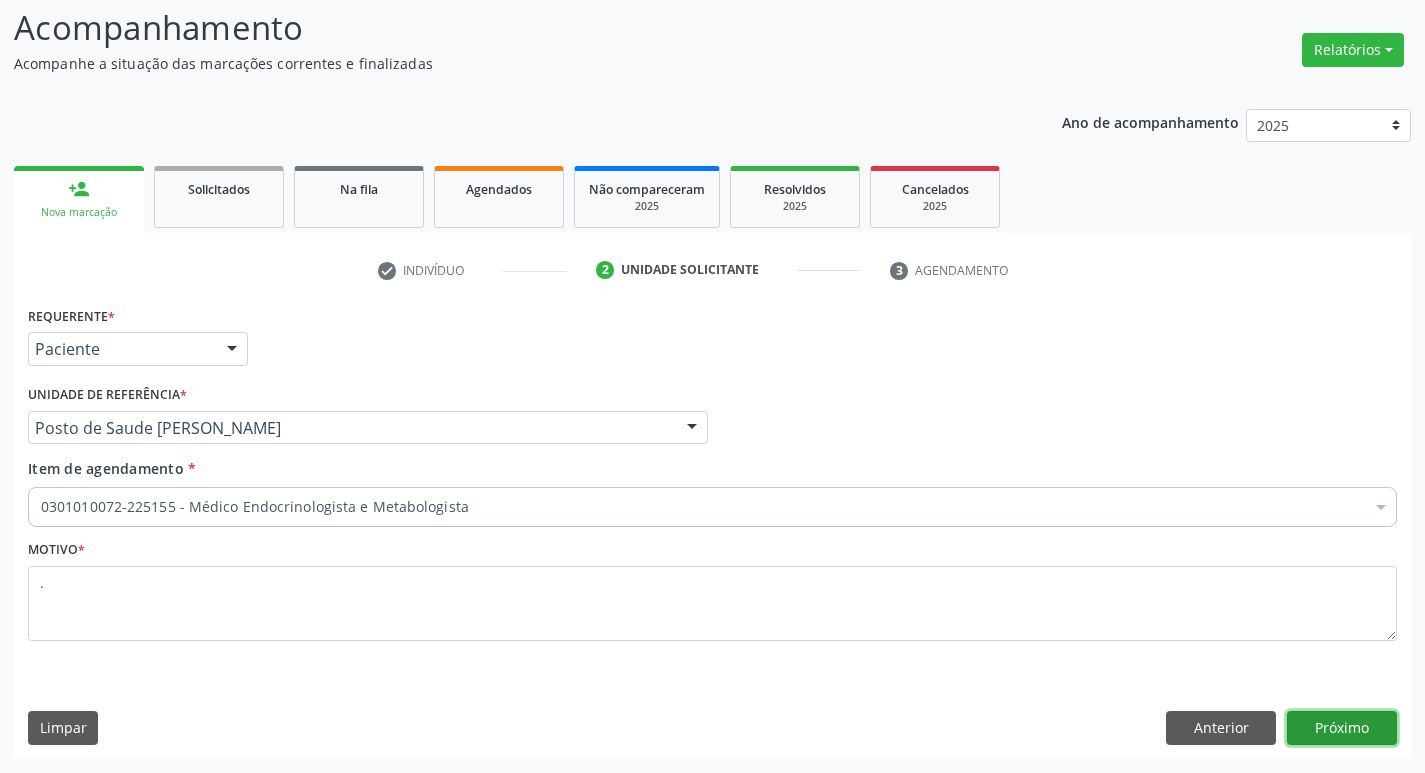 click on "Próximo" at bounding box center [1342, 728] 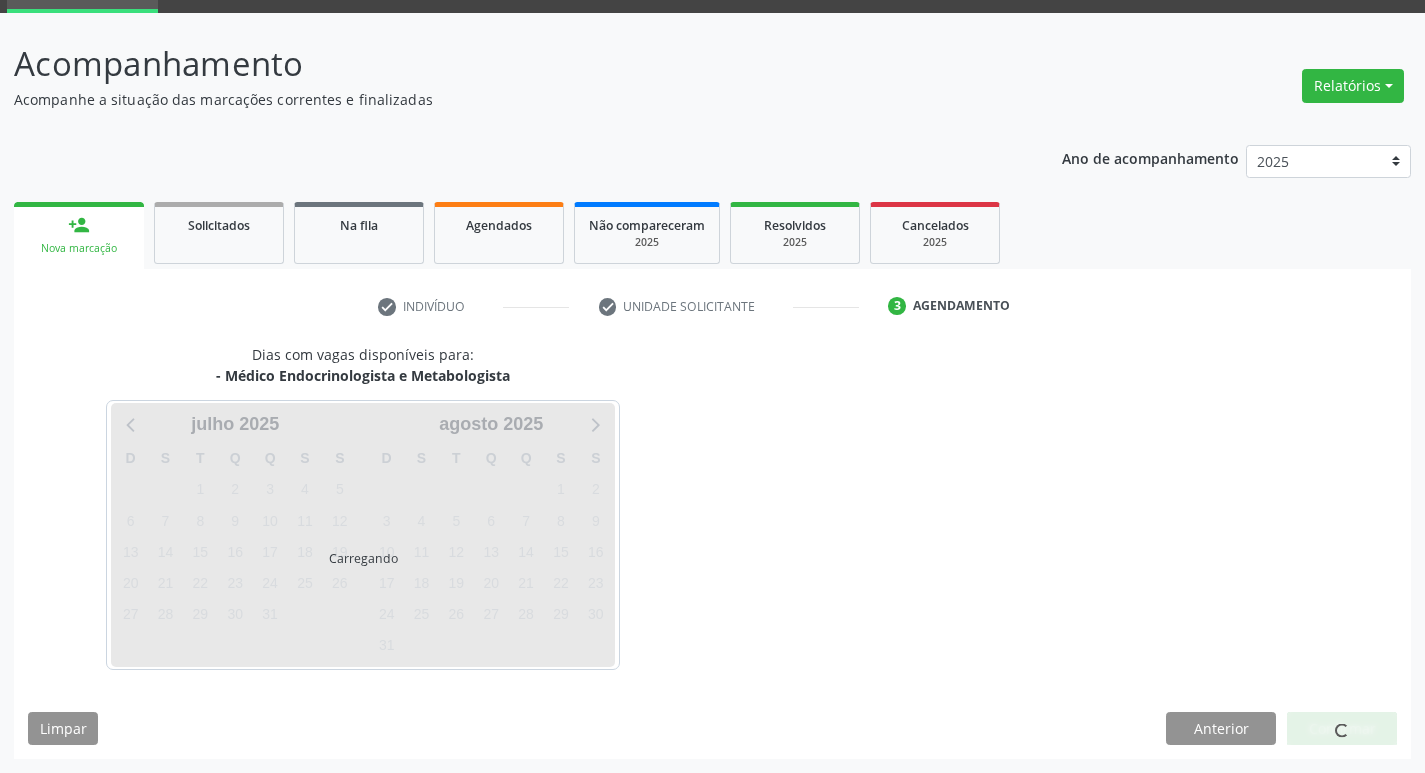scroll, scrollTop: 97, scrollLeft: 0, axis: vertical 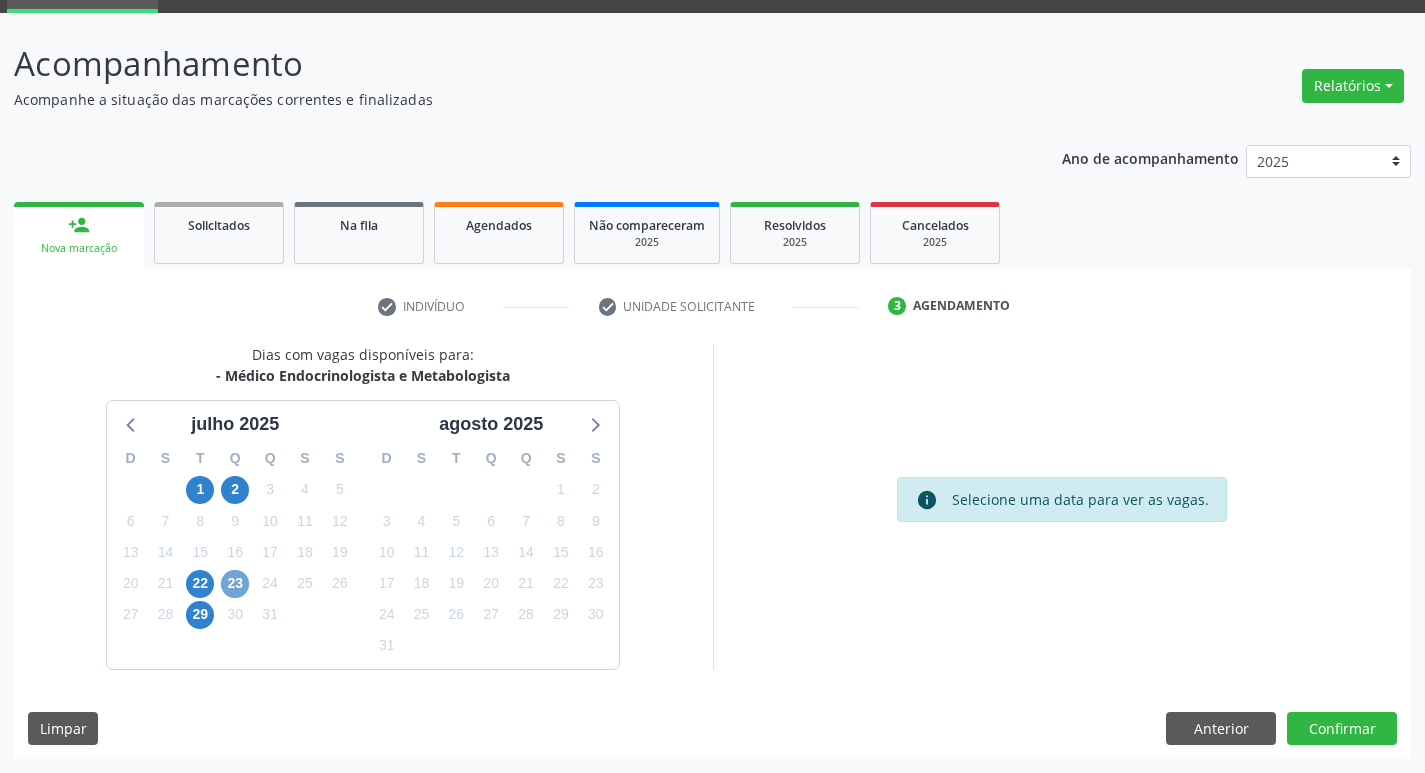 drag, startPoint x: 230, startPoint y: 587, endPoint x: 348, endPoint y: 568, distance: 119.519875 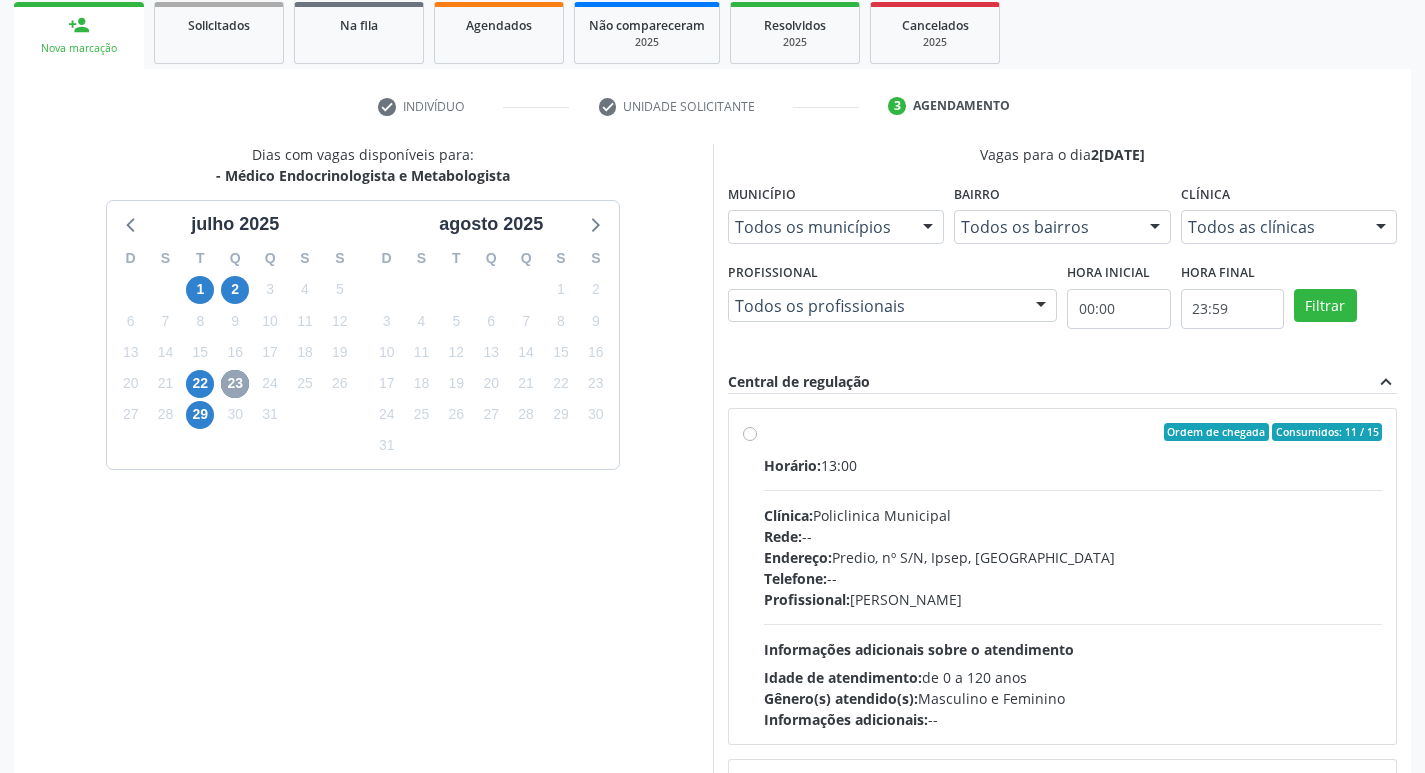 scroll, scrollTop: 397, scrollLeft: 0, axis: vertical 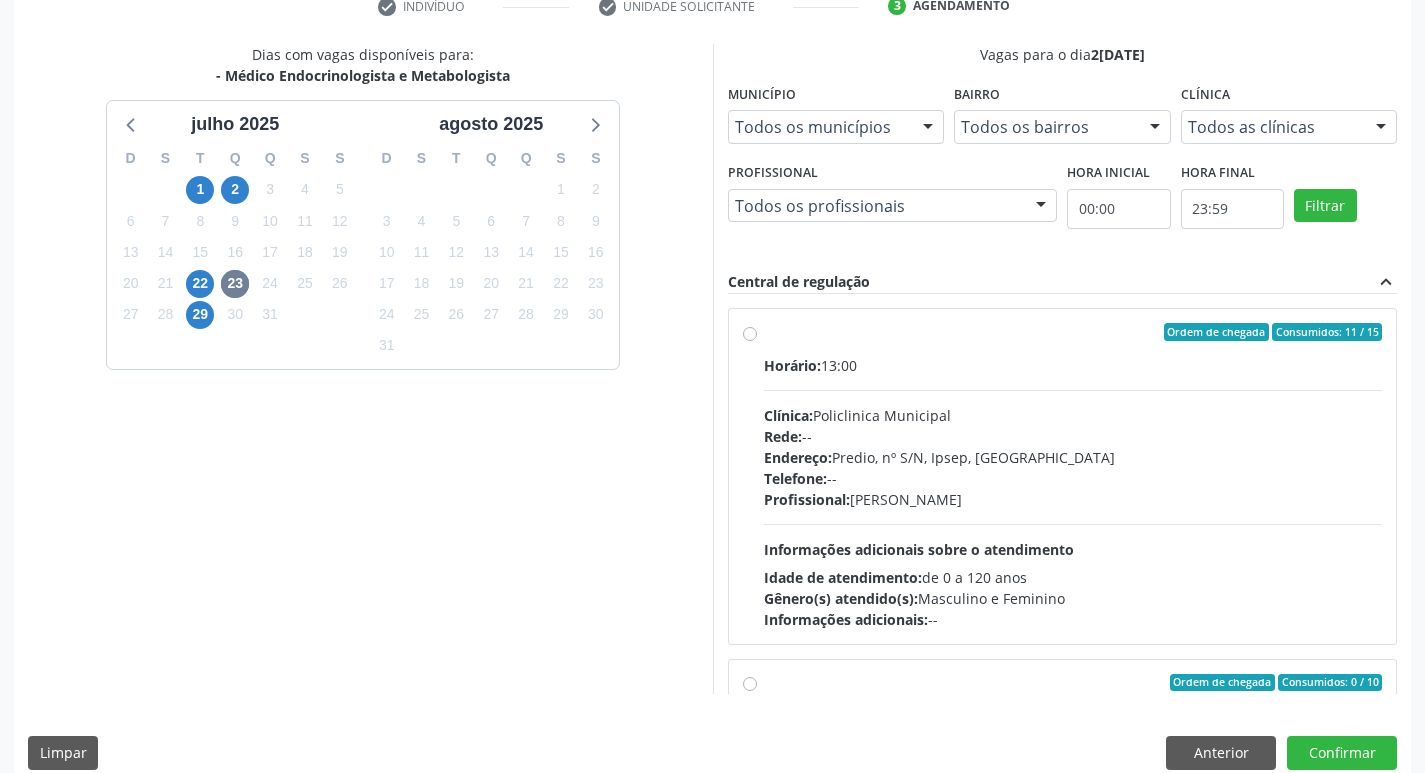 click on "Horário:   13:00" at bounding box center [1073, 365] 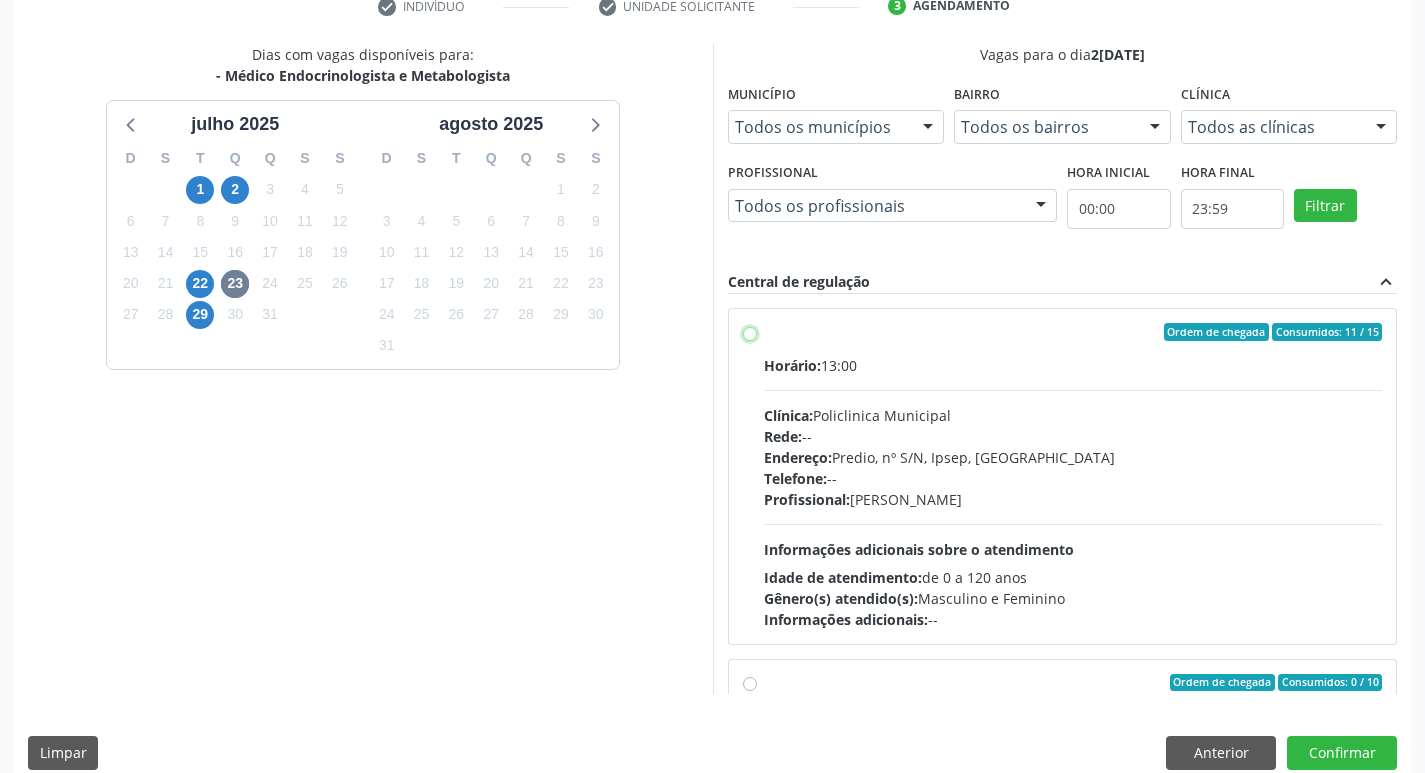 click on "Ordem de chegada
Consumidos: 11 / 15
Horário:   13:00
Clínica:  Policlinica Municipal
Rede:
--
Endereço:   Predio, nº S/N, Ipsep, Serra Talhada - PE
Telefone:   --
Profissional:
Antonio Carlos Brito Pereira de Meneses
Informações adicionais sobre o atendimento
Idade de atendimento:
de 0 a 120 anos
Gênero(s) atendido(s):
Masculino e Feminino
Informações adicionais:
--" at bounding box center [750, 332] 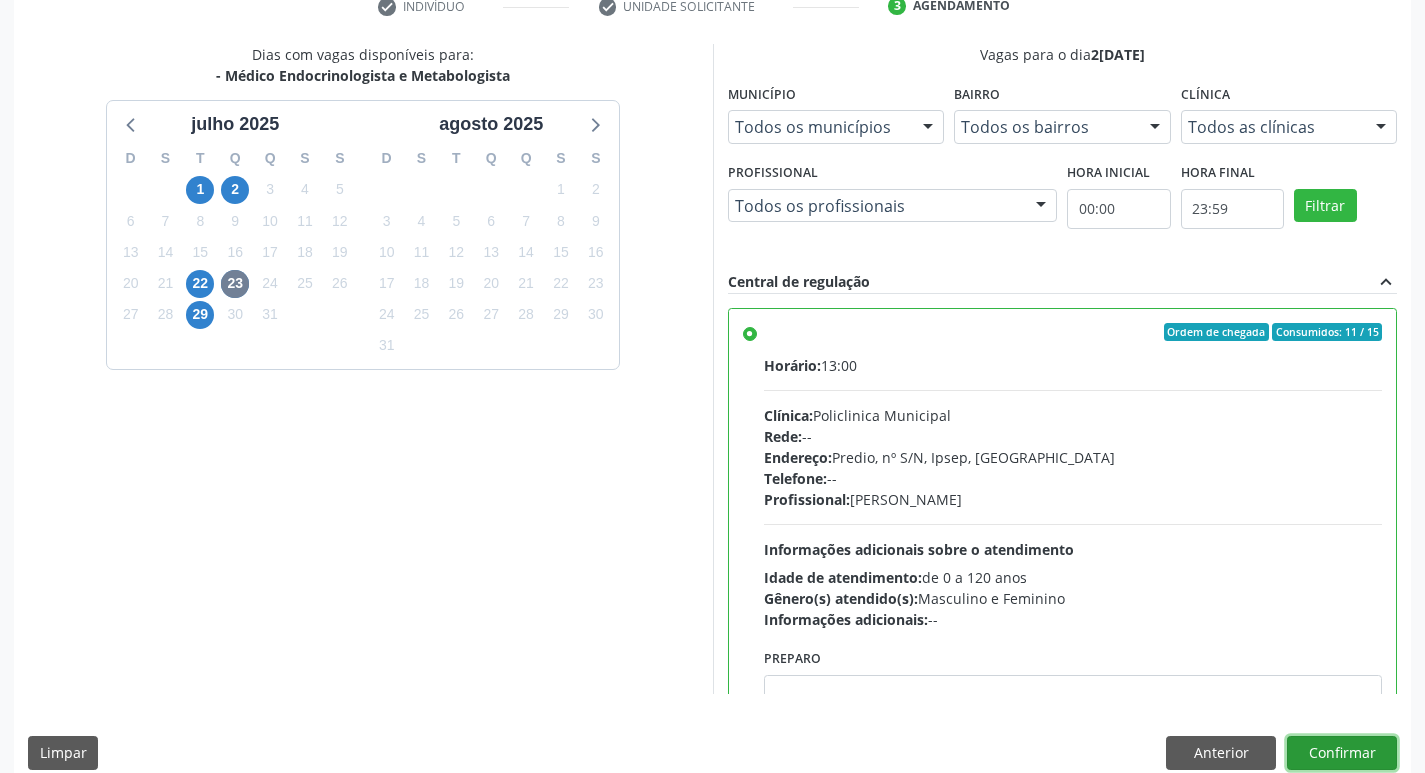 click on "Confirmar" at bounding box center (1342, 753) 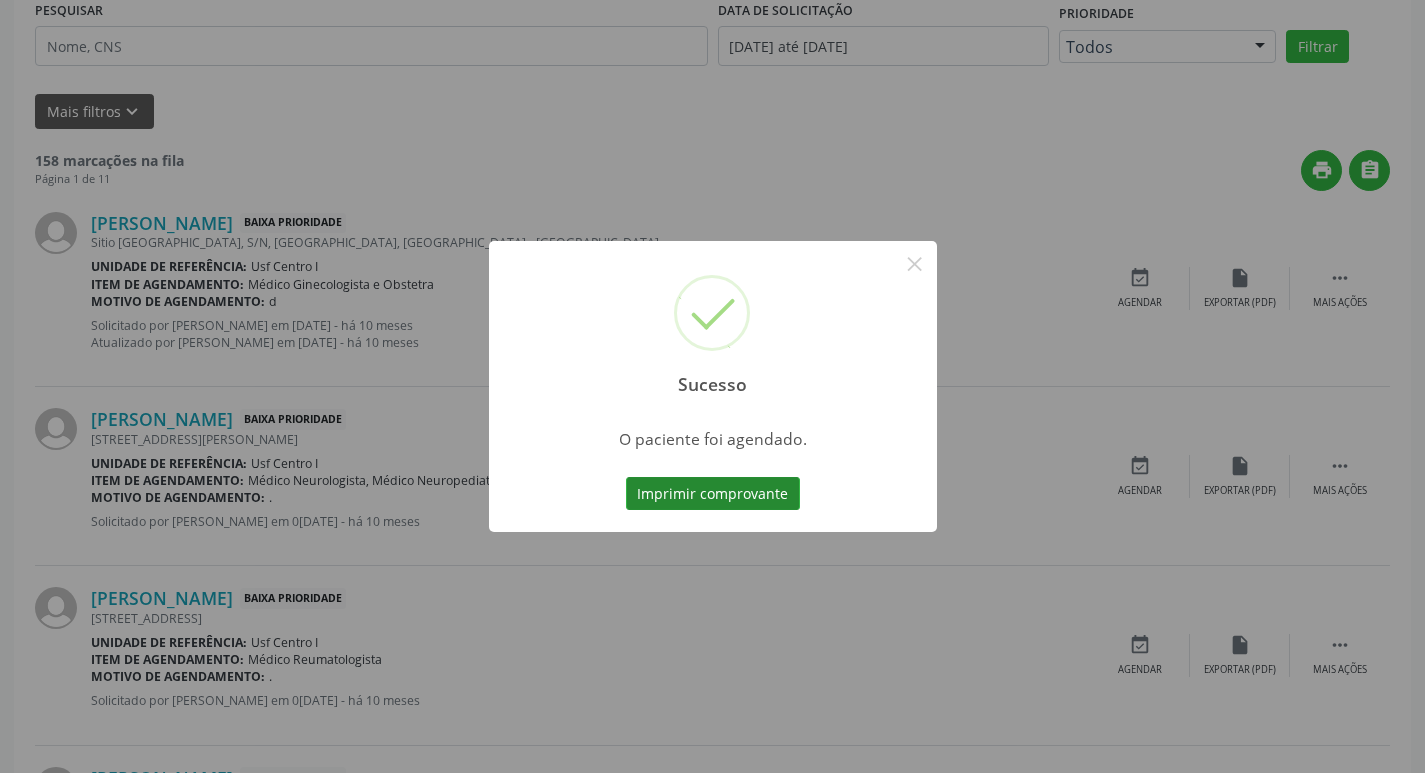 scroll, scrollTop: 0, scrollLeft: 0, axis: both 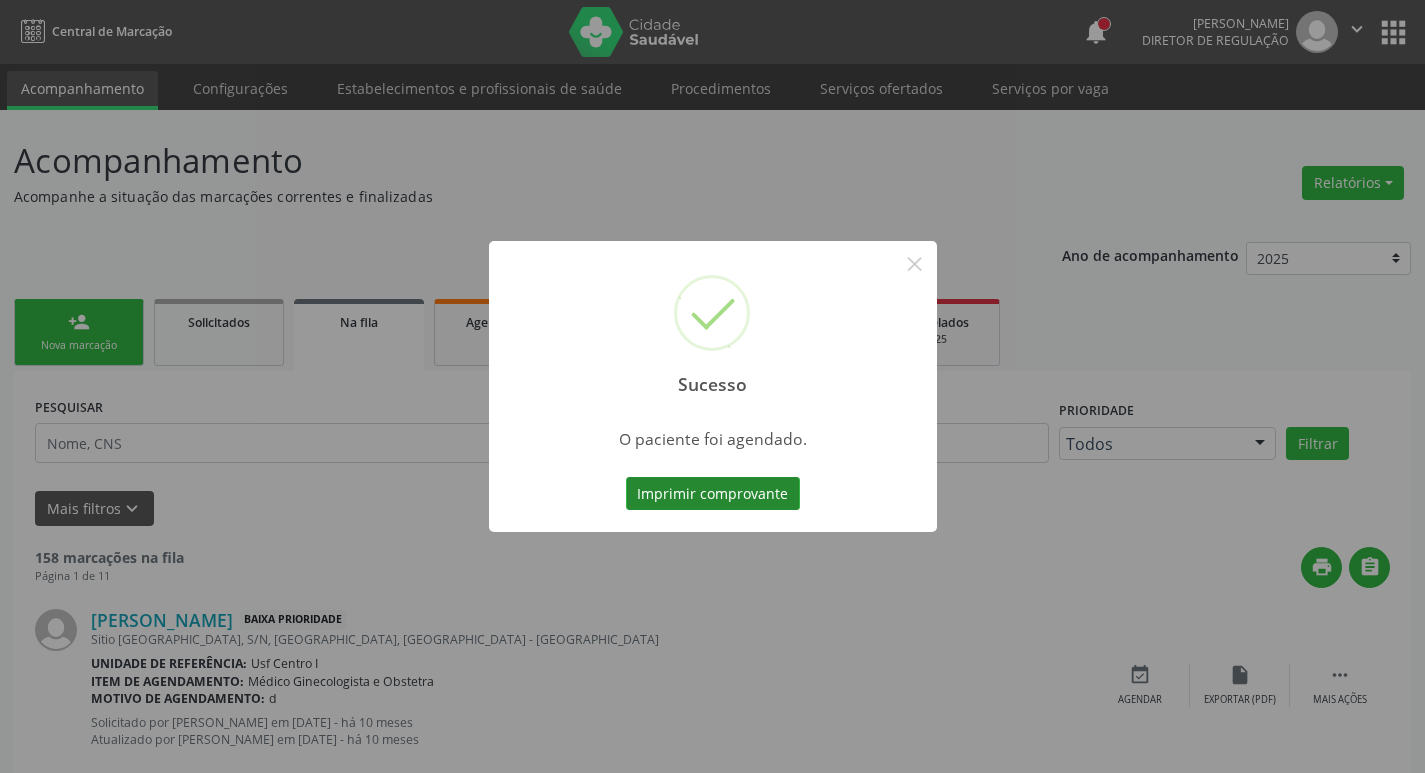 click on "Imprimir comprovante" at bounding box center [713, 494] 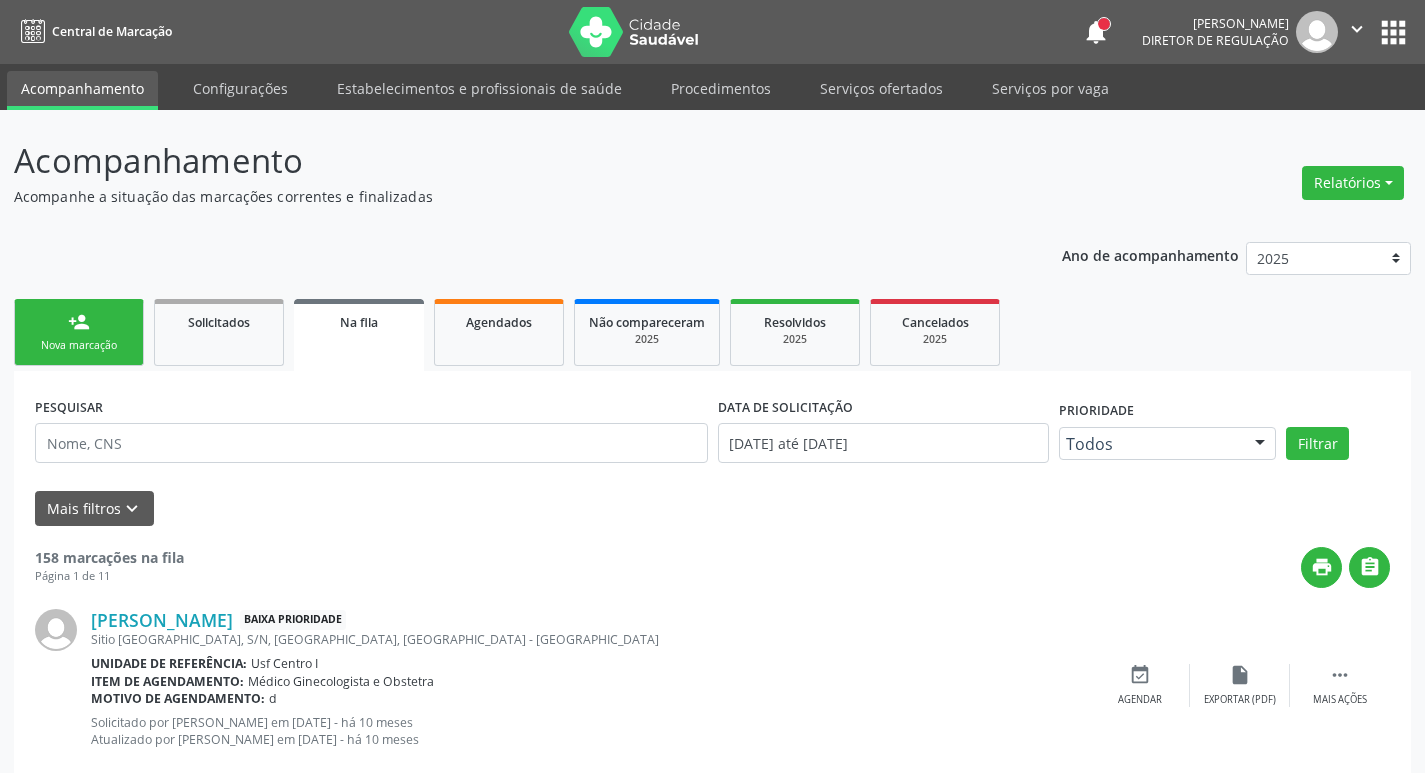 click on "person_add
Nova marcação" at bounding box center [79, 332] 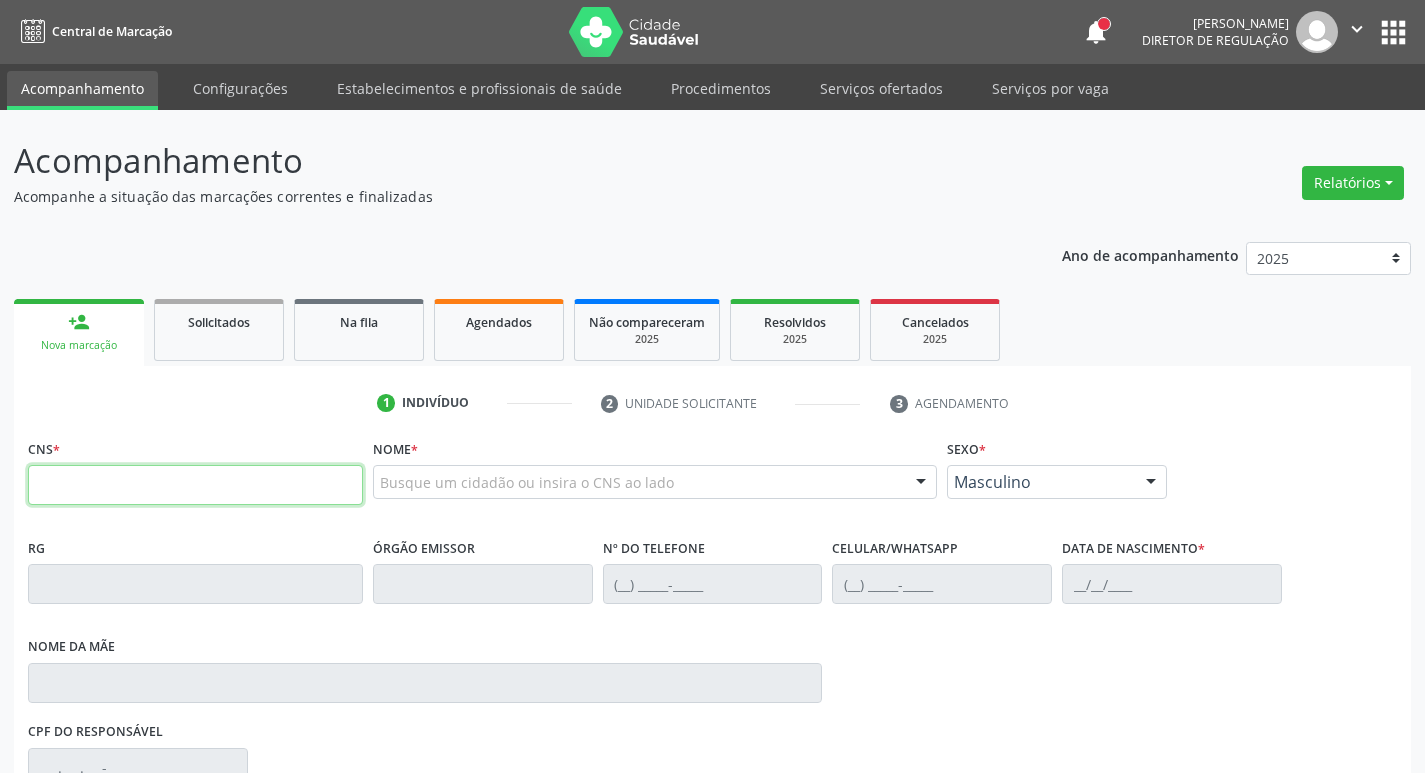 click at bounding box center (195, 485) 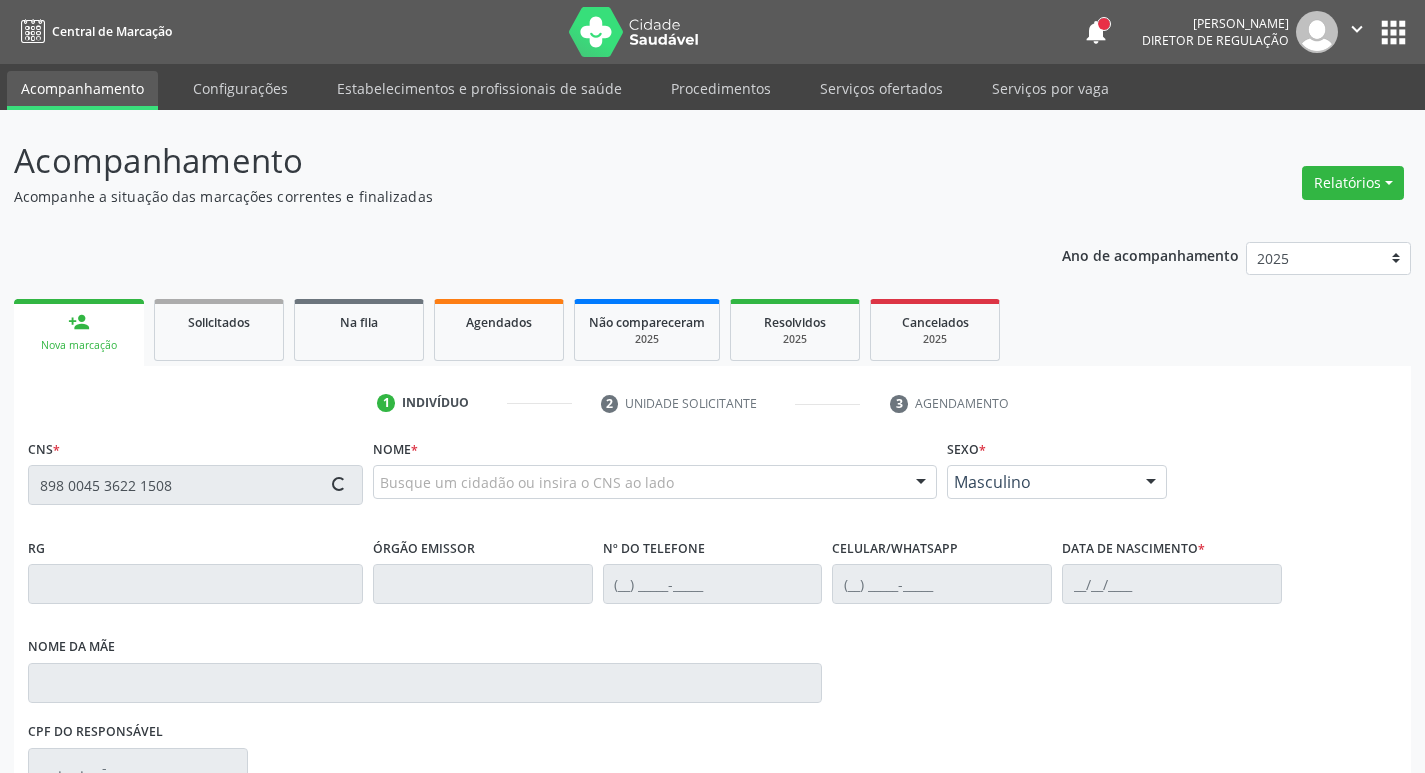 type on "898 0045 3622 1508" 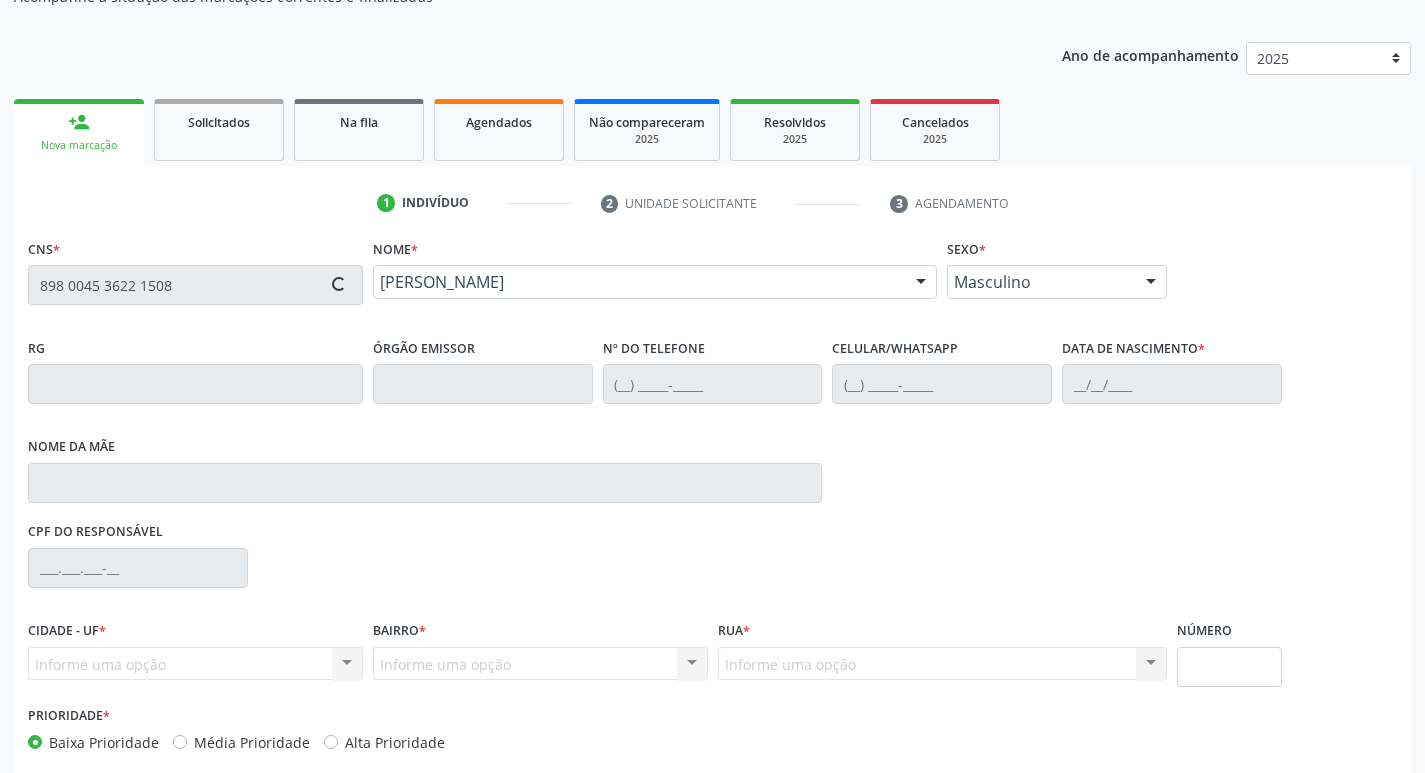 scroll, scrollTop: 297, scrollLeft: 0, axis: vertical 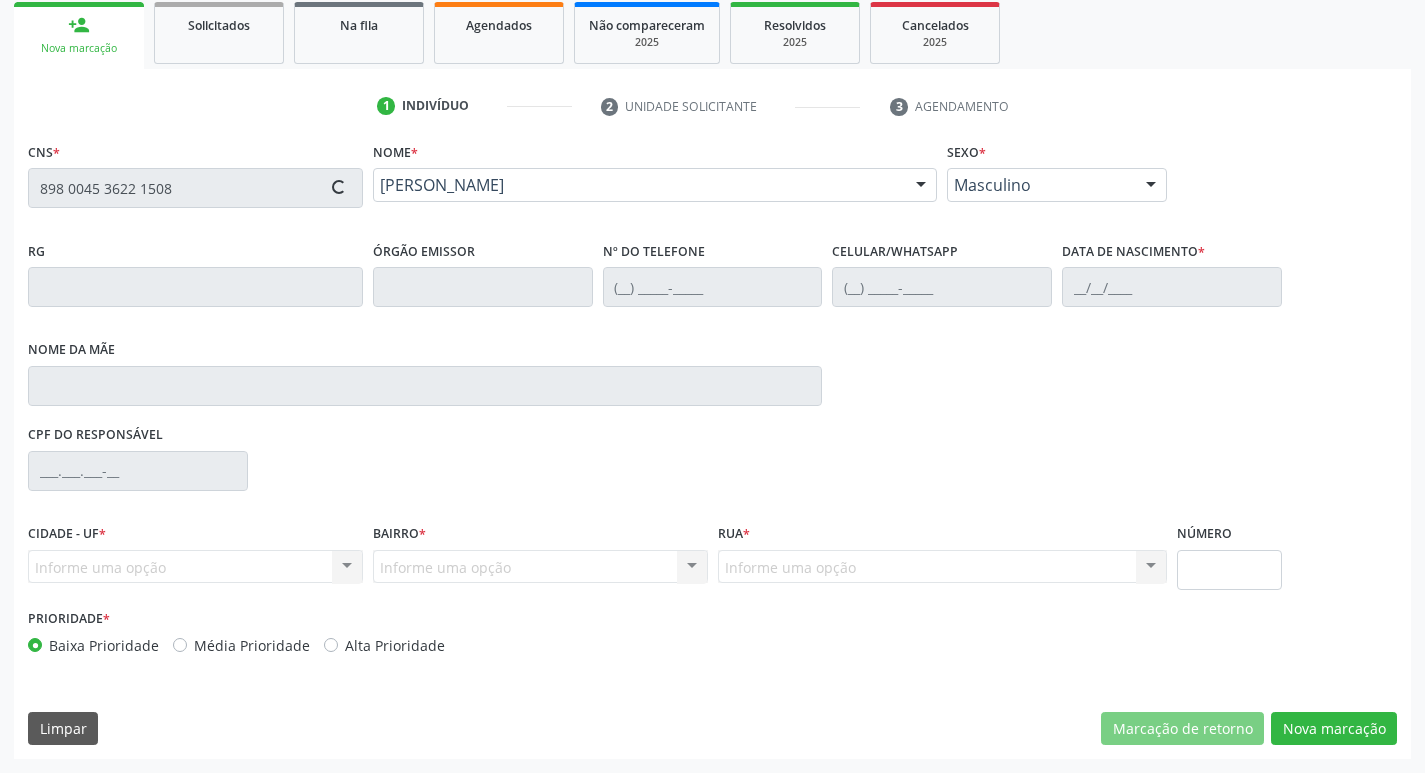 type on "[PHONE_NUMBER]" 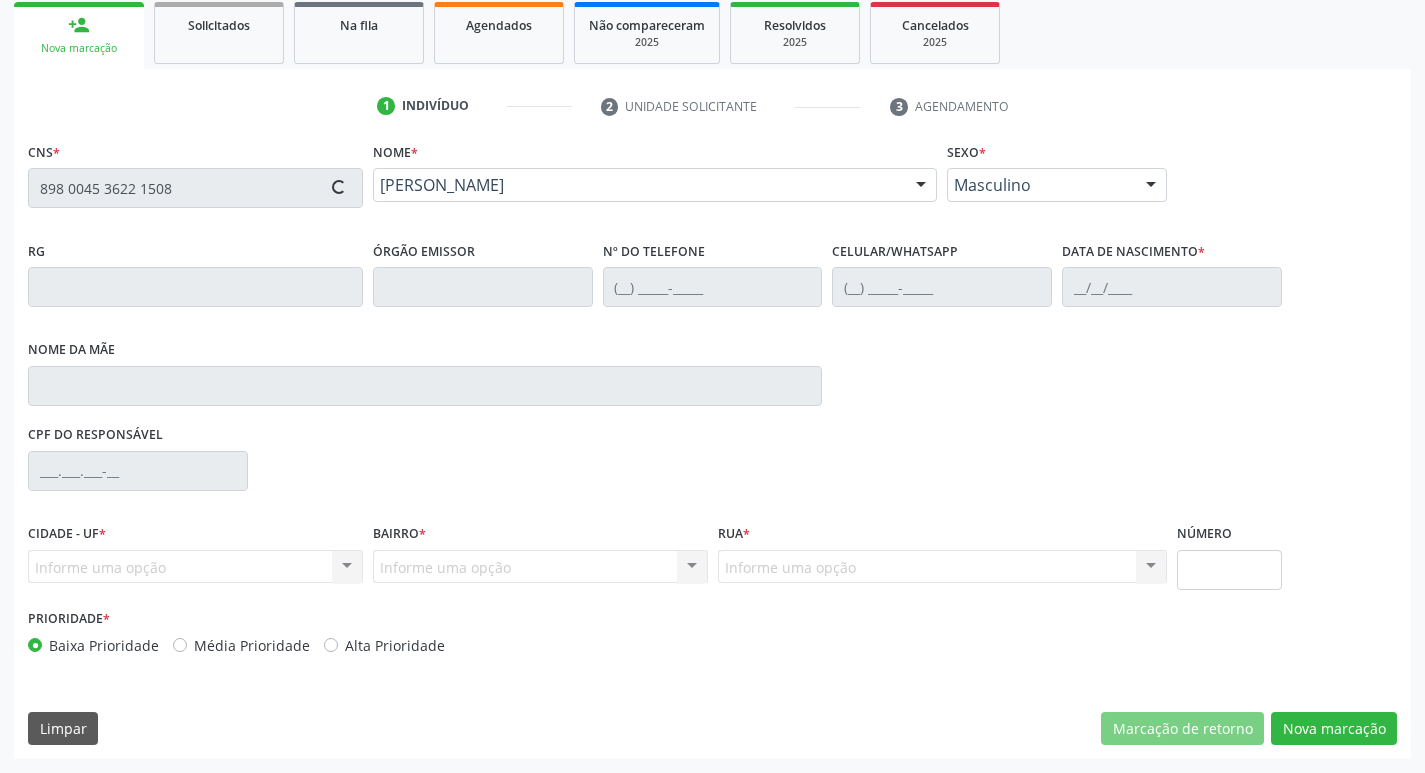 type on "26/01/1963" 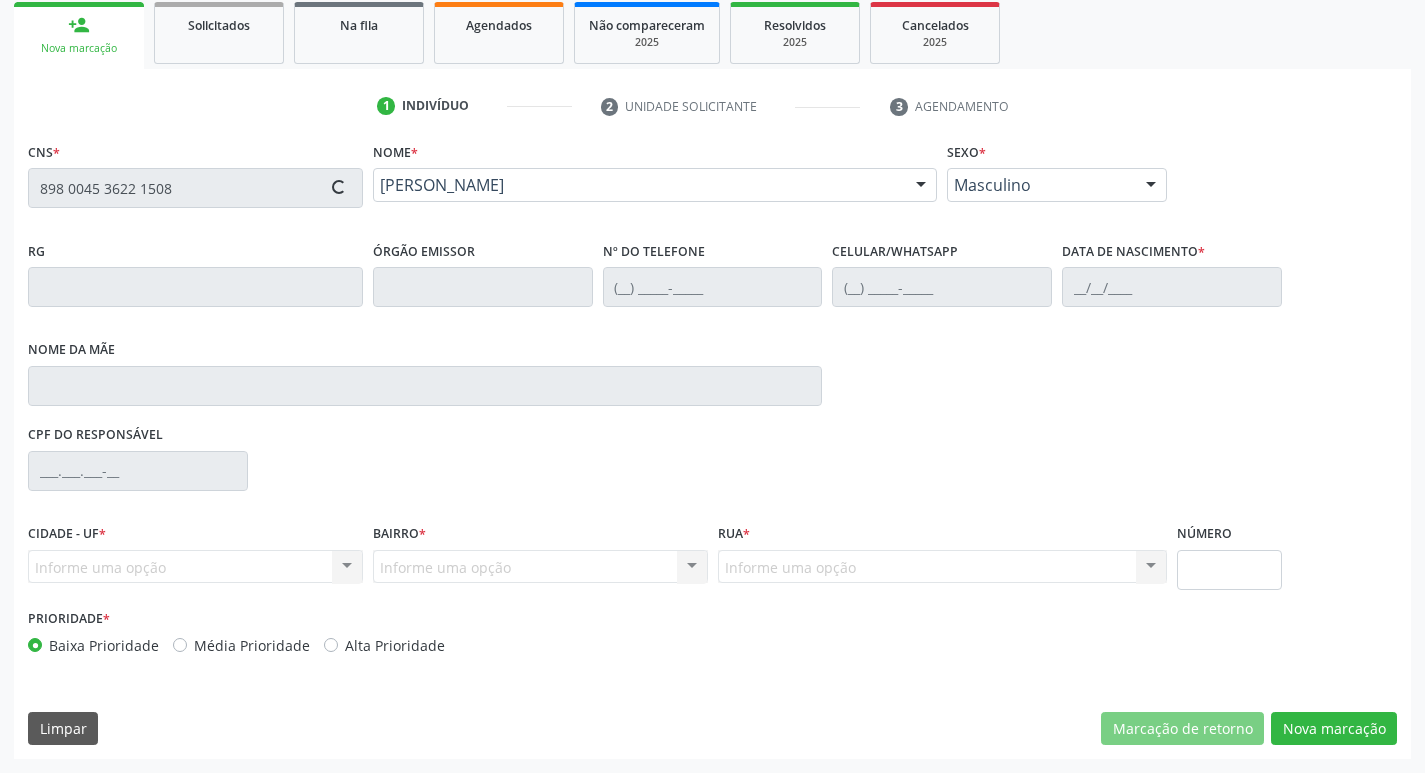 type on "Maria de Lourdes de Sousa" 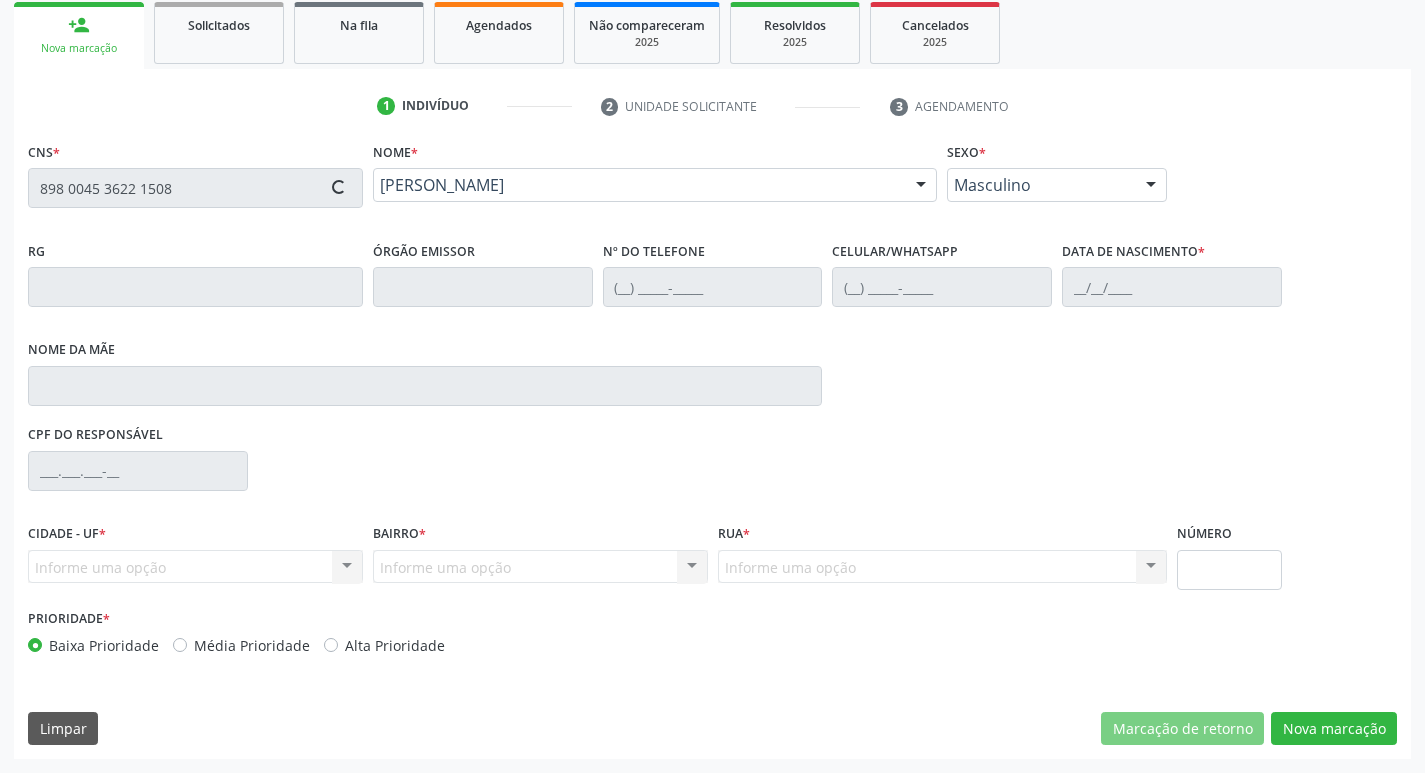 type on "042.729.094-52" 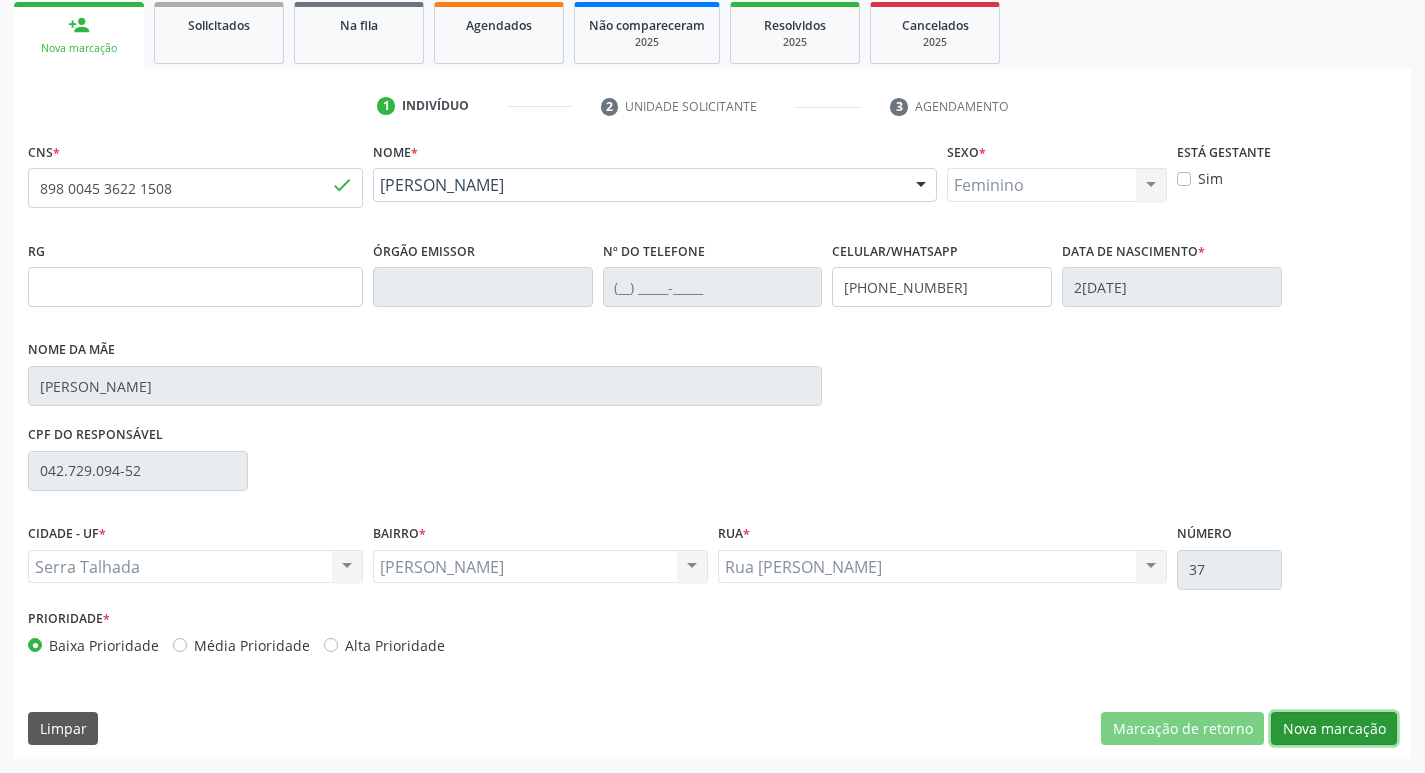 click on "Nova marcação" at bounding box center (1334, 729) 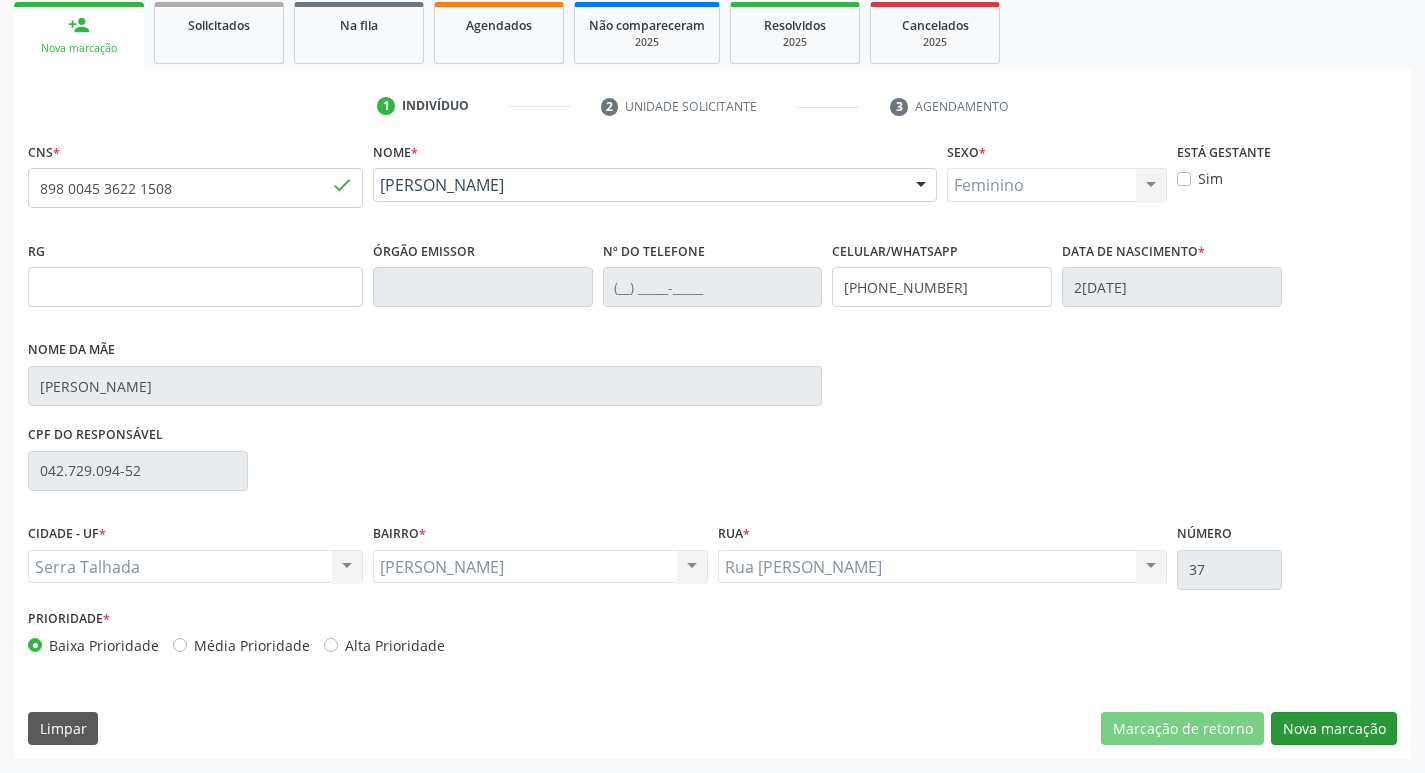 scroll, scrollTop: 133, scrollLeft: 0, axis: vertical 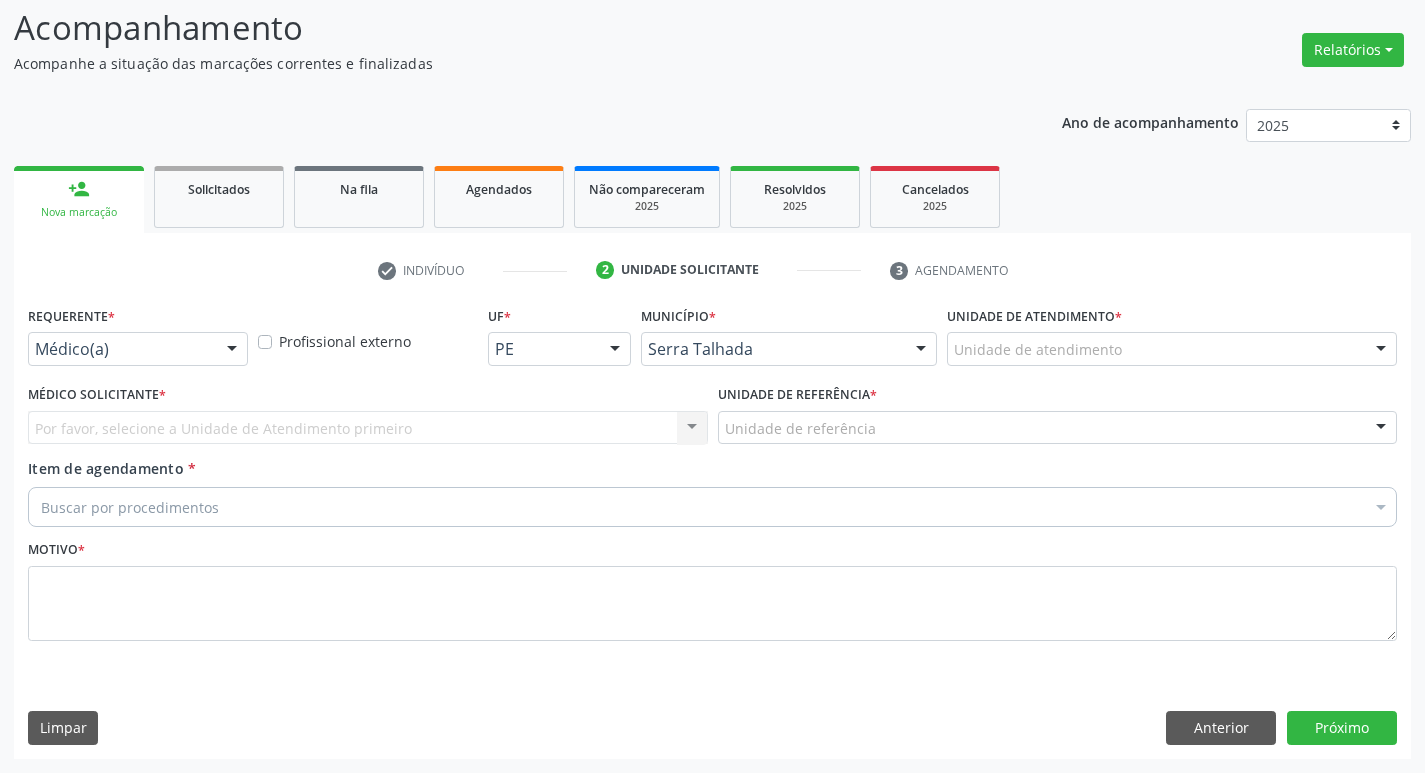 click on "Médico(a)" at bounding box center [138, 349] 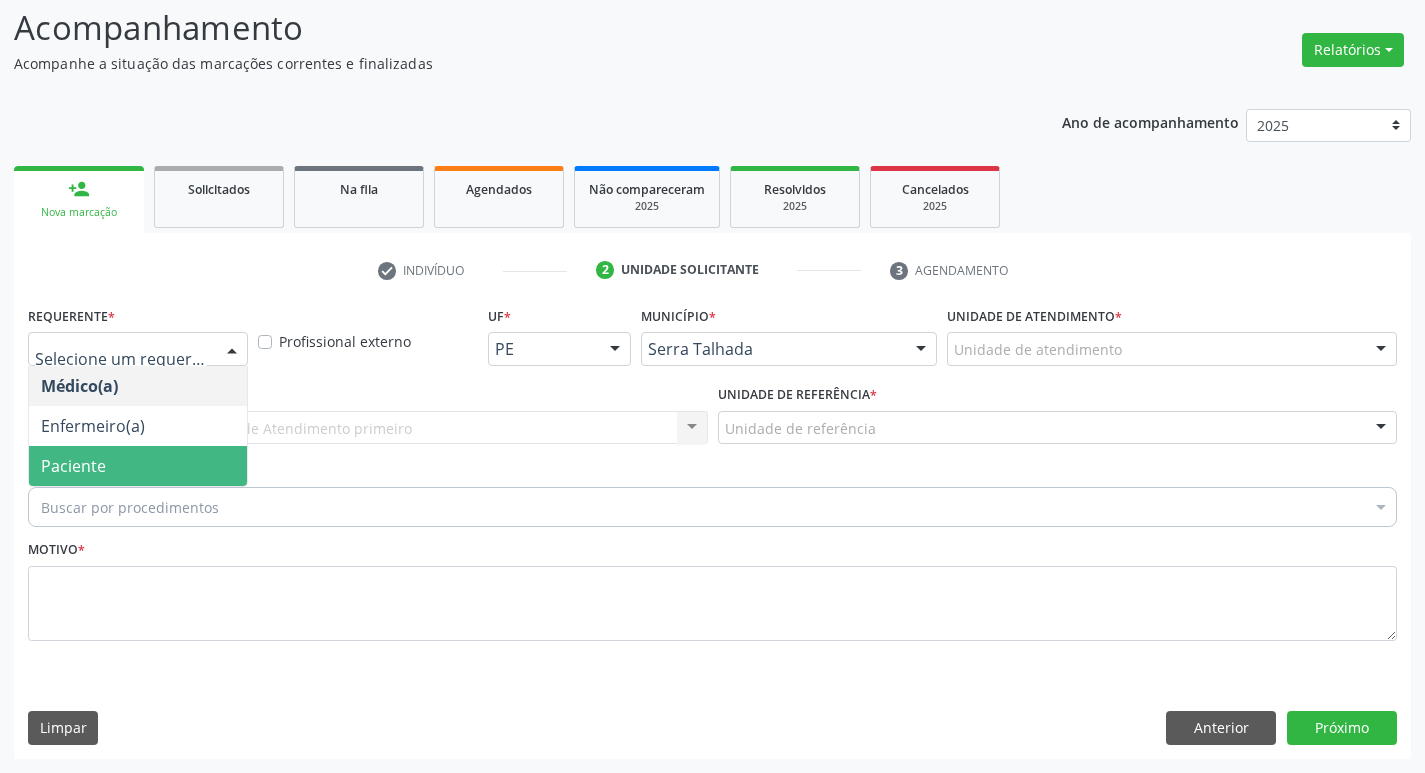 click on "Paciente" at bounding box center (138, 466) 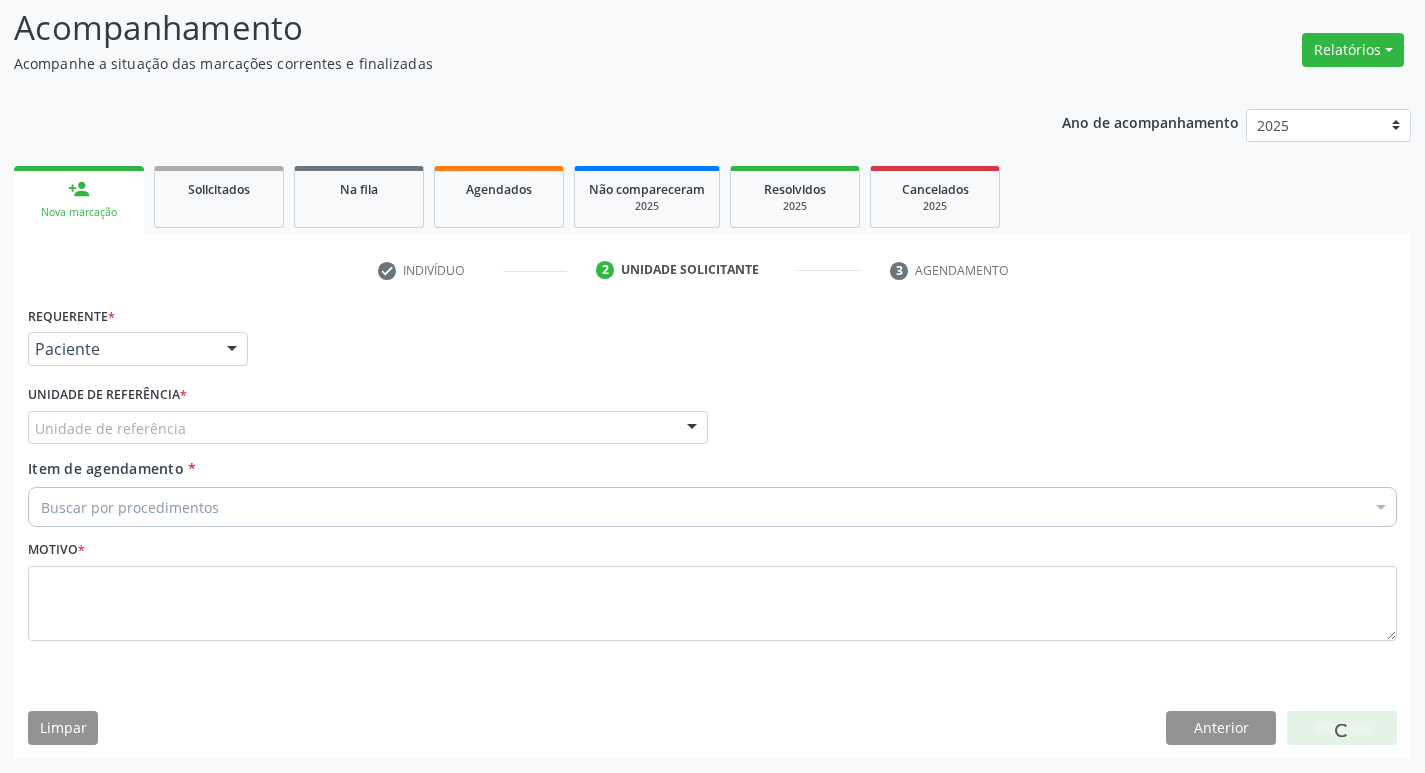 click on "Unidade de referência" at bounding box center [368, 428] 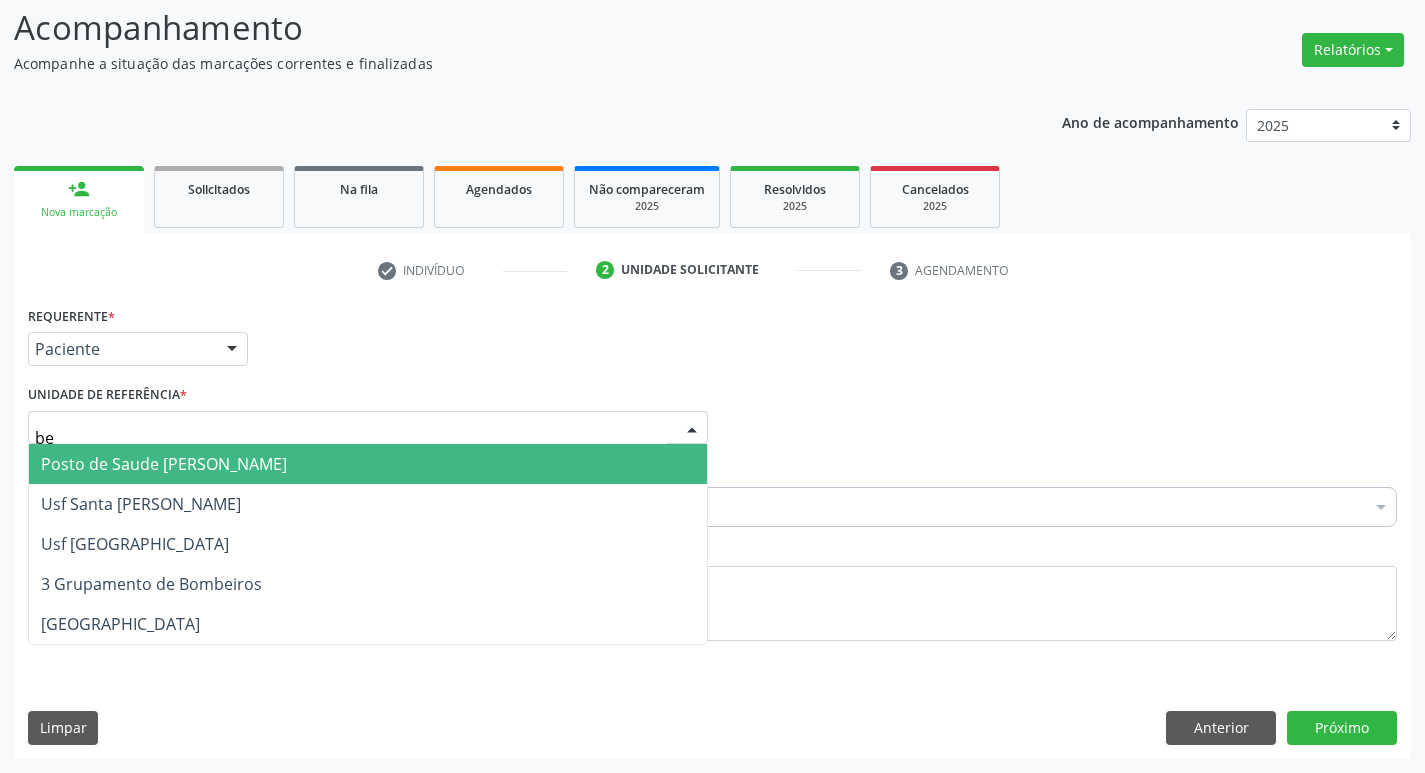 type on "ber" 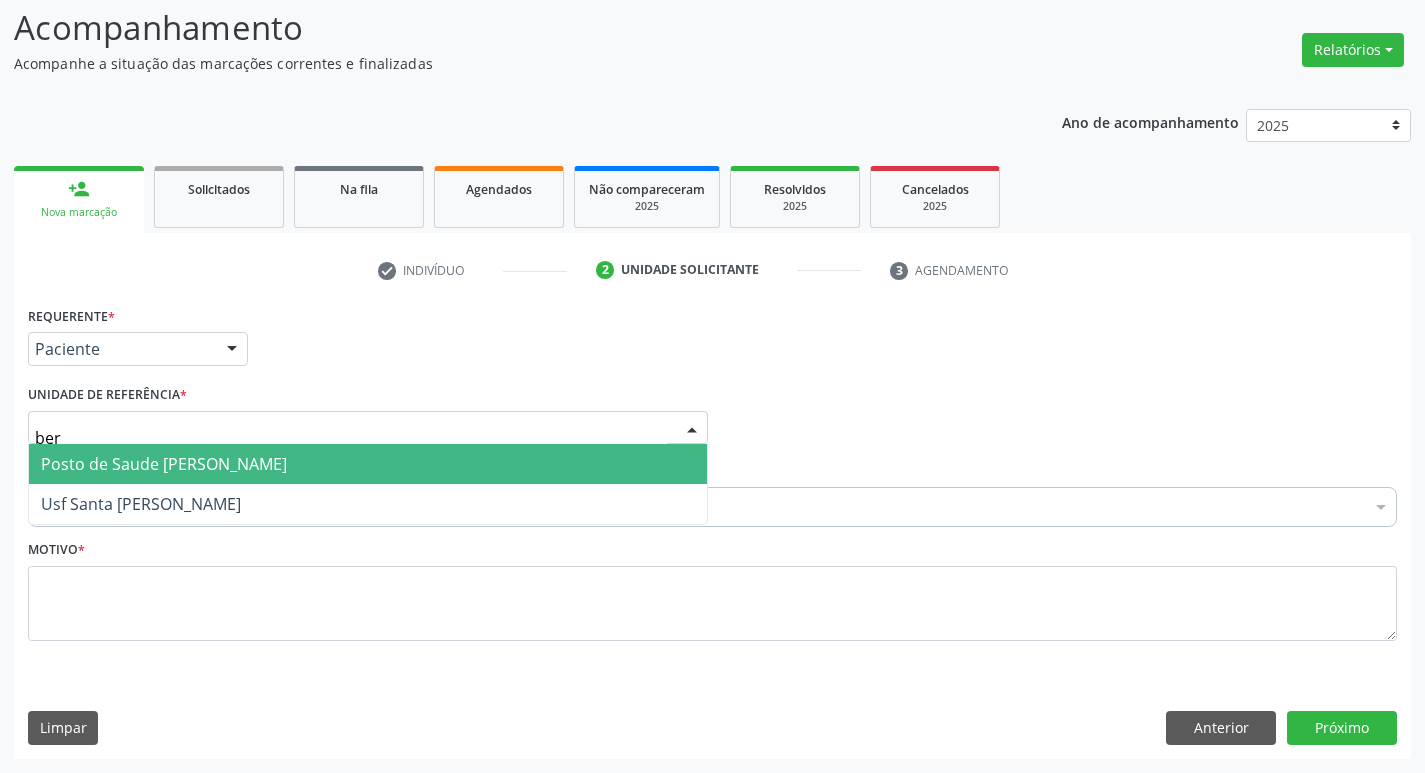 click on "Posto de Saude [PERSON_NAME]" at bounding box center [164, 464] 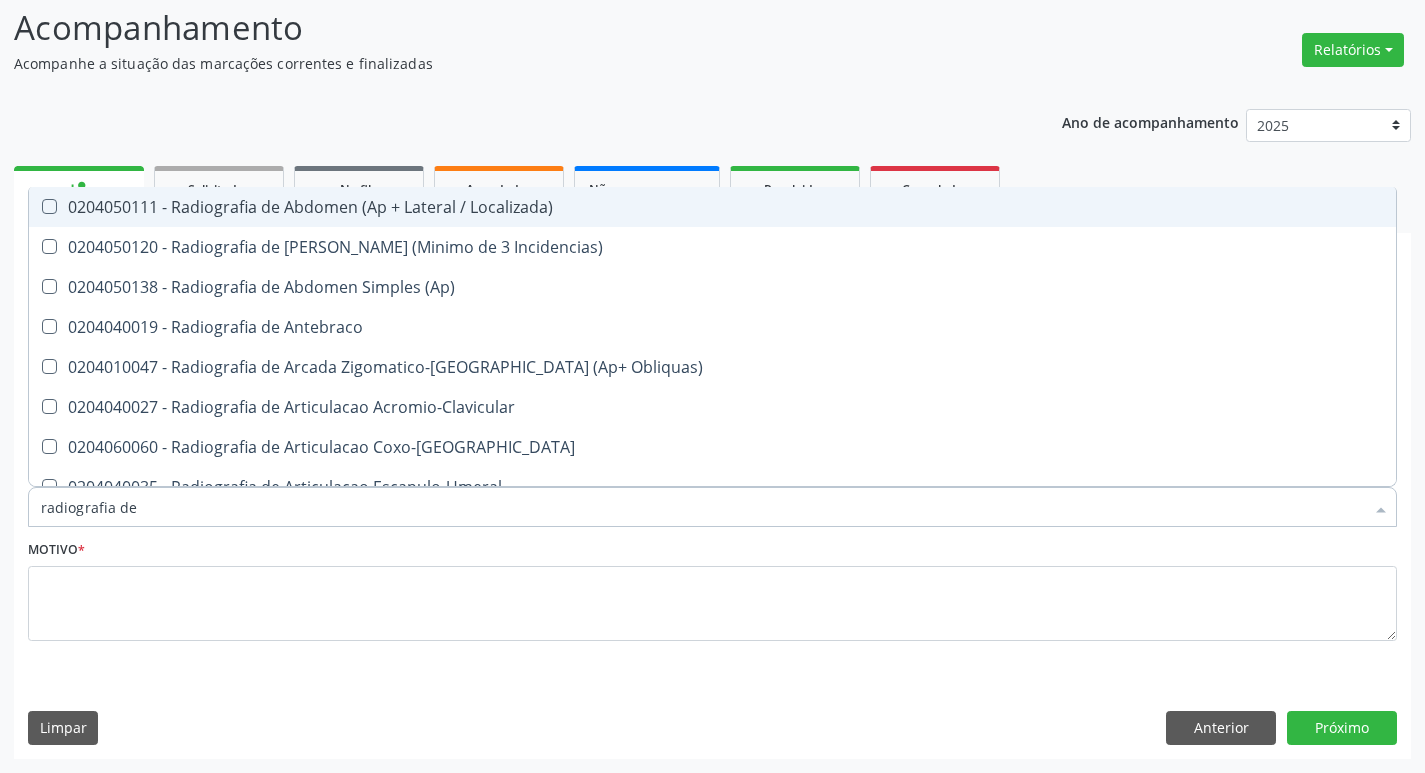 type on "radiografia de t" 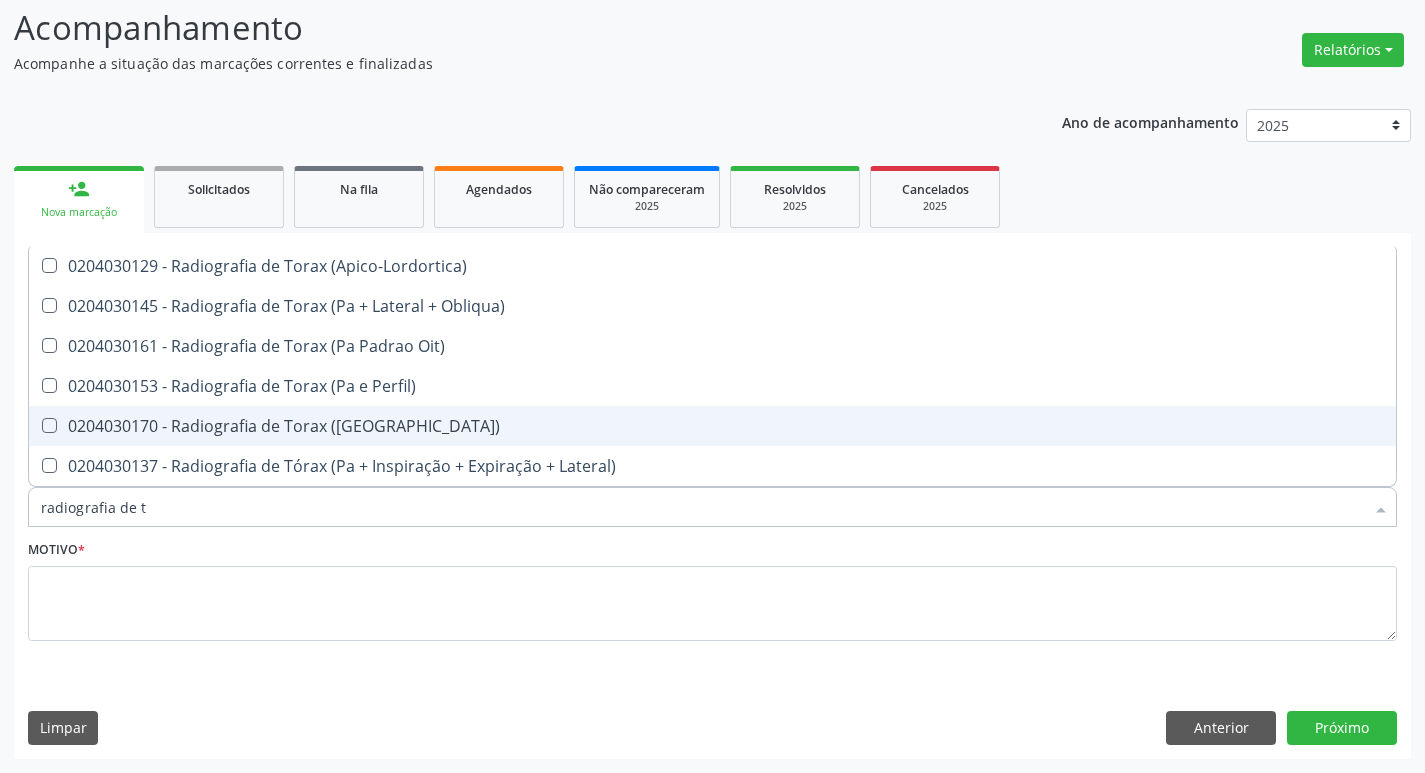 click on "0204030170 - Radiografia de Torax (Pa)" at bounding box center [712, 426] 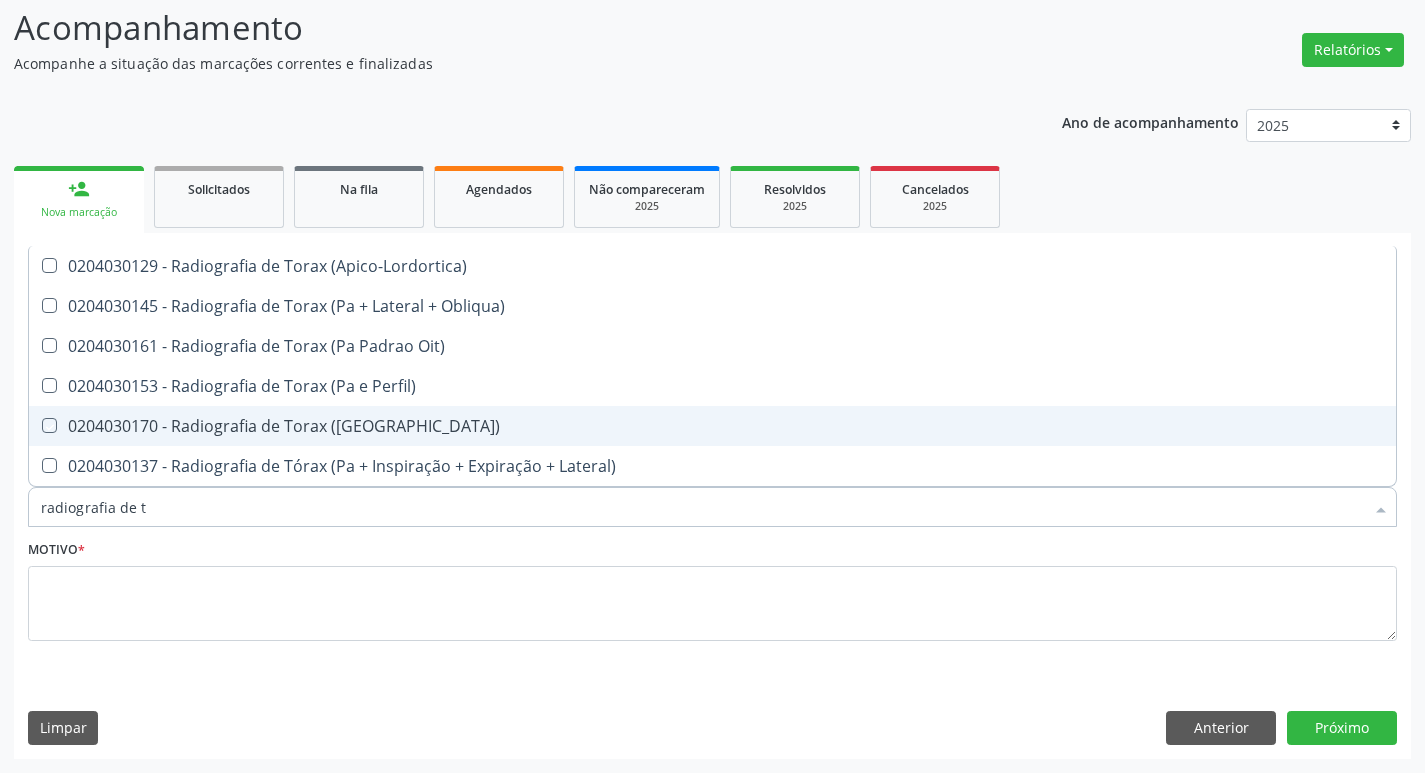 checkbox on "true" 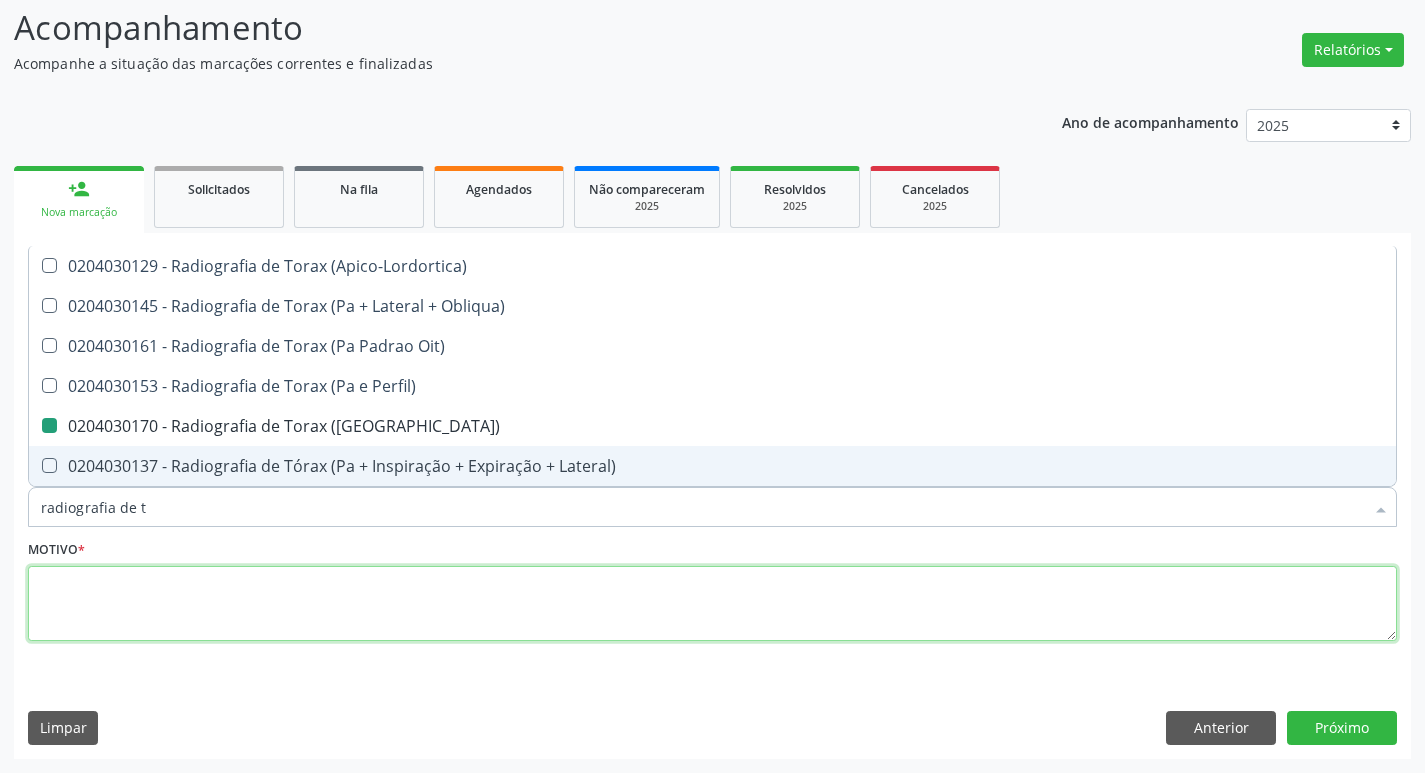 click at bounding box center (712, 604) 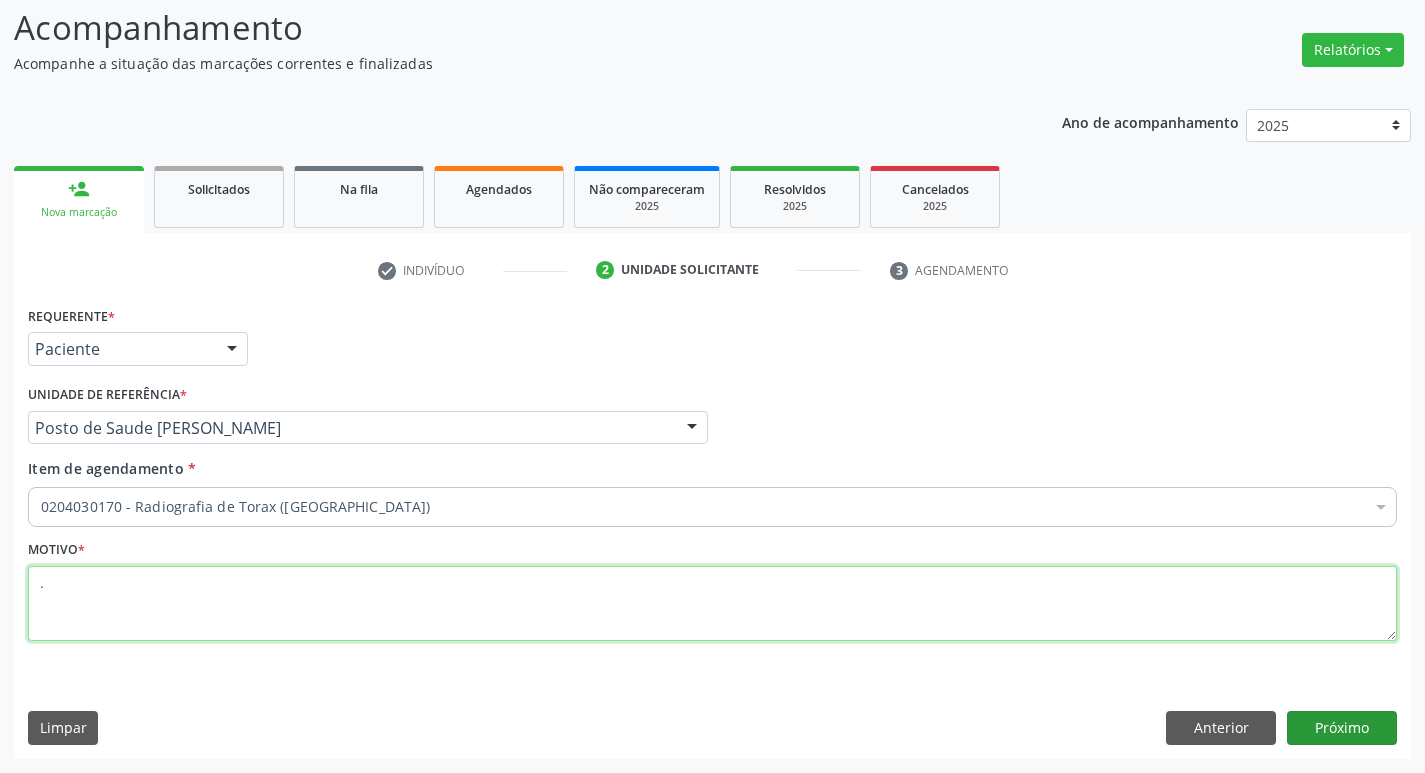 type on "." 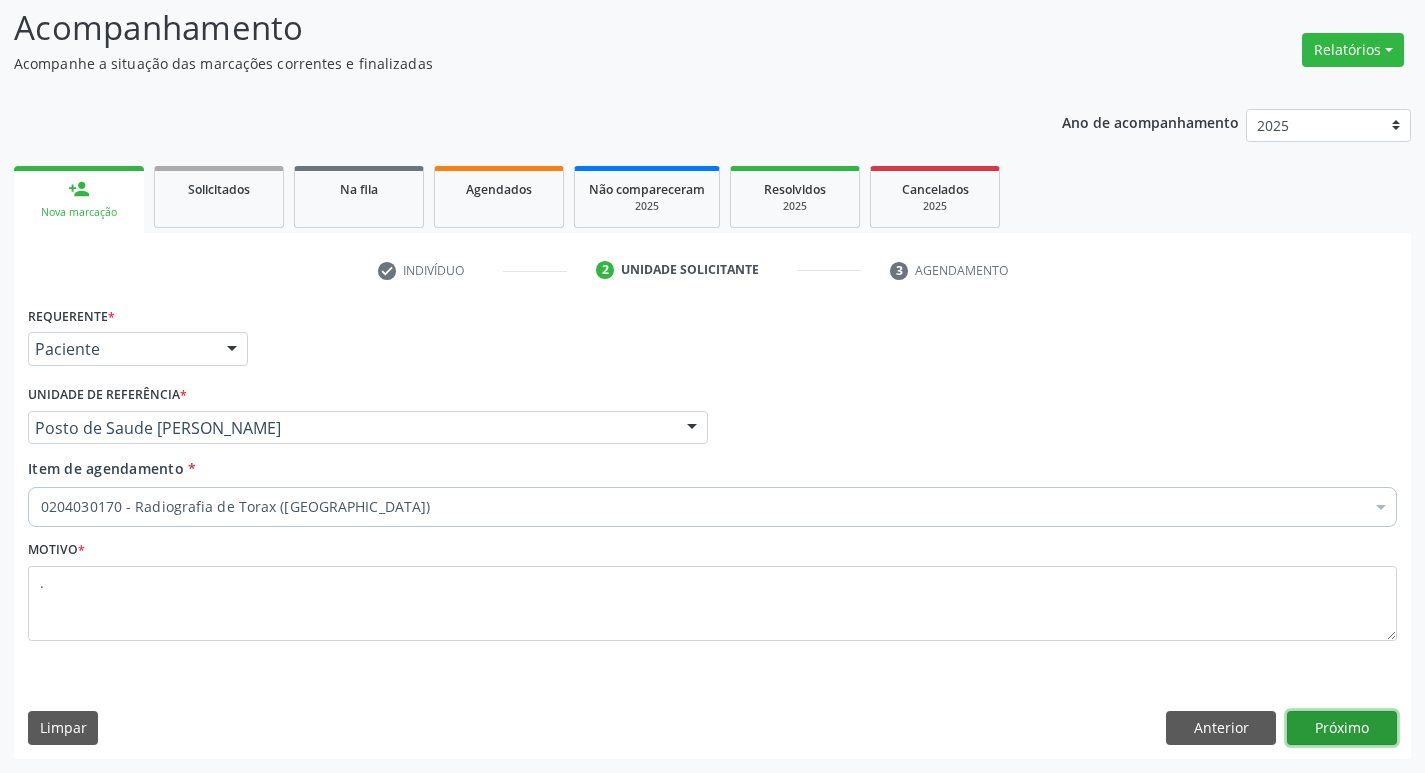 click on "Próximo" at bounding box center (1342, 728) 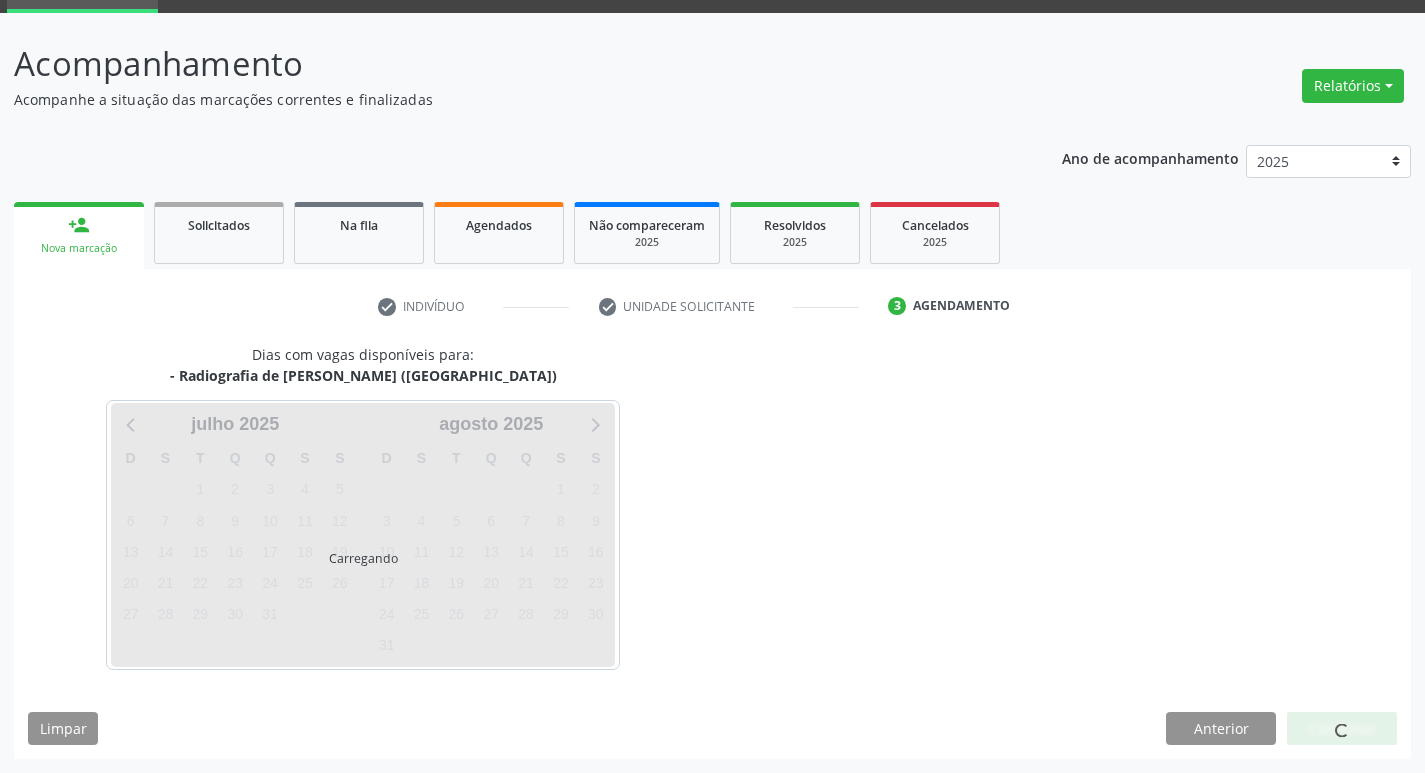 scroll, scrollTop: 97, scrollLeft: 0, axis: vertical 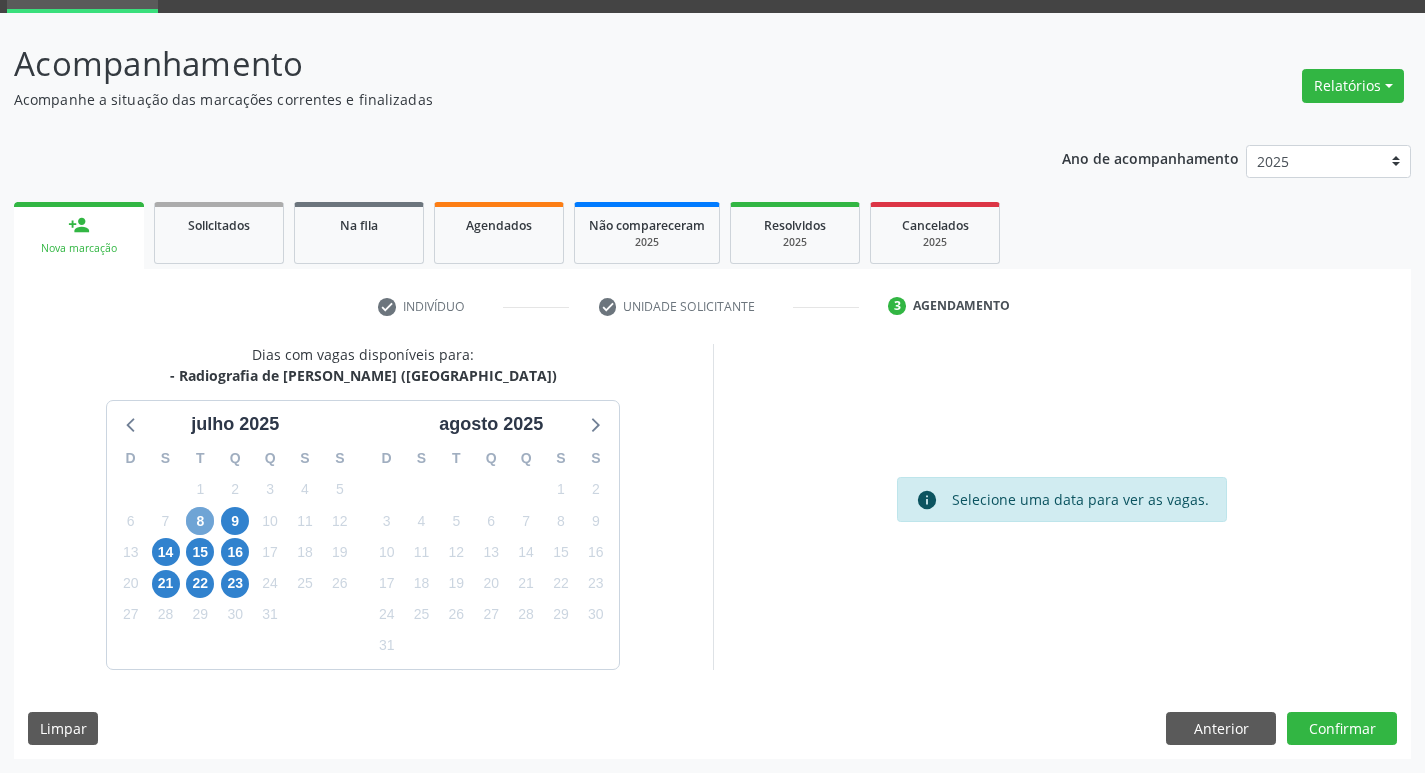click on "8" at bounding box center [200, 521] 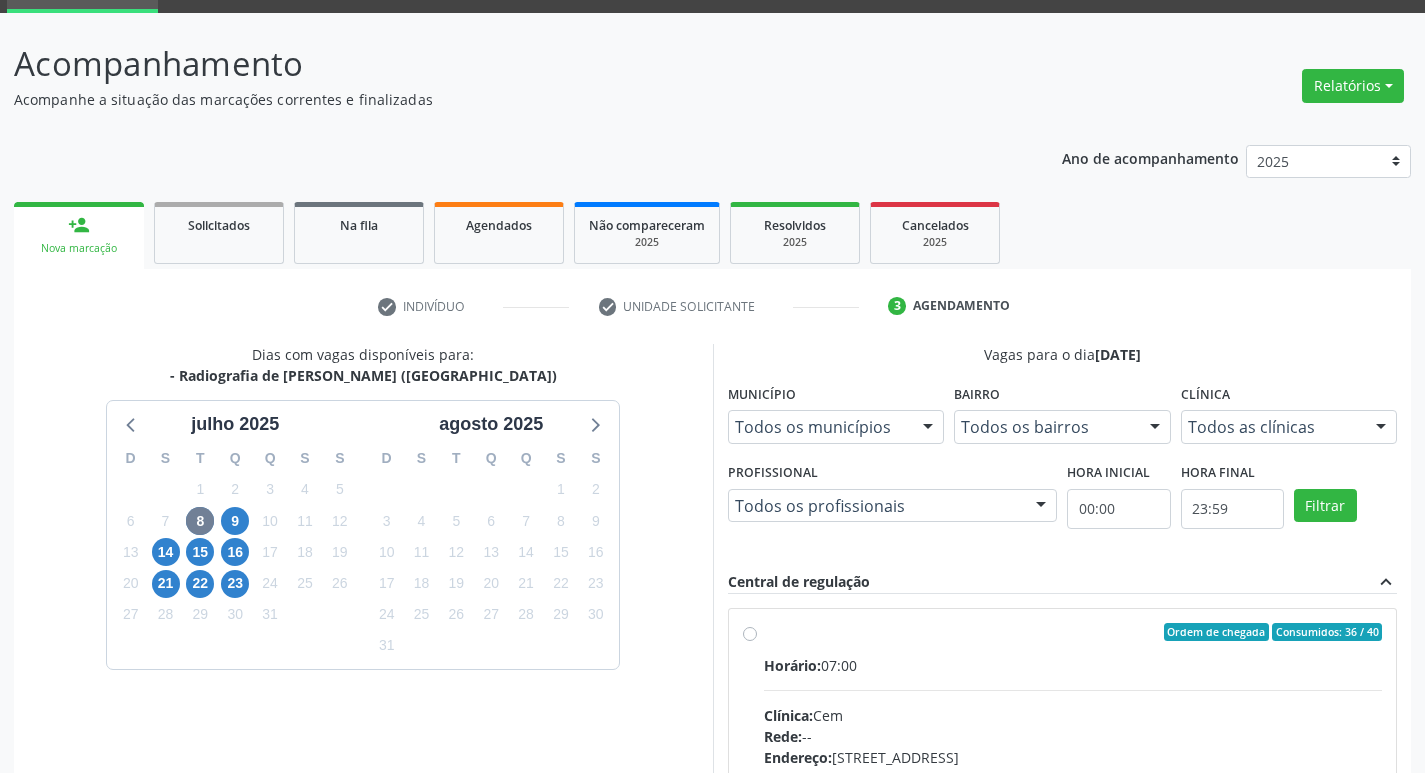 click on "Horário:   07:00" at bounding box center [1073, 665] 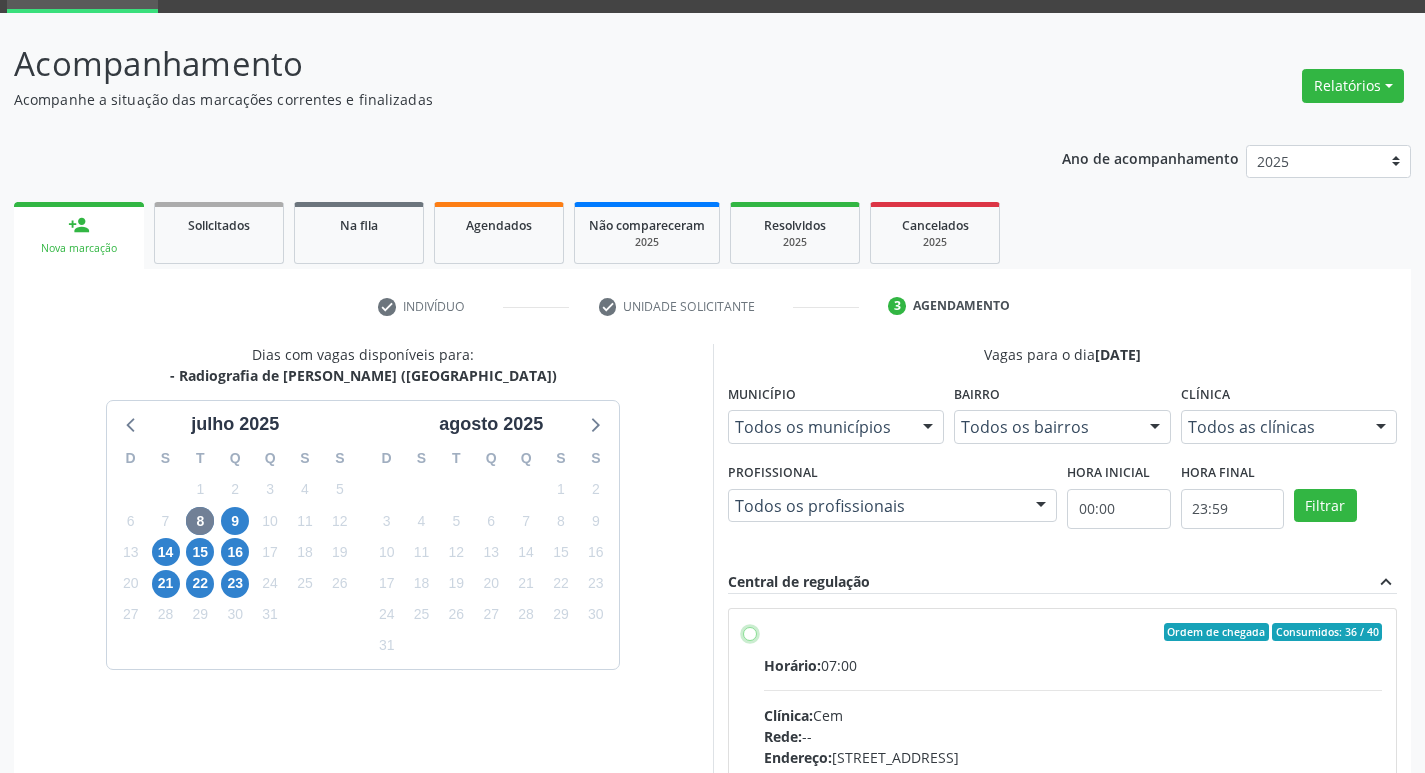 click on "Ordem de chegada
Consumidos: 36 / 40
Horário:   07:00
Clínica:  Cem
Rede:
--
Endereço:   Casa, nº 393, Nossa Senhora da Pen, Serra Talhada - PE
Telefone:   --
Profissional:
Ebenone Antonio da Silva
Informações adicionais sobre o atendimento
Idade de atendimento:
de 0 a 120 anos
Gênero(s) atendido(s):
Masculino e Feminino
Informações adicionais:
--" at bounding box center (750, 632) 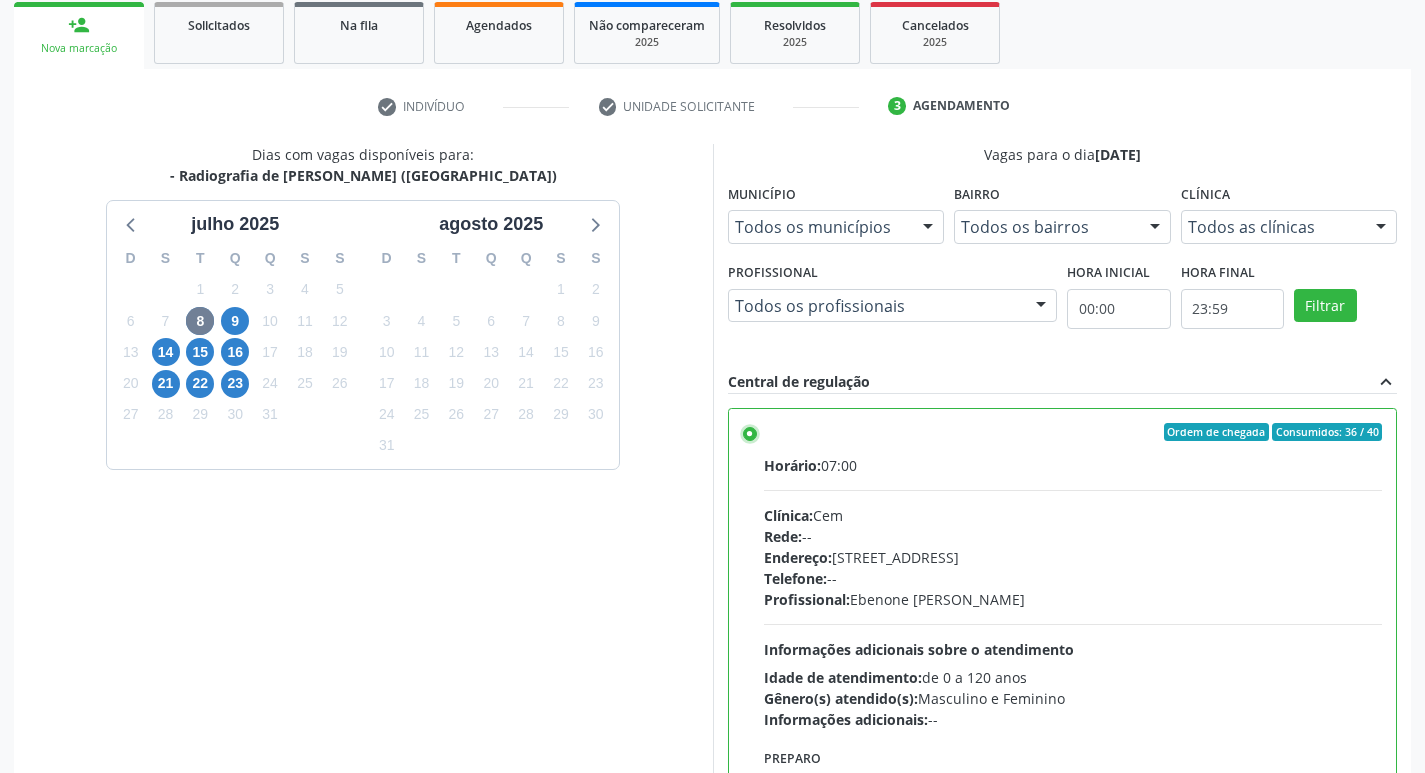 scroll, scrollTop: 397, scrollLeft: 0, axis: vertical 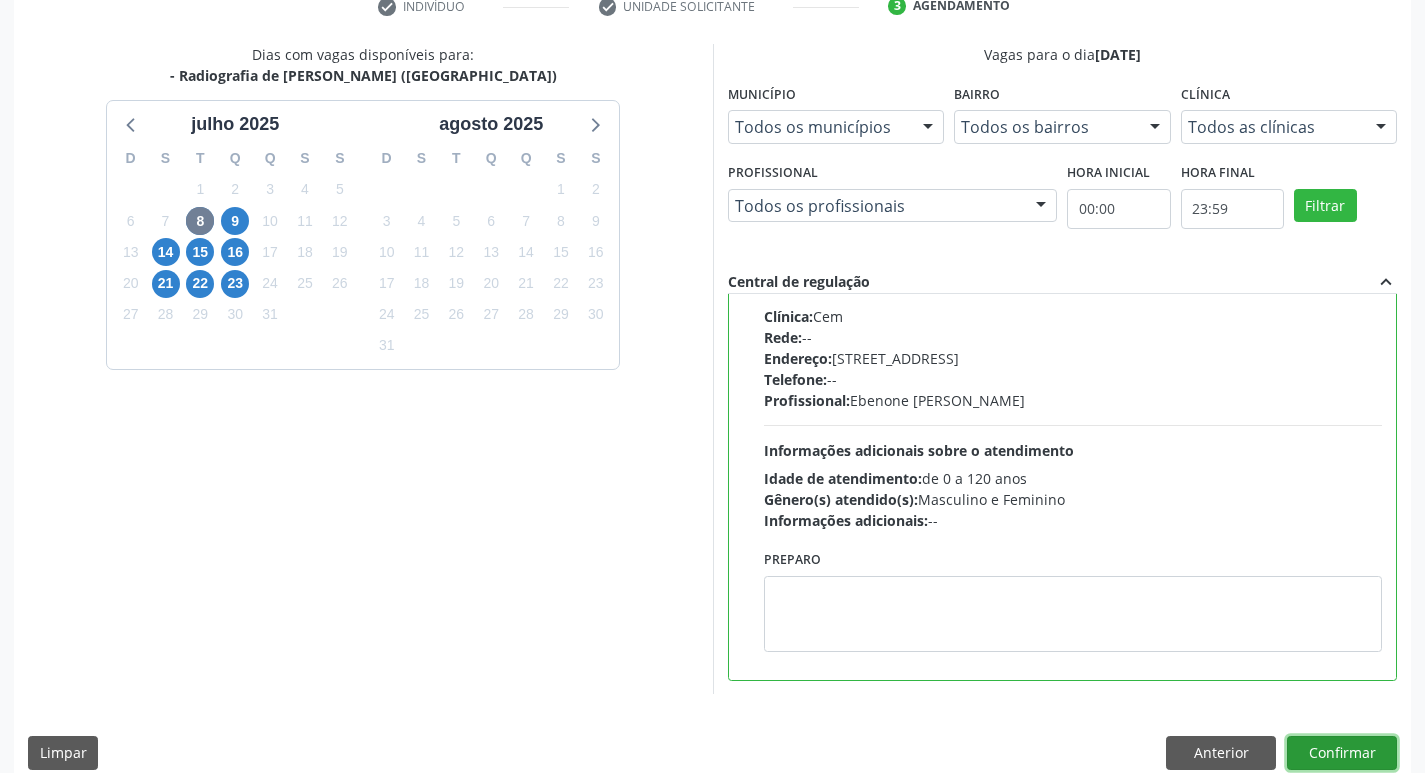 click on "Confirmar" at bounding box center (1342, 753) 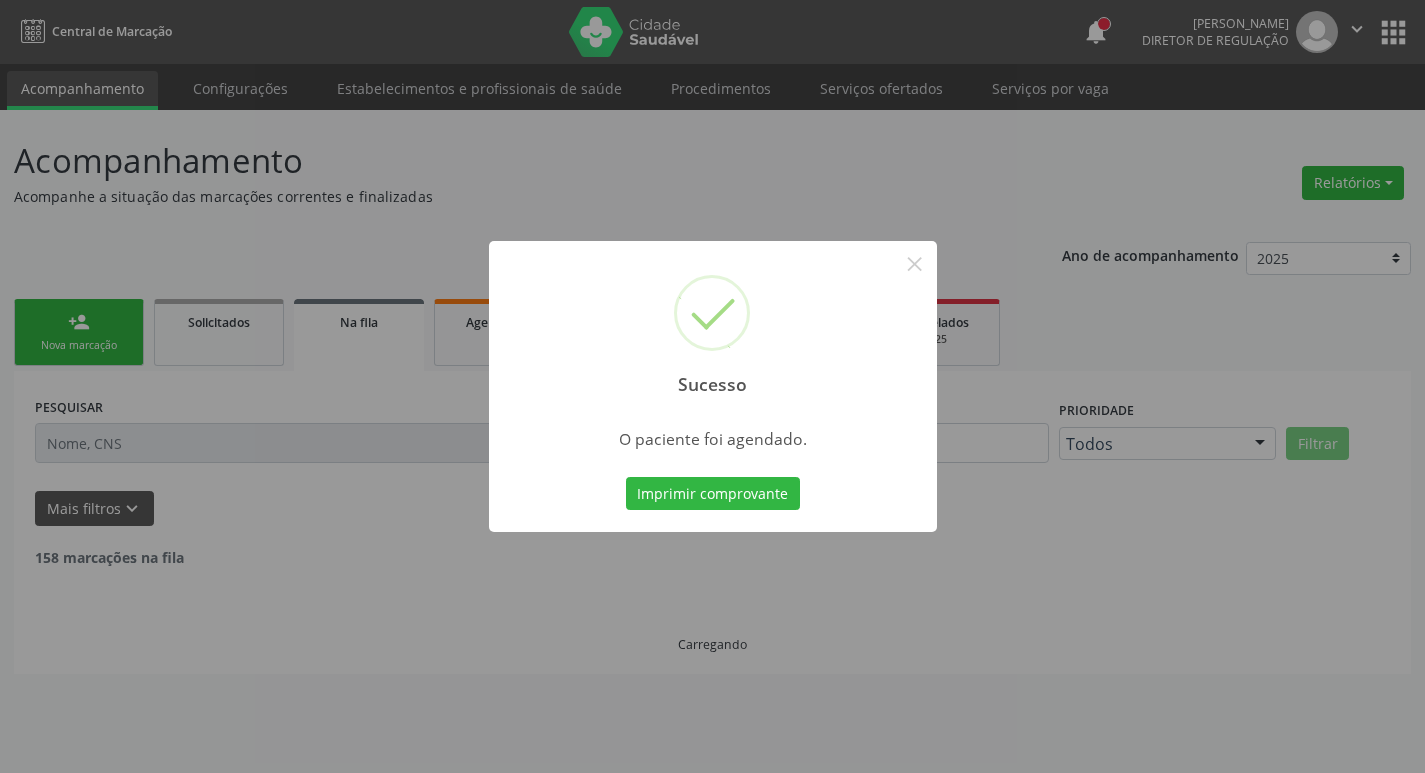 scroll, scrollTop: 0, scrollLeft: 0, axis: both 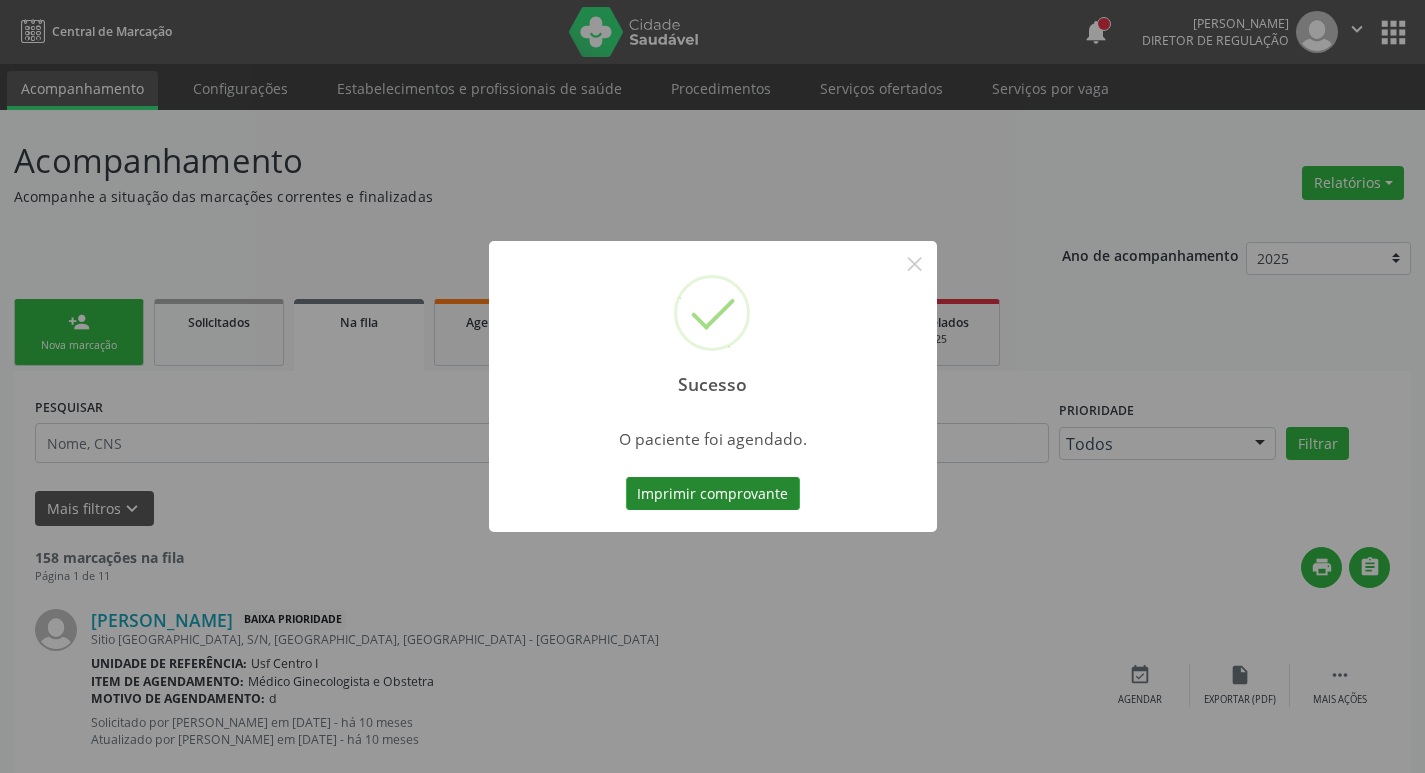 click on "Imprimir comprovante" at bounding box center (713, 494) 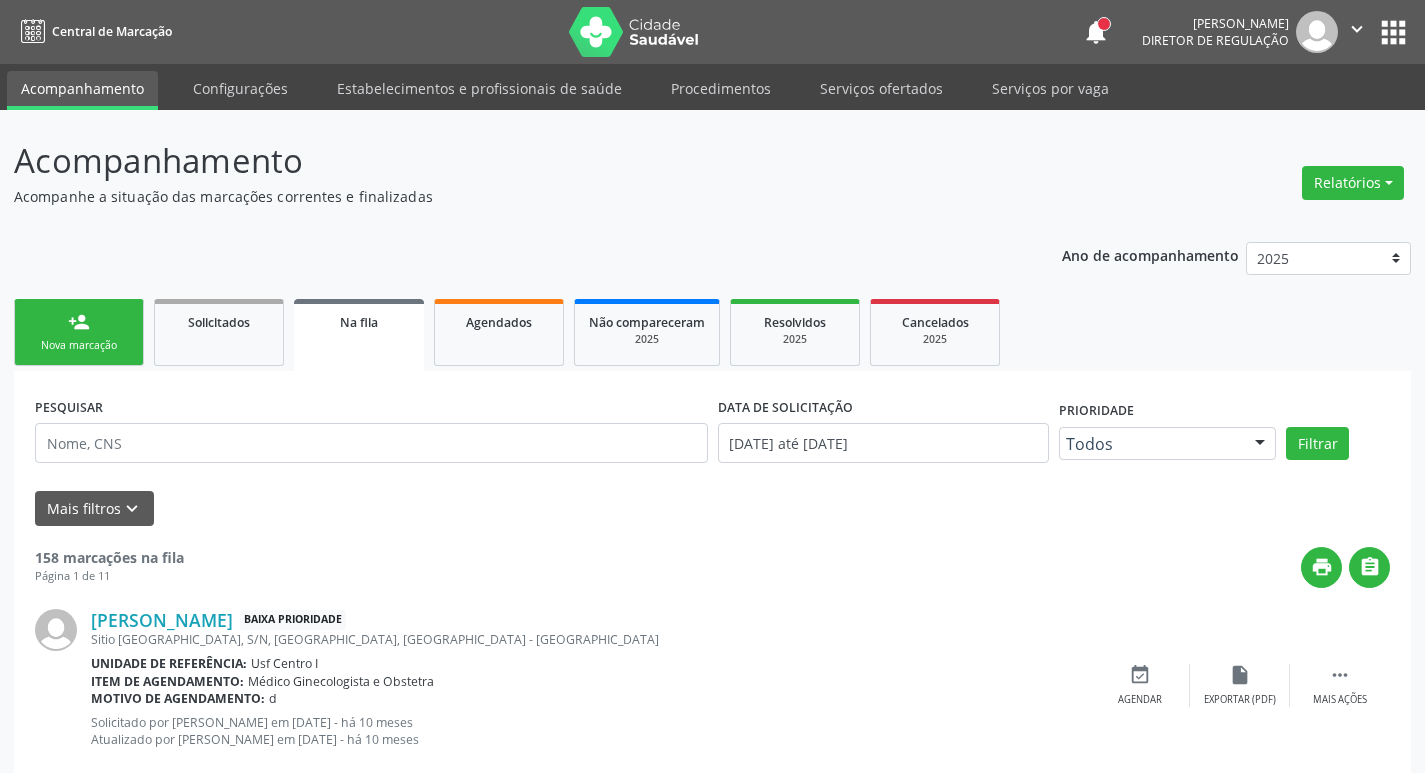 click on "person_add
Nova marcação" at bounding box center [79, 332] 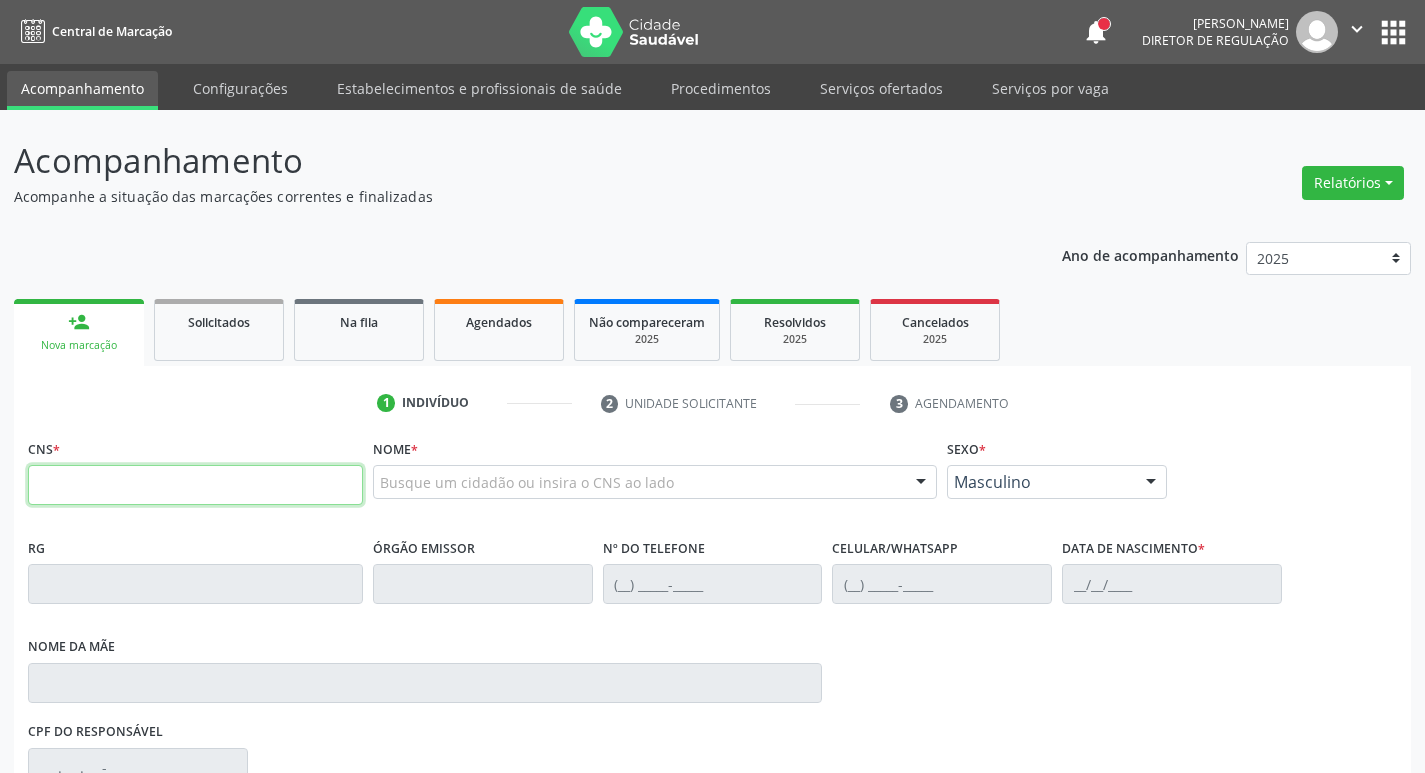 click at bounding box center [195, 485] 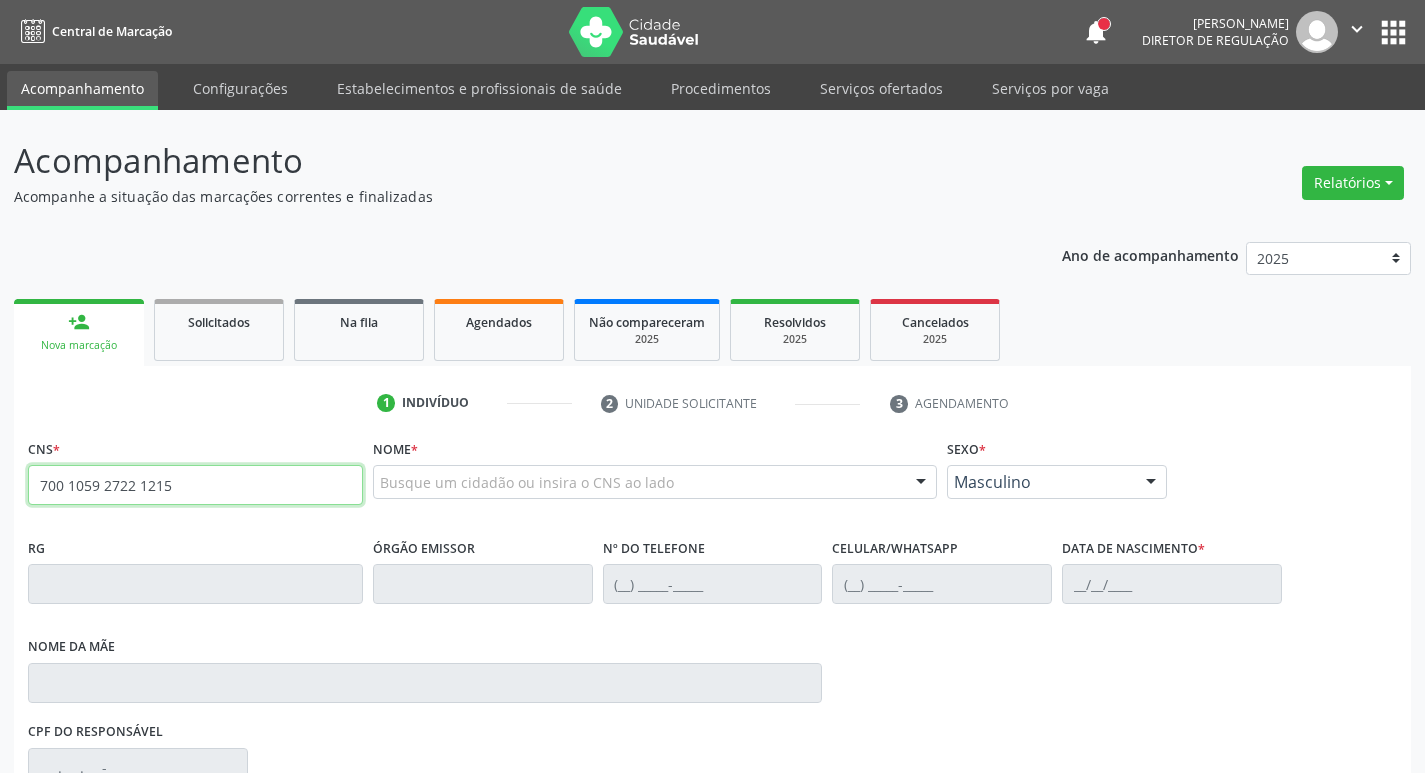 type on "700 1059 2722 1215" 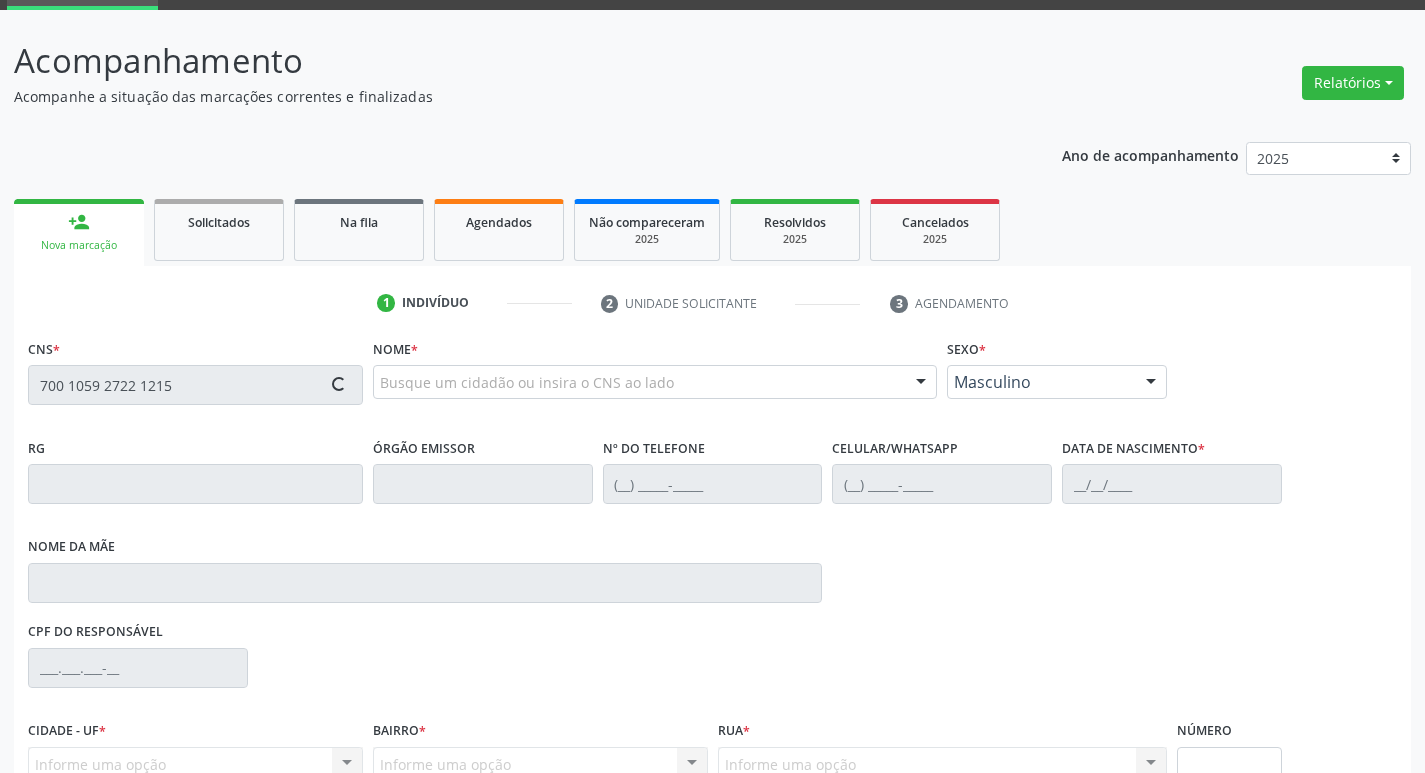 scroll, scrollTop: 200, scrollLeft: 0, axis: vertical 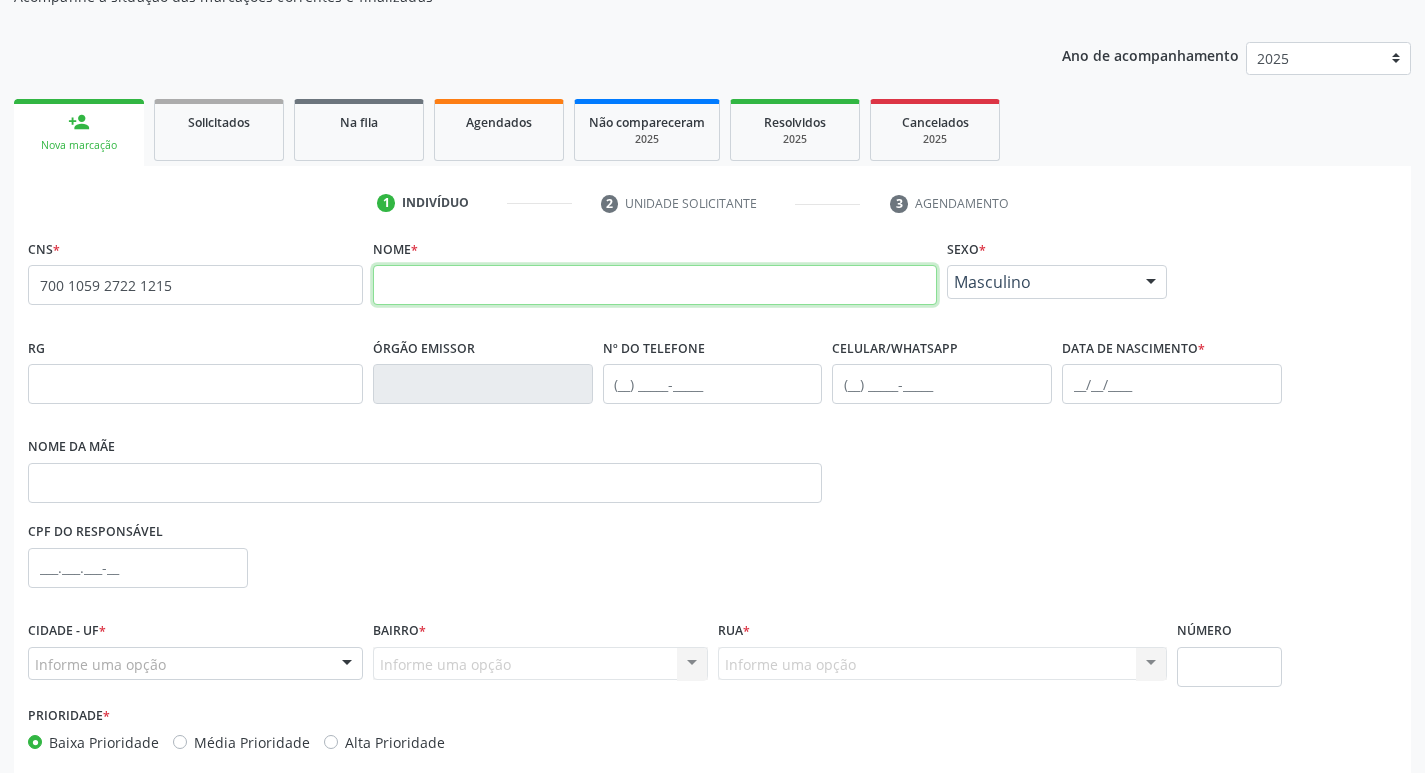 click at bounding box center [655, 285] 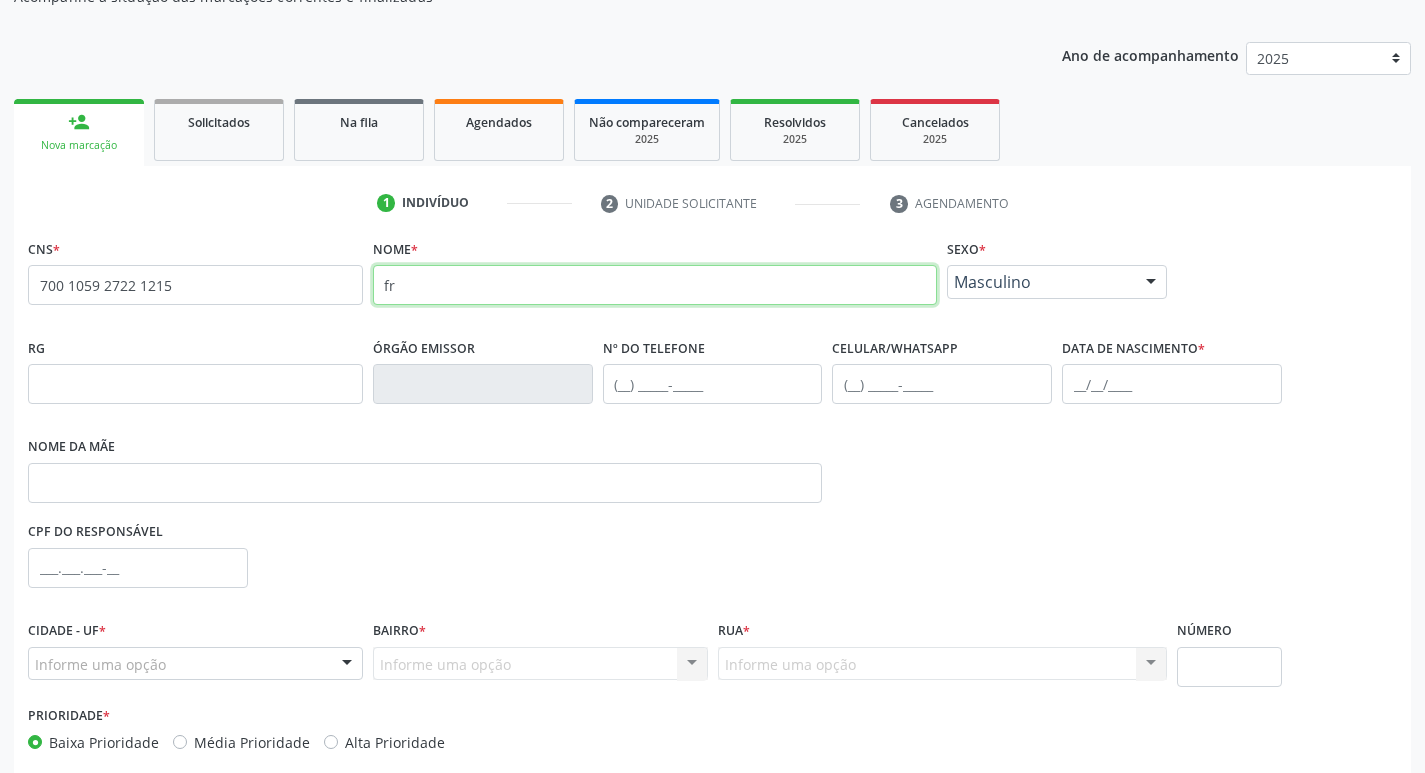 type on "f" 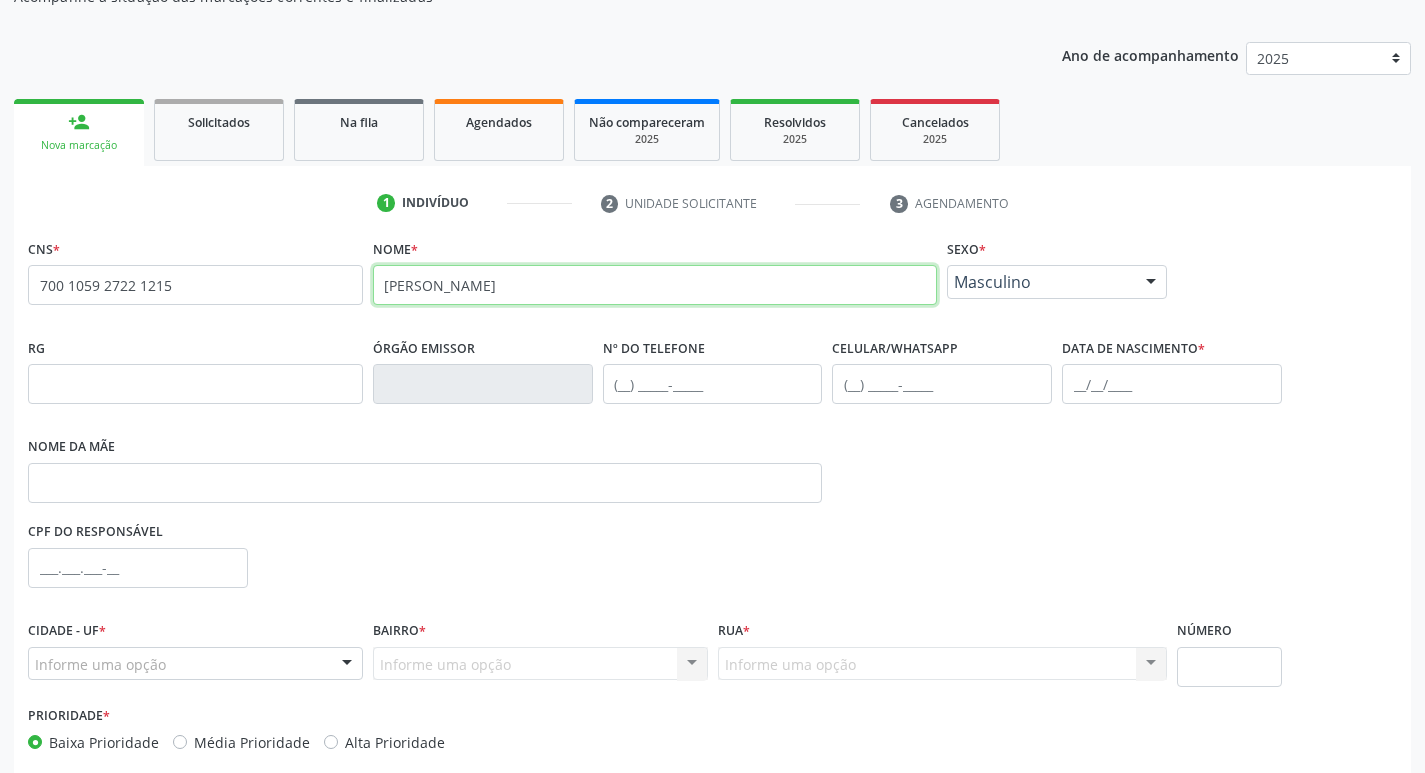 type on "FRANCINALDO DOS SANTOS SILVA" 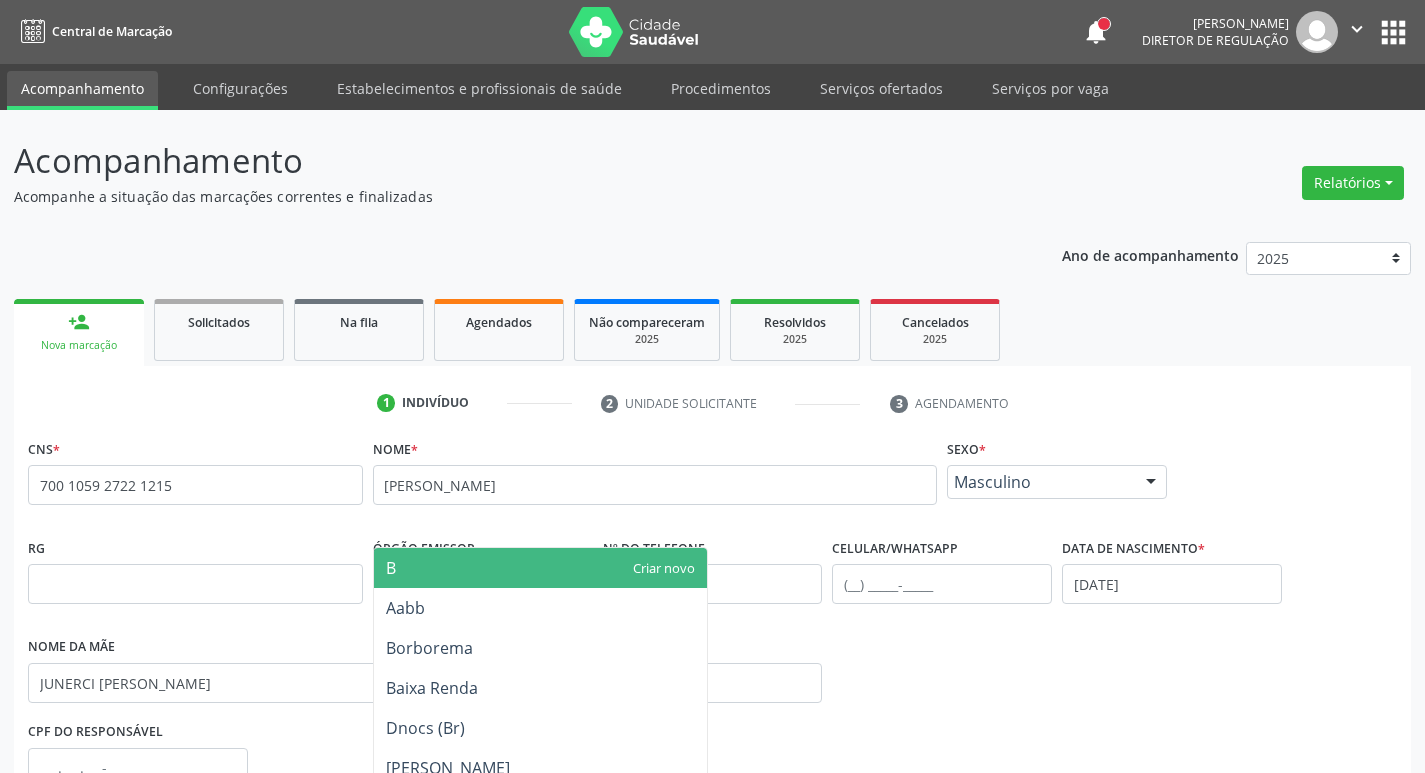 scroll, scrollTop: 200, scrollLeft: 0, axis: vertical 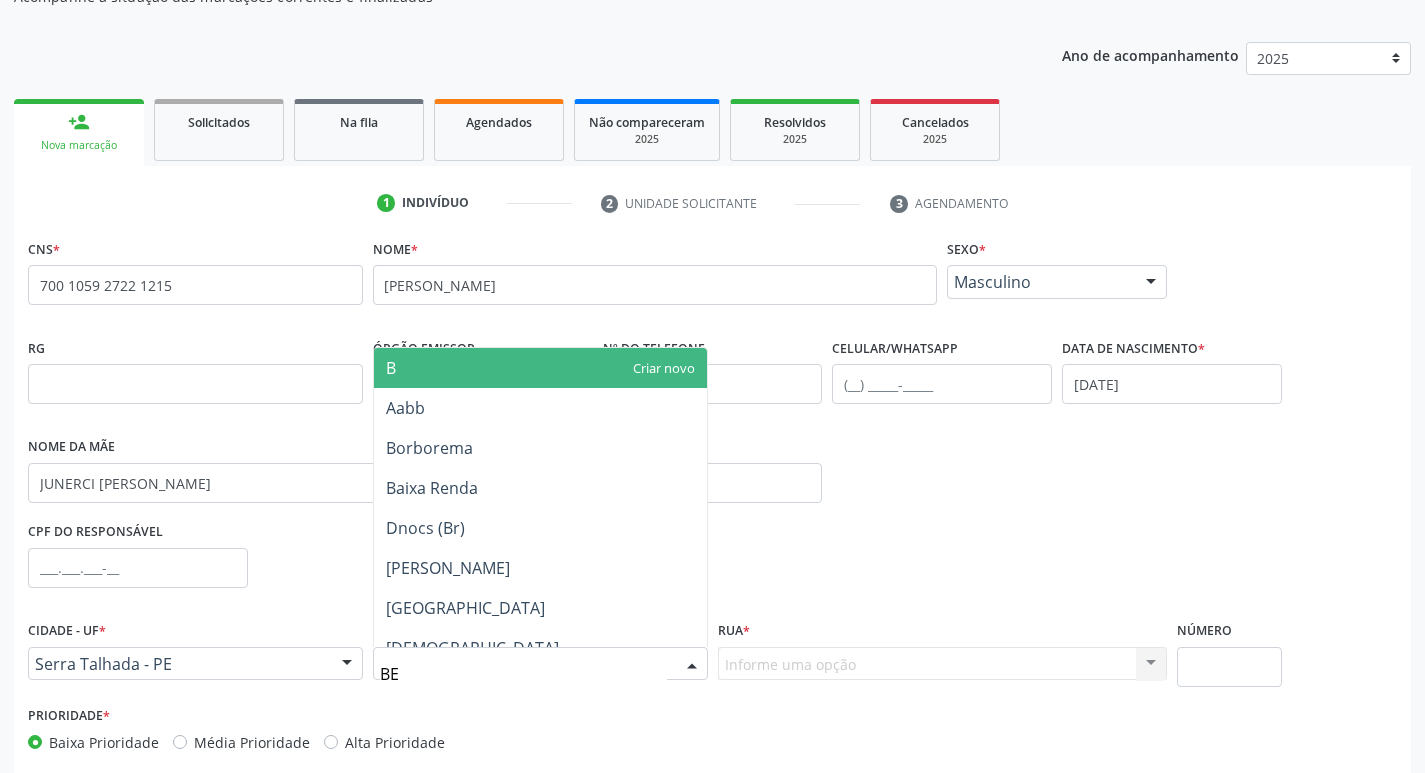 type on "BER" 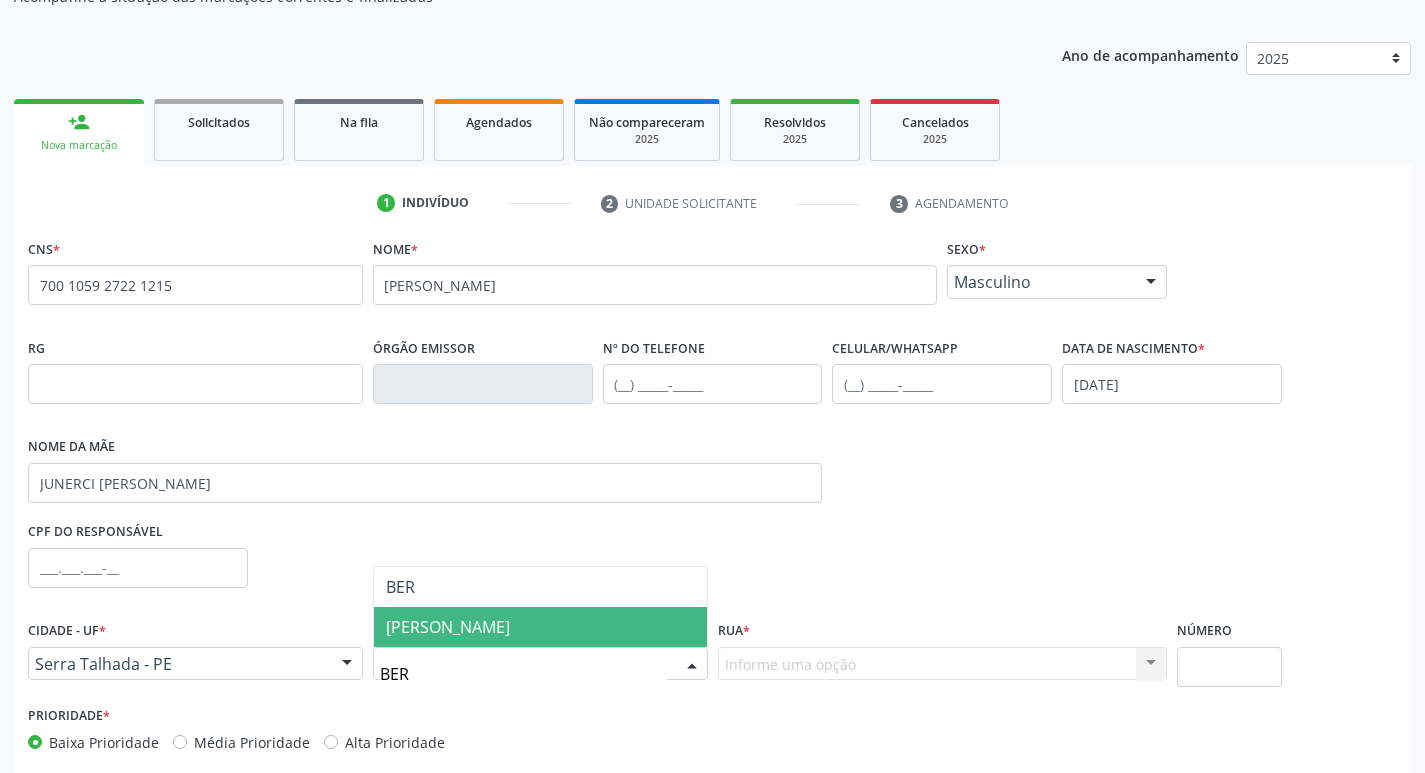 click on "[PERSON_NAME]" at bounding box center [540, 627] 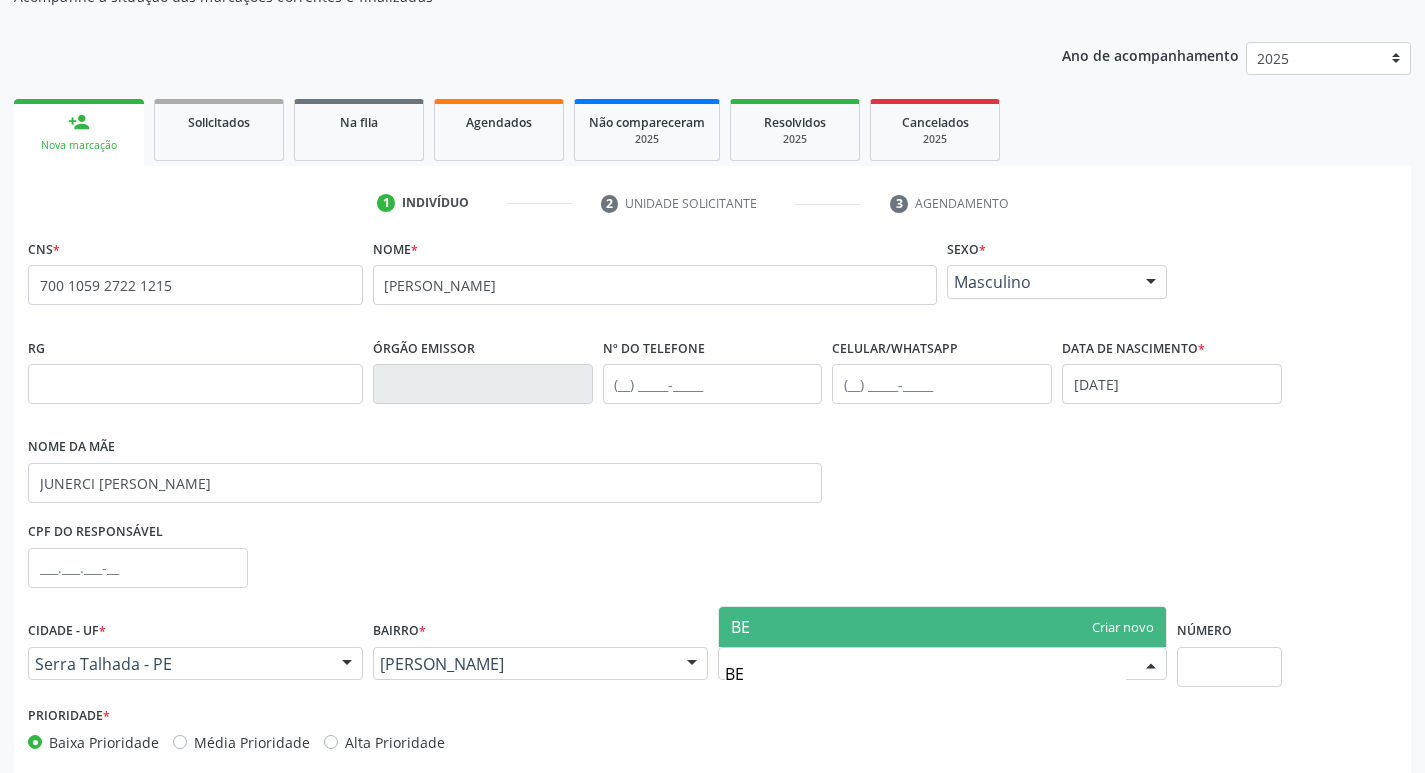 type on "B" 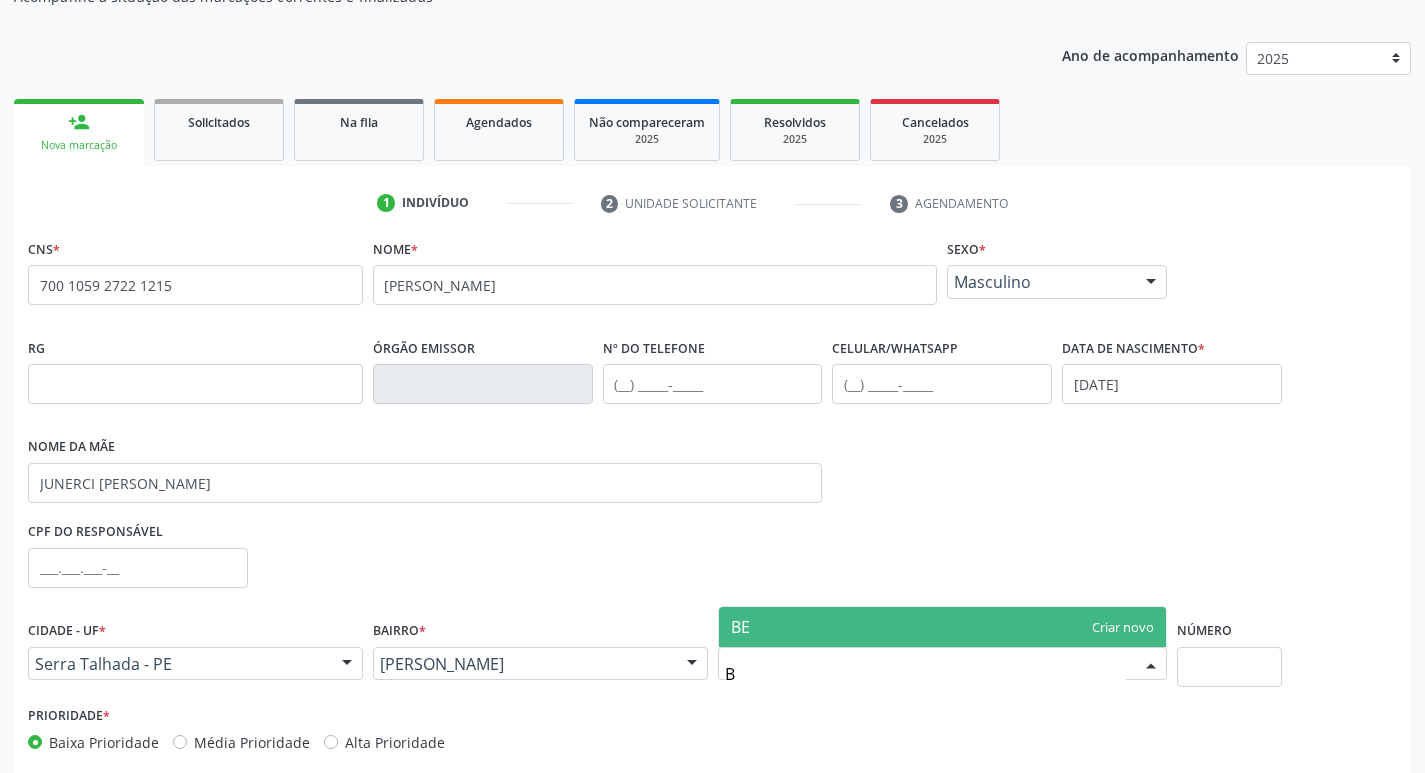 type 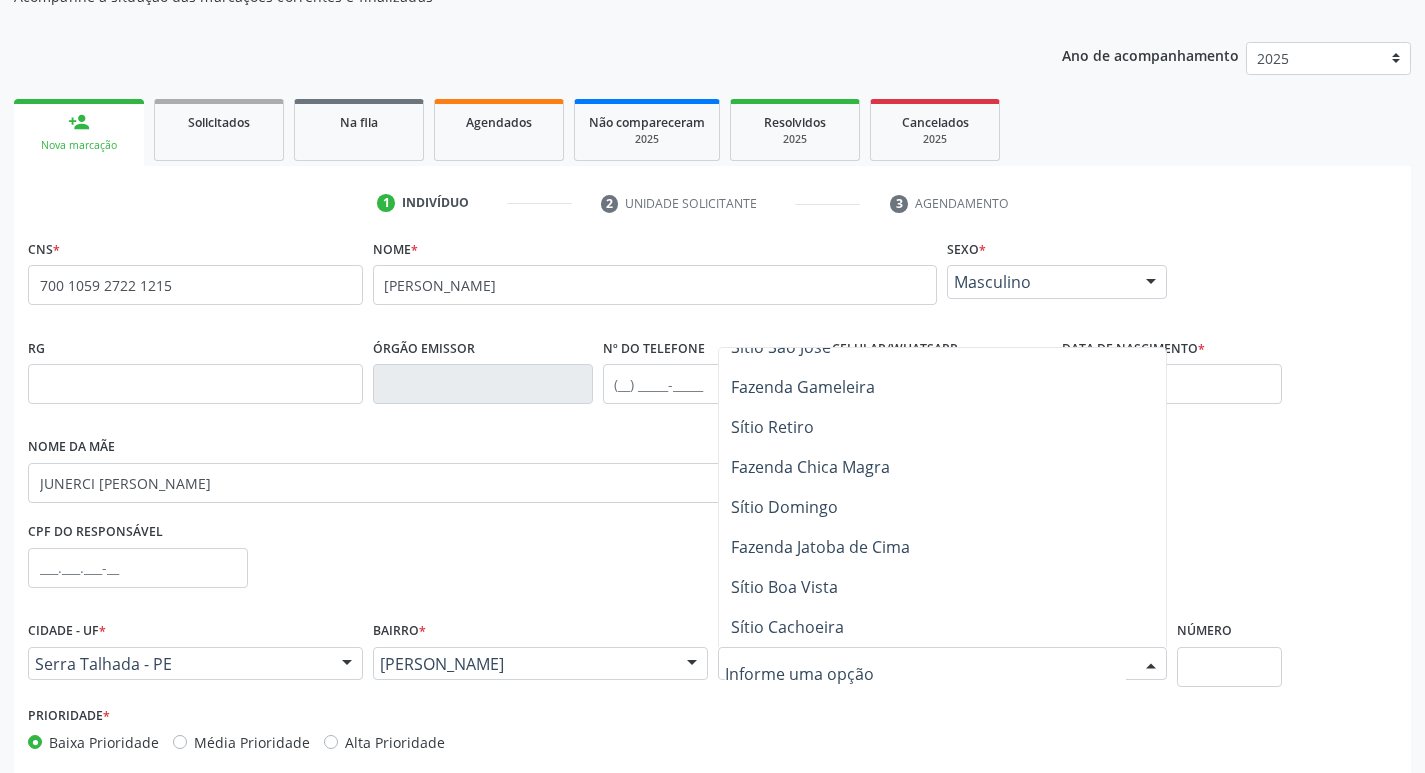 scroll, scrollTop: 1041, scrollLeft: 0, axis: vertical 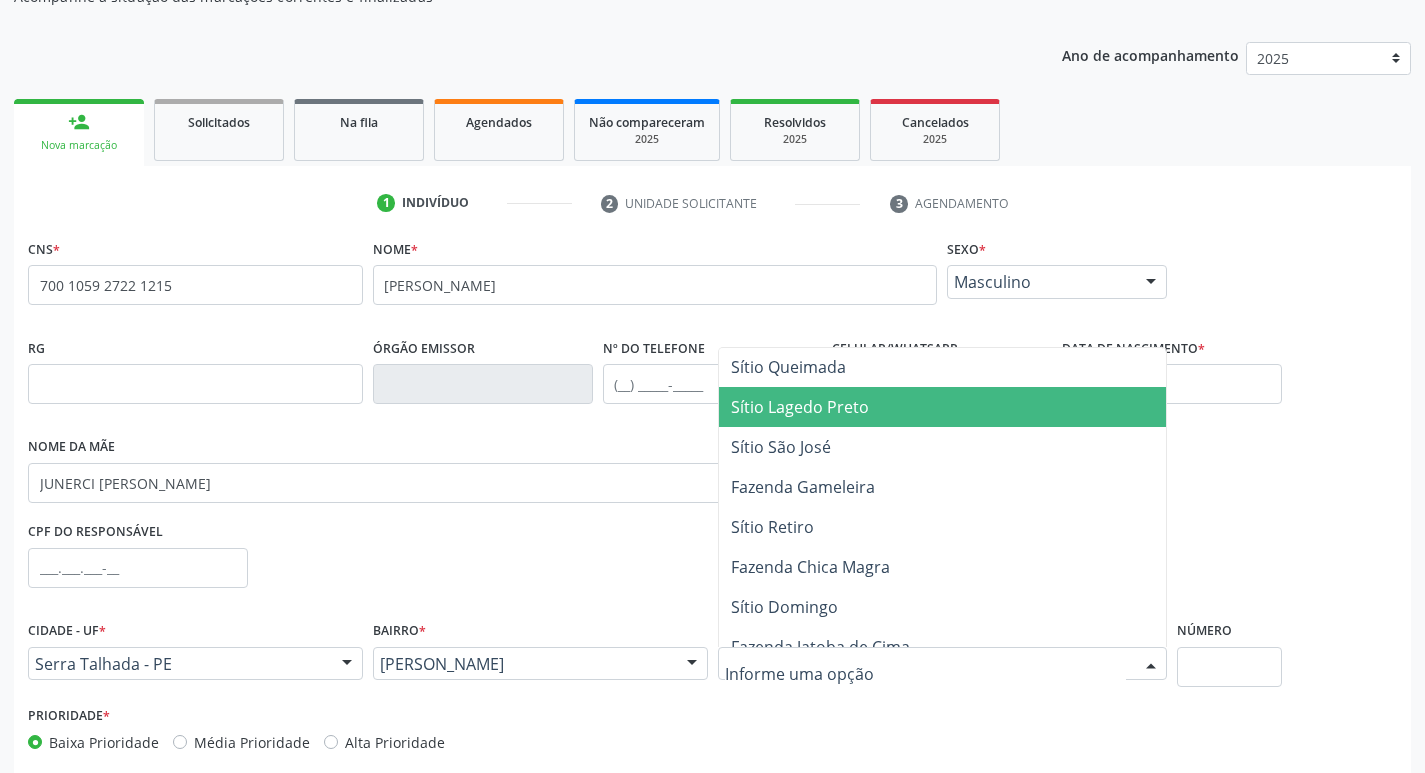 click on "Sítio Lagedo Preto" at bounding box center [943, 407] 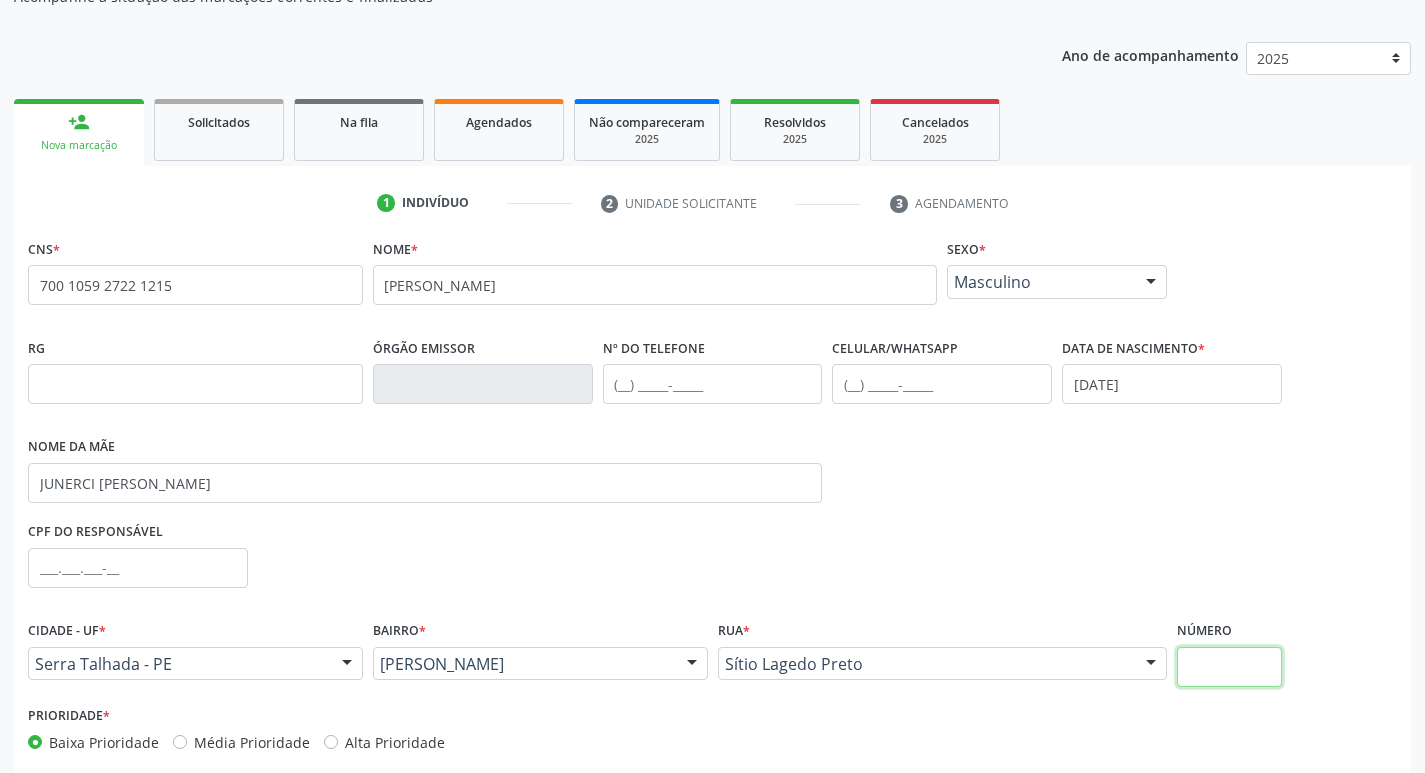 click at bounding box center [1229, 667] 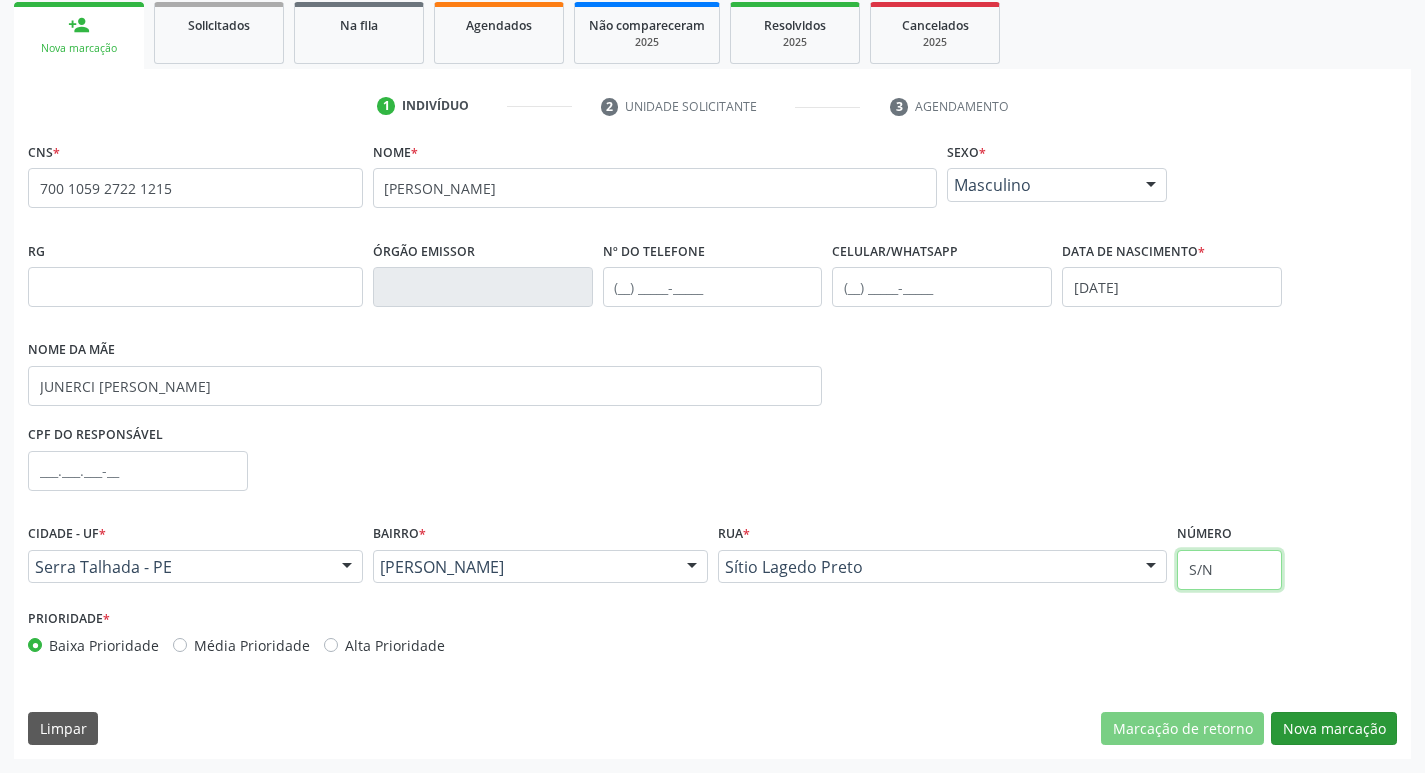 type on "S/N" 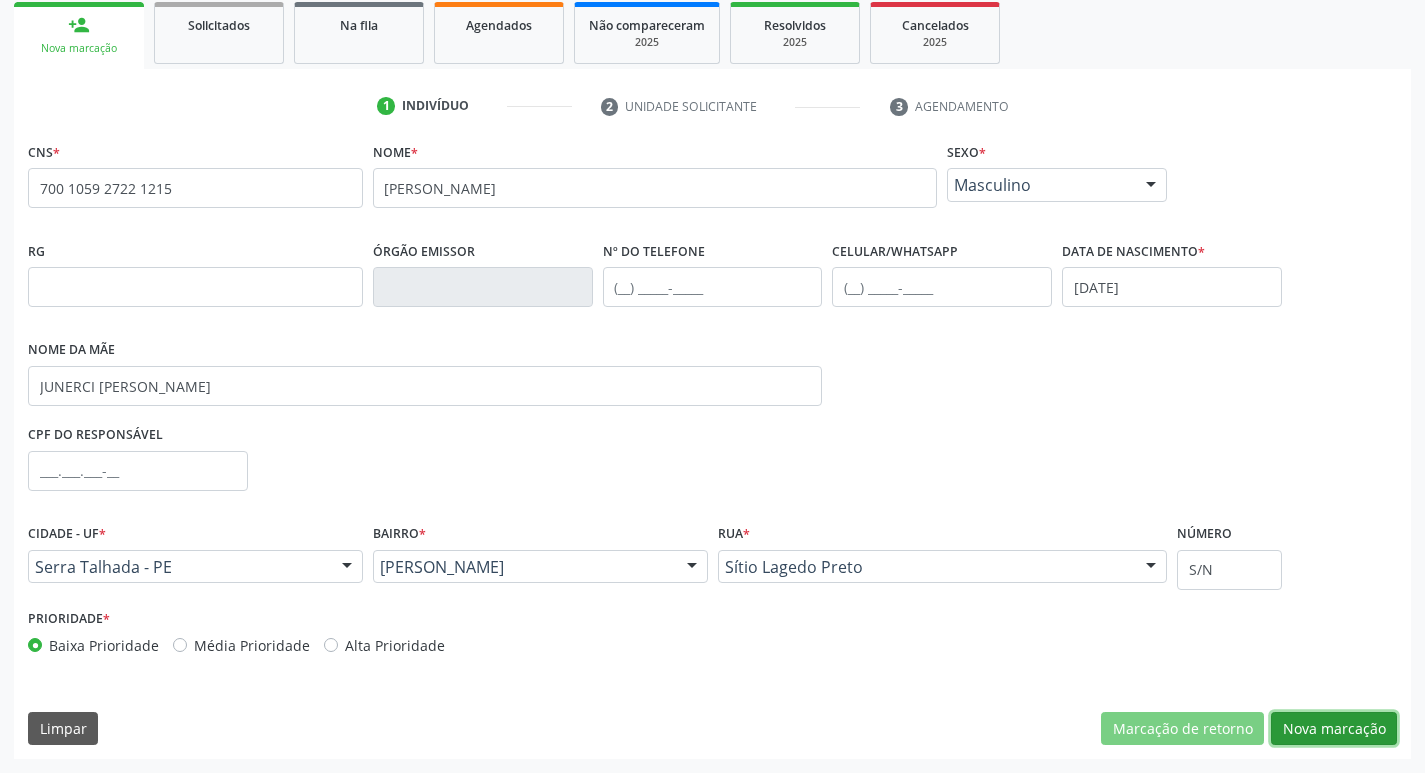 click on "Nova marcação" at bounding box center (1334, 729) 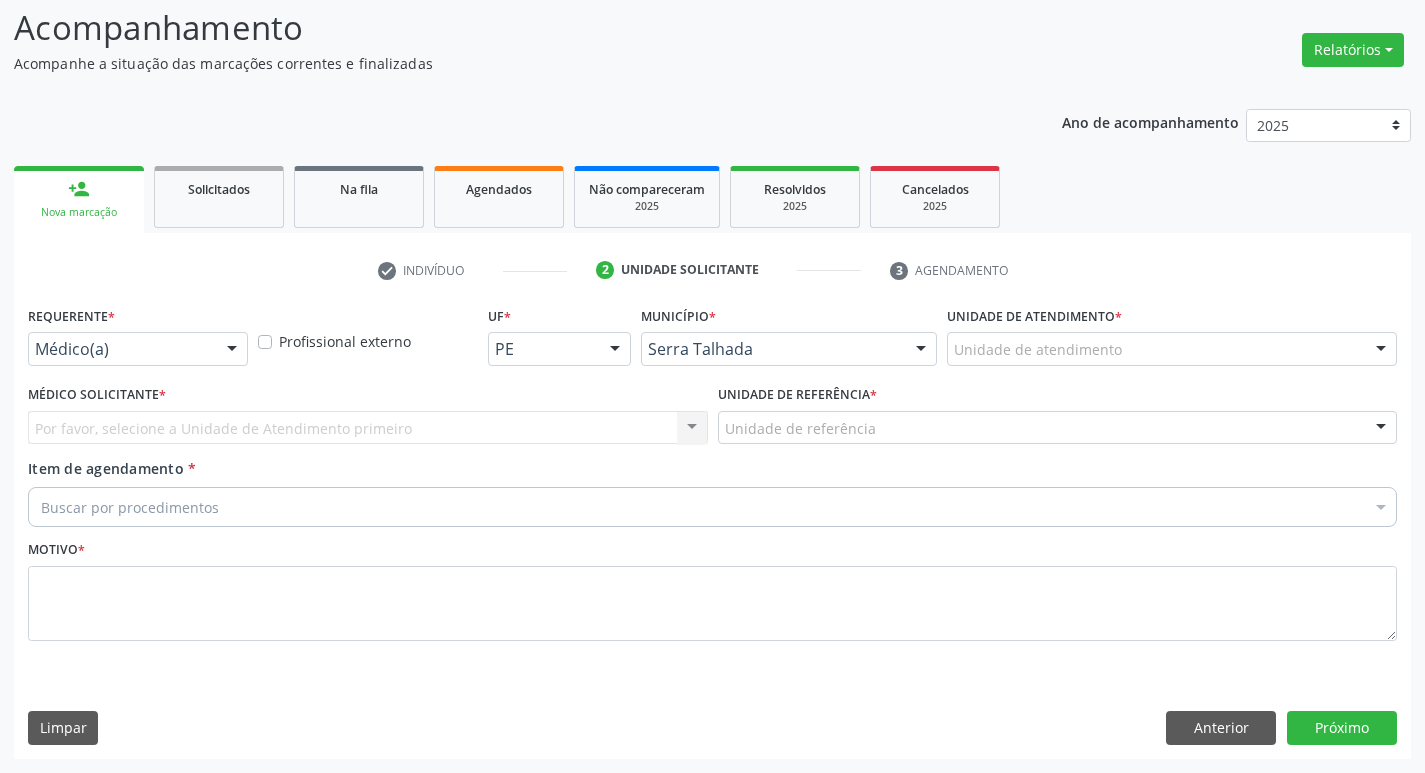 scroll, scrollTop: 133, scrollLeft: 0, axis: vertical 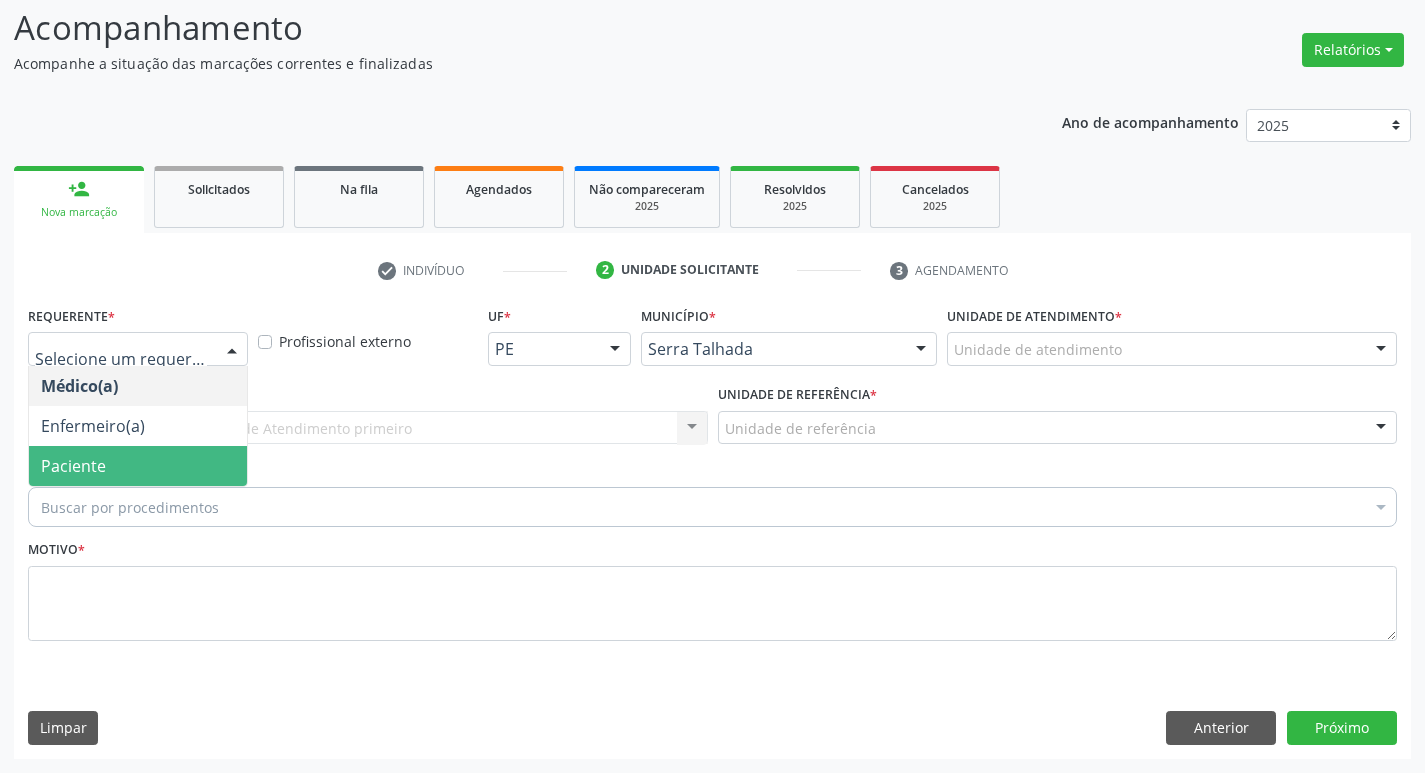 click on "Paciente" at bounding box center [138, 466] 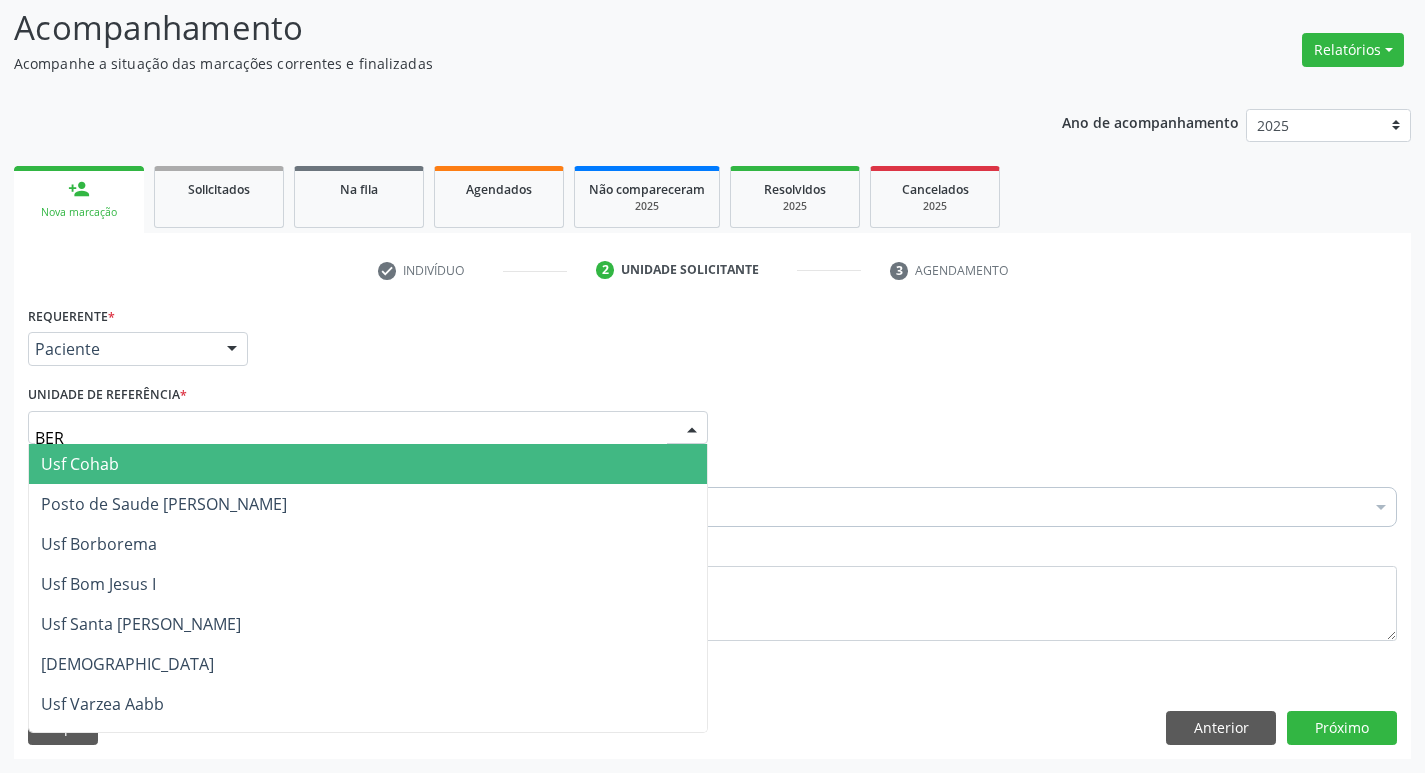 type on "BERN" 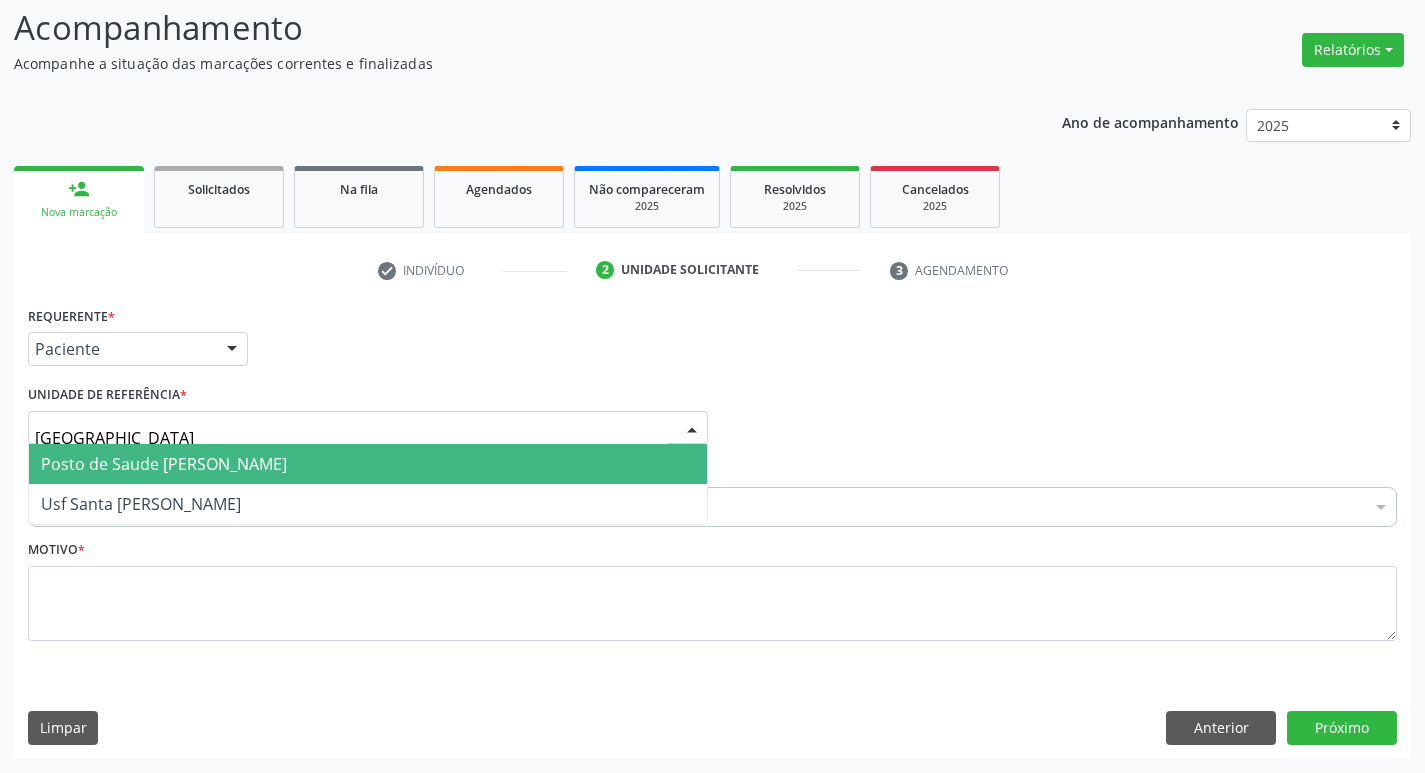 click on "Posto de Saude [PERSON_NAME]" at bounding box center (368, 464) 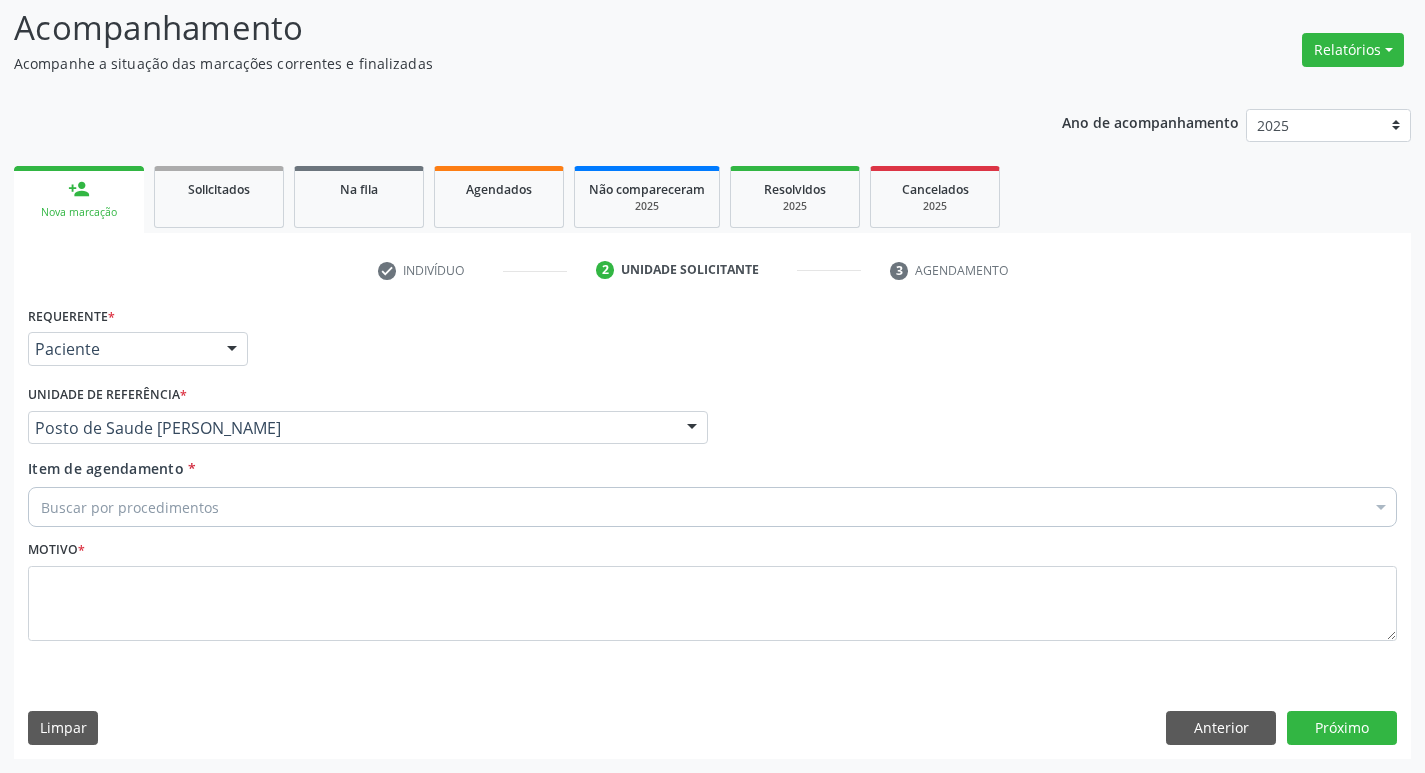 click on "Buscar por procedimentos" at bounding box center (712, 507) 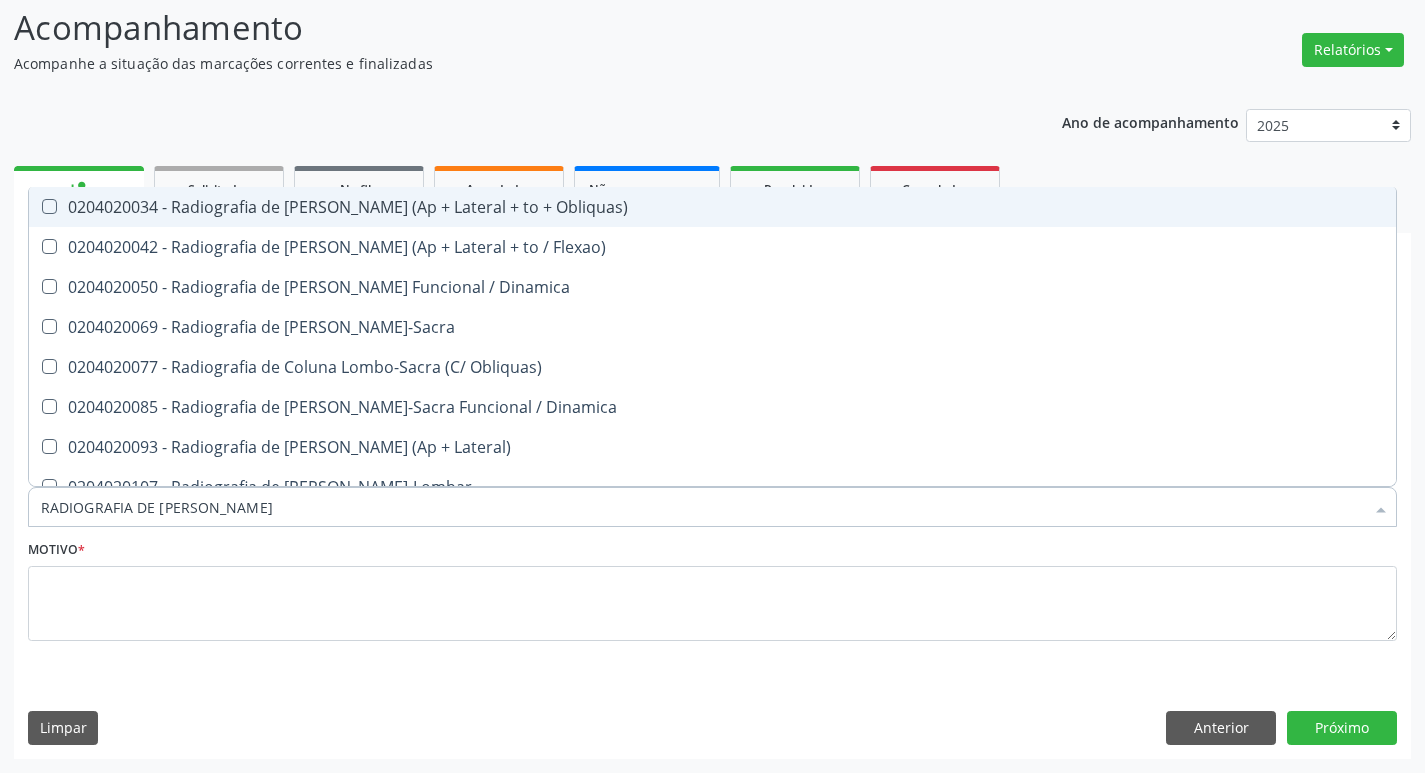 type on "RADIOGRAFIA DE COXA" 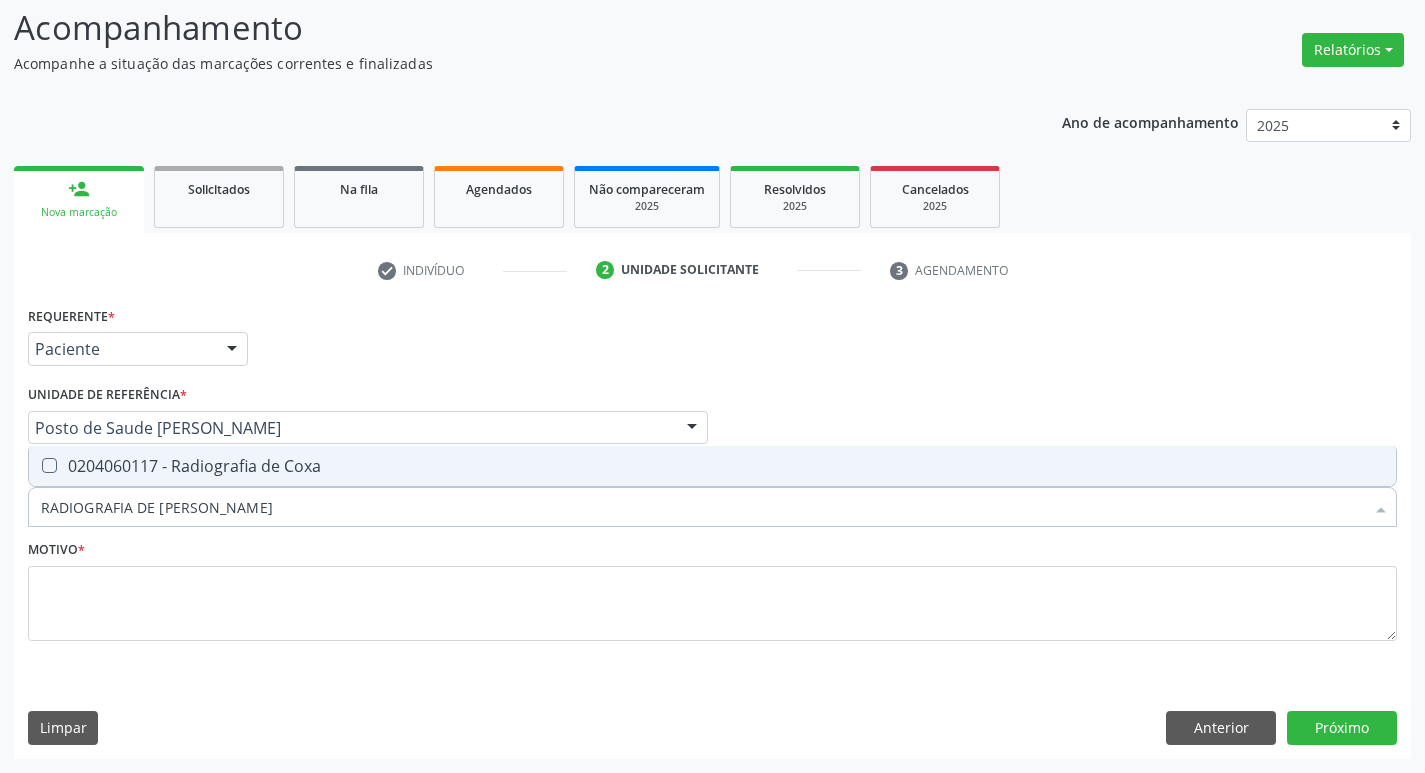 click on "0204060117 - Radiografia de Coxa" at bounding box center [712, 466] 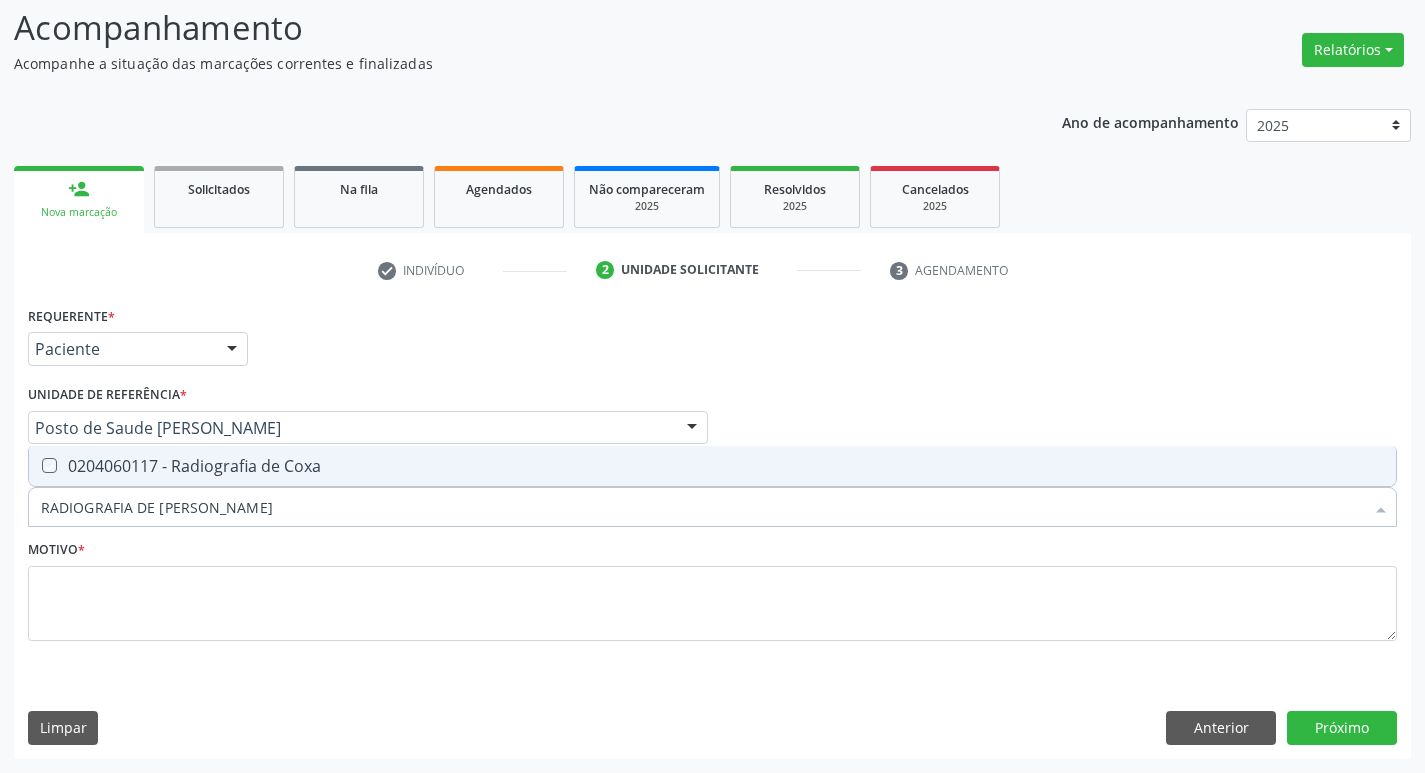 checkbox on "true" 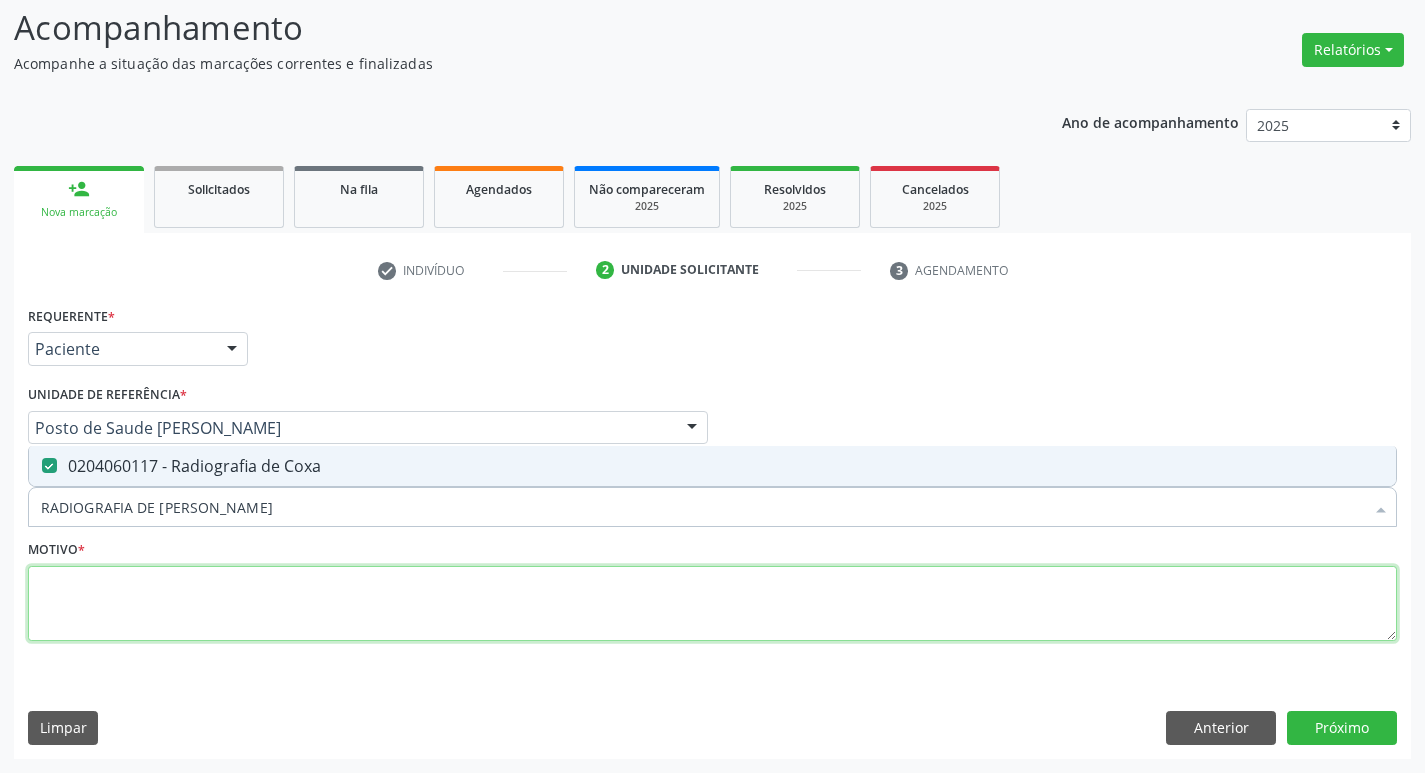 click at bounding box center [712, 604] 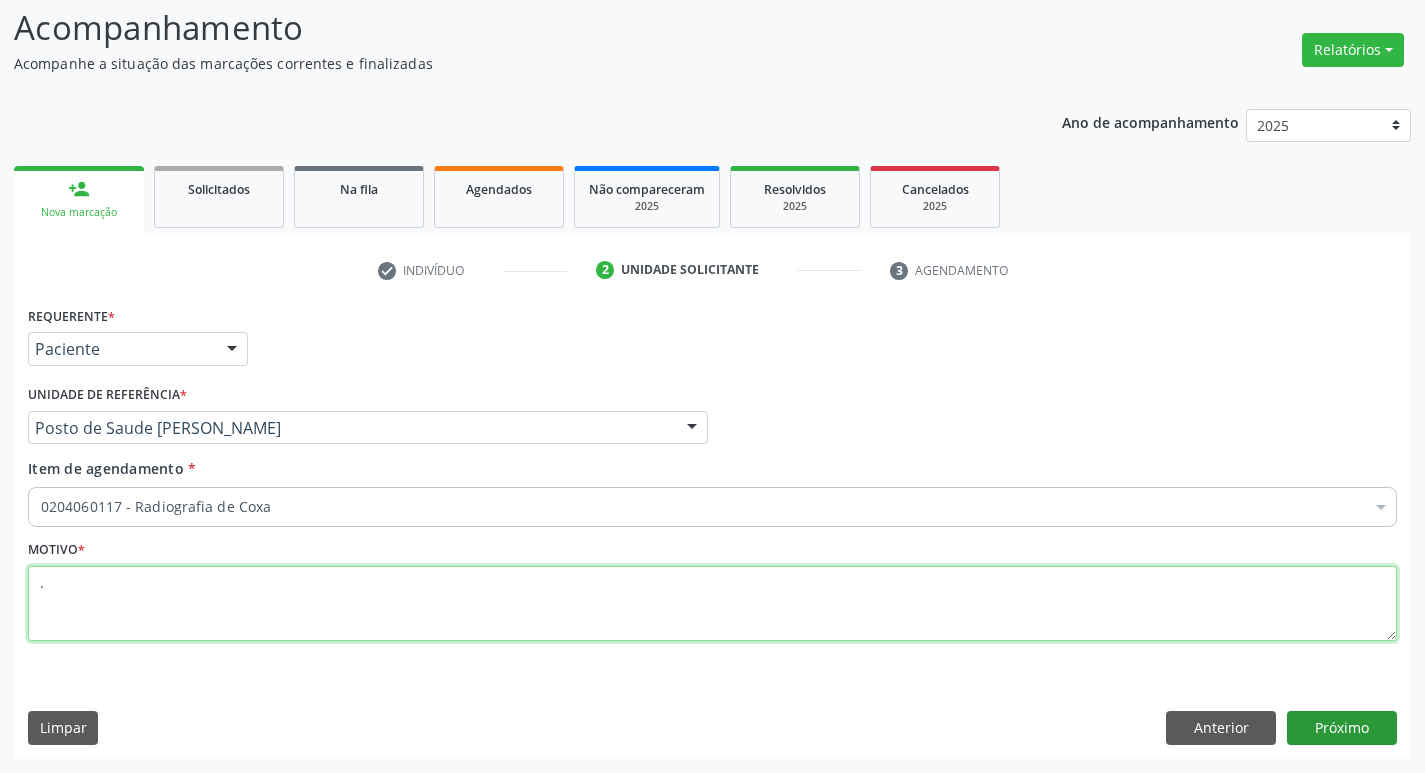 type on "." 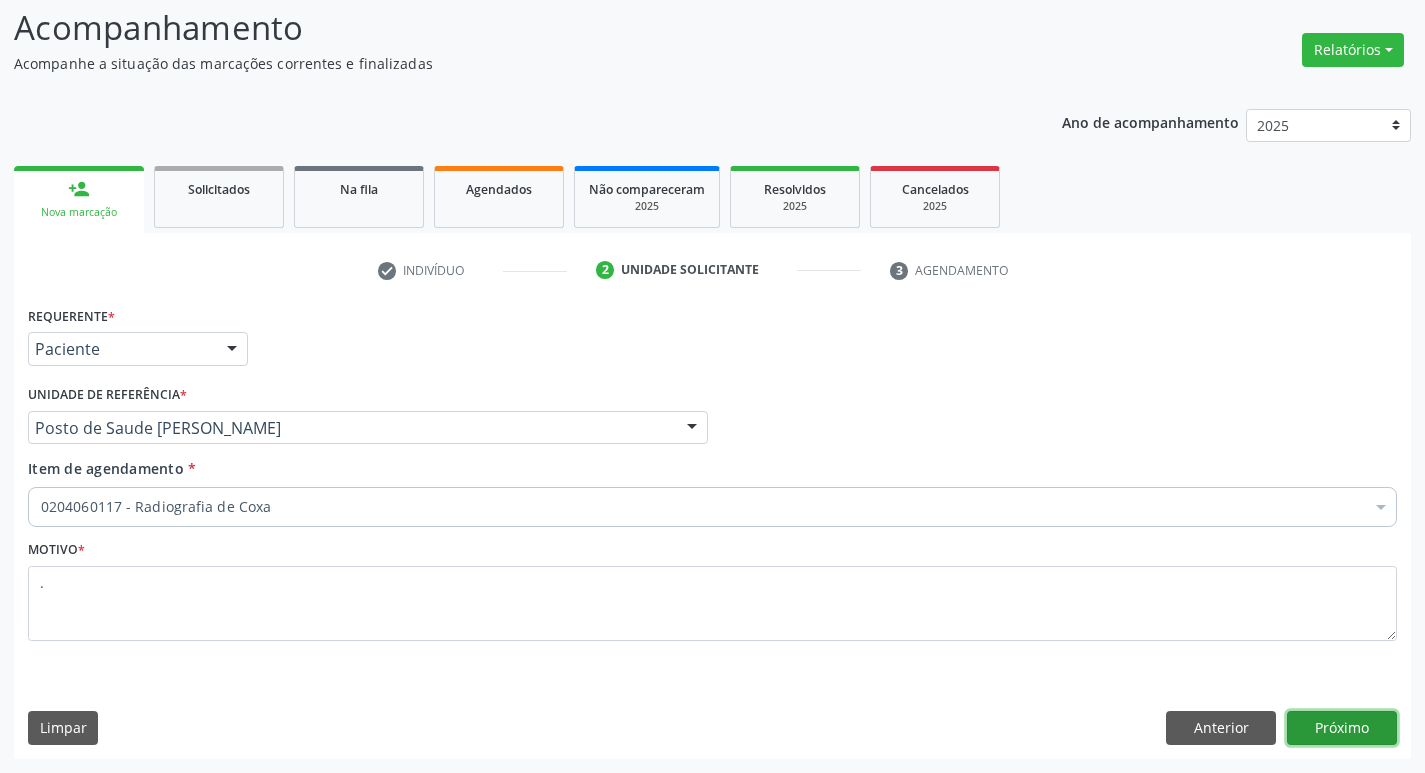 click on "Próximo" at bounding box center (1342, 728) 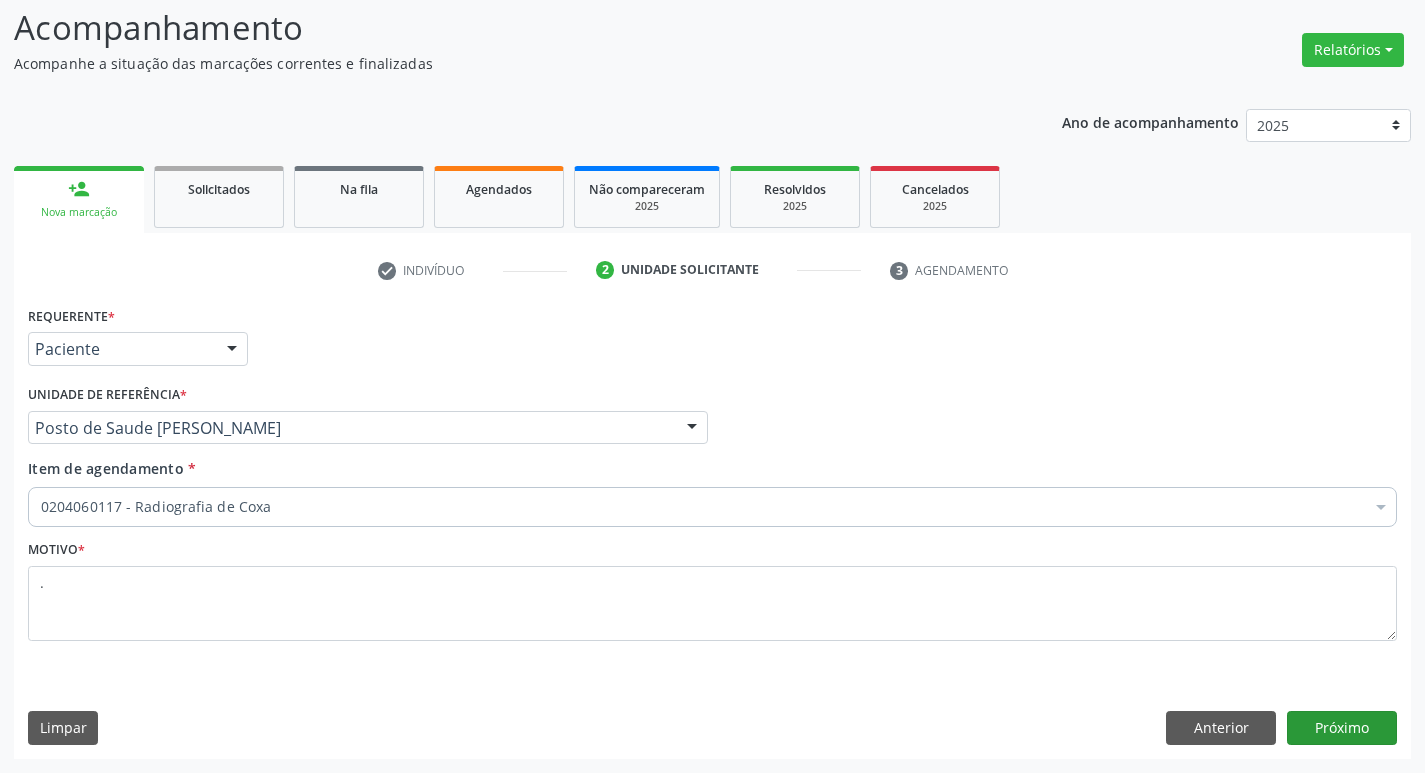 scroll, scrollTop: 97, scrollLeft: 0, axis: vertical 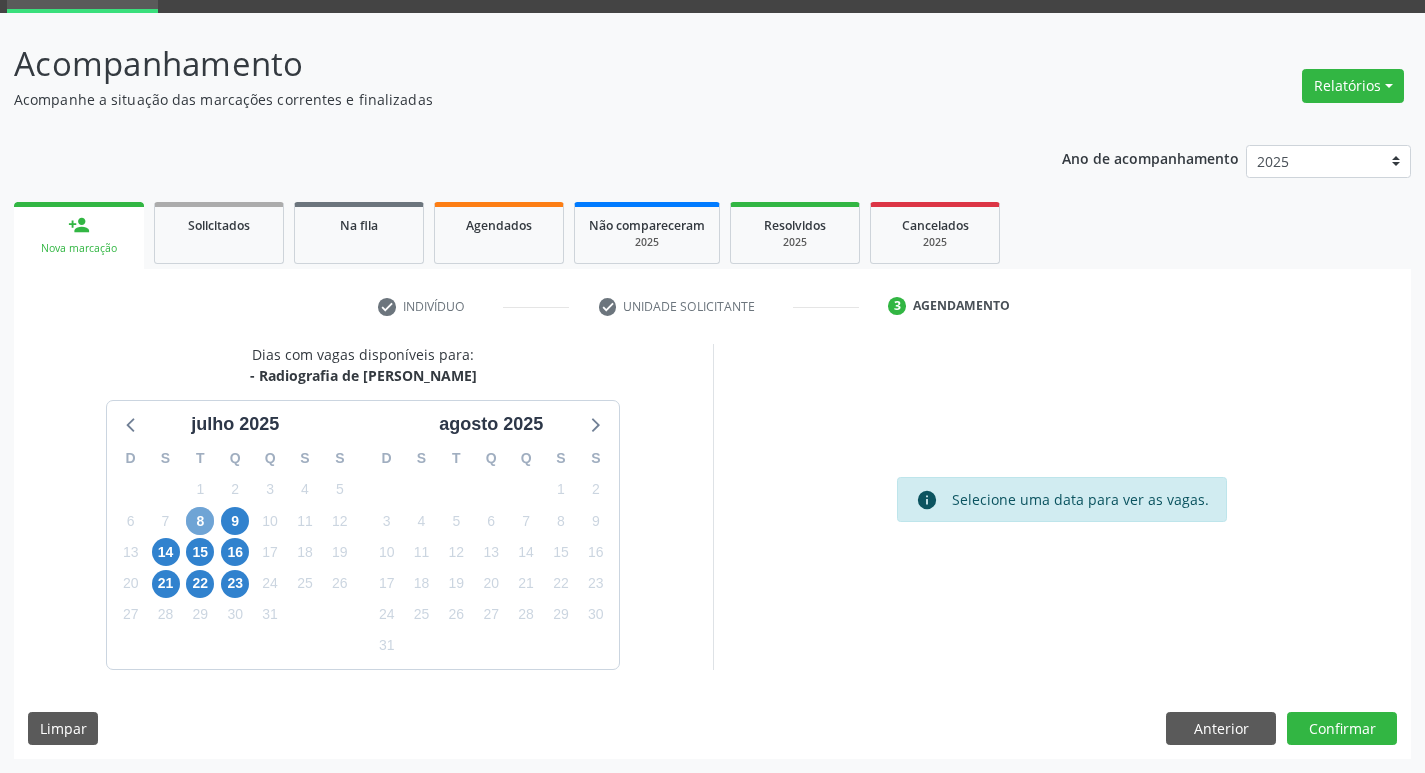 click on "8" at bounding box center (200, 521) 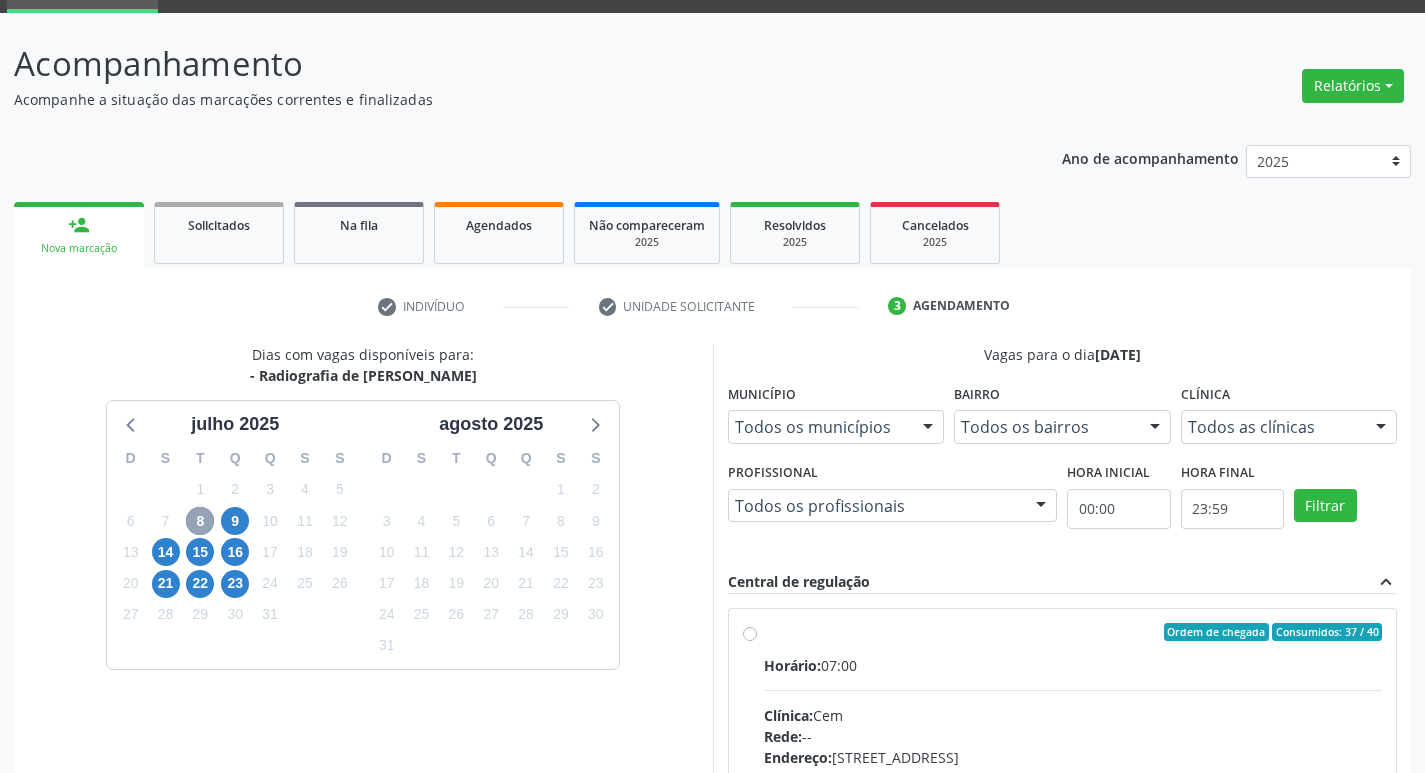 scroll, scrollTop: 197, scrollLeft: 0, axis: vertical 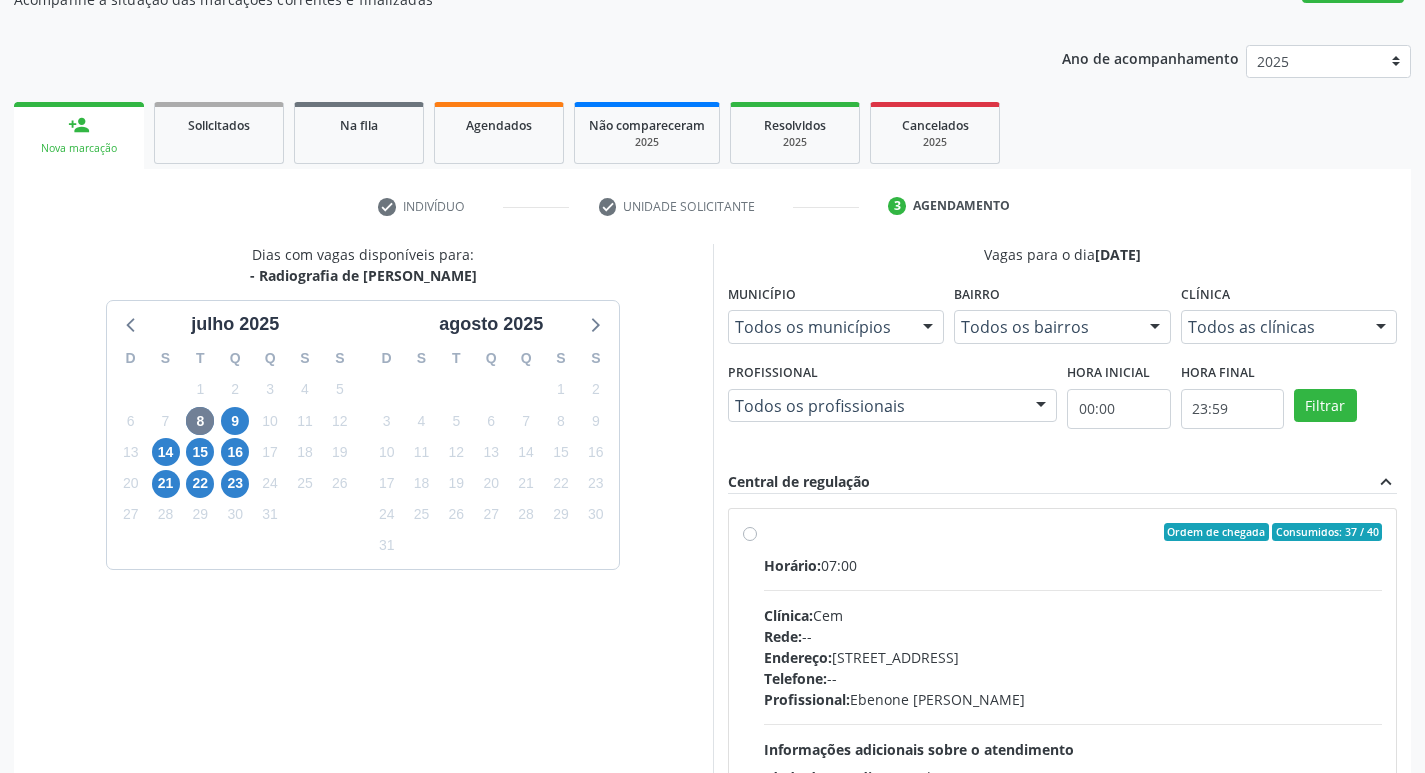 click on "Ordem de chegada
Consumidos: 37 / 40
Horário:   07:00
Clínica:  Cem
Rede:
--
Endereço:   Casa, nº 393, Nossa Senhora da Pen, Serra Talhada - PE
Telefone:   --
Profissional:
Ebenone Antonio da Silva
Informações adicionais sobre o atendimento
Idade de atendimento:
de 0 a 120 anos
Gênero(s) atendido(s):
Masculino e Feminino
Informações adicionais:
--" at bounding box center (1063, 676) 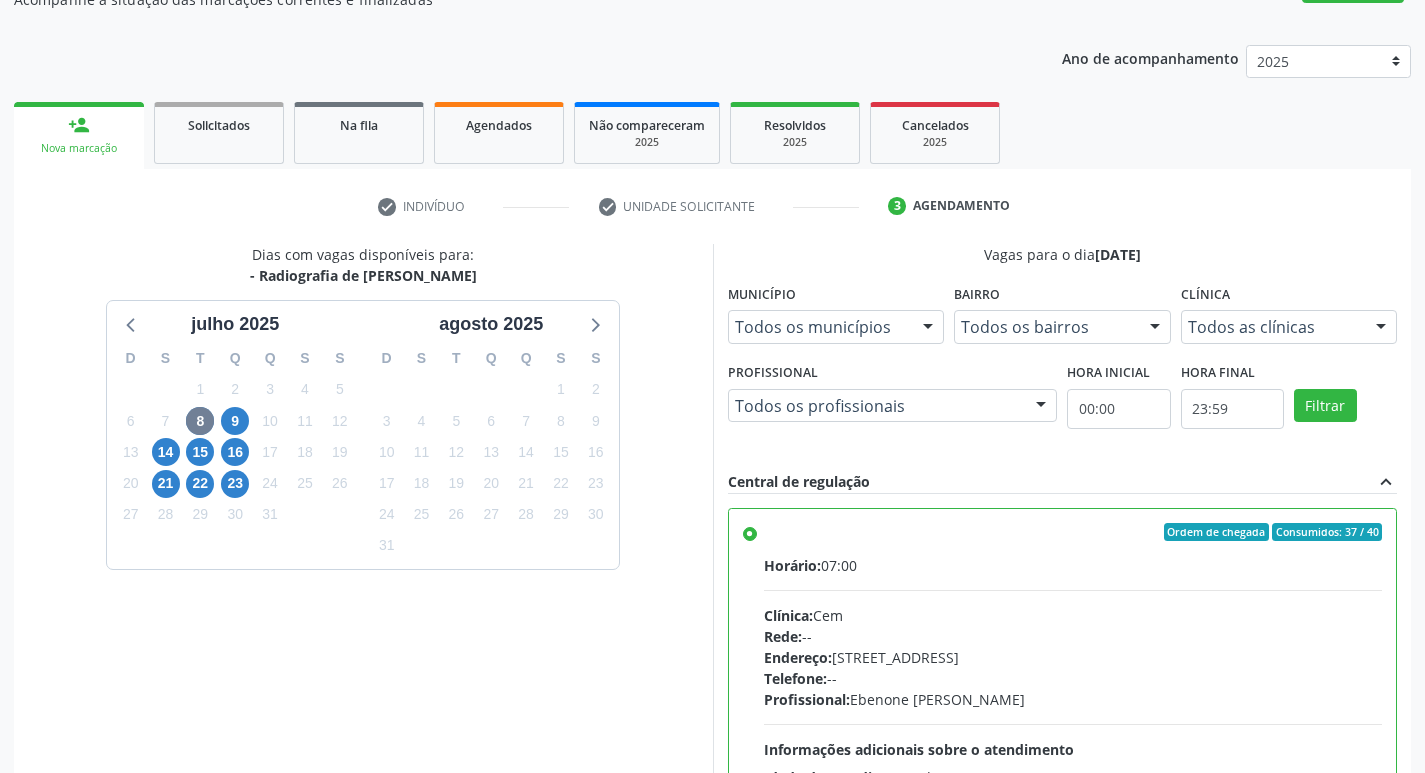 scroll, scrollTop: 422, scrollLeft: 0, axis: vertical 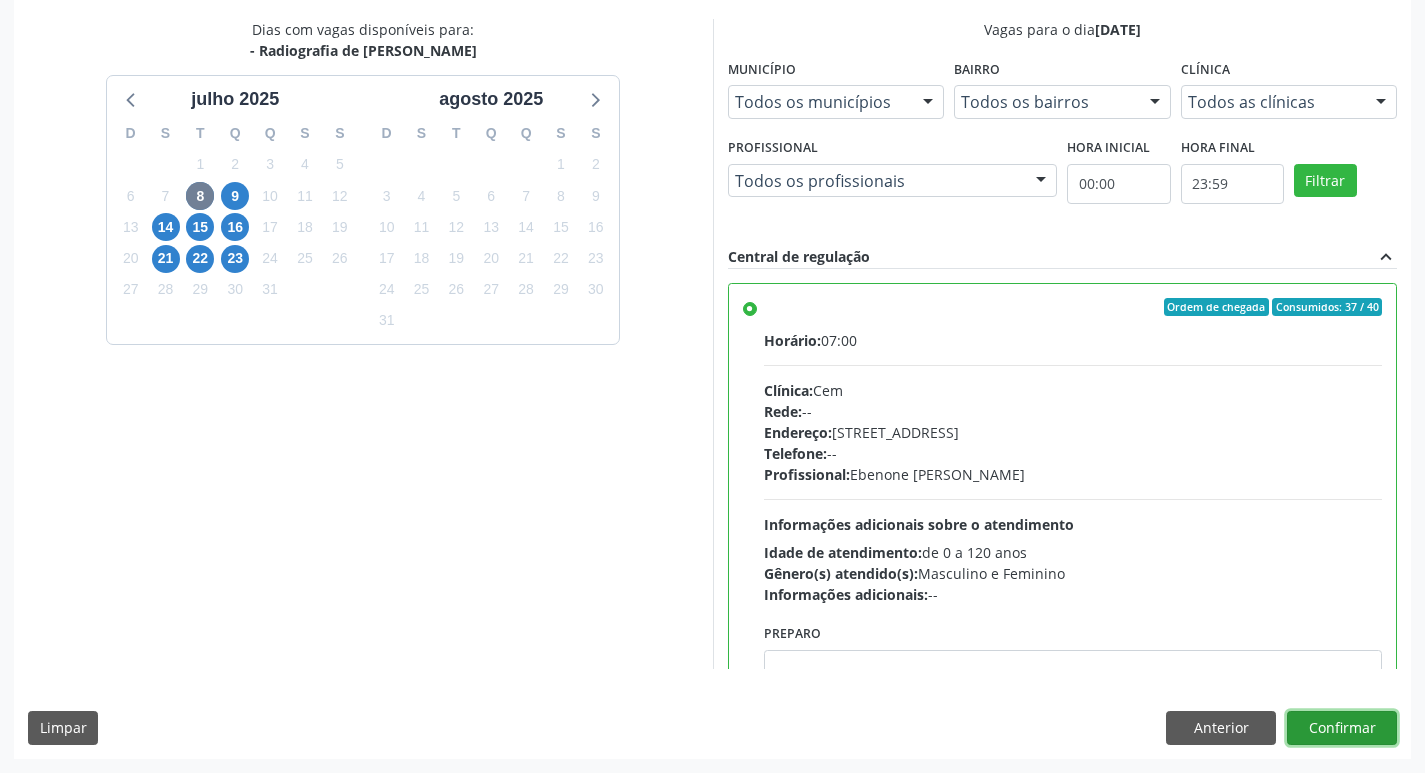 click on "Confirmar" at bounding box center [1342, 728] 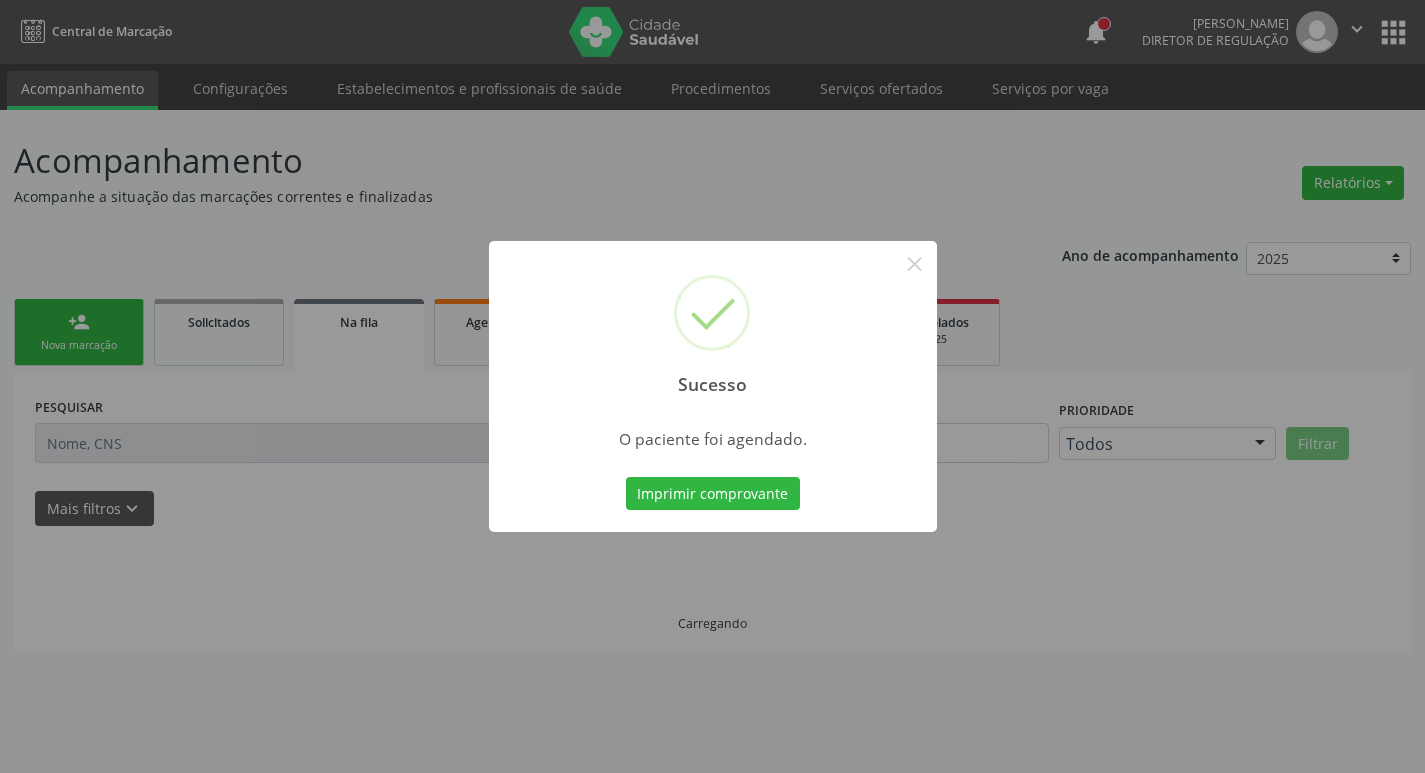 scroll, scrollTop: 0, scrollLeft: 0, axis: both 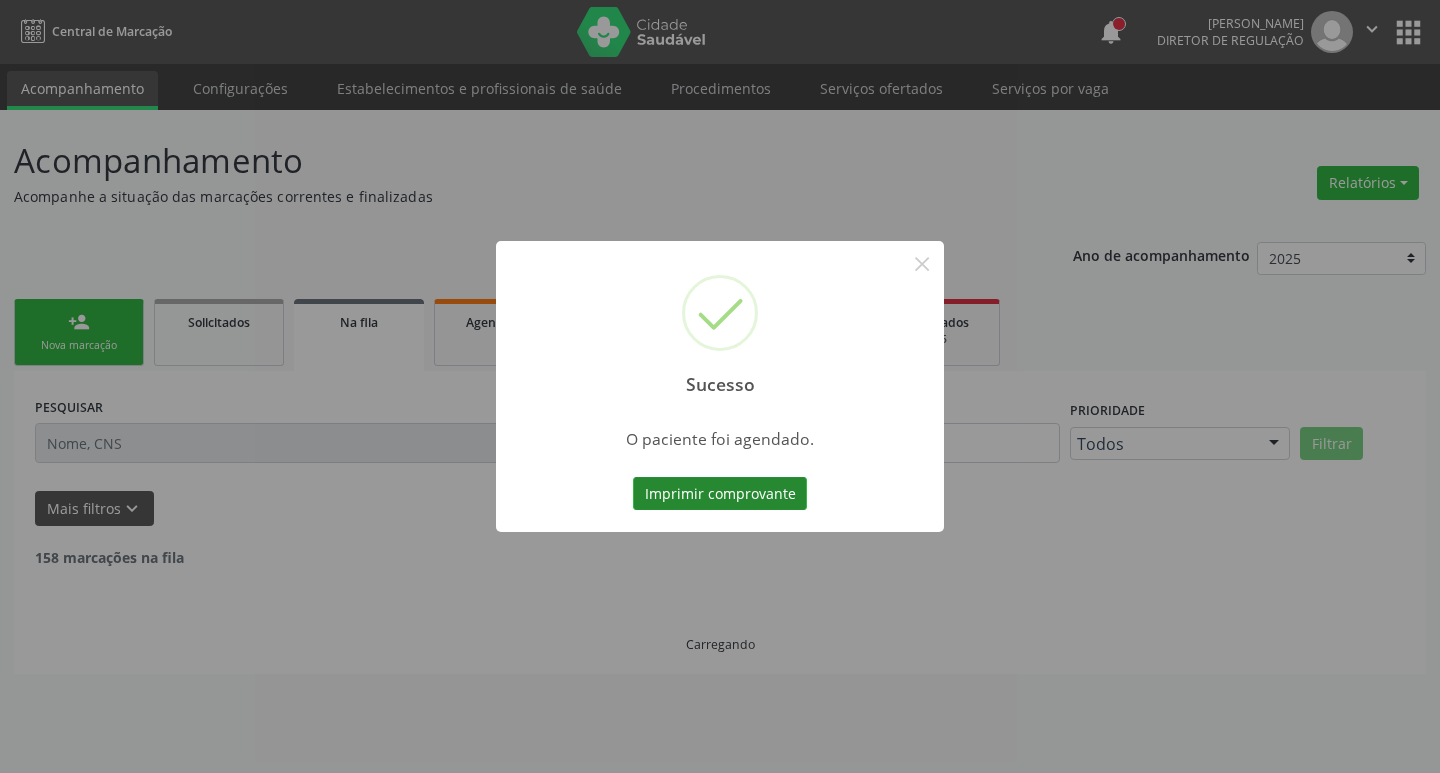 click on "Imprimir comprovante" at bounding box center [720, 494] 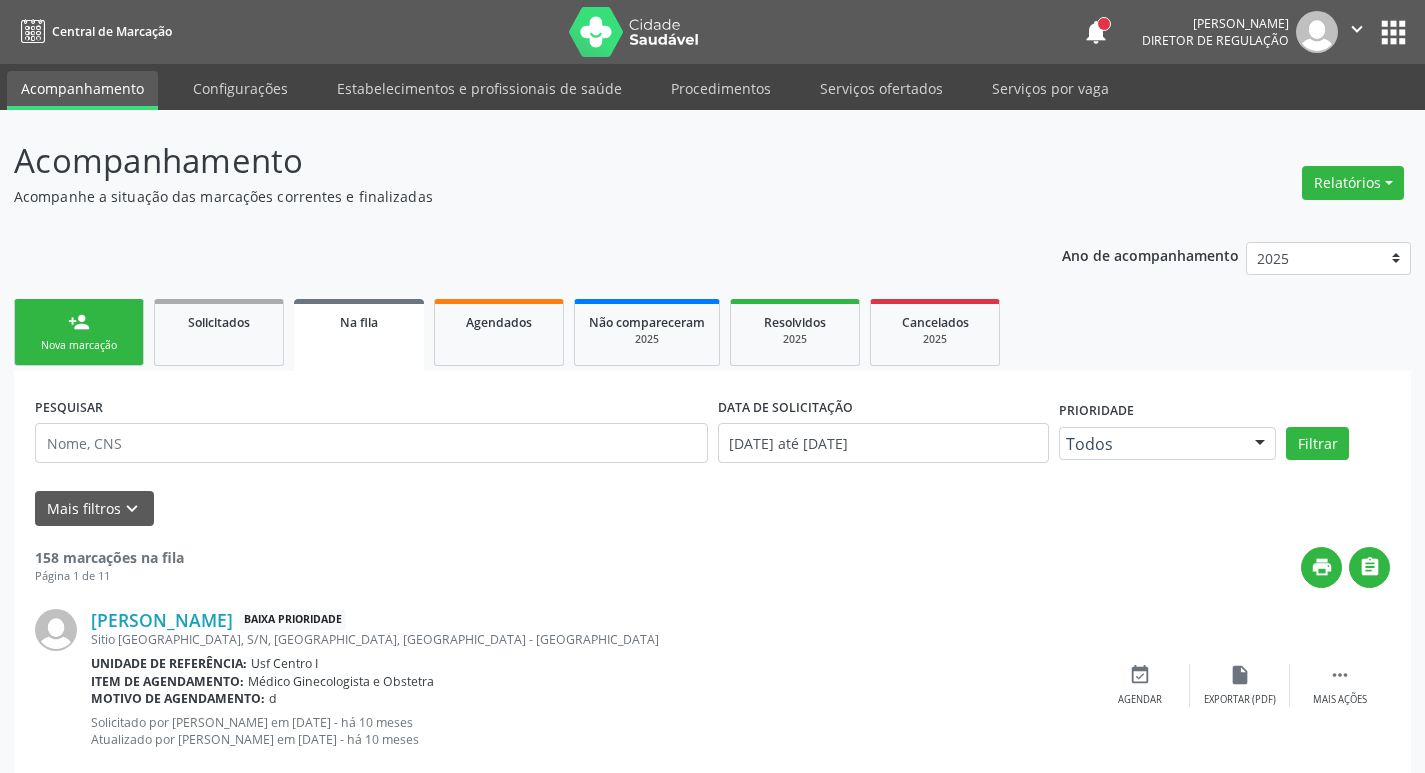click on "Nova marcação" at bounding box center [79, 345] 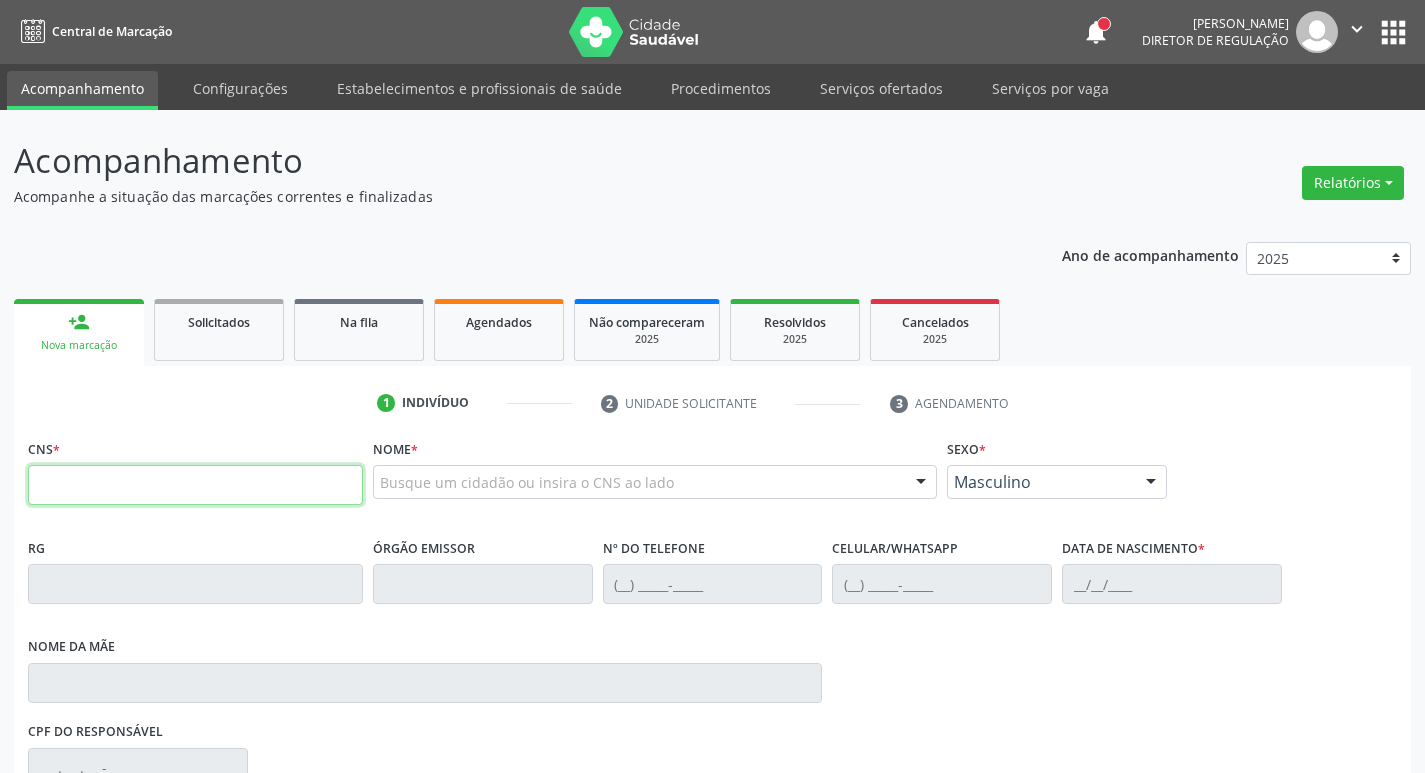click at bounding box center (195, 485) 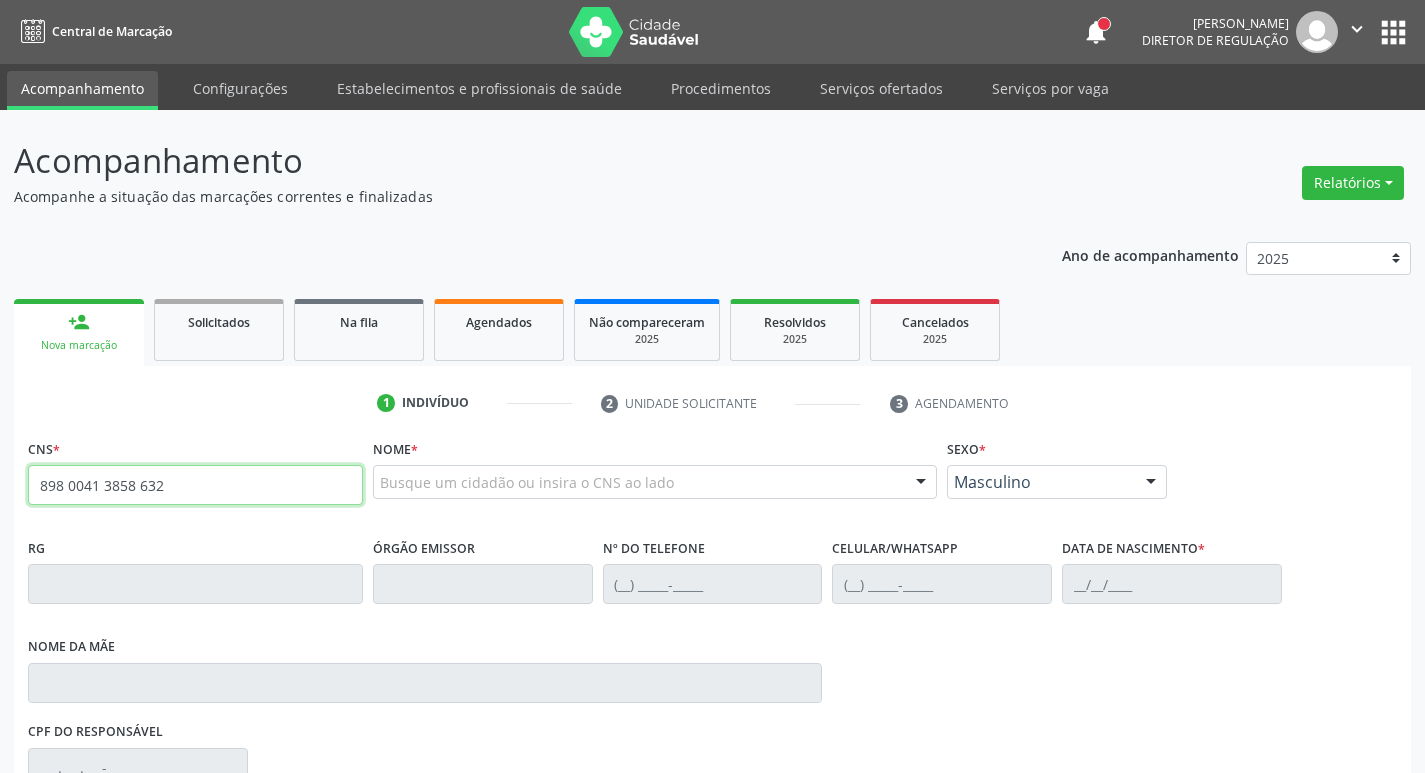 type on "898 0041 3858 6323" 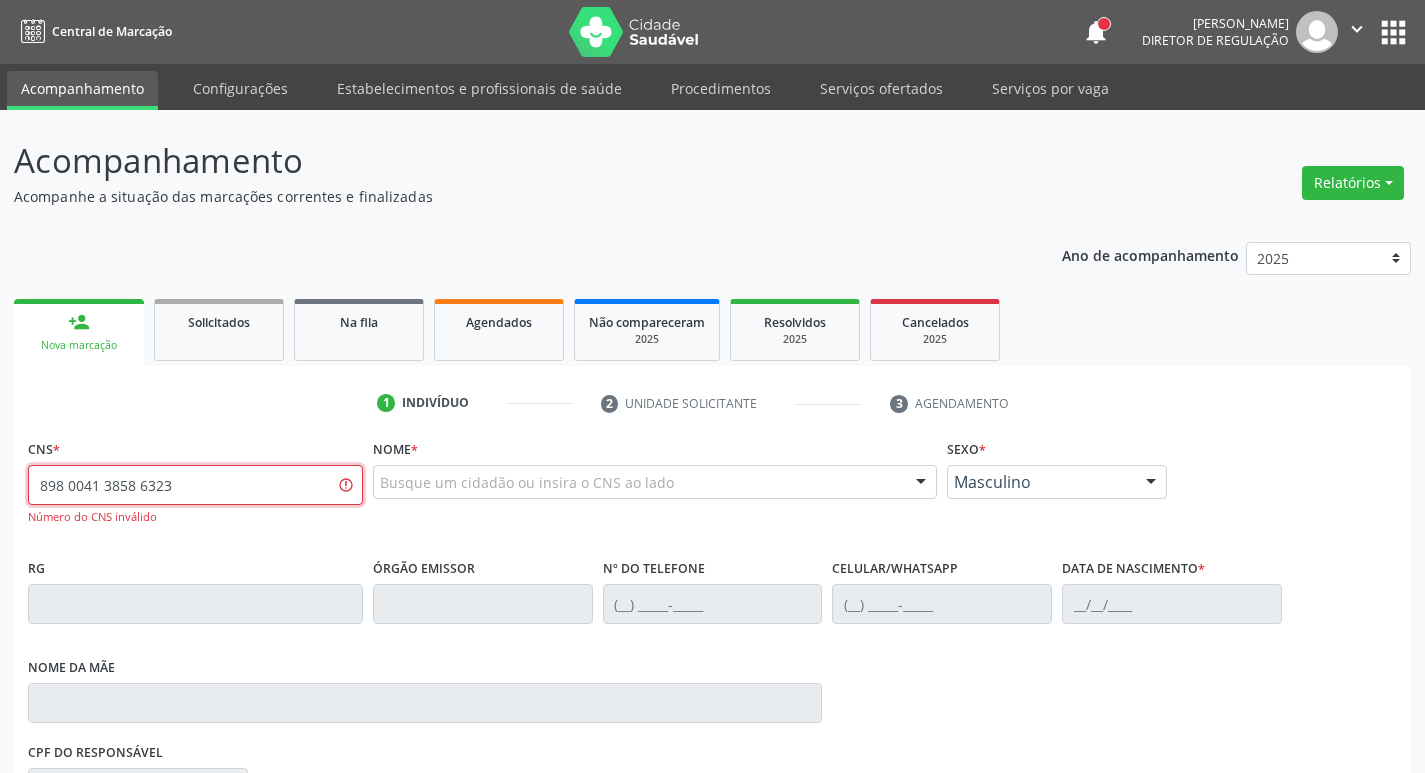 drag, startPoint x: 200, startPoint y: 488, endPoint x: 0, endPoint y: 507, distance: 200.90047 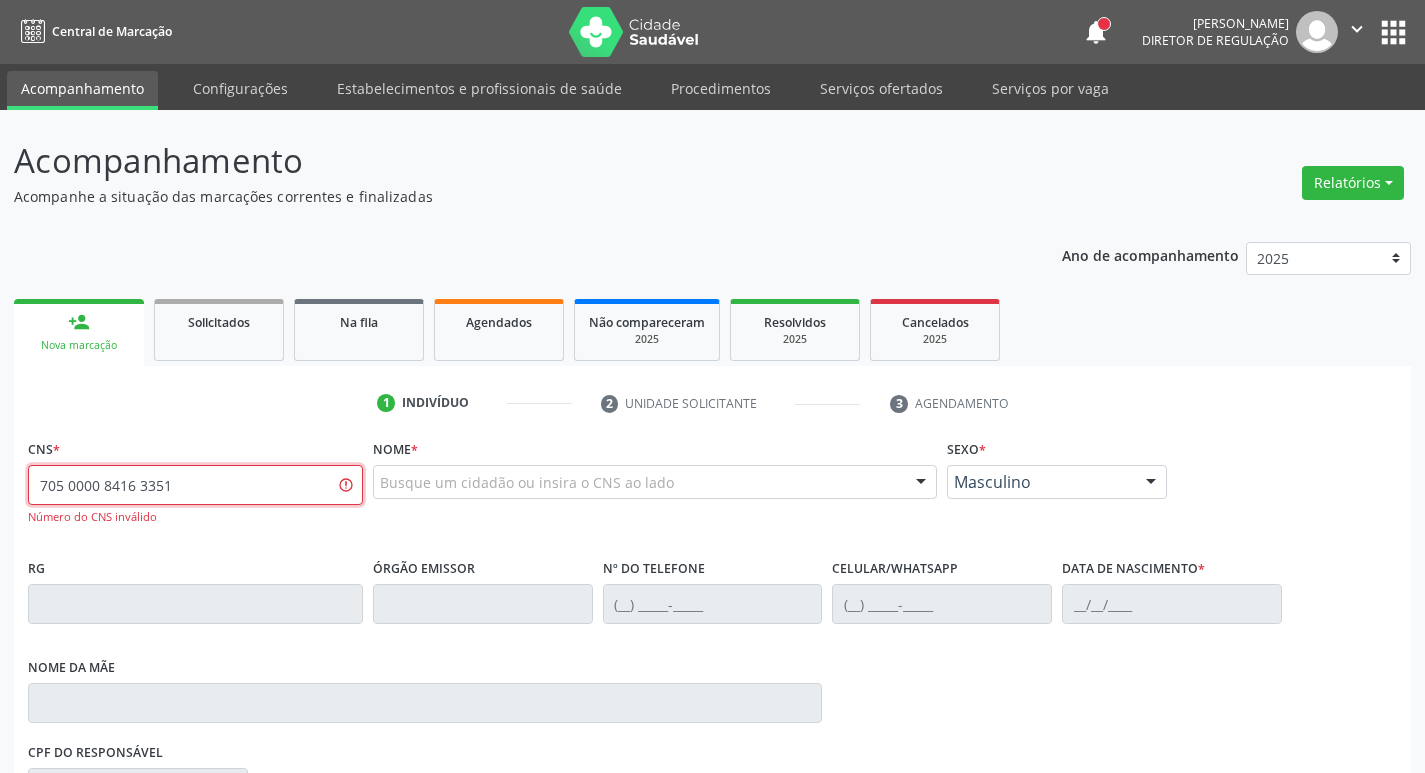 type on "705 0000 8416 3351" 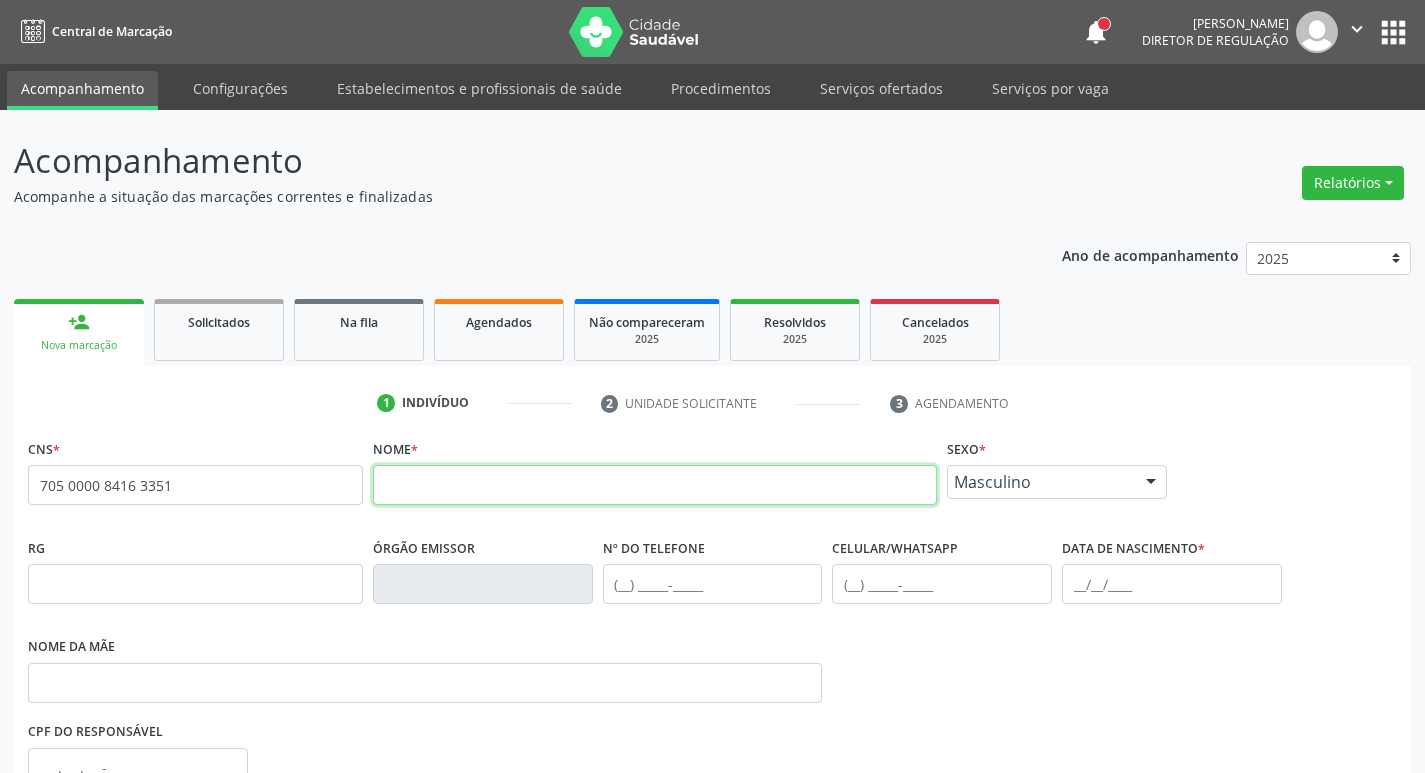 click at bounding box center [655, 485] 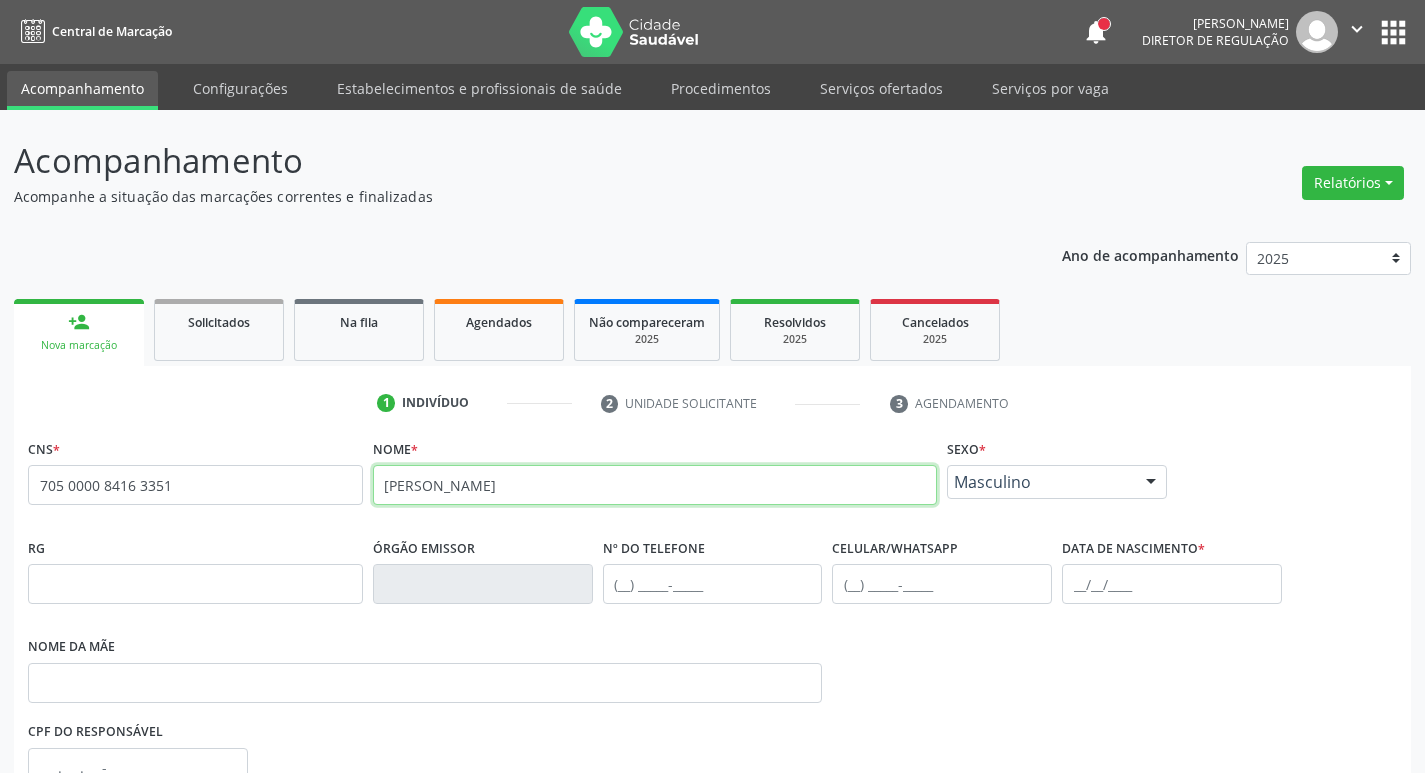 type on "CICERO PEREIRA DE LIMA" 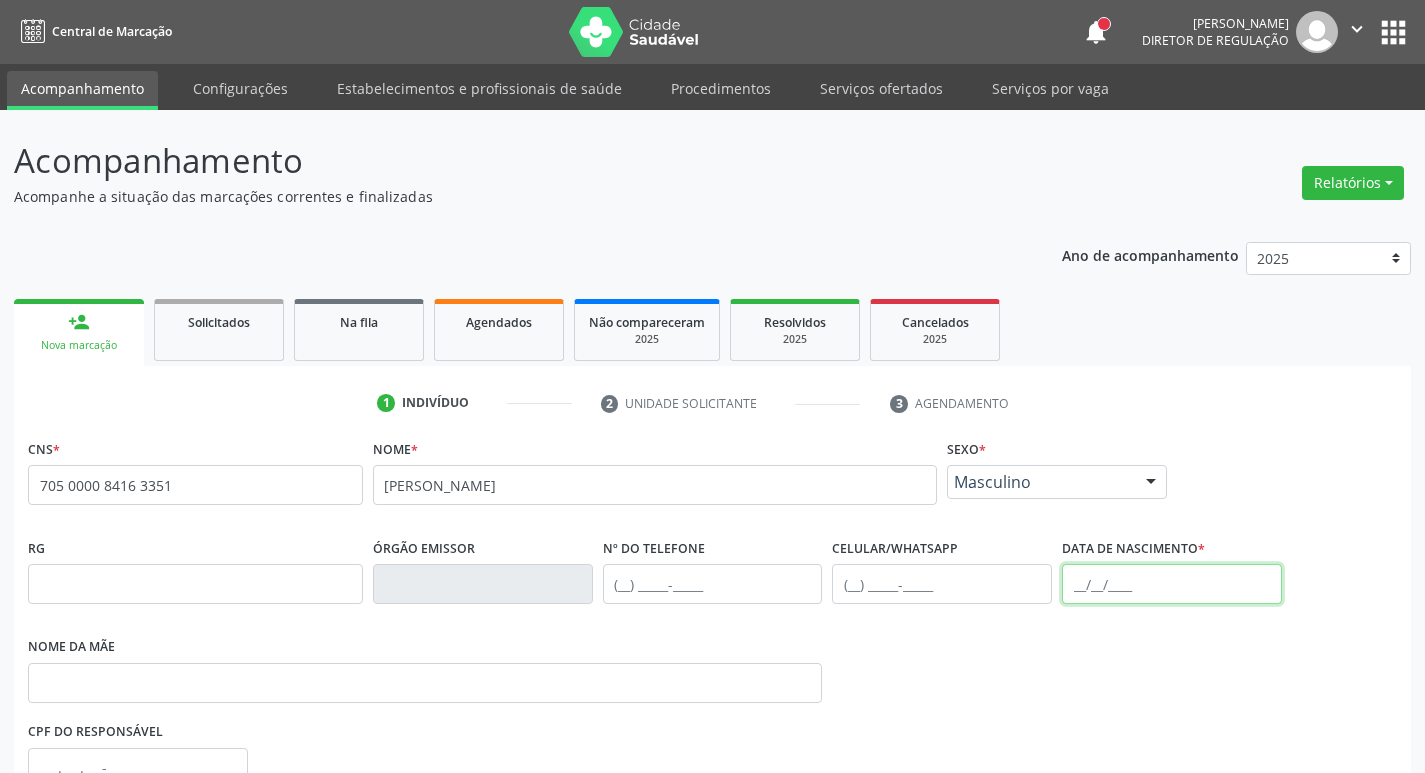 click at bounding box center (1172, 584) 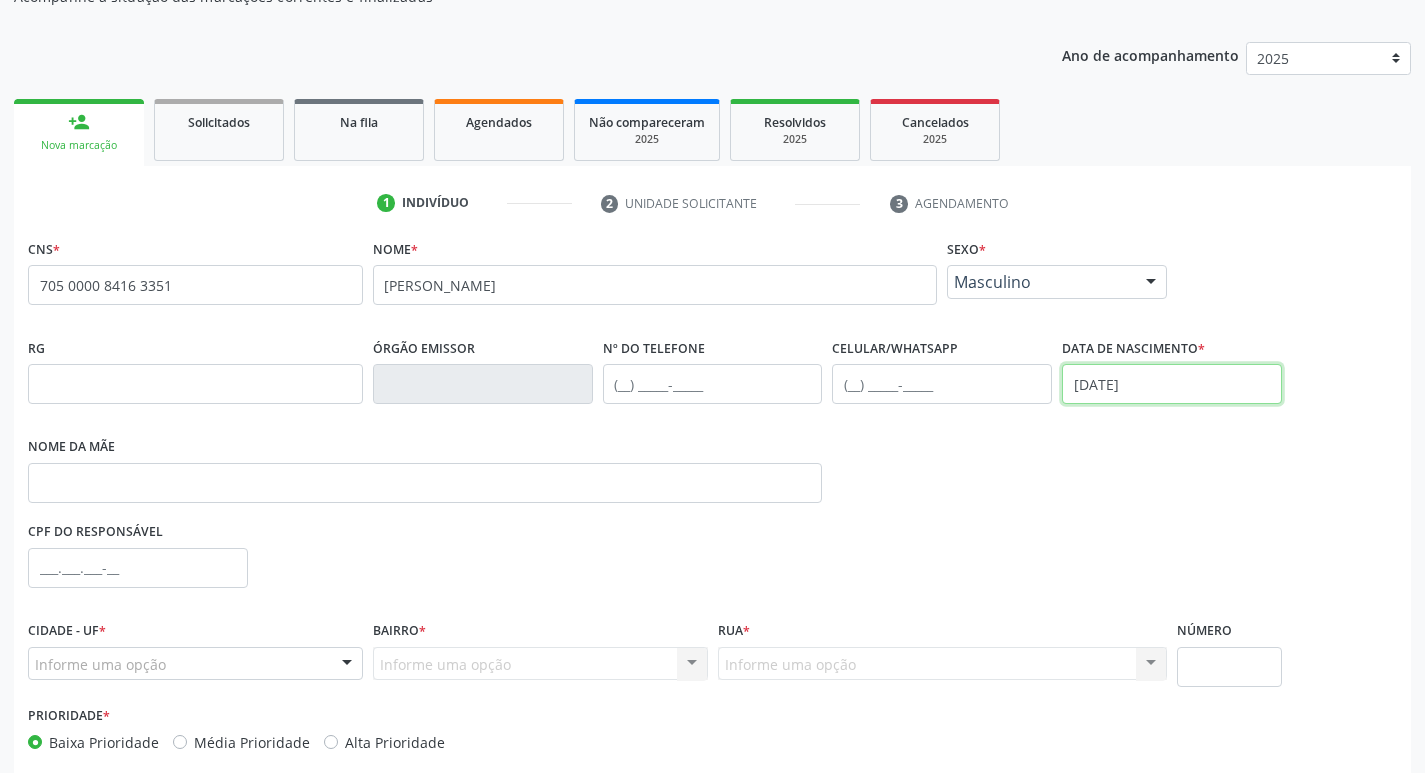 scroll, scrollTop: 297, scrollLeft: 0, axis: vertical 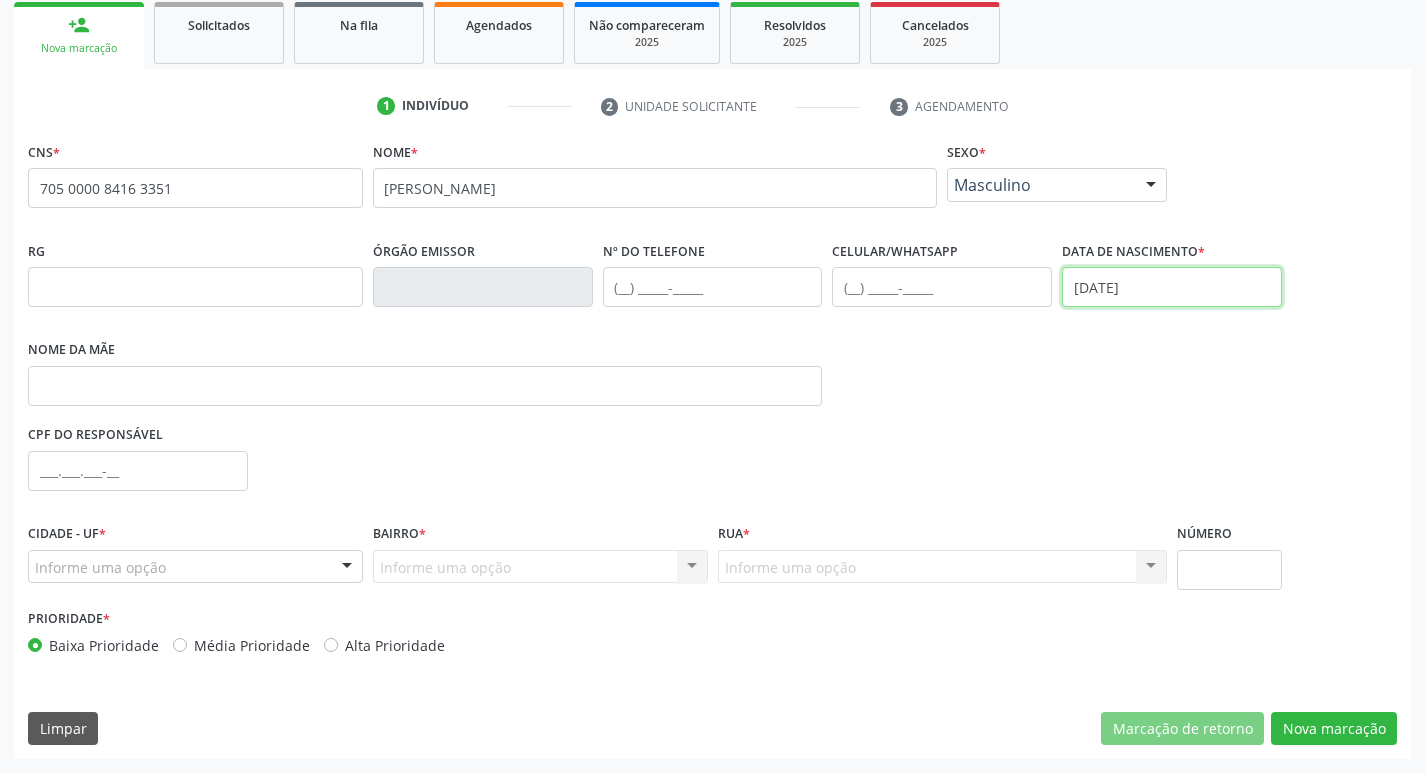 type on "29/01/1991" 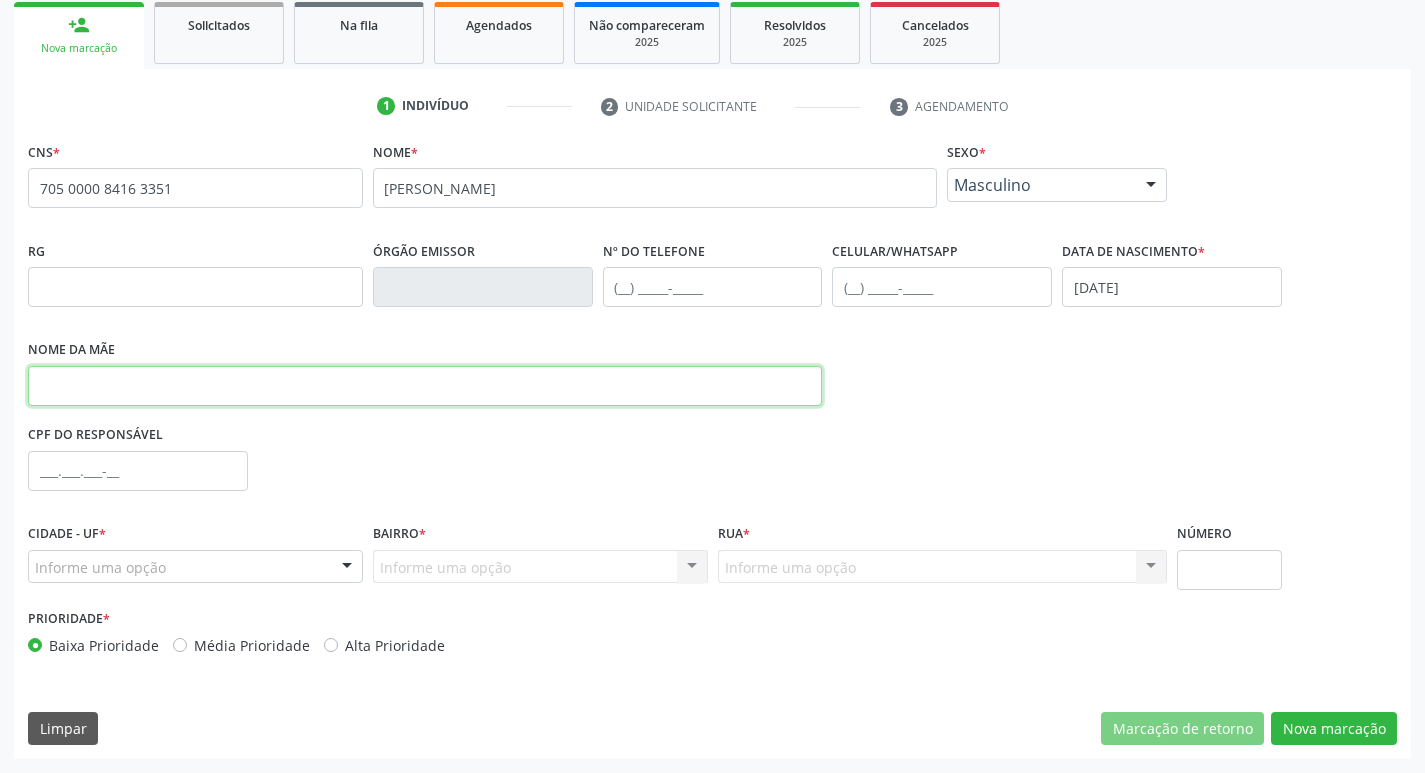 click at bounding box center [425, 386] 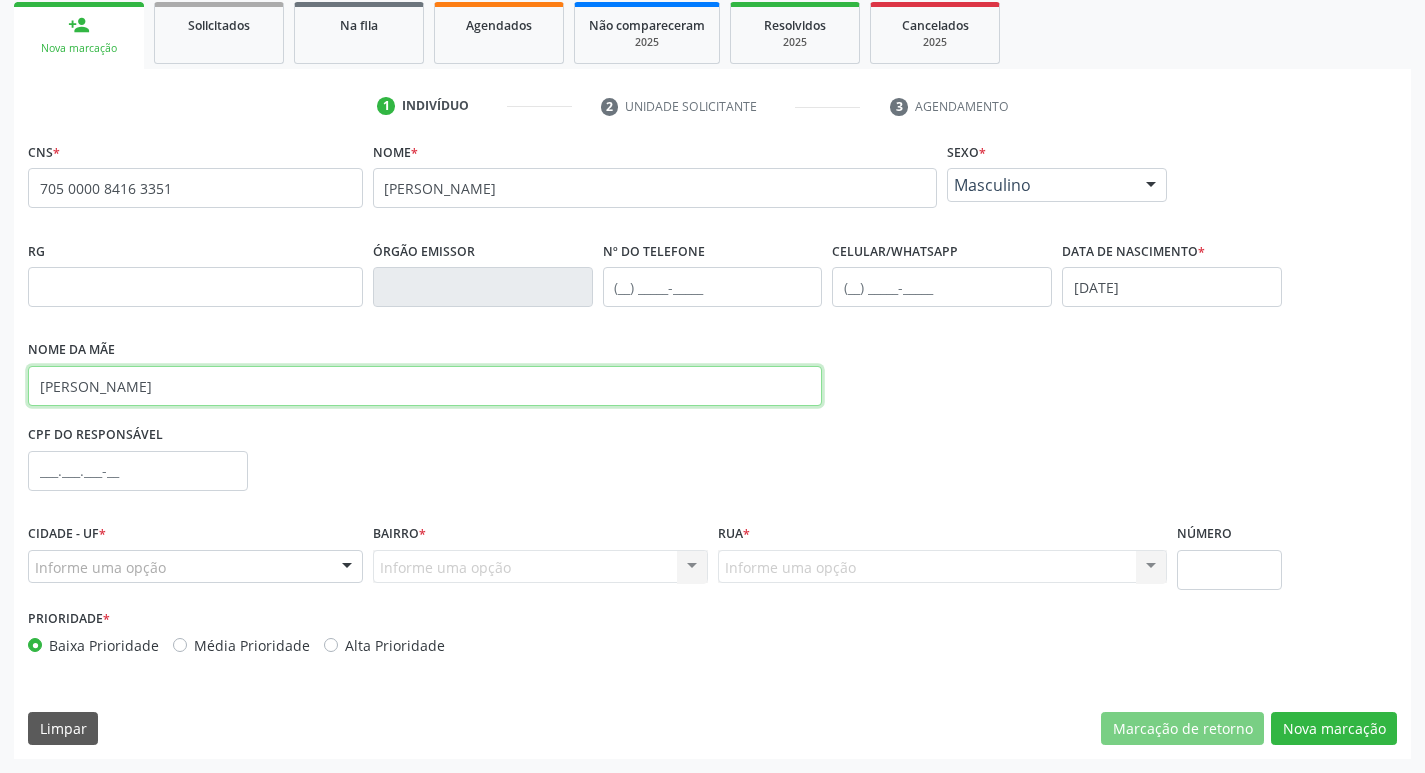 type on "MARIA APARECIDA BEZERRA LIMA" 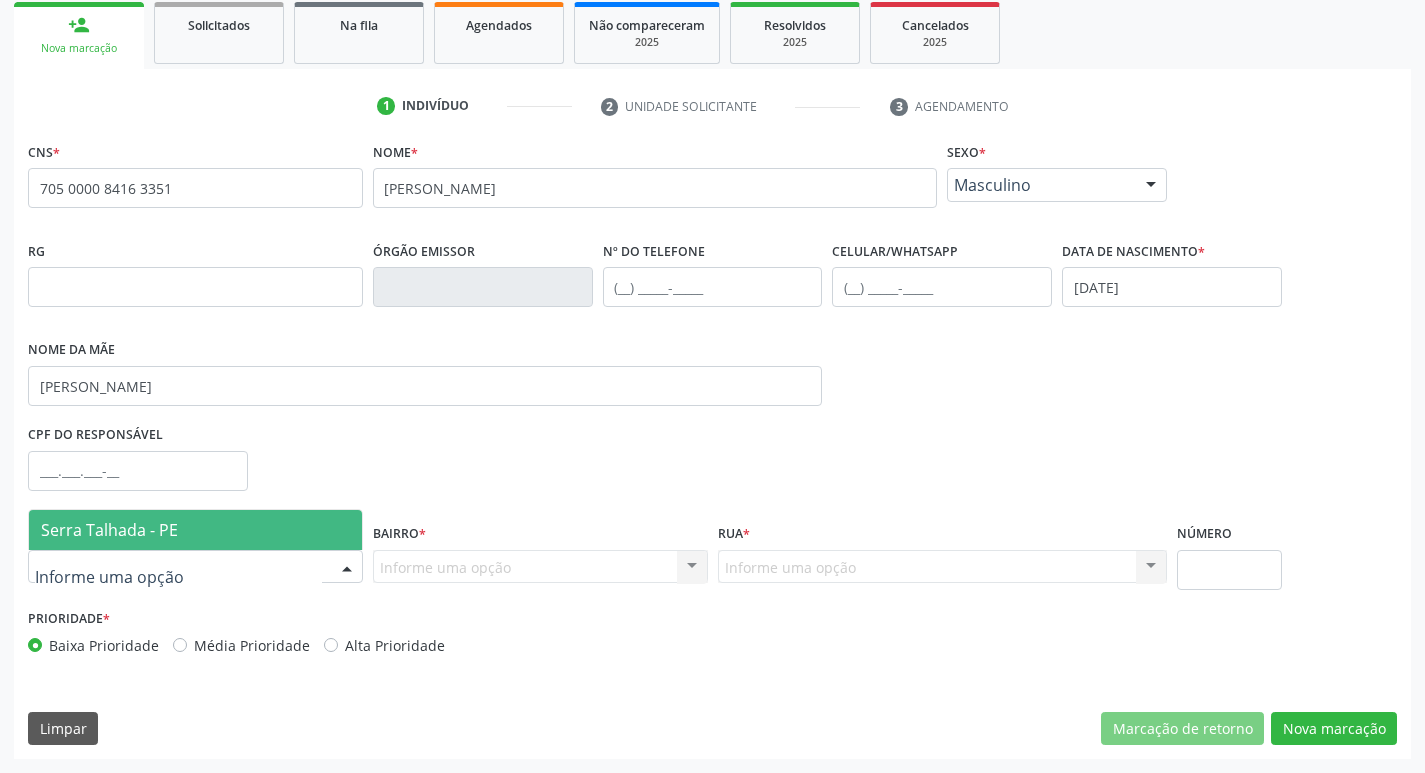 click at bounding box center [195, 567] 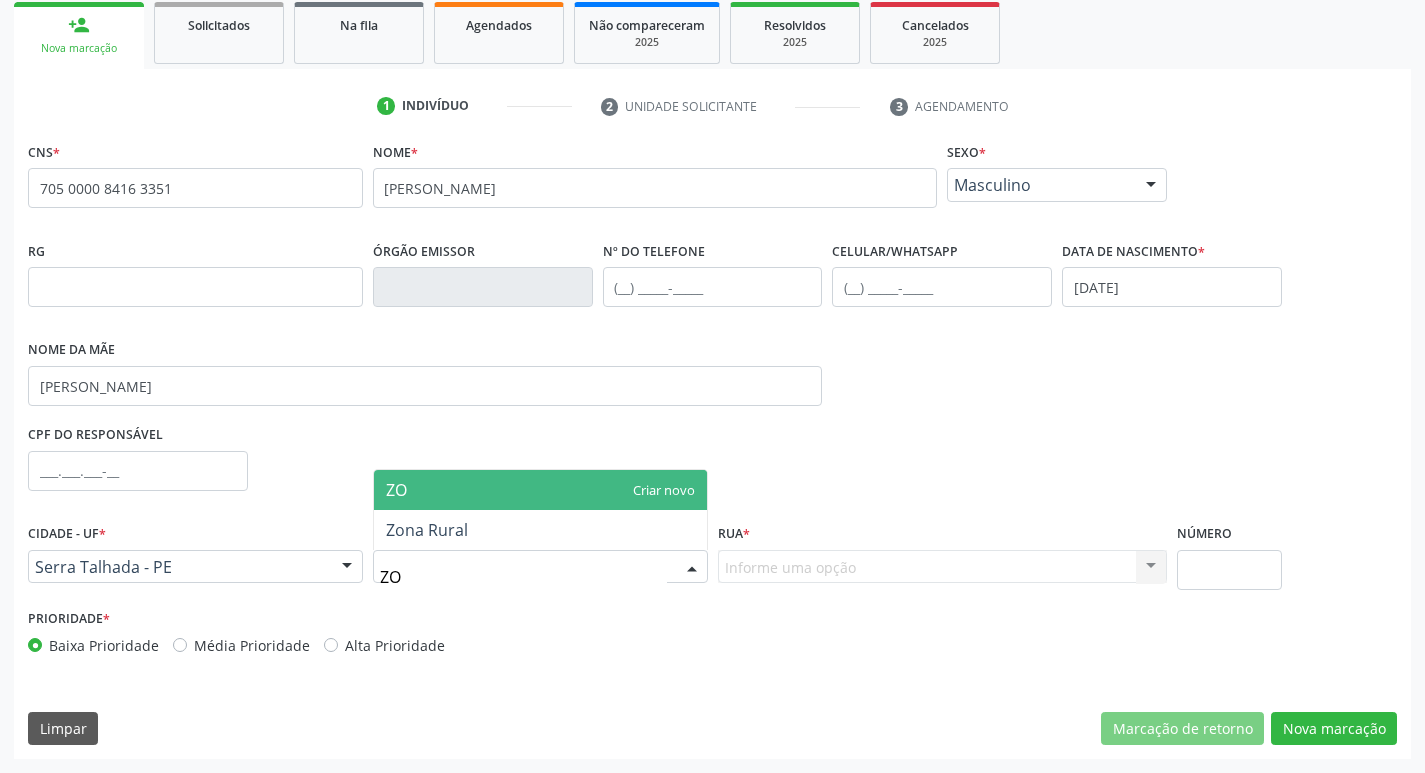 type on "ZON" 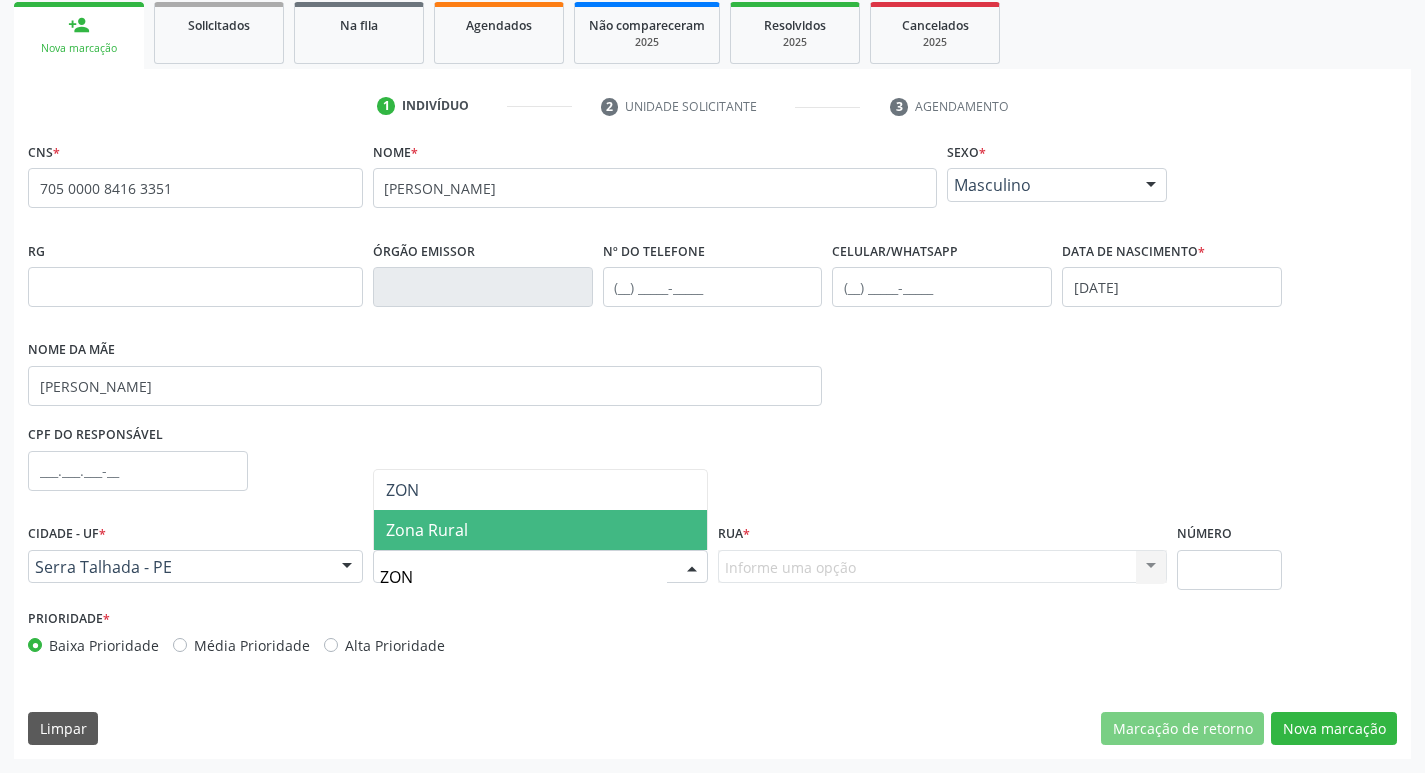 click on "Zona Rural" at bounding box center [427, 530] 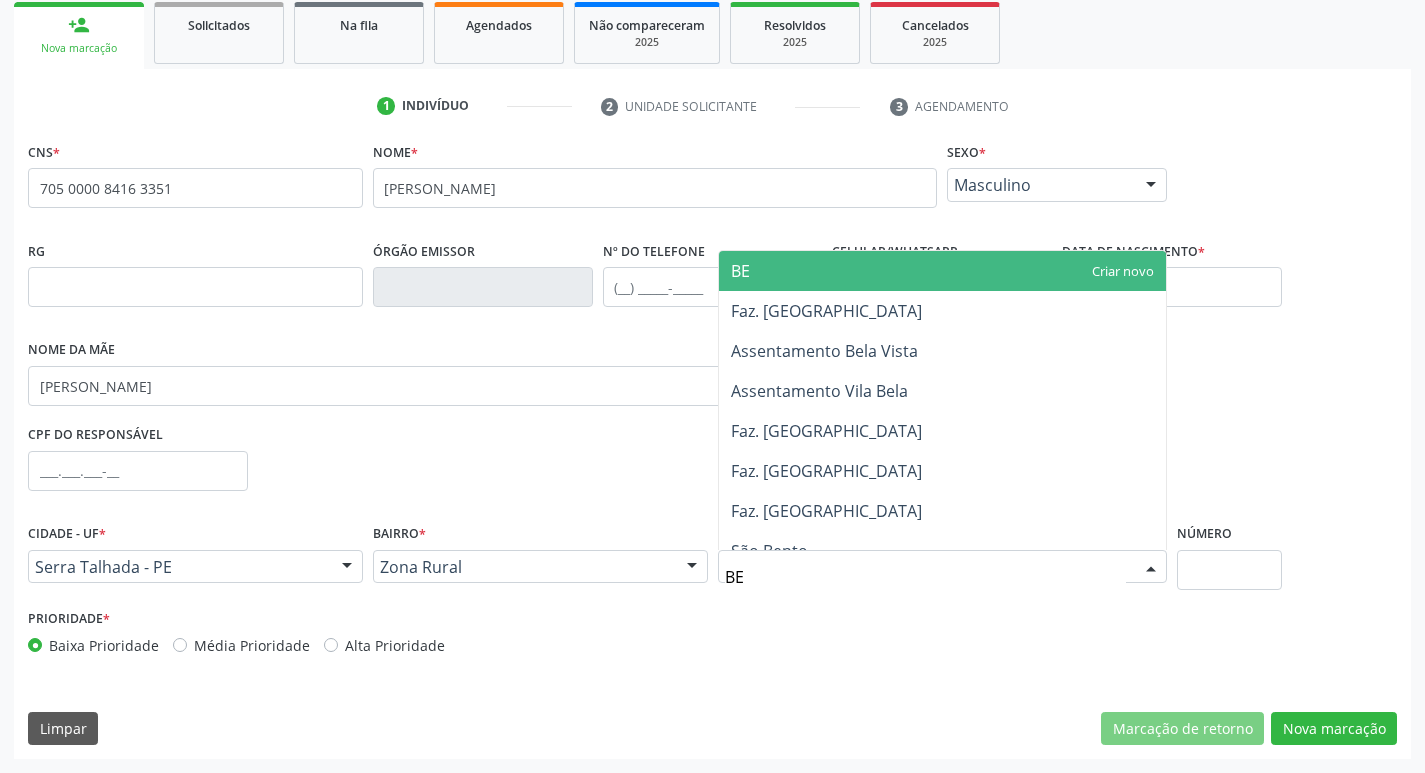 type on "BER" 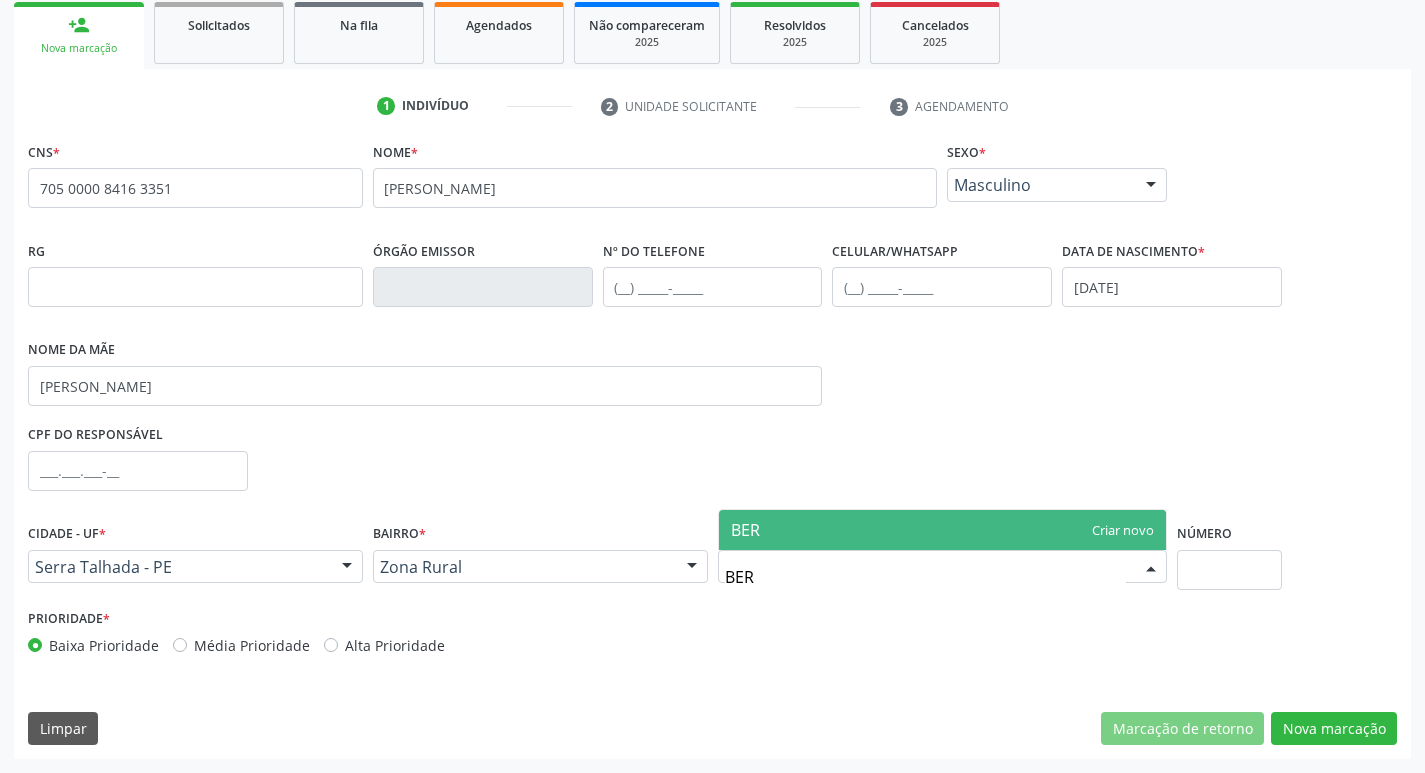 click on "BER" at bounding box center [926, 577] 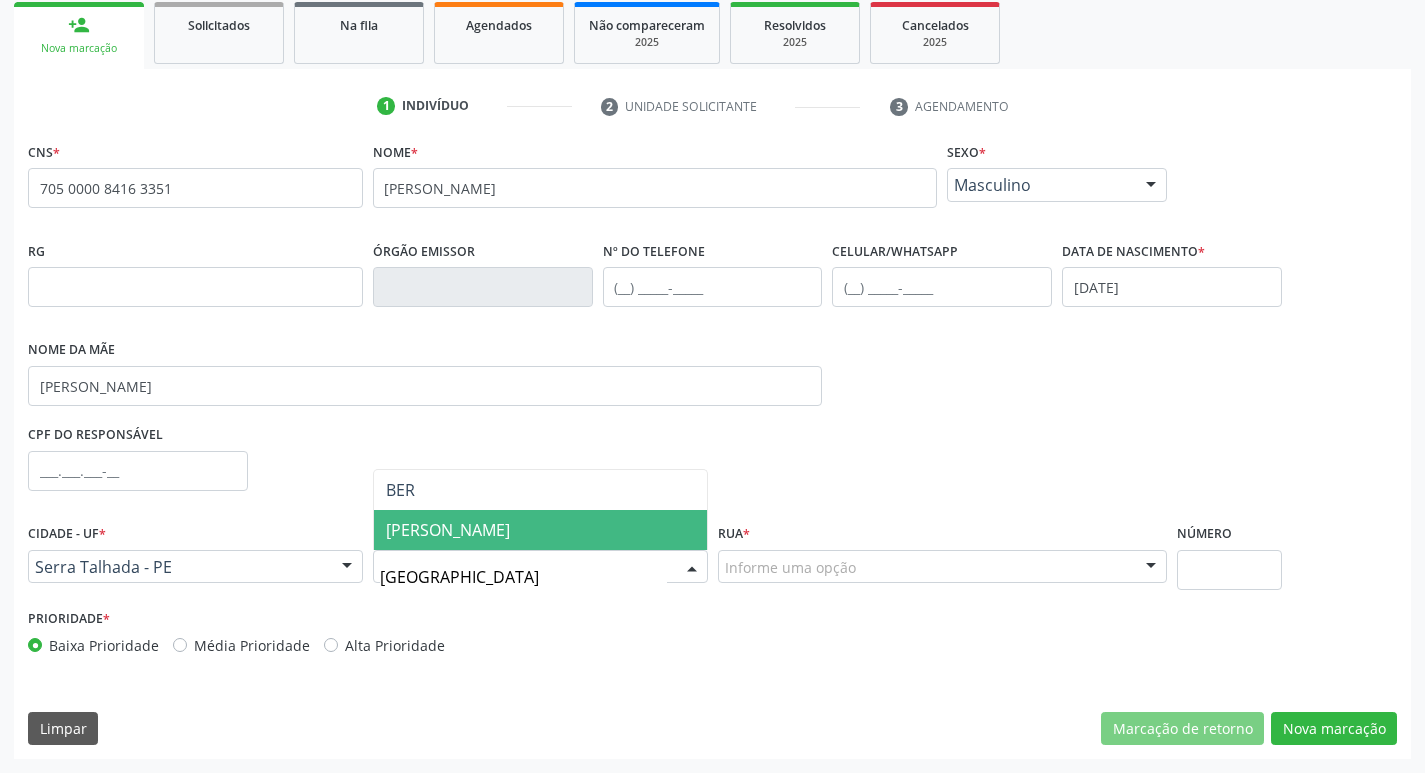 type on "BERNA" 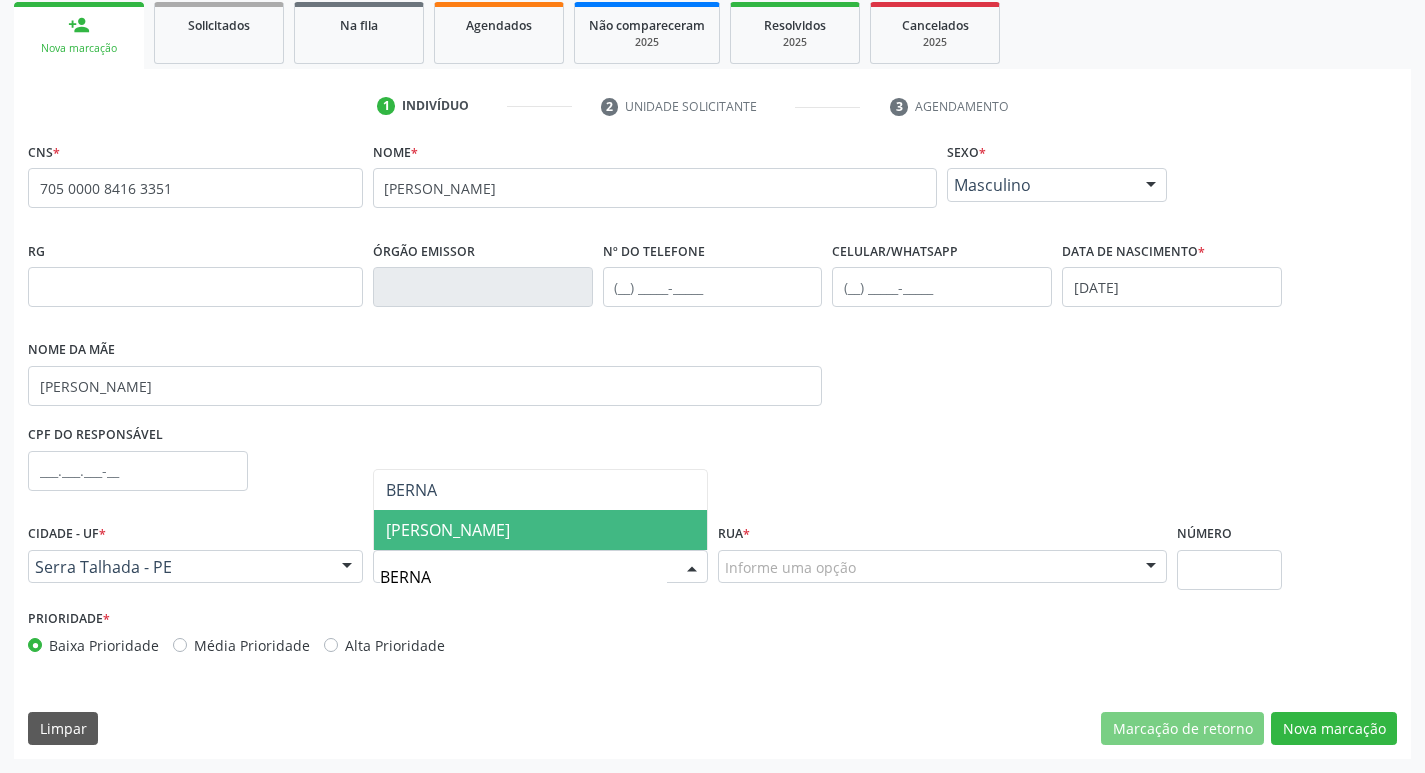 click on "[PERSON_NAME]" at bounding box center (540, 530) 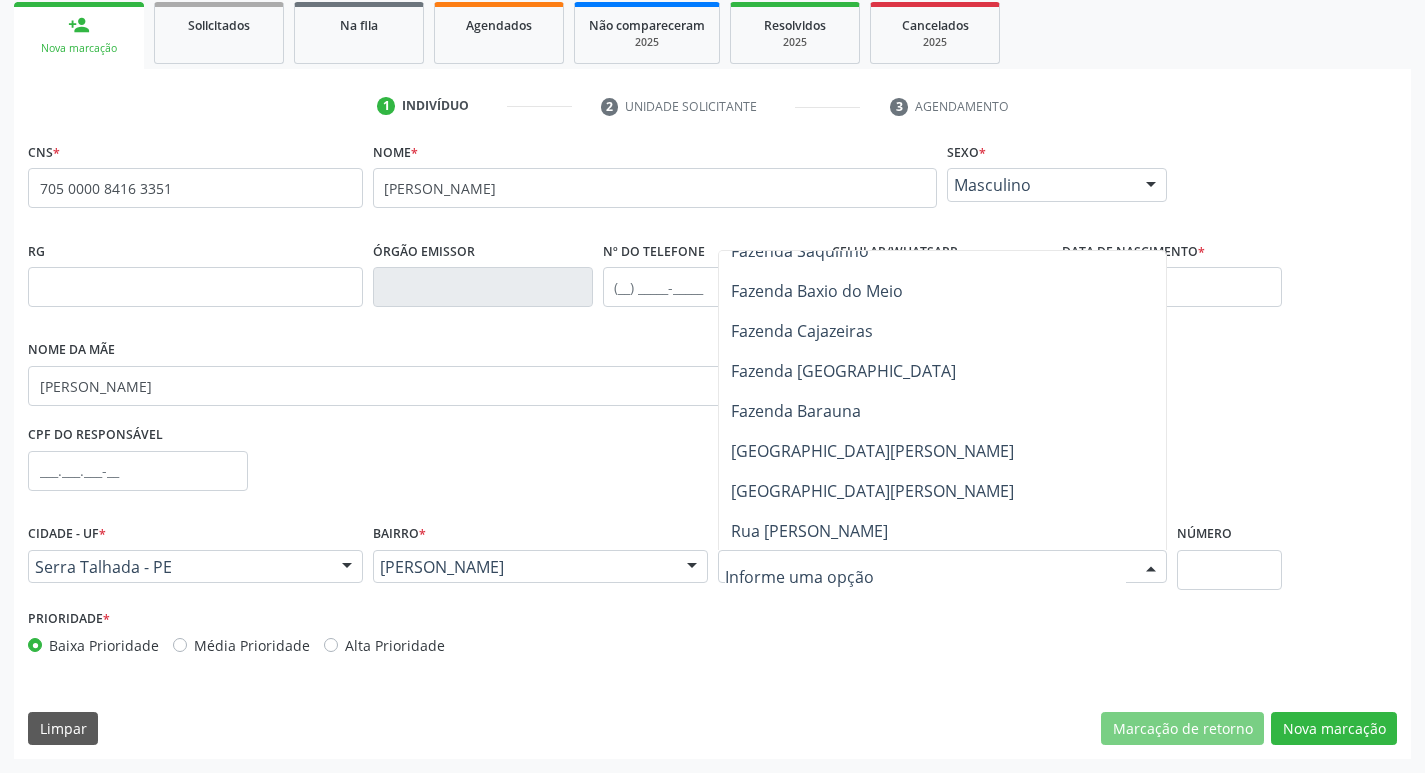 scroll, scrollTop: 700, scrollLeft: 0, axis: vertical 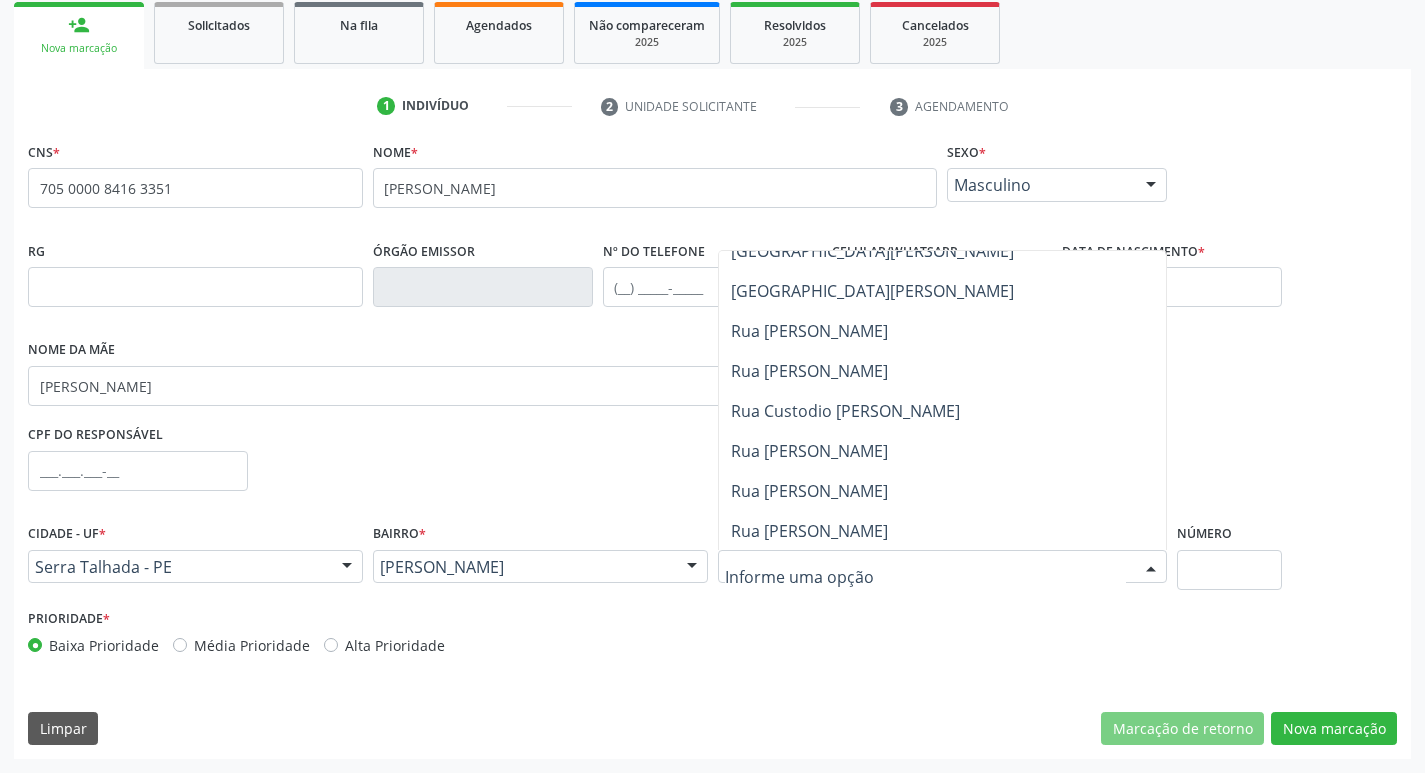 click on "Rua Cecilio Tiburtino" at bounding box center [943, 491] 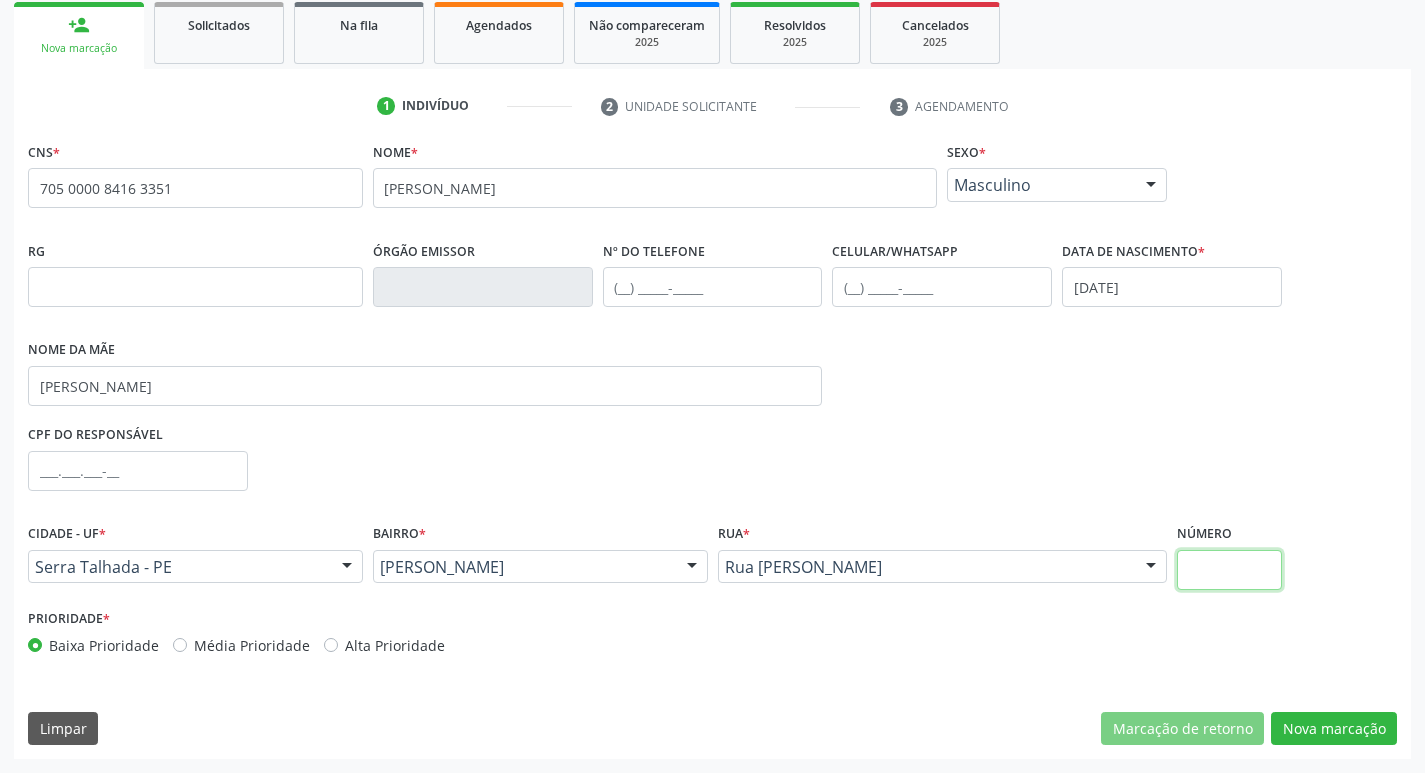 click at bounding box center (1229, 570) 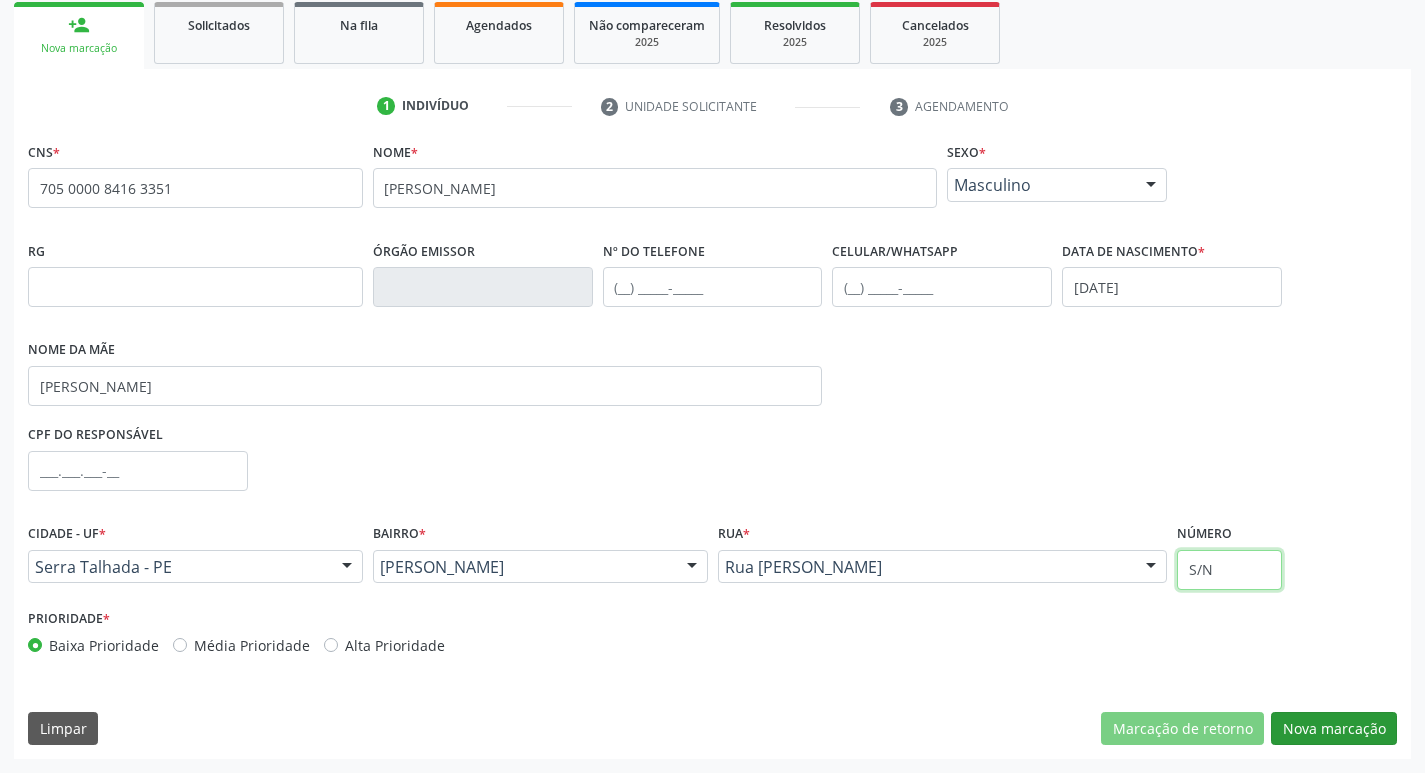 type on "S/N" 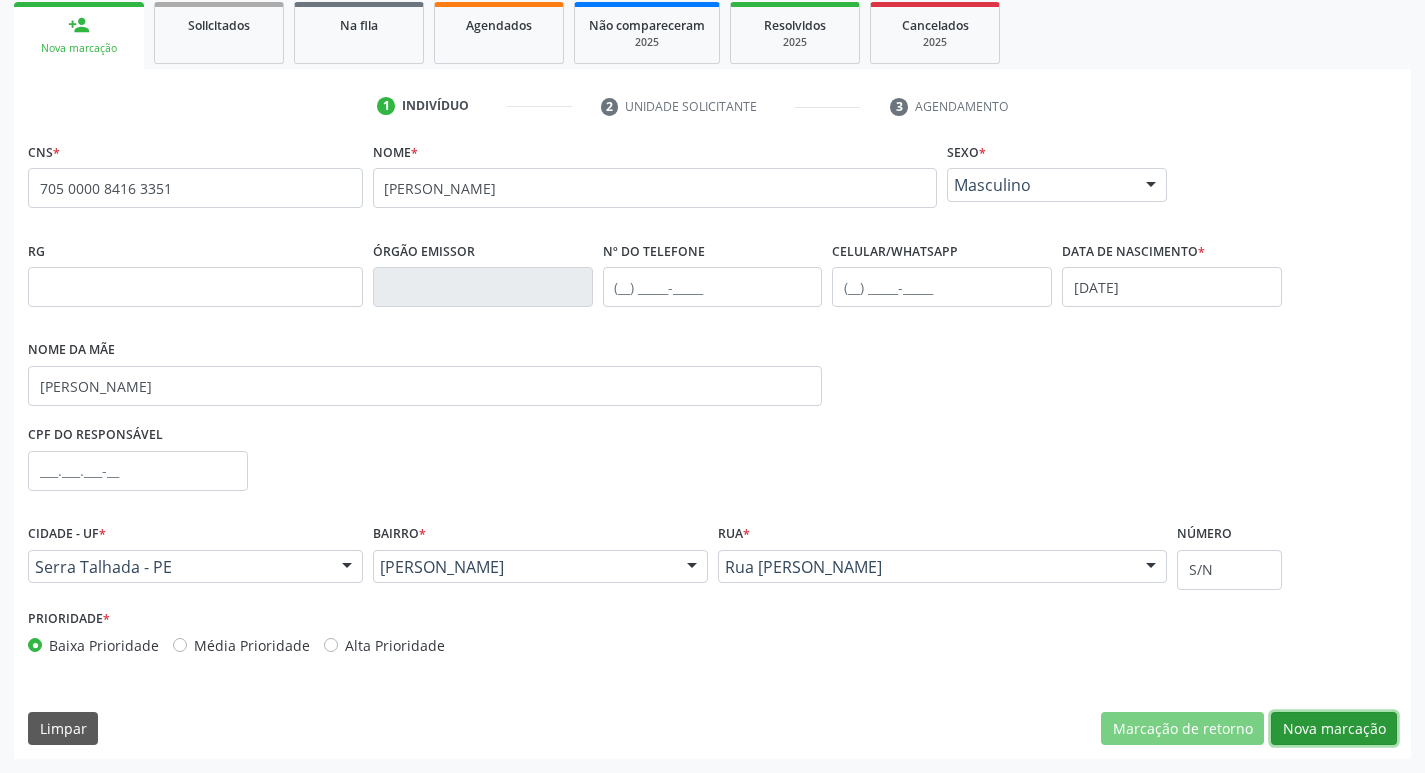 click on "Nova marcação" at bounding box center (1334, 729) 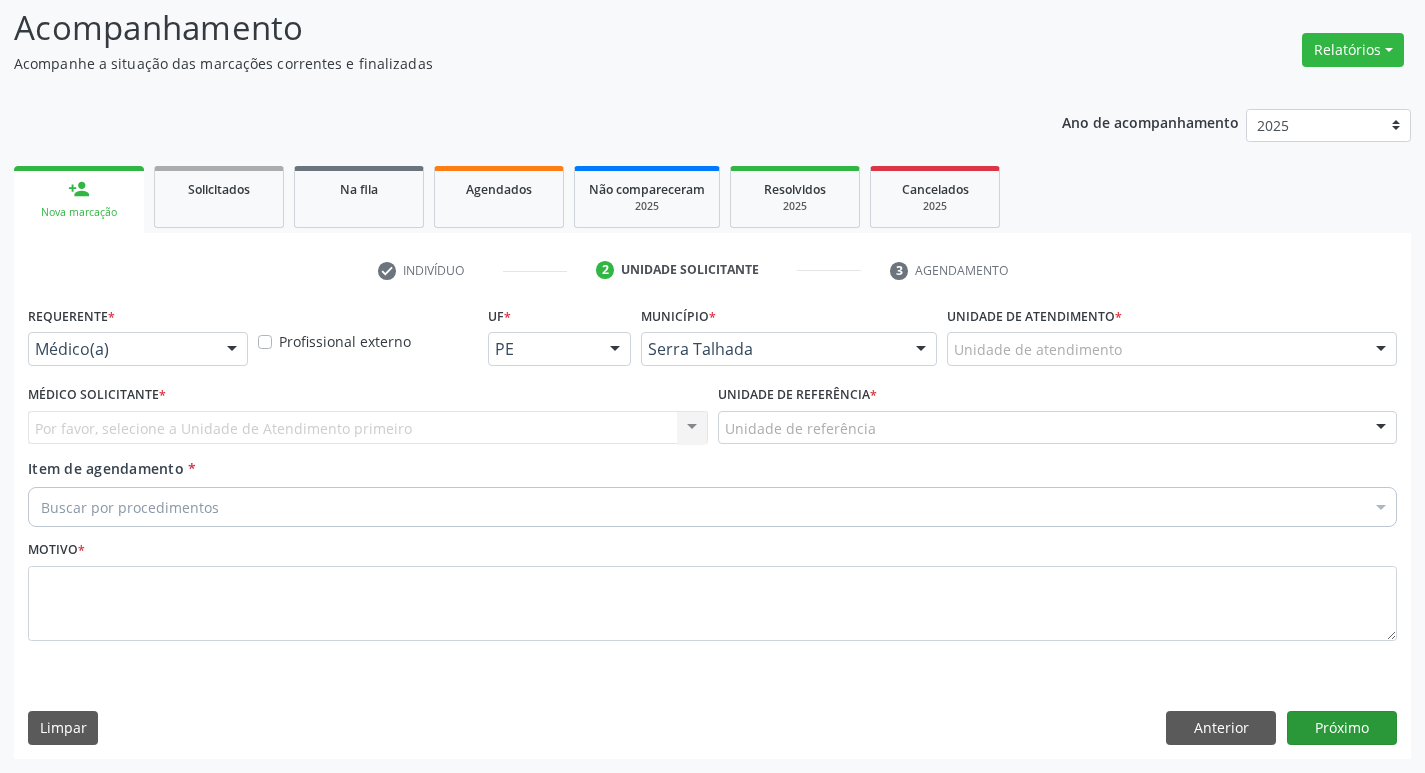 scroll, scrollTop: 133, scrollLeft: 0, axis: vertical 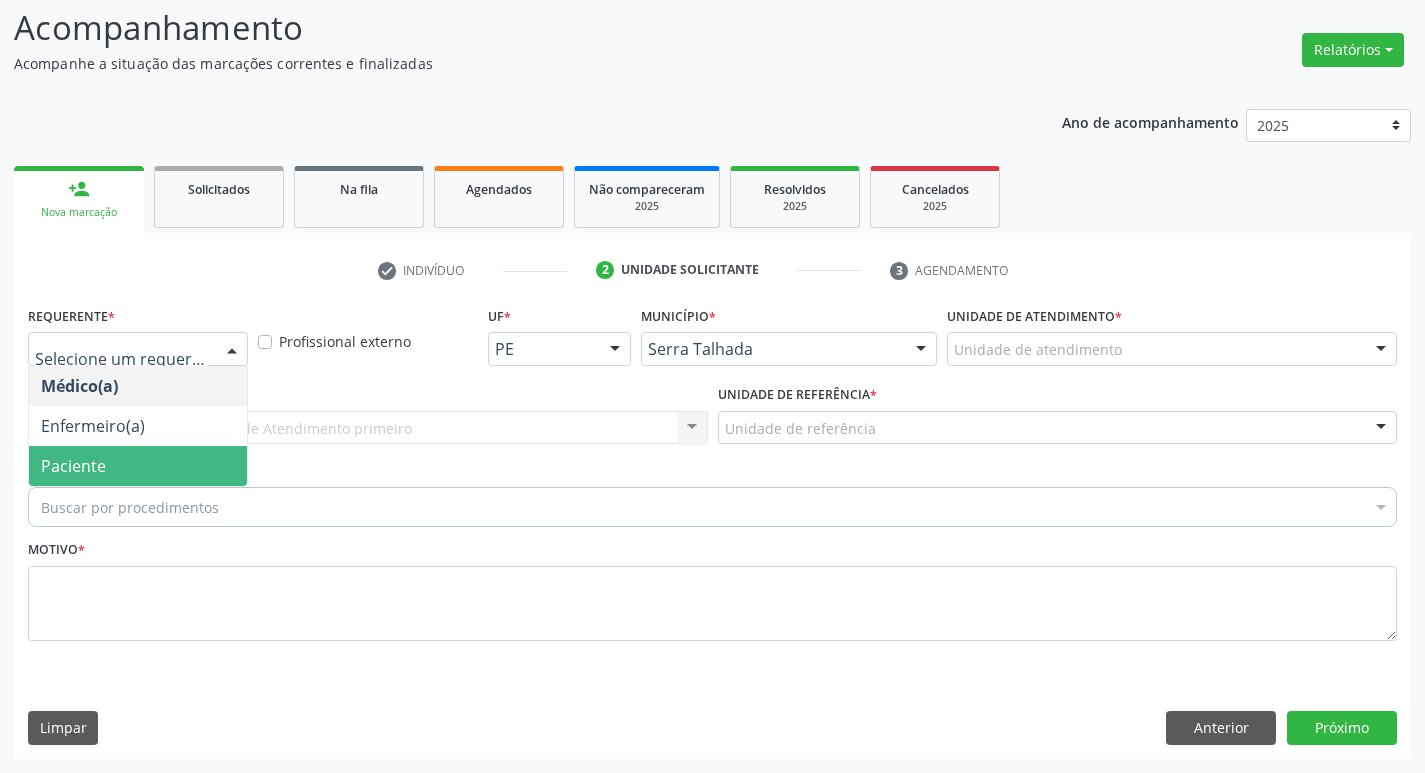 click on "Paciente" at bounding box center [138, 466] 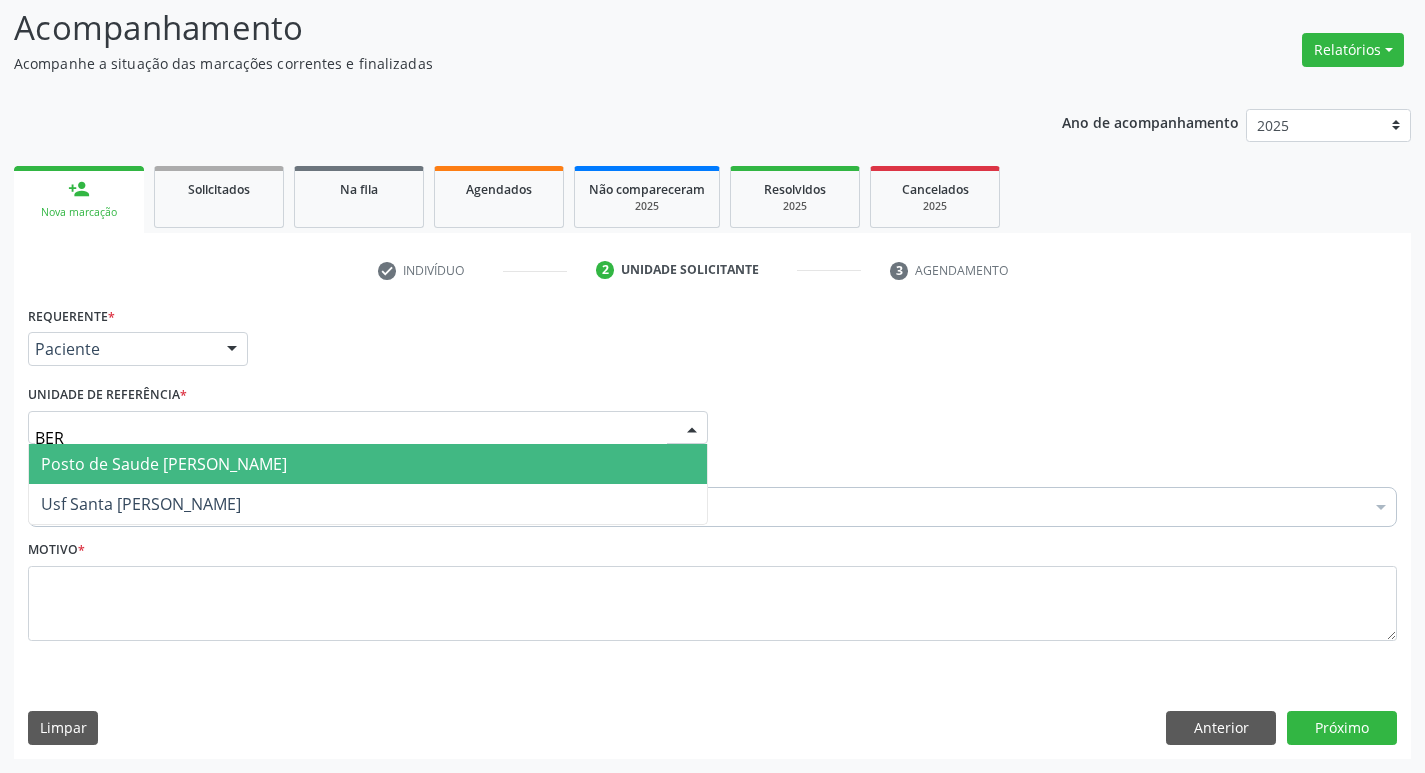 type on "BERN" 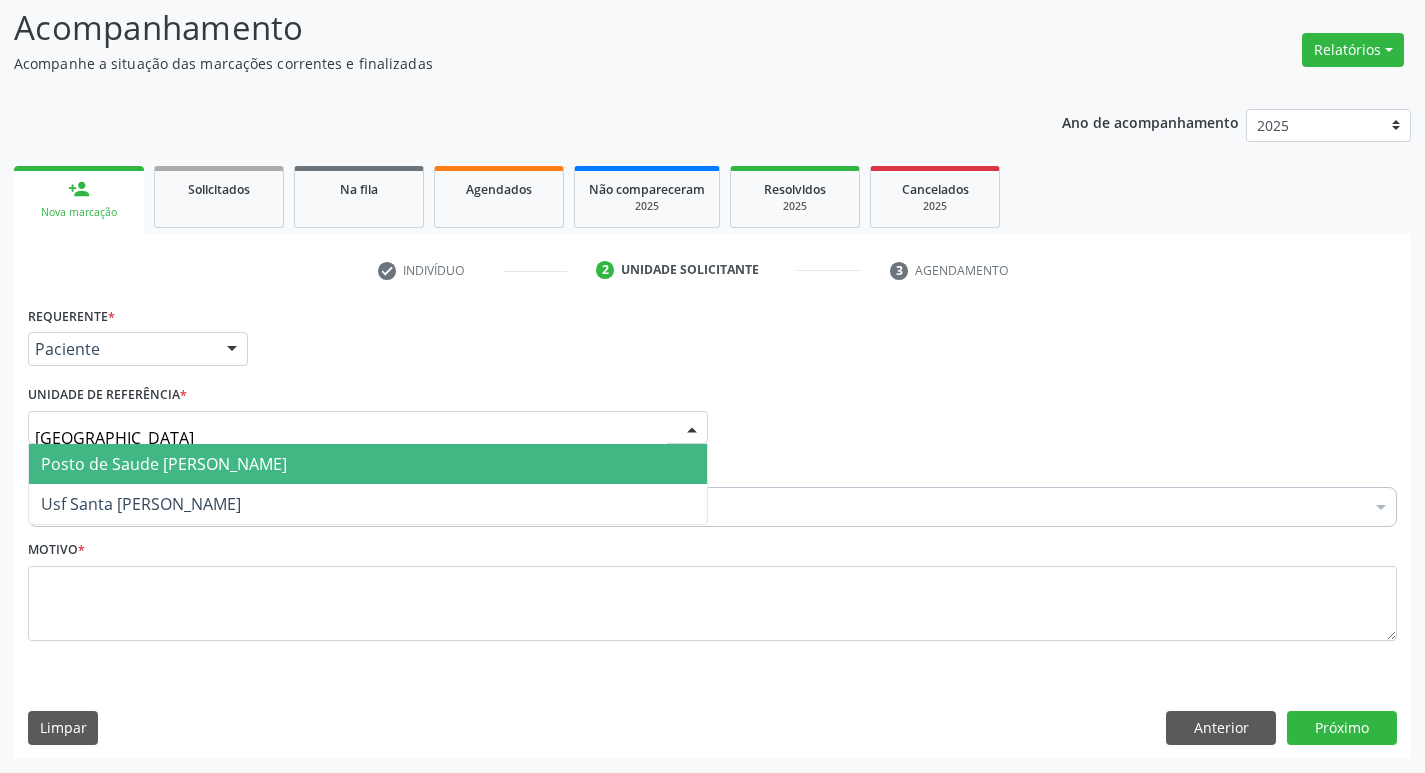 click on "Posto de Saude [PERSON_NAME]" at bounding box center [164, 464] 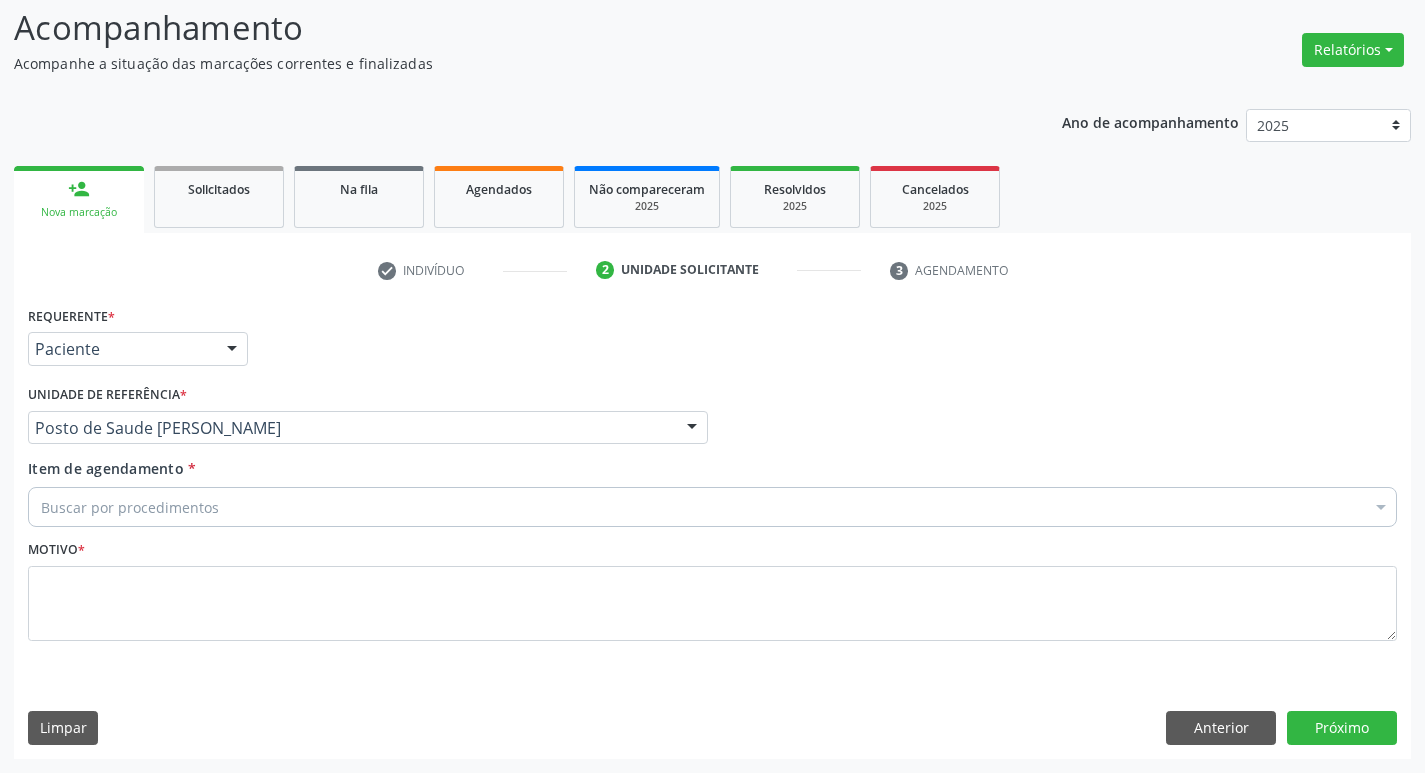 click on "Buscar por procedimentos" at bounding box center [712, 507] 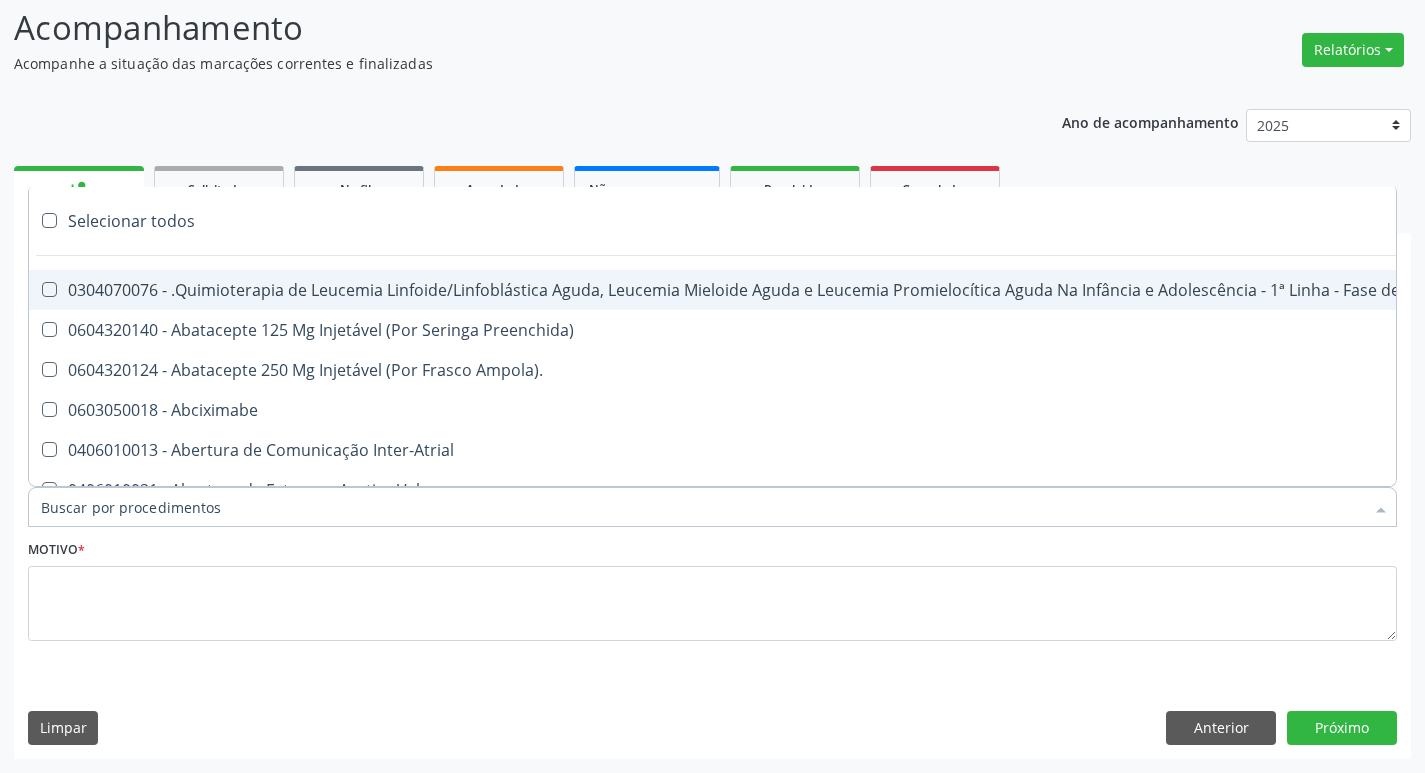 click on "Item de agendamento
*" at bounding box center (702, 507) 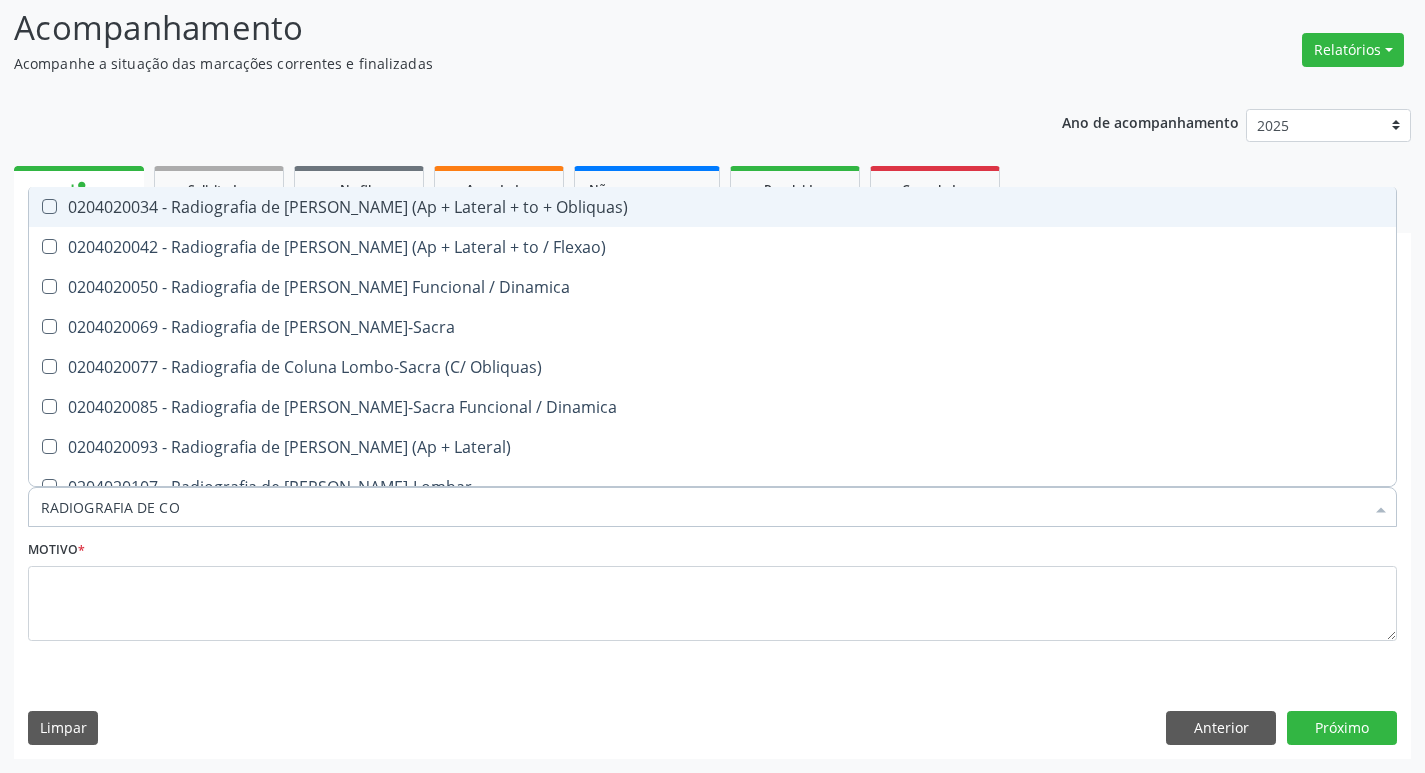 type on "RADIOGRAFIA DE COL" 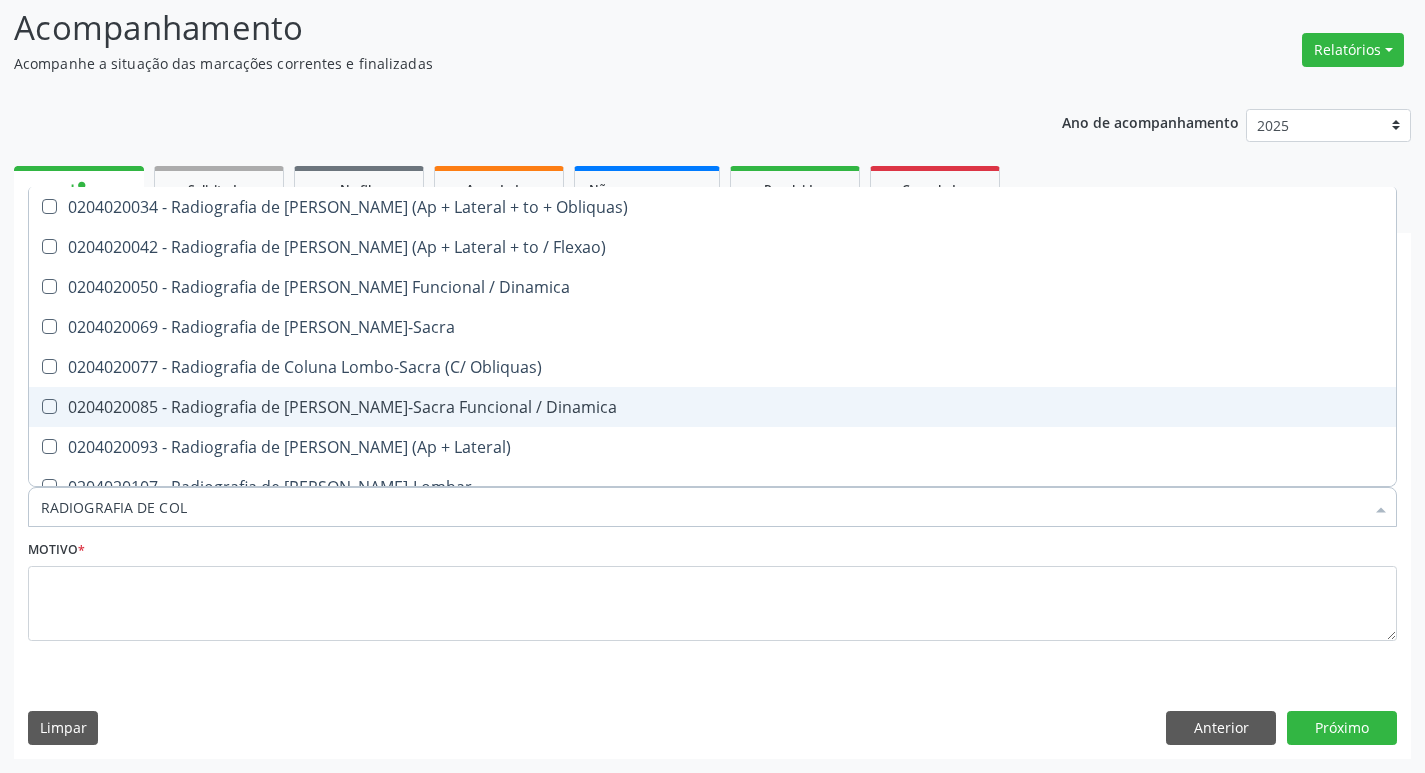 scroll, scrollTop: 61, scrollLeft: 0, axis: vertical 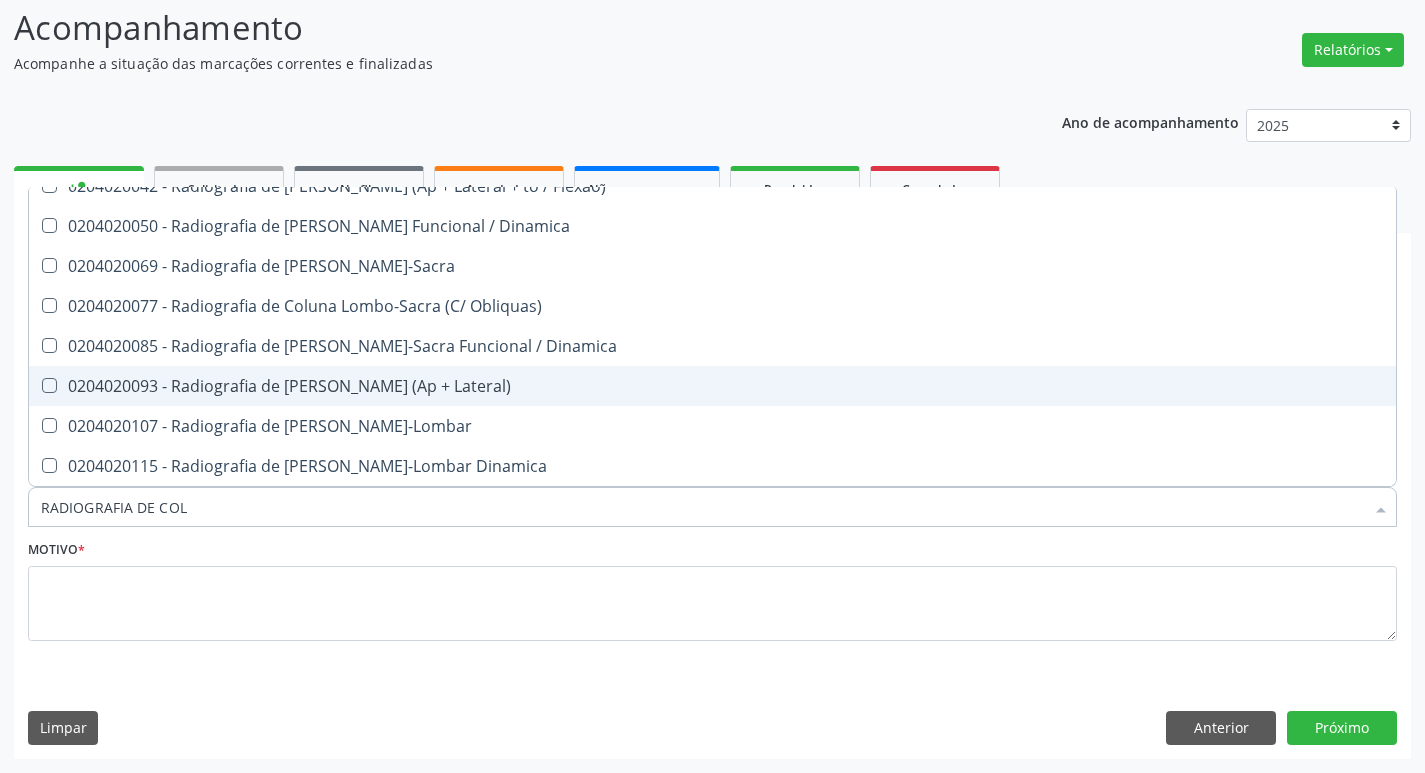 click on "0204020093 - Radiografia de Coluna Toracica (Ap + Lateral)" at bounding box center [712, 386] 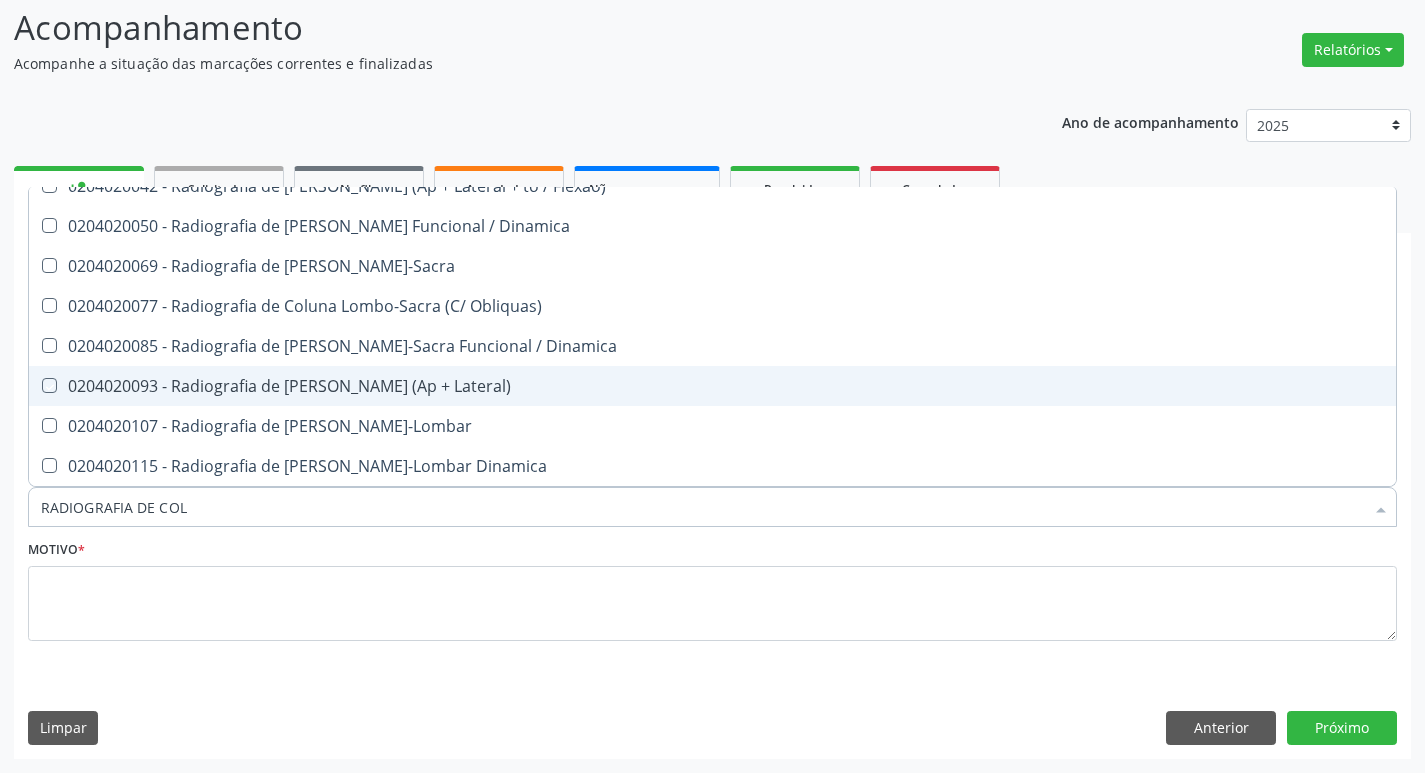 checkbox on "true" 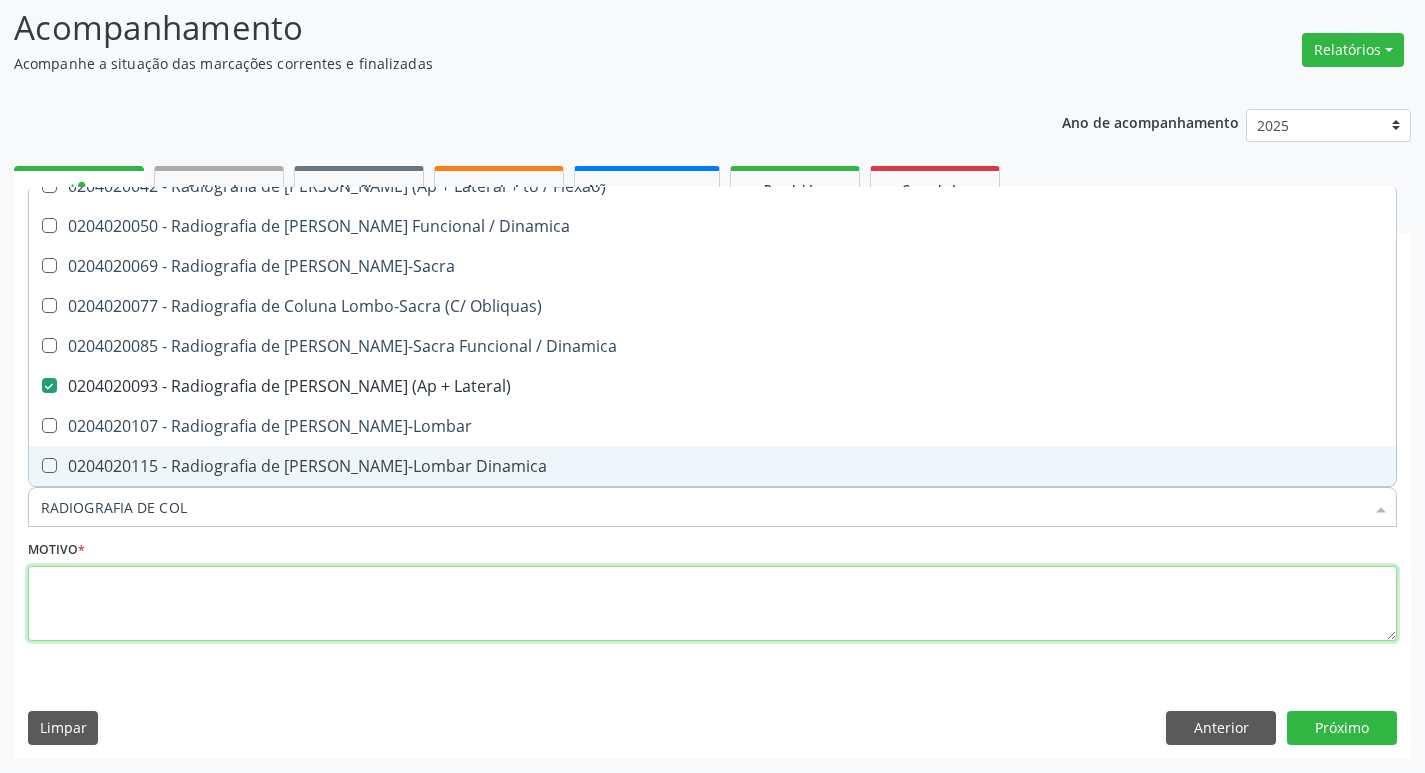 click at bounding box center [712, 604] 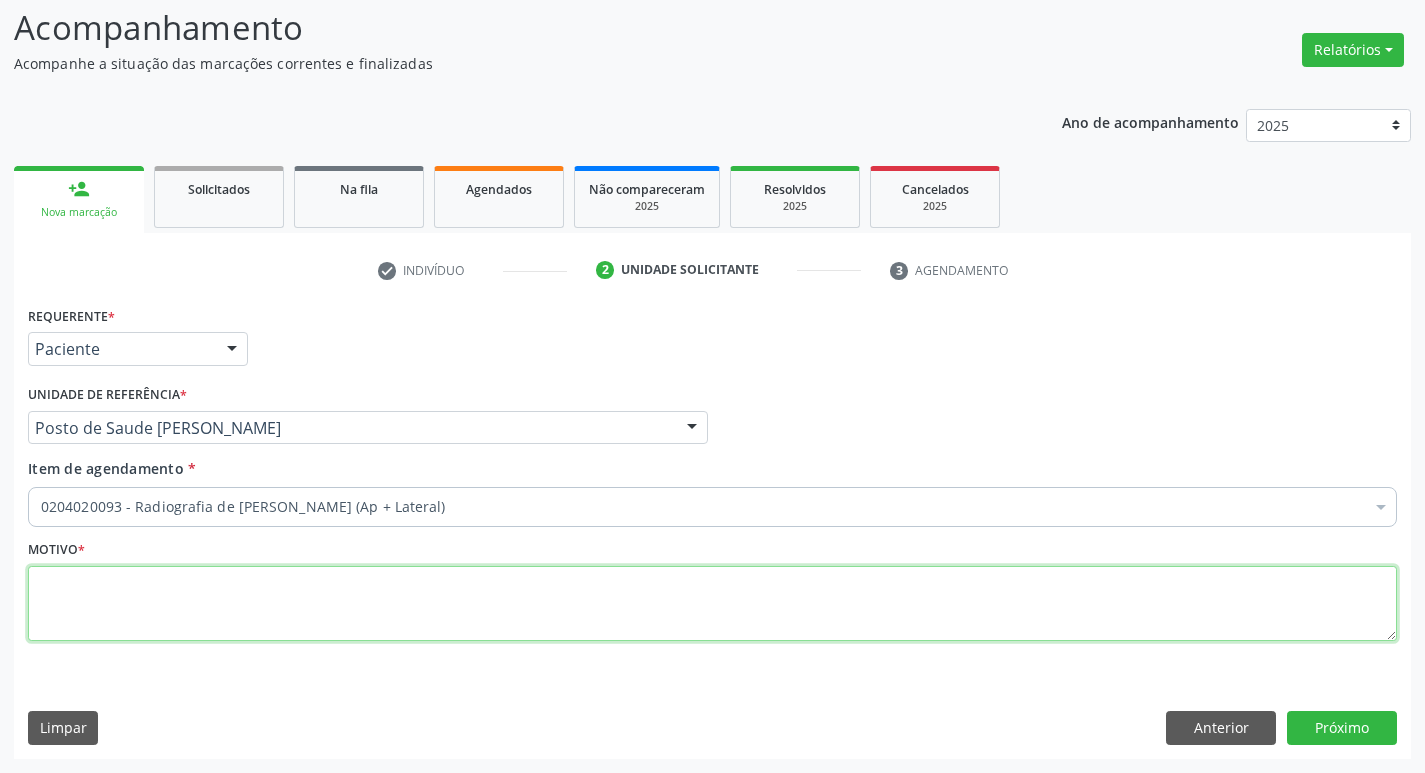 scroll, scrollTop: 0, scrollLeft: 0, axis: both 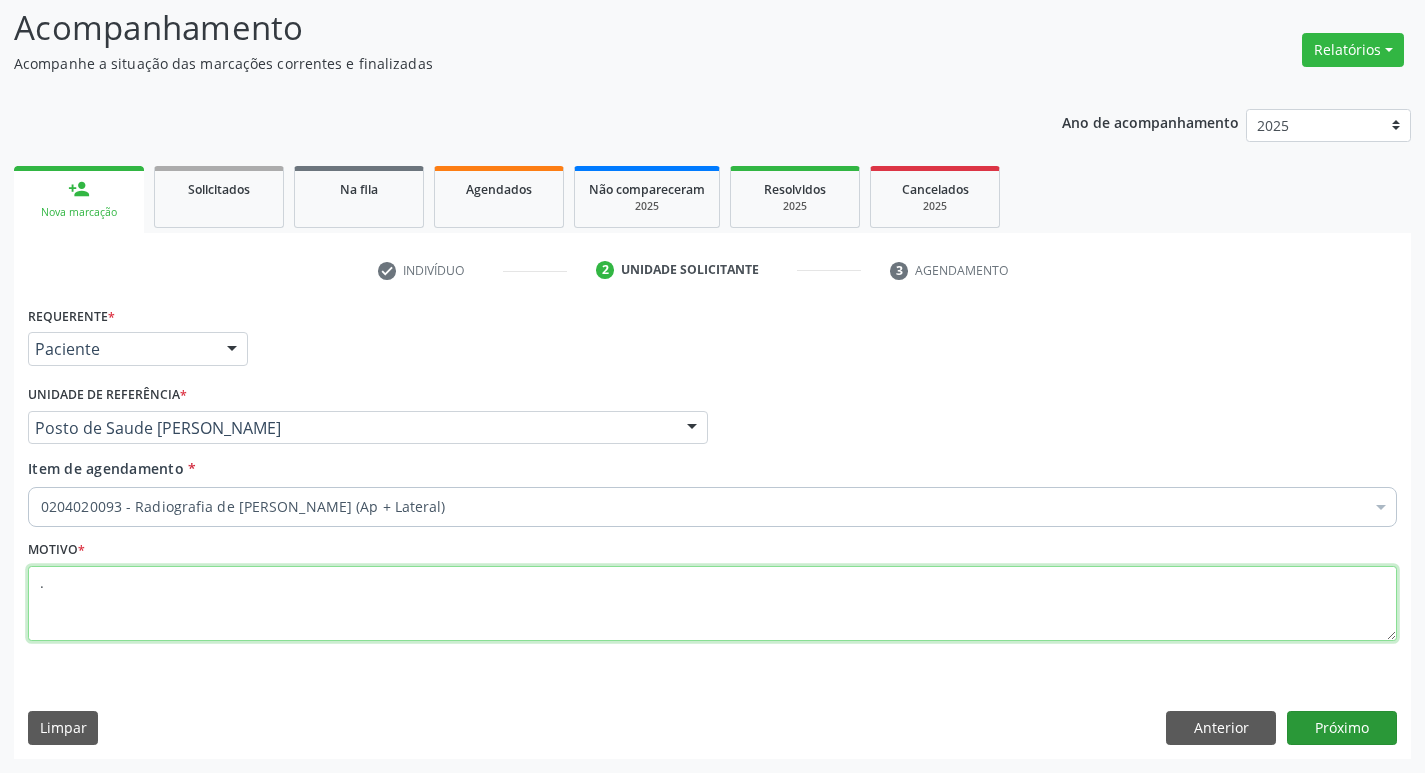 type on "." 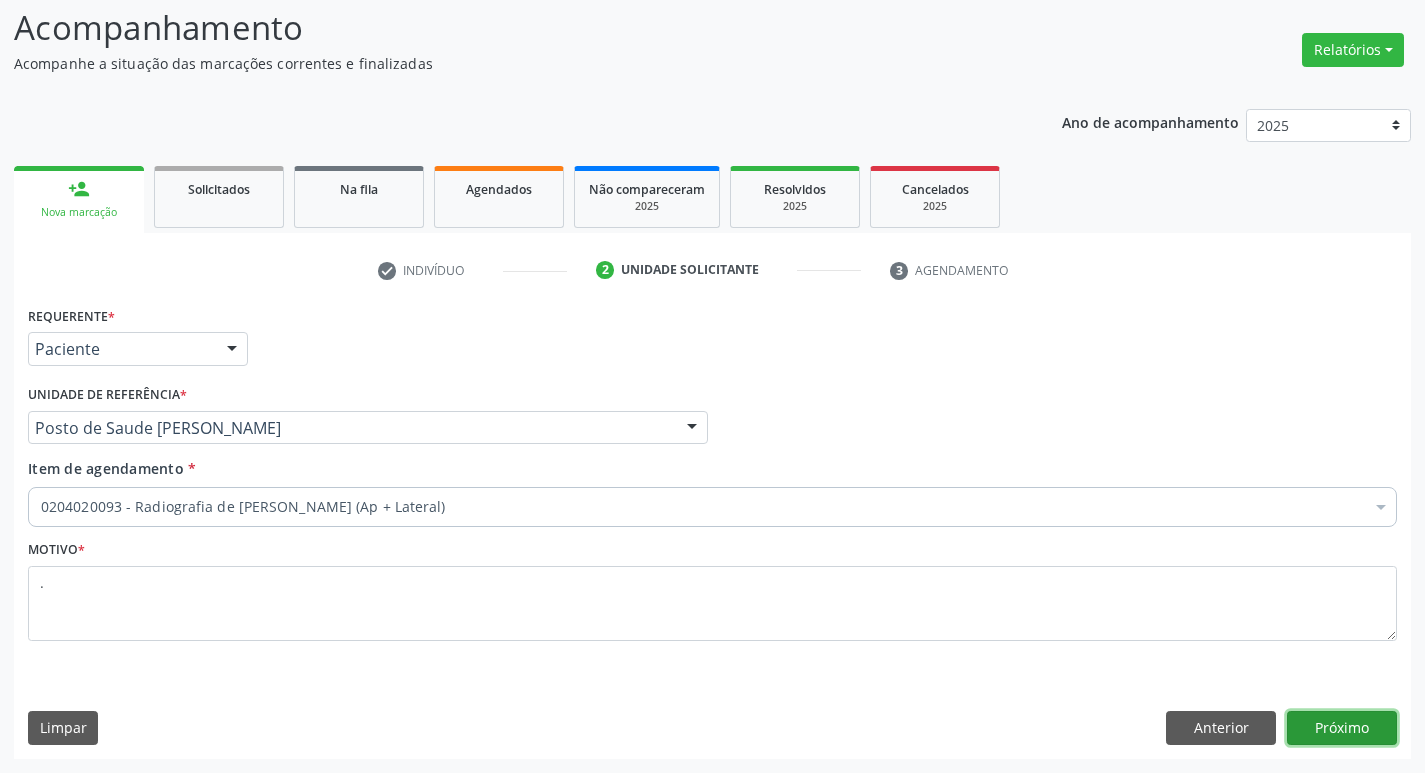 click on "Próximo" at bounding box center (1342, 728) 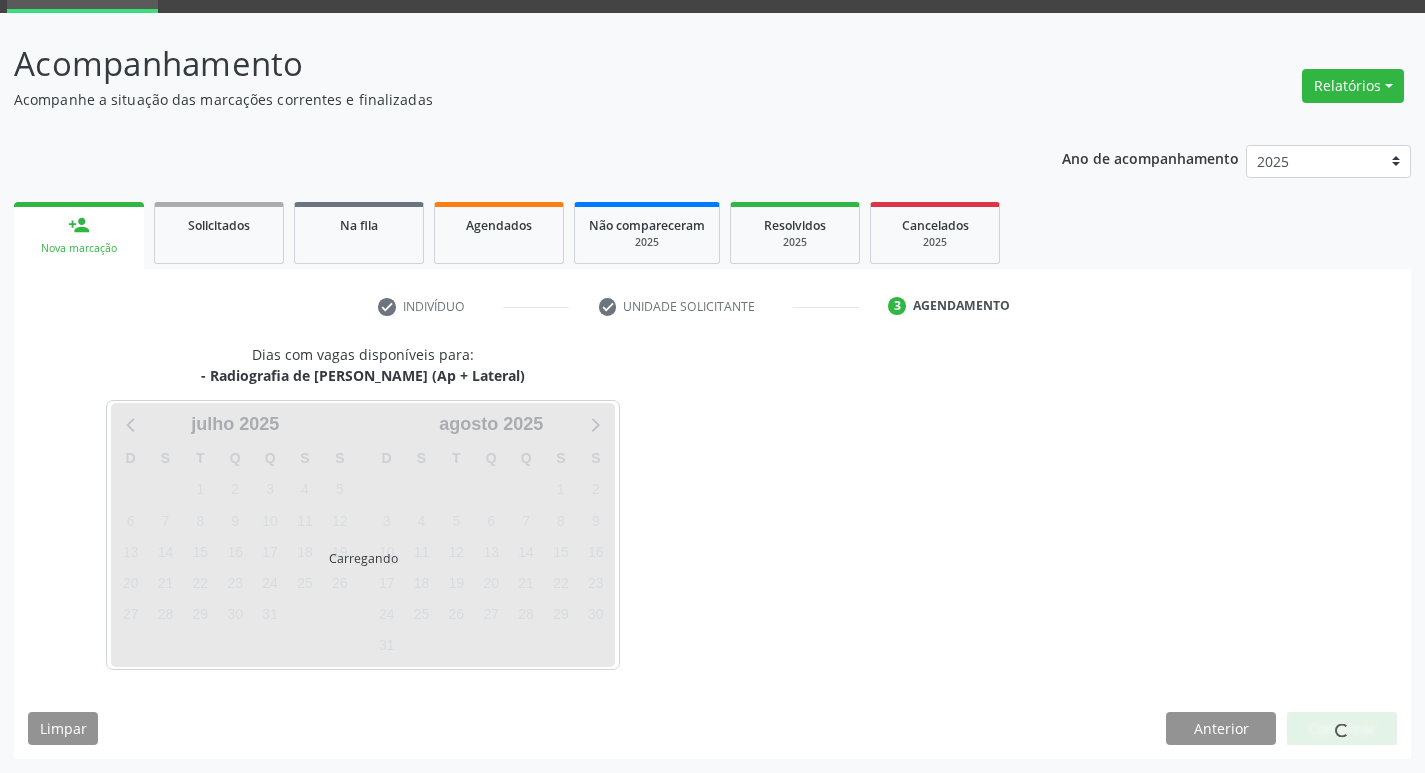 scroll, scrollTop: 97, scrollLeft: 0, axis: vertical 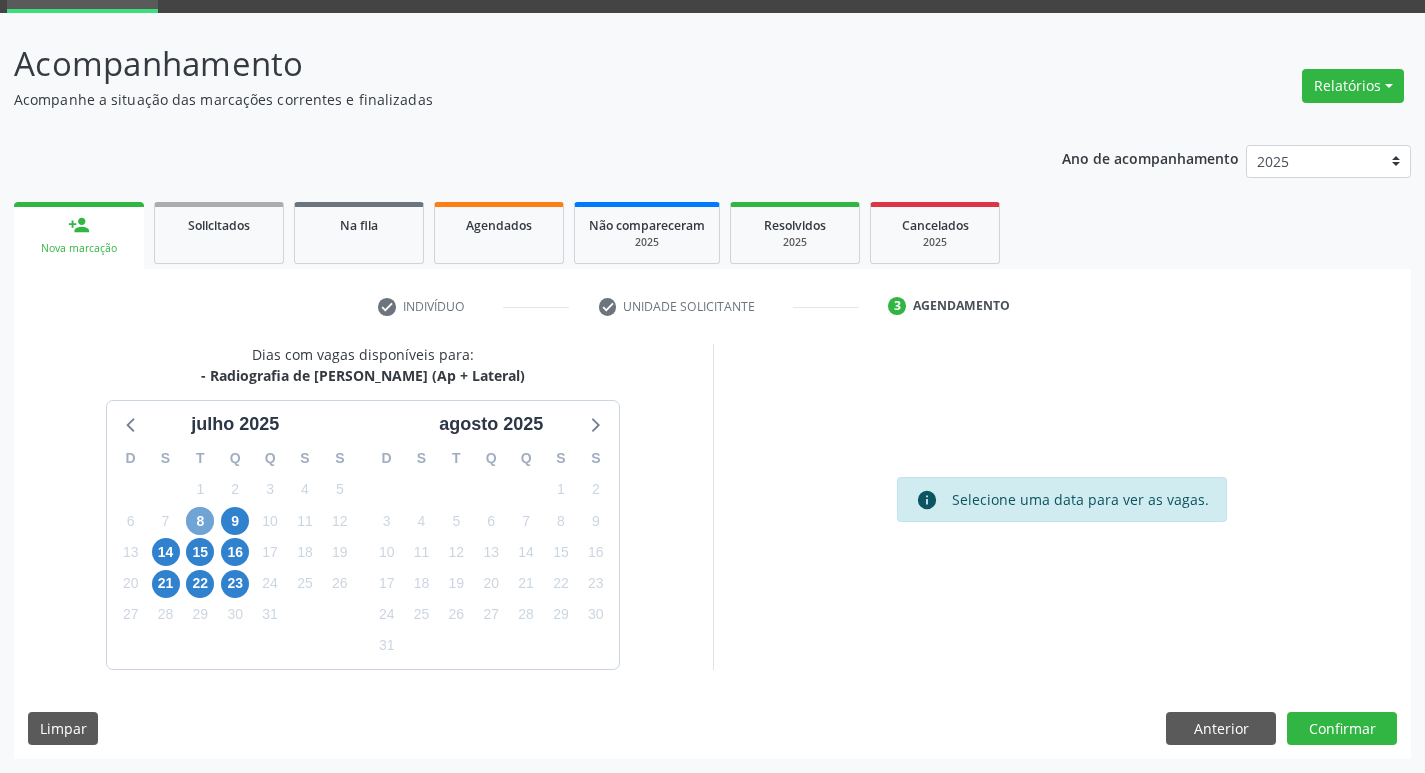 click on "8" at bounding box center (200, 521) 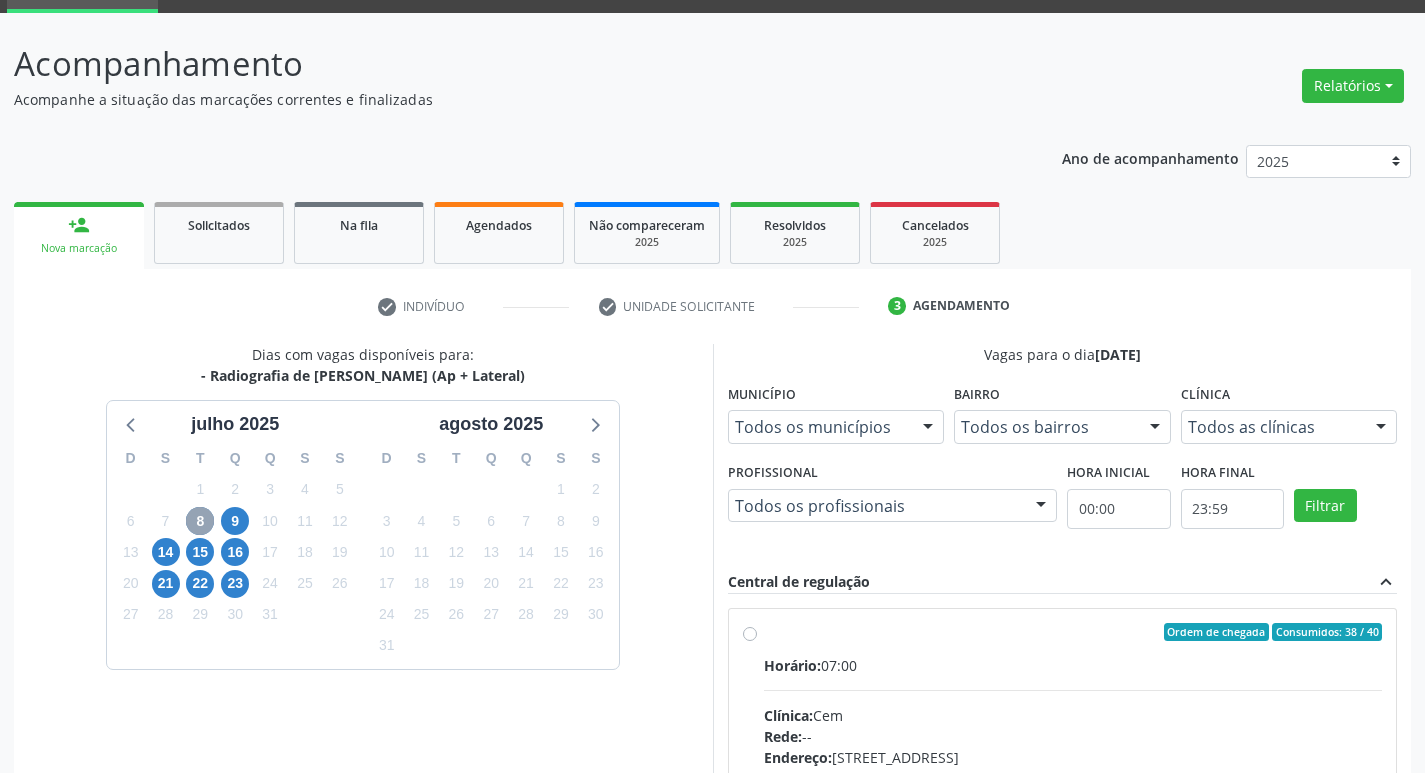 scroll, scrollTop: 197, scrollLeft: 0, axis: vertical 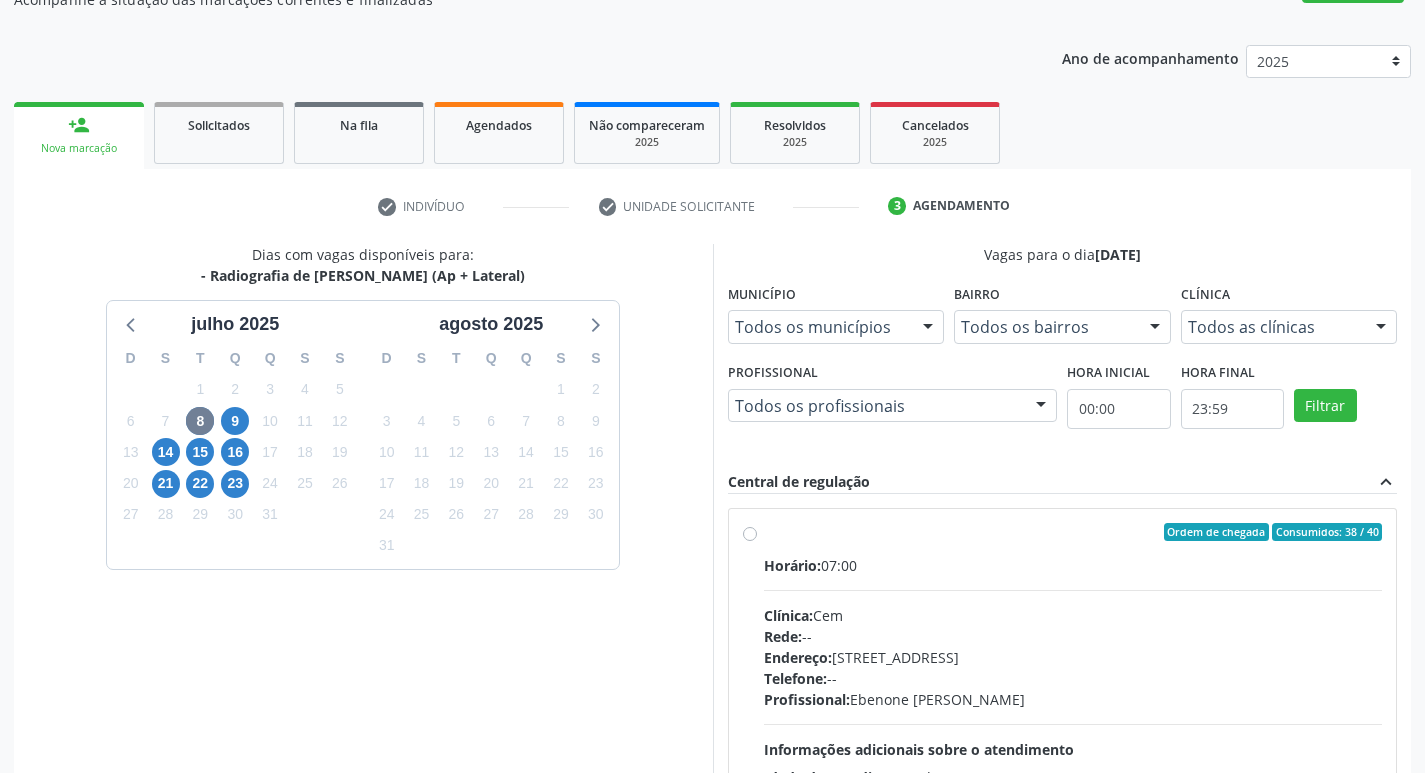 click on "Ordem de chegada
Consumidos: 38 / 40
Horário:   07:00
Clínica:  Cem
Rede:
--
Endereço:   Casa, nº 393, Nossa Senhora da Pen, Serra Talhada - PE
Telefone:   --
Profissional:
Ebenone Antonio da Silva
Informações adicionais sobre o atendimento
Idade de atendimento:
de 0 a 120 anos
Gênero(s) atendido(s):
Masculino e Feminino
Informações adicionais:
--" at bounding box center [1073, 676] 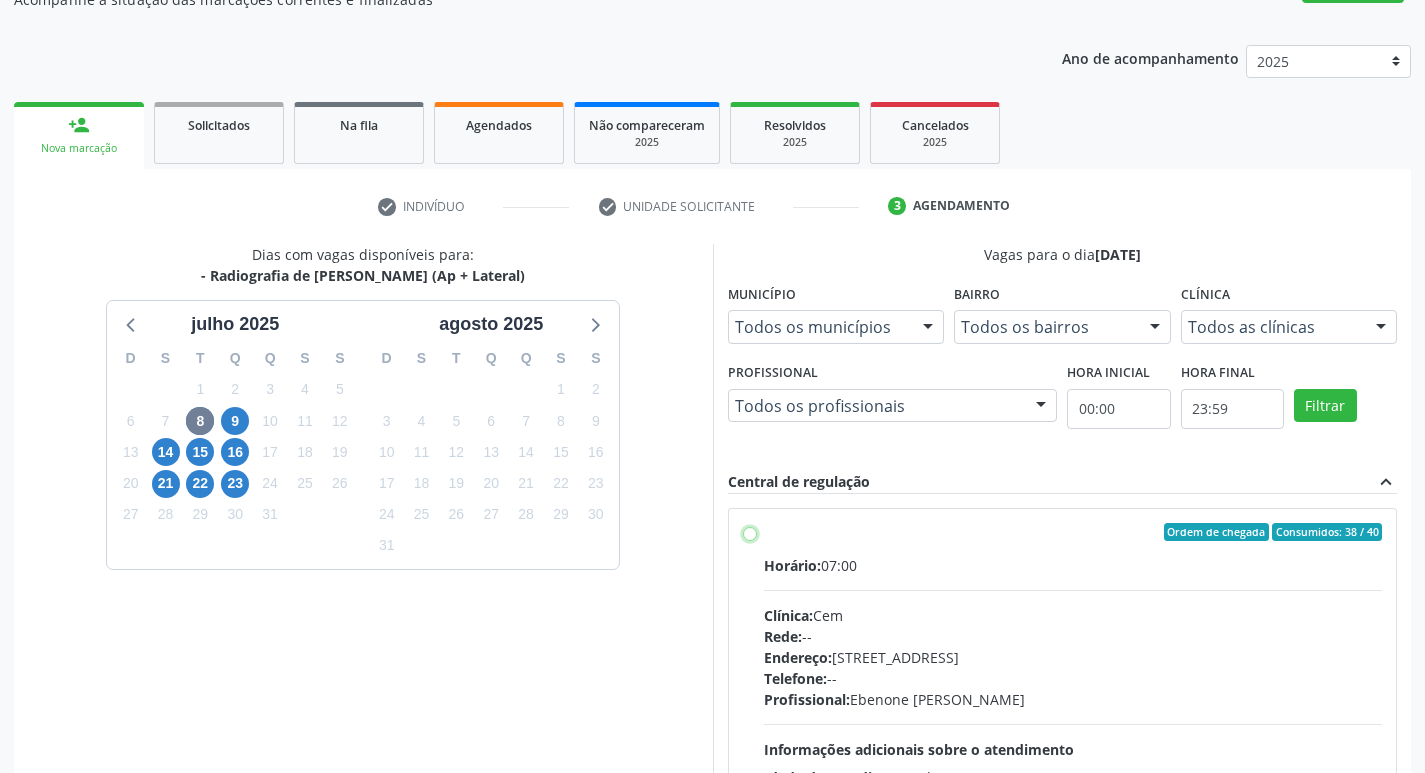 click on "Ordem de chegada
Consumidos: 38 / 40
Horário:   07:00
Clínica:  Cem
Rede:
--
Endereço:   Casa, nº 393, Nossa Senhora da Pen, Serra Talhada - PE
Telefone:   --
Profissional:
Ebenone Antonio da Silva
Informações adicionais sobre o atendimento
Idade de atendimento:
de 0 a 120 anos
Gênero(s) atendido(s):
Masculino e Feminino
Informações adicionais:
--" at bounding box center [750, 532] 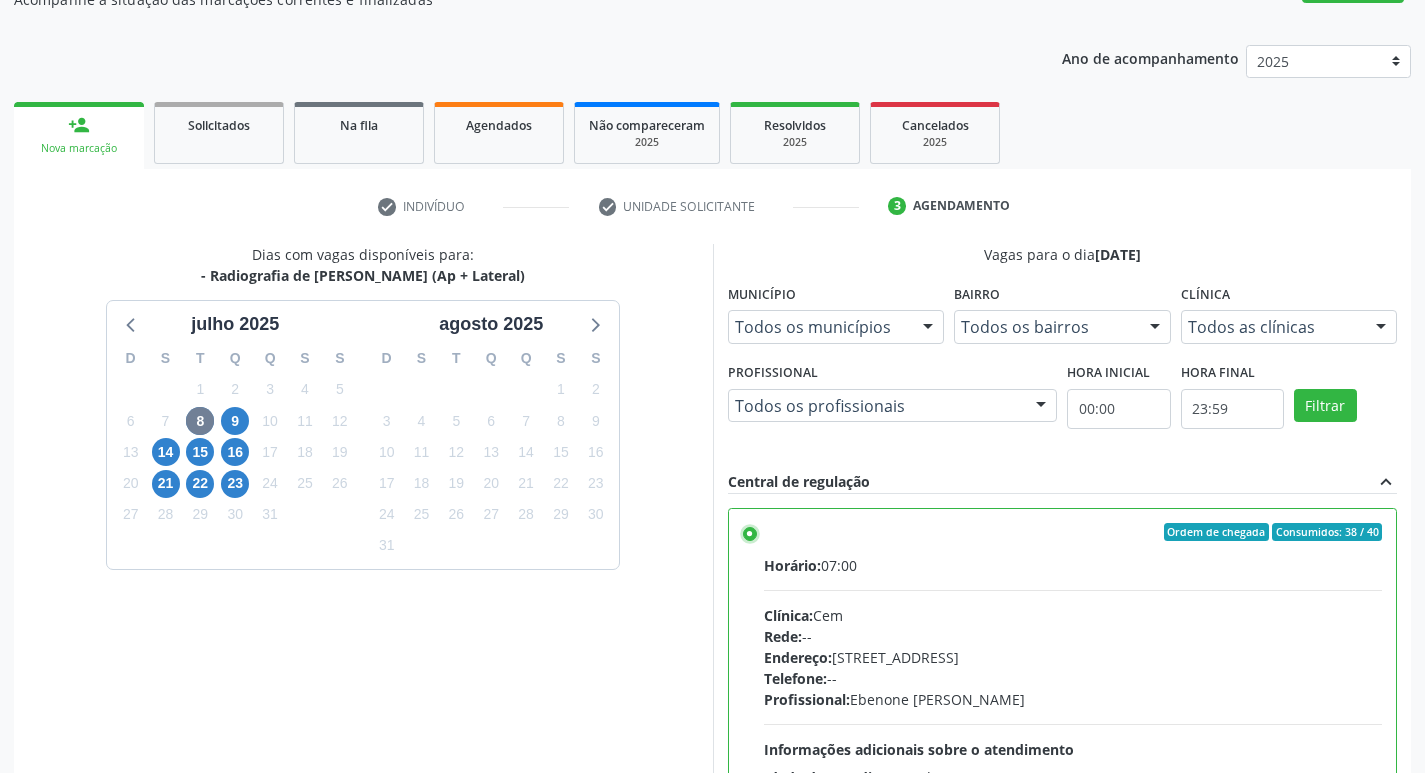 scroll, scrollTop: 422, scrollLeft: 0, axis: vertical 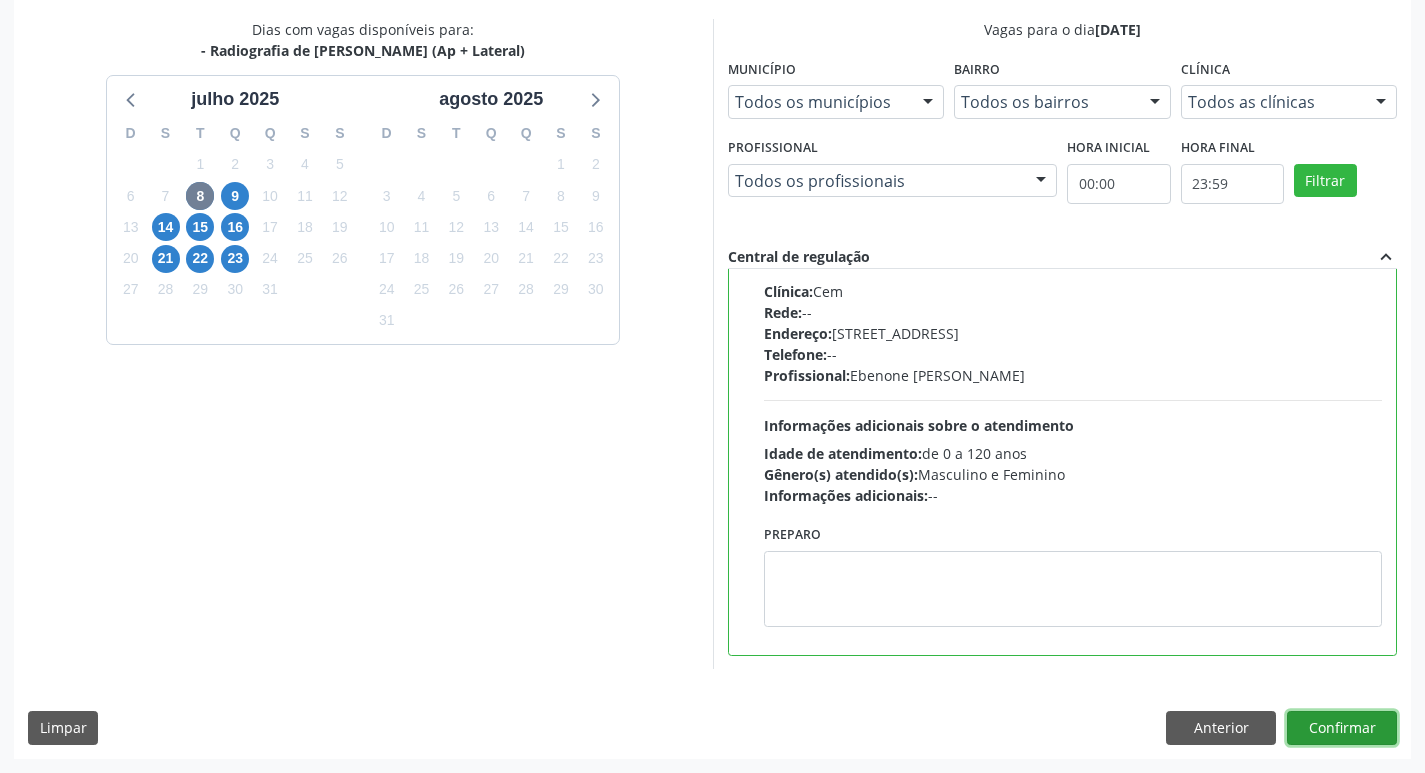click on "Confirmar" at bounding box center (1342, 728) 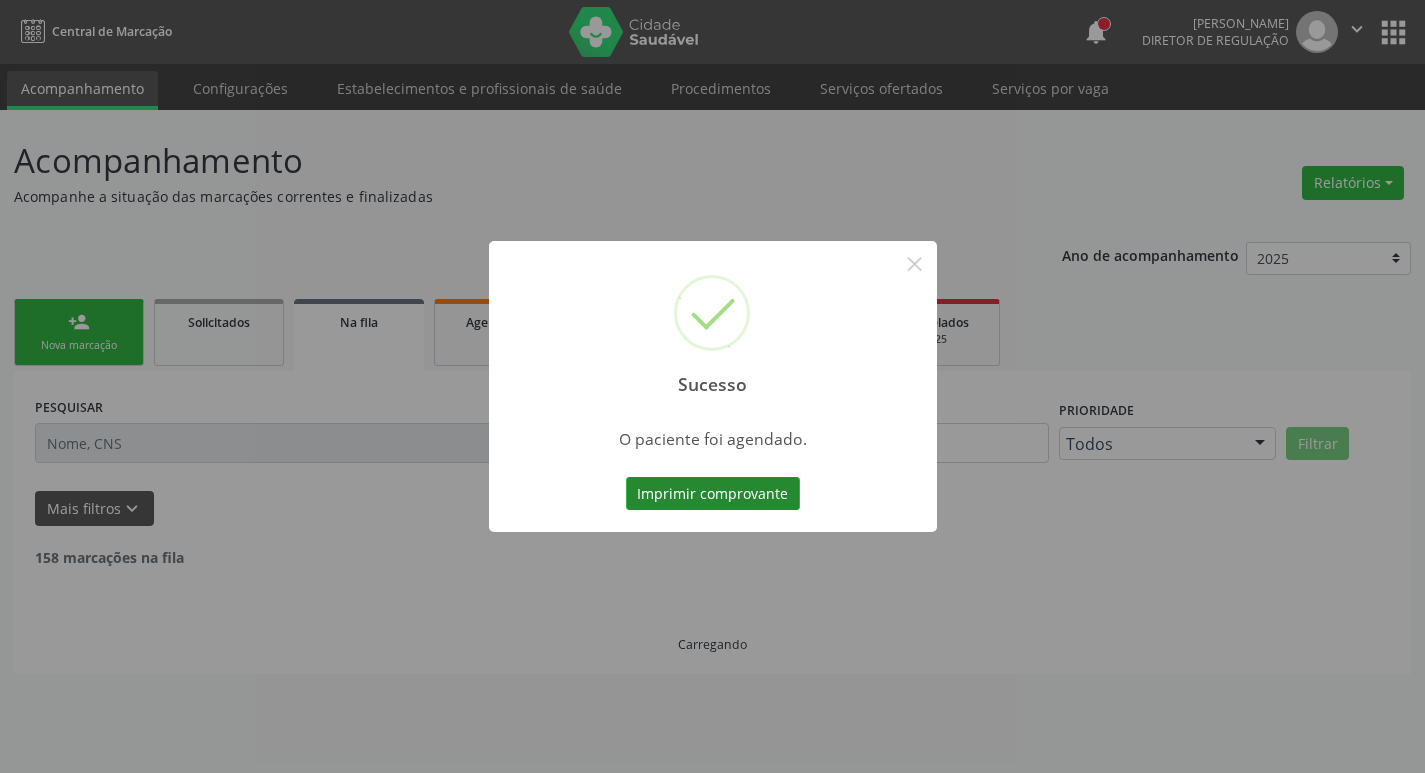 scroll, scrollTop: 0, scrollLeft: 0, axis: both 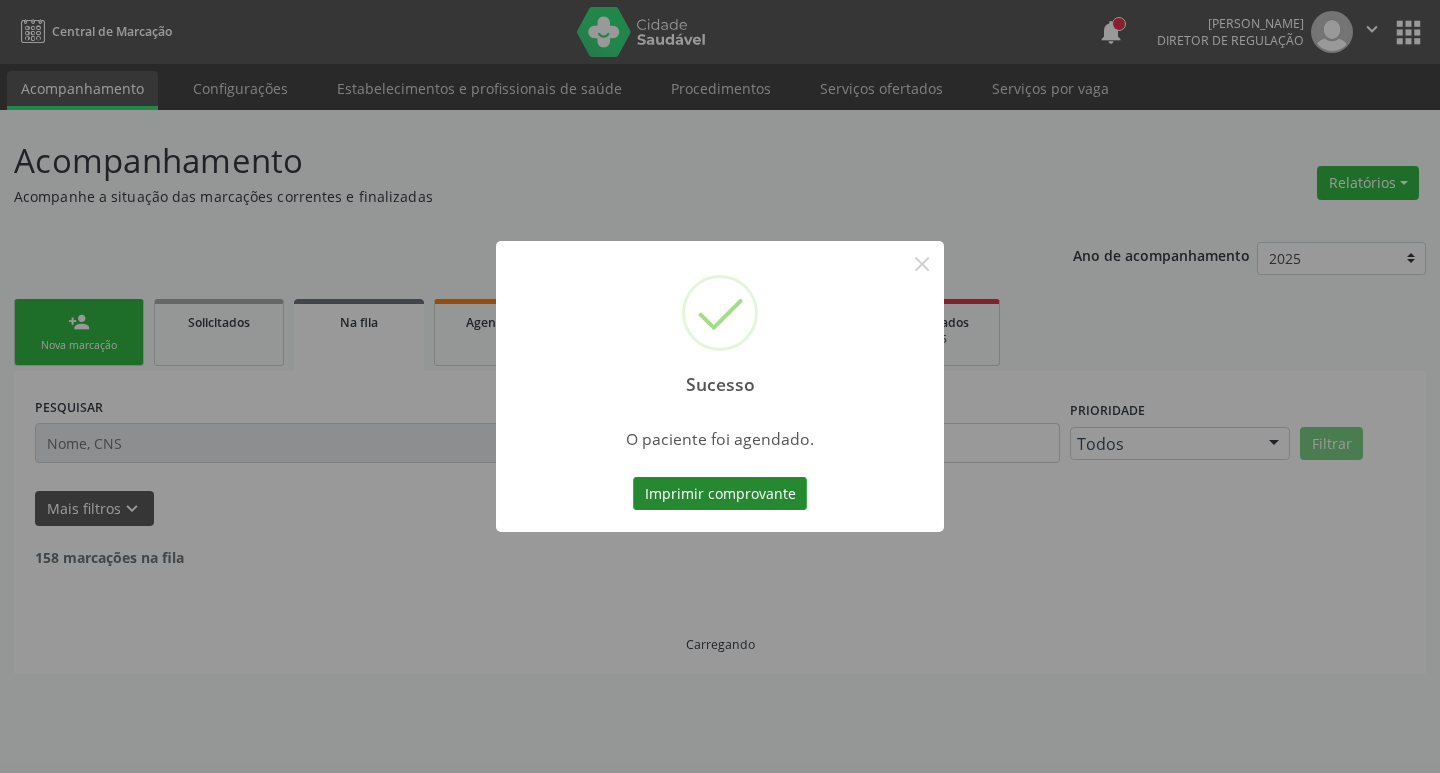 click on "Imprimir comprovante" at bounding box center [720, 494] 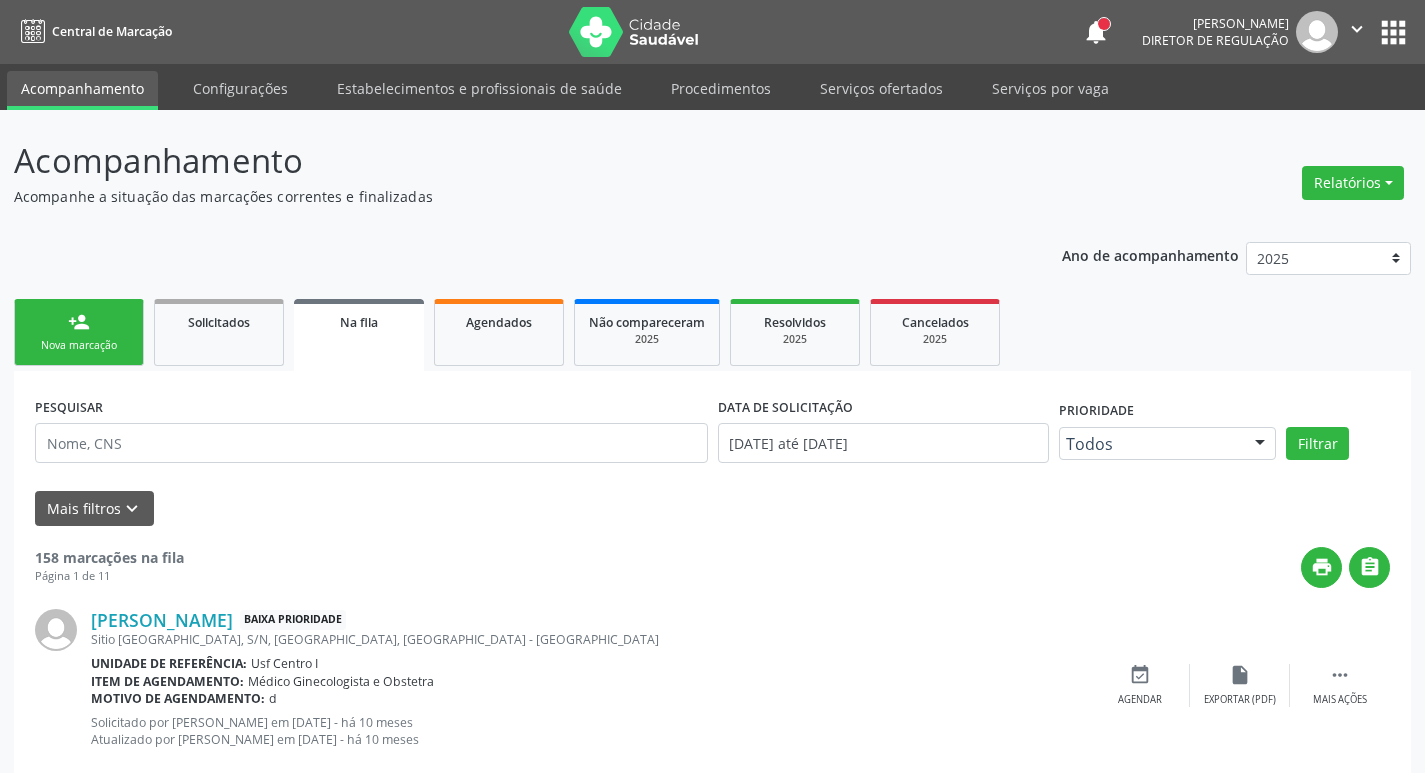 click on "person_add
Nova marcação" at bounding box center (79, 332) 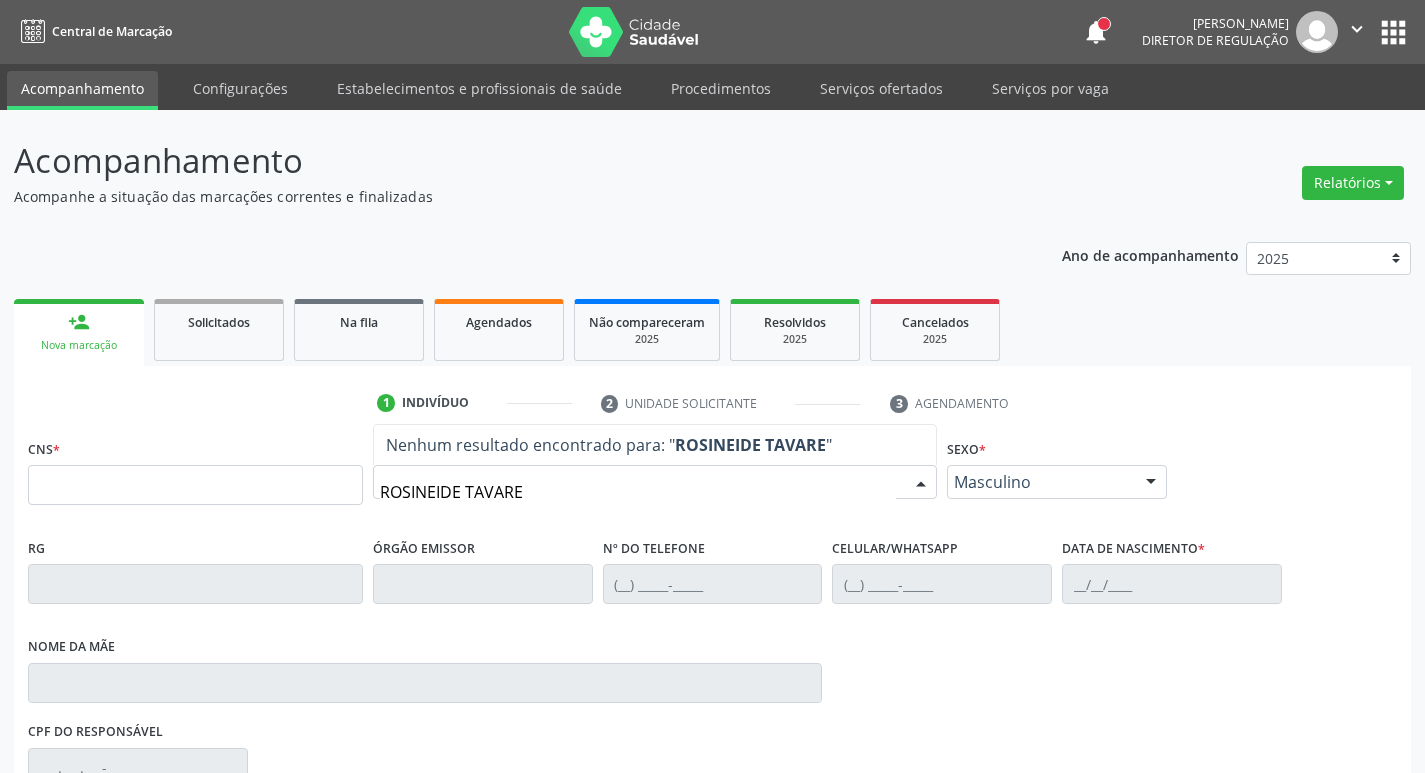type on "ROSINEIDE TAVARES" 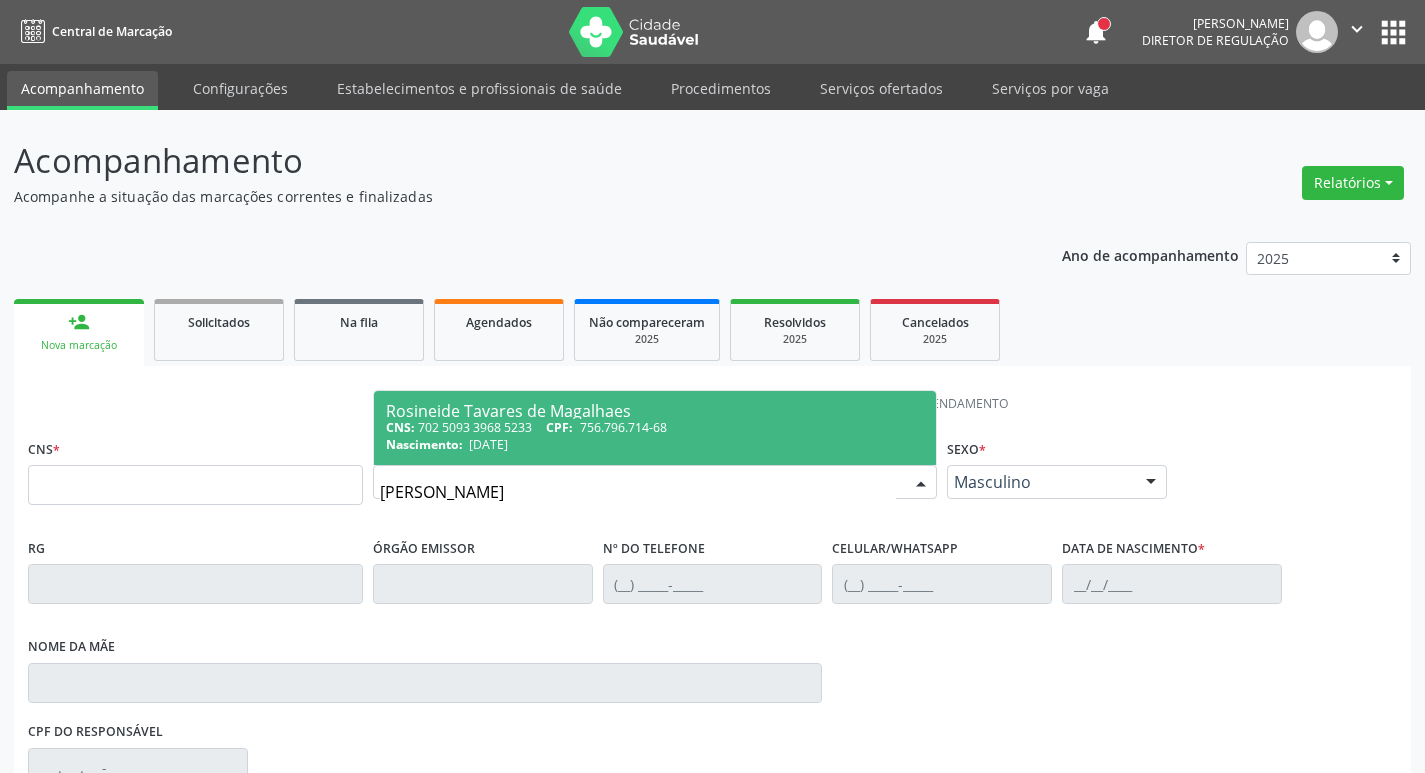 click on "Nascimento:
15/08/1970" at bounding box center (655, 444) 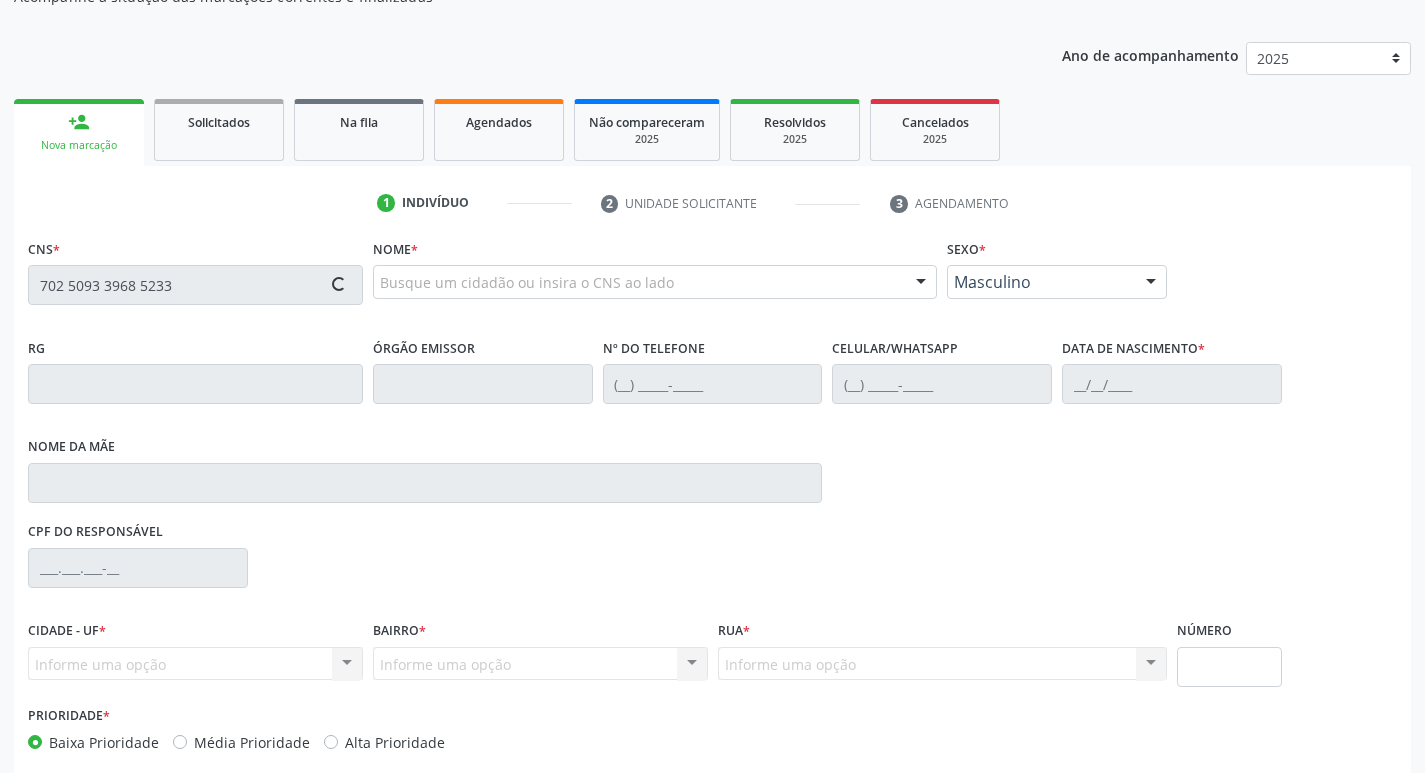 type on "702 5093 3968 5233" 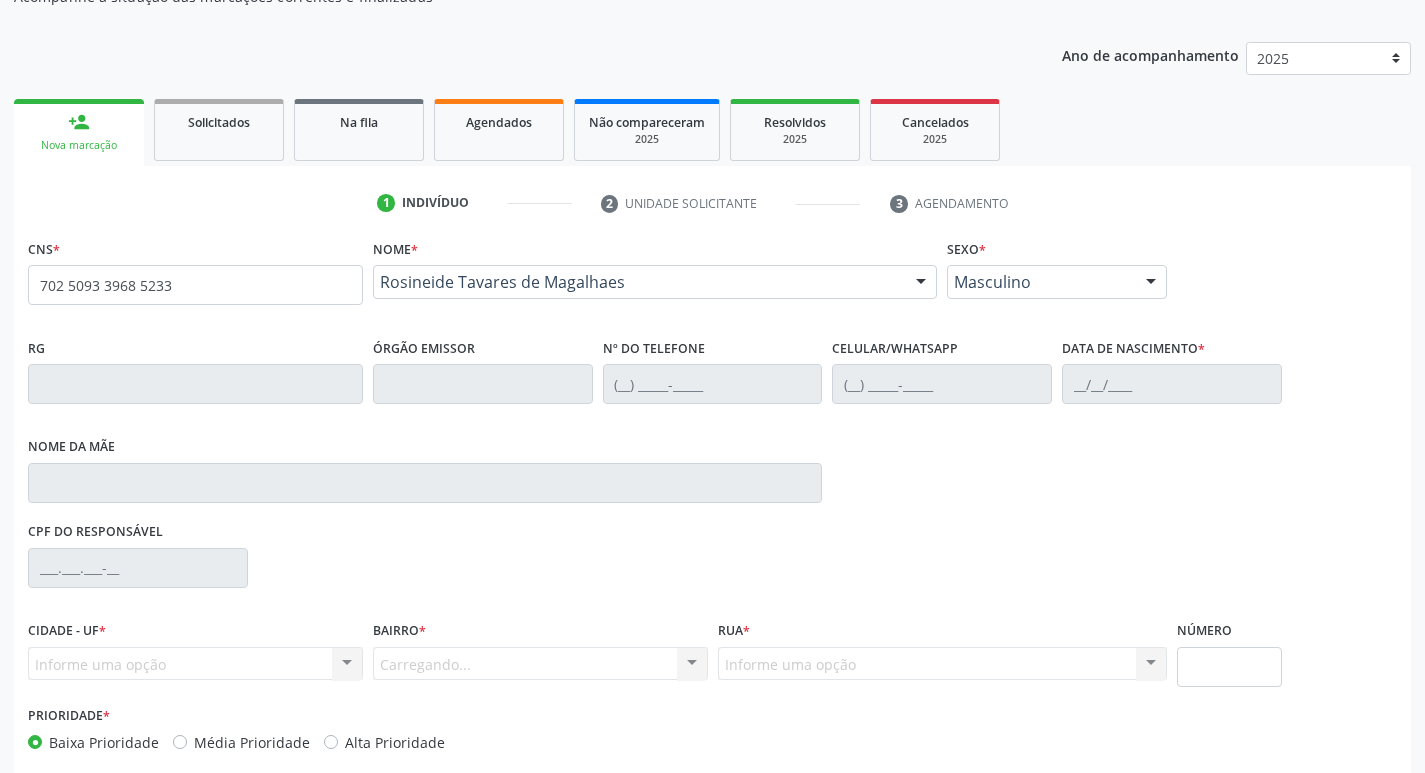 scroll, scrollTop: 297, scrollLeft: 0, axis: vertical 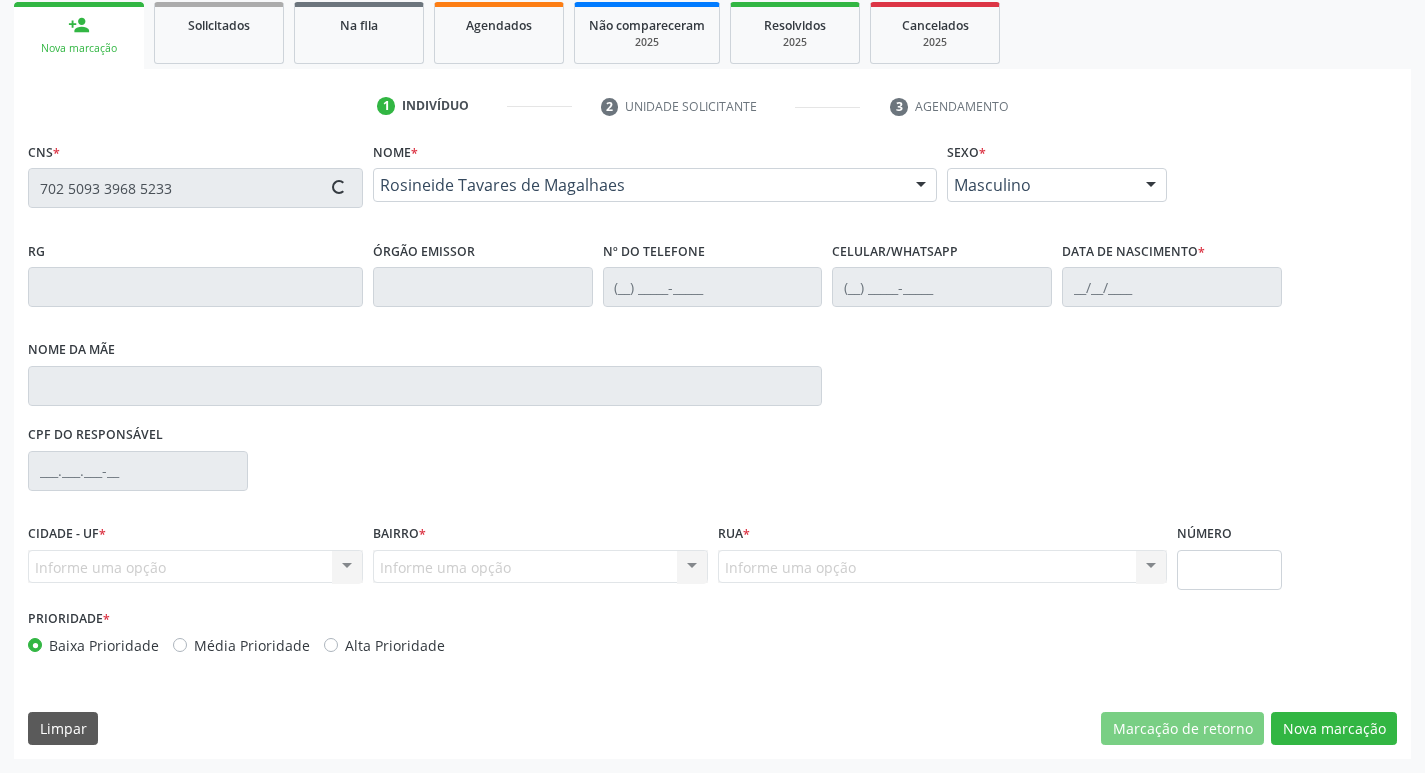 type on "(87) 98140-7061" 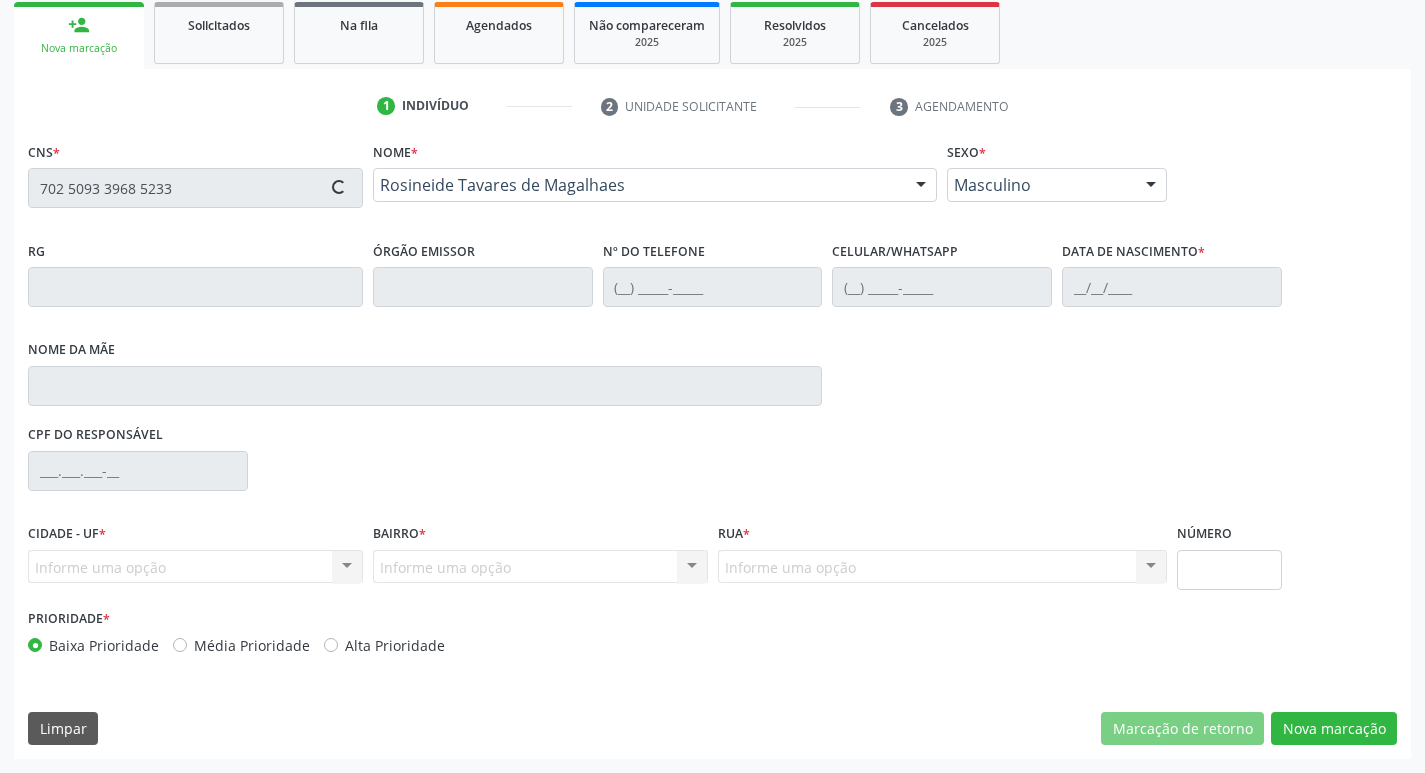 type on "15/08/1970" 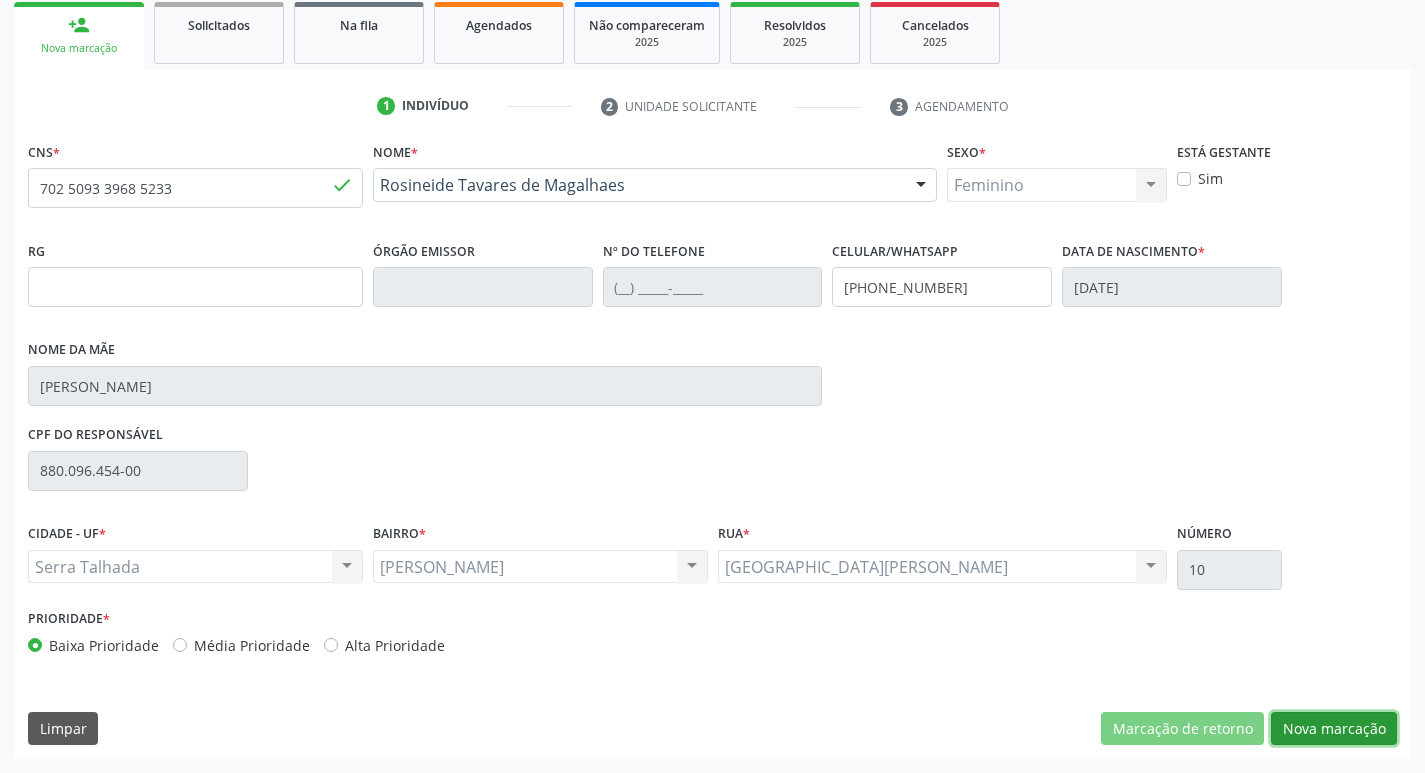 click on "Nova marcação" at bounding box center [1334, 729] 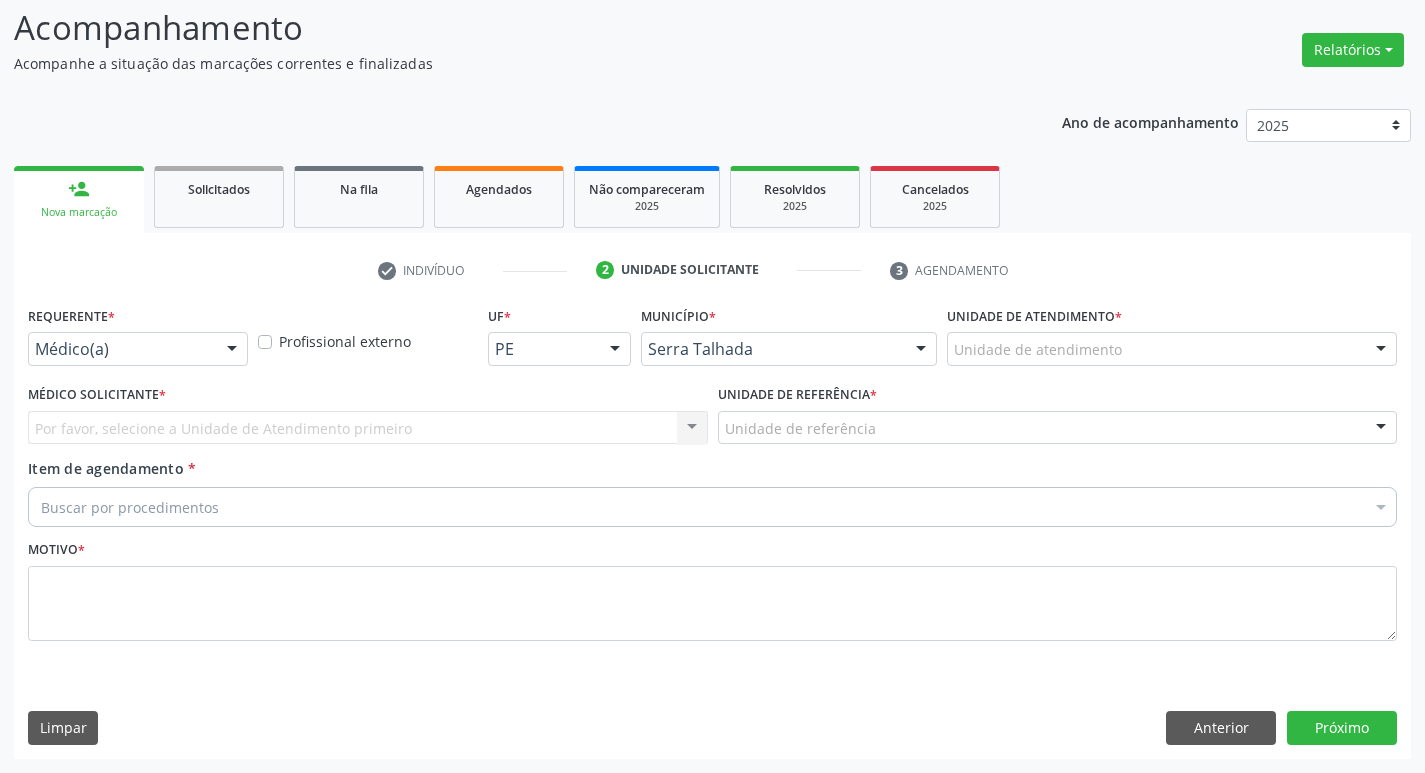scroll, scrollTop: 133, scrollLeft: 0, axis: vertical 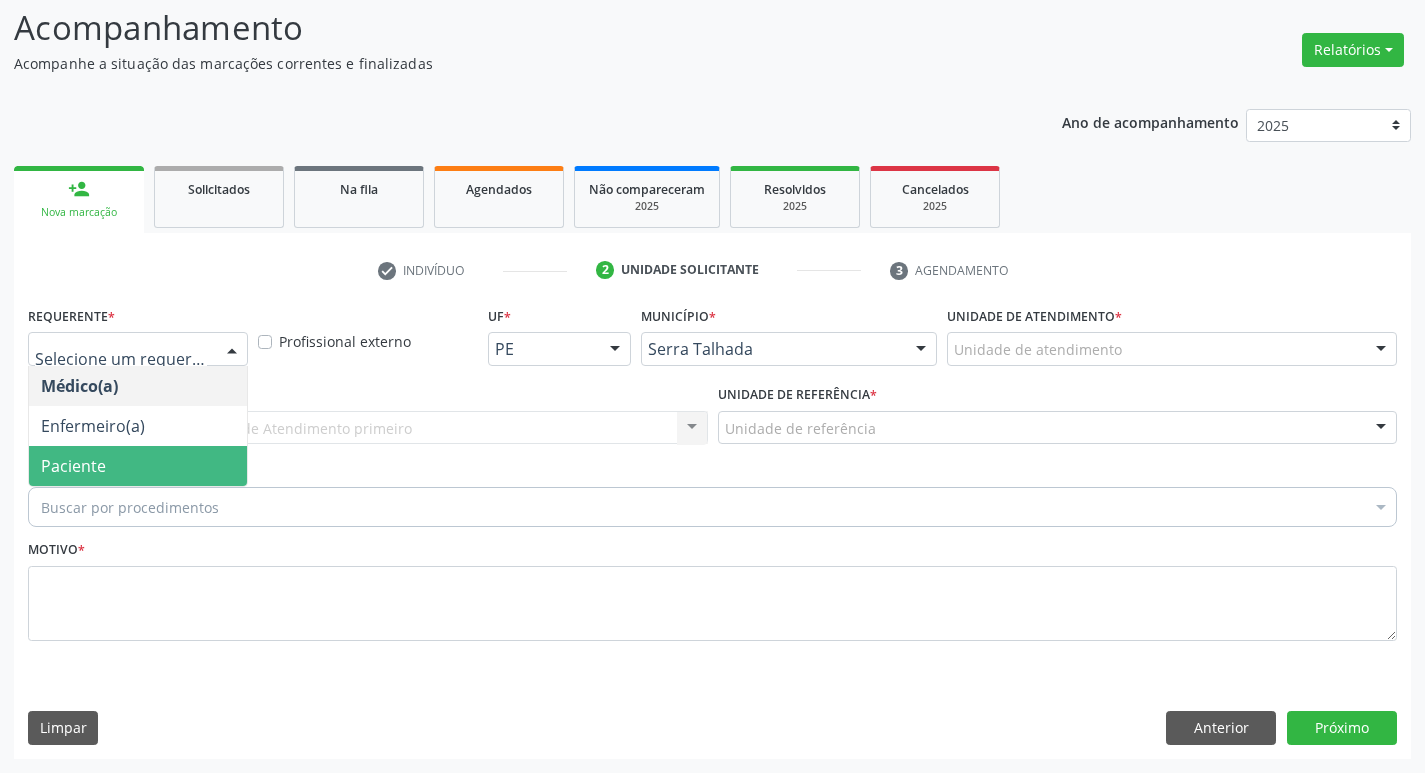 click on "Paciente" at bounding box center [138, 466] 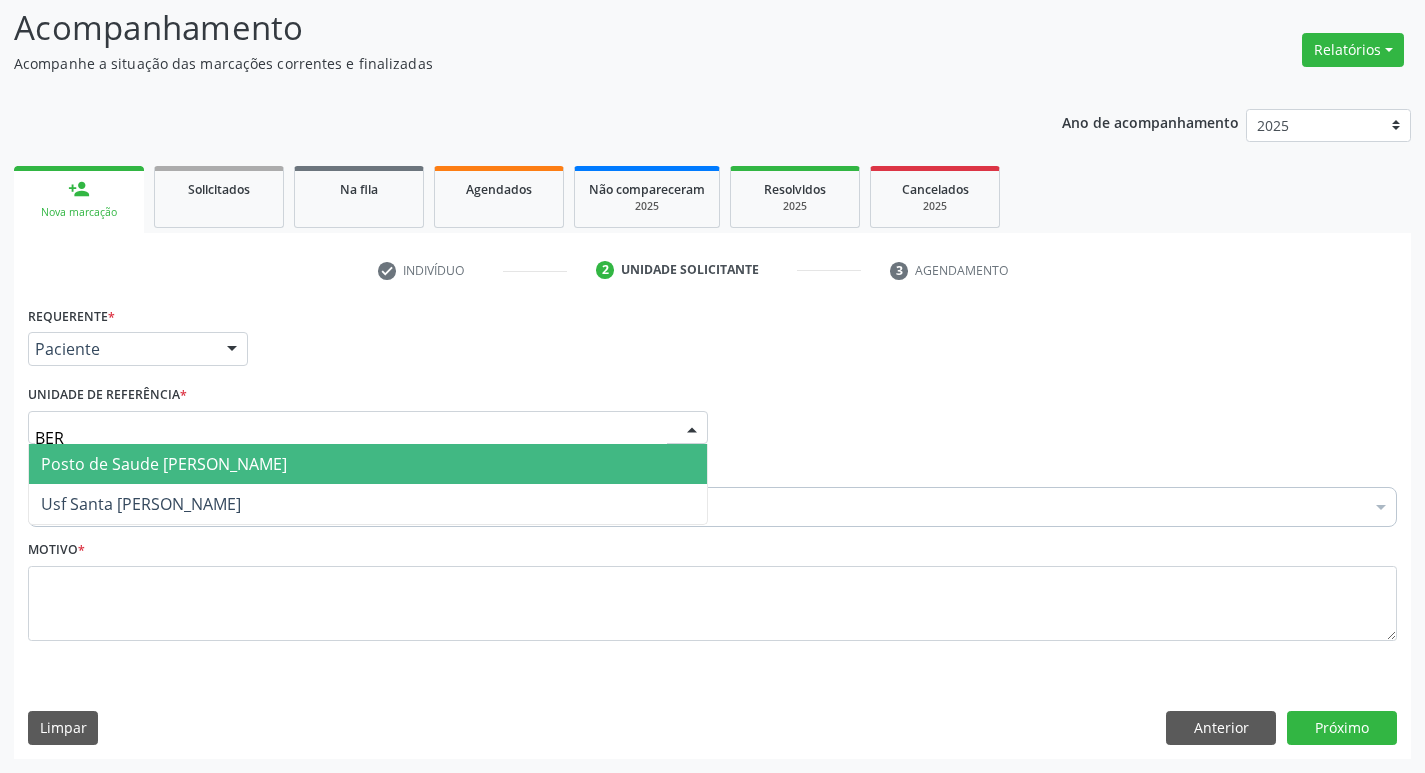 type on "BERN" 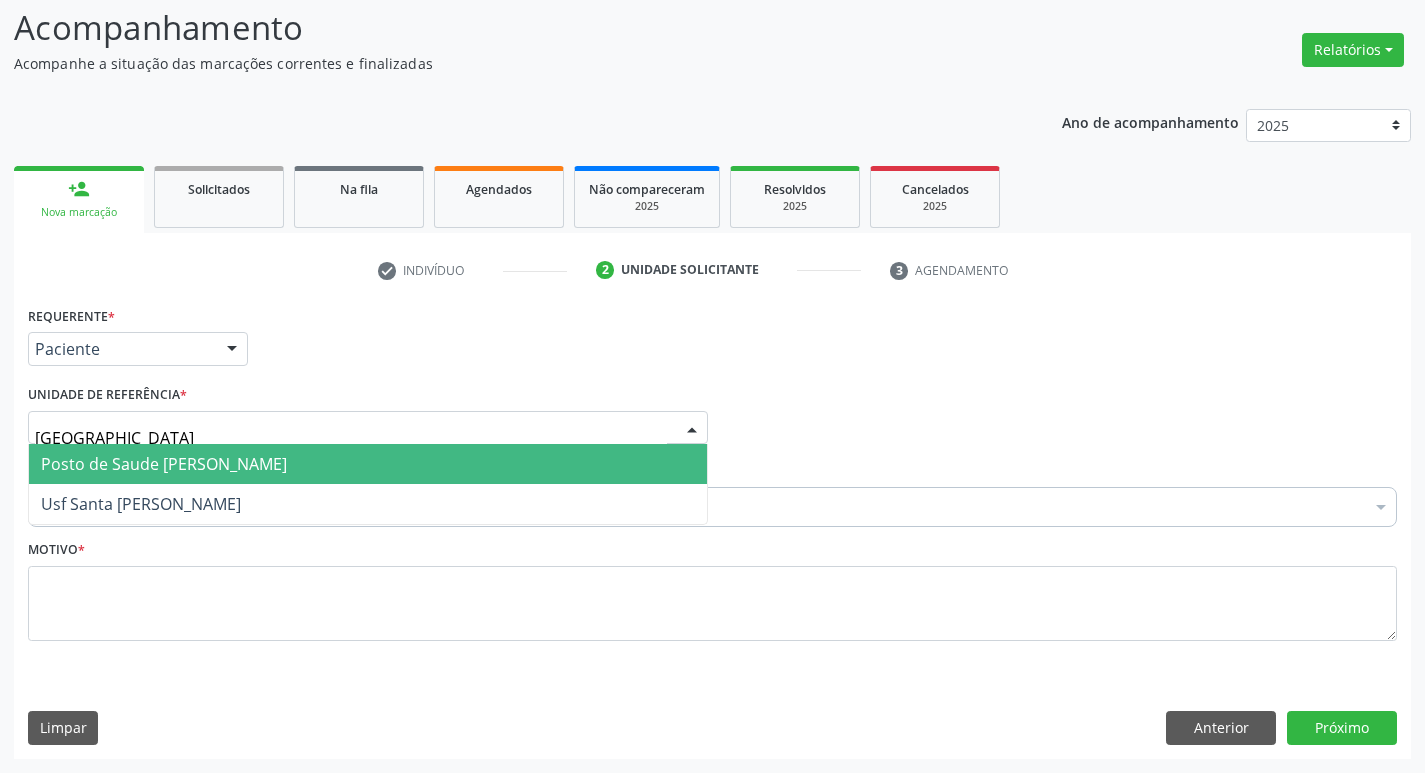 click on "Posto de Saude [PERSON_NAME]" at bounding box center (164, 464) 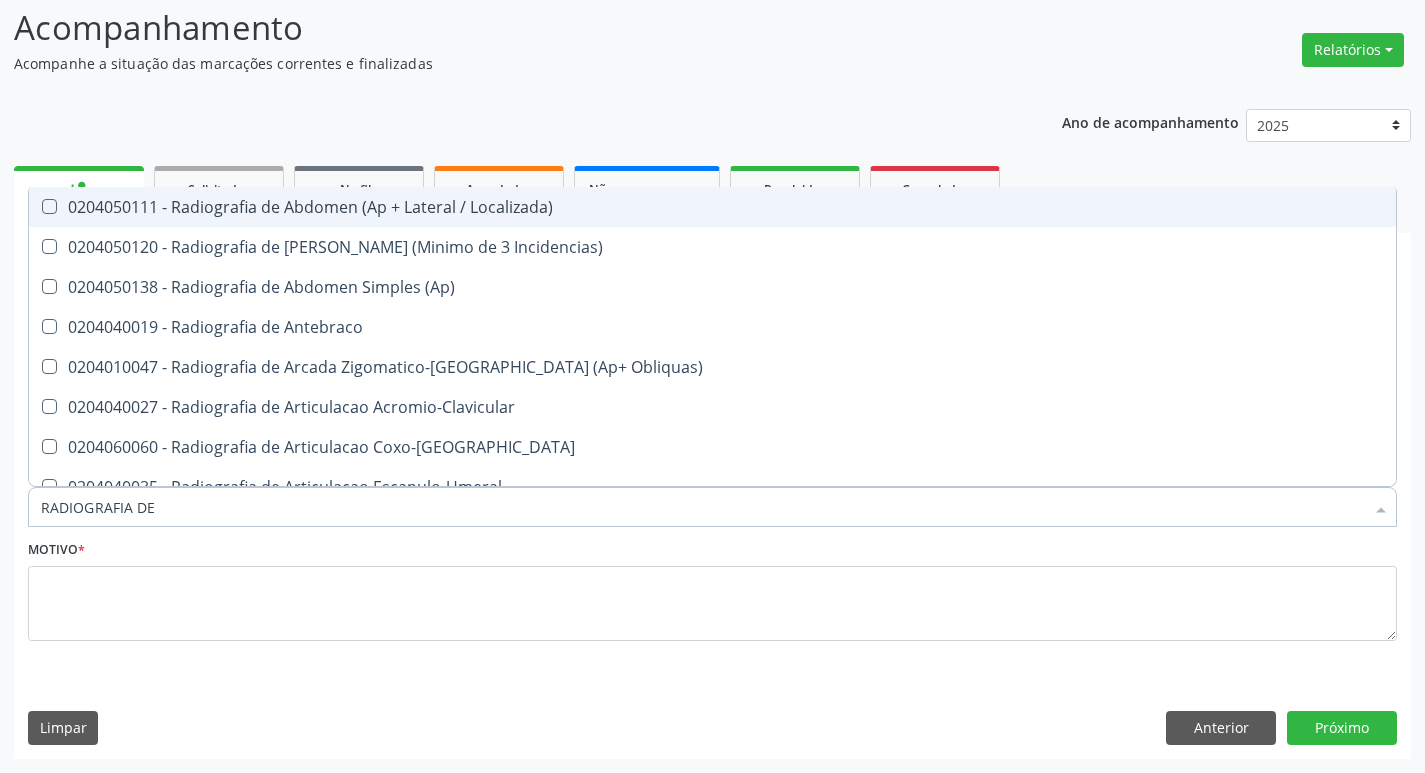 type on "RADIOGRAFIA DE J" 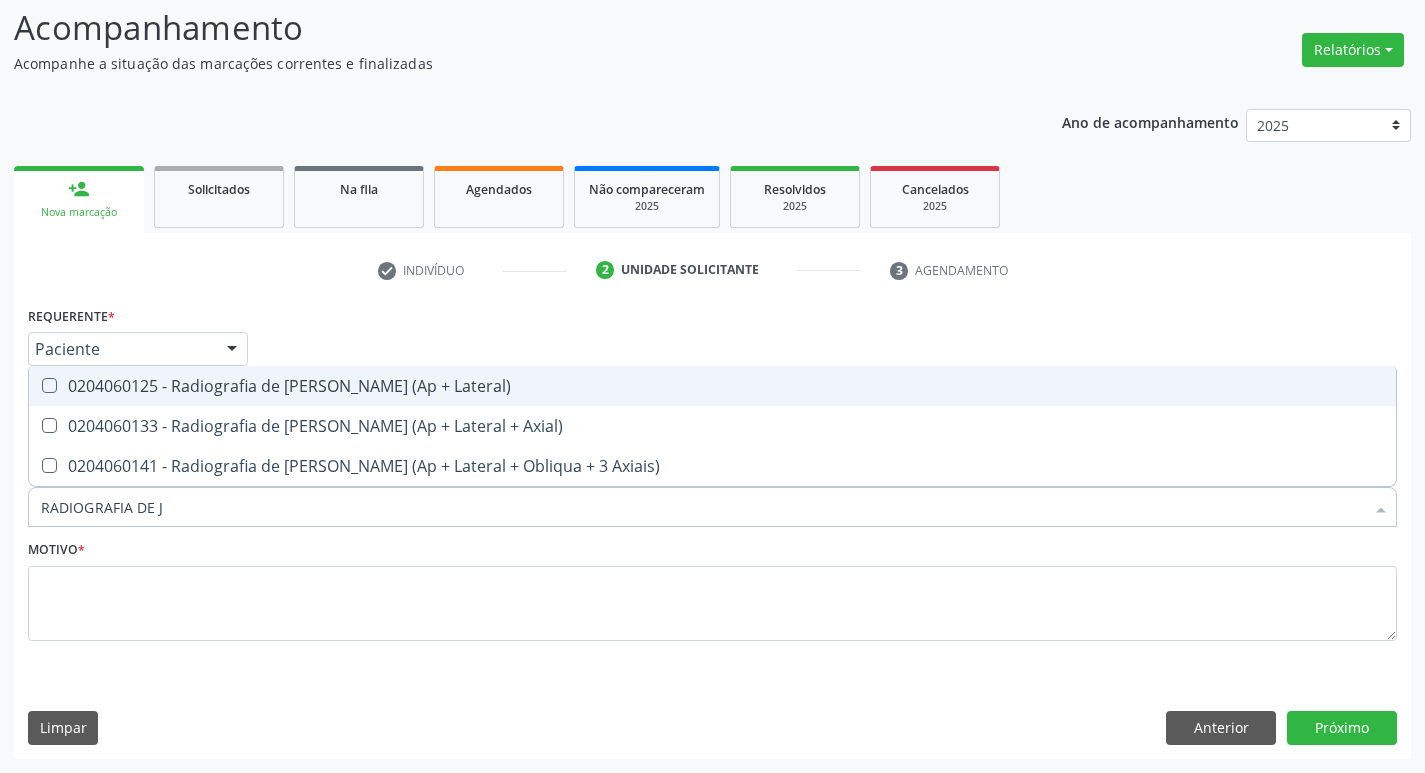 click on "0204060125 - Radiografia de Joelho (Ap + Lateral)" at bounding box center (712, 386) 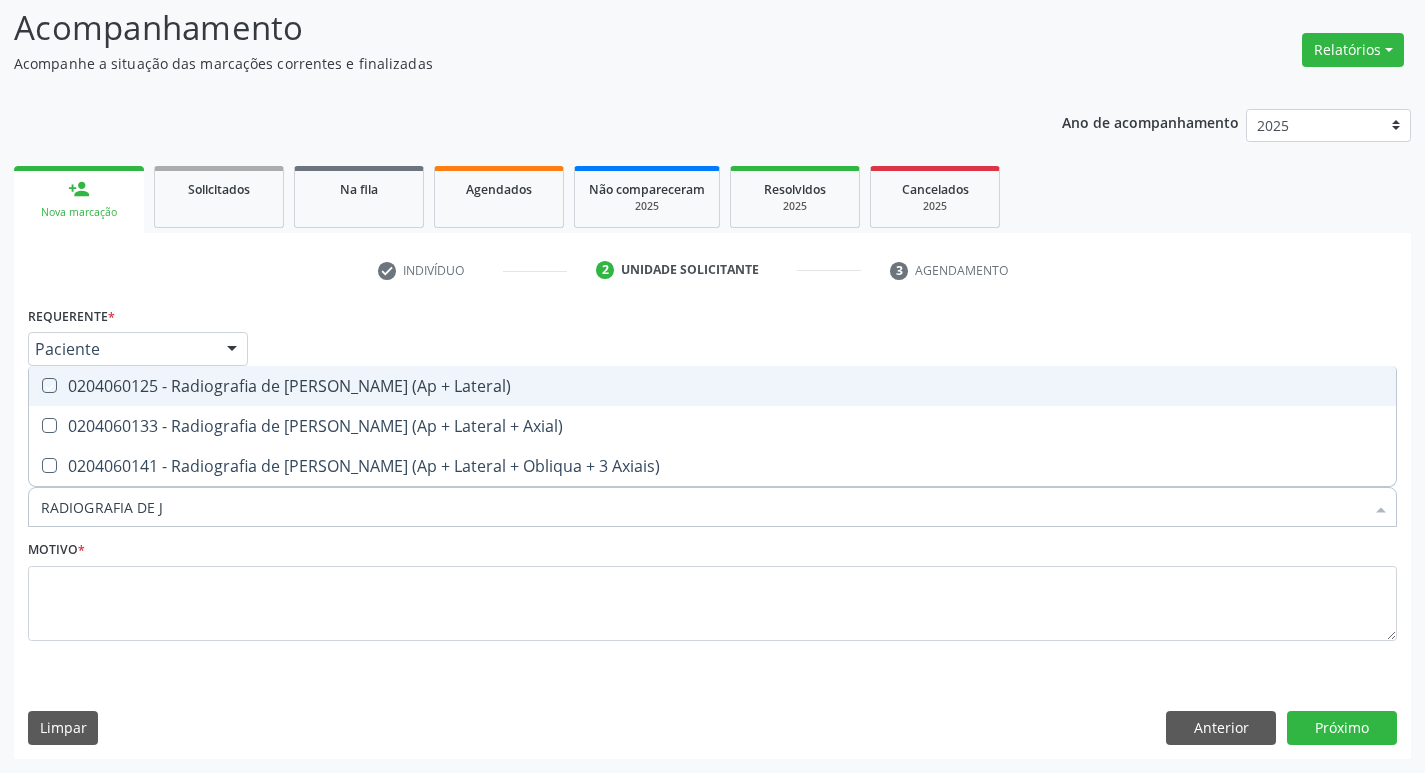 checkbox on "true" 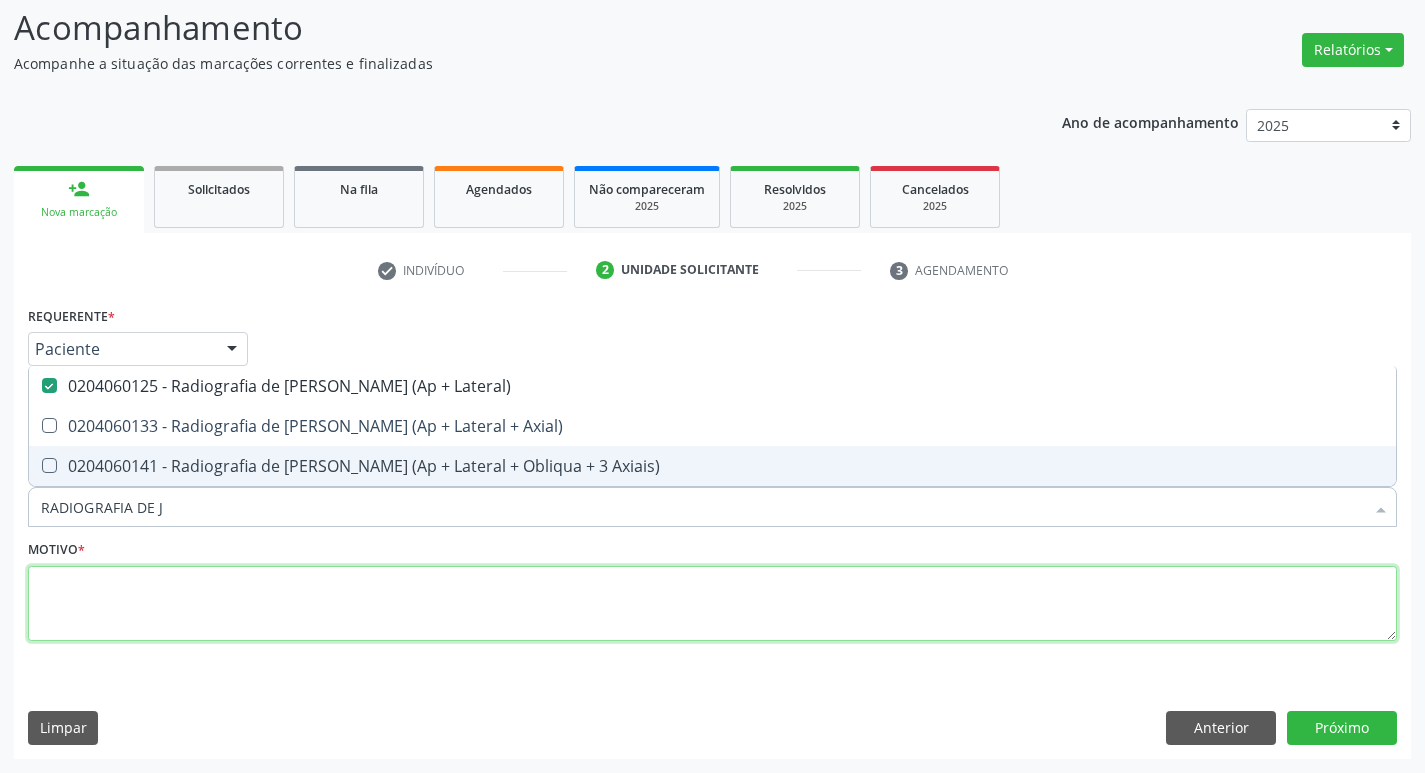 click at bounding box center [712, 604] 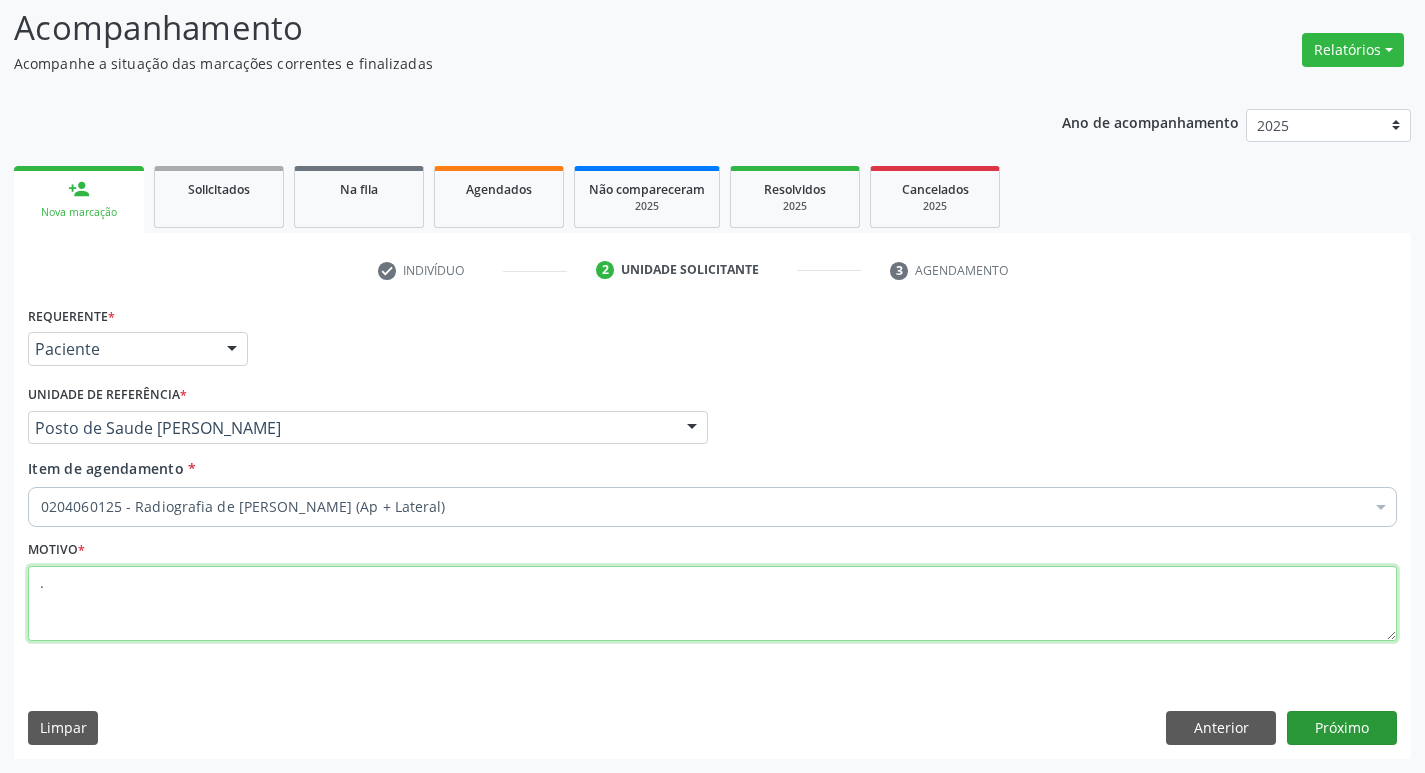 type on "." 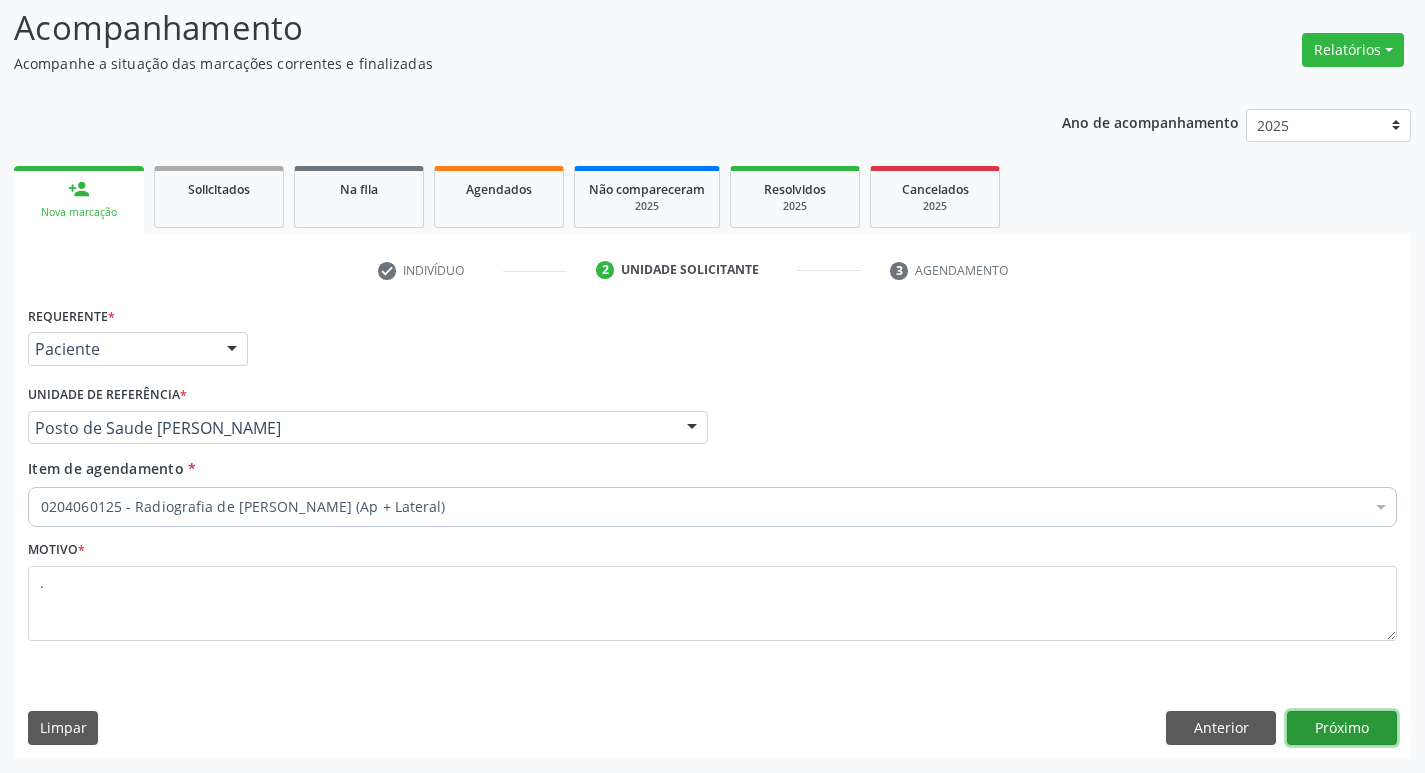 click on "Próximo" at bounding box center (1342, 728) 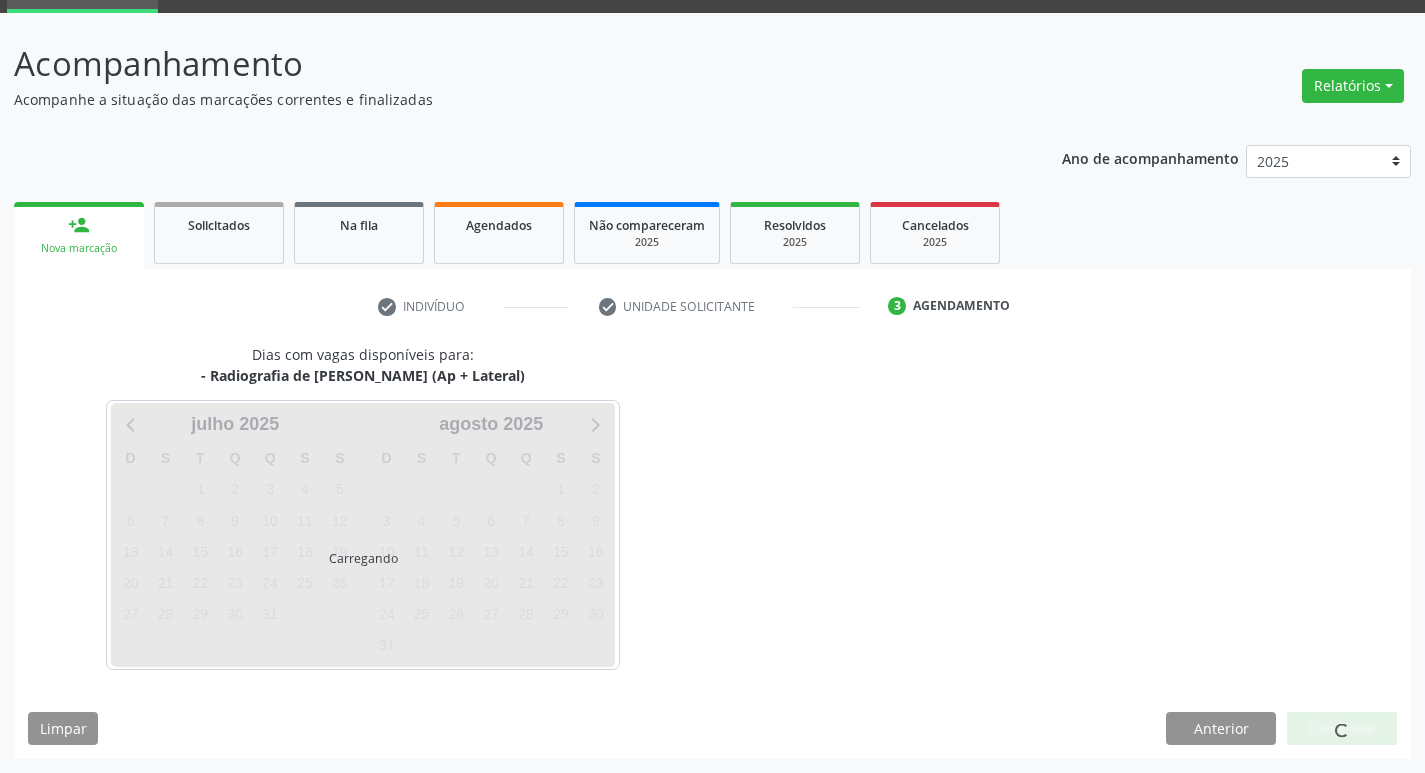 scroll, scrollTop: 97, scrollLeft: 0, axis: vertical 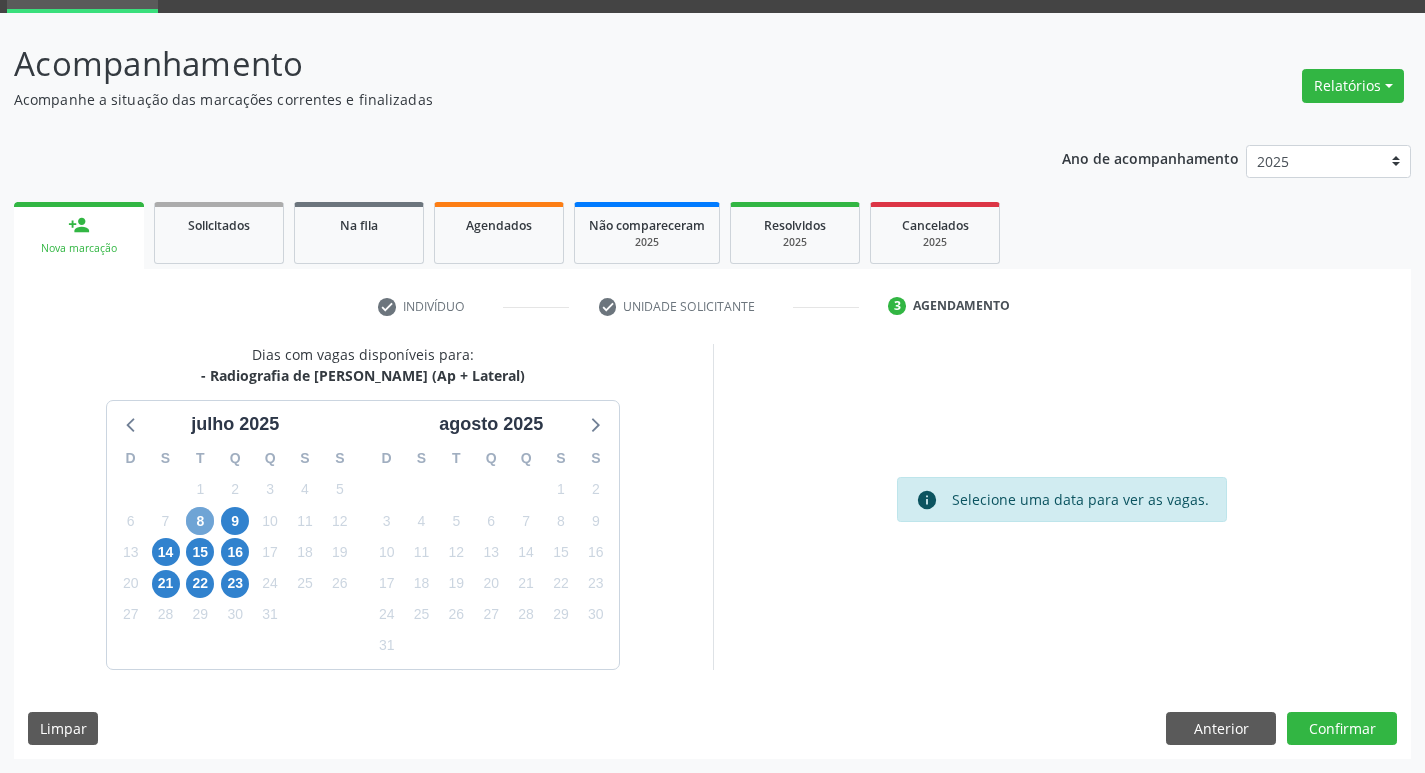 click on "8" at bounding box center [200, 521] 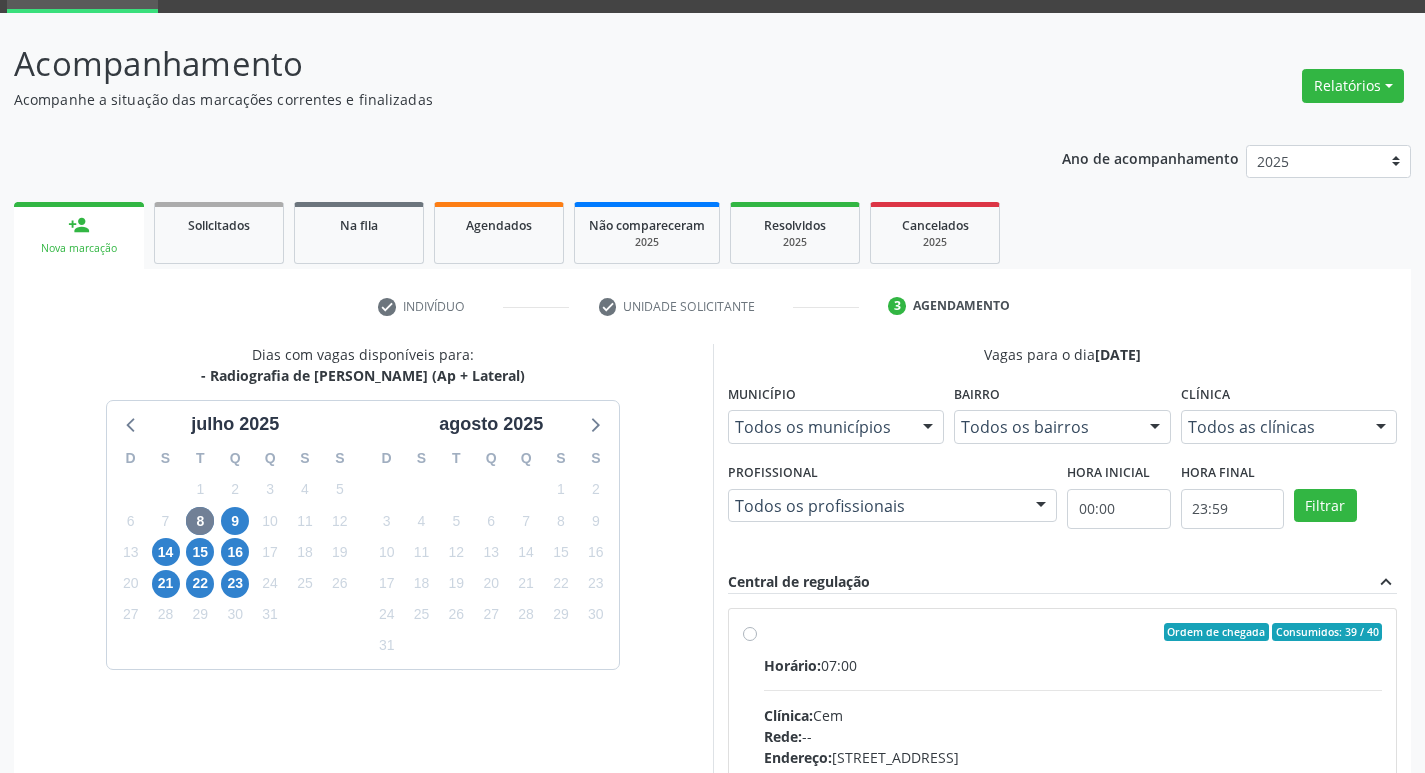 click on "Ordem de chegada
Consumidos: 39 / 40" at bounding box center [1073, 632] 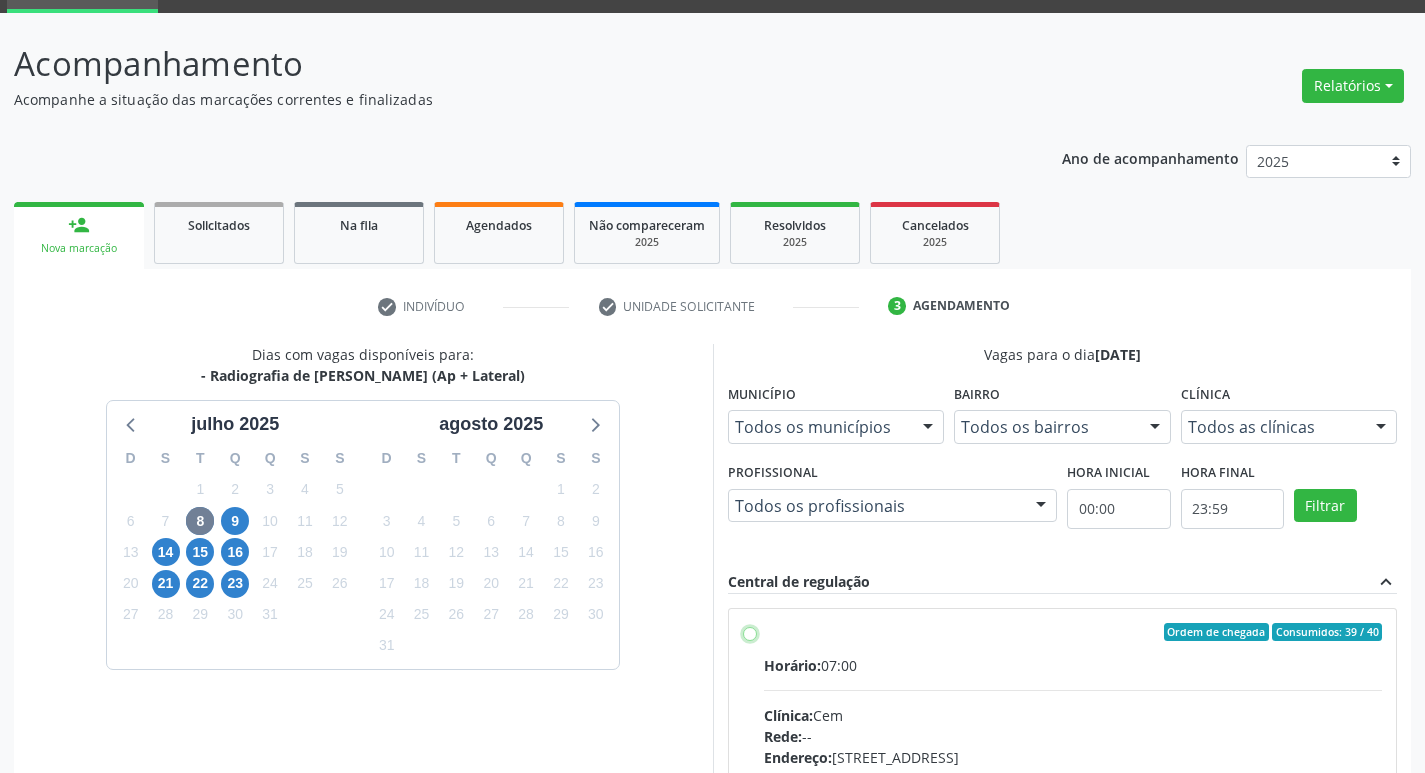 click on "Ordem de chegada
Consumidos: 39 / 40
Horário:   07:00
Clínica:  Cem
Rede:
--
Endereço:   Casa, nº 393, Nossa Senhora da Pen, Serra Talhada - PE
Telefone:   --
Profissional:
Ebenone Antonio da Silva
Informações adicionais sobre o atendimento
Idade de atendimento:
de 0 a 120 anos
Gênero(s) atendido(s):
Masculino e Feminino
Informações adicionais:
--" at bounding box center (750, 632) 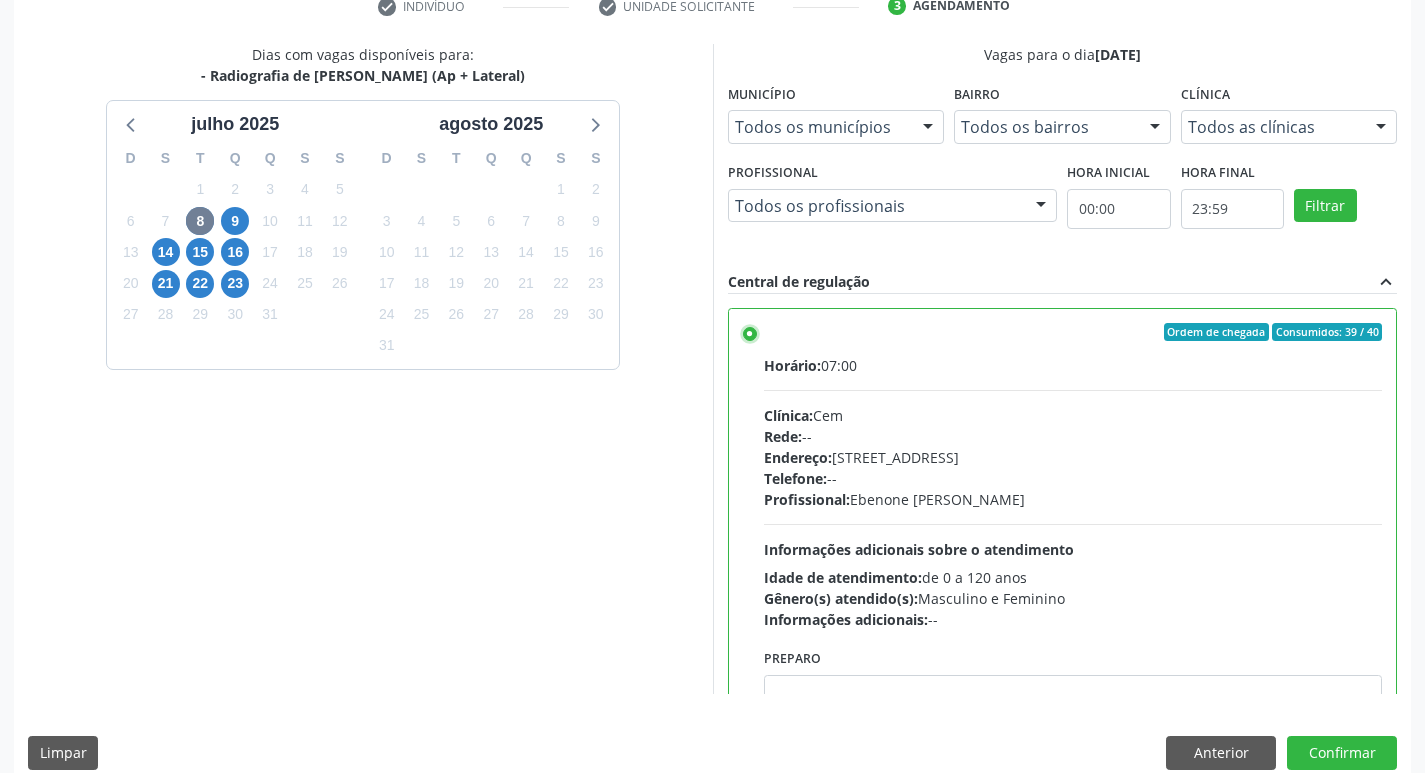 scroll, scrollTop: 422, scrollLeft: 0, axis: vertical 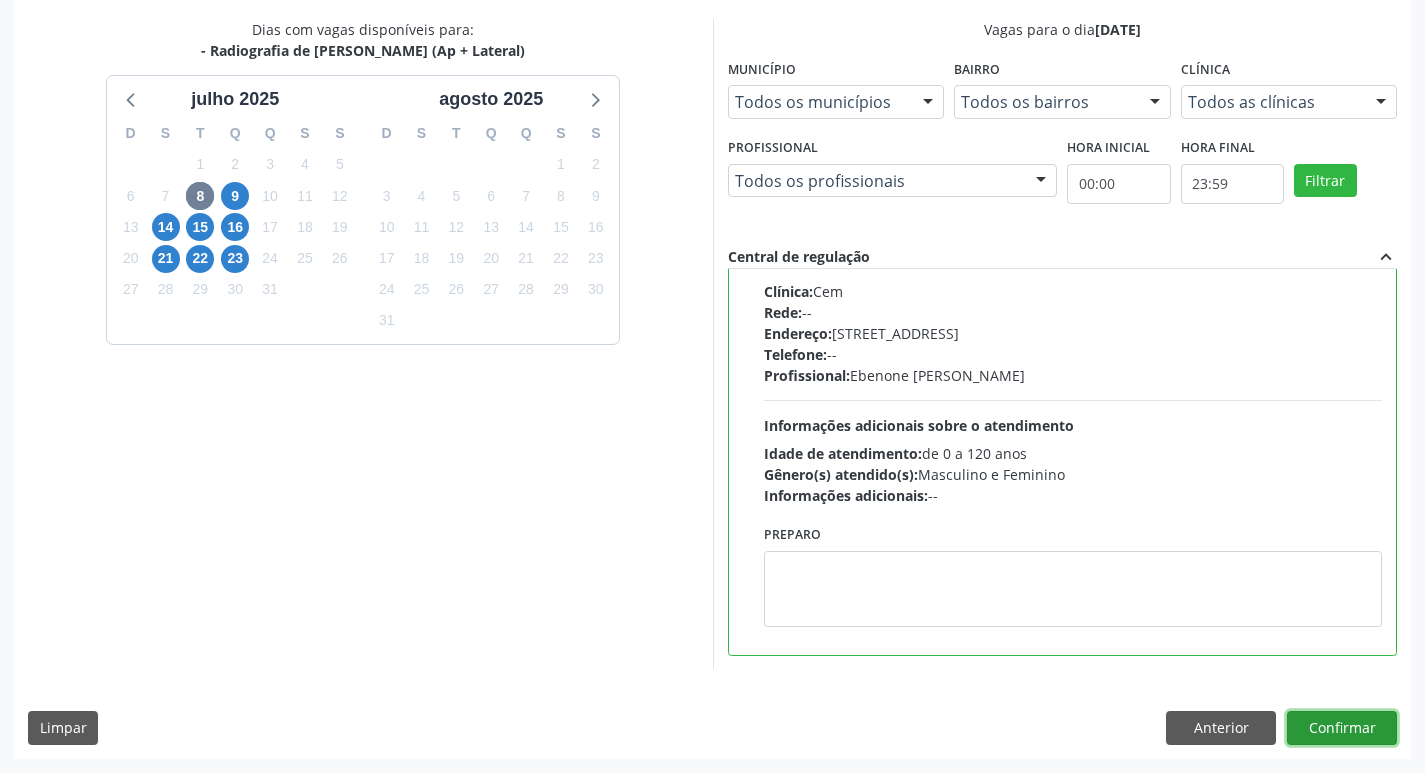click on "Confirmar" at bounding box center [1342, 728] 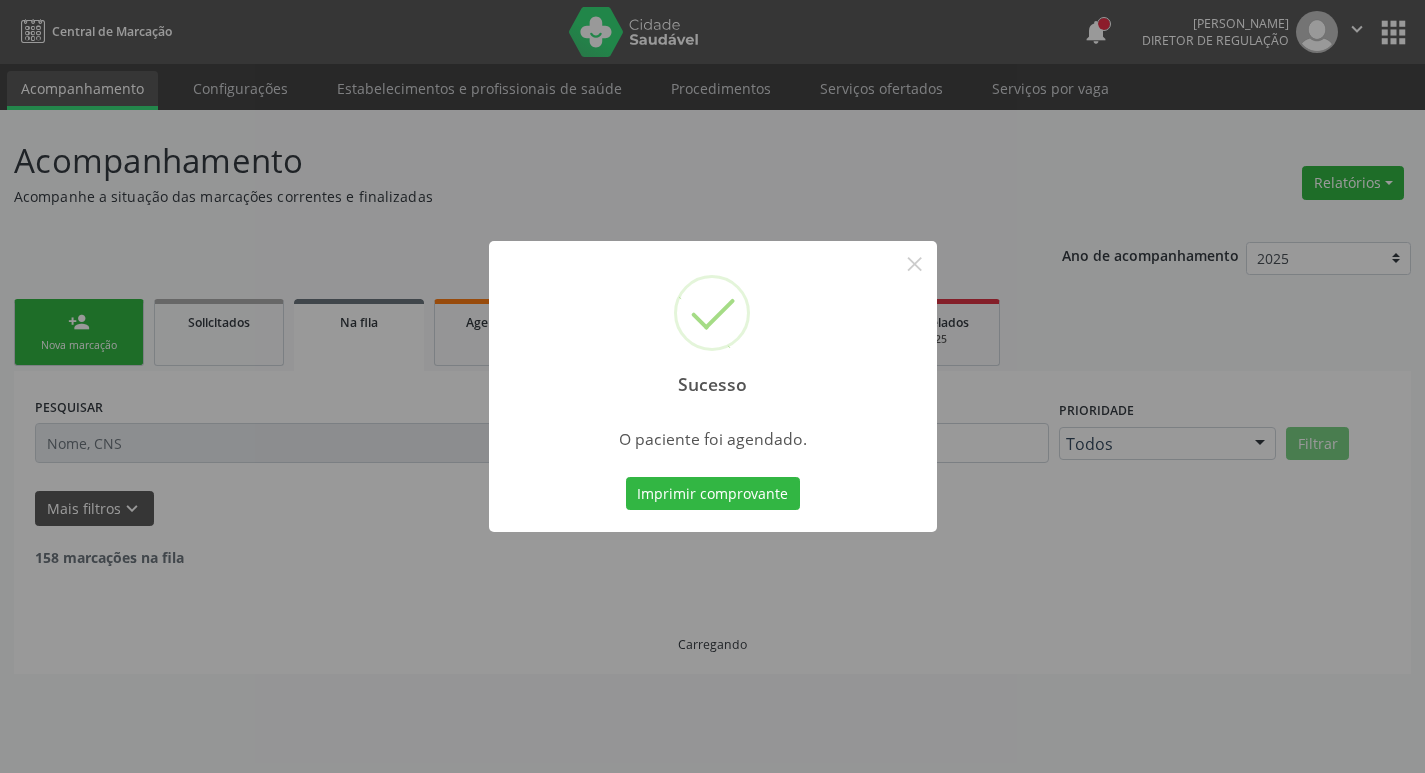 scroll, scrollTop: 0, scrollLeft: 0, axis: both 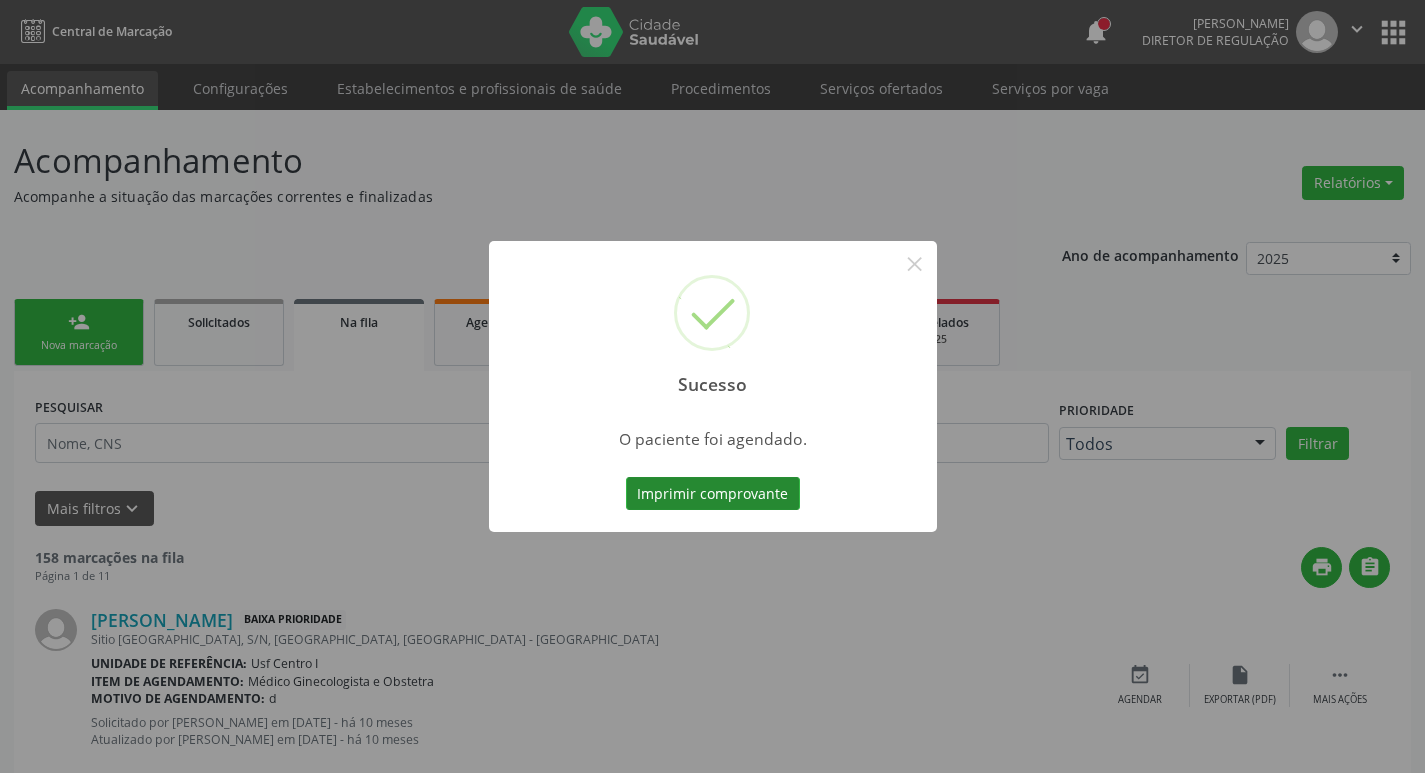 click on "Imprimir comprovante" at bounding box center [713, 494] 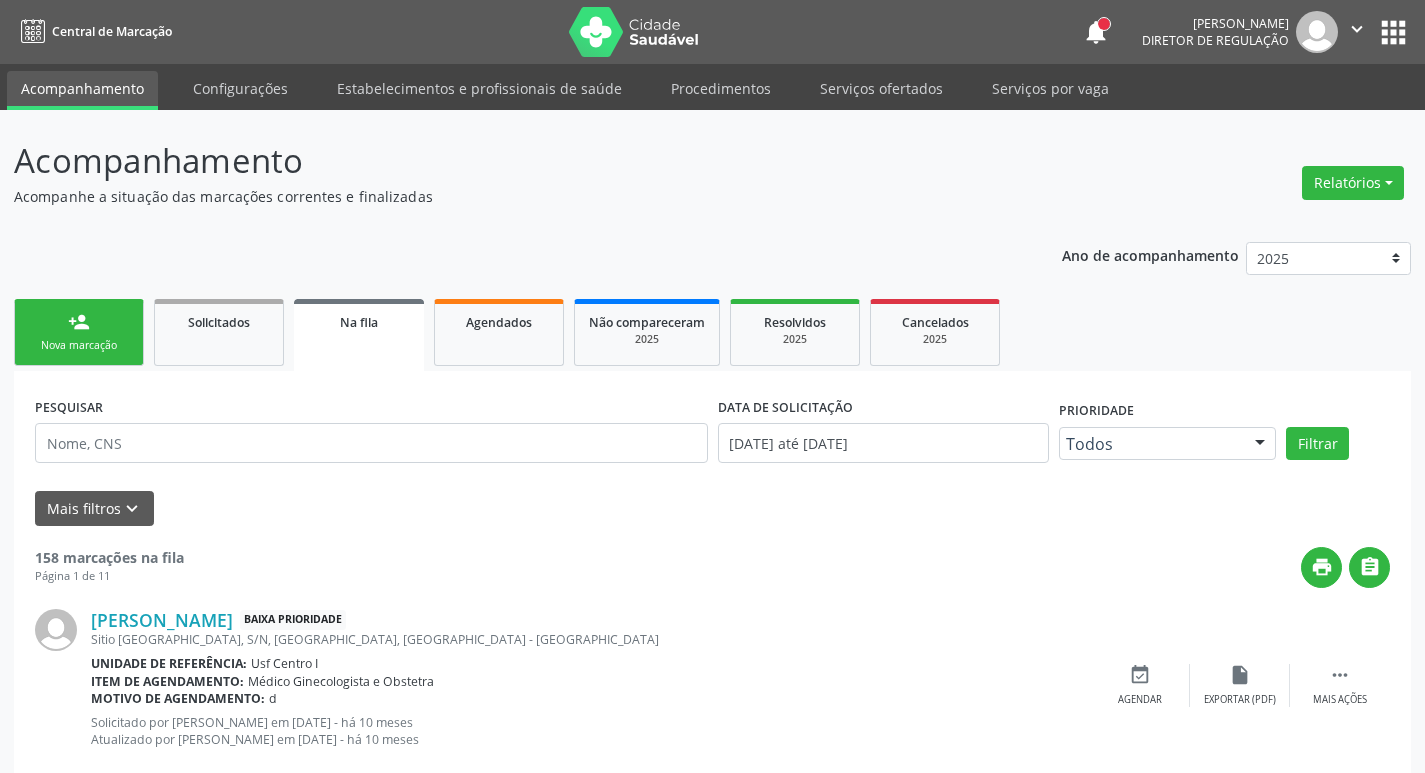 click on "person_add
Nova marcação" at bounding box center [79, 332] 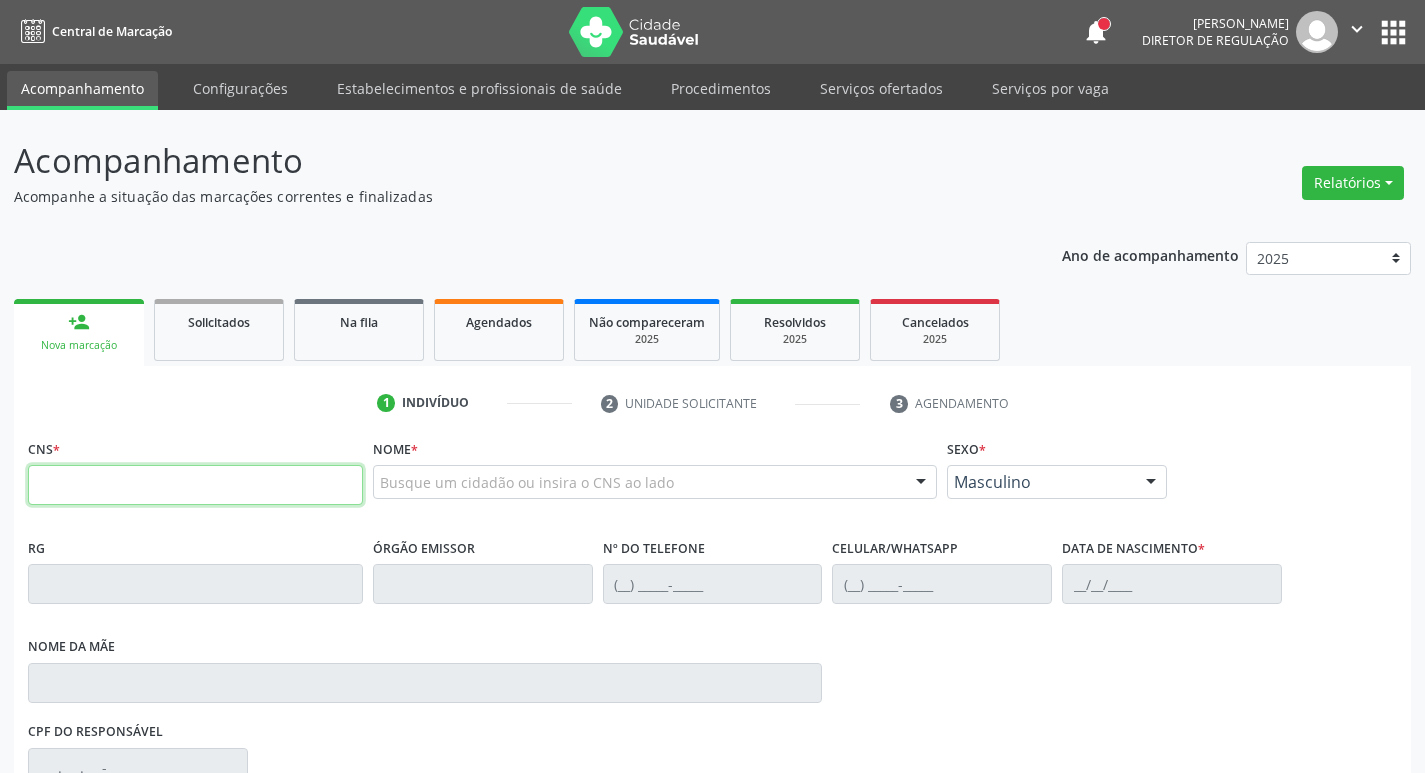 click at bounding box center (195, 485) 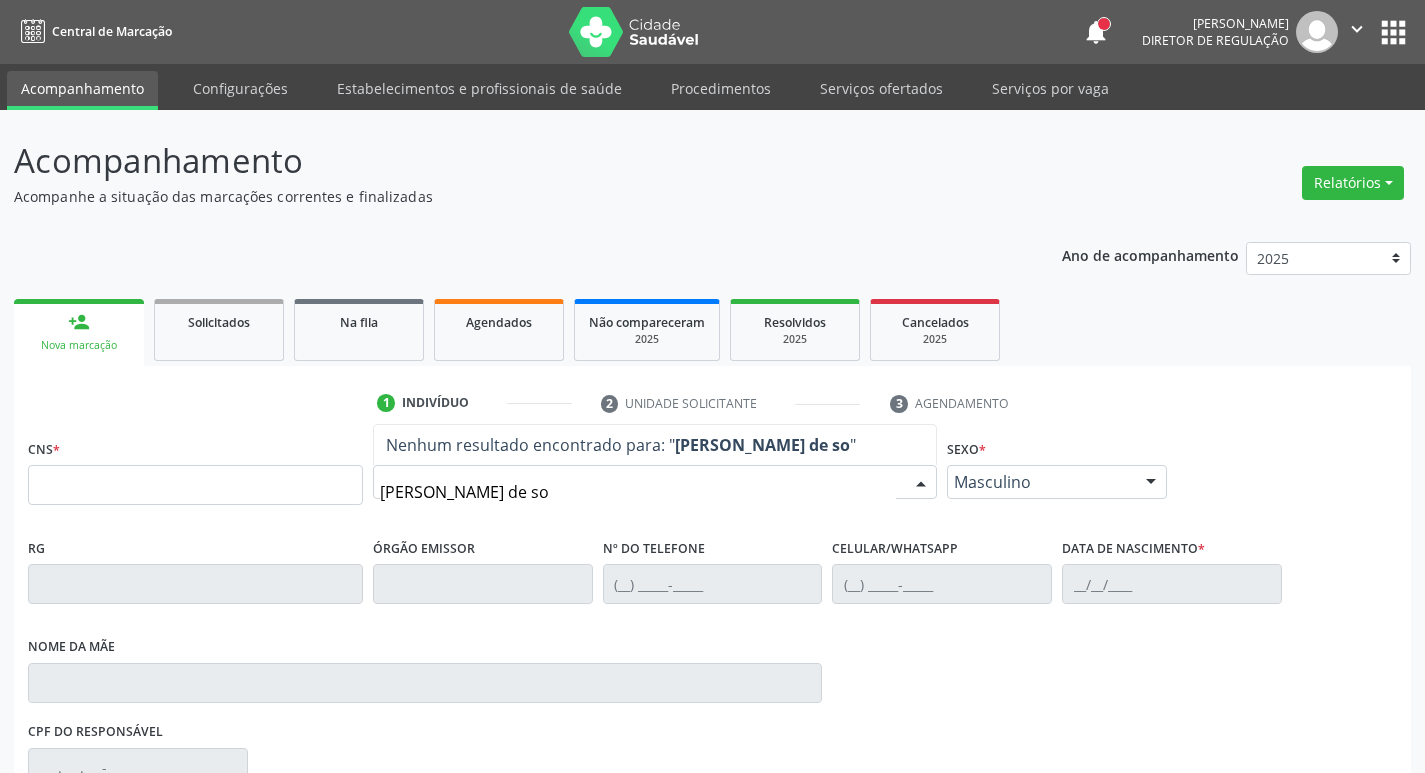 type on "davi oliveira de sou" 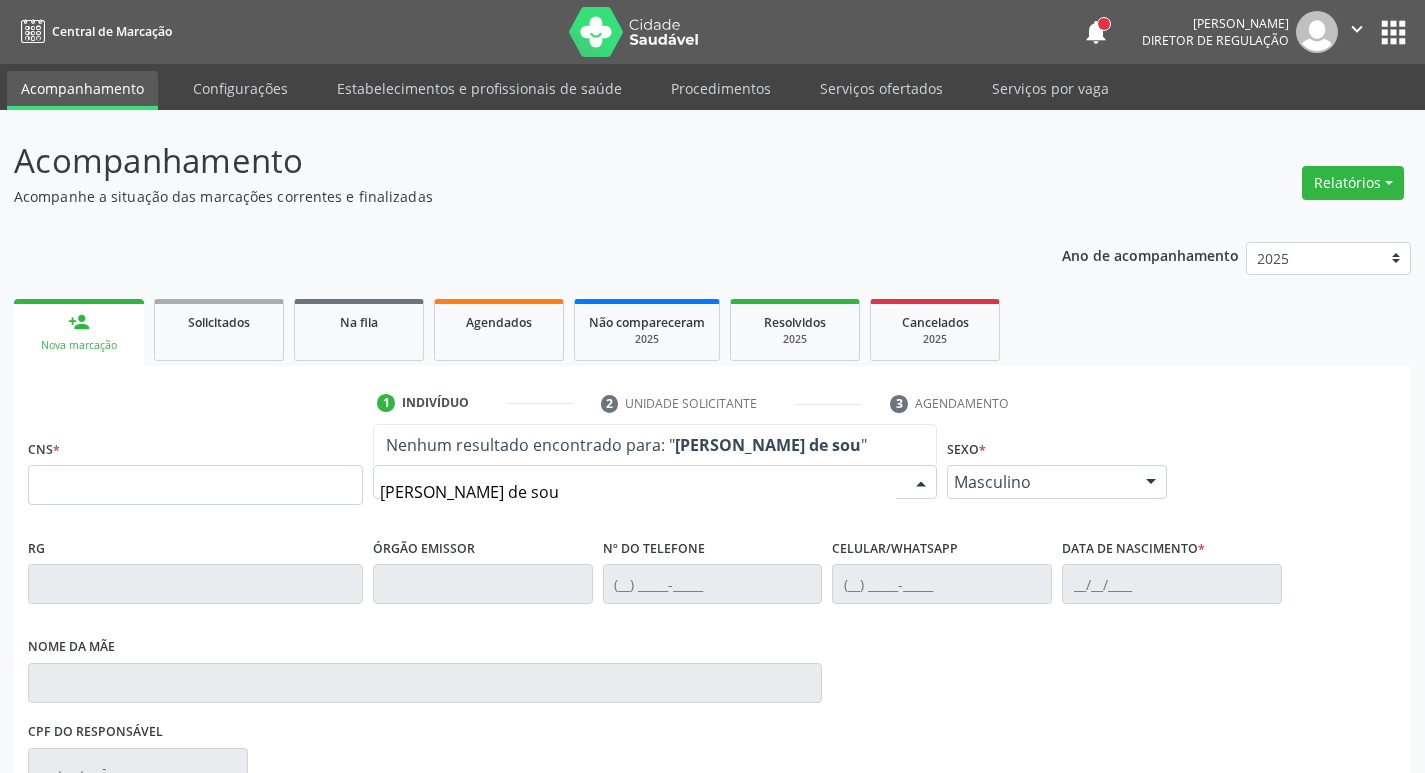 drag, startPoint x: 558, startPoint y: 490, endPoint x: 277, endPoint y: 547, distance: 286.72287 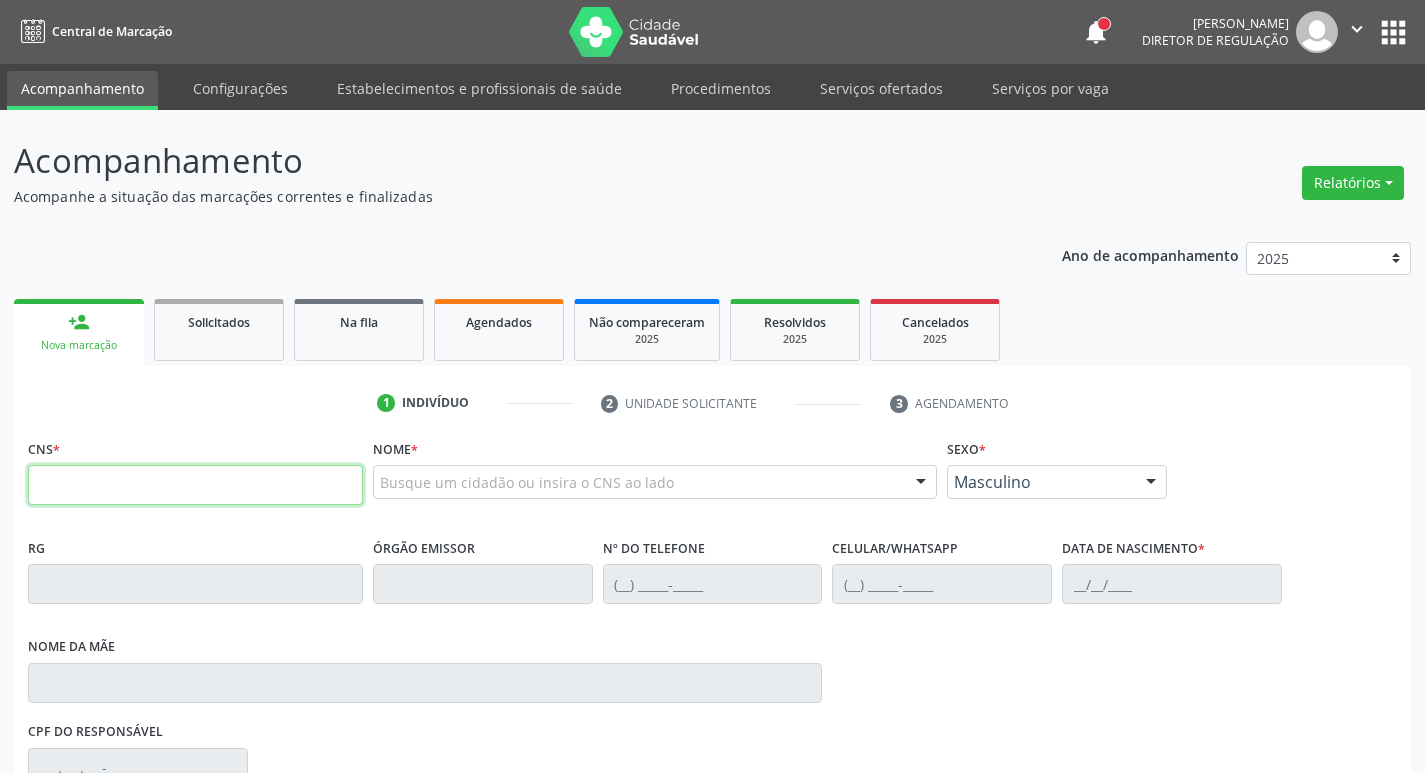 click at bounding box center [195, 485] 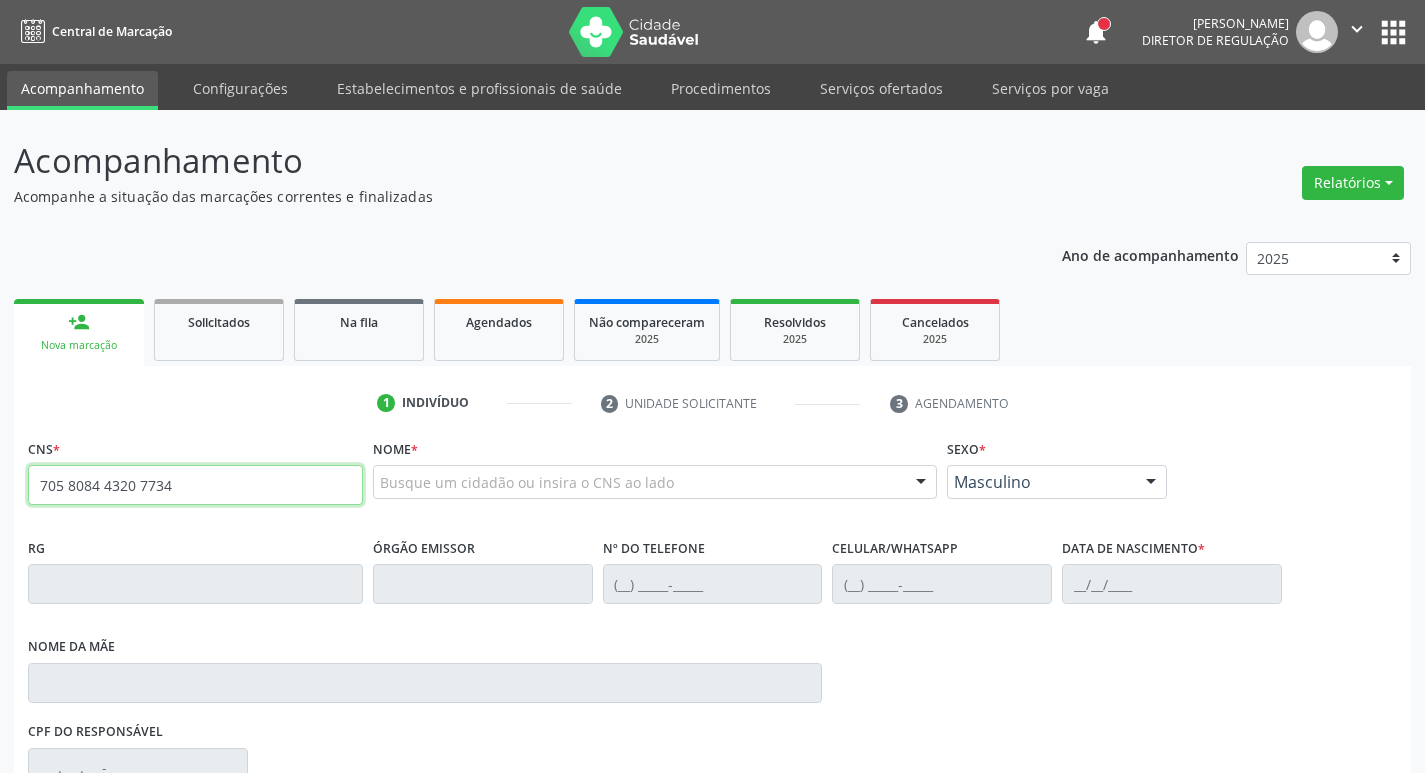 type on "705 8084 4320 7734" 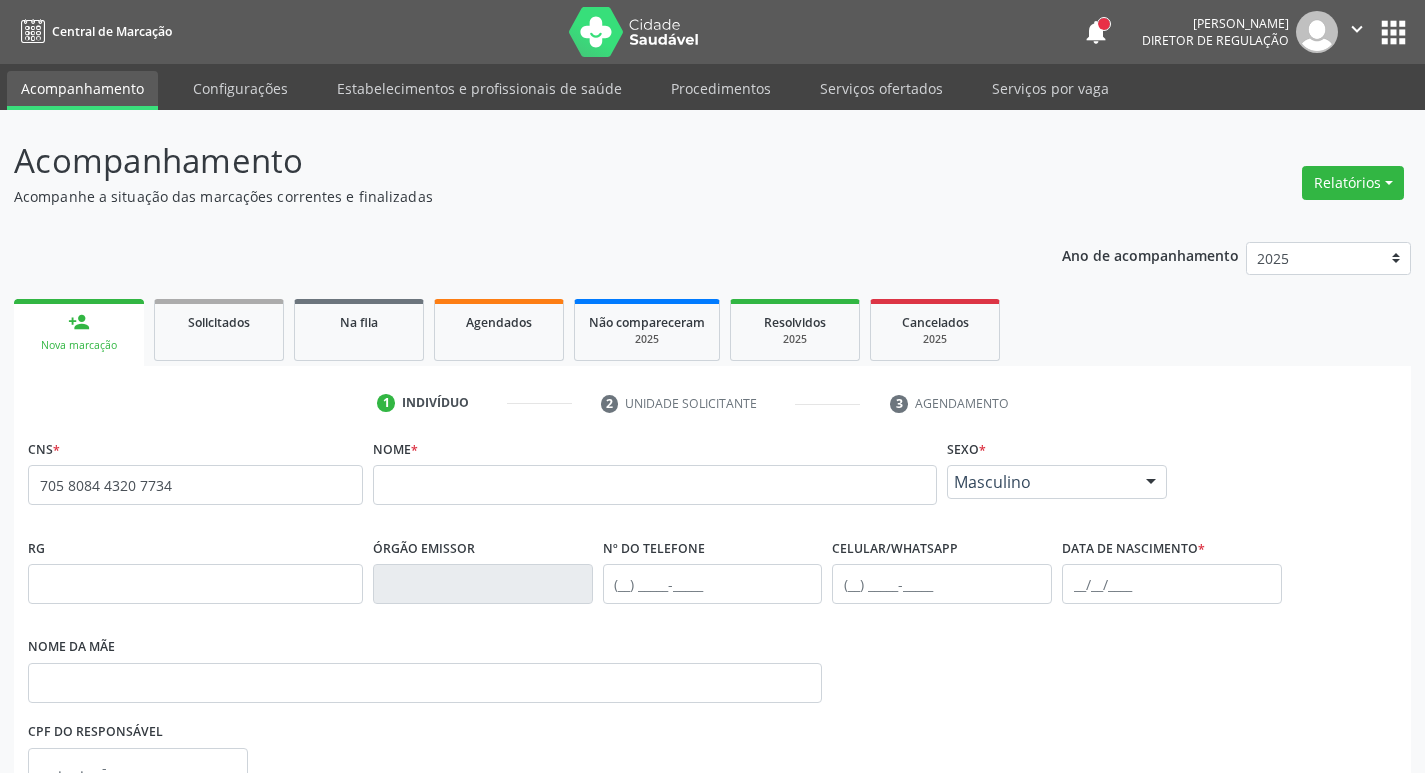 click at bounding box center (655, 485) 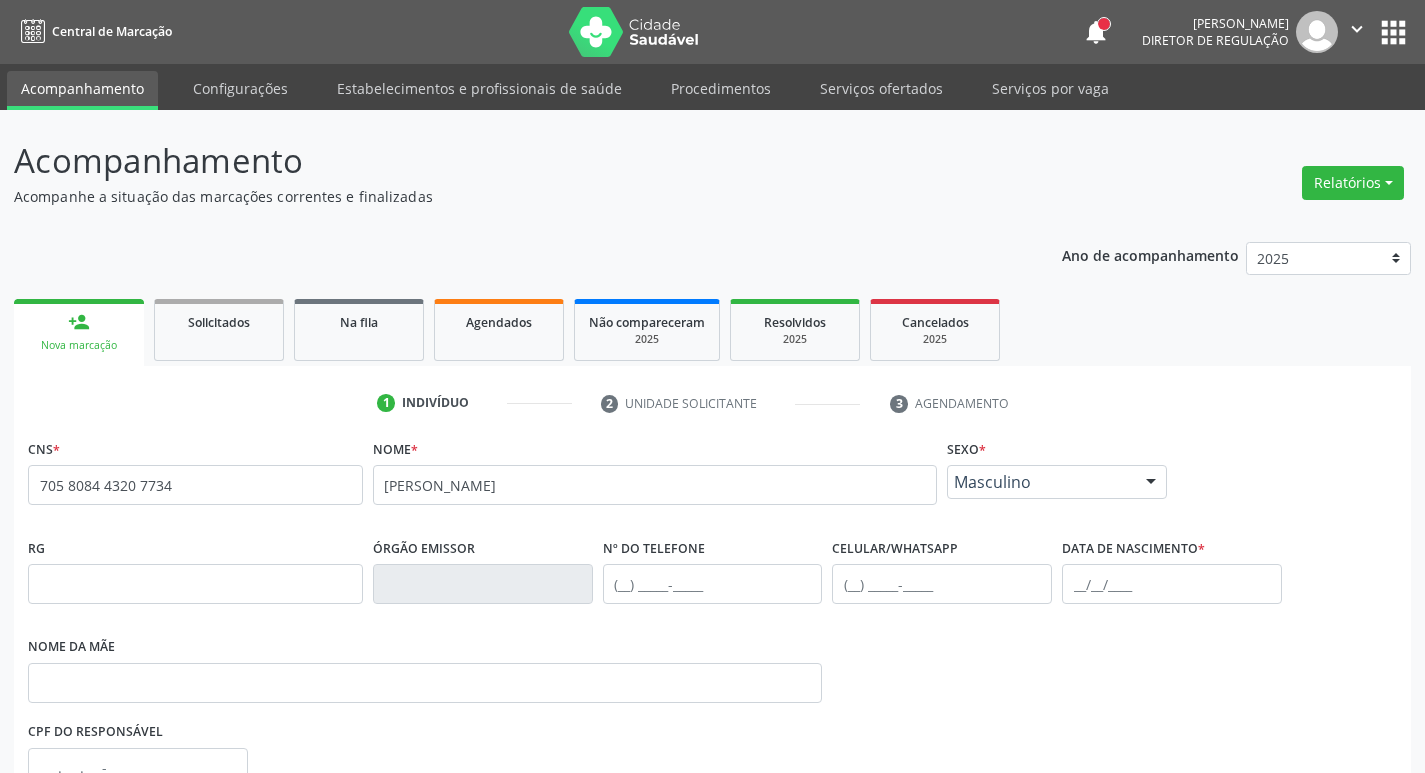 type on "DAVI OLIVEIRA DE SOUZA" 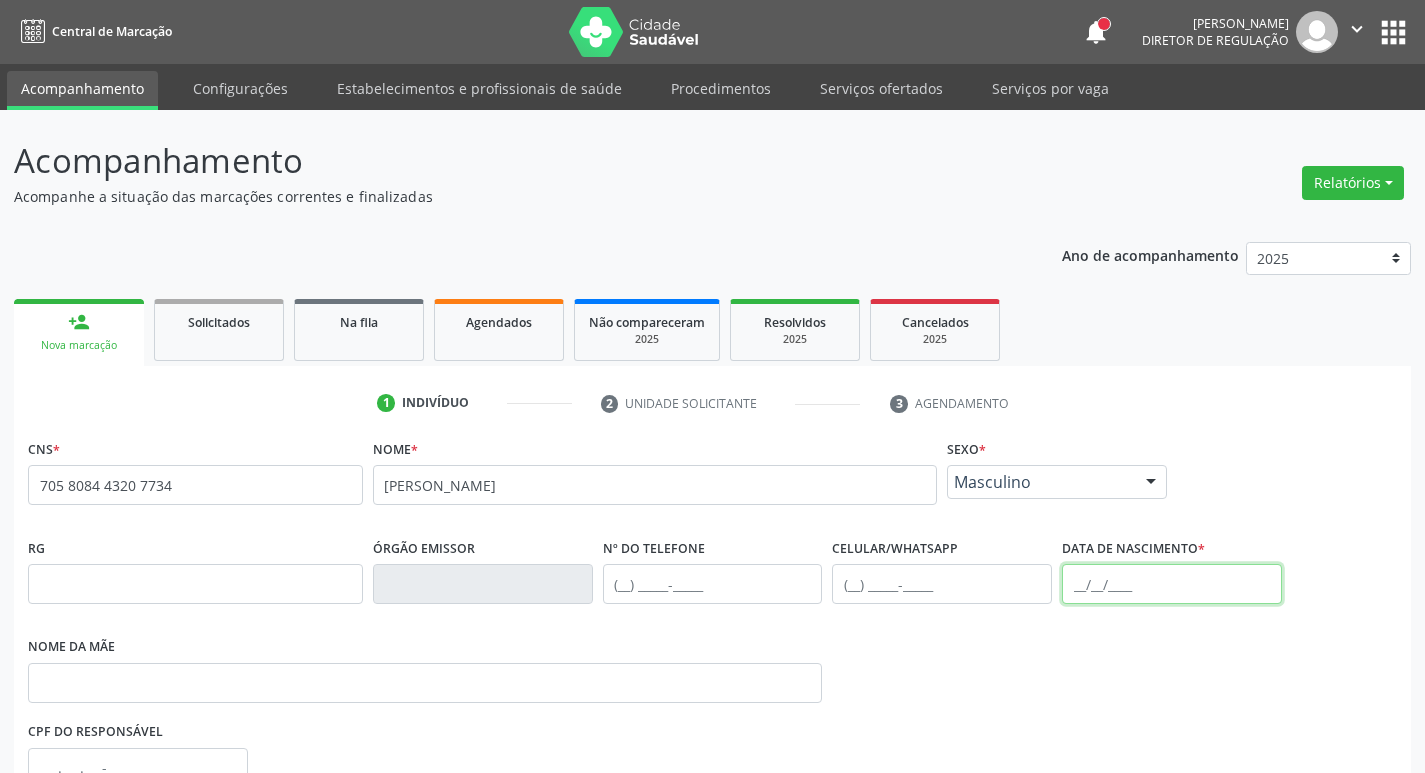 click at bounding box center [1172, 584] 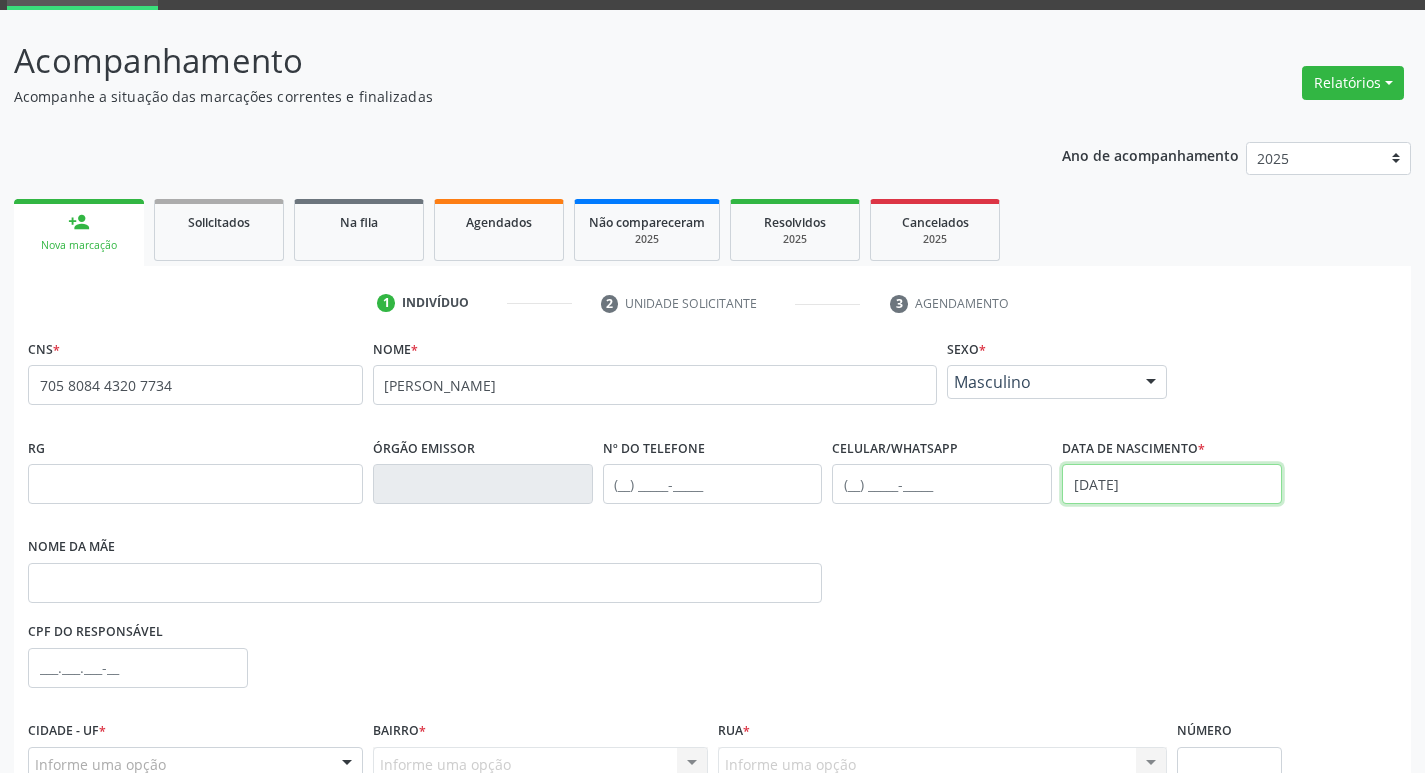 scroll, scrollTop: 200, scrollLeft: 0, axis: vertical 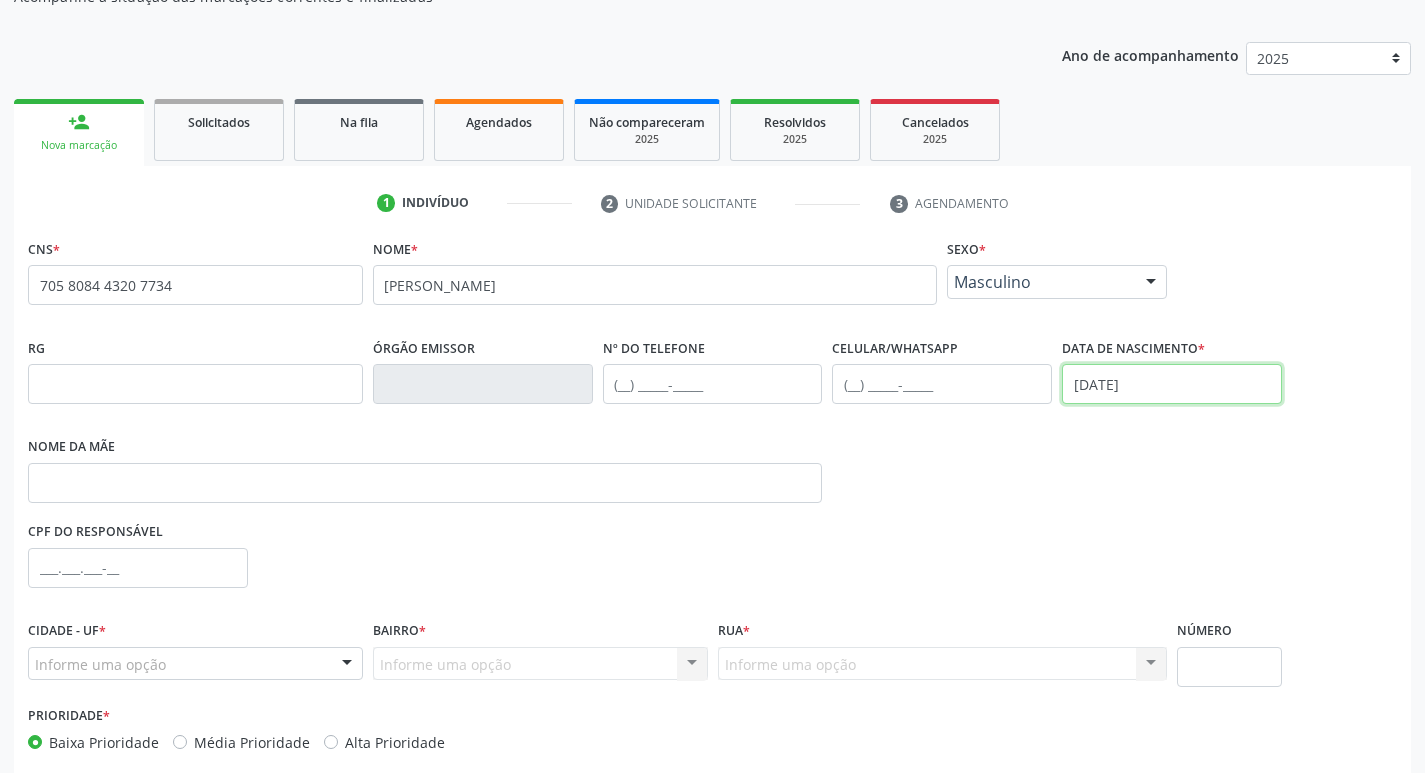 type on "03/12/2018" 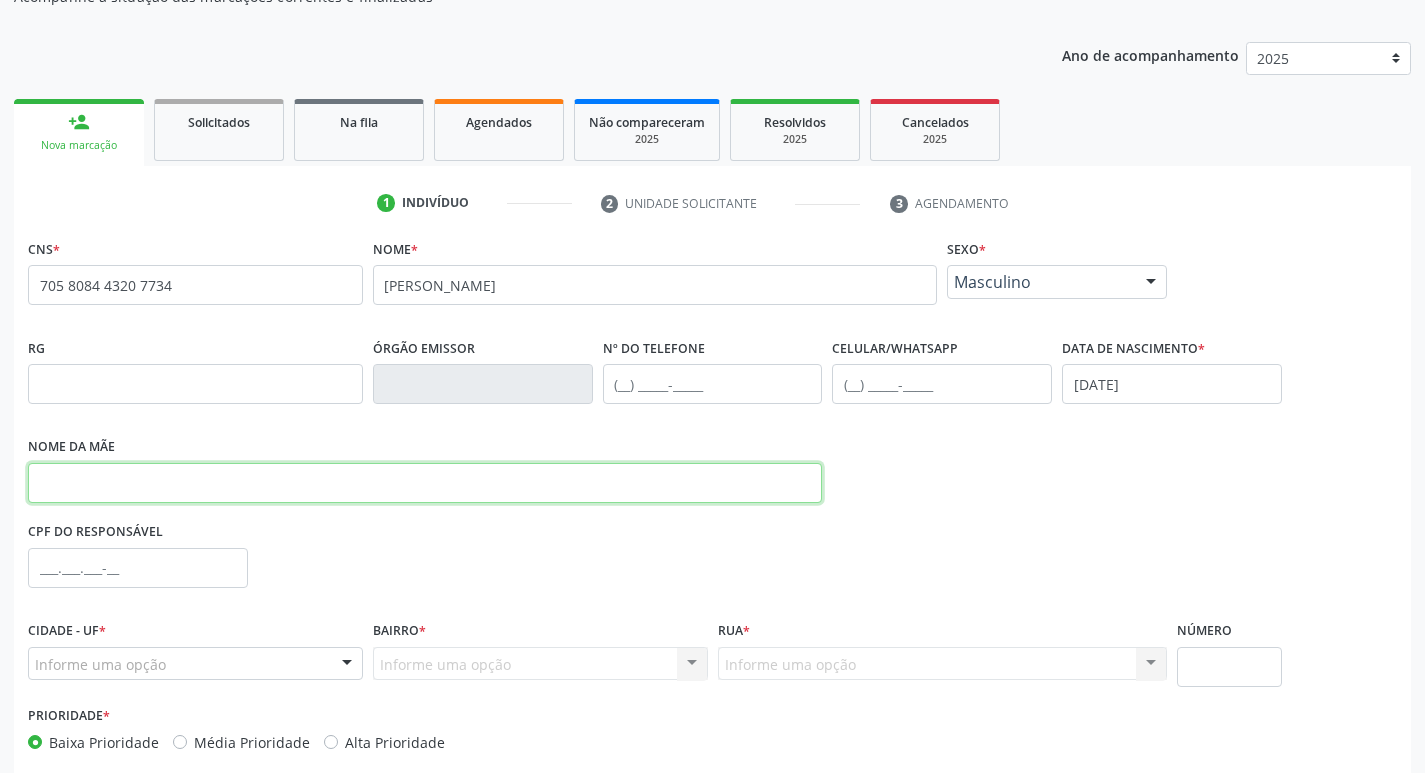 click at bounding box center [425, 483] 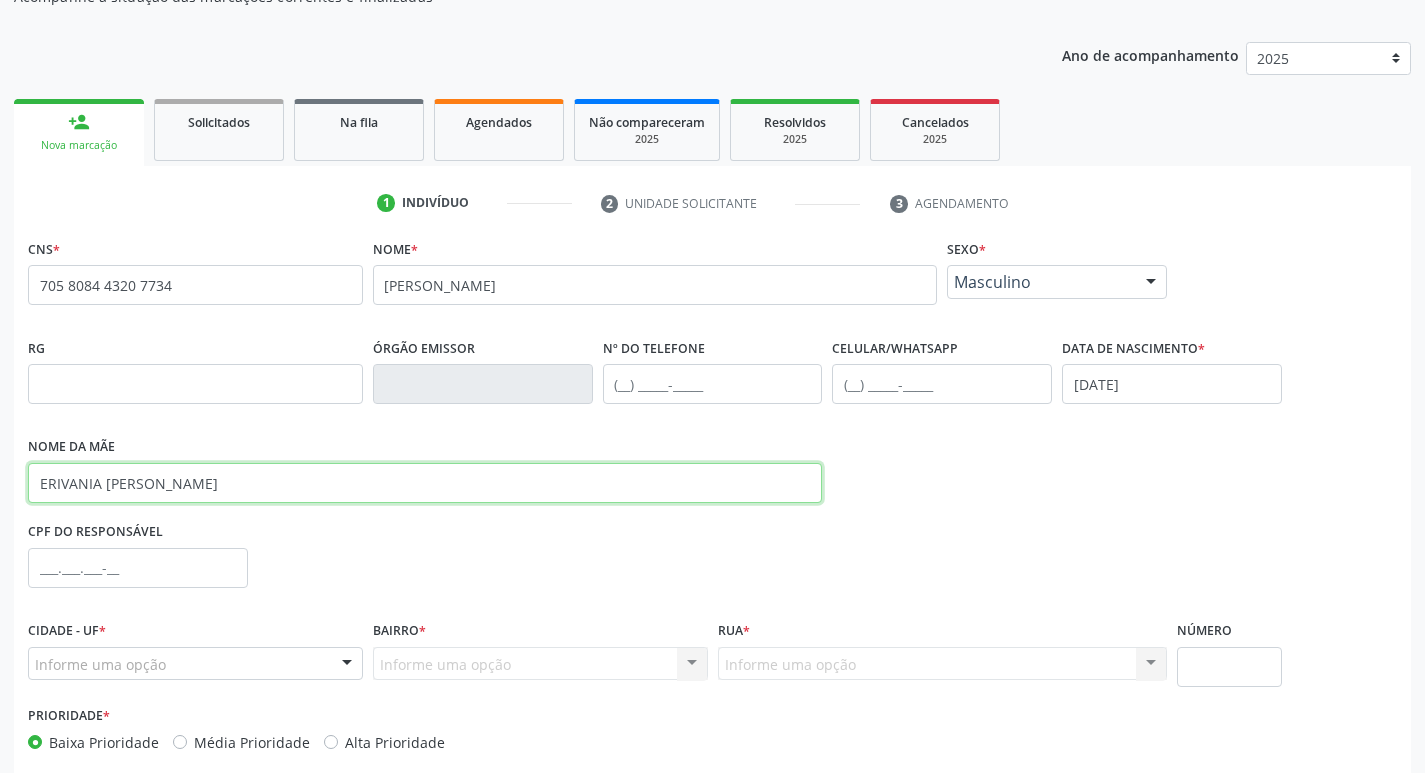 scroll, scrollTop: 297, scrollLeft: 0, axis: vertical 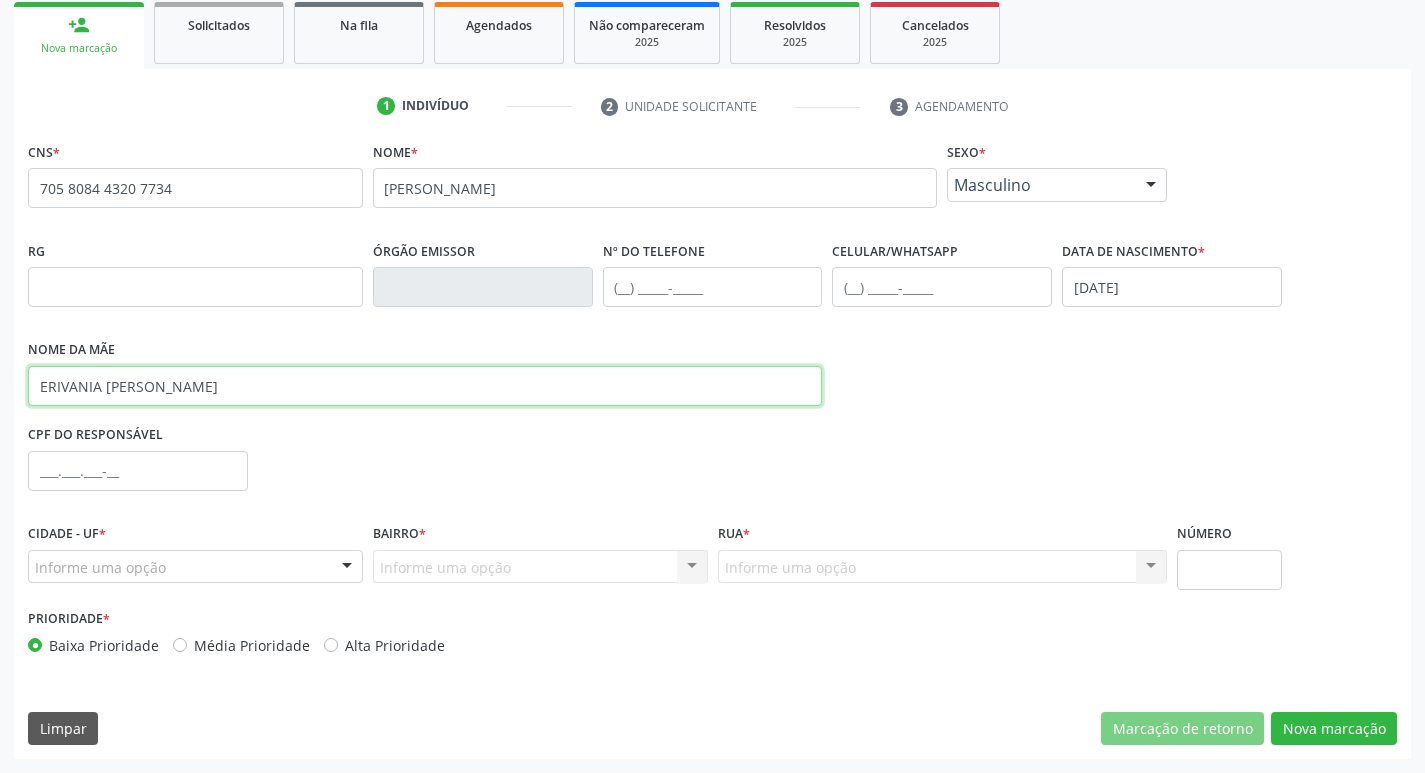 type on "ERIVANIA INACIA DE OLIVEIRA" 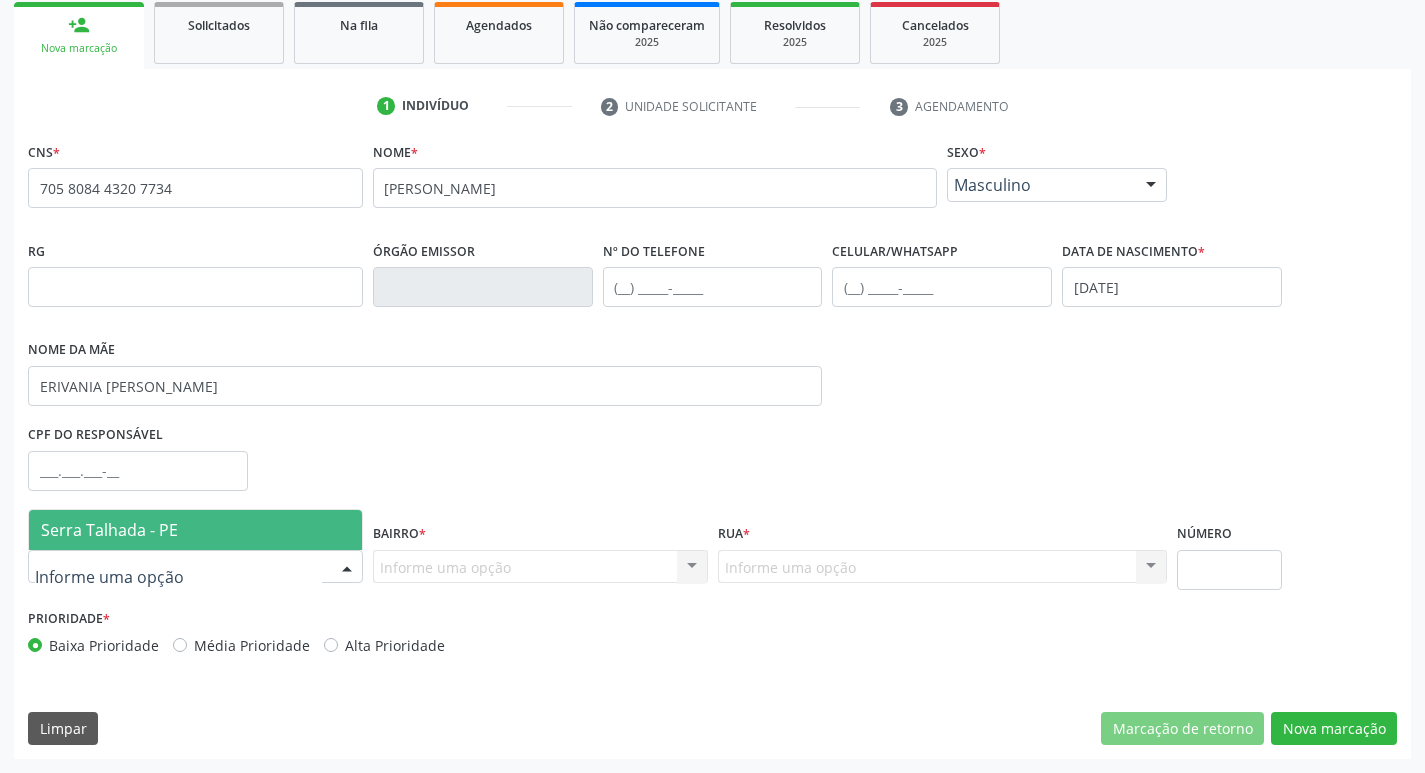 click at bounding box center (195, 567) 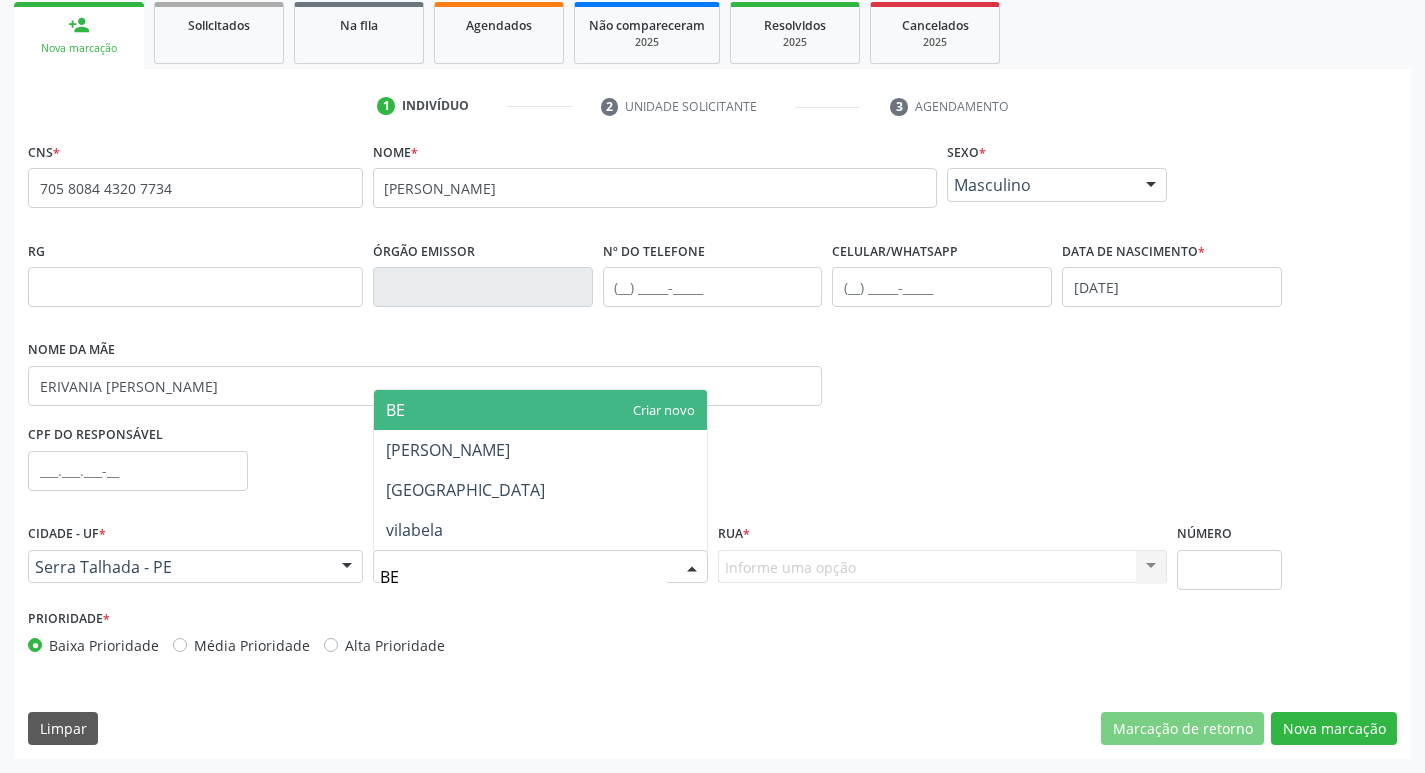 type on "BER" 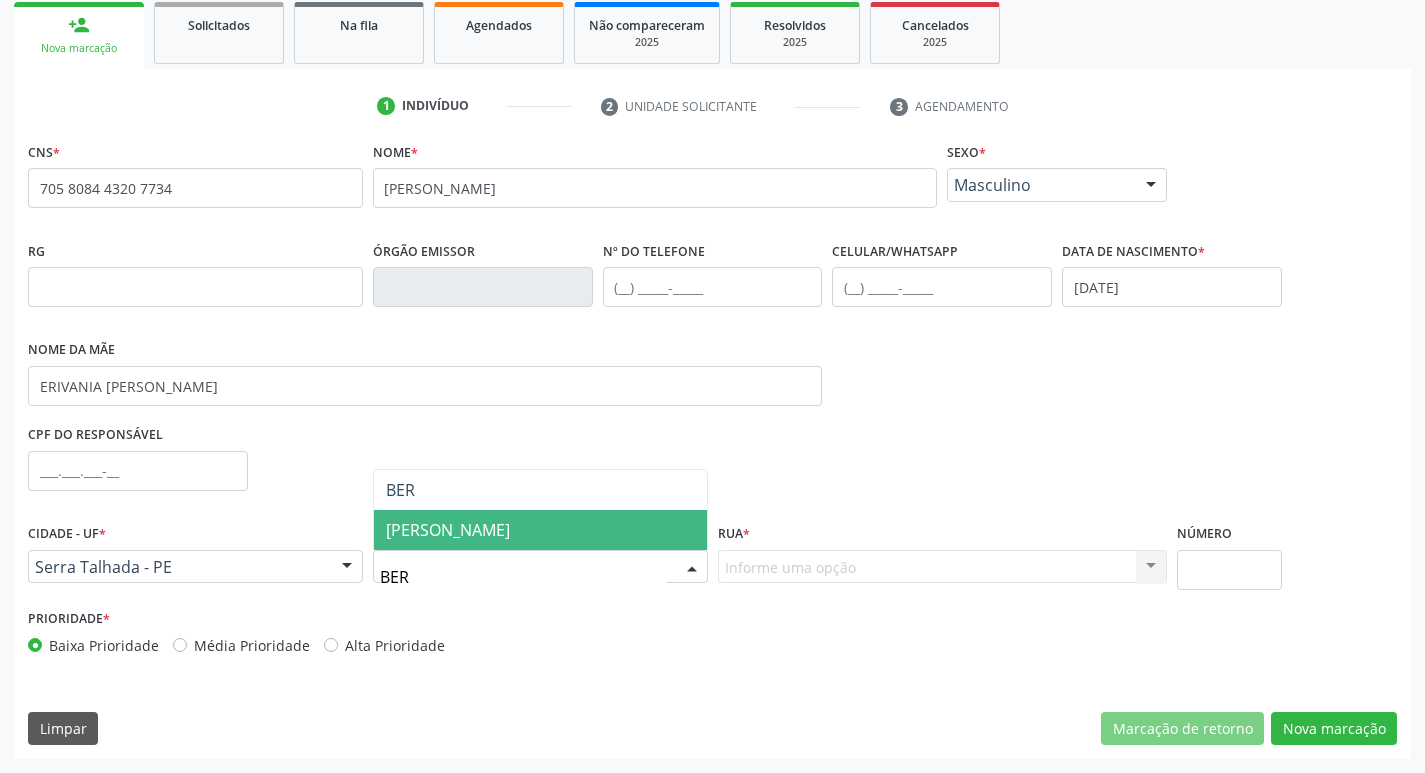 click on "[PERSON_NAME]" at bounding box center (540, 530) 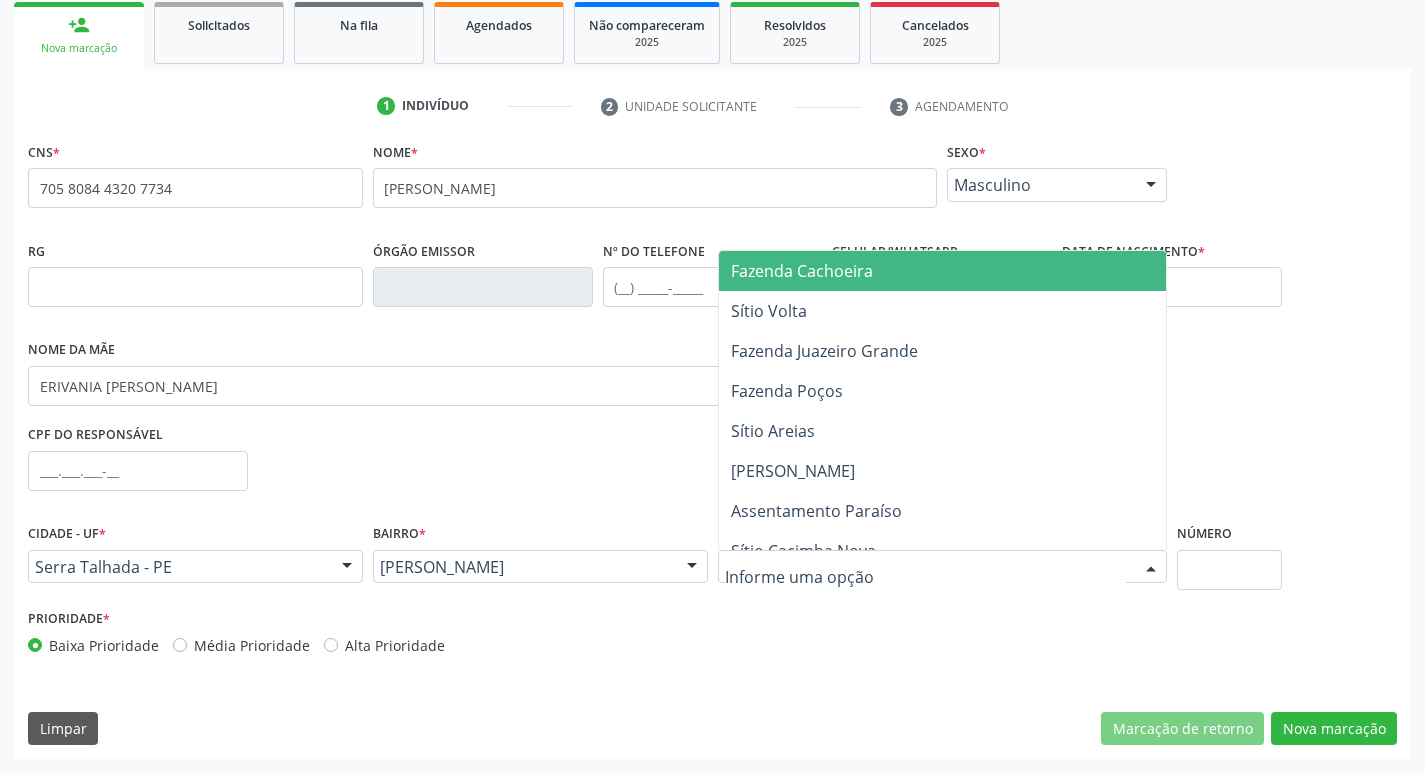 click at bounding box center (926, 577) 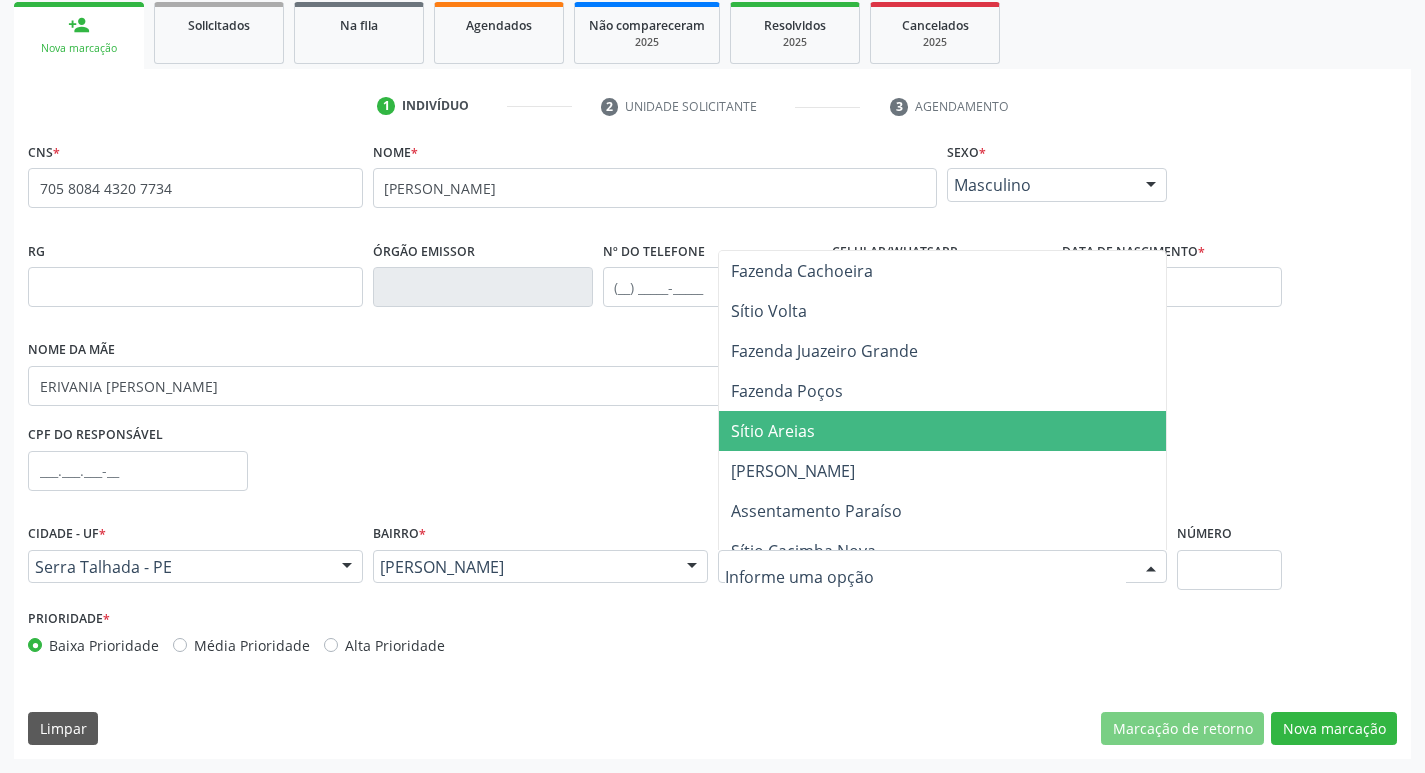 scroll, scrollTop: 600, scrollLeft: 0, axis: vertical 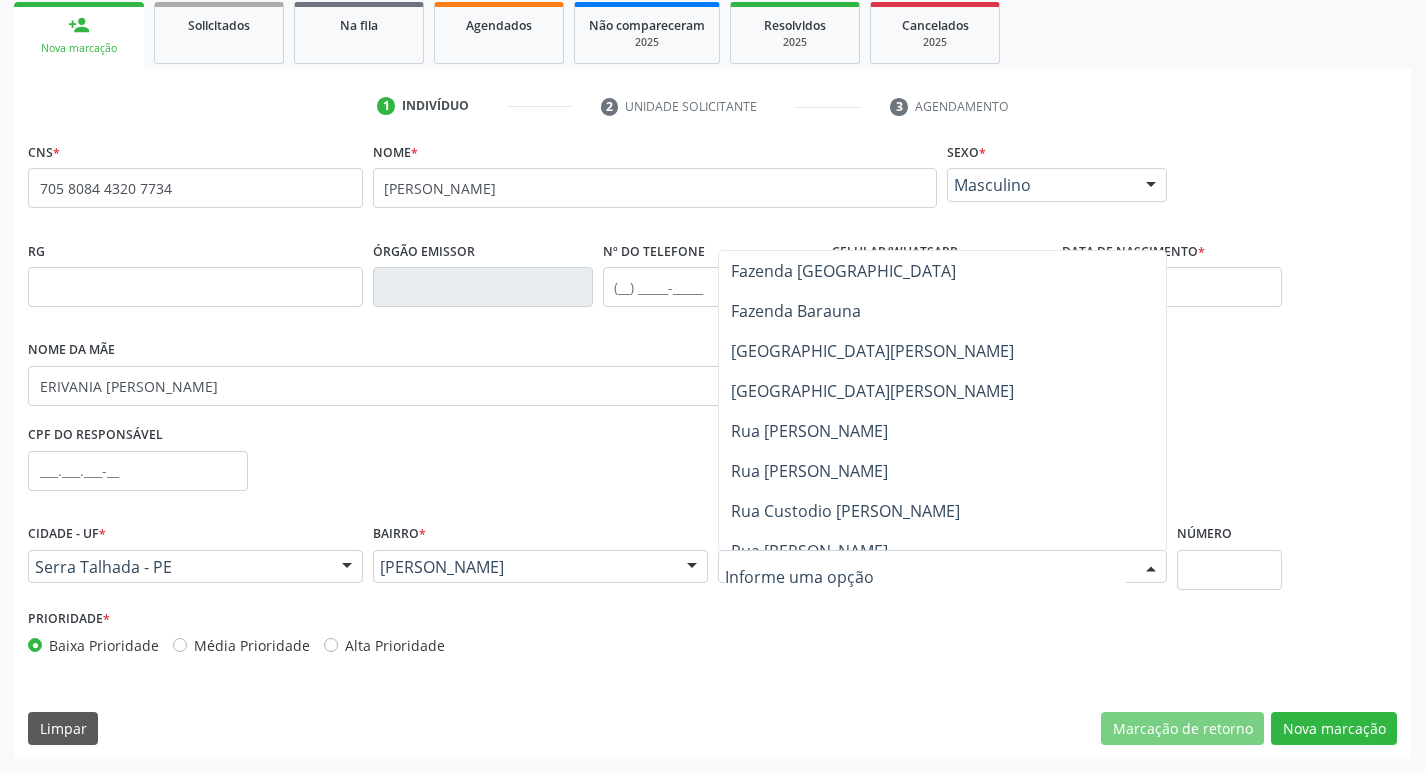 click on "Rua Antonio Conrado" at bounding box center [809, 431] 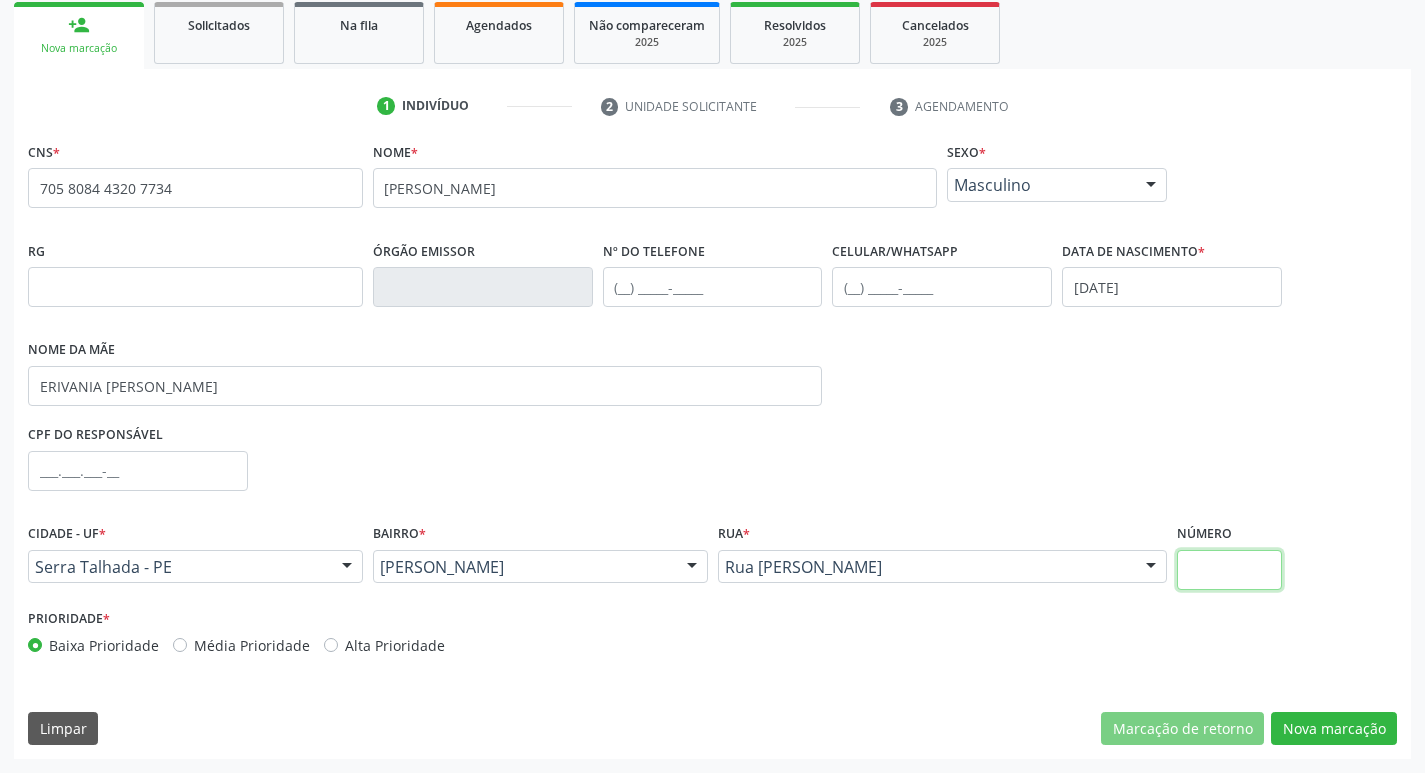 click at bounding box center (1229, 570) 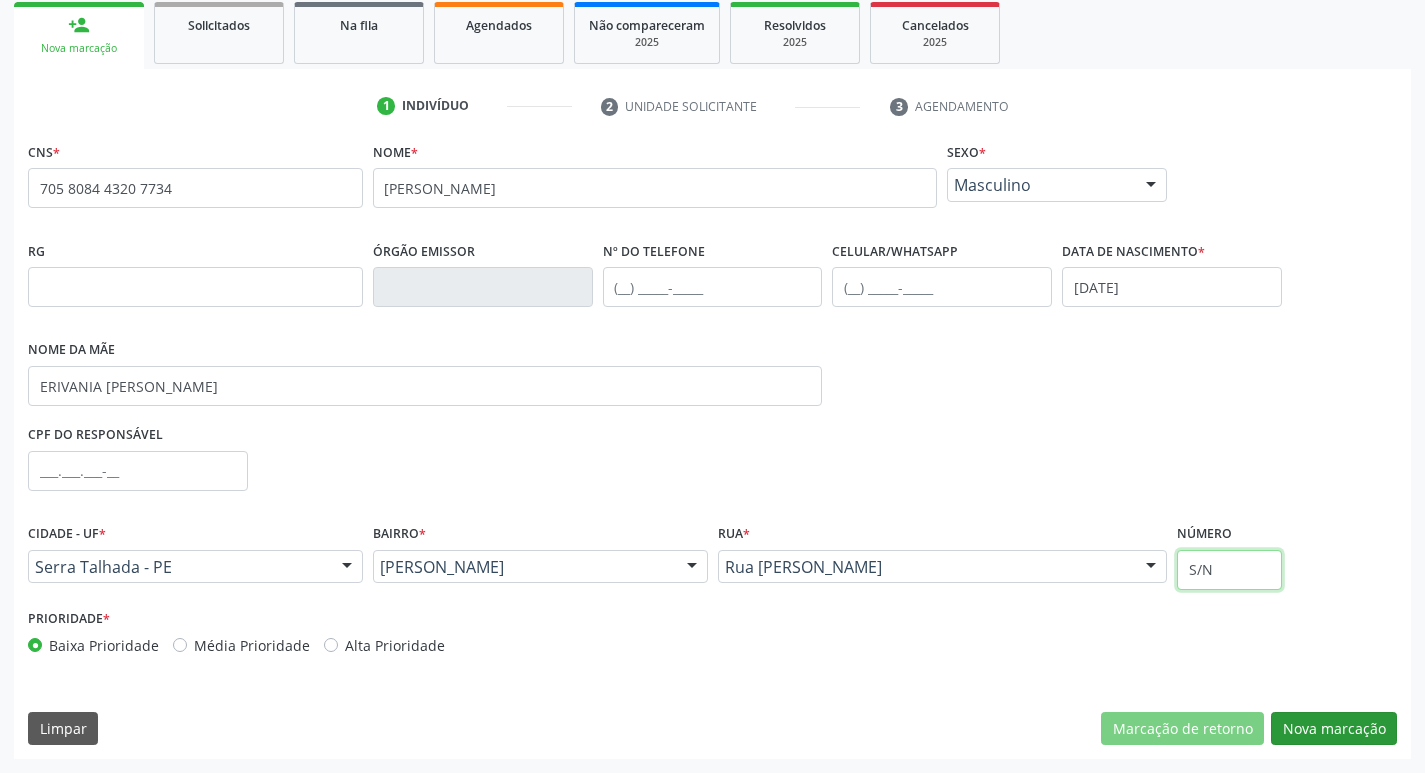 type on "S/N" 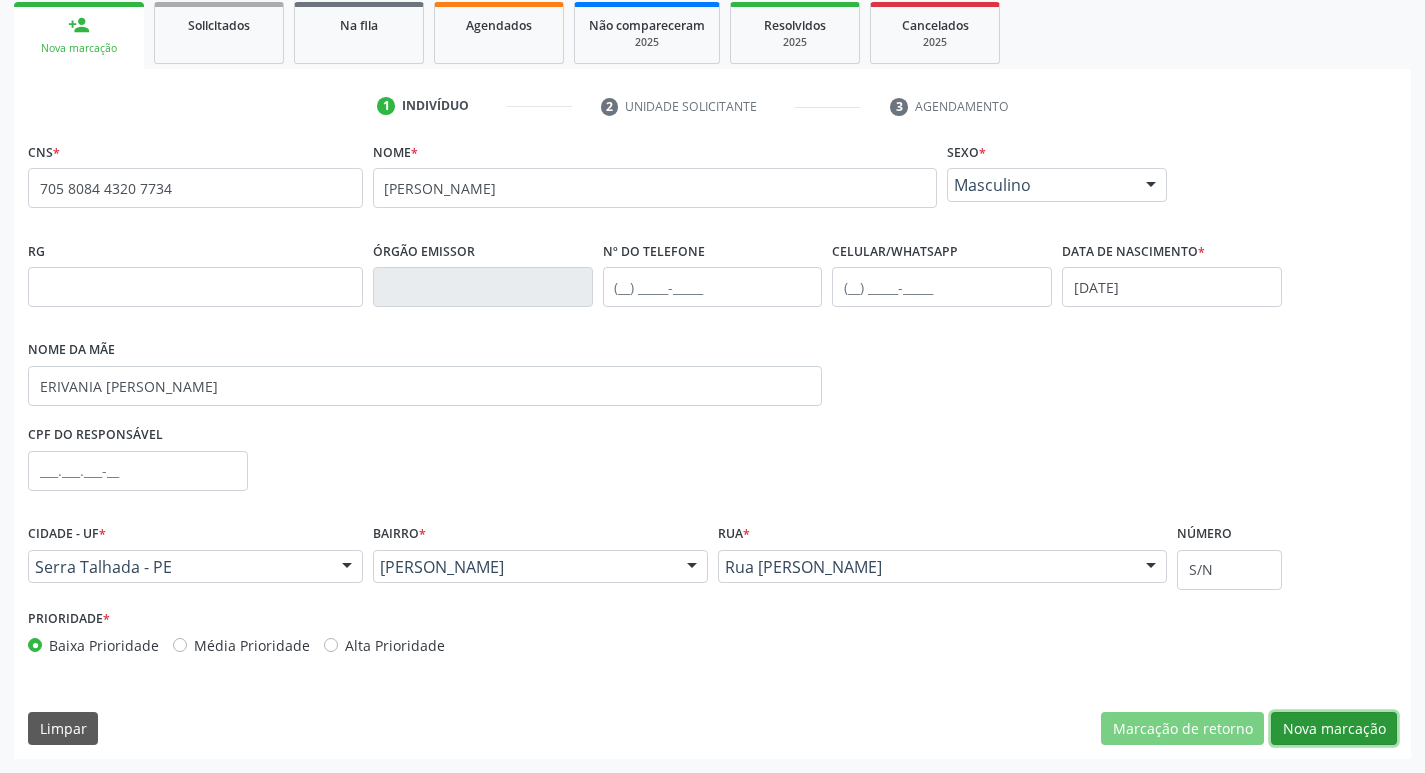 click on "Nova marcação" at bounding box center (1334, 729) 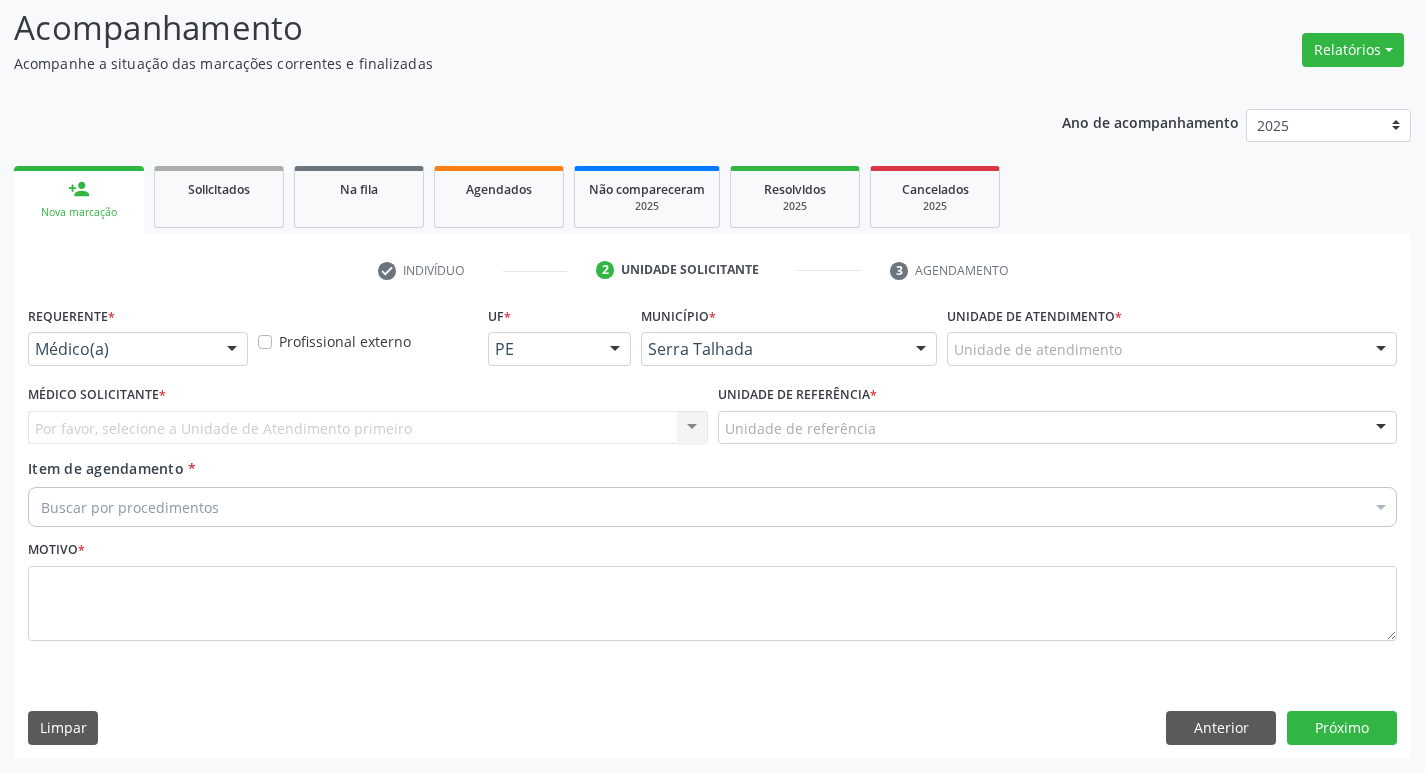 scroll, scrollTop: 133, scrollLeft: 0, axis: vertical 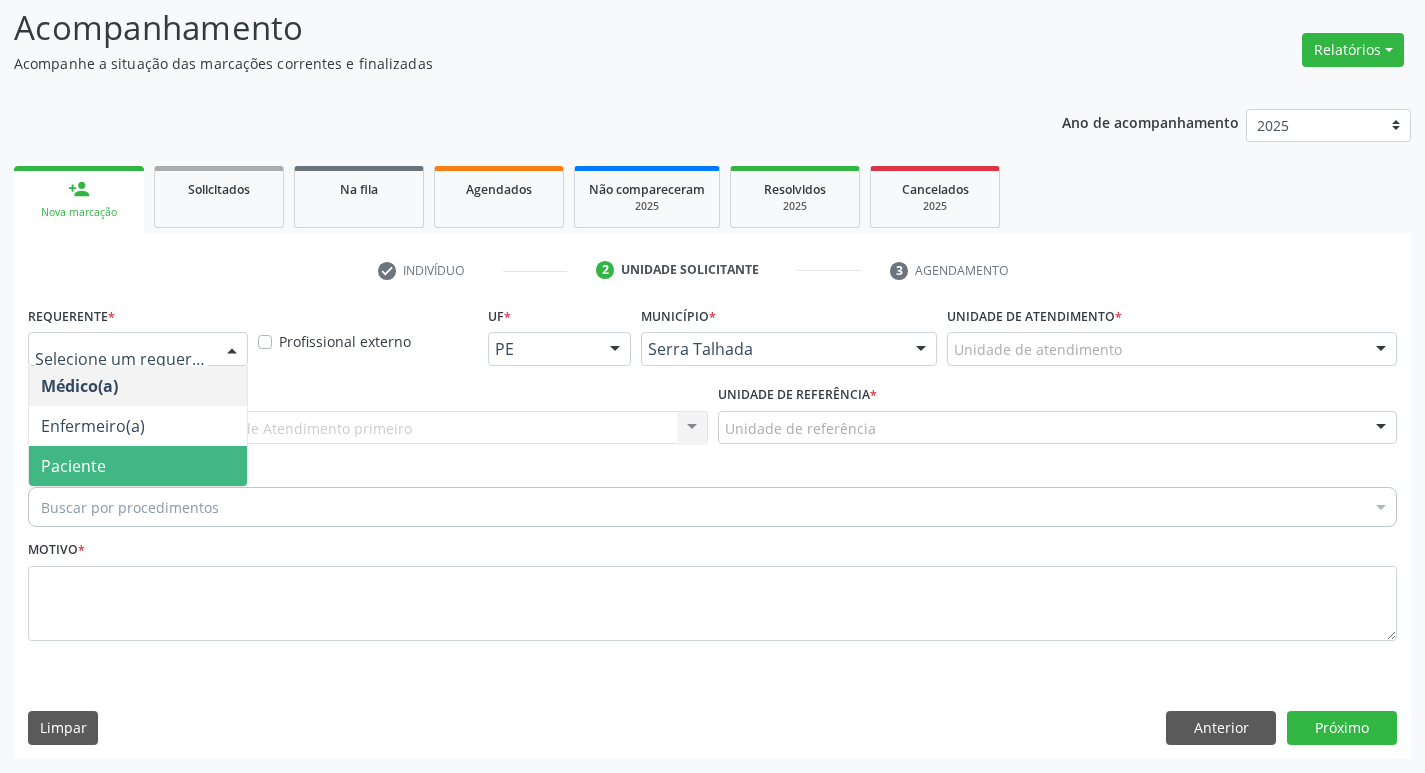 click on "Paciente" at bounding box center [138, 466] 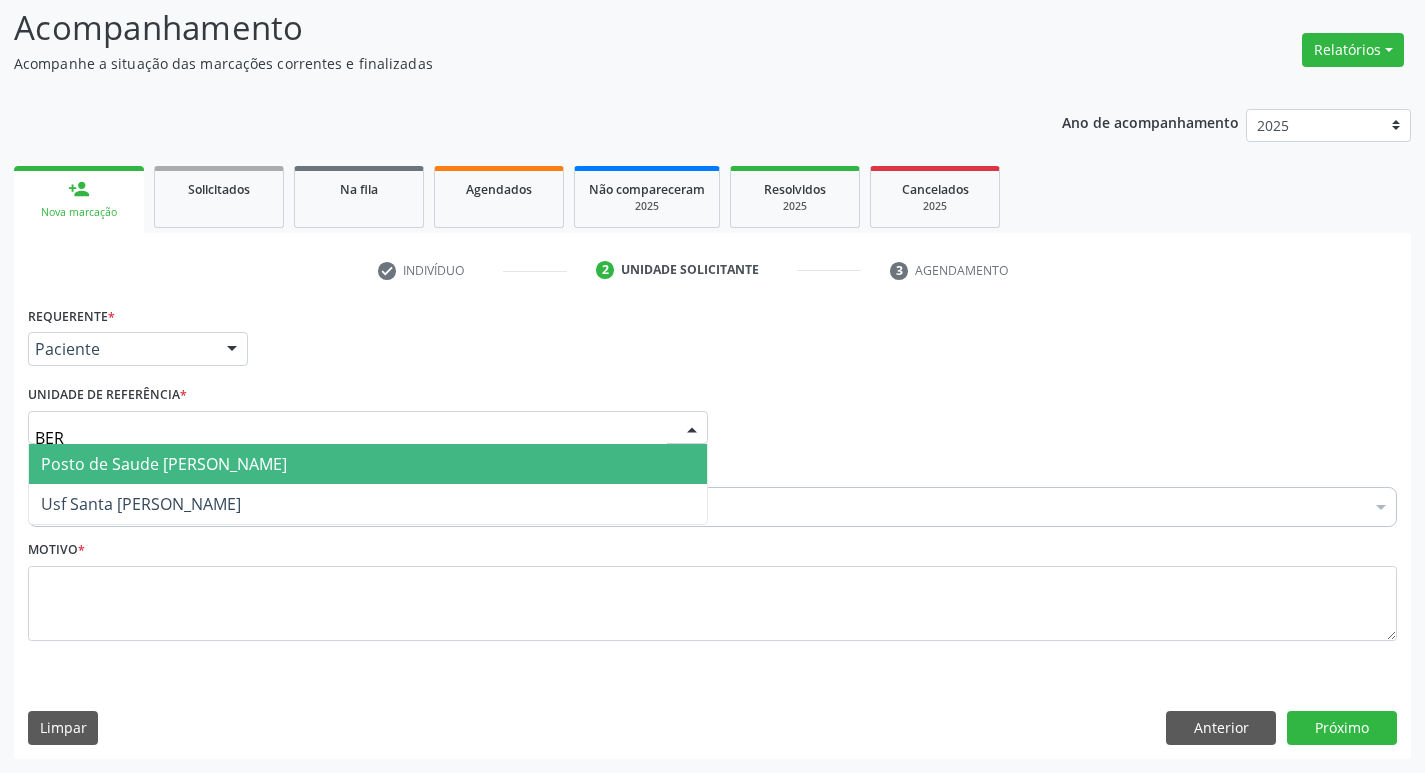 type on "BERN" 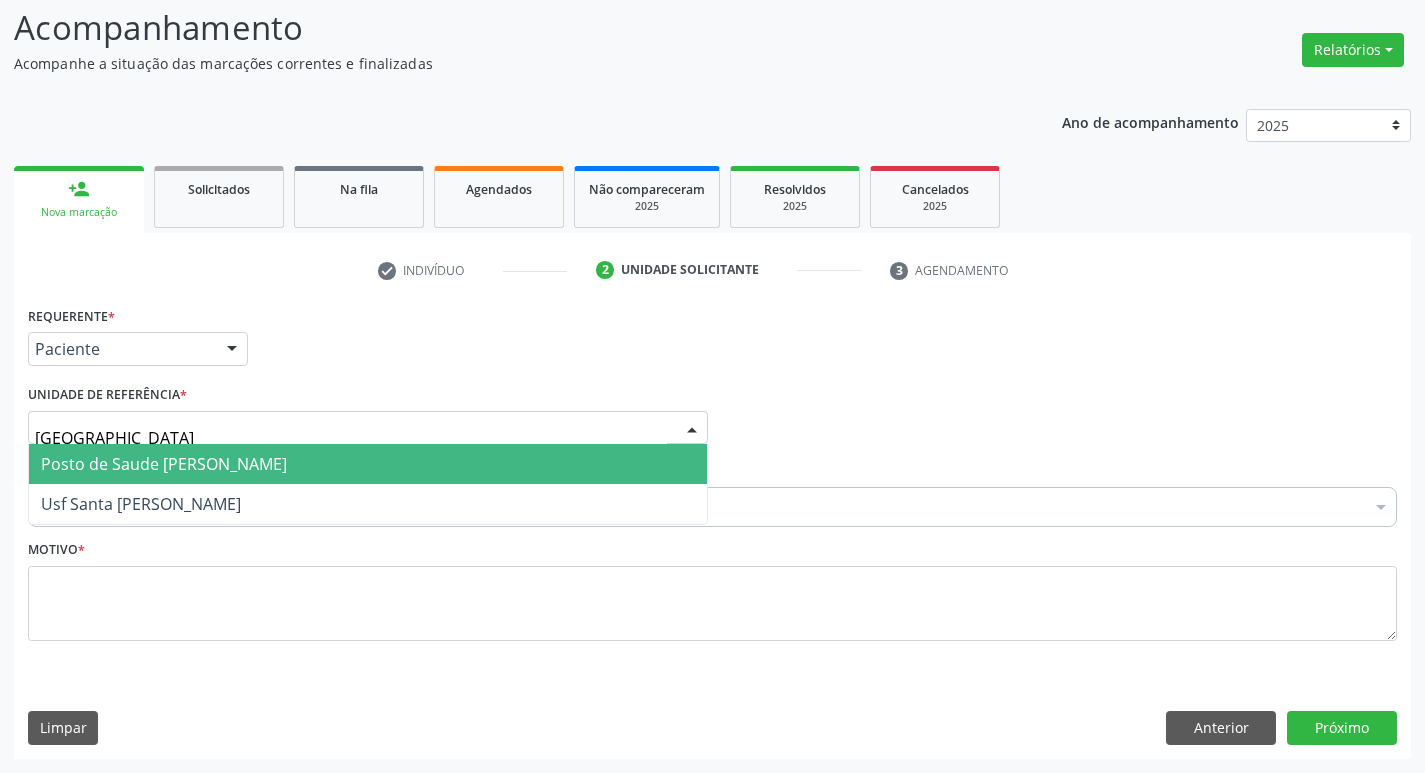 click on "Posto de Saude [PERSON_NAME]" at bounding box center (164, 464) 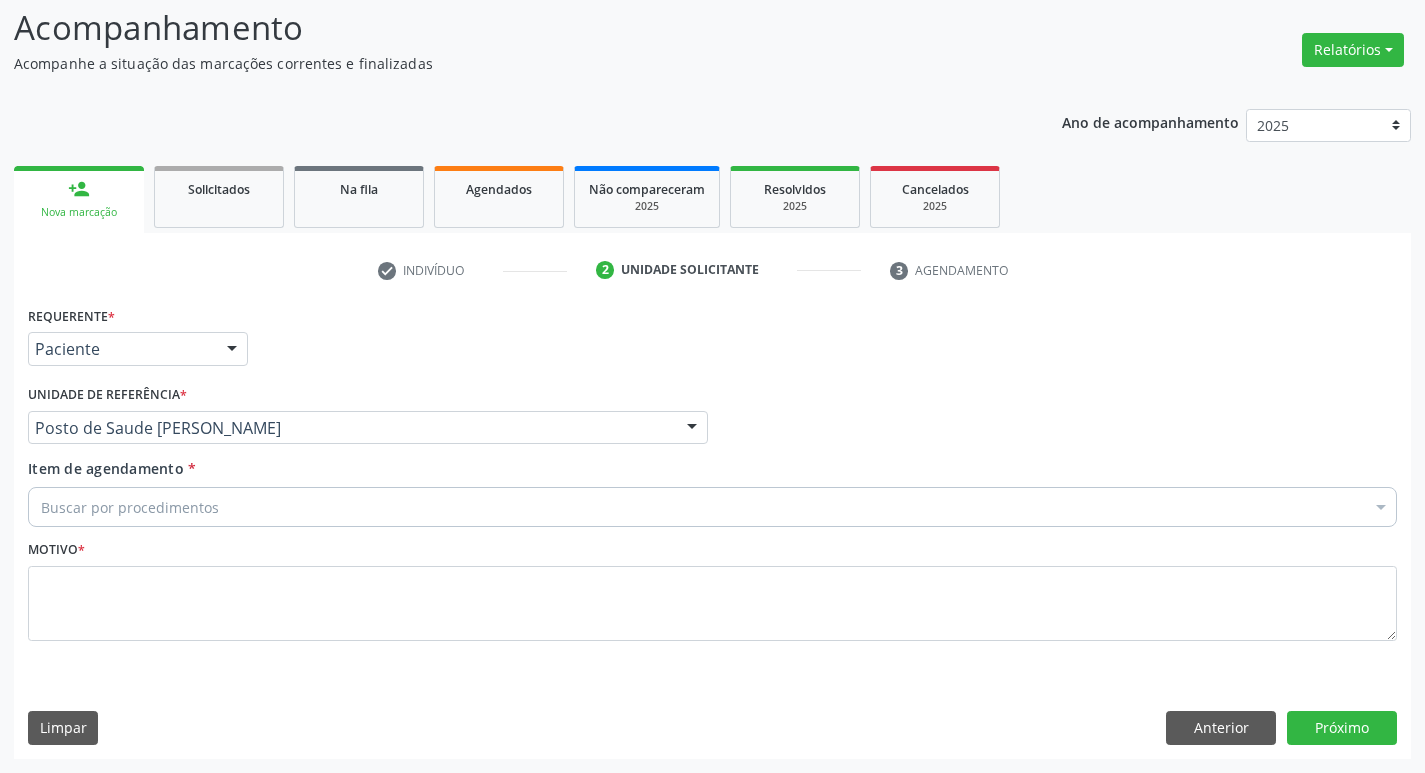 click on "Buscar por procedimentos" at bounding box center [712, 507] 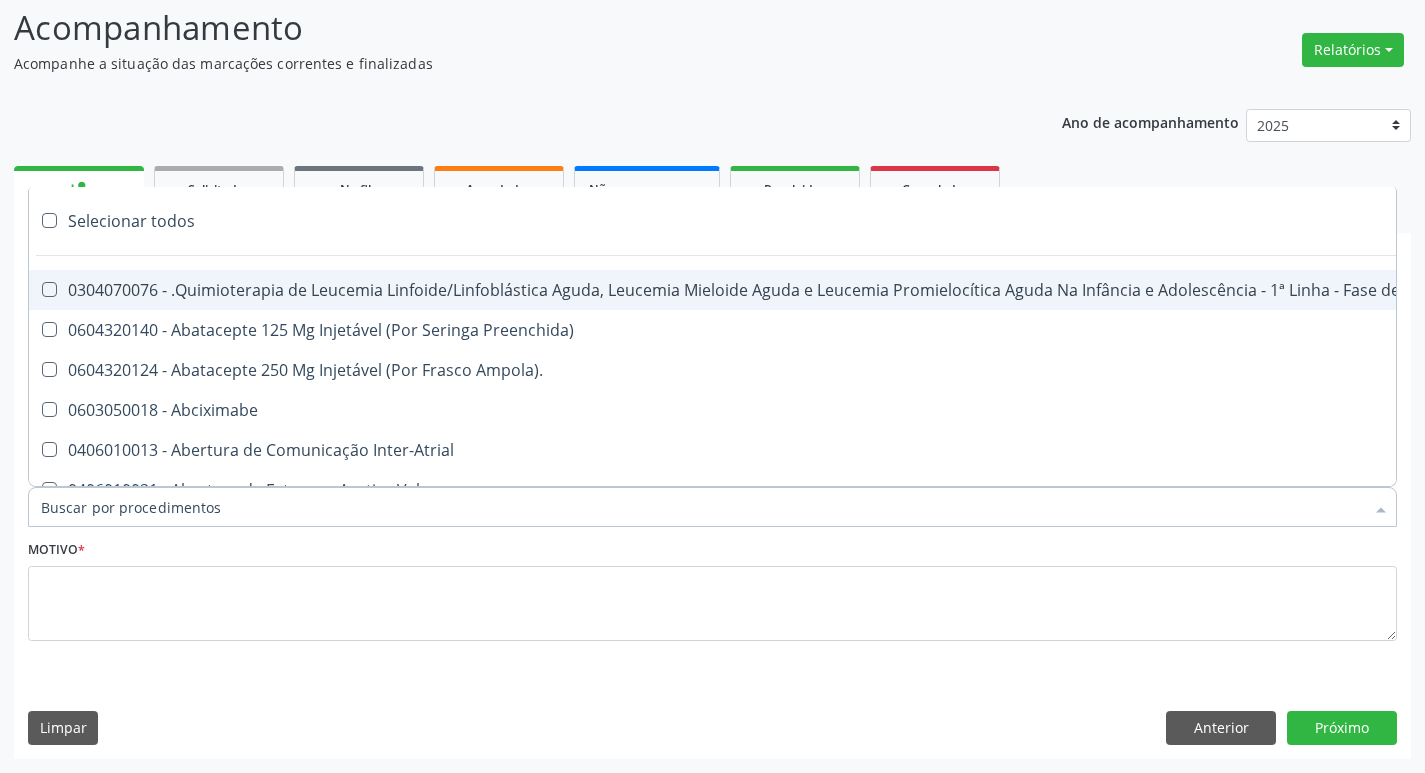 click on "Item de agendamento
*" at bounding box center (702, 507) 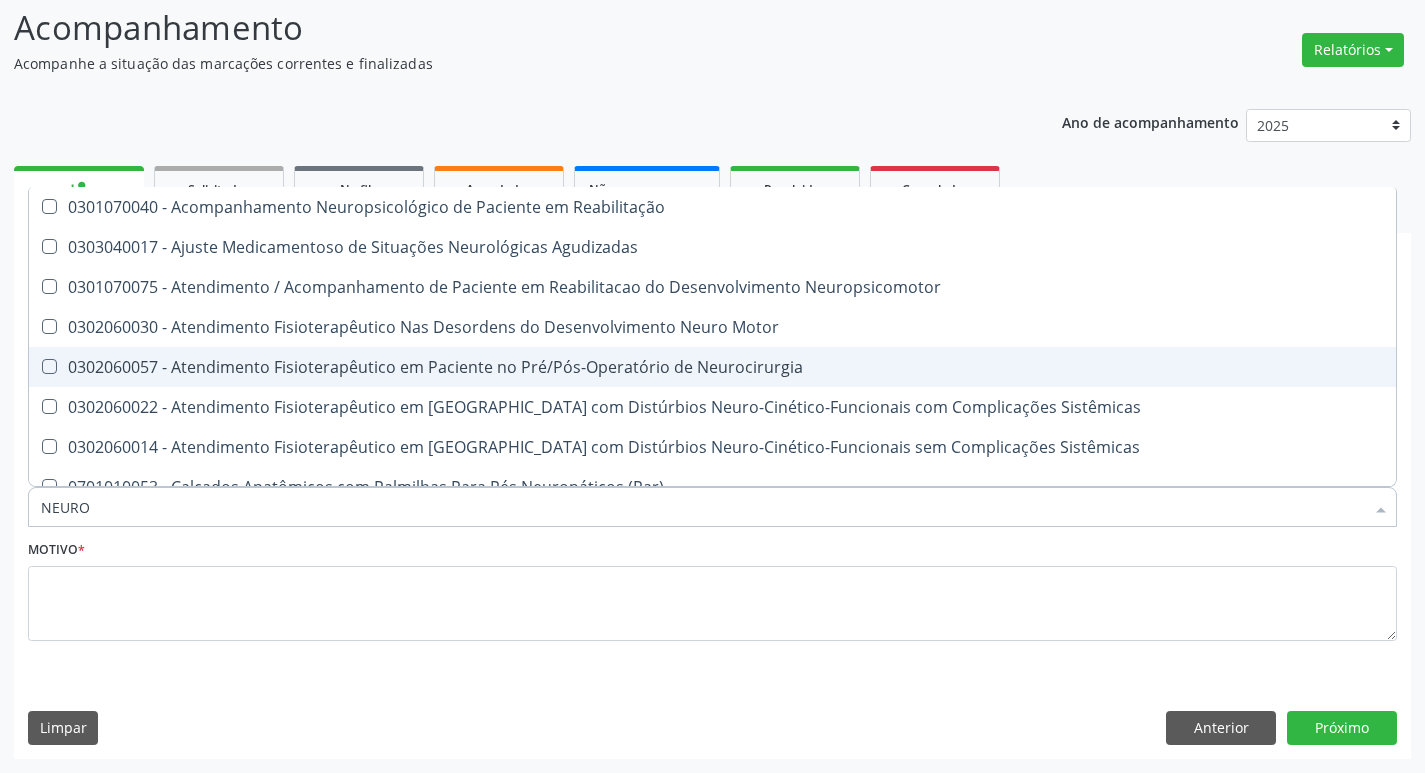 type on "NEURO" 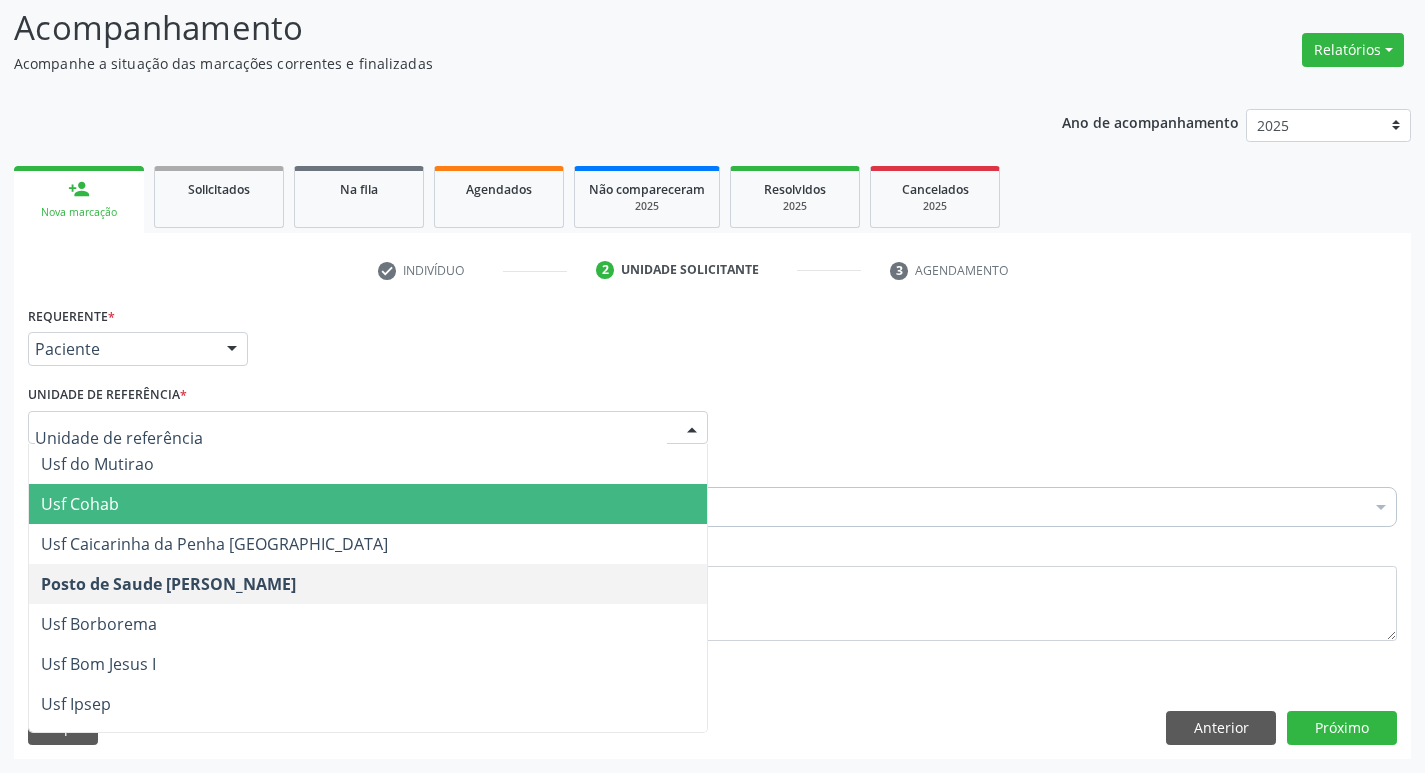 click on "Usf Cohab" at bounding box center [368, 504] 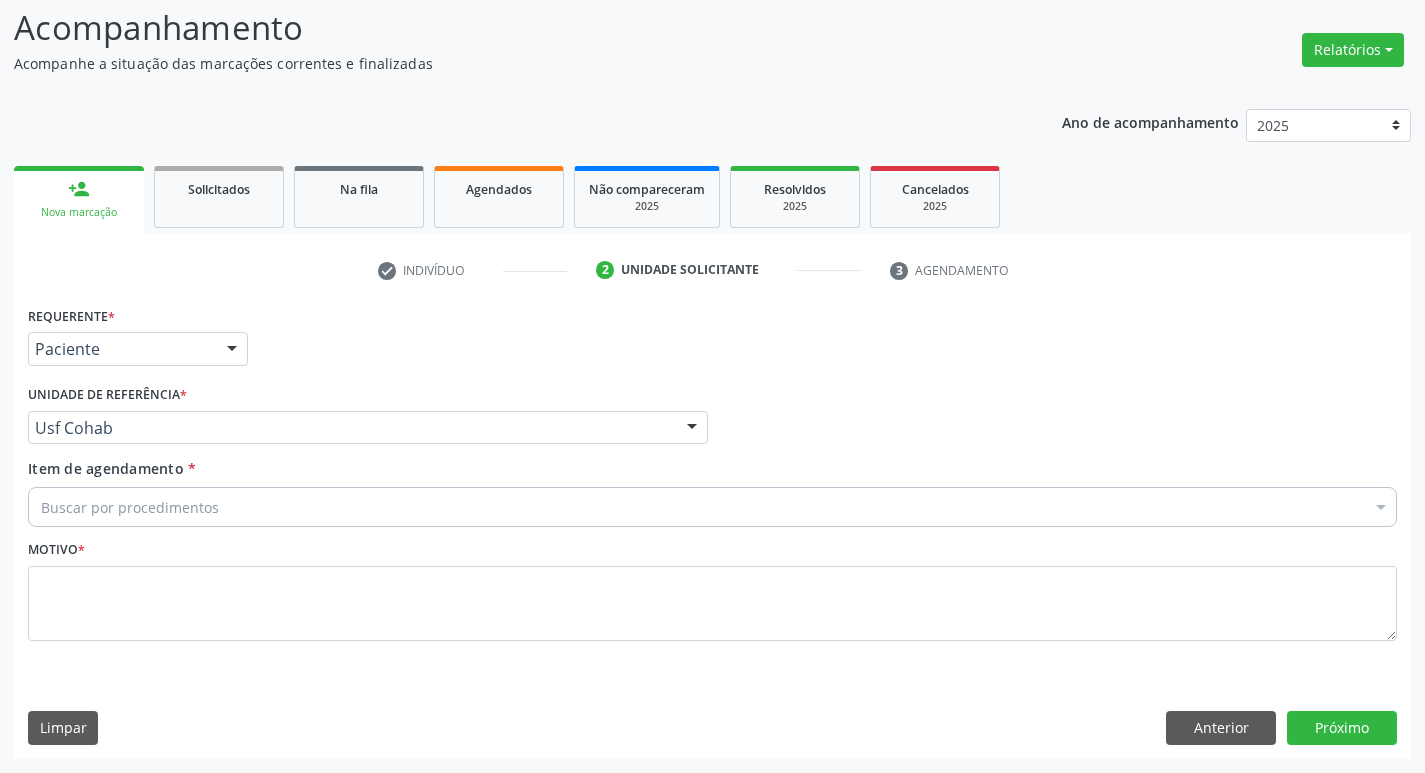 click on "Buscar por procedimentos" at bounding box center [712, 507] 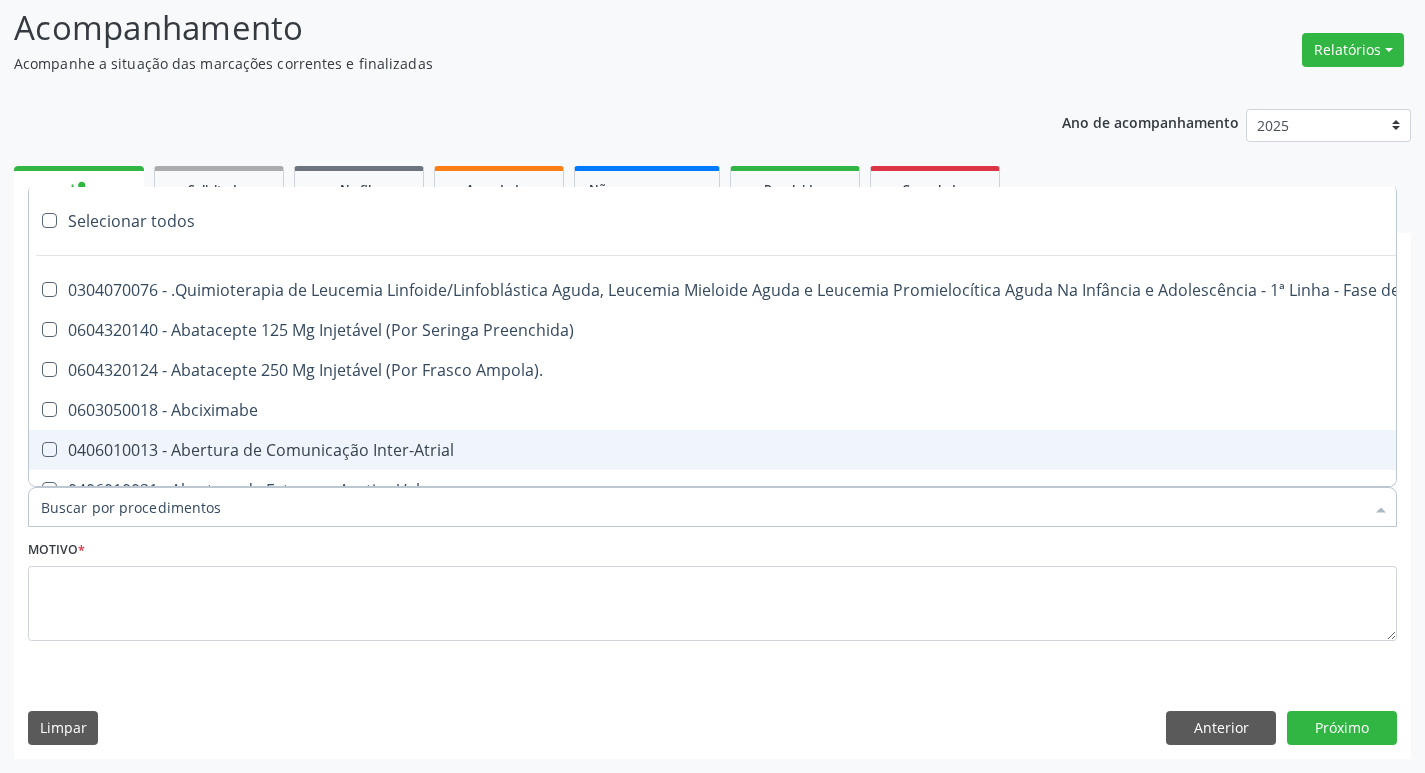 click on "Item de agendamento
*" at bounding box center (702, 507) 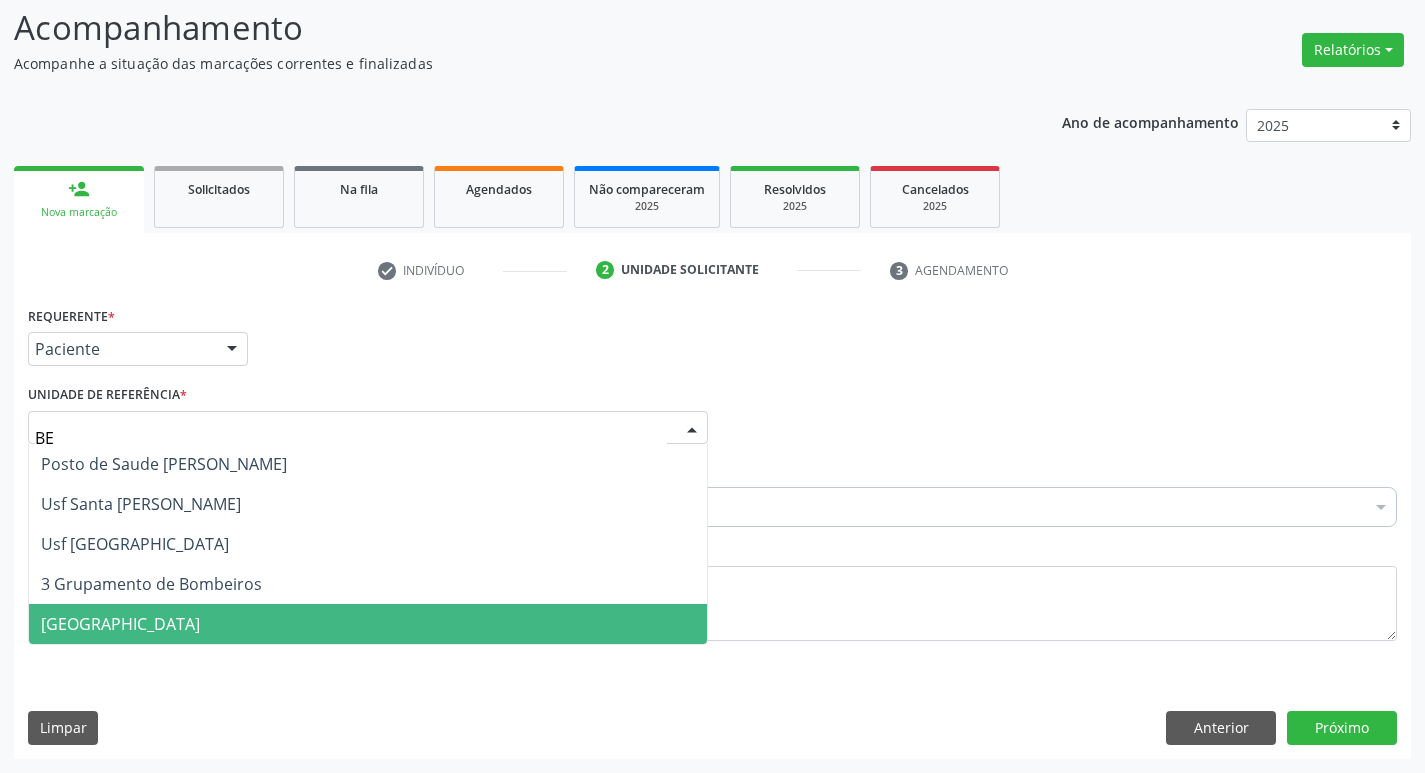 type on "BER" 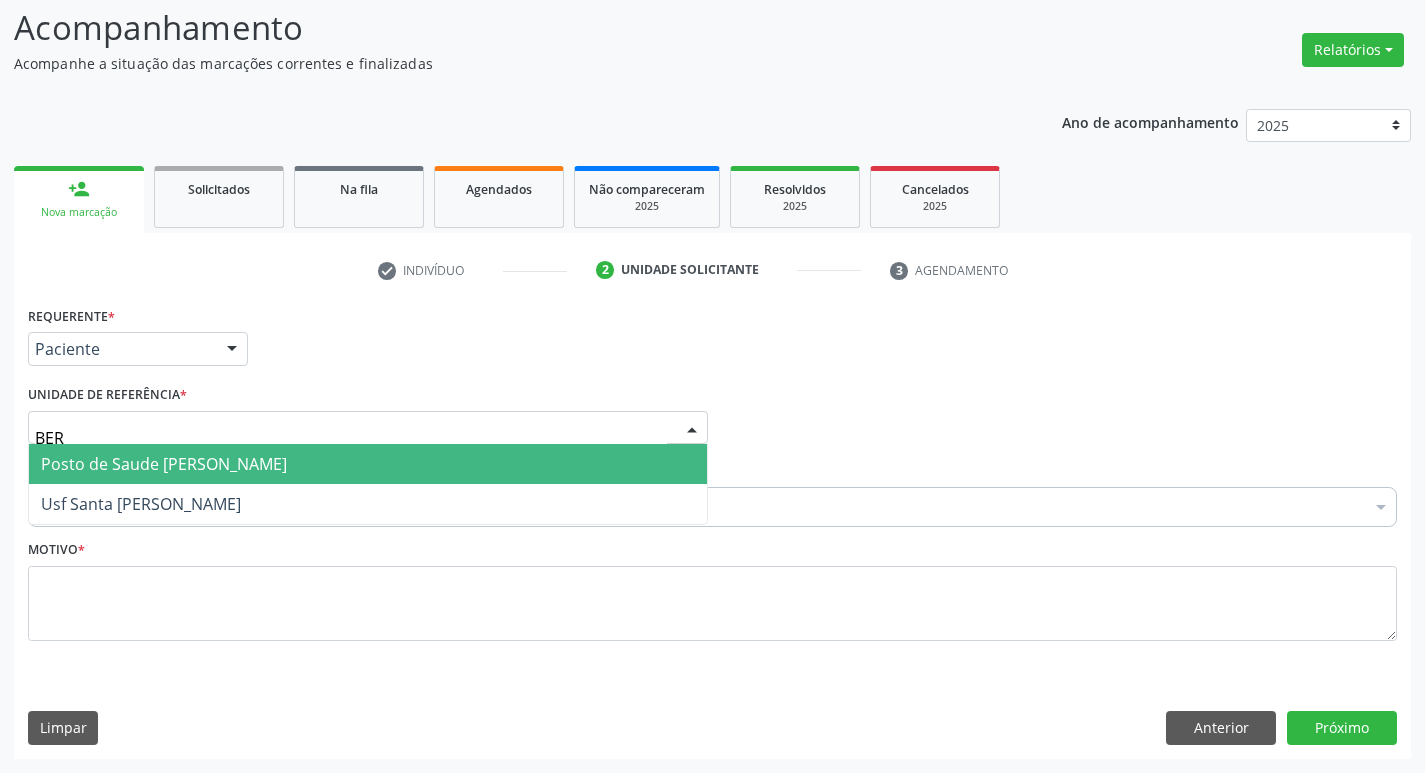 click on "Posto de Saude [PERSON_NAME]" at bounding box center [164, 464] 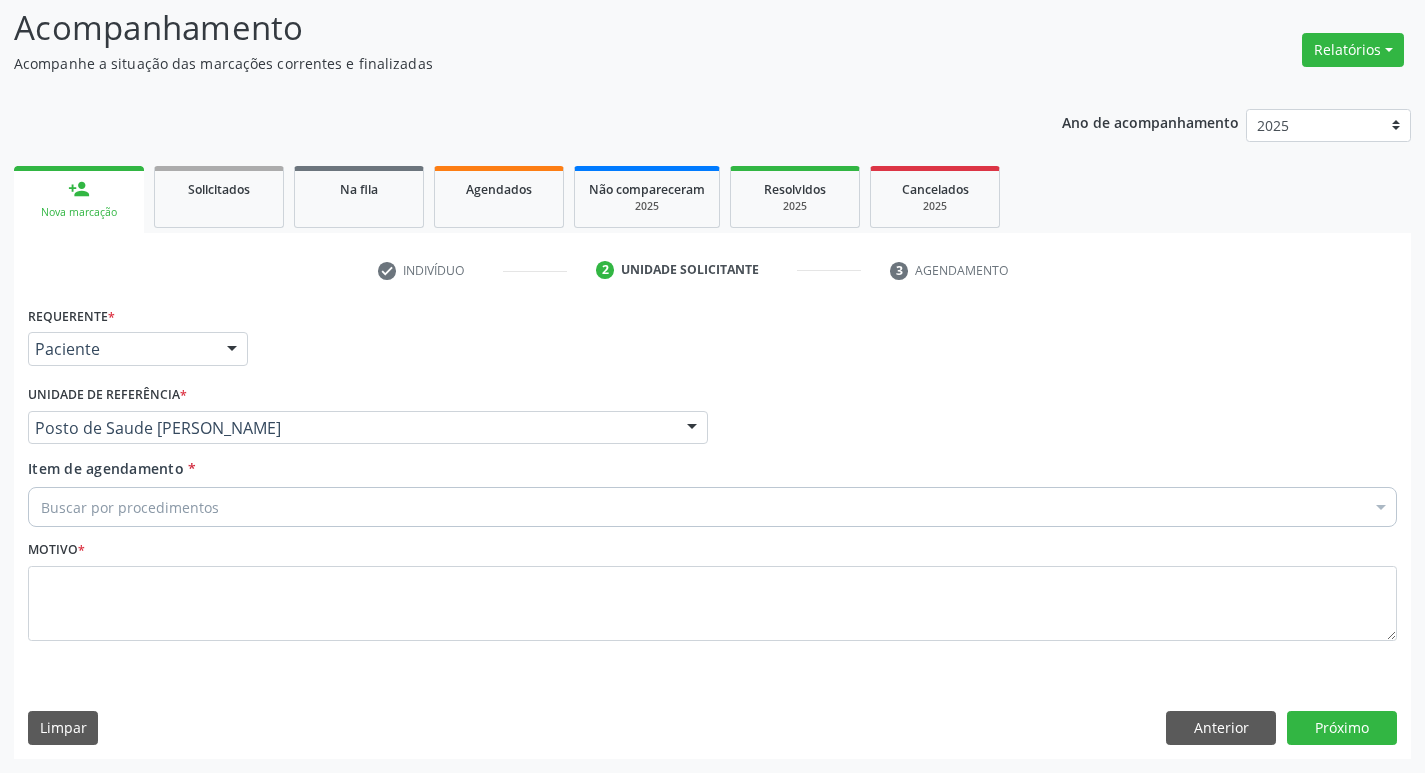 click on "Buscar por procedimentos" at bounding box center (712, 507) 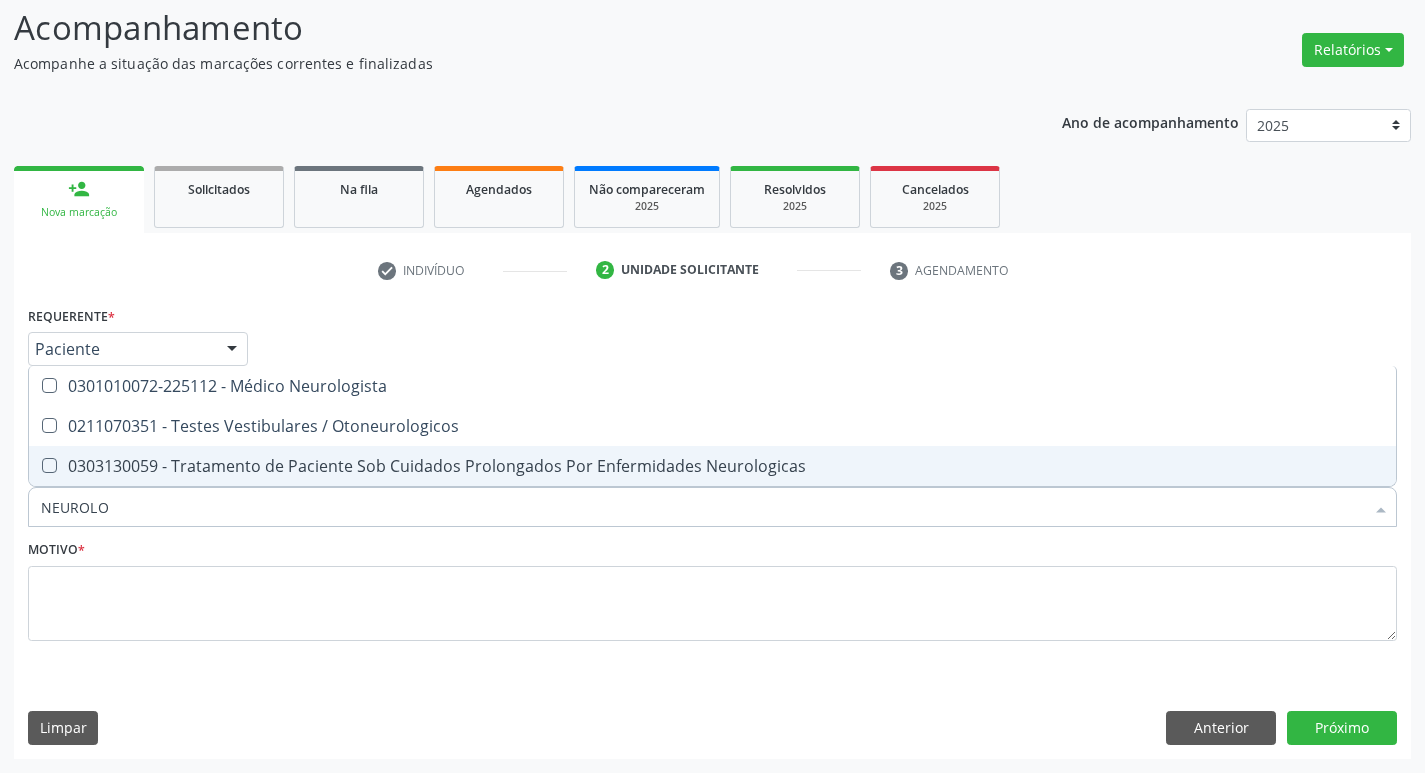 type on "NEUROLOG" 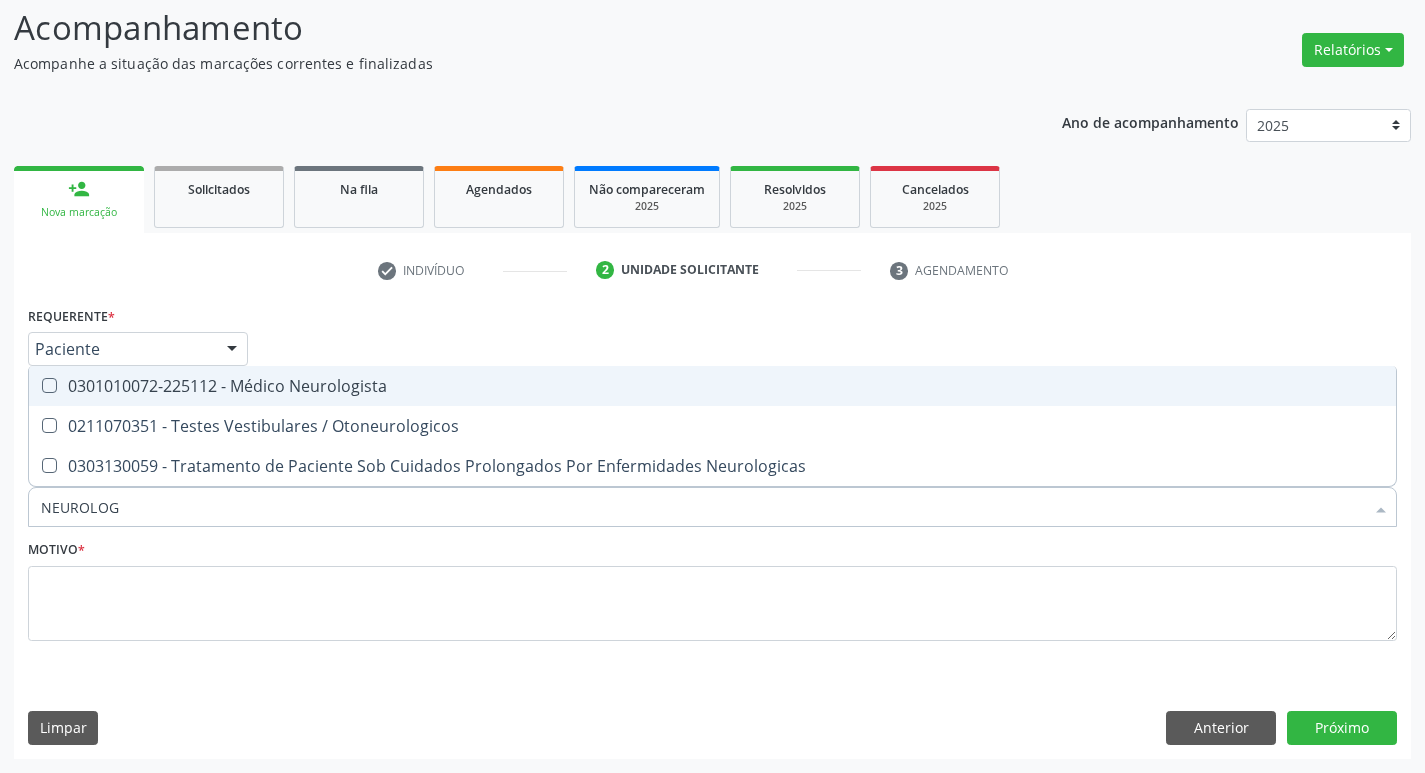 click on "0301010072-225112 - Médico Neurologista" at bounding box center [712, 386] 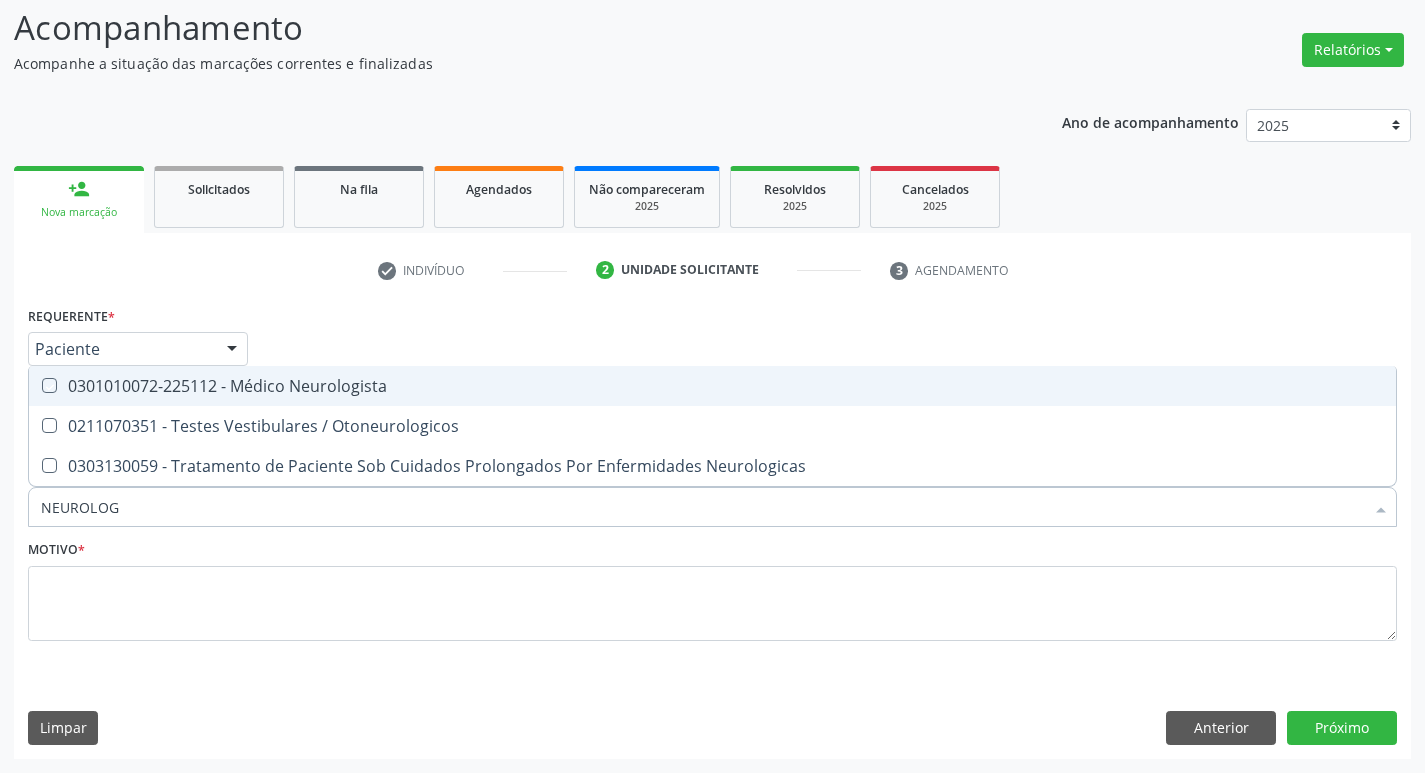 checkbox on "true" 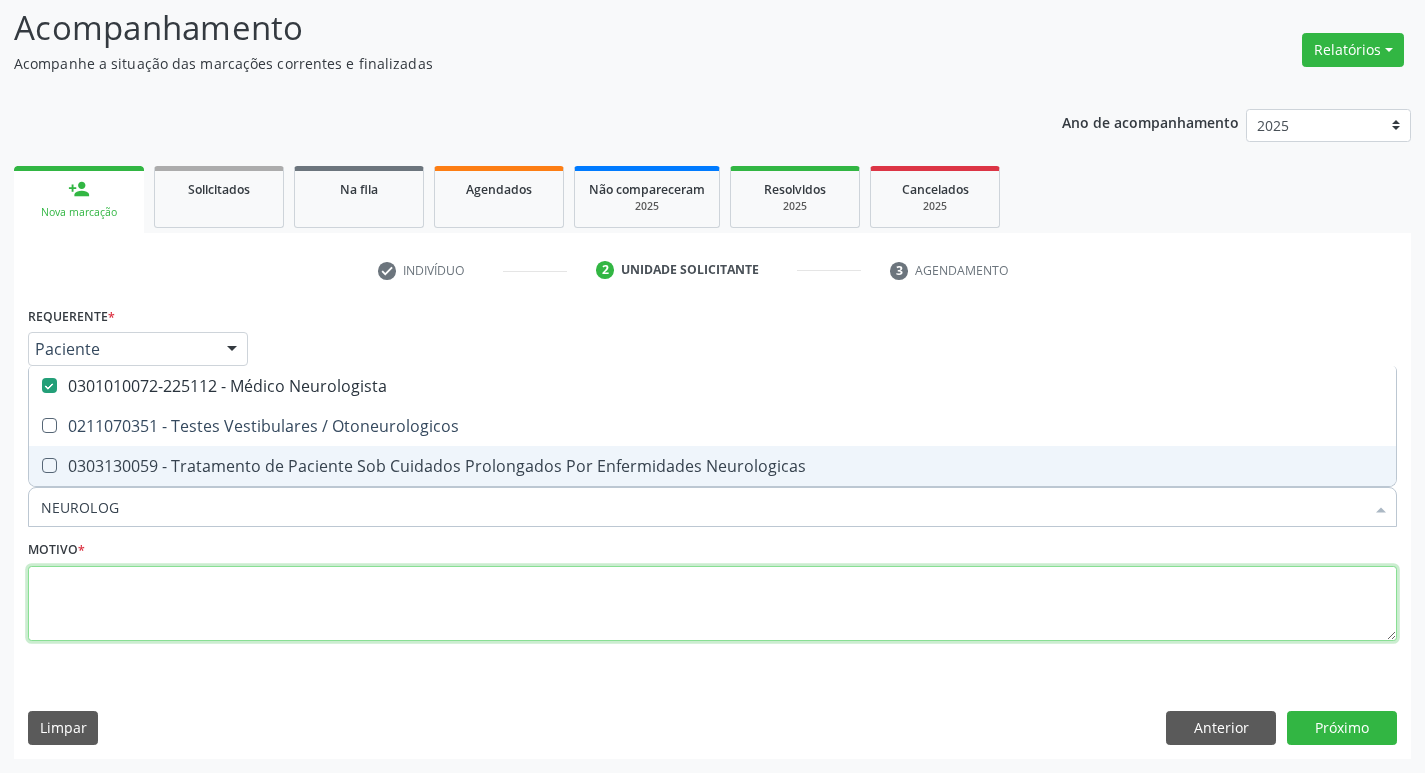 click at bounding box center [712, 604] 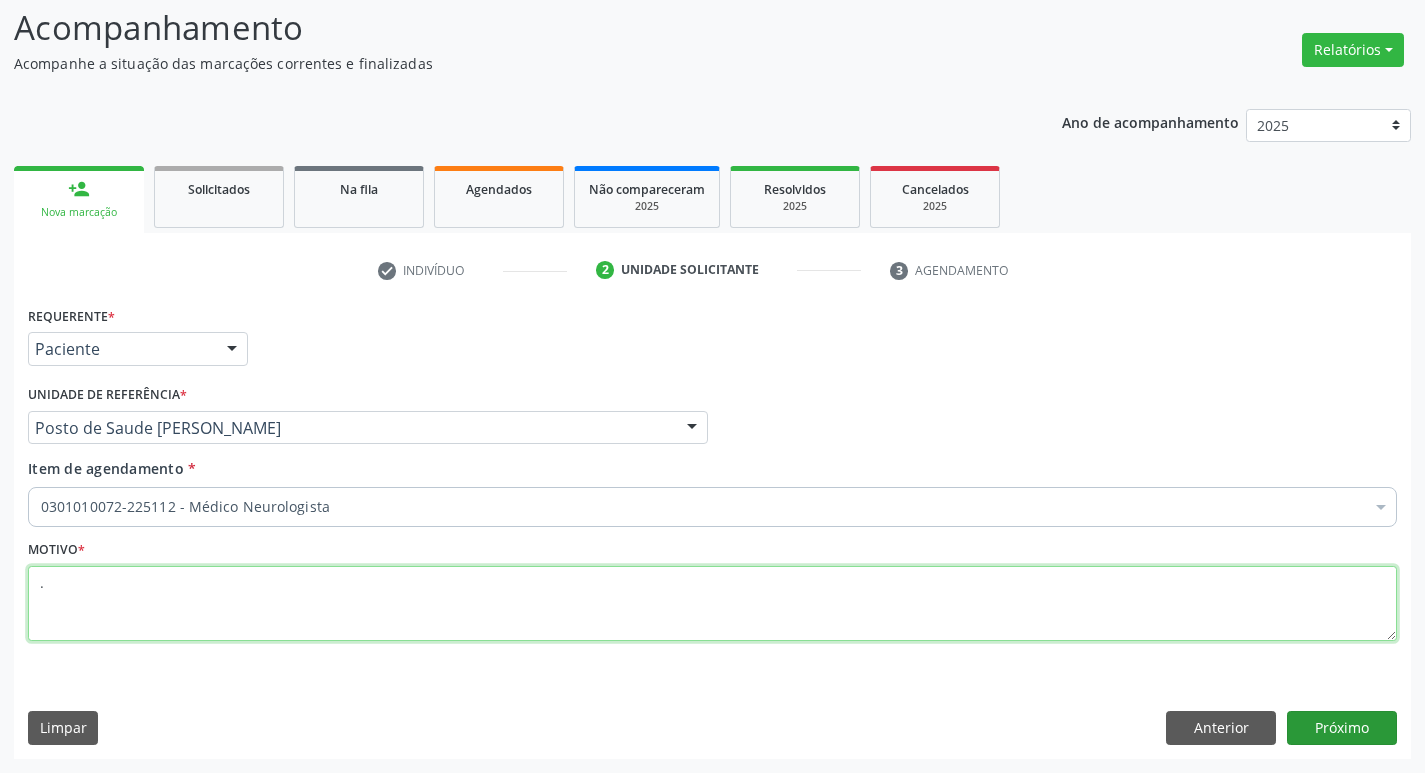 type on "." 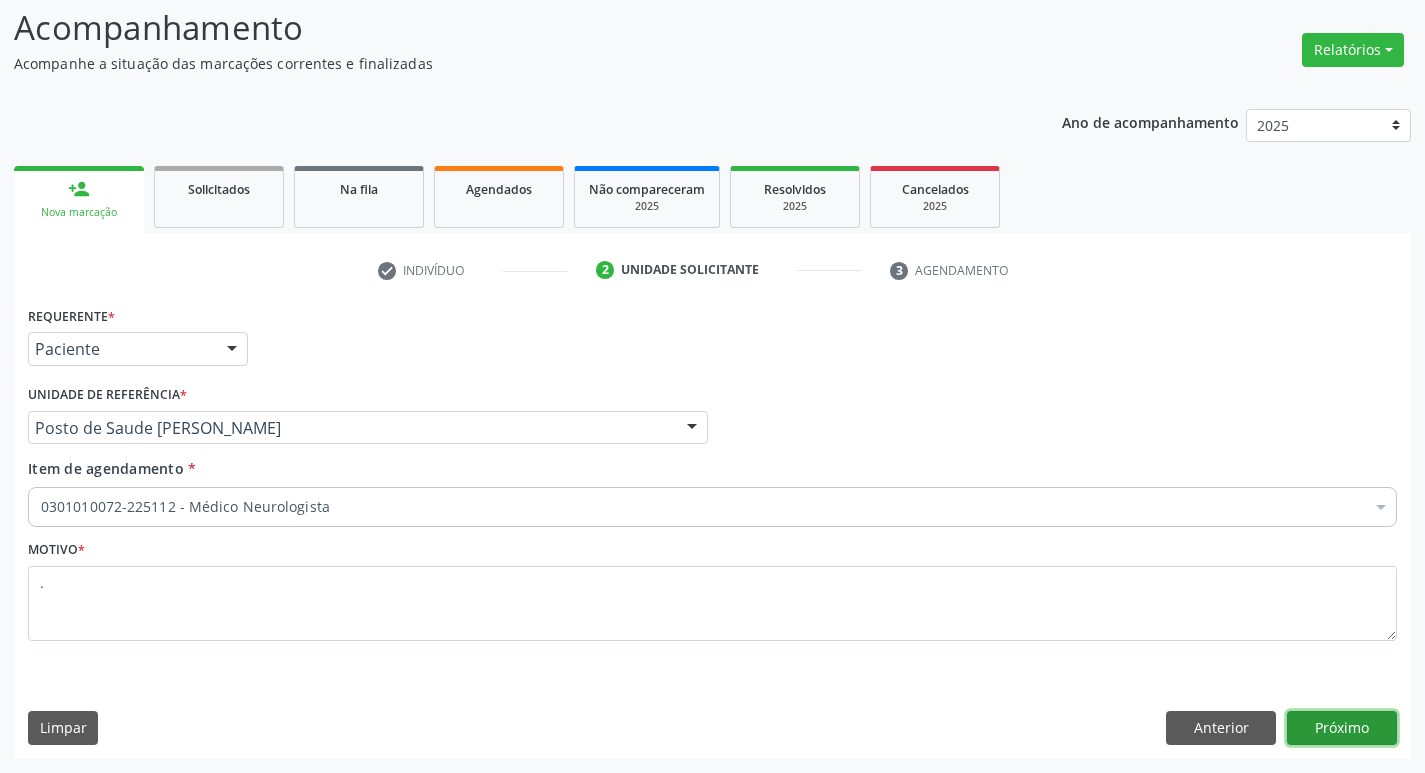 click on "Próximo" at bounding box center (1342, 728) 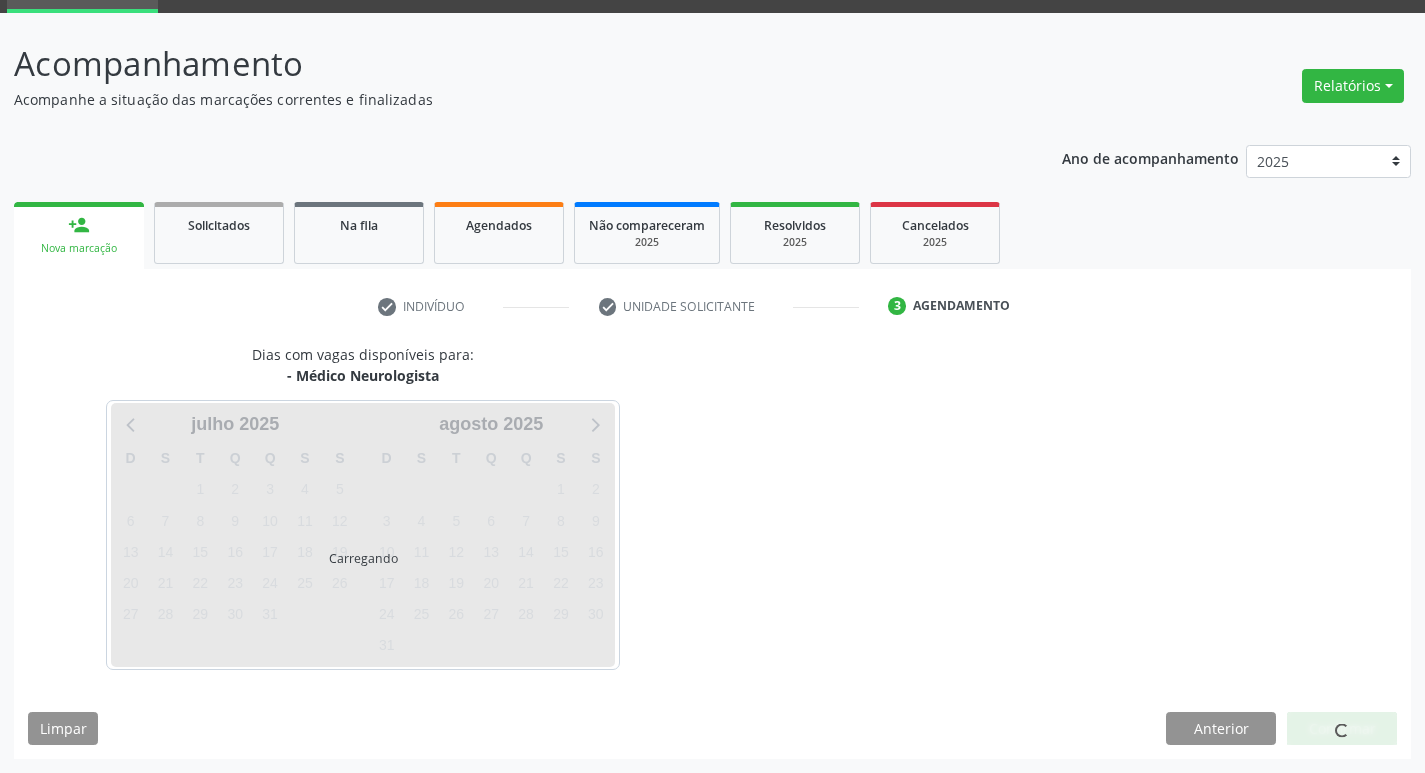 scroll, scrollTop: 97, scrollLeft: 0, axis: vertical 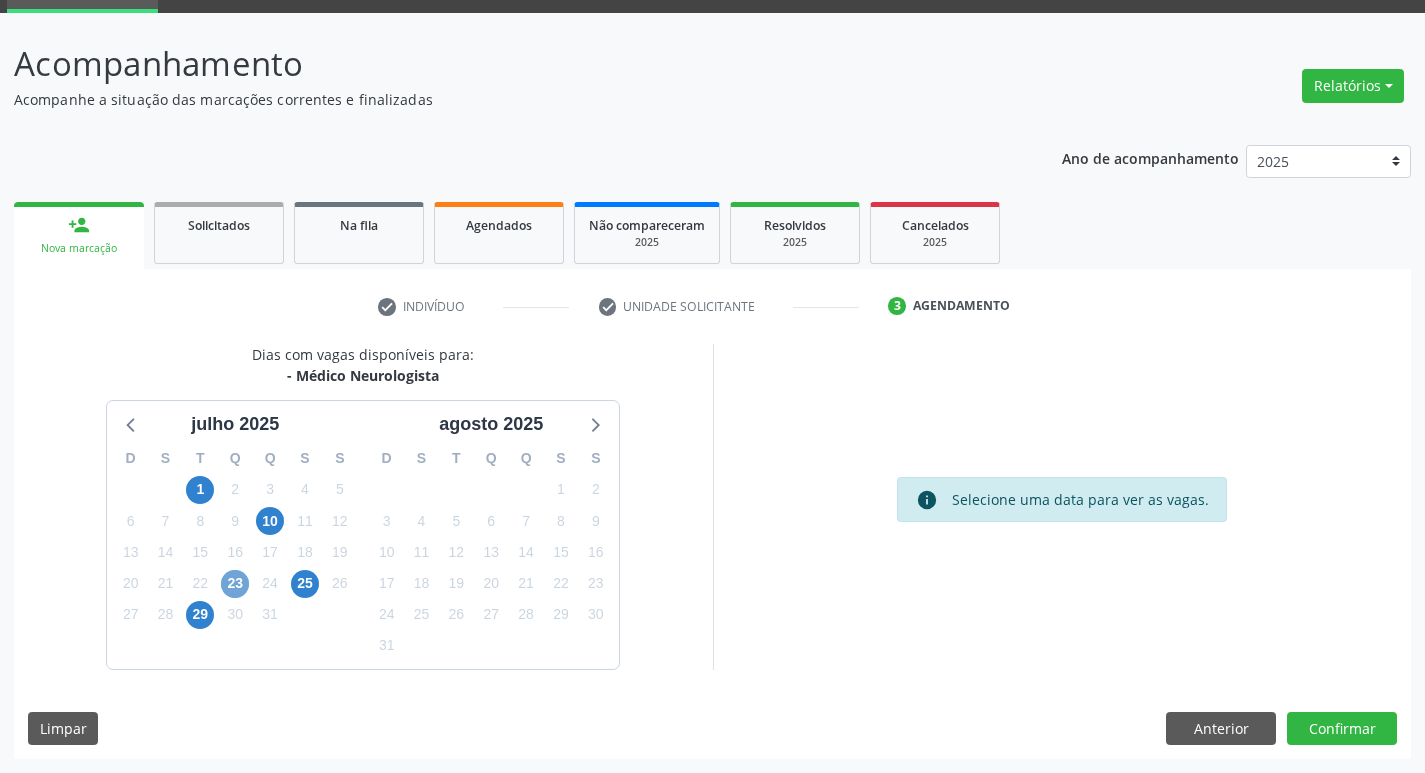 click on "23" at bounding box center [235, 584] 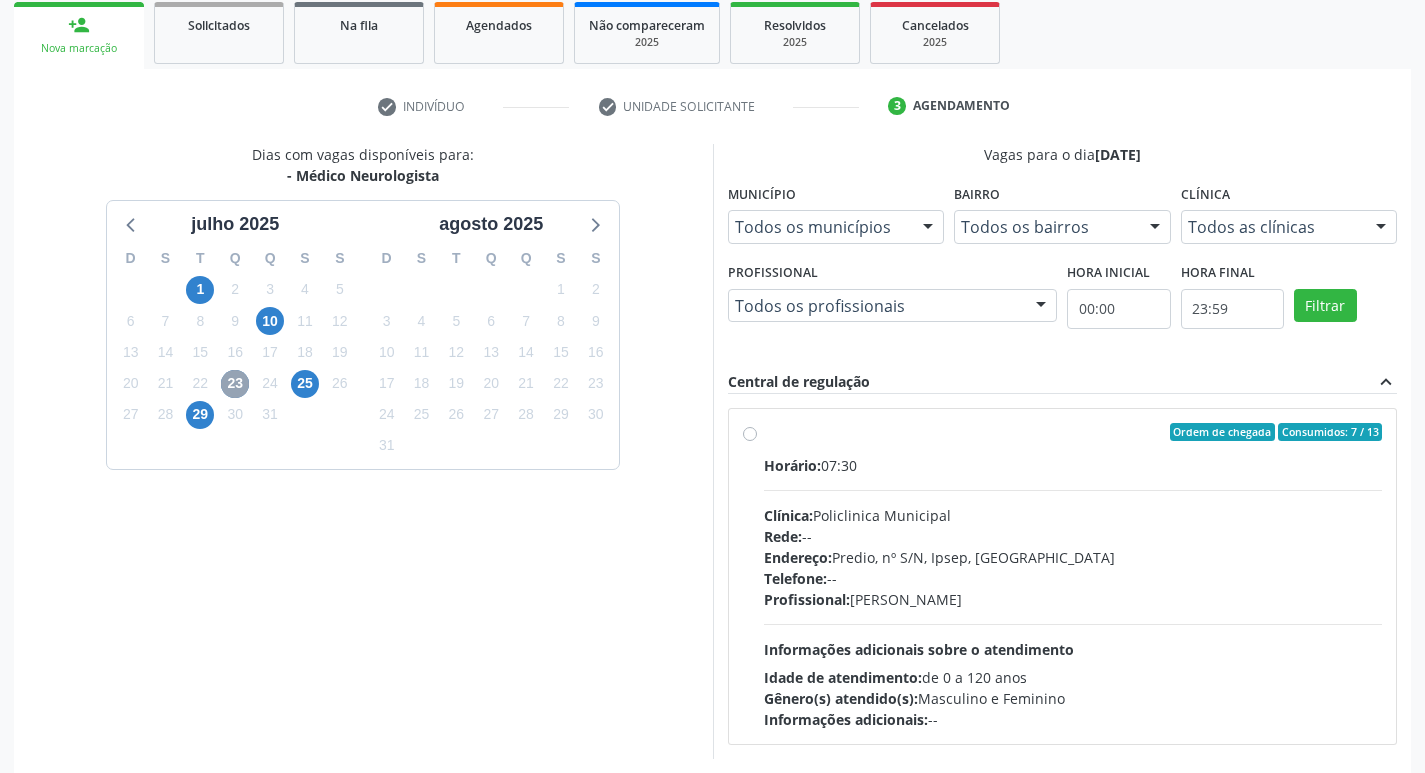 scroll, scrollTop: 386, scrollLeft: 0, axis: vertical 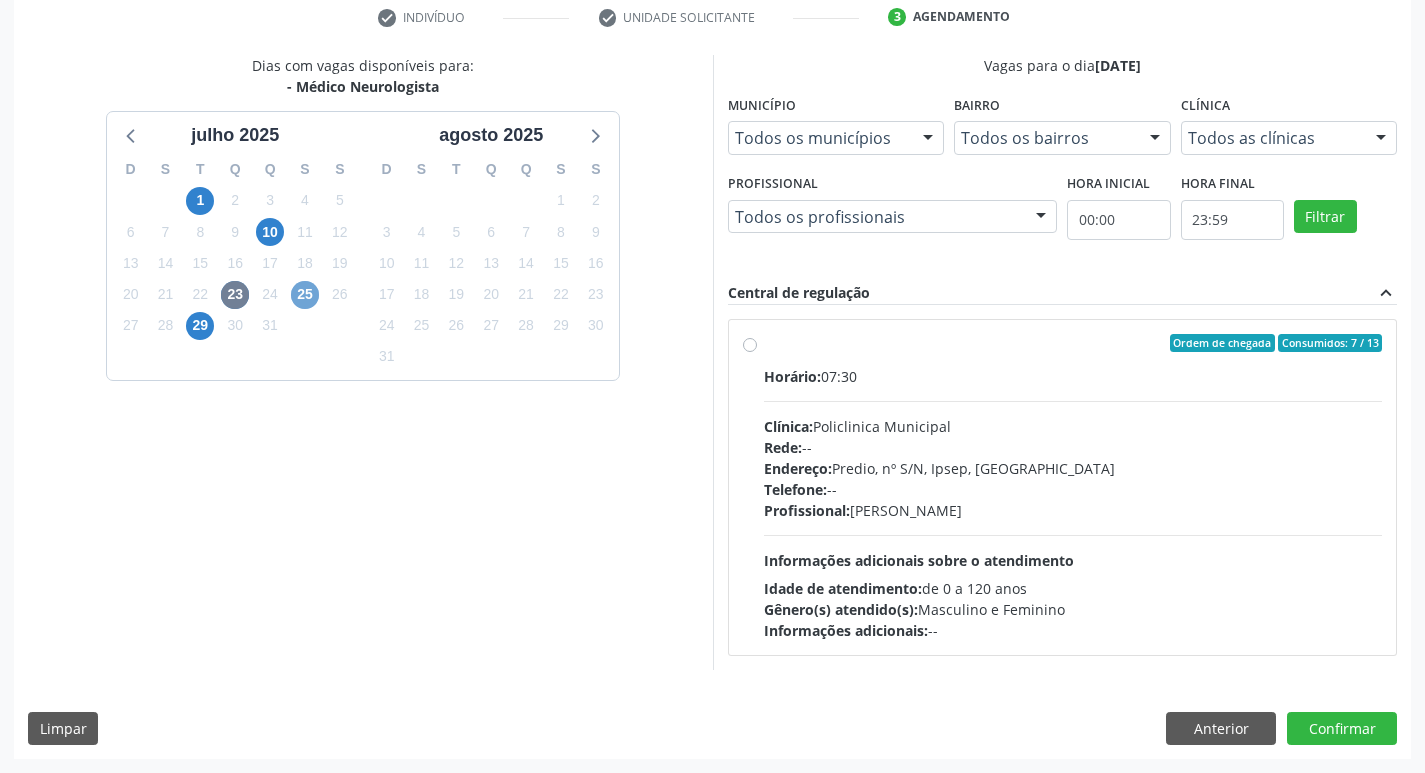 click on "25" at bounding box center (305, 295) 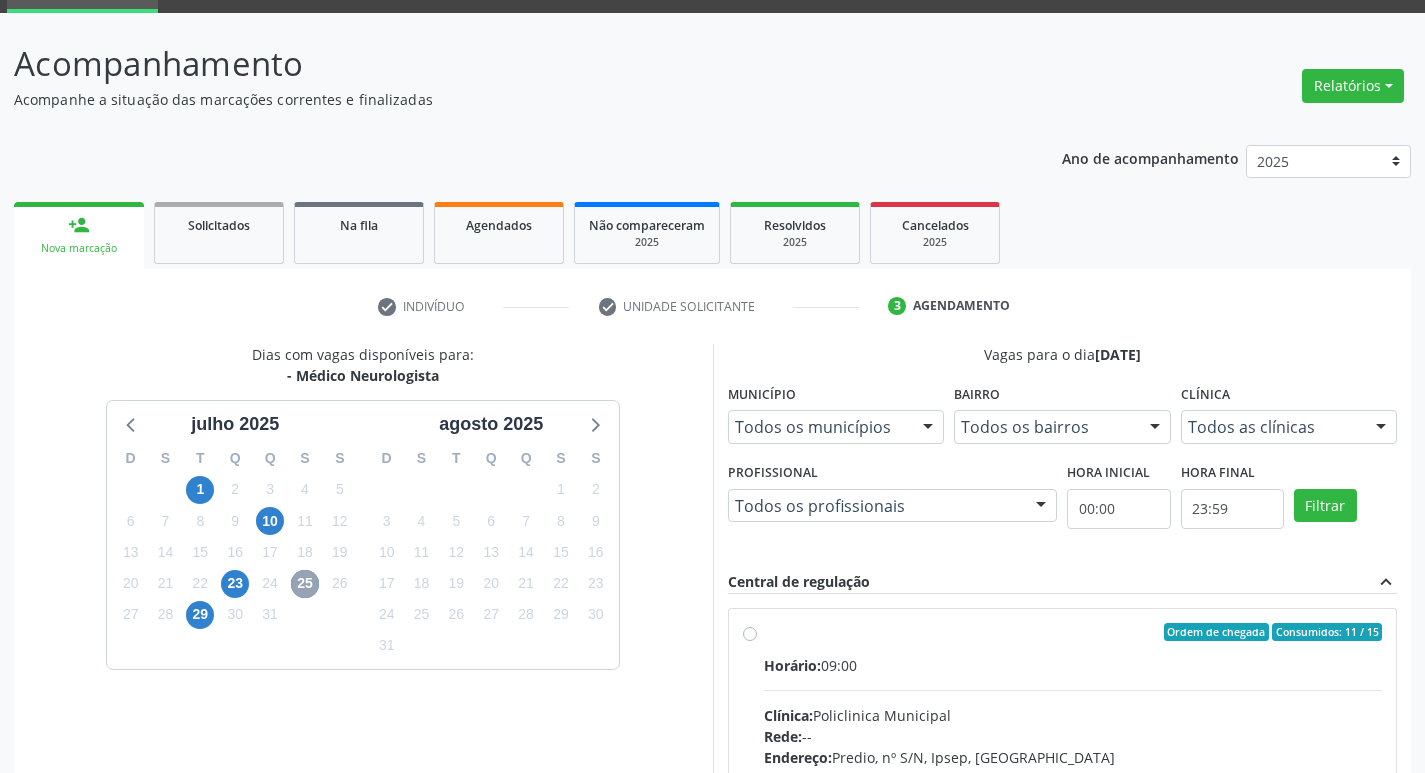 scroll, scrollTop: 386, scrollLeft: 0, axis: vertical 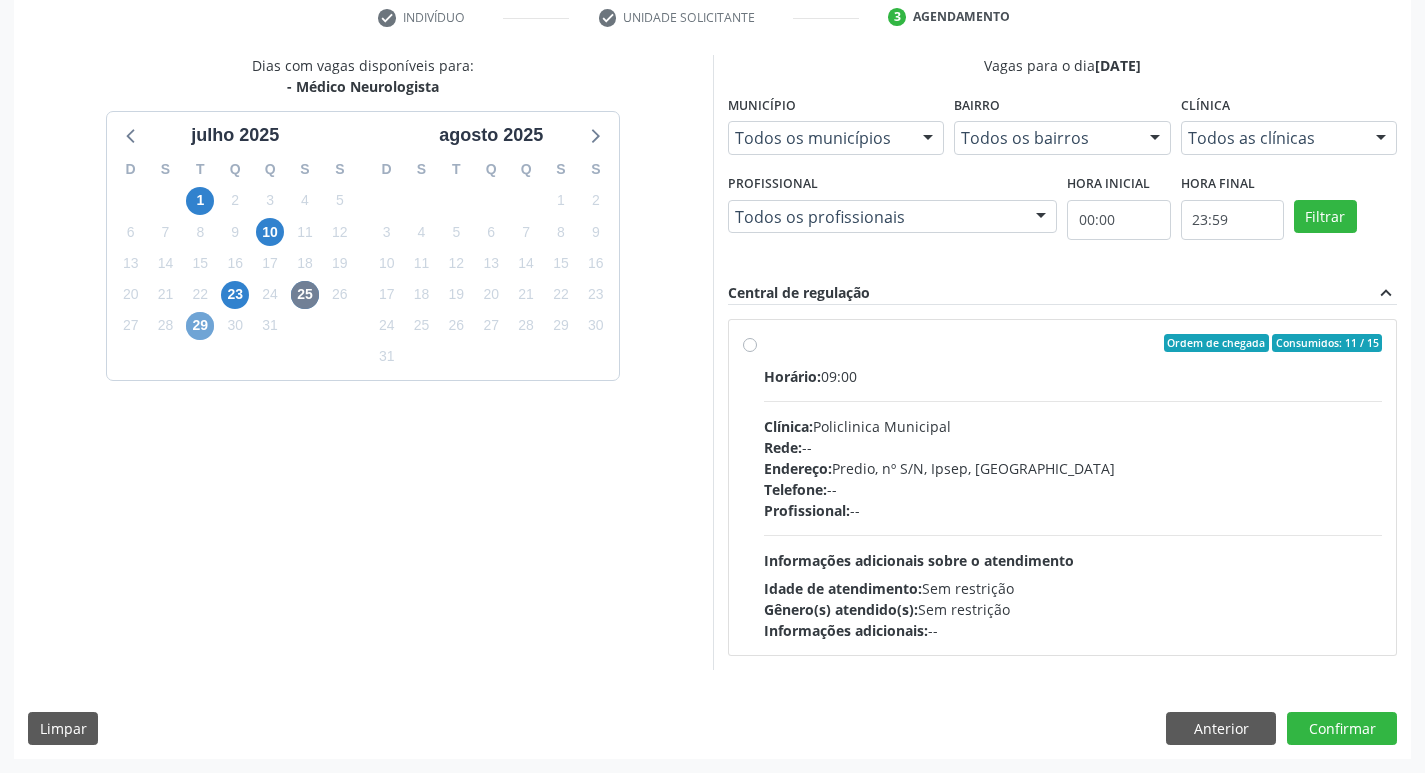click on "29" at bounding box center (200, 326) 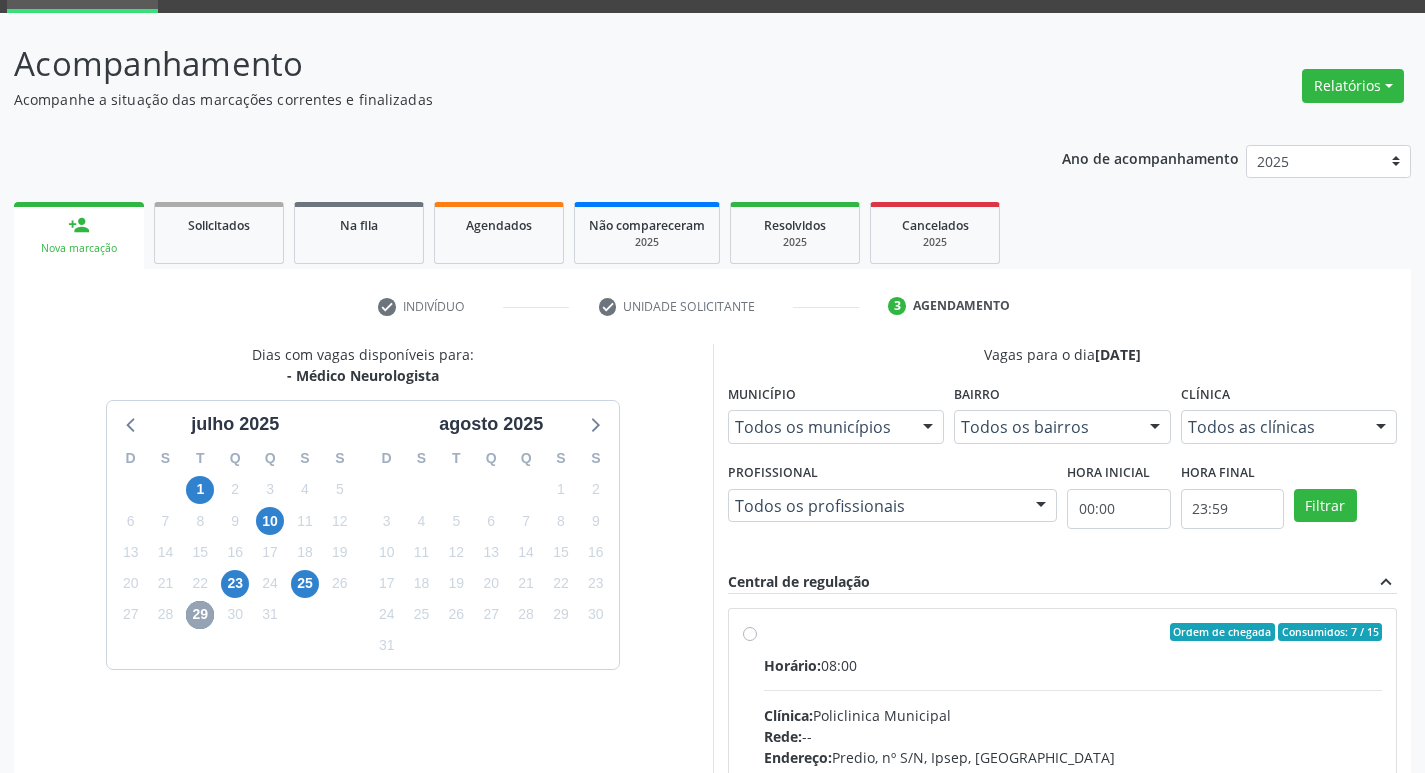 scroll, scrollTop: 386, scrollLeft: 0, axis: vertical 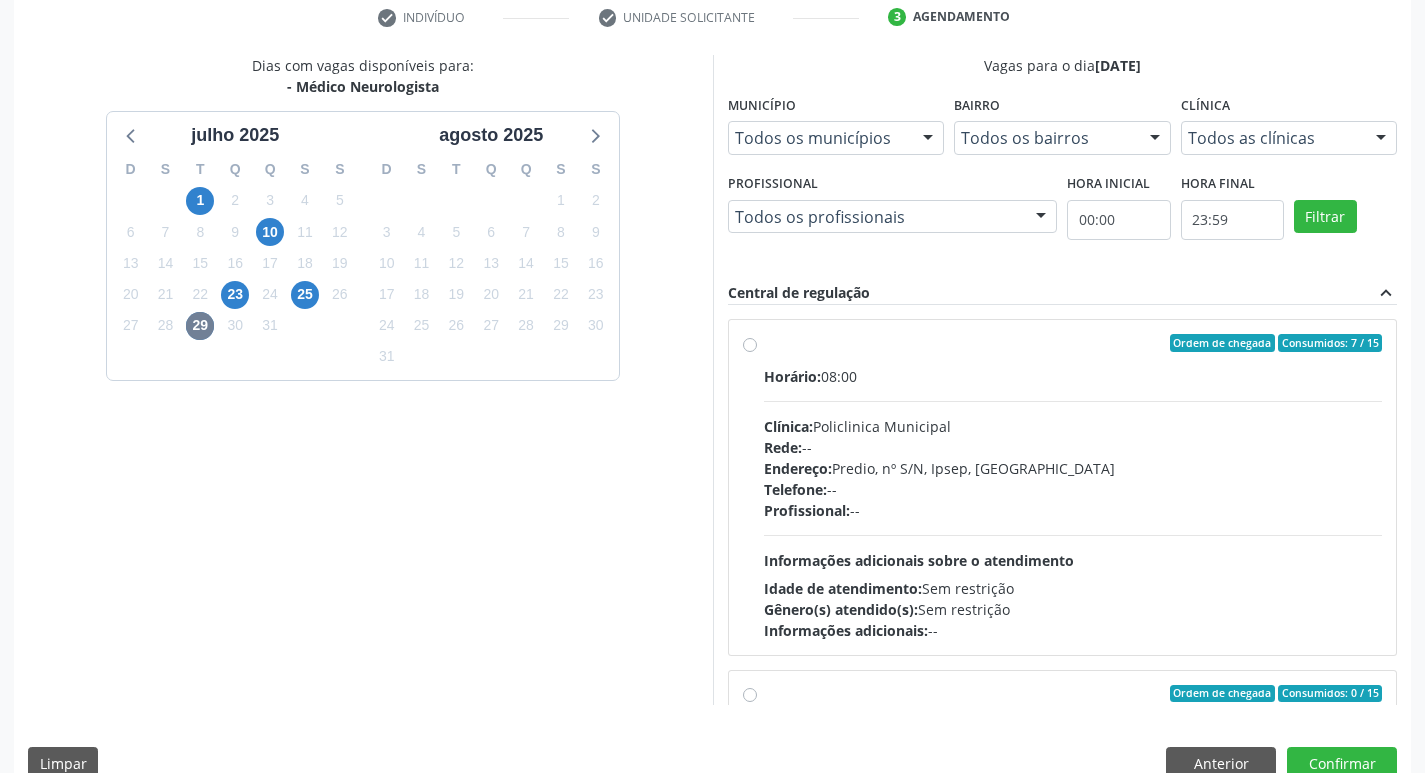 click on "Ordem de chegada
Consumidos: 7 / 15
Horário:   08:00
Clínica:  Policlinica Municipal
Rede:
--
Endereço:   Predio, nº S/N, Ipsep, Serra Talhada - PE
Telefone:   --
Profissional:
--
Informações adicionais sobre o atendimento
Idade de atendimento:
Sem restrição
Gênero(s) atendido(s):
Sem restrição
Informações adicionais:
--" at bounding box center [1073, 487] 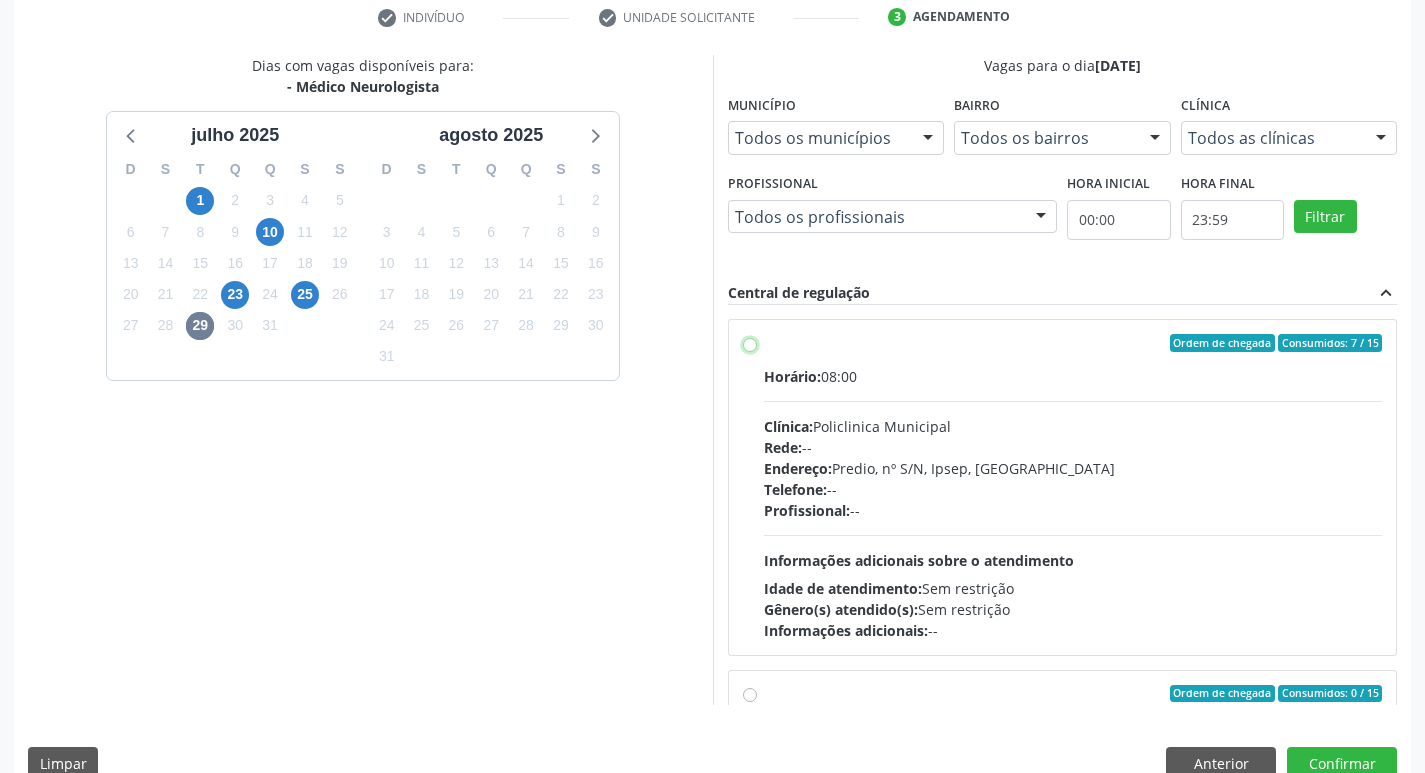 click on "Ordem de chegada
Consumidos: 7 / 15
Horário:   08:00
Clínica:  Policlinica Municipal
Rede:
--
Endereço:   Predio, nº S/N, Ipsep, Serra Talhada - PE
Telefone:   --
Profissional:
--
Informações adicionais sobre o atendimento
Idade de atendimento:
Sem restrição
Gênero(s) atendido(s):
Sem restrição
Informações adicionais:
--" at bounding box center [750, 343] 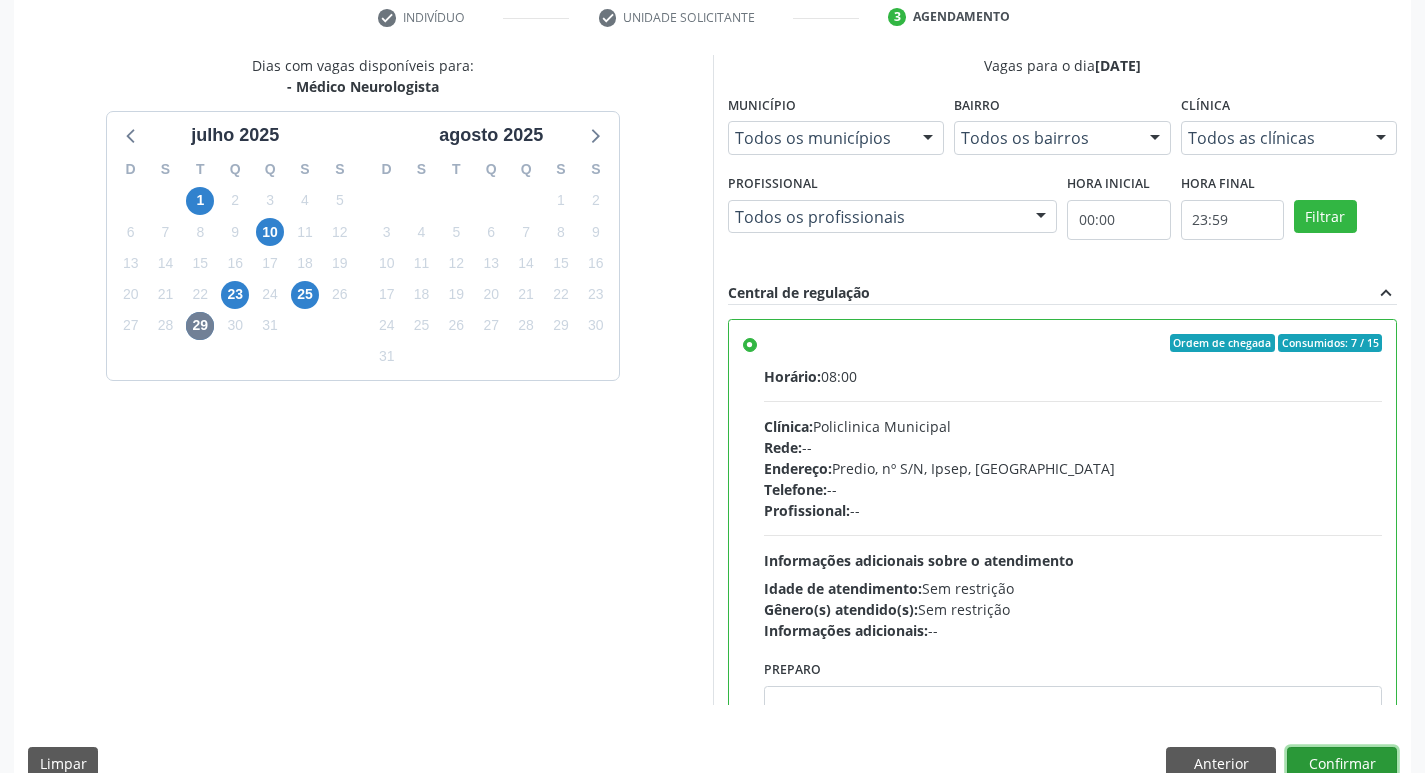 click on "Confirmar" at bounding box center [1342, 764] 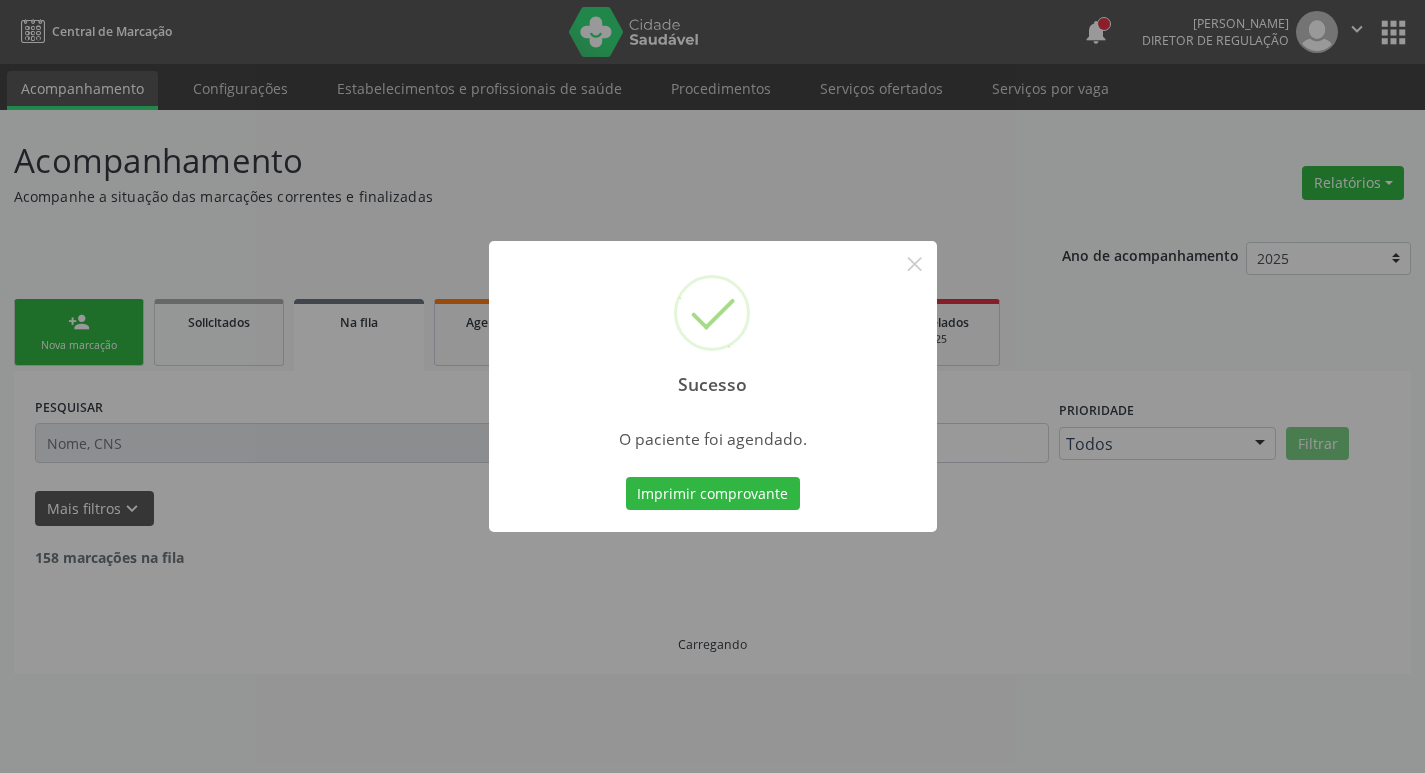 scroll, scrollTop: 0, scrollLeft: 0, axis: both 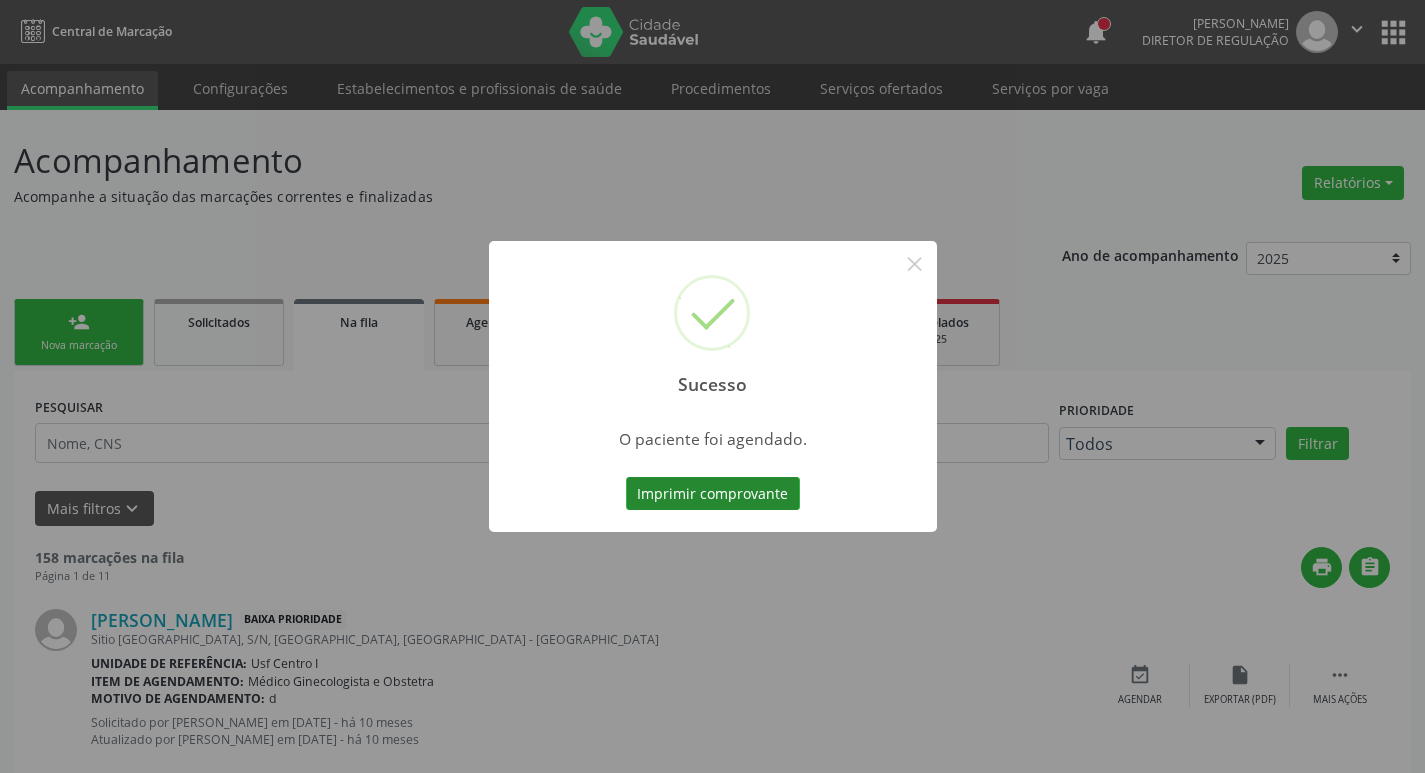 click on "Imprimir comprovante" at bounding box center [713, 494] 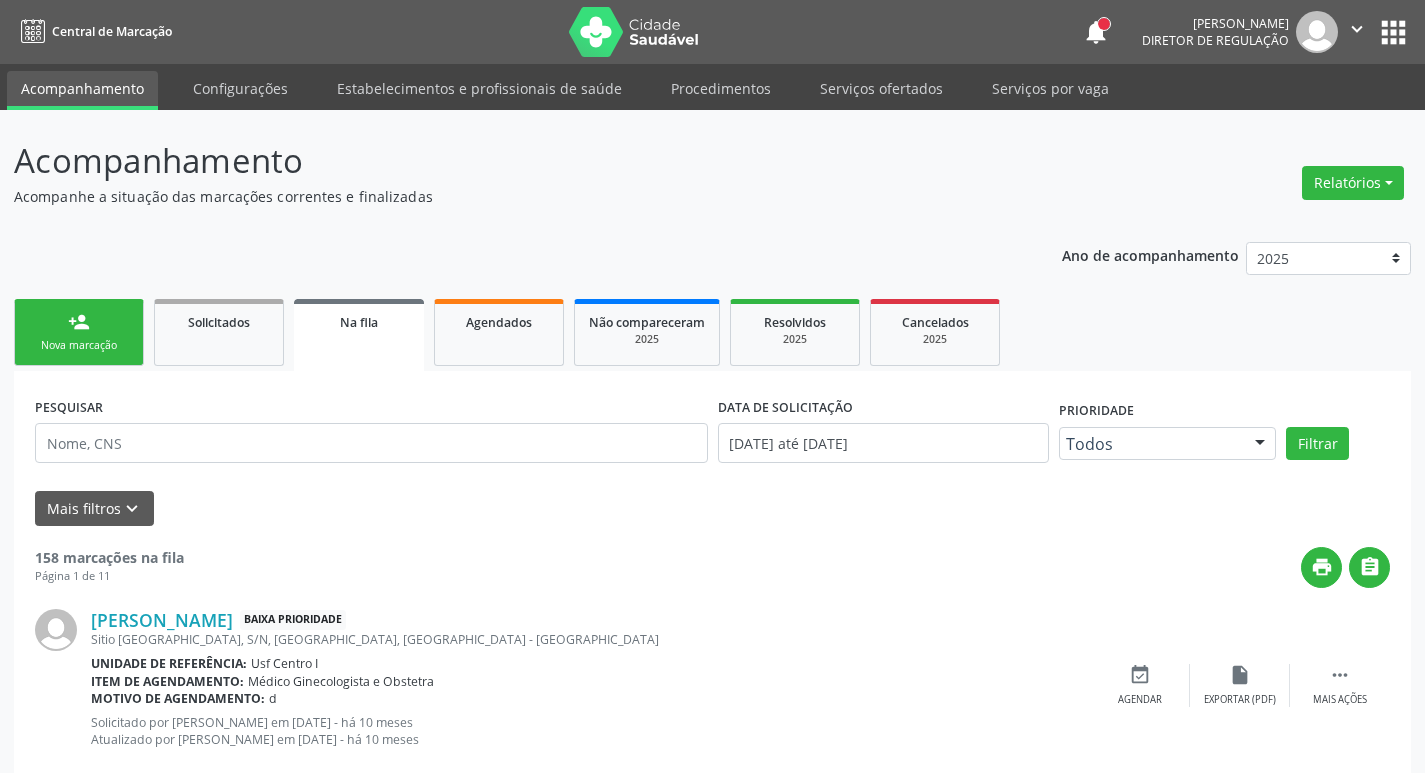 click on "Nova marcação" at bounding box center (79, 345) 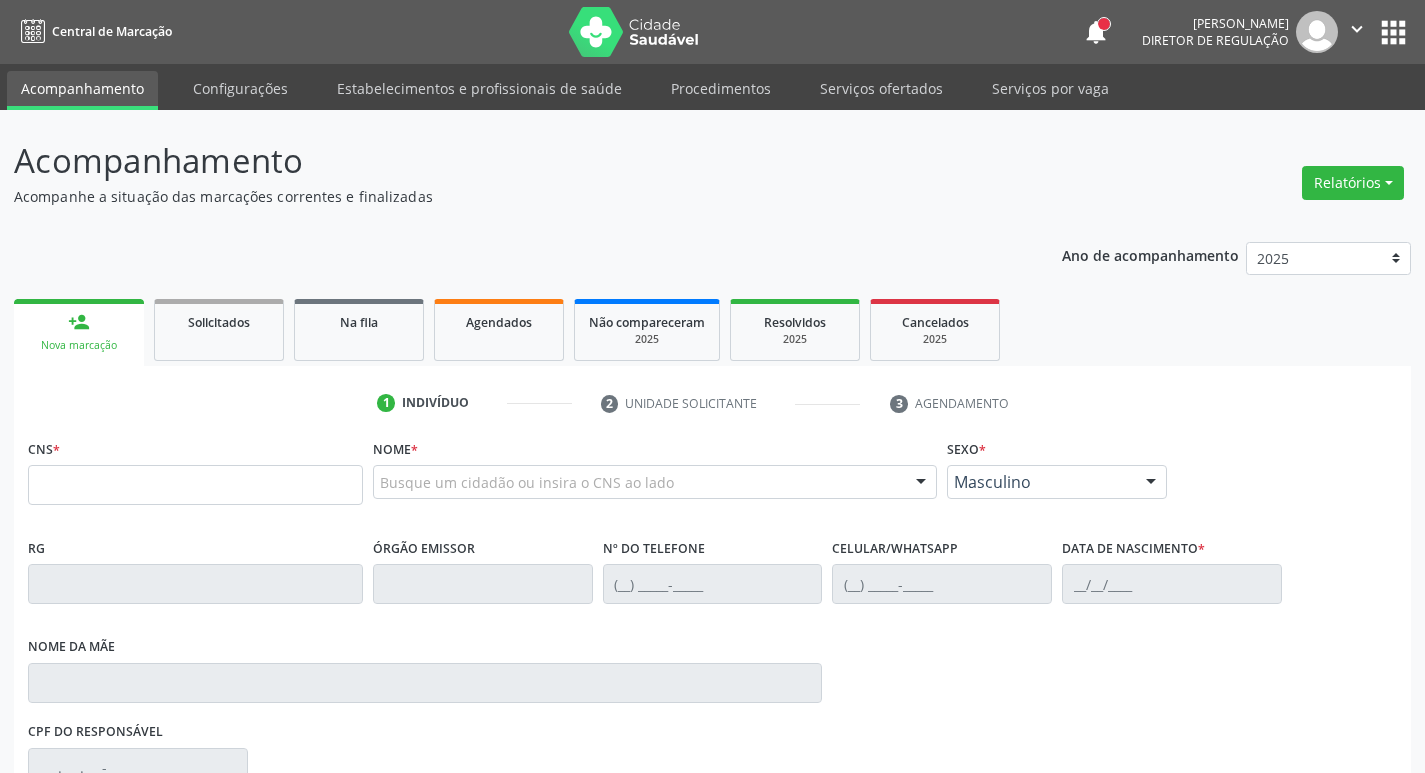 scroll, scrollTop: 0, scrollLeft: 0, axis: both 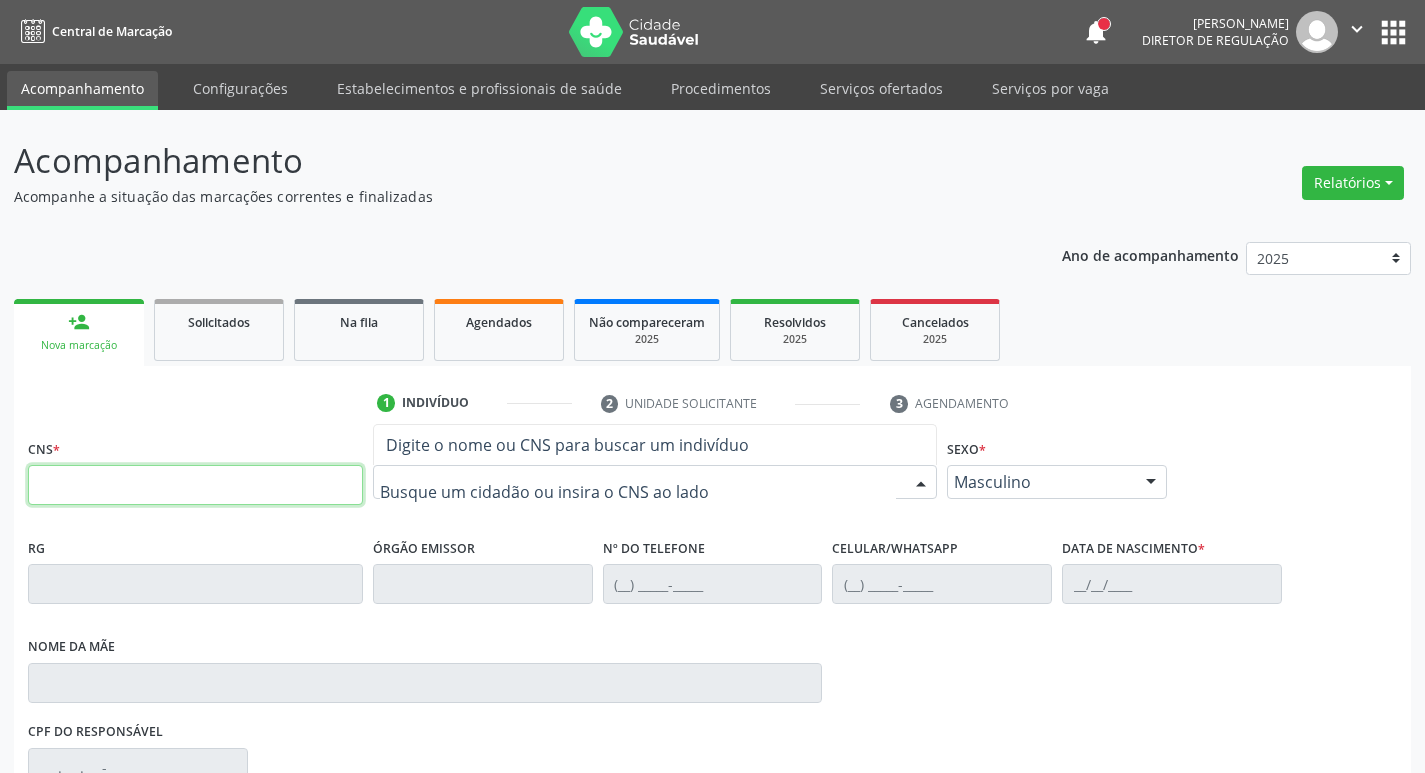 click at bounding box center [195, 485] 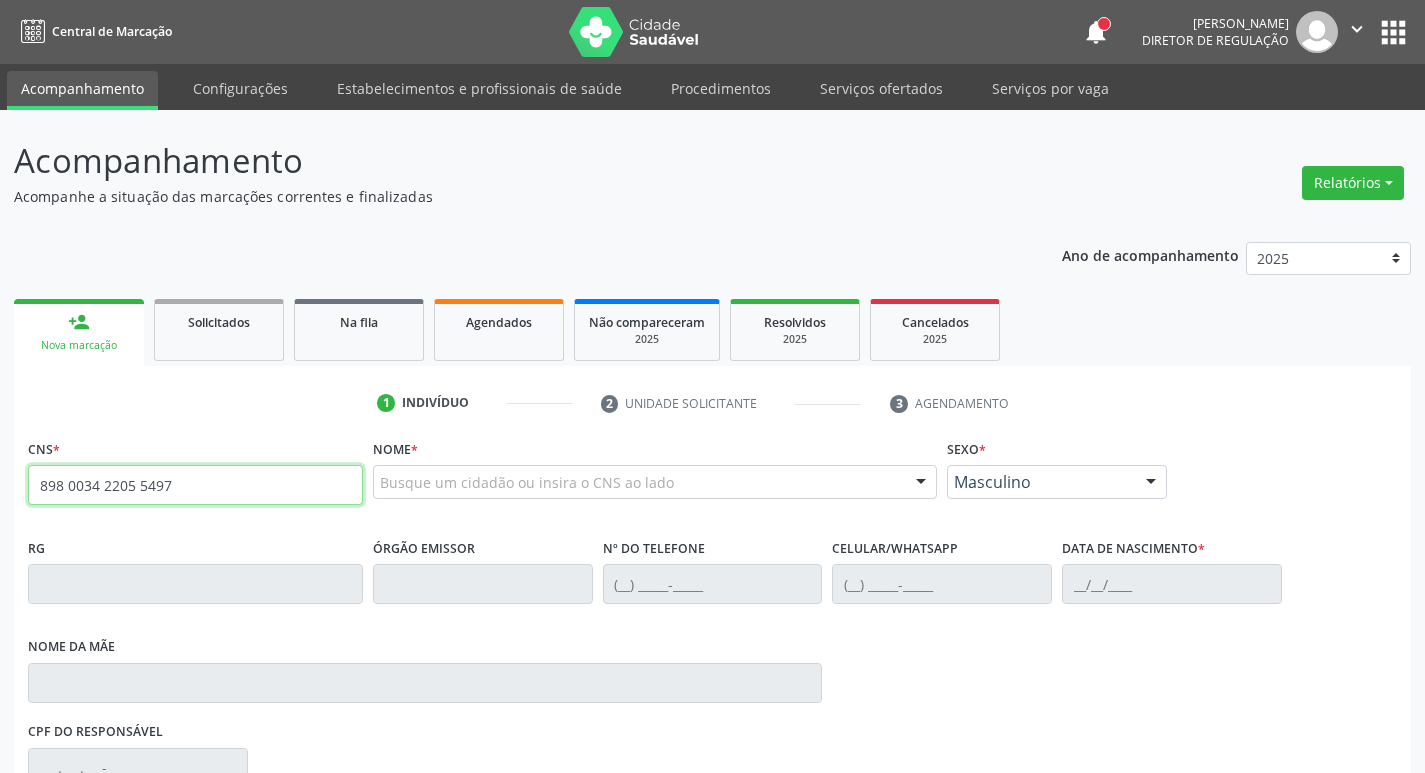 type on "898 0034 2205 5497" 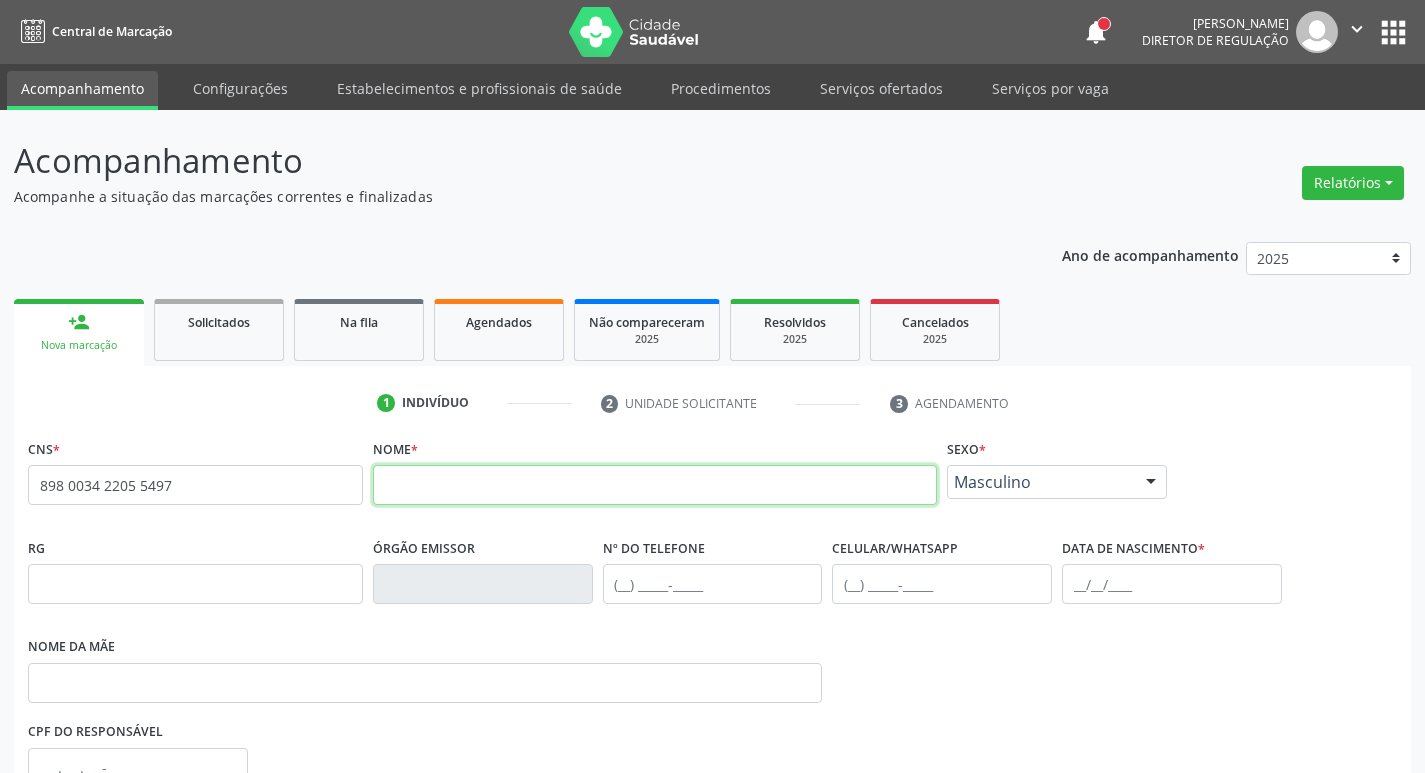 click at bounding box center [655, 485] 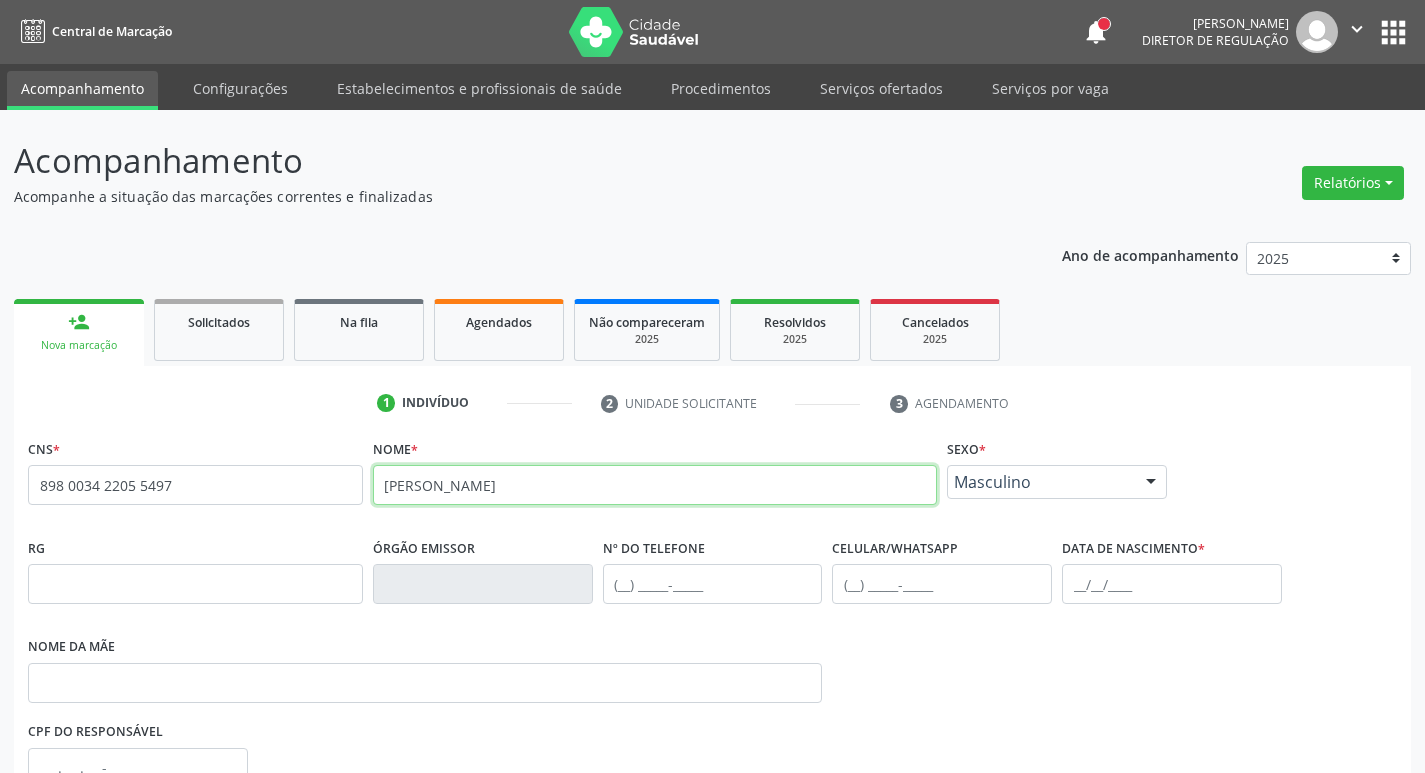 type on "INEZ G DE FARIAS" 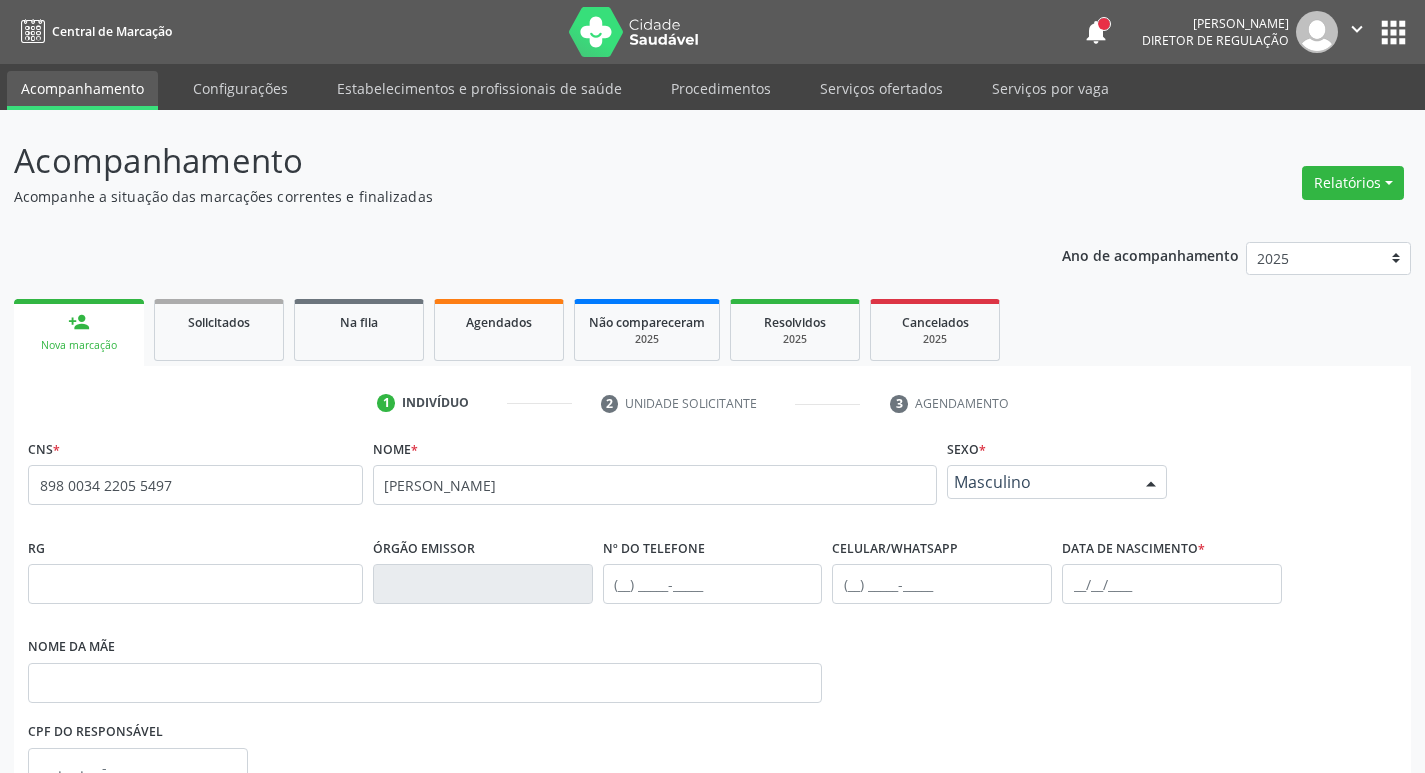click on "Masculino" at bounding box center (1040, 482) 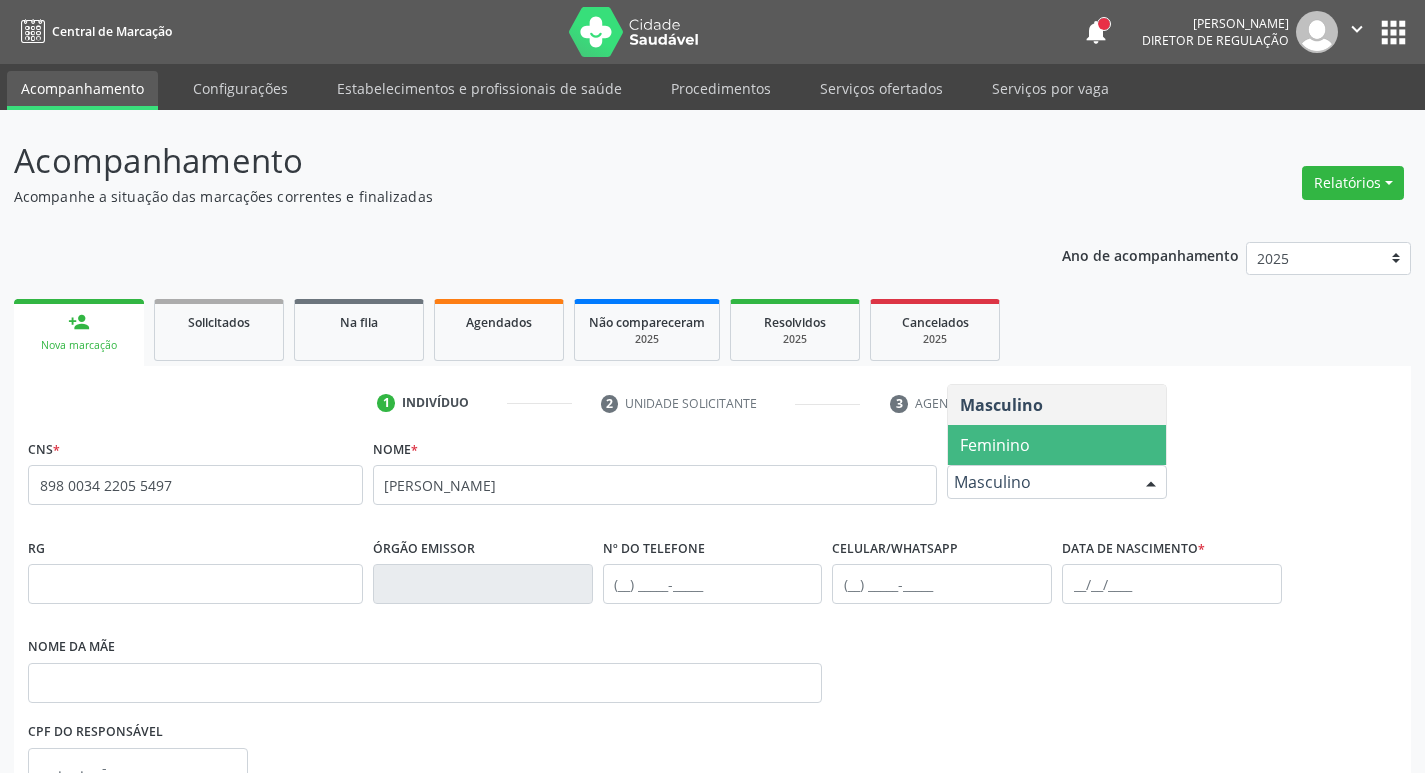 click on "Feminino" at bounding box center (1057, 445) 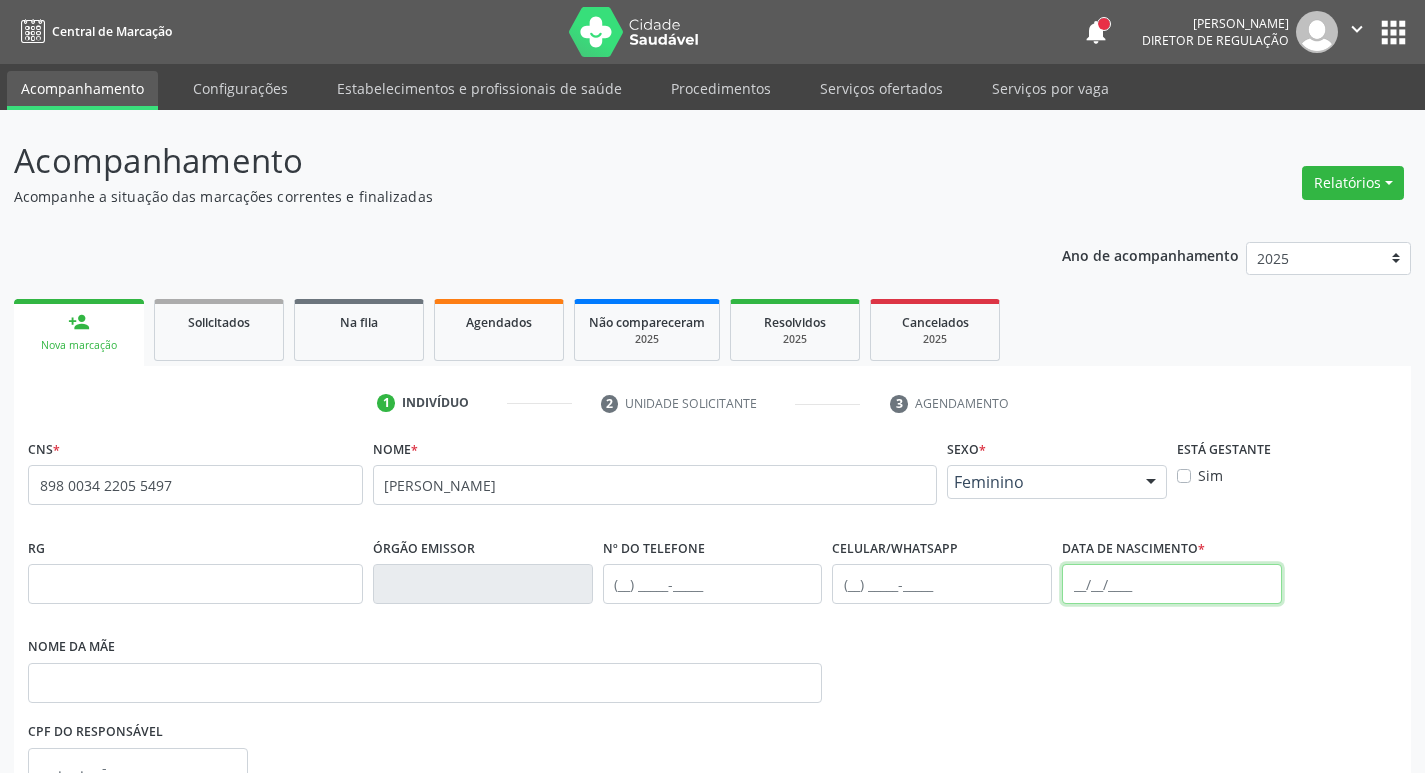 click at bounding box center [1172, 584] 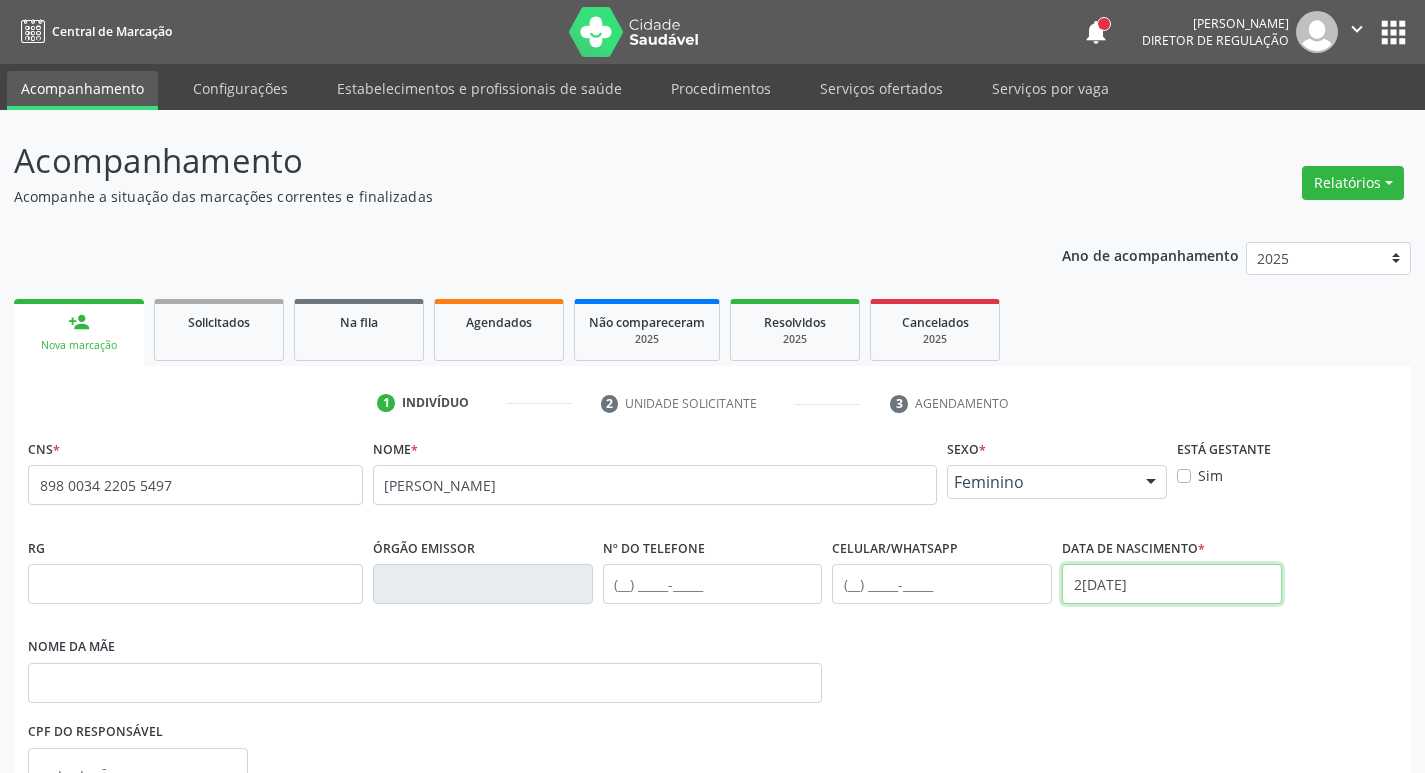 scroll, scrollTop: 100, scrollLeft: 0, axis: vertical 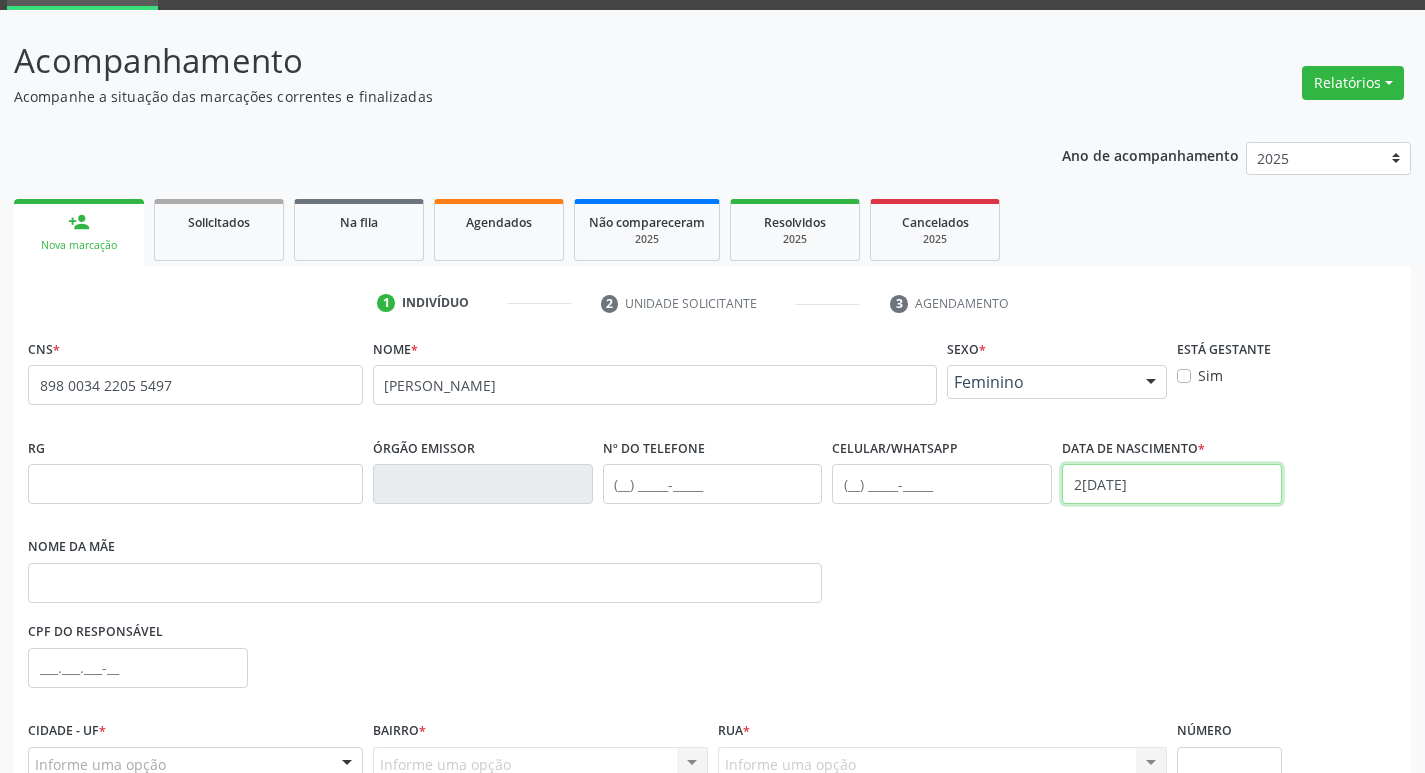 type on "20/04/1949" 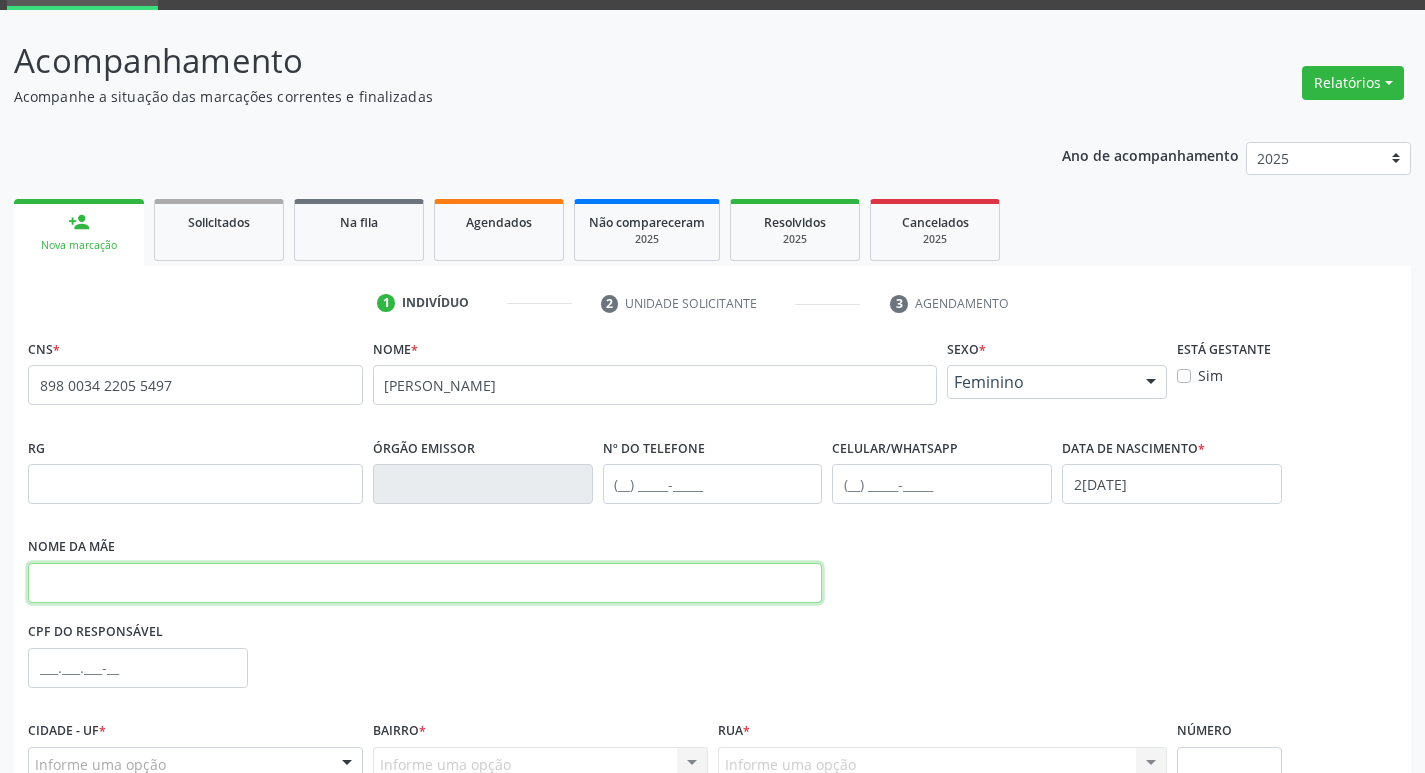click at bounding box center (425, 583) 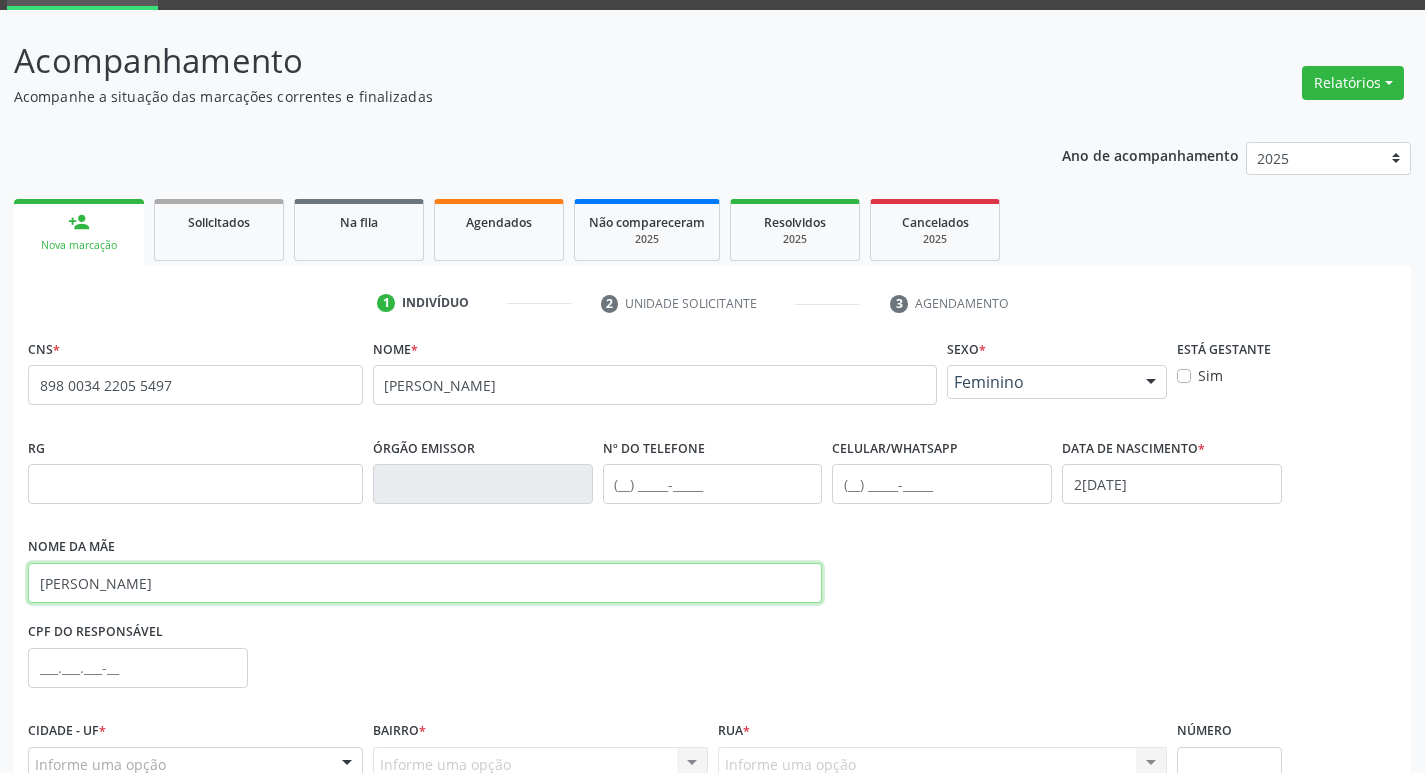 scroll, scrollTop: 297, scrollLeft: 0, axis: vertical 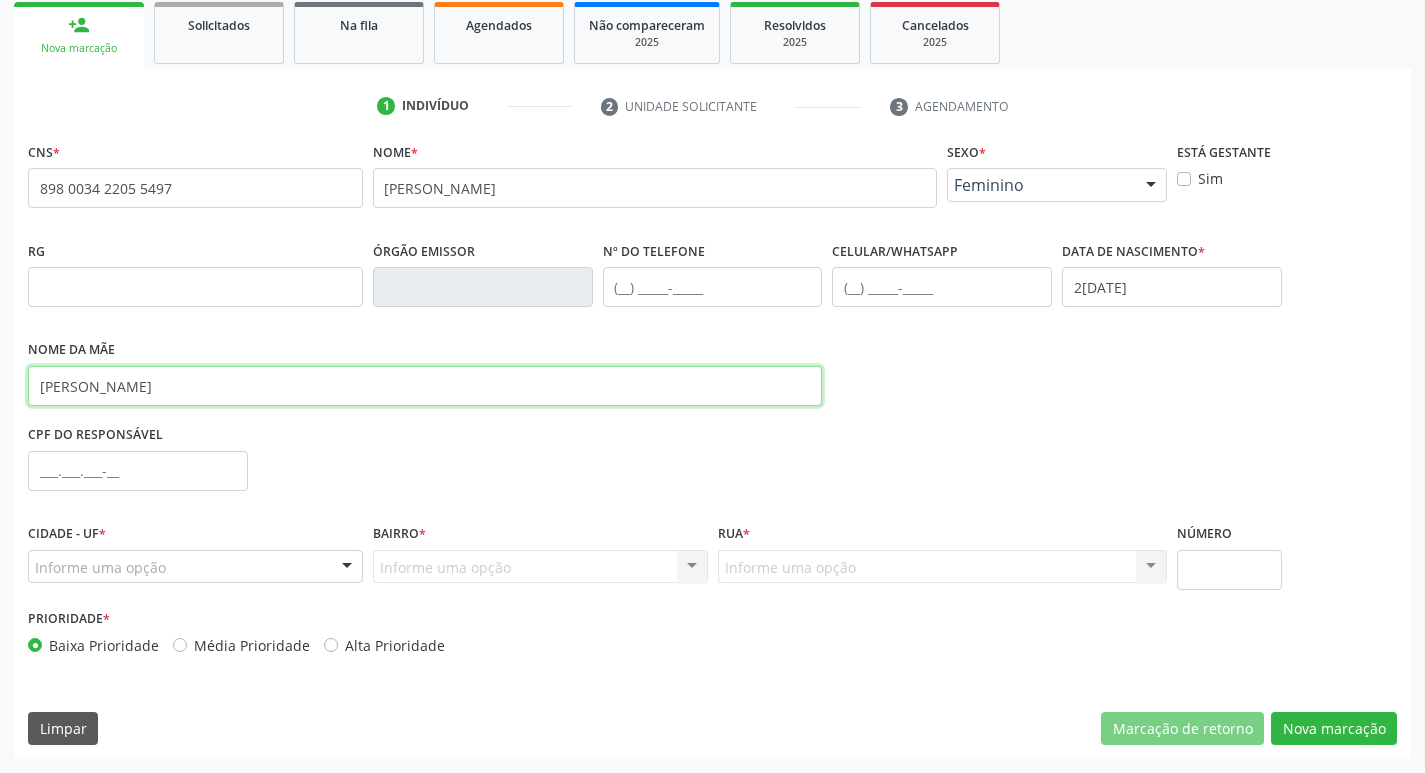 type on "MARIA GOMES DA SILVA" 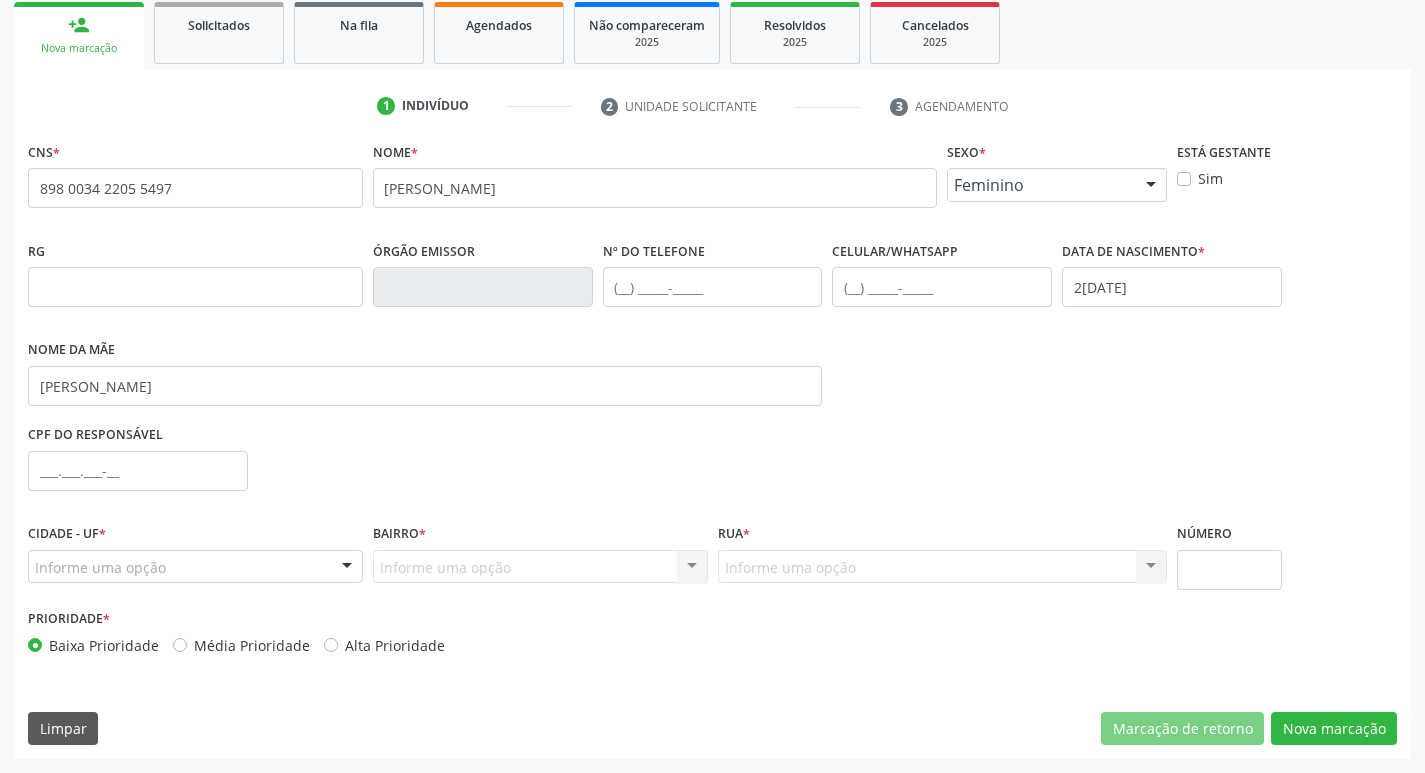 click on "Informe uma opção" at bounding box center [195, 567] 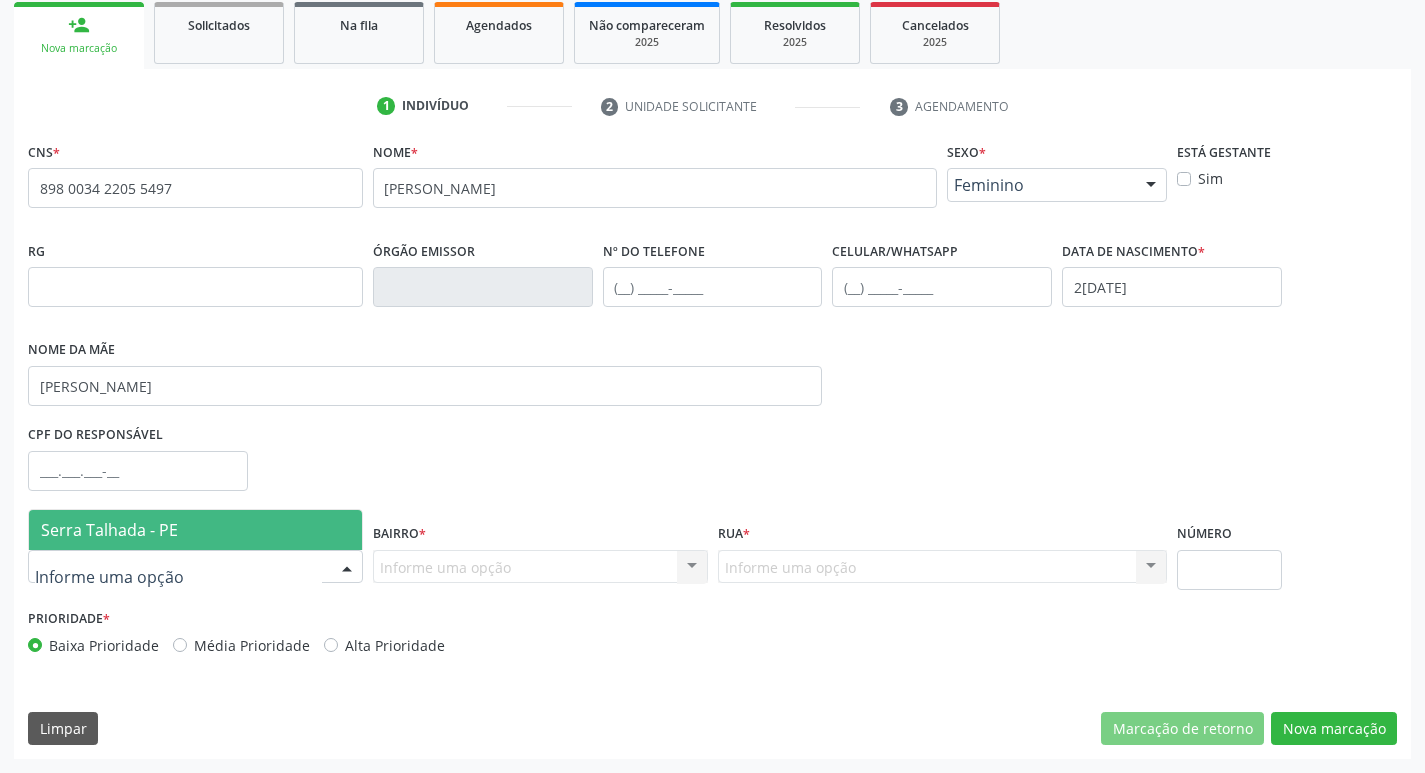 click on "Serra Talhada - PE" at bounding box center [195, 530] 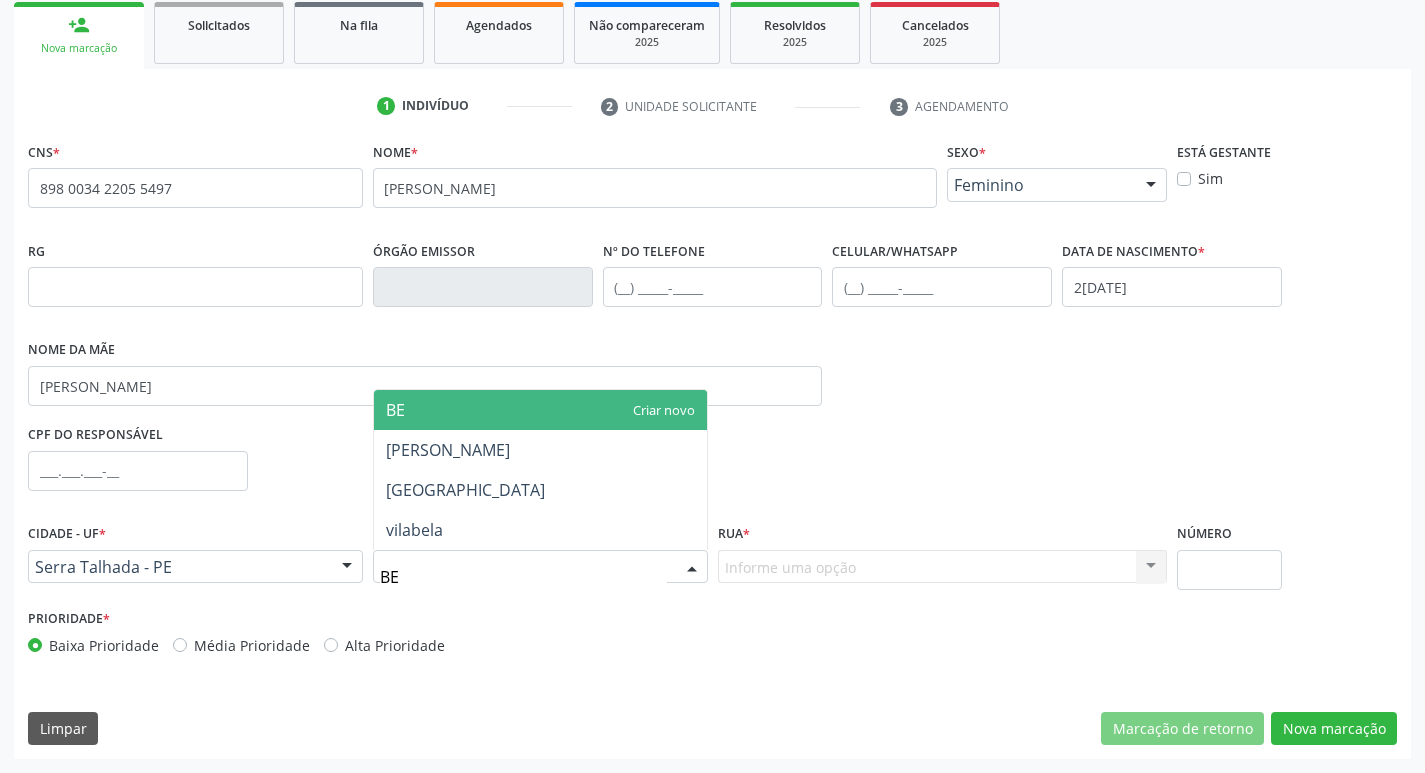 type on "BER" 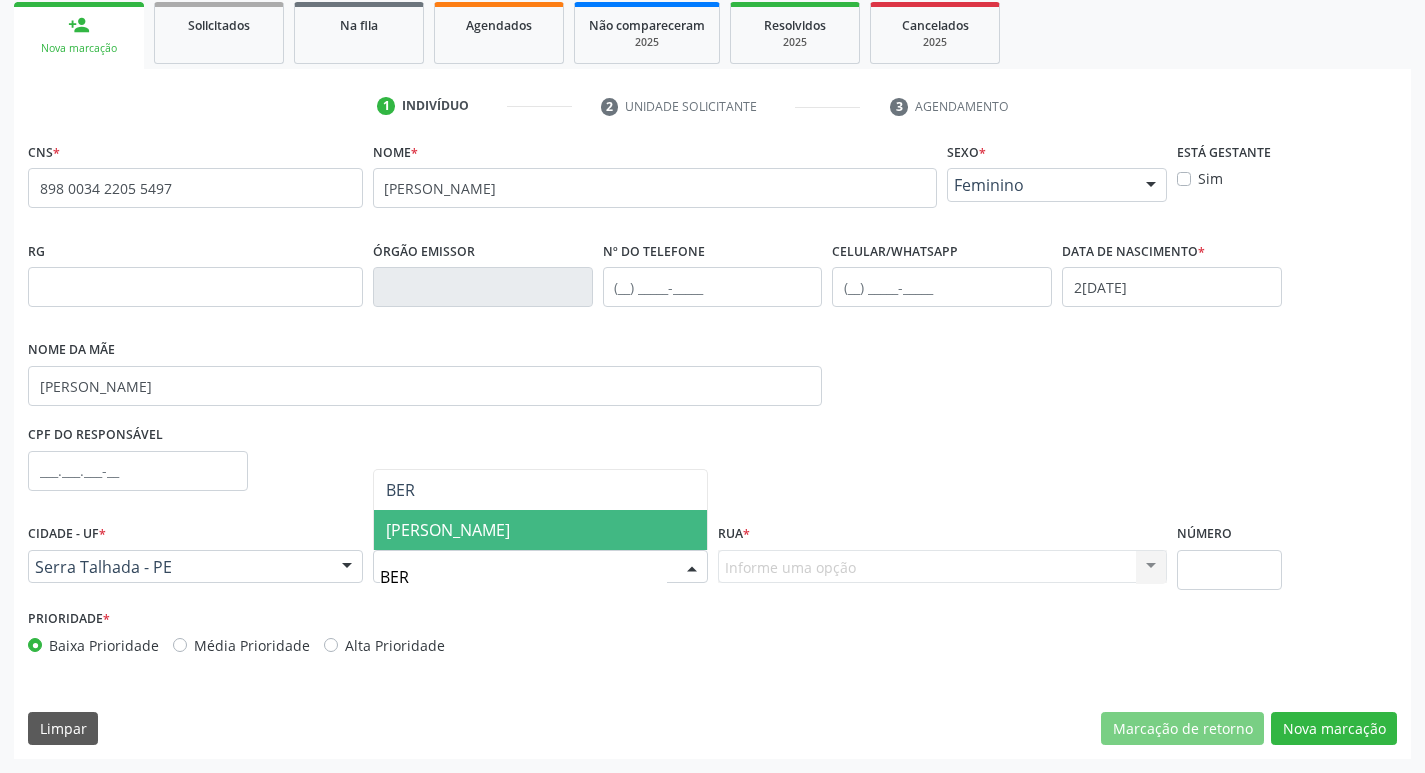 click on "[PERSON_NAME]" at bounding box center [540, 530] 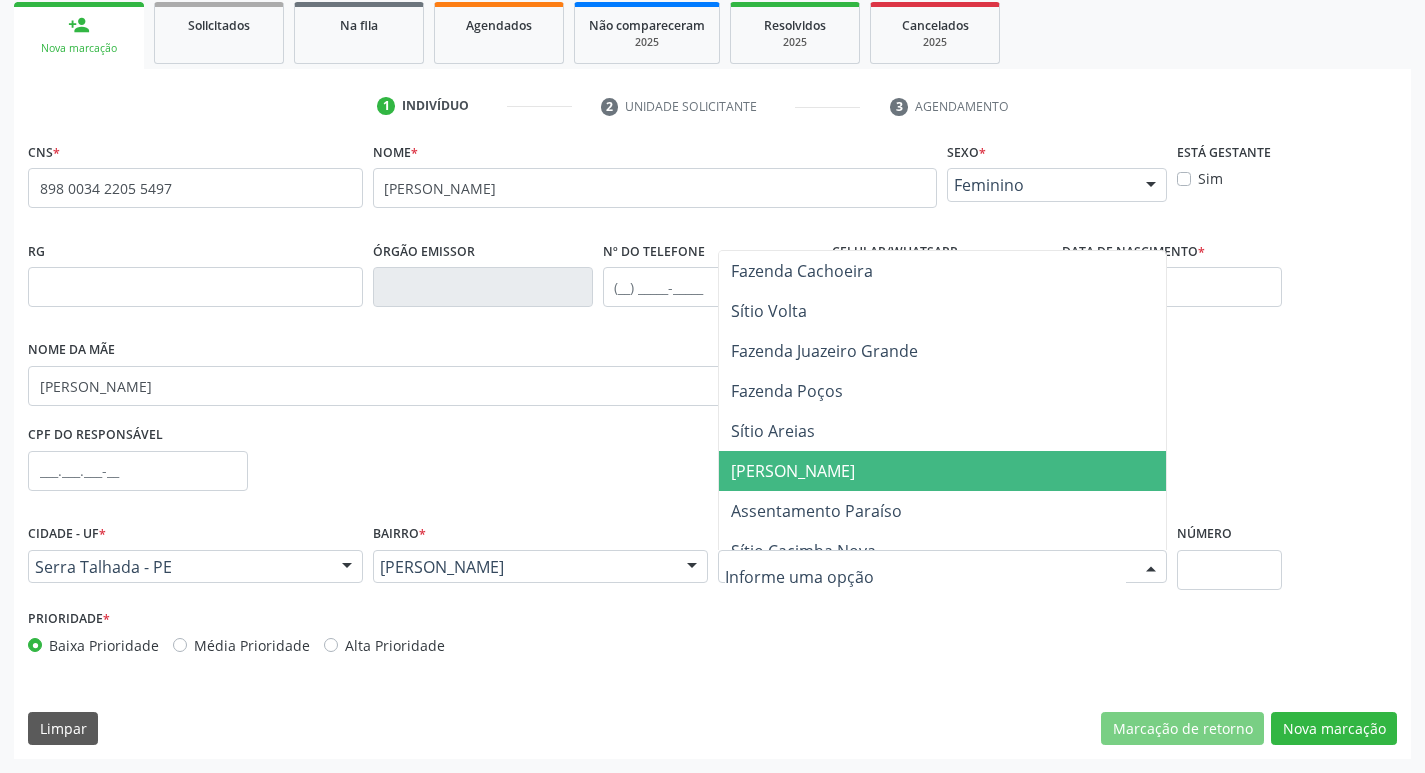 scroll, scrollTop: 700, scrollLeft: 0, axis: vertical 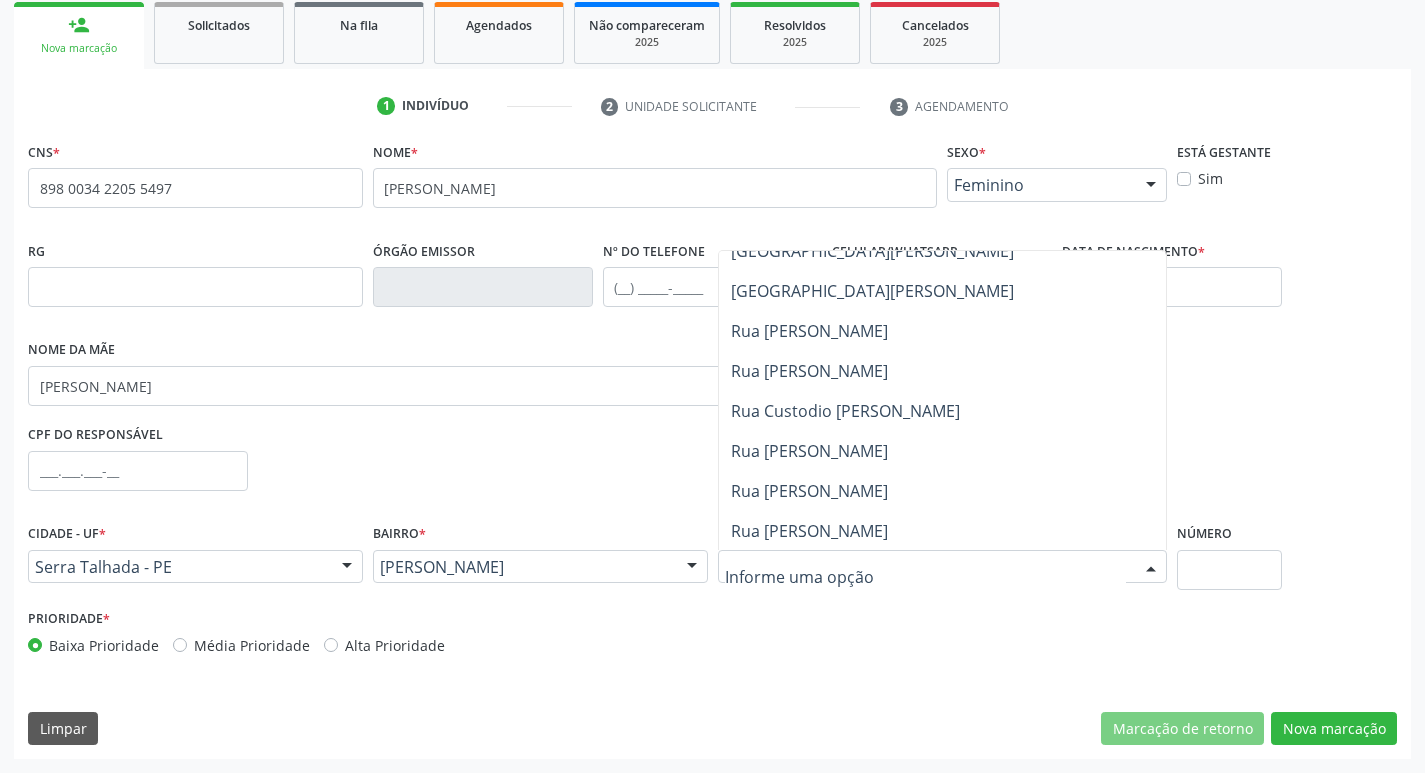 click on "Rua Cecilio Tiburtino" at bounding box center (943, 491) 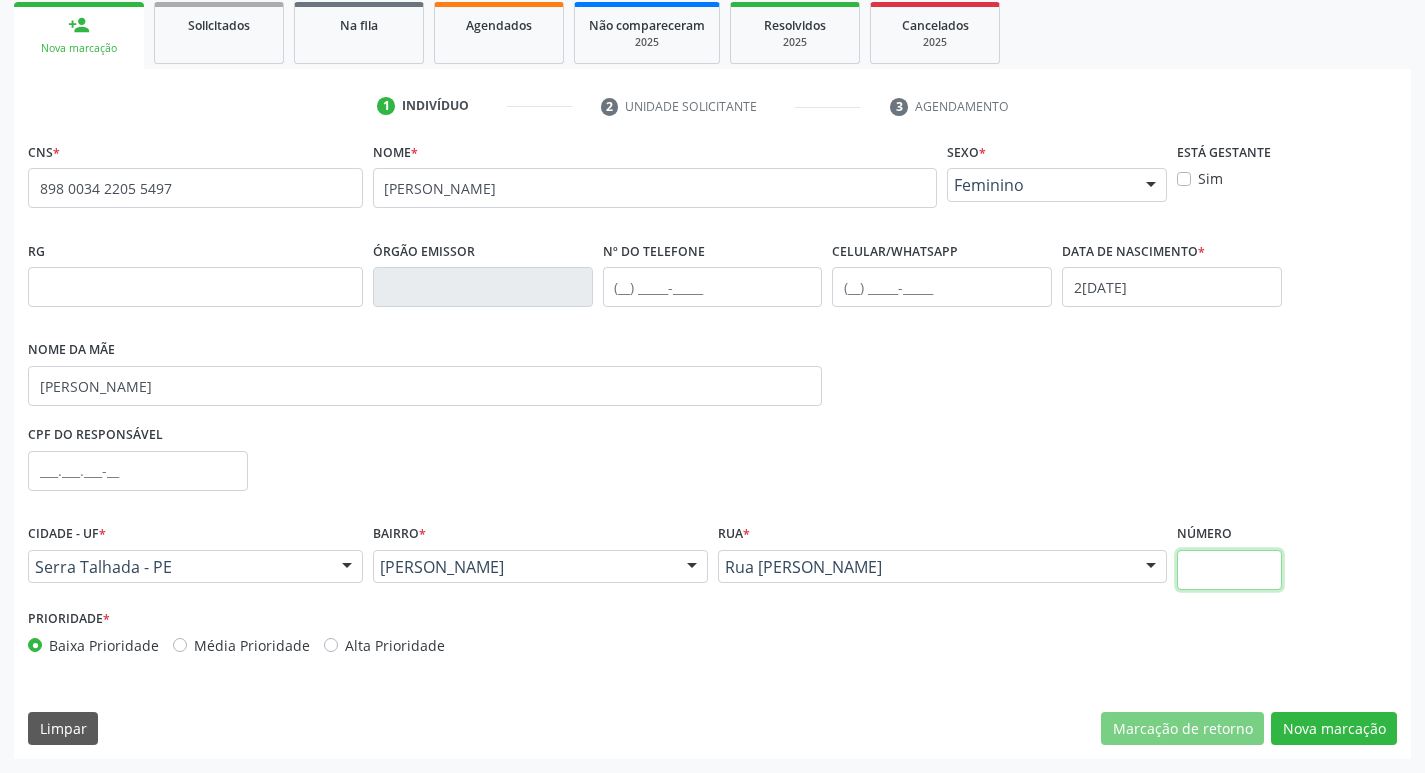 click at bounding box center [1229, 570] 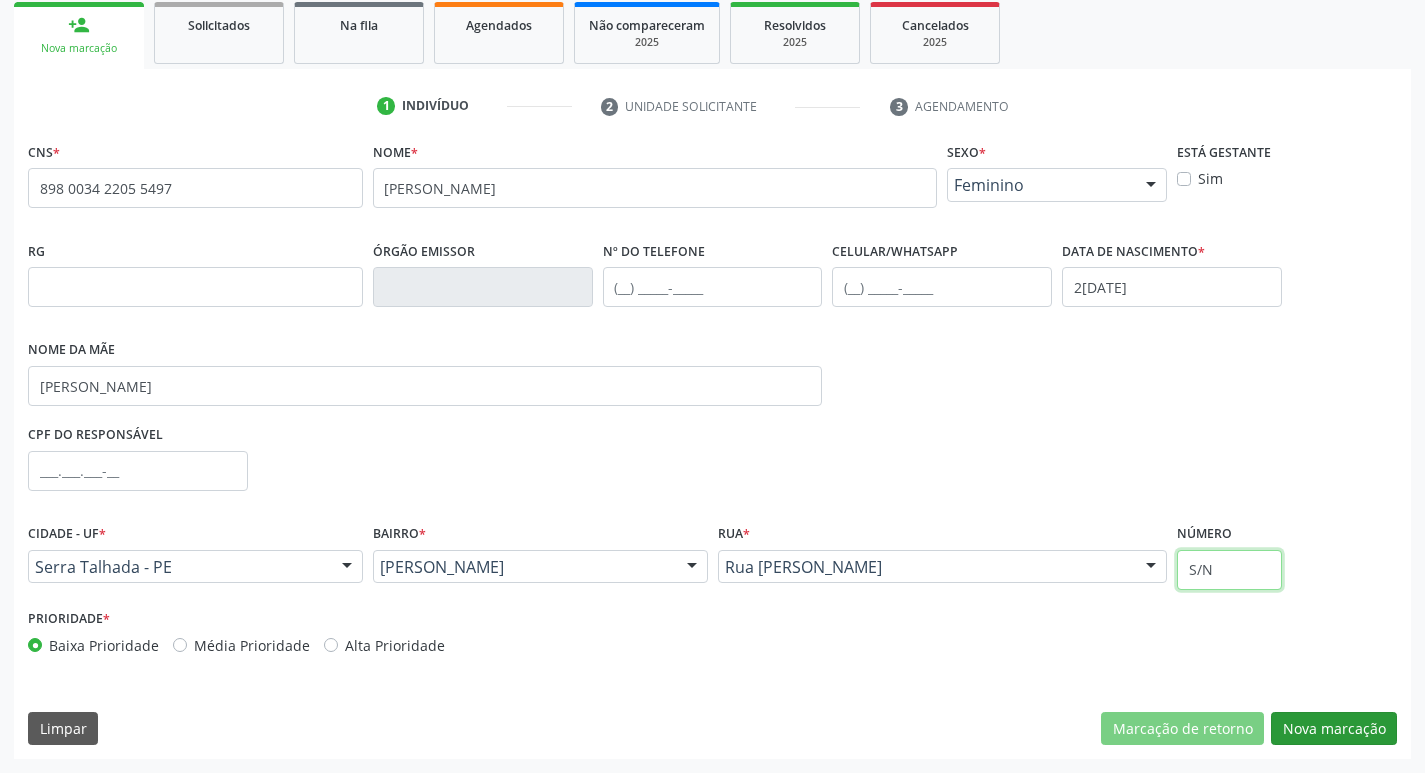 type on "S/N" 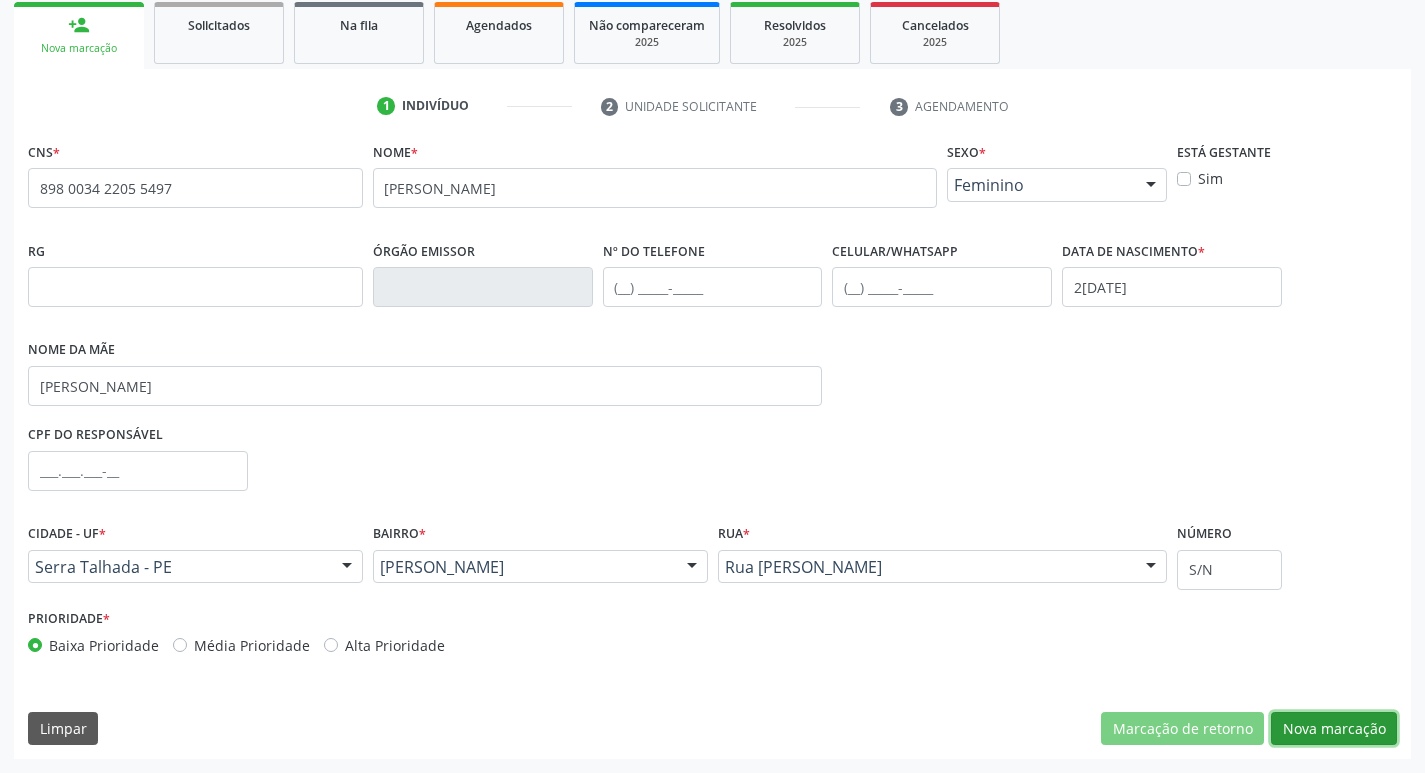 click on "Nova marcação" at bounding box center (1334, 729) 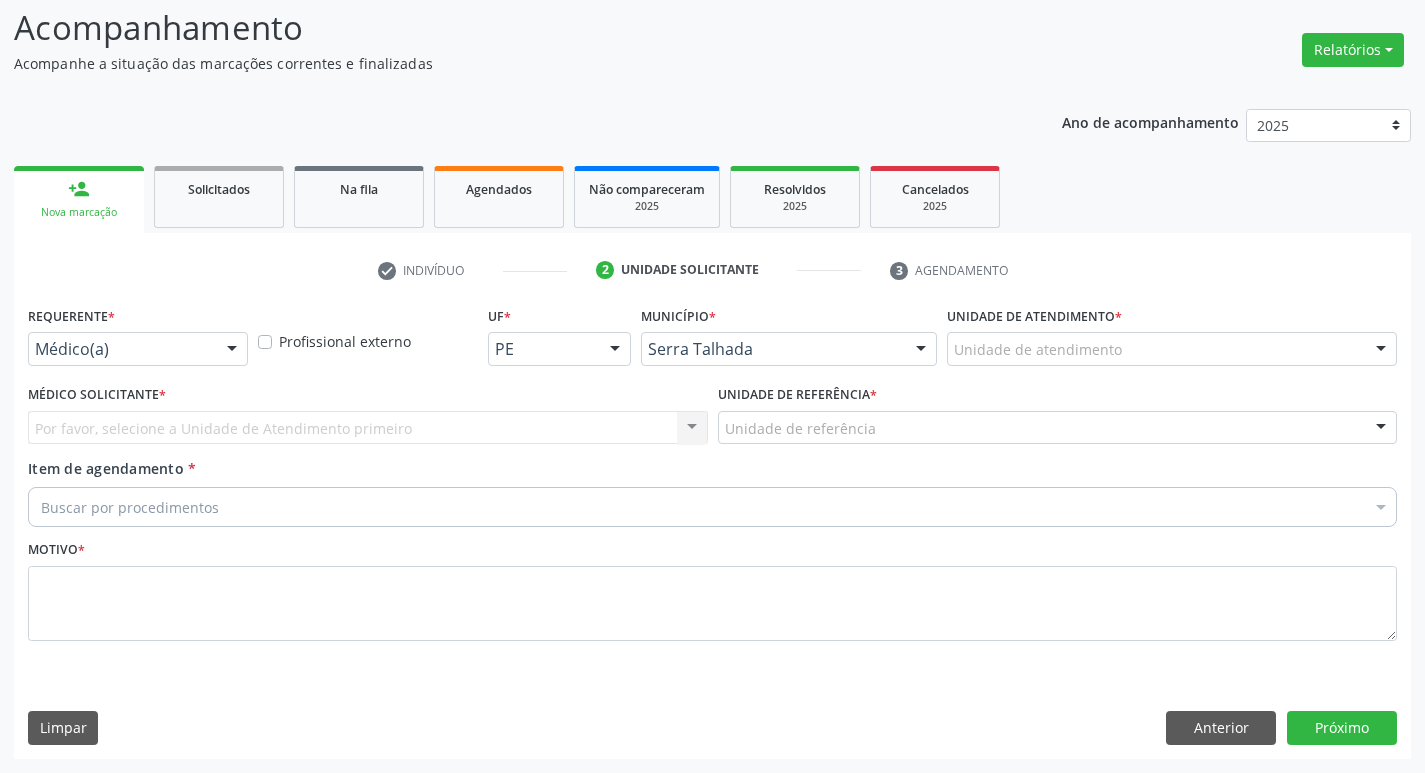 scroll, scrollTop: 133, scrollLeft: 0, axis: vertical 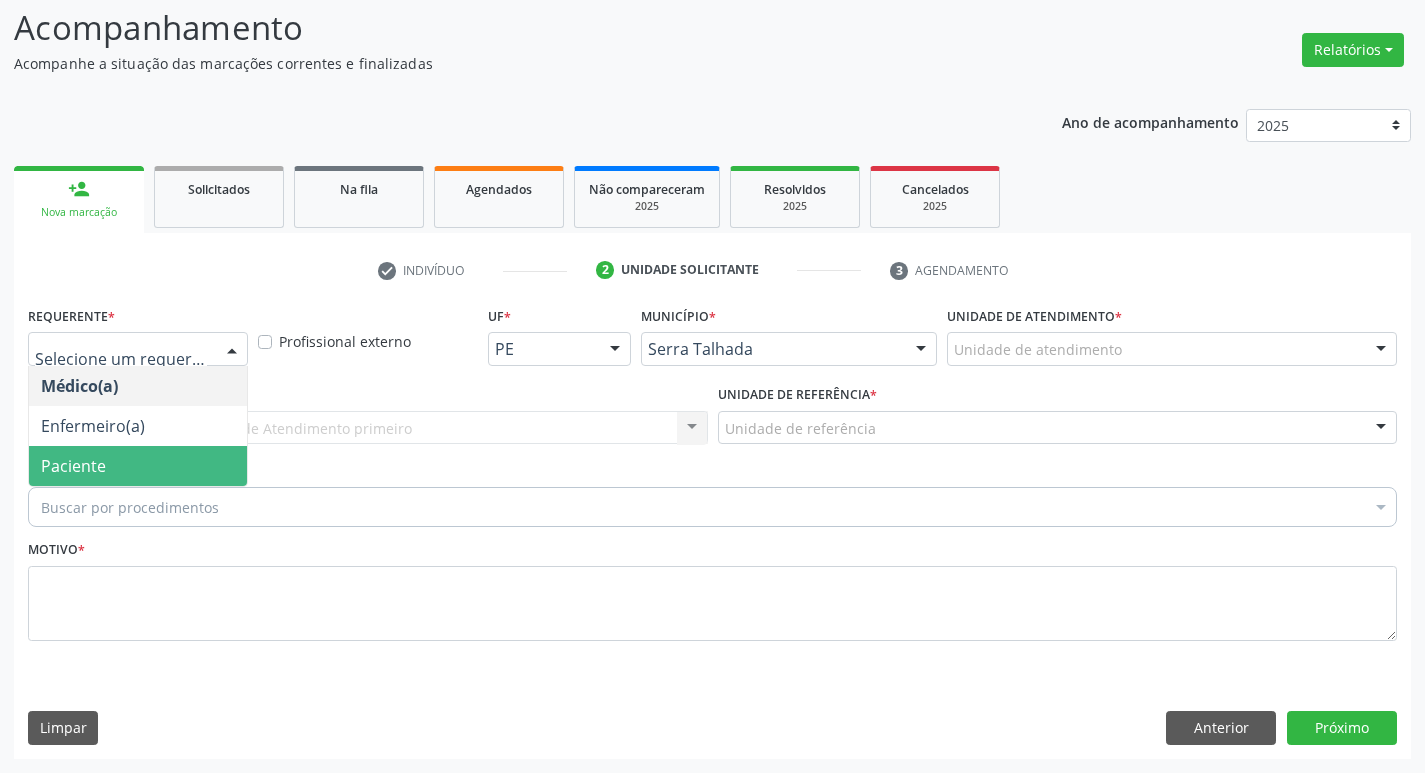 click on "Paciente" at bounding box center (138, 466) 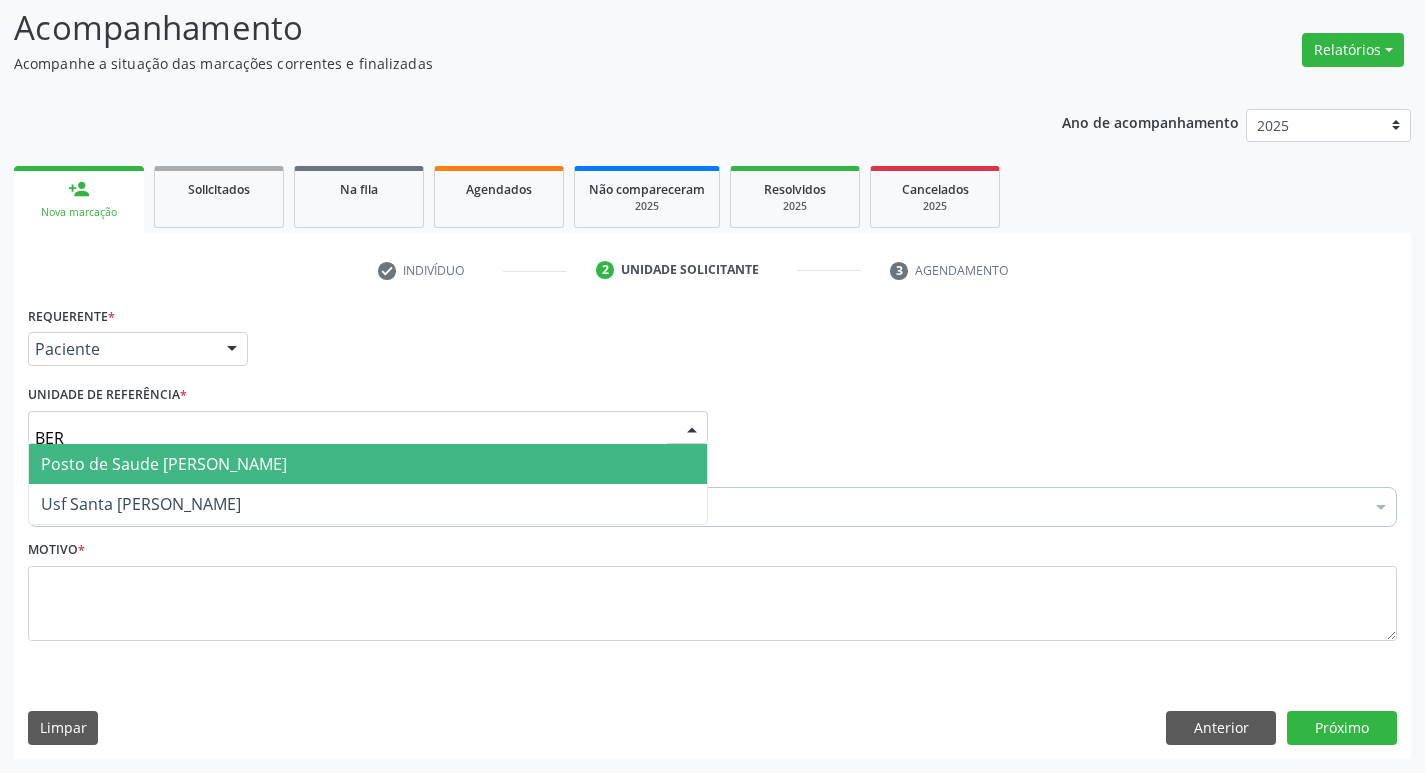 type on "BERN" 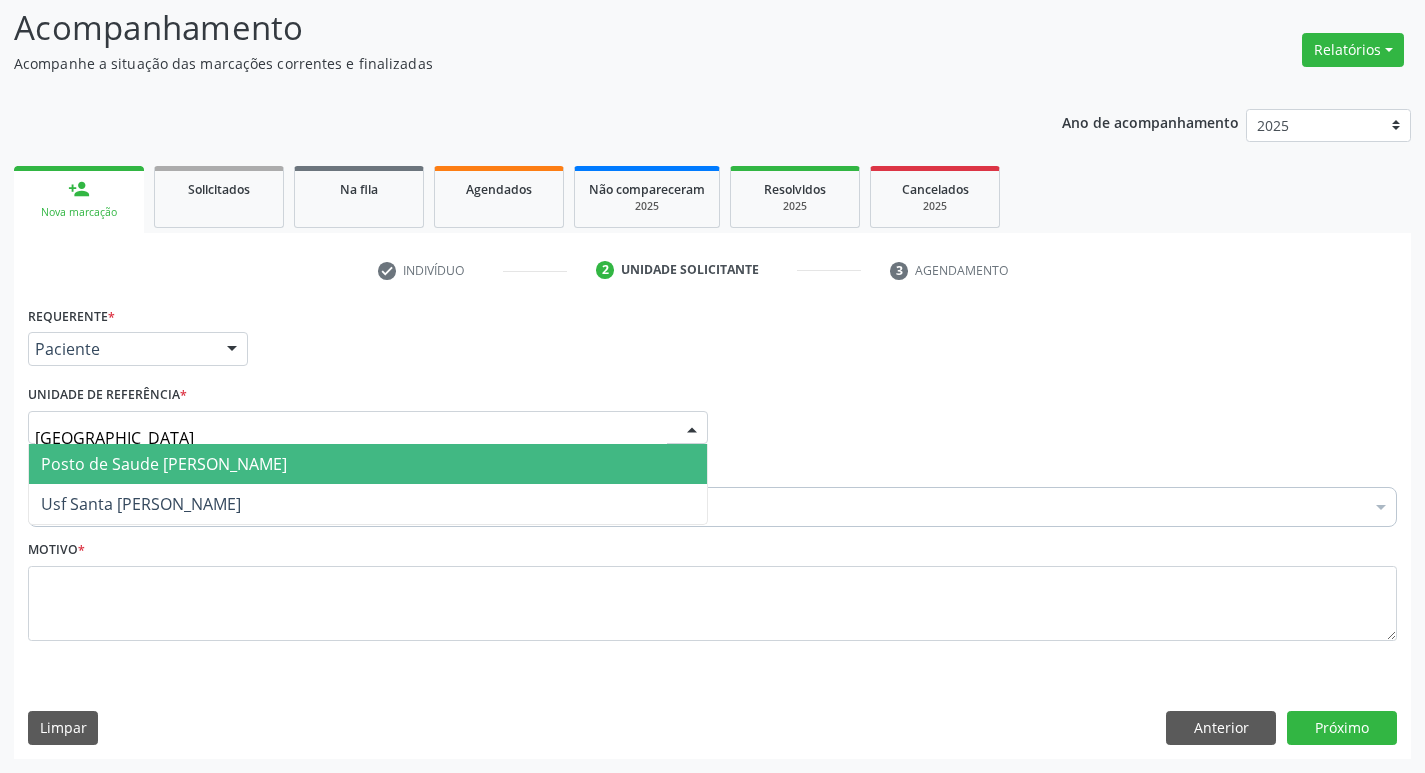 click on "Posto de Saude [PERSON_NAME]" at bounding box center (164, 464) 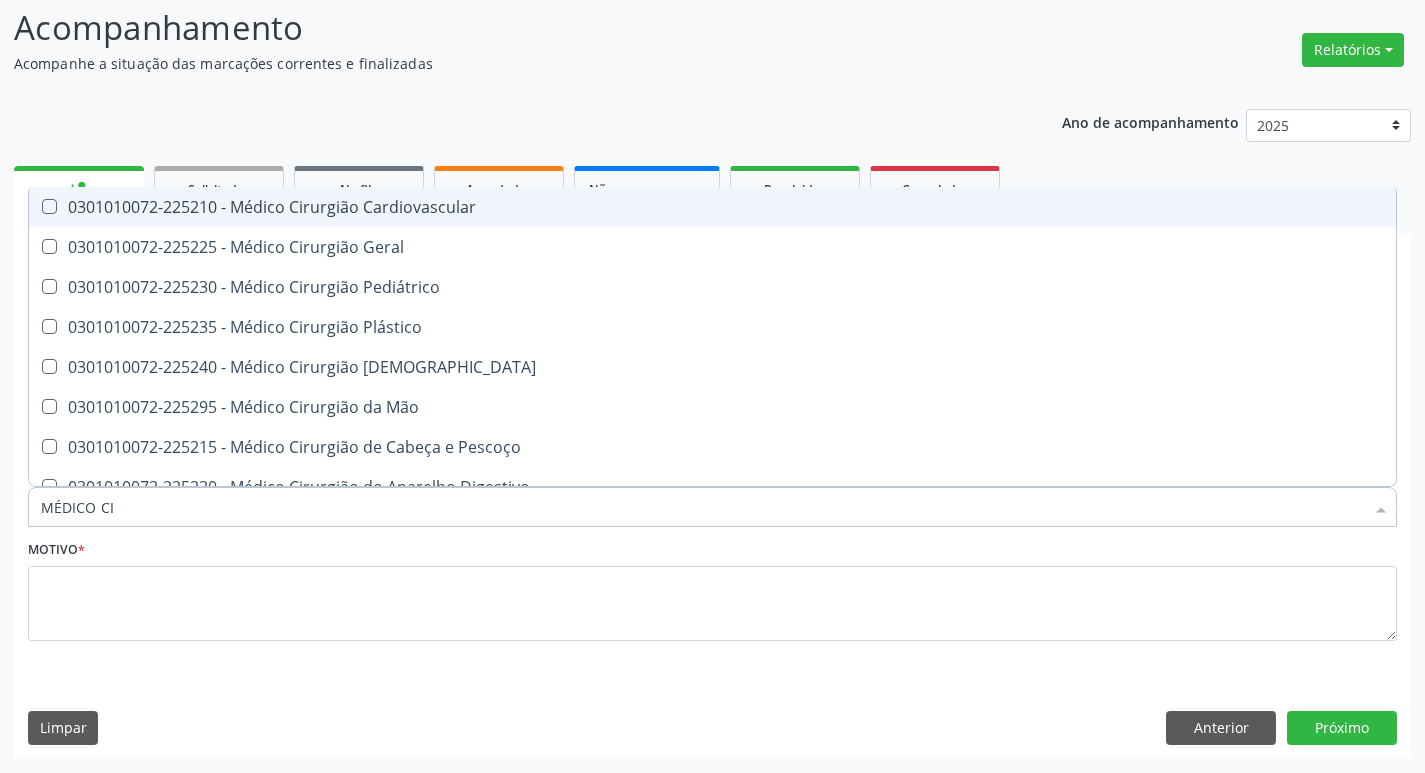 type on "MÉDICO CIR" 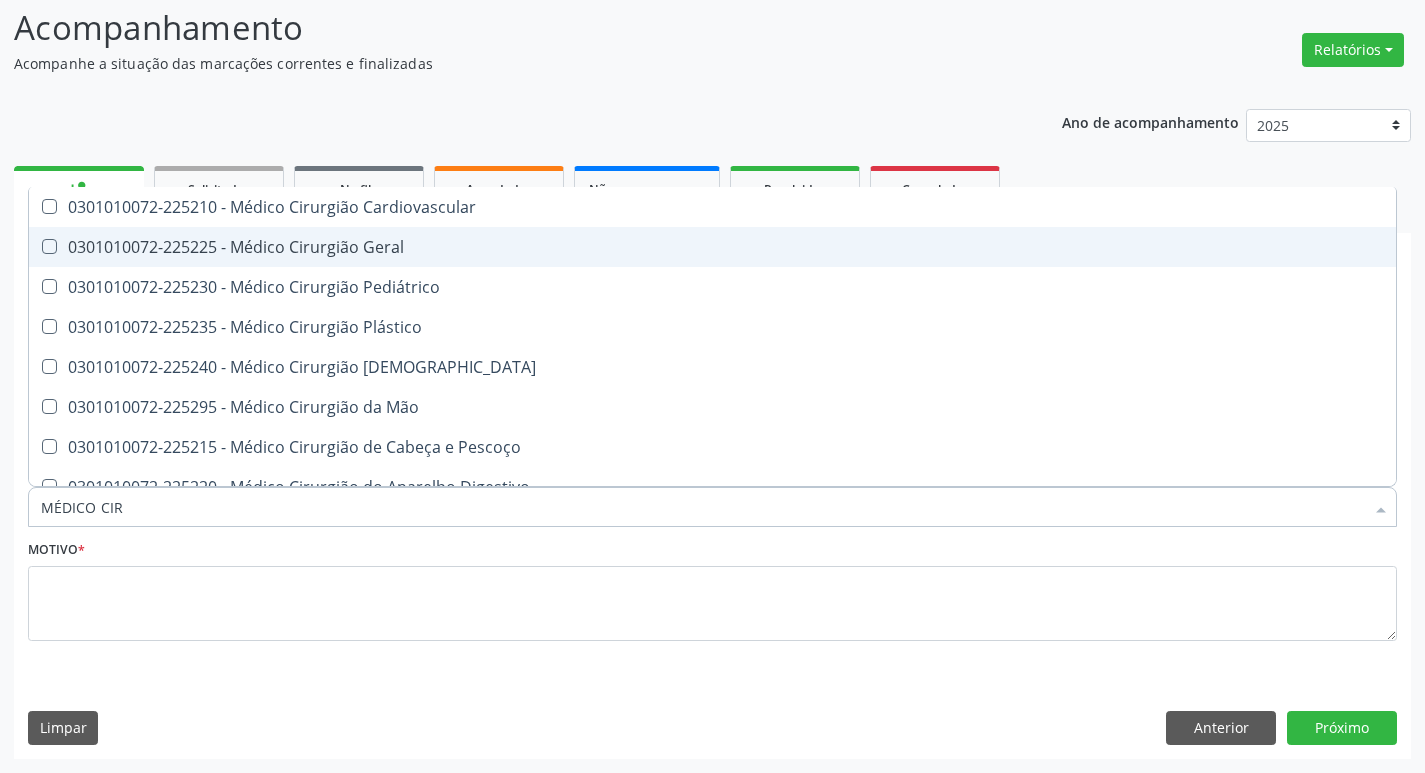 click on "0301010072-225225 - Médico Cirurgião Geral" at bounding box center [712, 247] 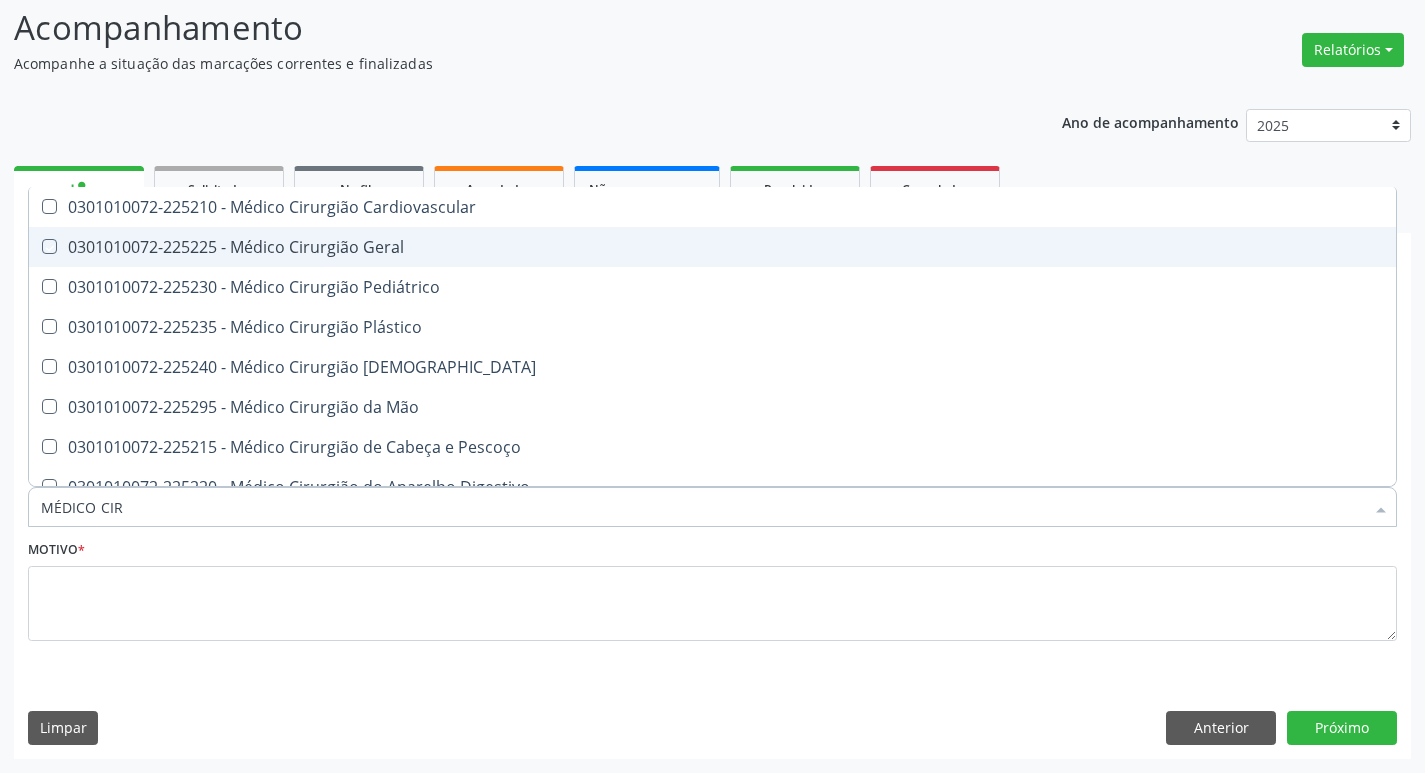 checkbox on "true" 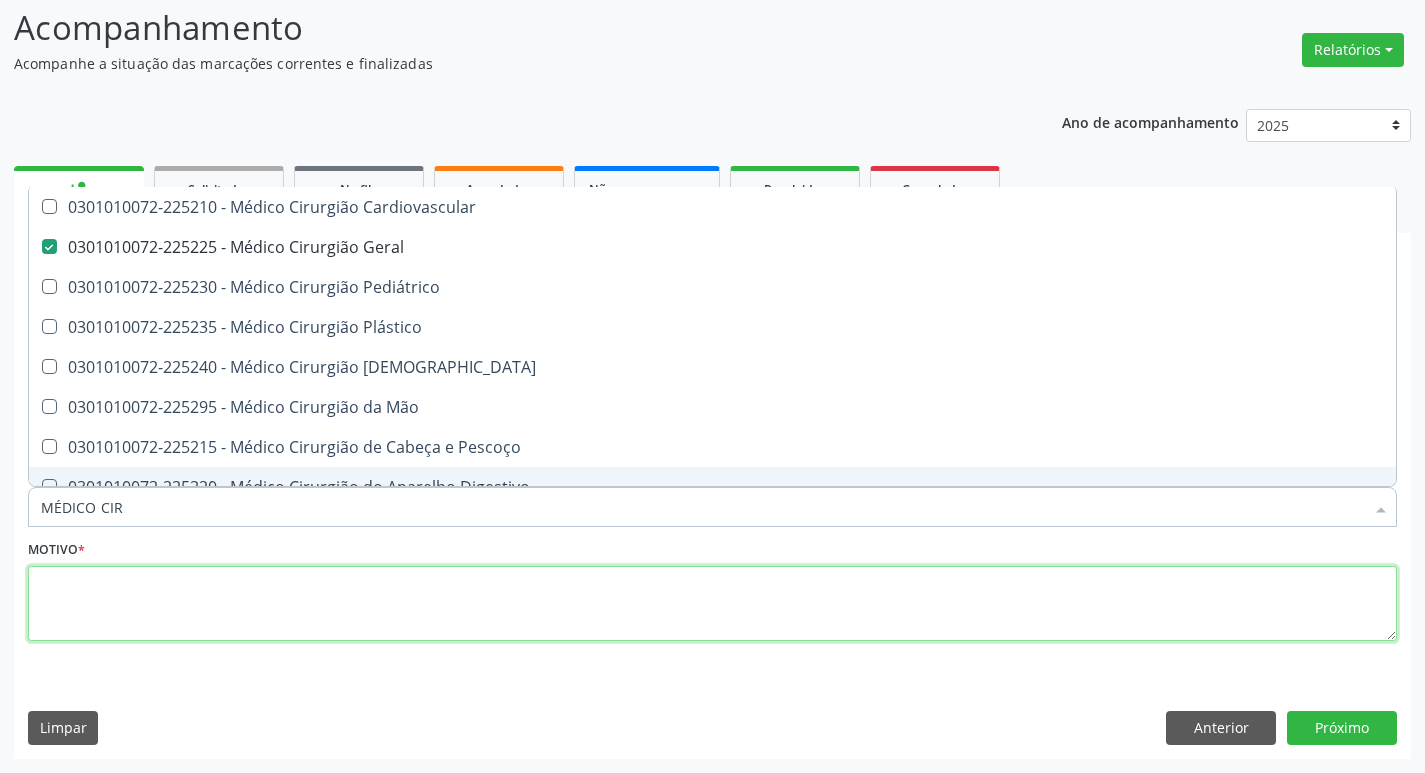 click at bounding box center [712, 604] 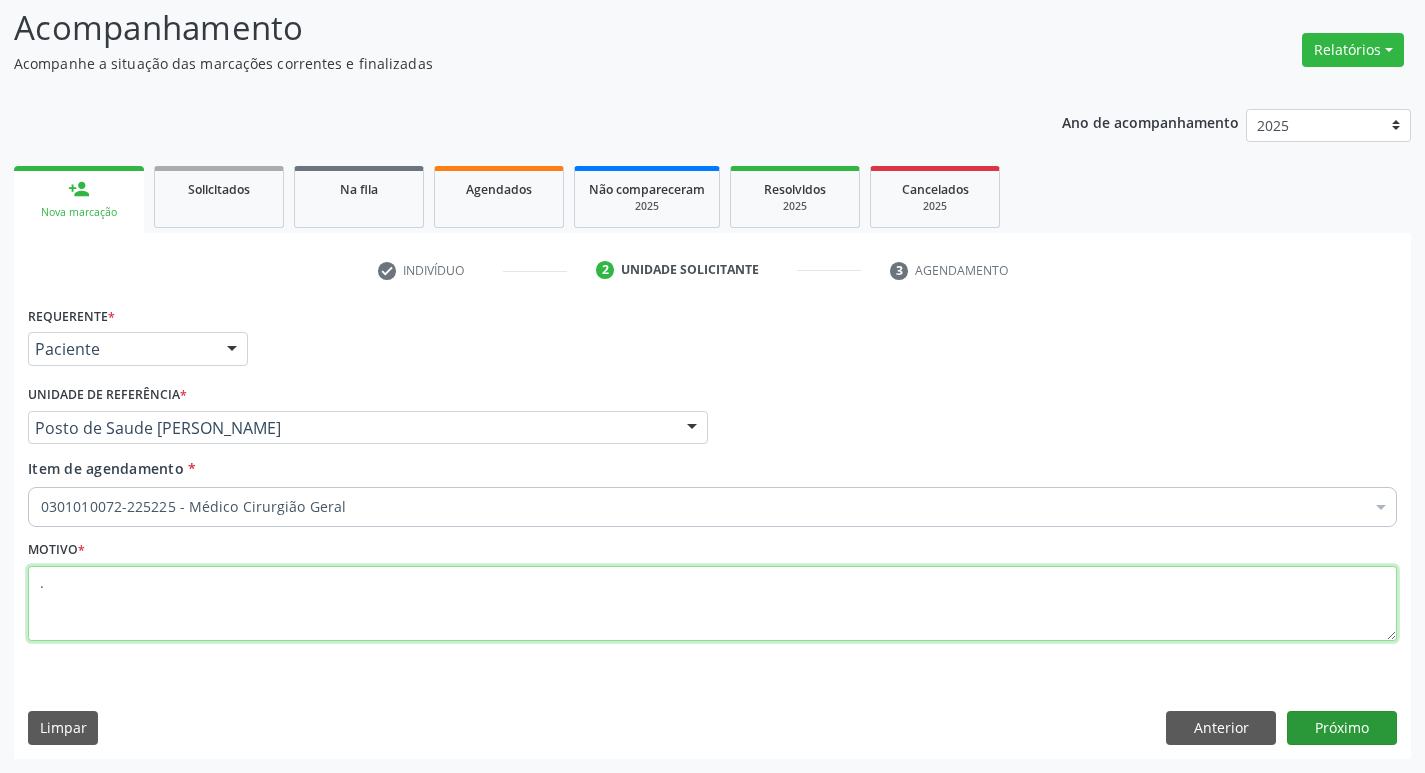 type on "." 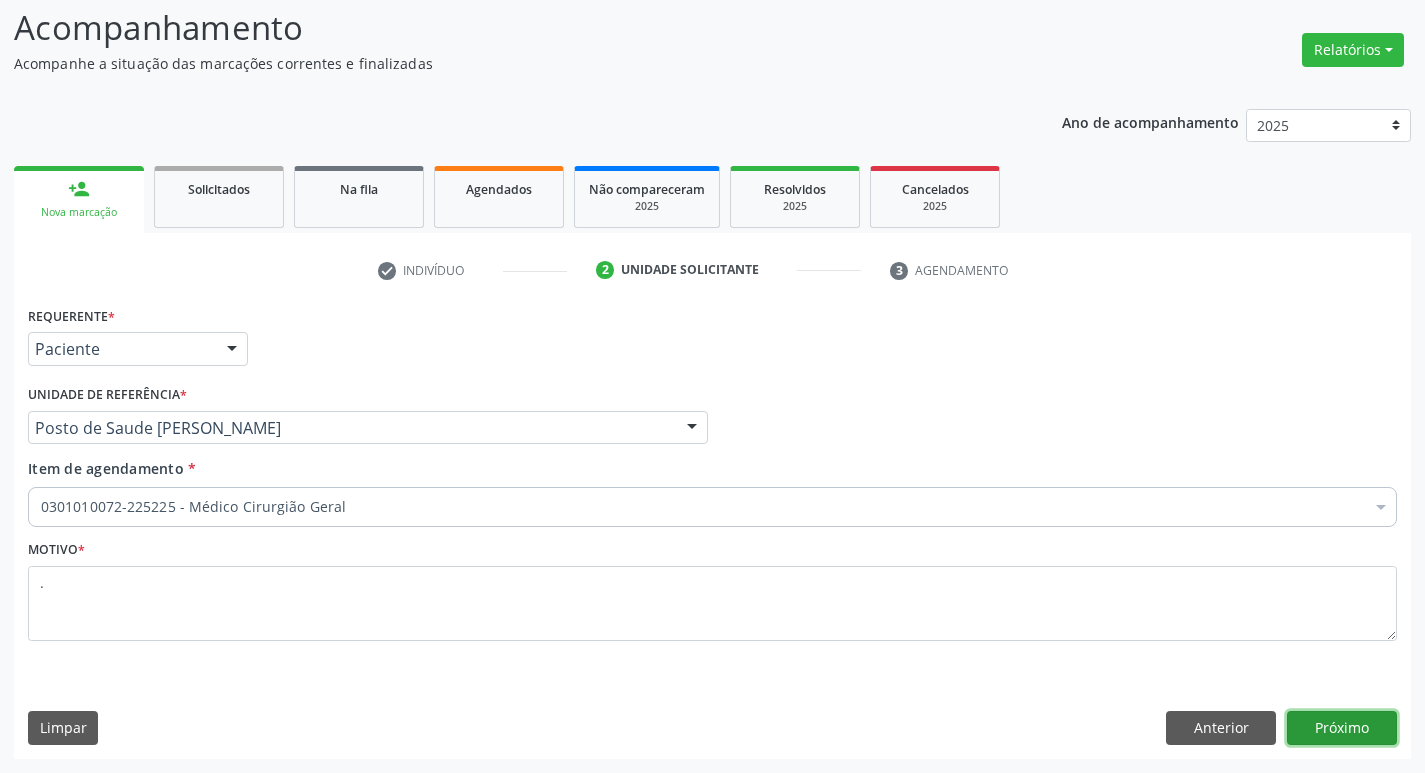 click on "Próximo" at bounding box center (1342, 728) 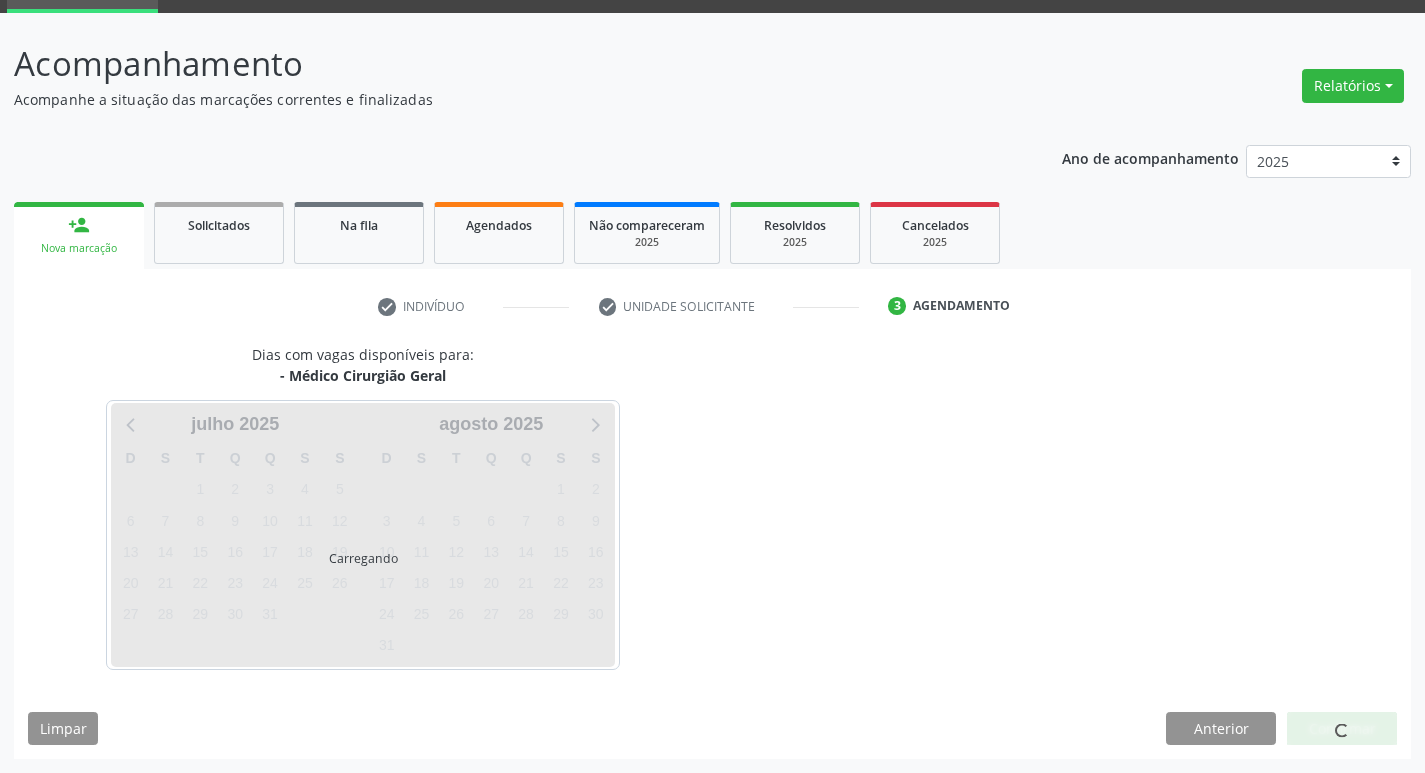 scroll, scrollTop: 97, scrollLeft: 0, axis: vertical 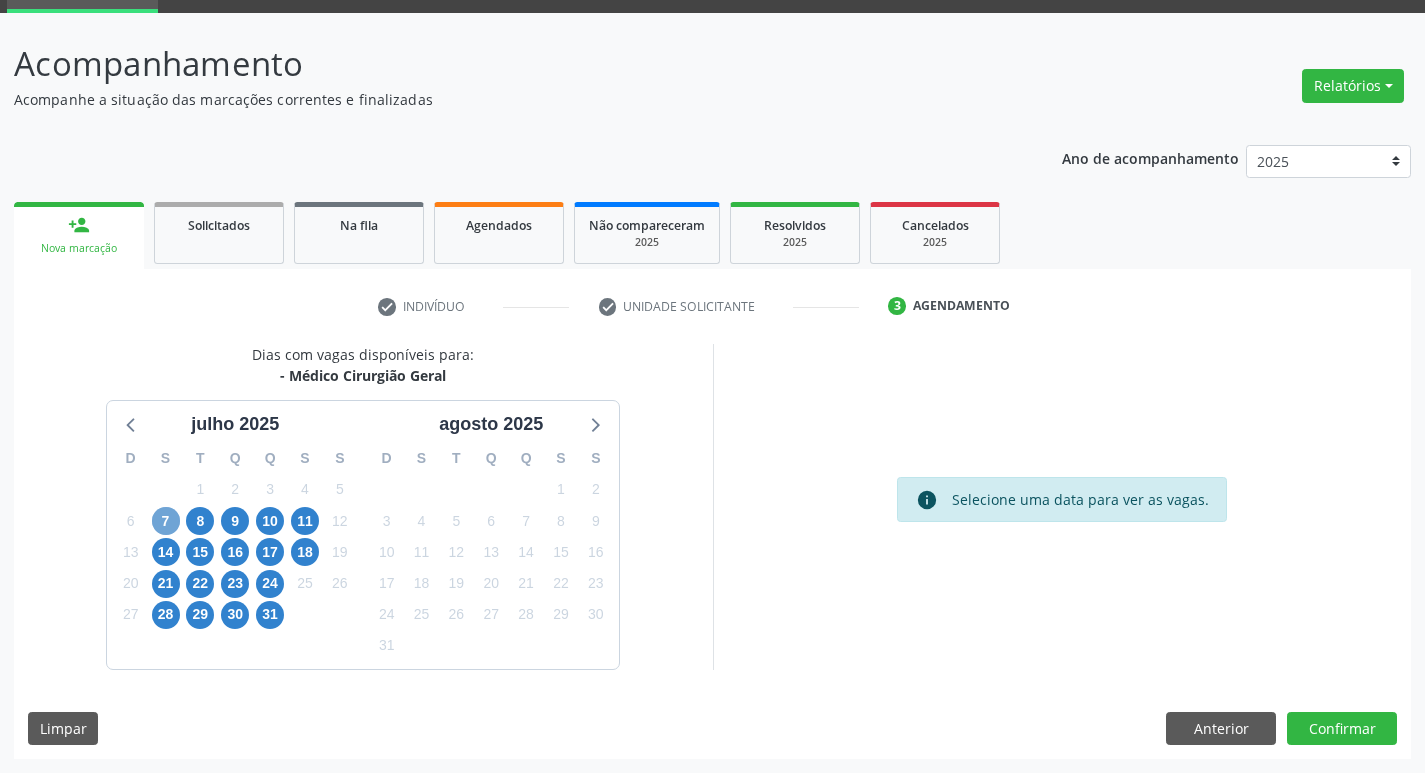 click on "7" at bounding box center [166, 521] 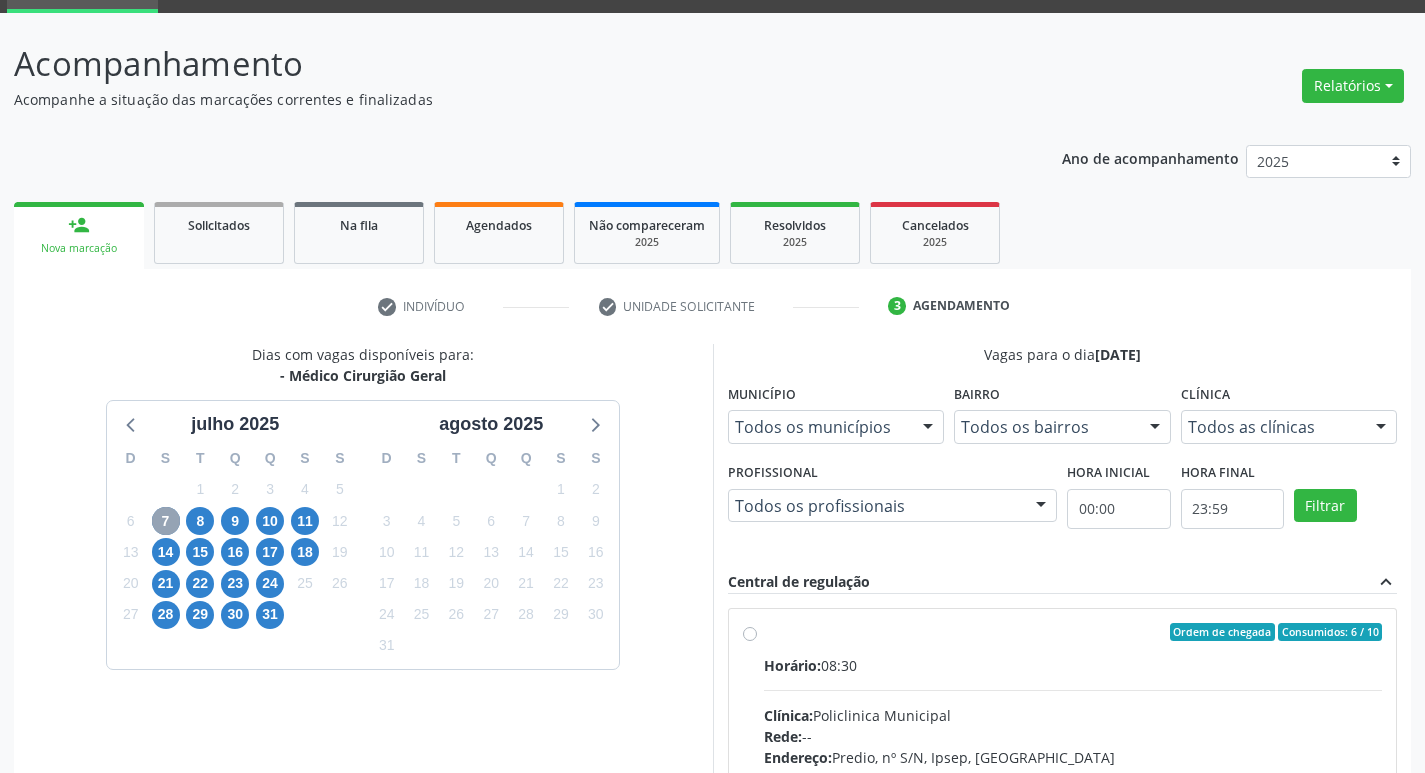 scroll, scrollTop: 197, scrollLeft: 0, axis: vertical 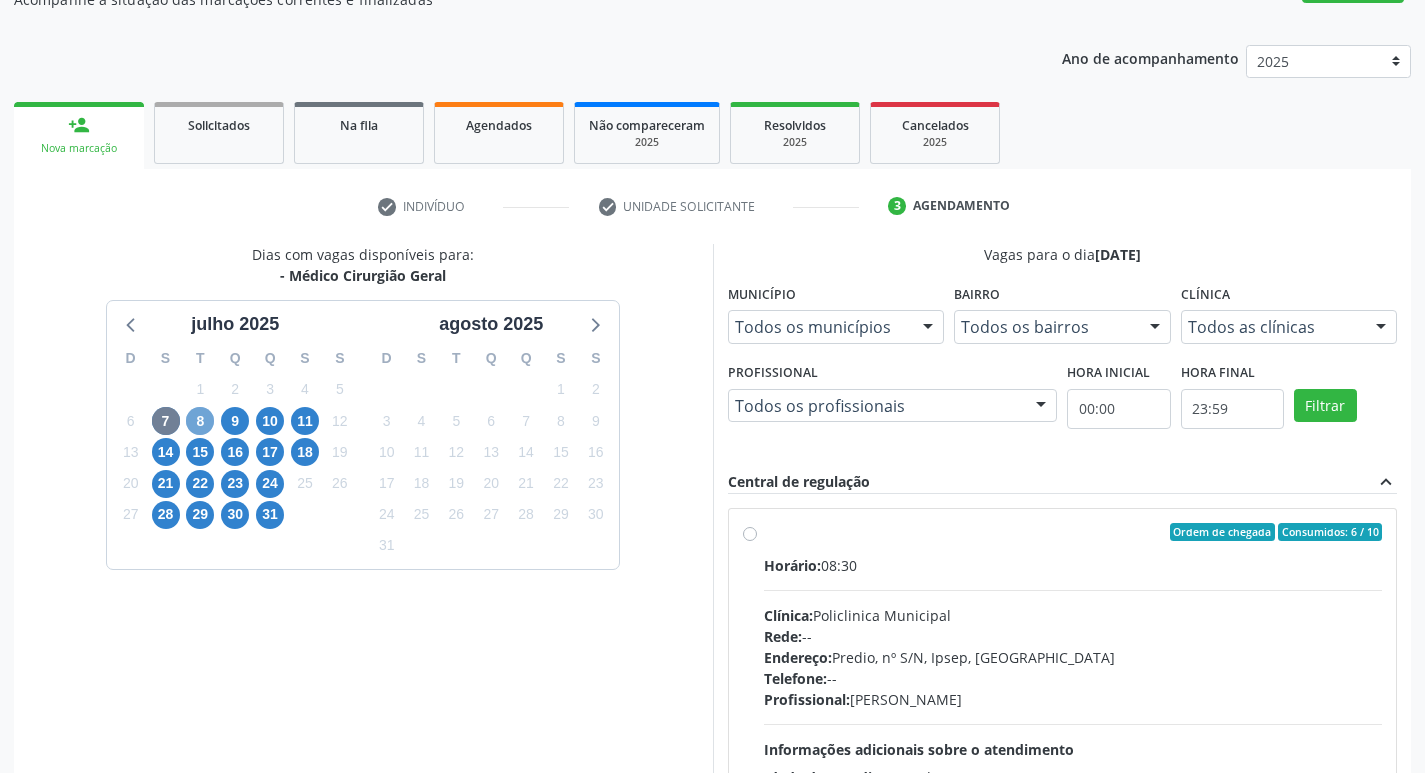 click on "8" at bounding box center (200, 421) 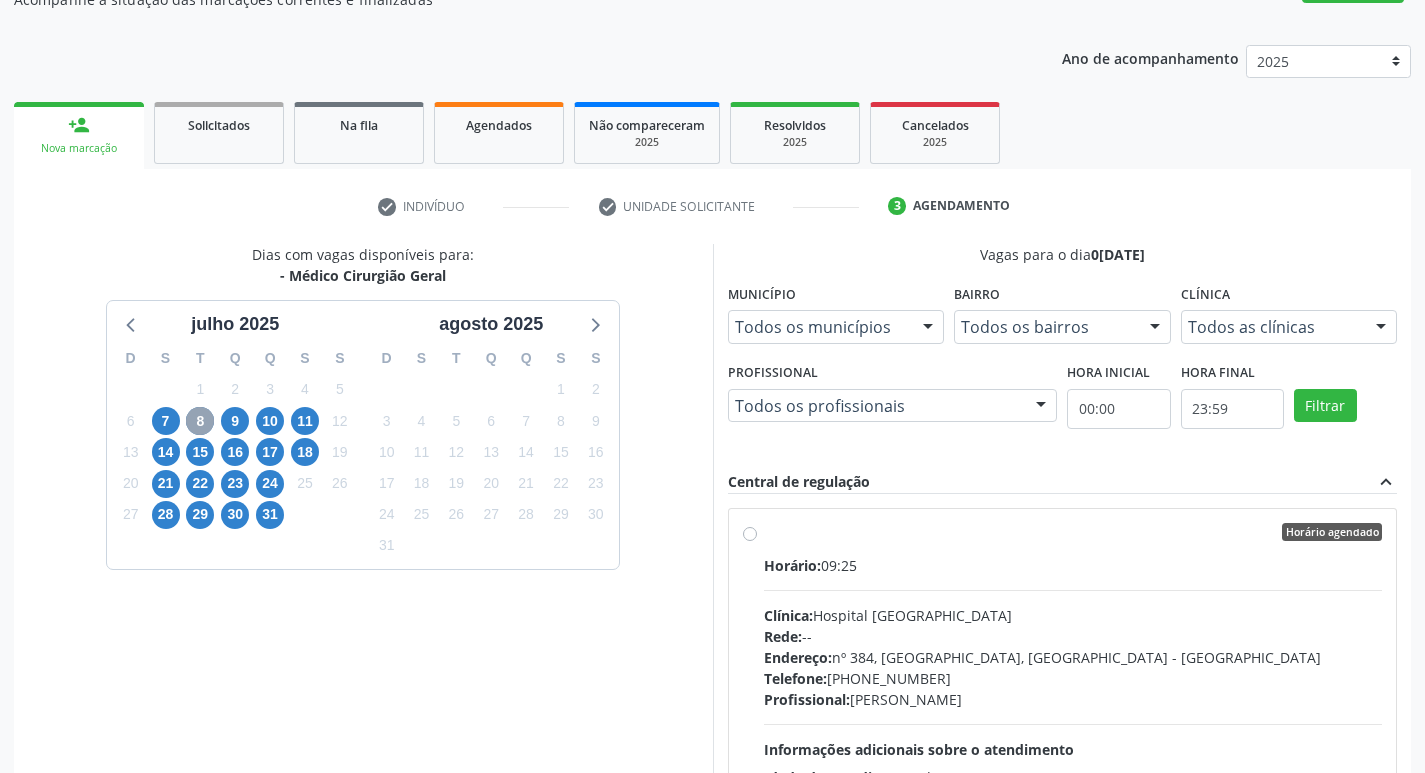 scroll, scrollTop: 297, scrollLeft: 0, axis: vertical 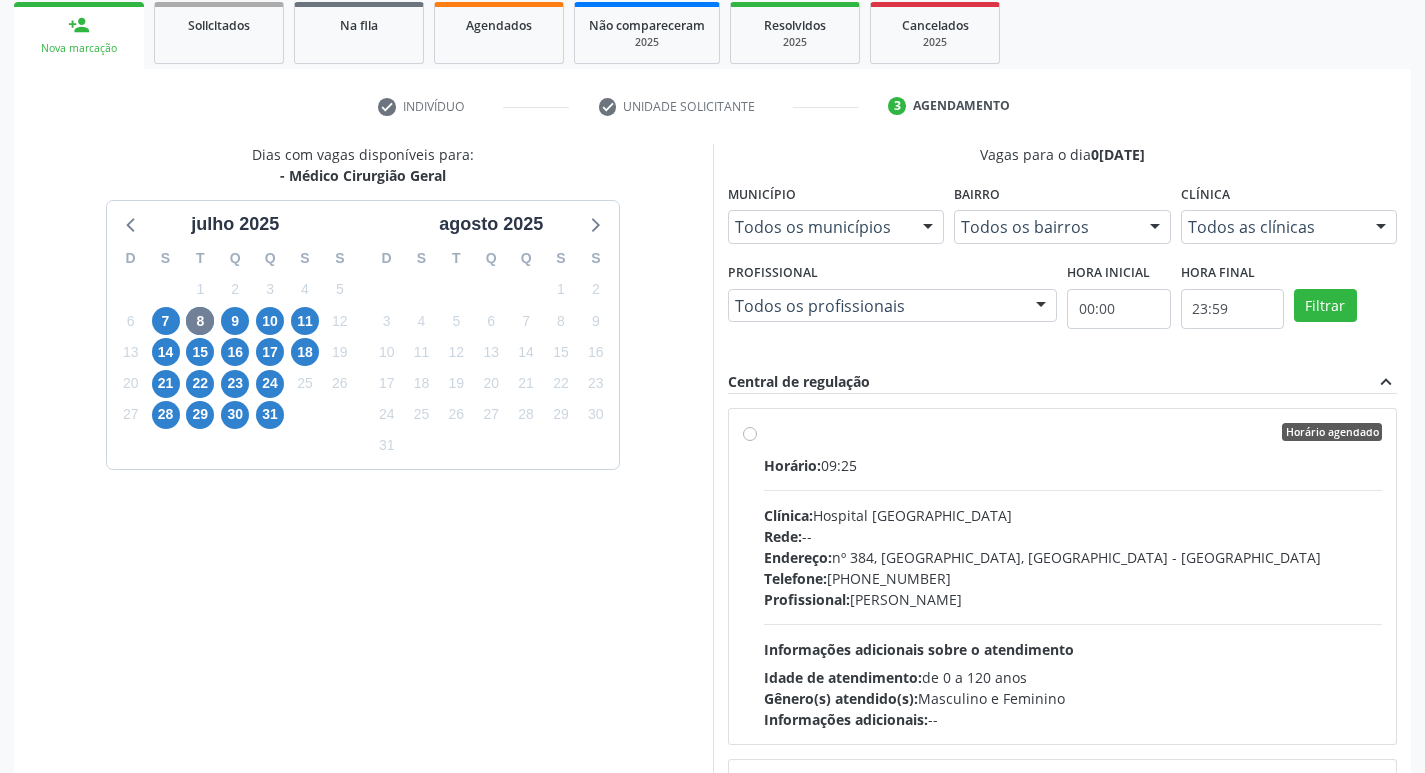 click on "Horário agendado
Horário:   09:25
Clínica:  Hospital Sao Francisco
Rede:
--
Endereço:   nº 384, Varzea, Serra Talhada - PE
Telefone:   (81) 38312142
Profissional:
Francisco Anselmo Magalhaes
Informações adicionais sobre o atendimento
Idade de atendimento:
de 0 a 120 anos
Gênero(s) atendido(s):
Masculino e Feminino
Informações adicionais:
--" at bounding box center (1063, 576) 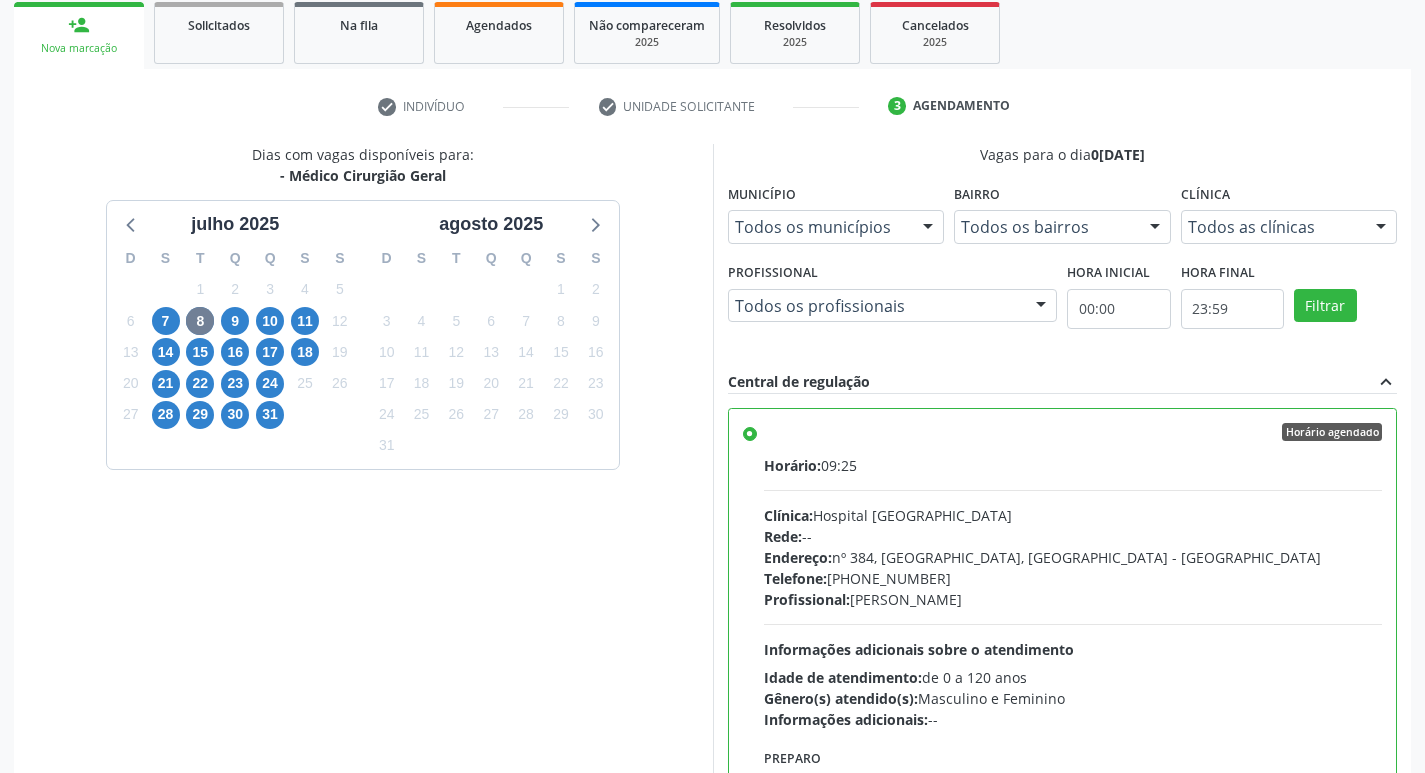 scroll, scrollTop: 422, scrollLeft: 0, axis: vertical 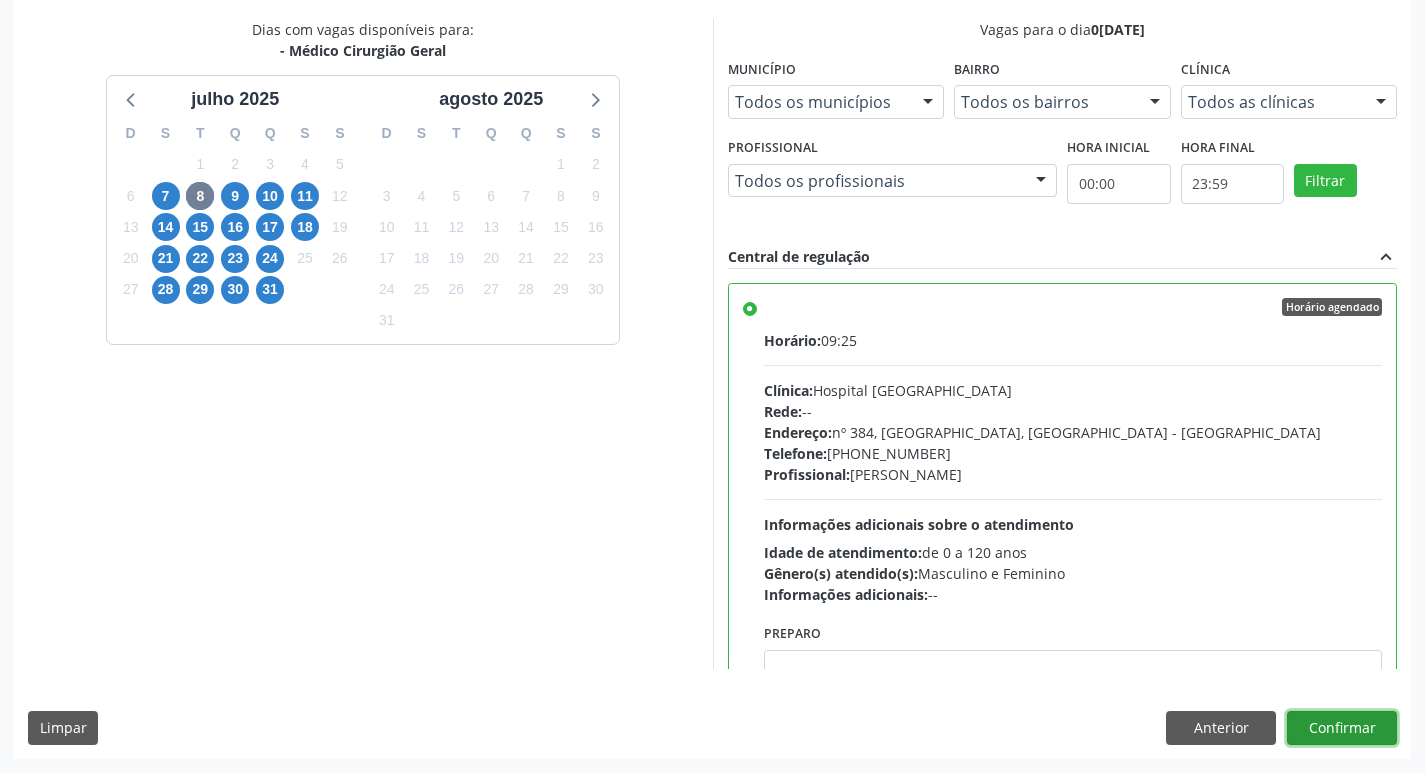 click on "Confirmar" at bounding box center (1342, 728) 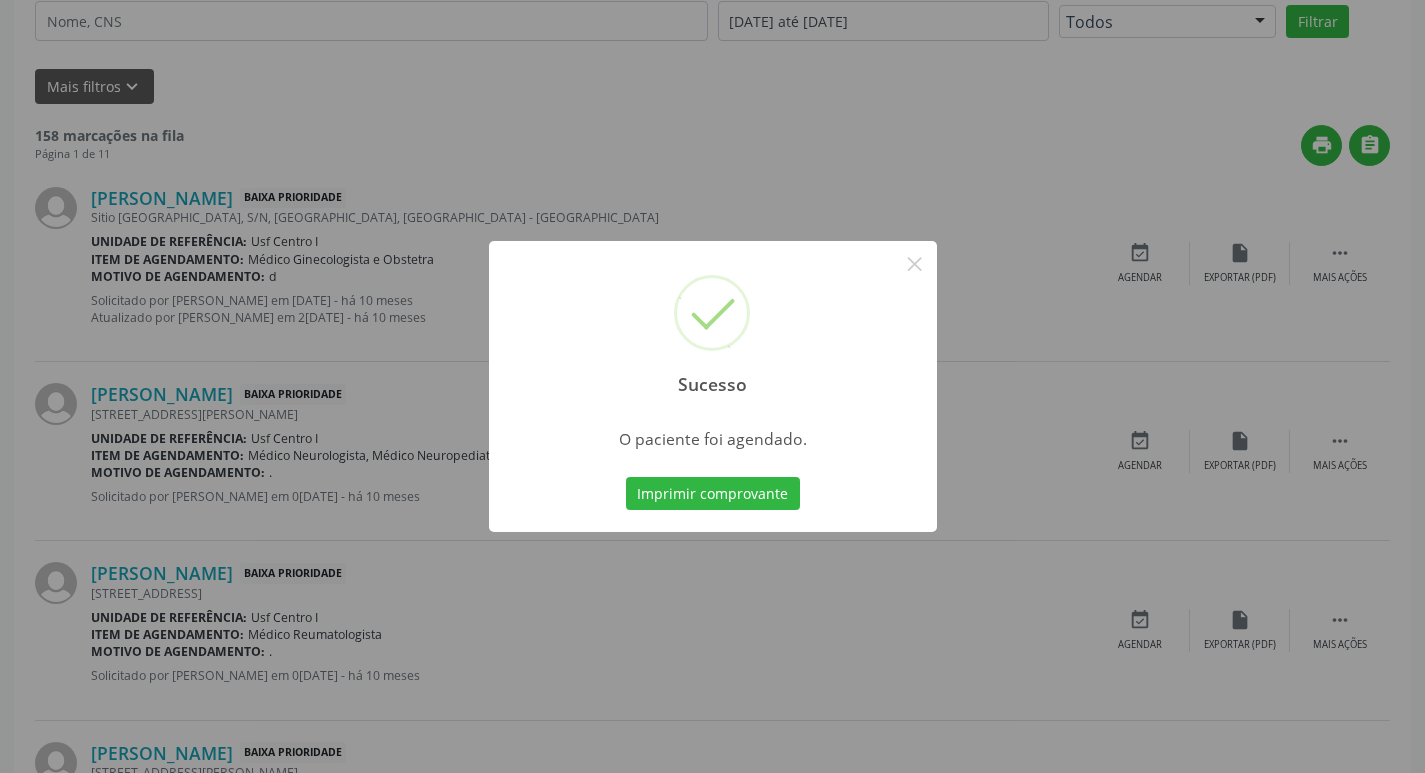 scroll, scrollTop: 0, scrollLeft: 0, axis: both 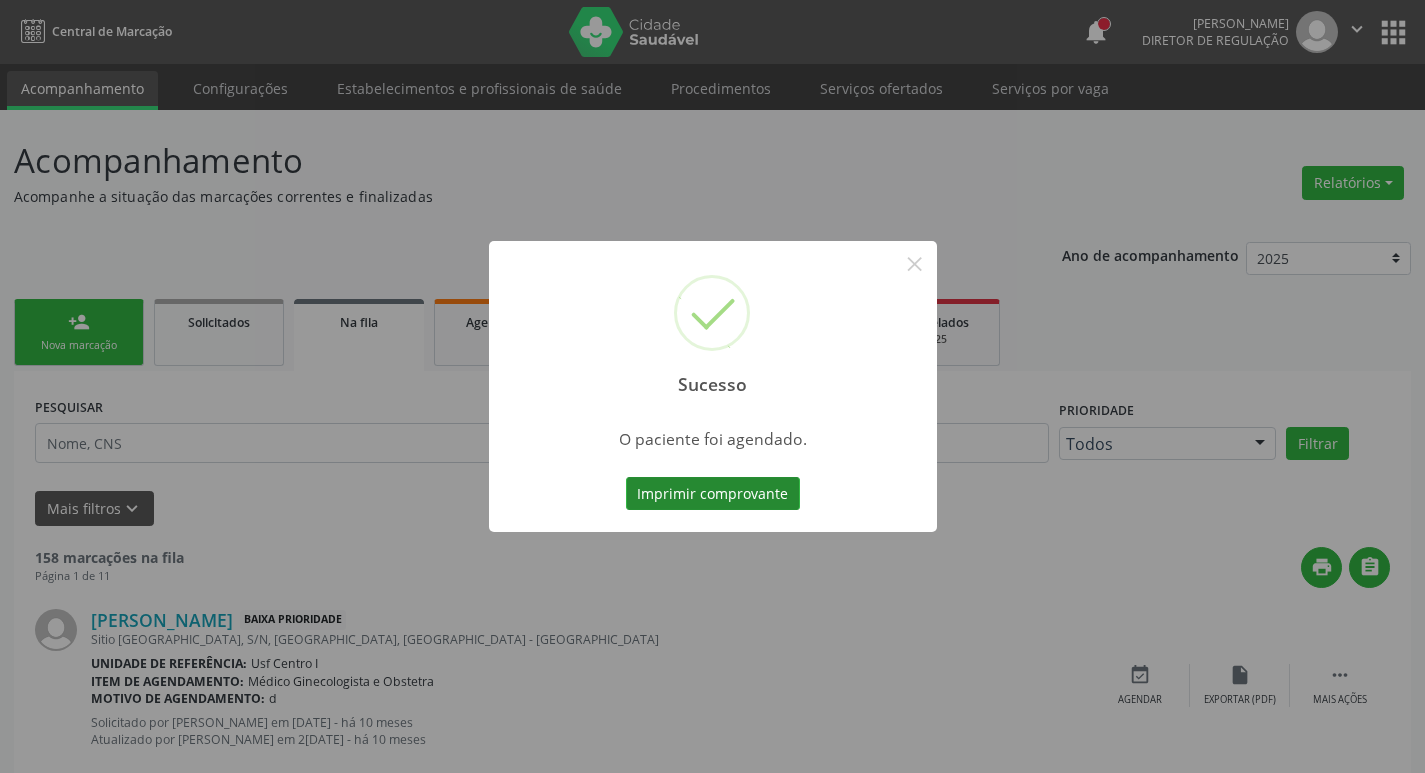 click on "Imprimir comprovante" at bounding box center (713, 494) 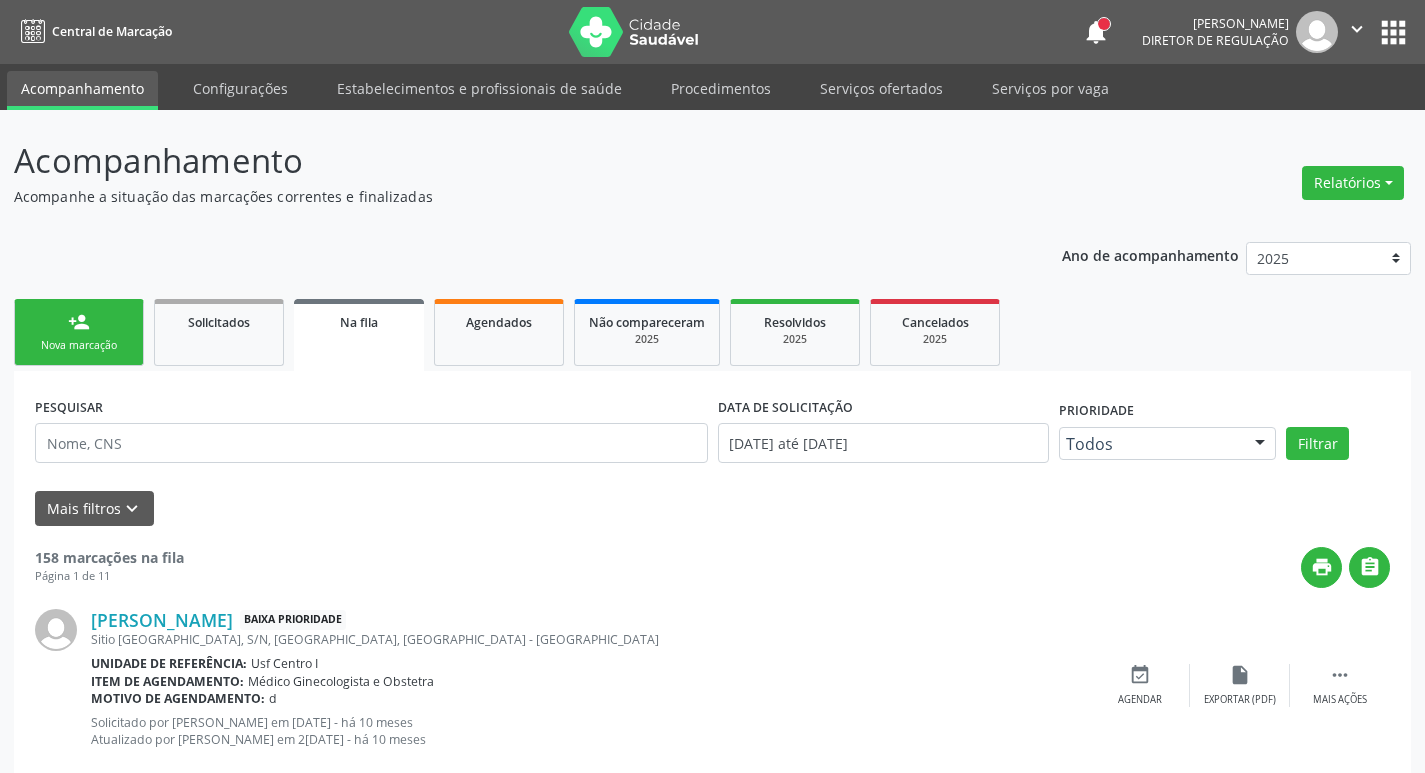 click on "person_add
Nova marcação" at bounding box center [79, 332] 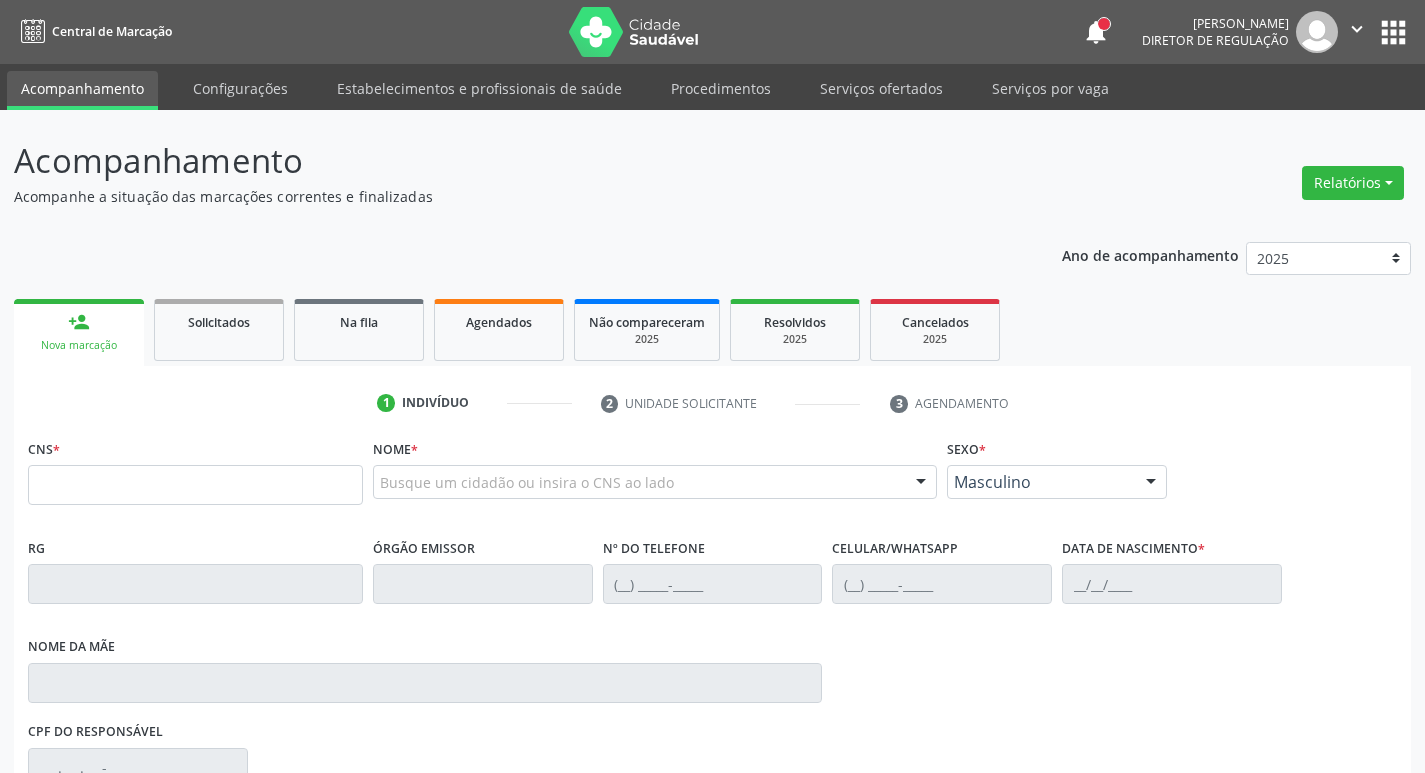 click on "person_add
Nova marcação" at bounding box center [79, 332] 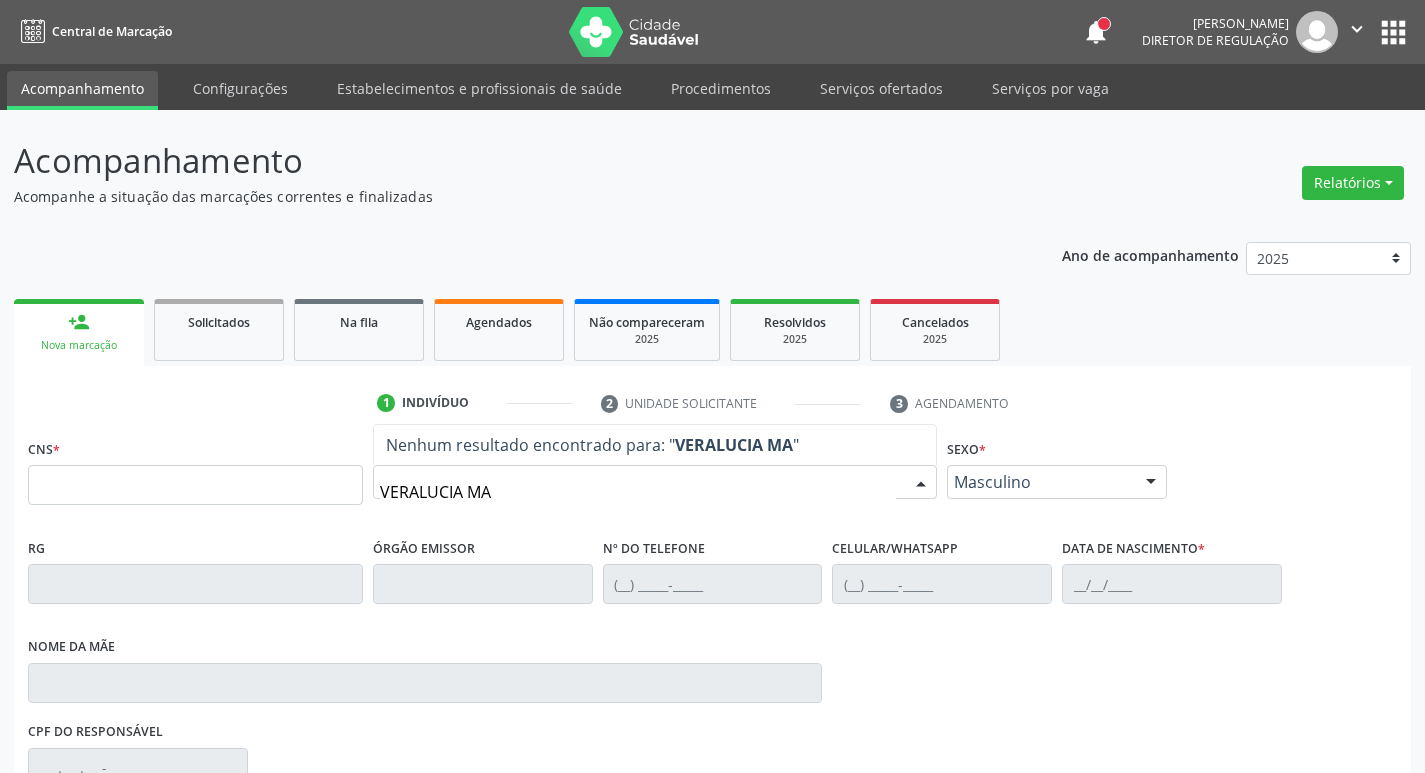 type on "VERALUCIA MAG" 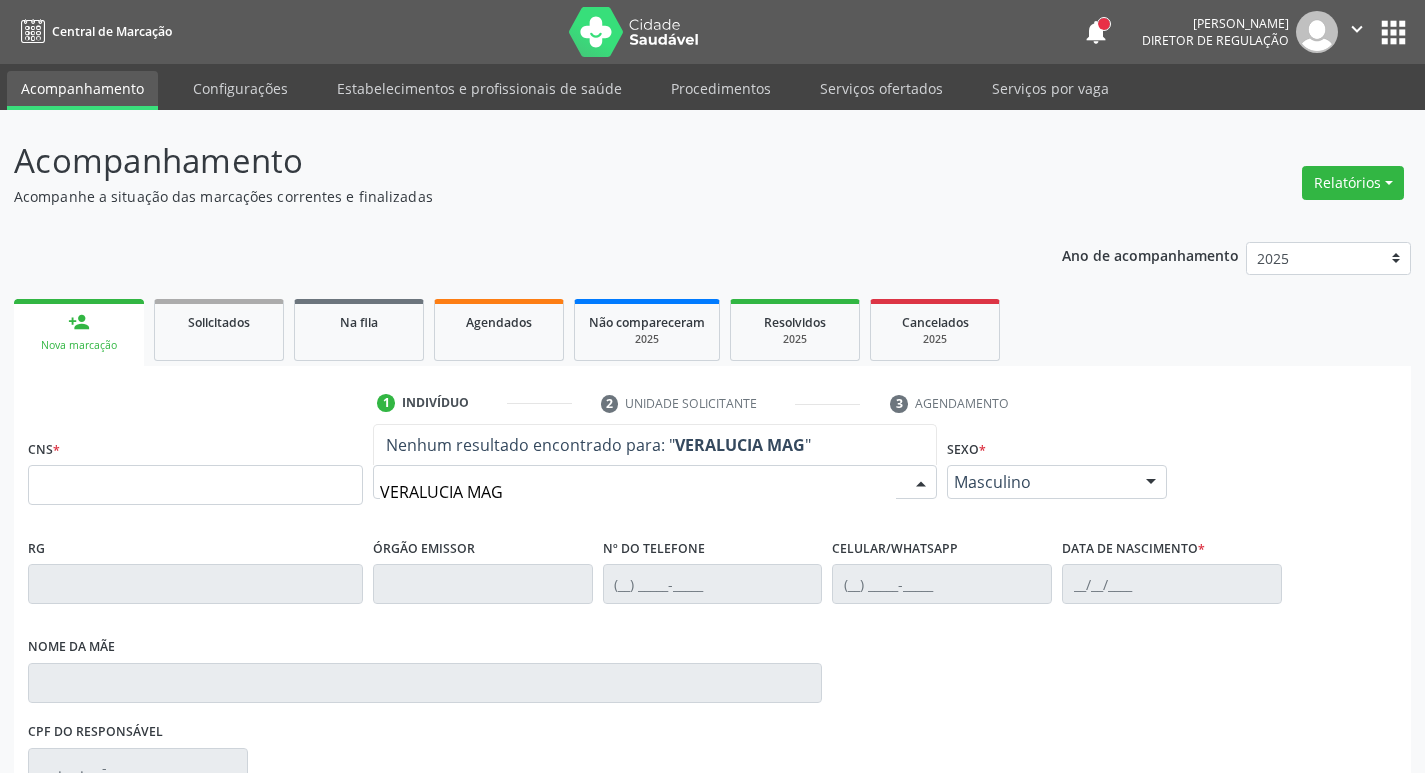 scroll, scrollTop: 100, scrollLeft: 0, axis: vertical 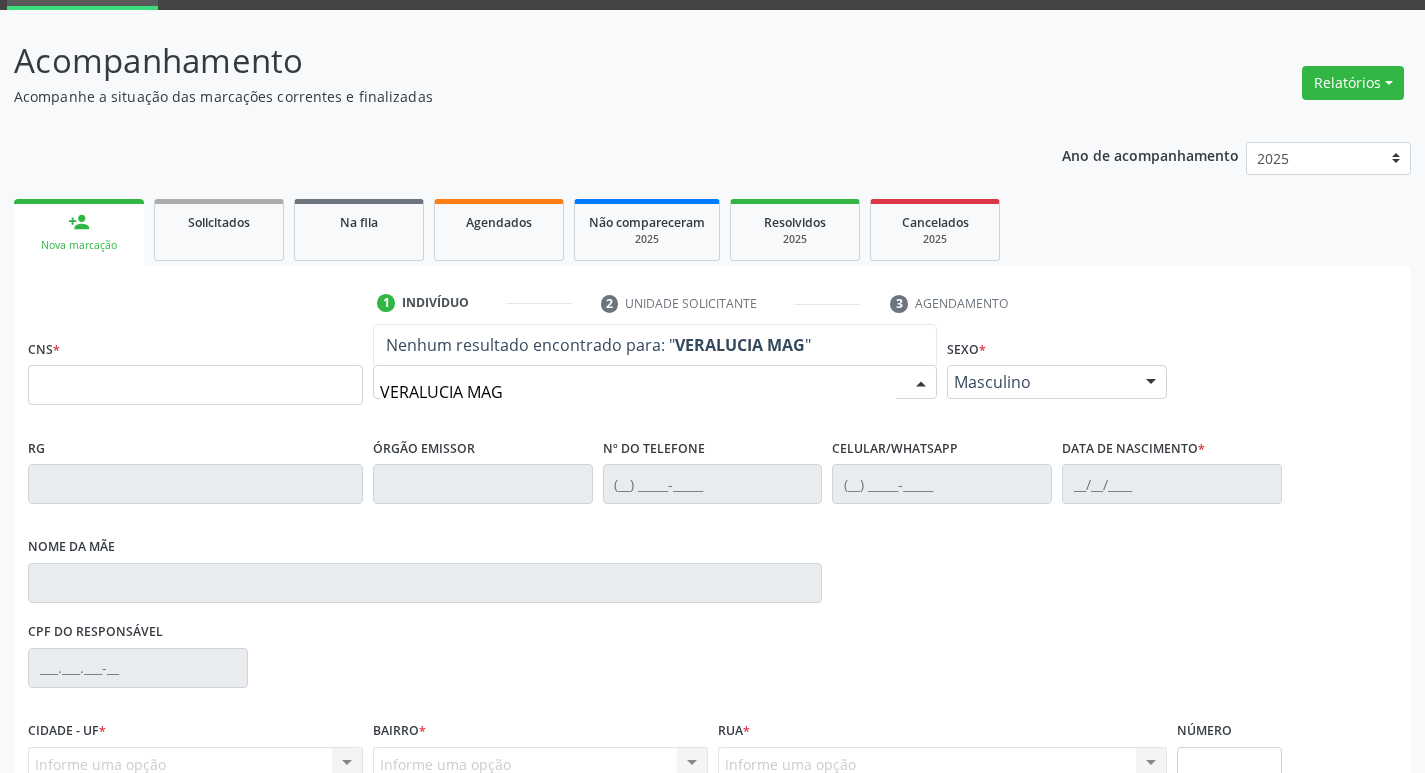 drag, startPoint x: 550, startPoint y: 400, endPoint x: 273, endPoint y: 404, distance: 277.02887 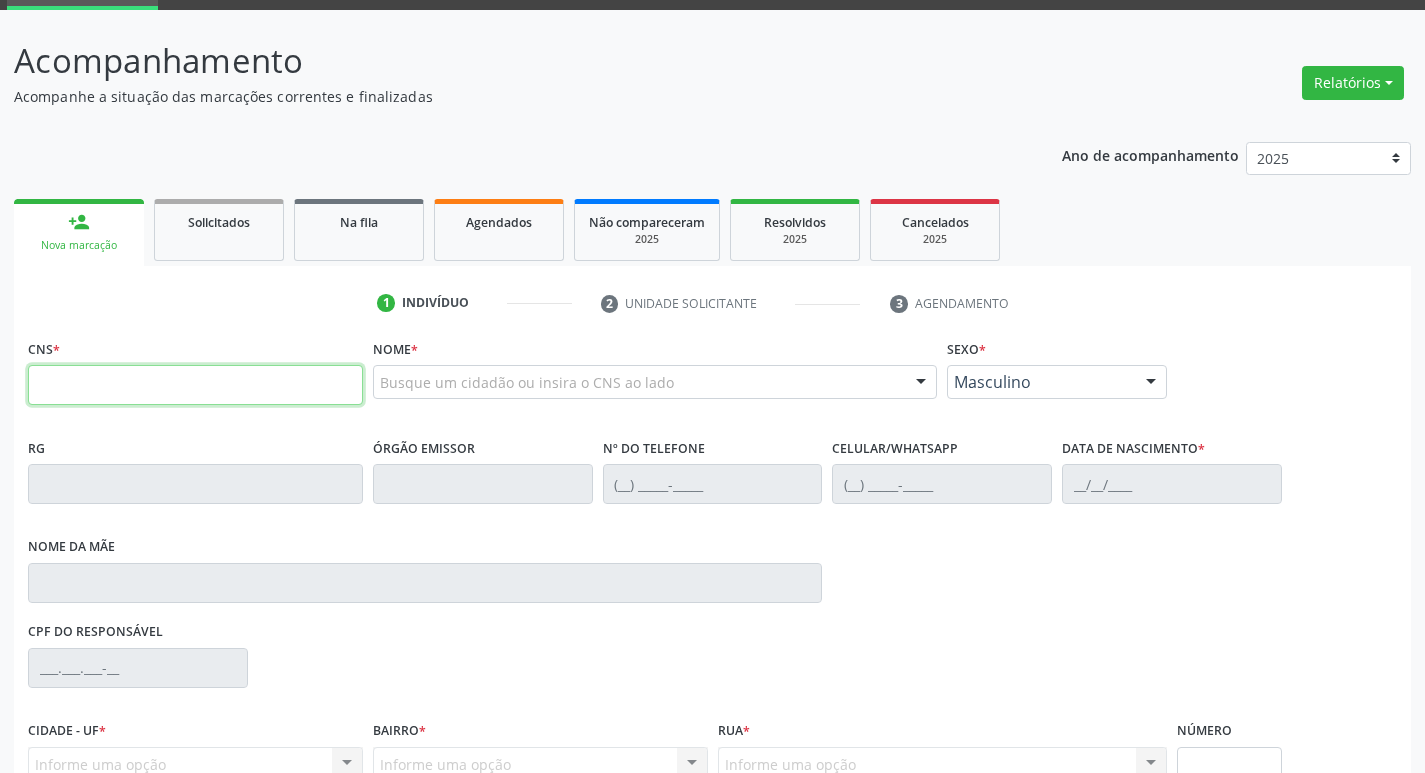 click at bounding box center [195, 385] 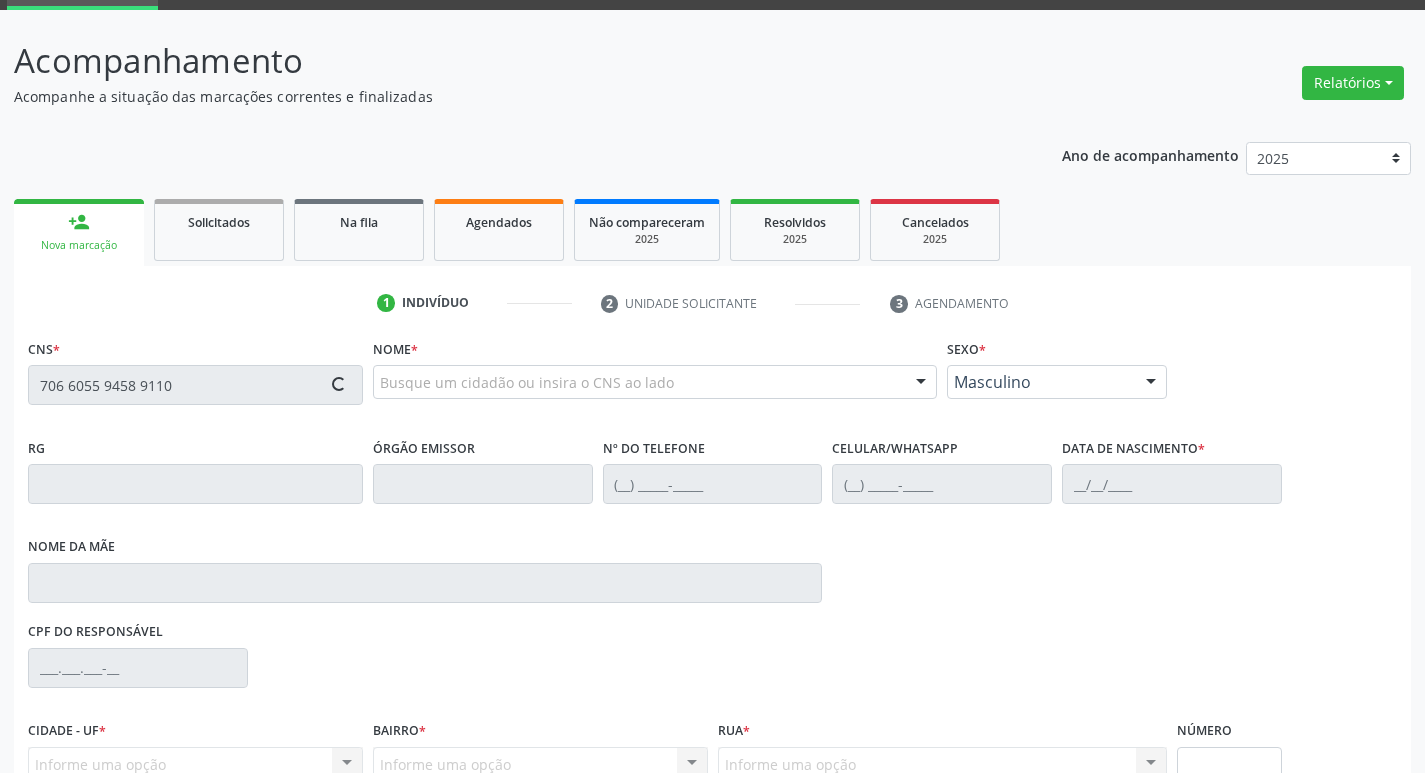 type on "706 6055 9458 9110" 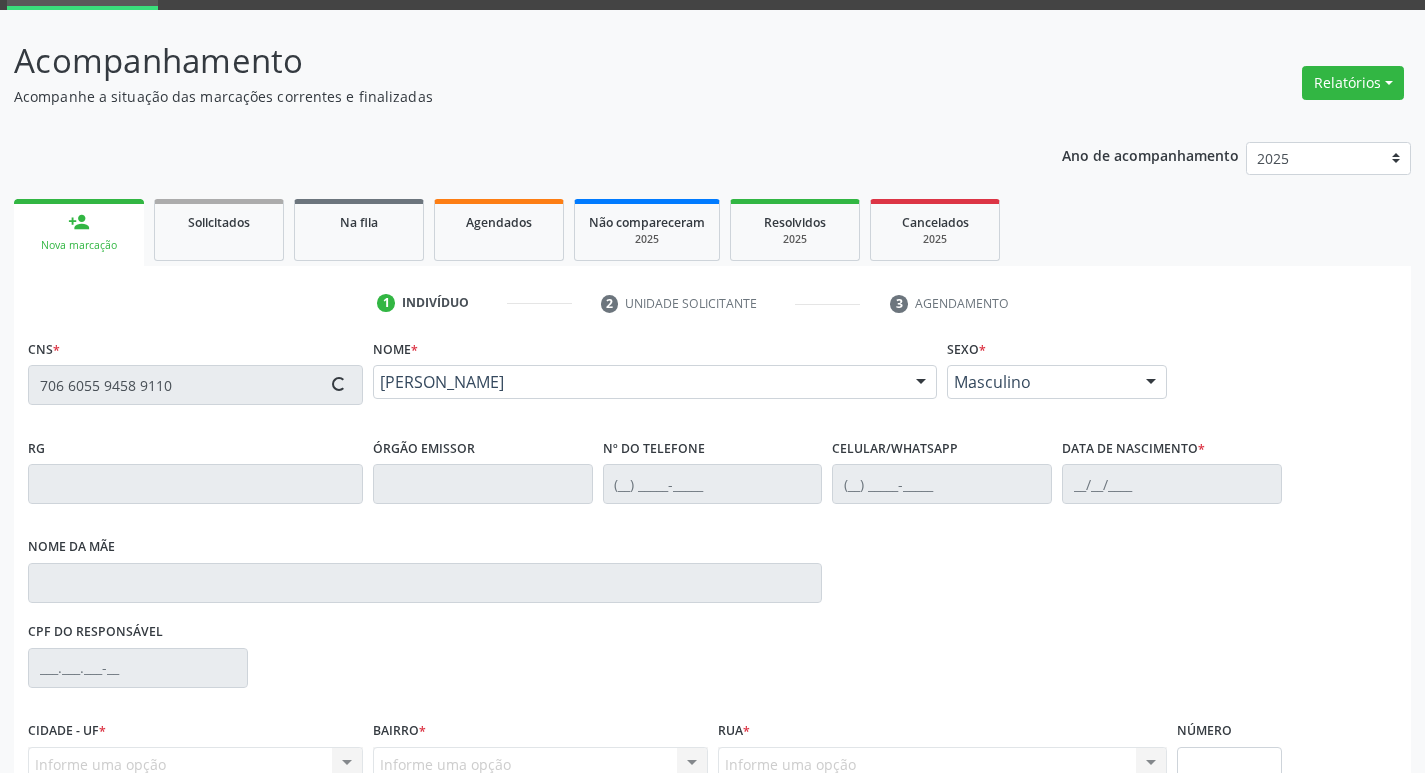 scroll, scrollTop: 297, scrollLeft: 0, axis: vertical 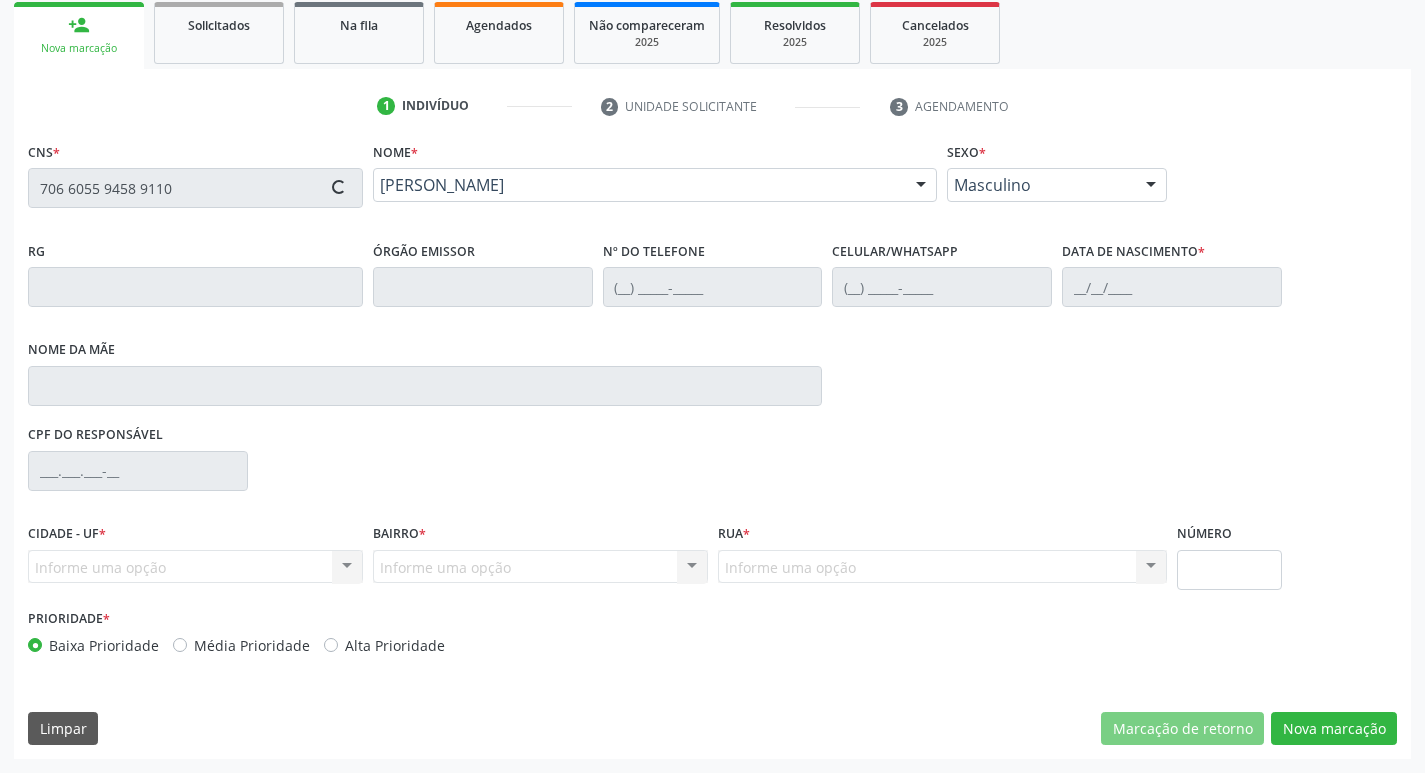 type on "(87) 99944-1560" 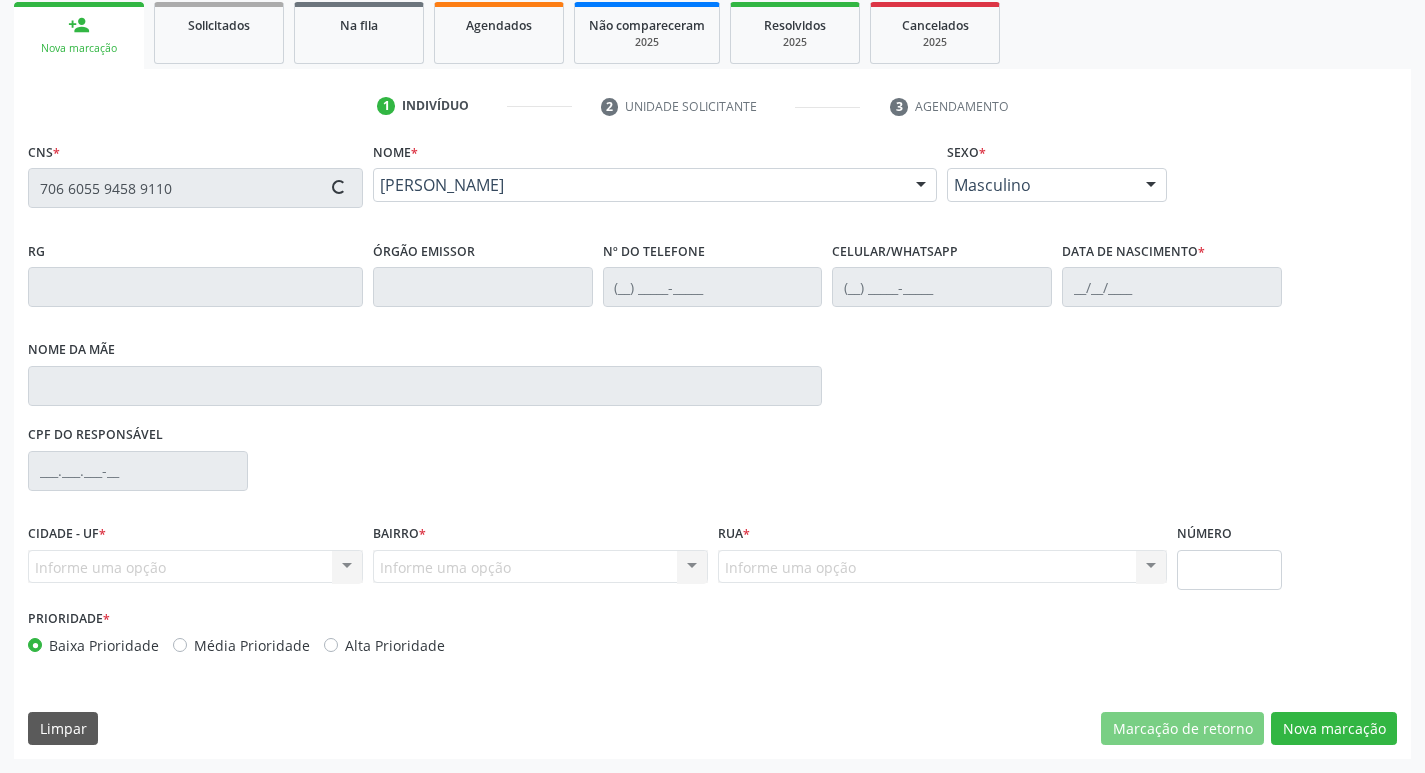 type on "12/09/1956" 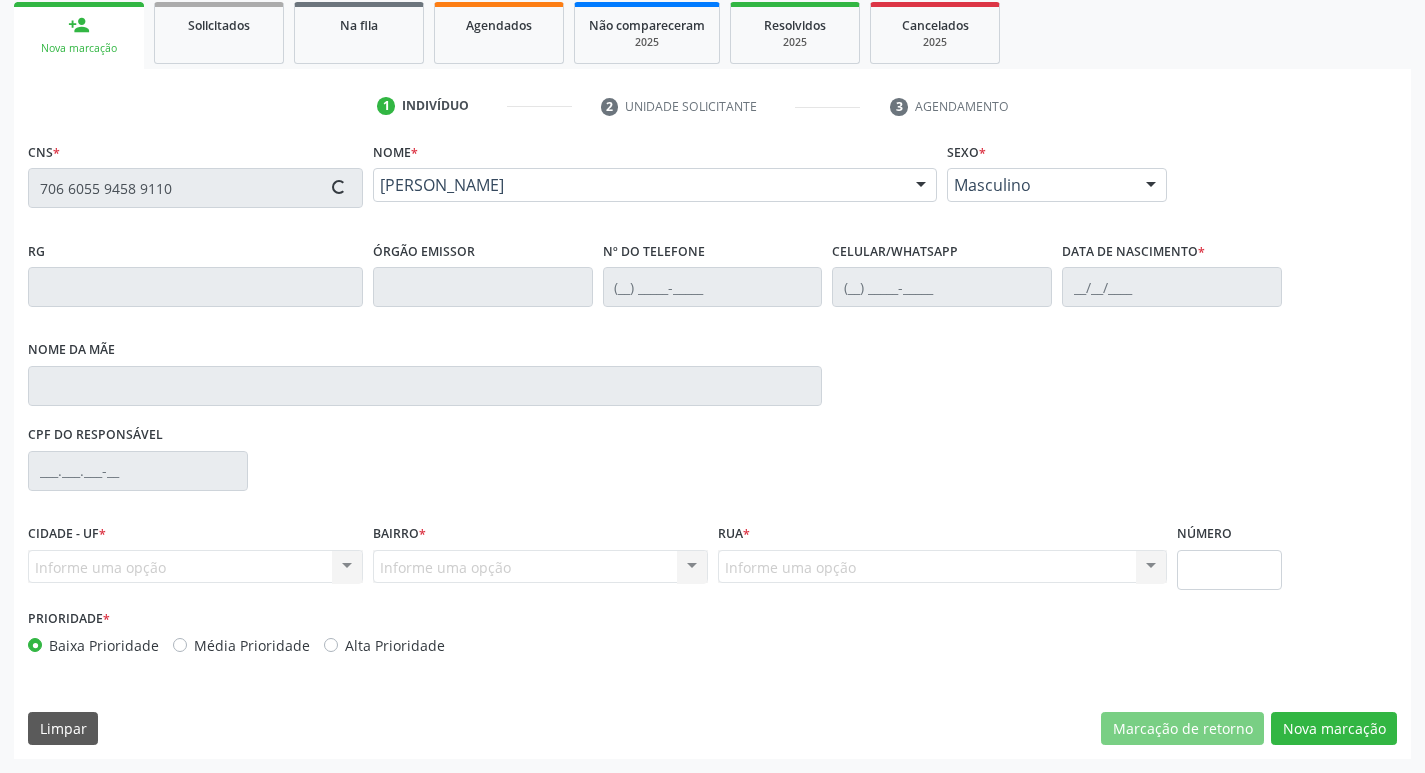 type on "Maria Idalice de Magalhães Souza" 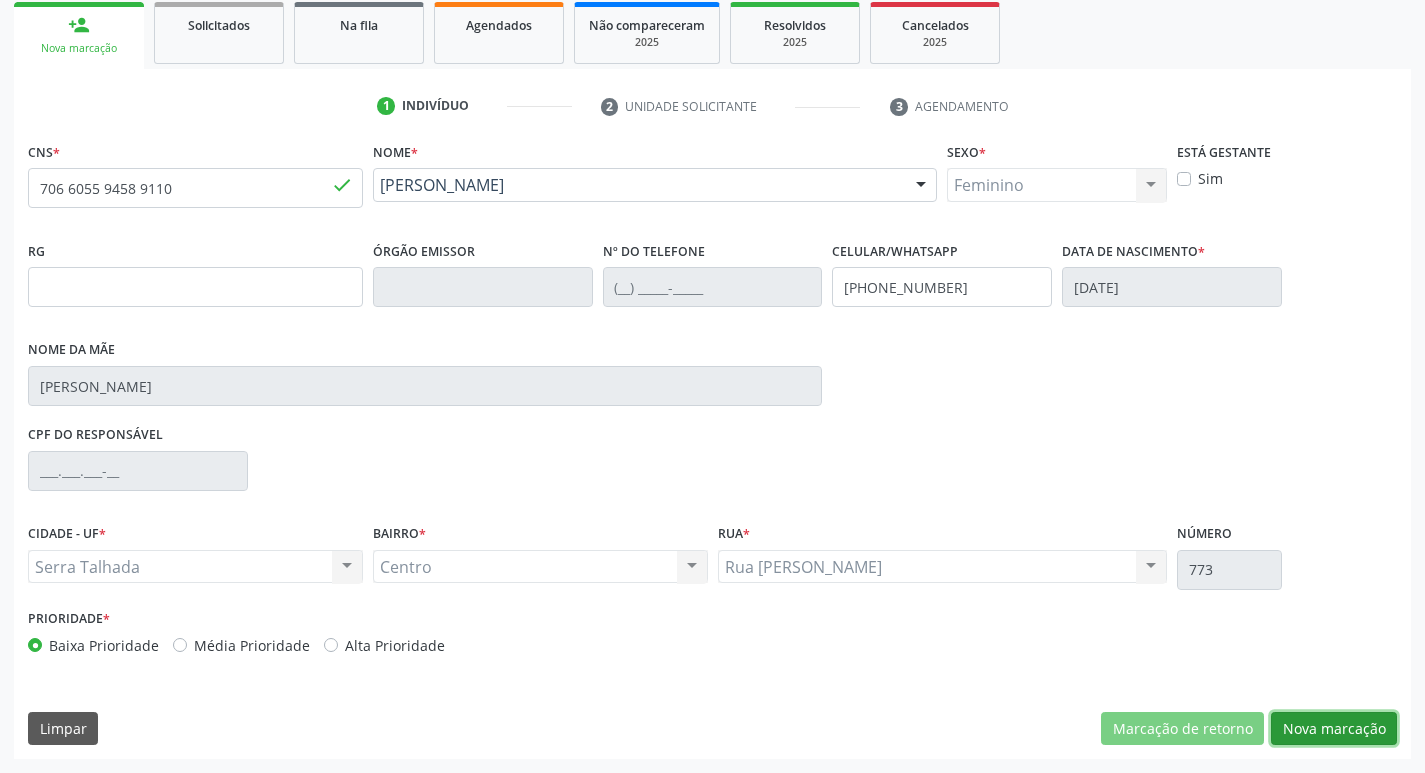 click on "Nova marcação" at bounding box center (1334, 729) 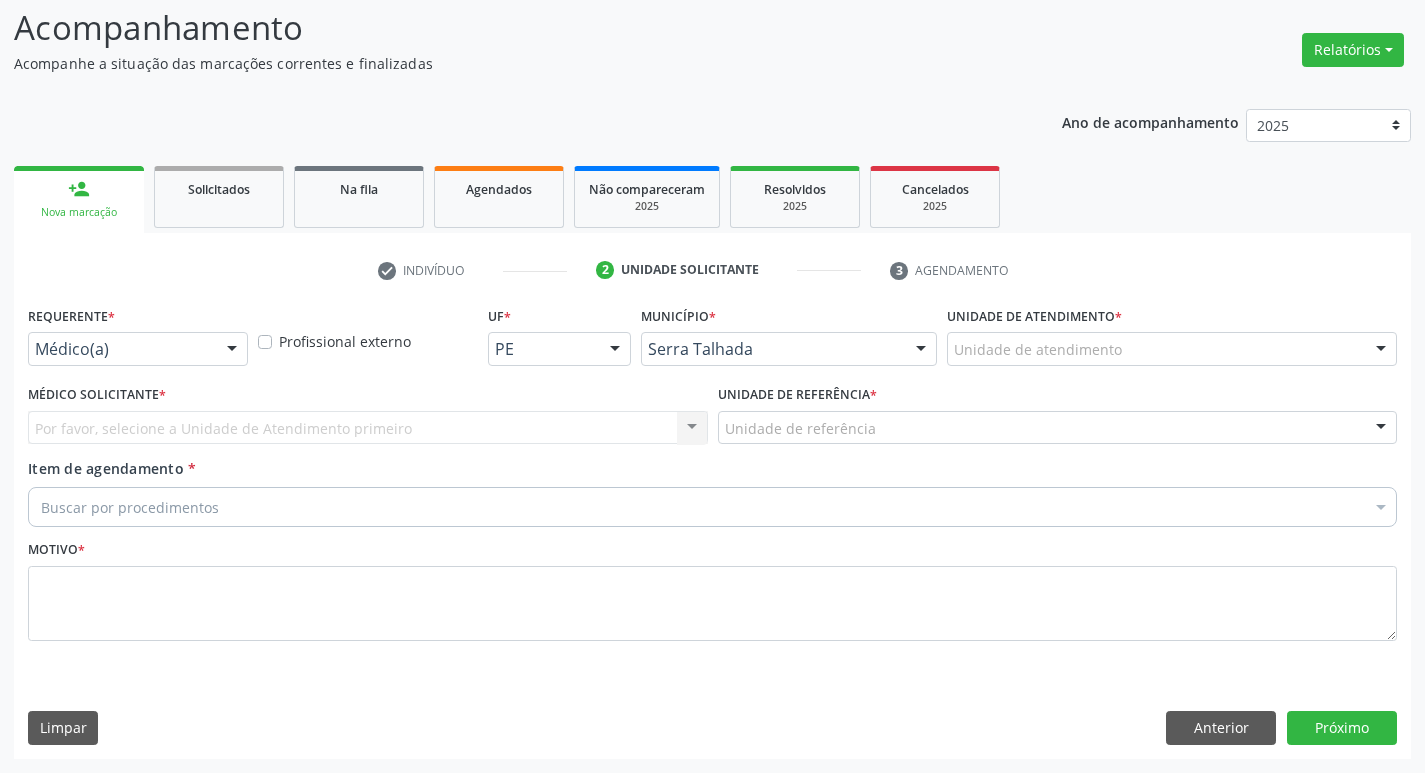 scroll, scrollTop: 133, scrollLeft: 0, axis: vertical 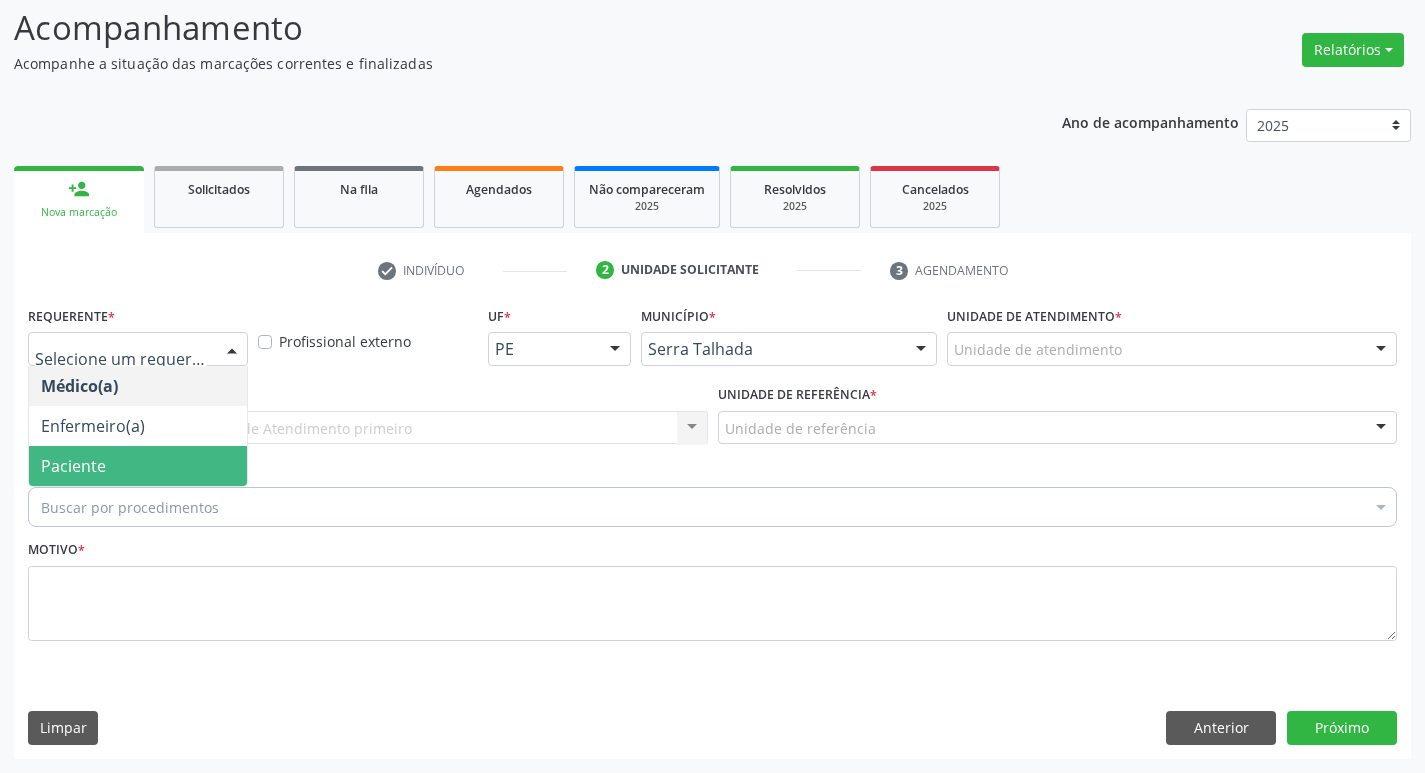 click on "Paciente" at bounding box center [138, 466] 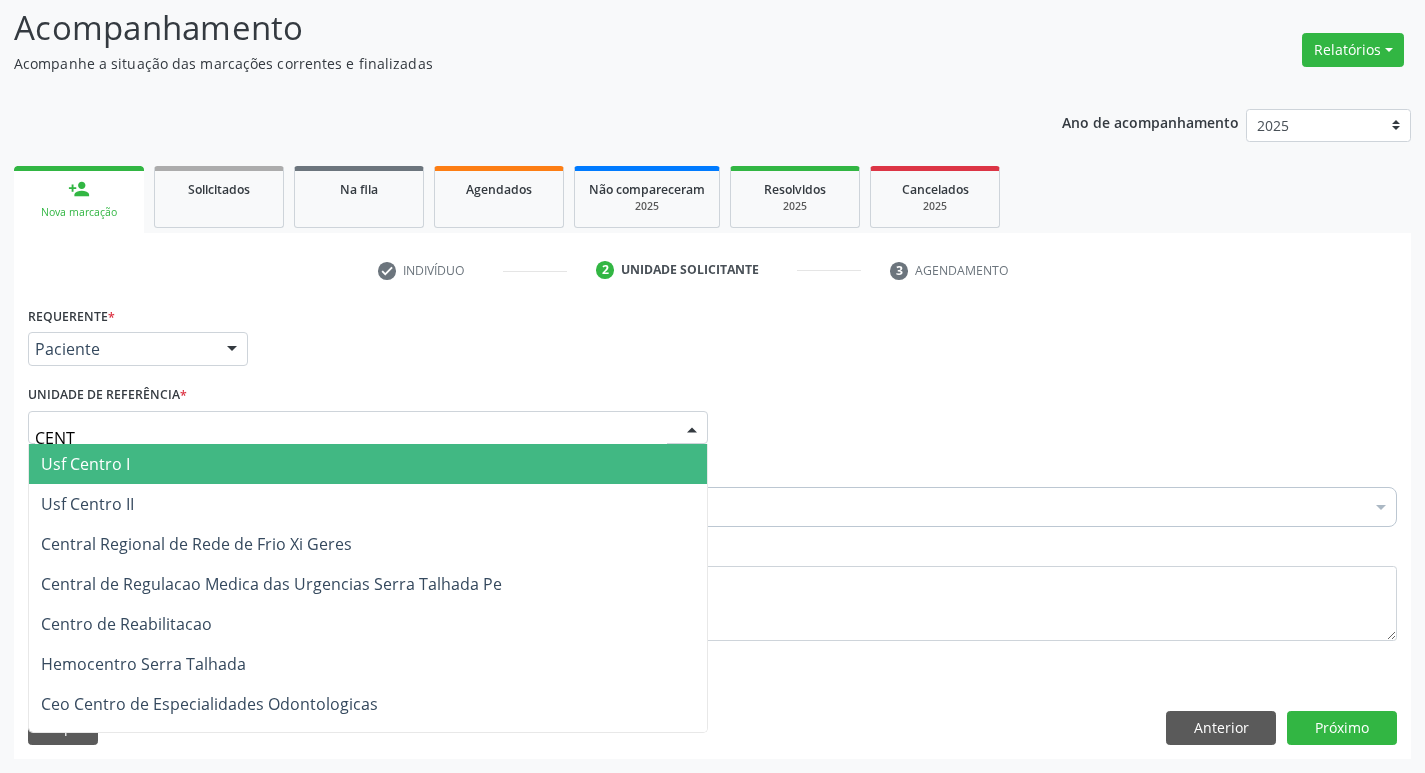 type on "CENTR" 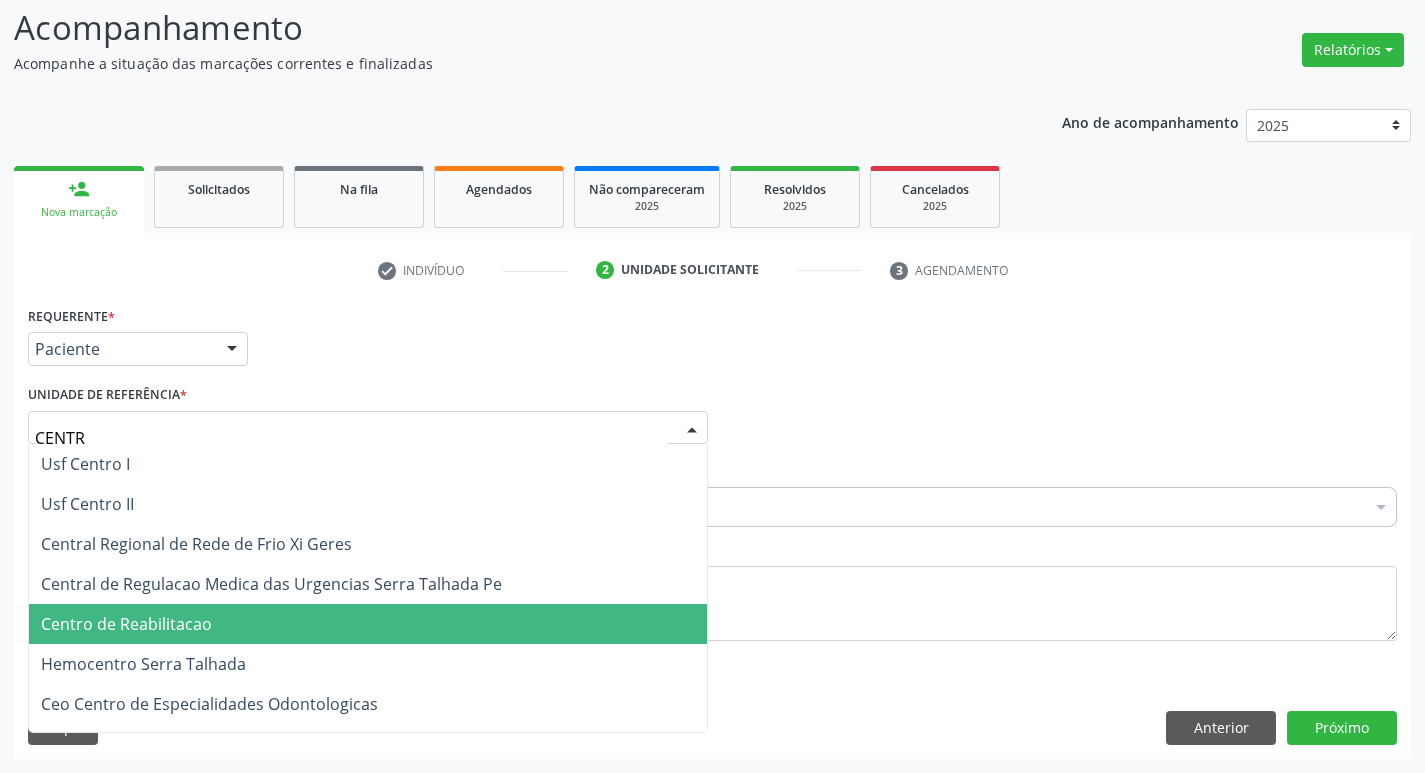 click on "Centro de Reabilitacao" at bounding box center (126, 624) 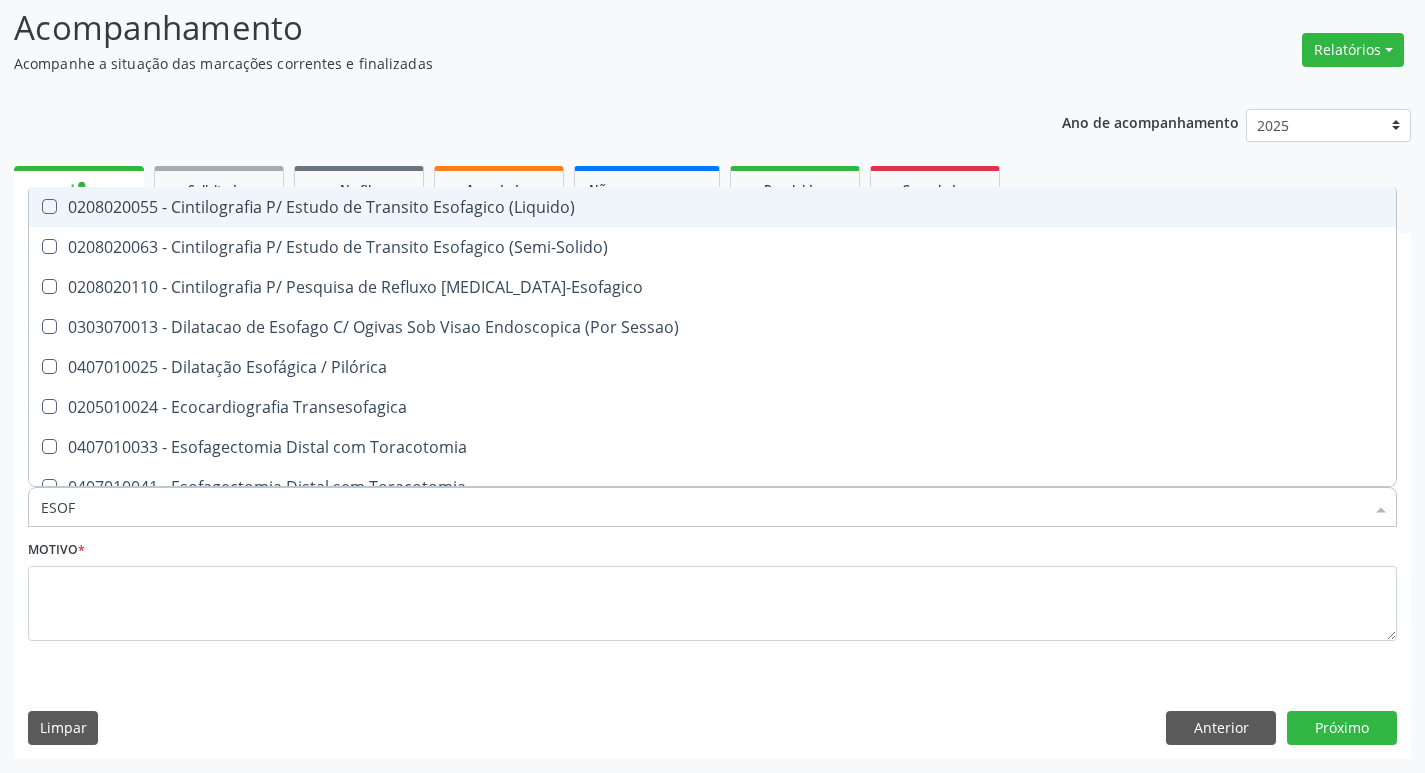 type on "ESOFA" 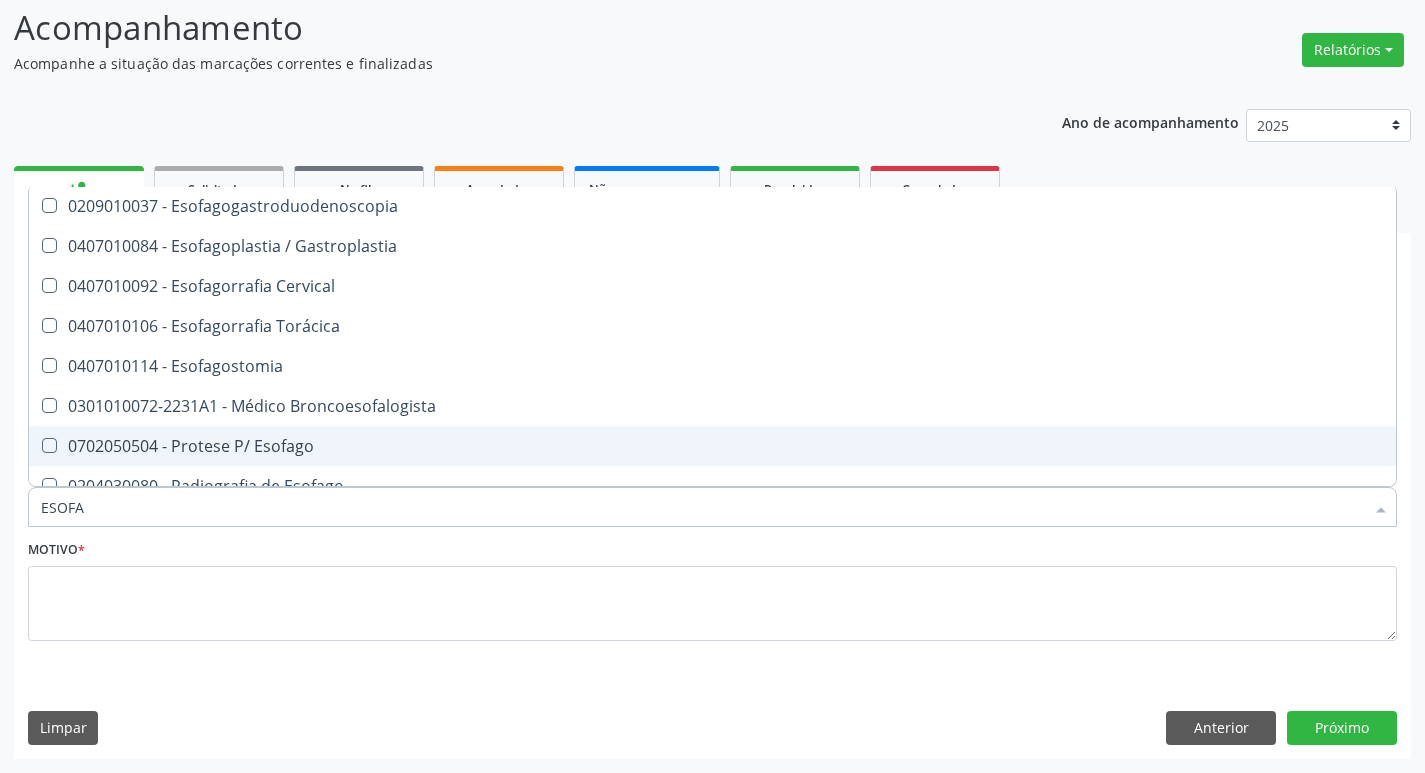 scroll, scrollTop: 421, scrollLeft: 0, axis: vertical 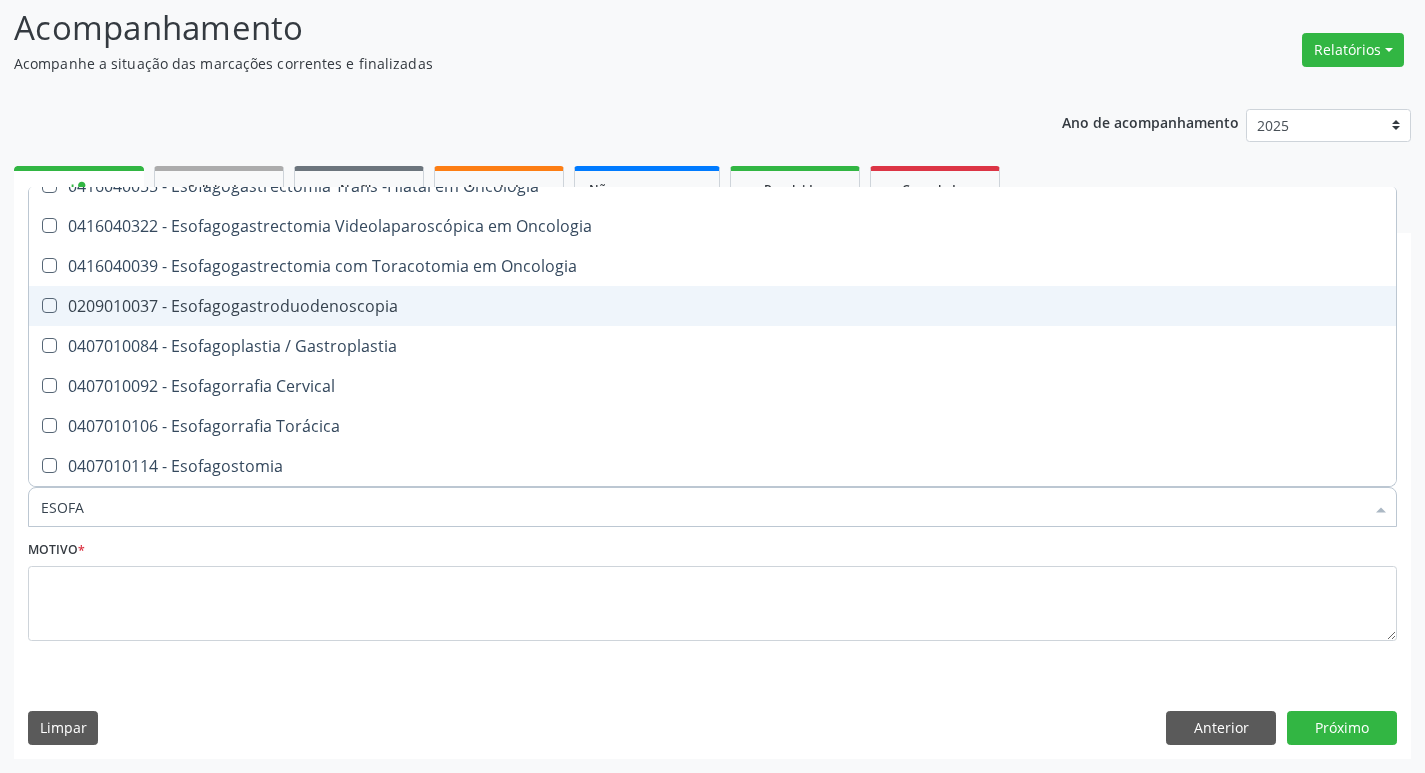click on "0209010037 - Esofagogastroduodenoscopia" at bounding box center [712, 306] 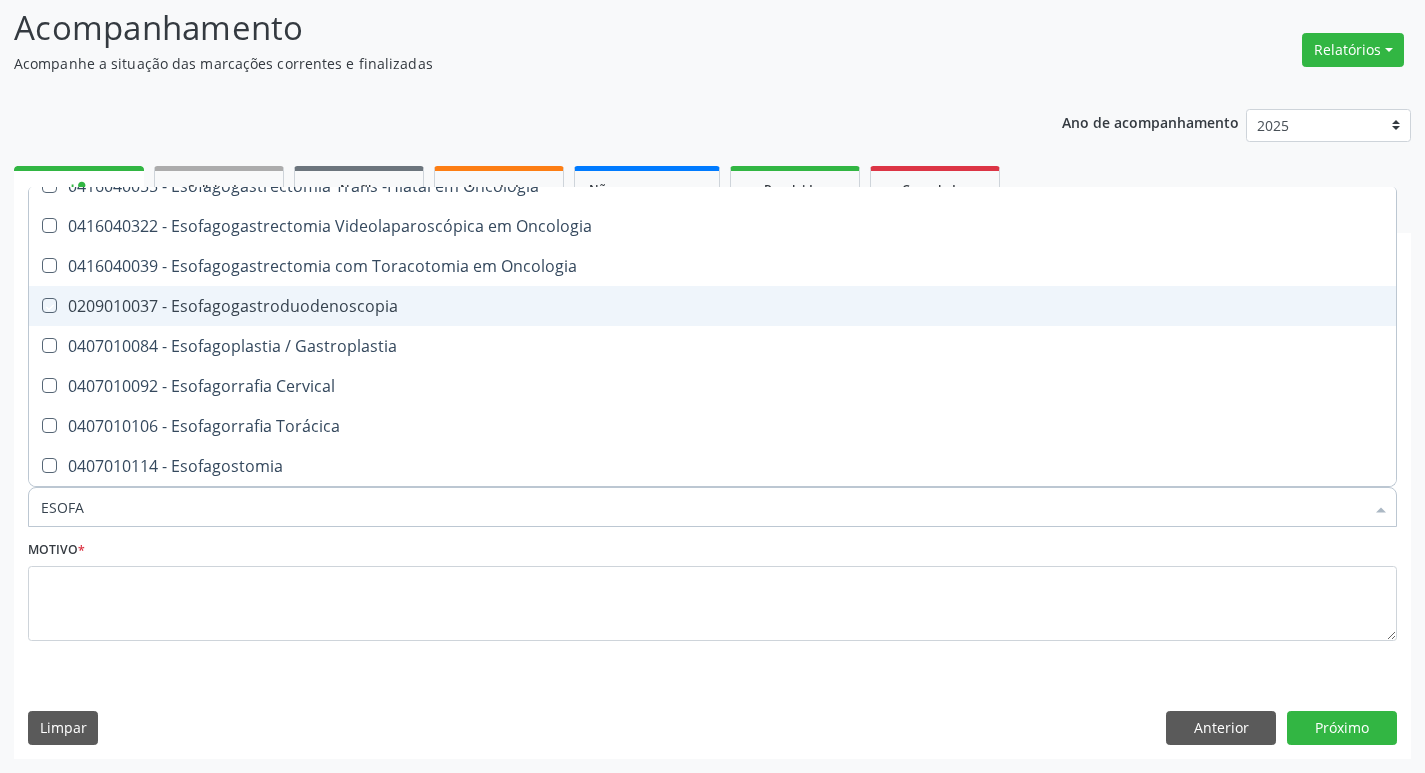 checkbox on "true" 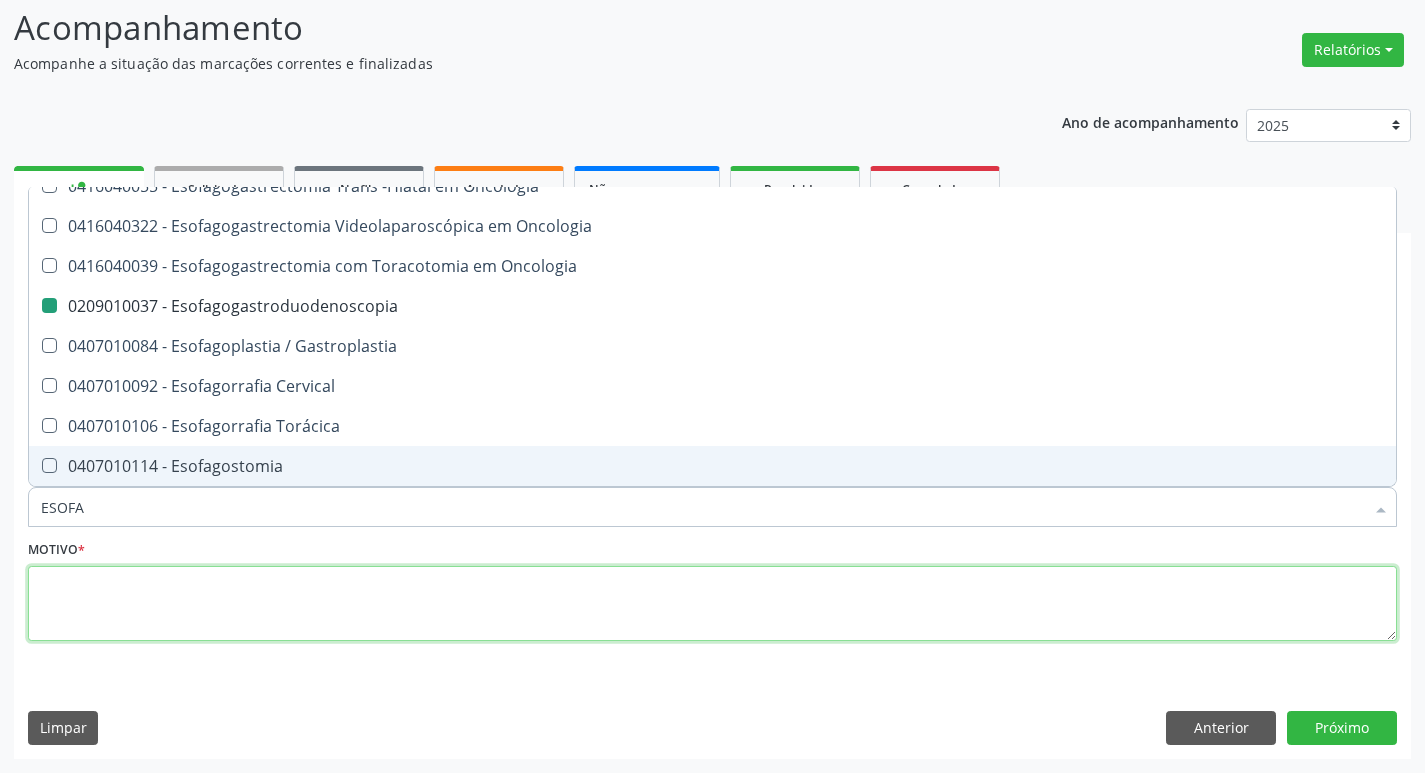 click at bounding box center [712, 604] 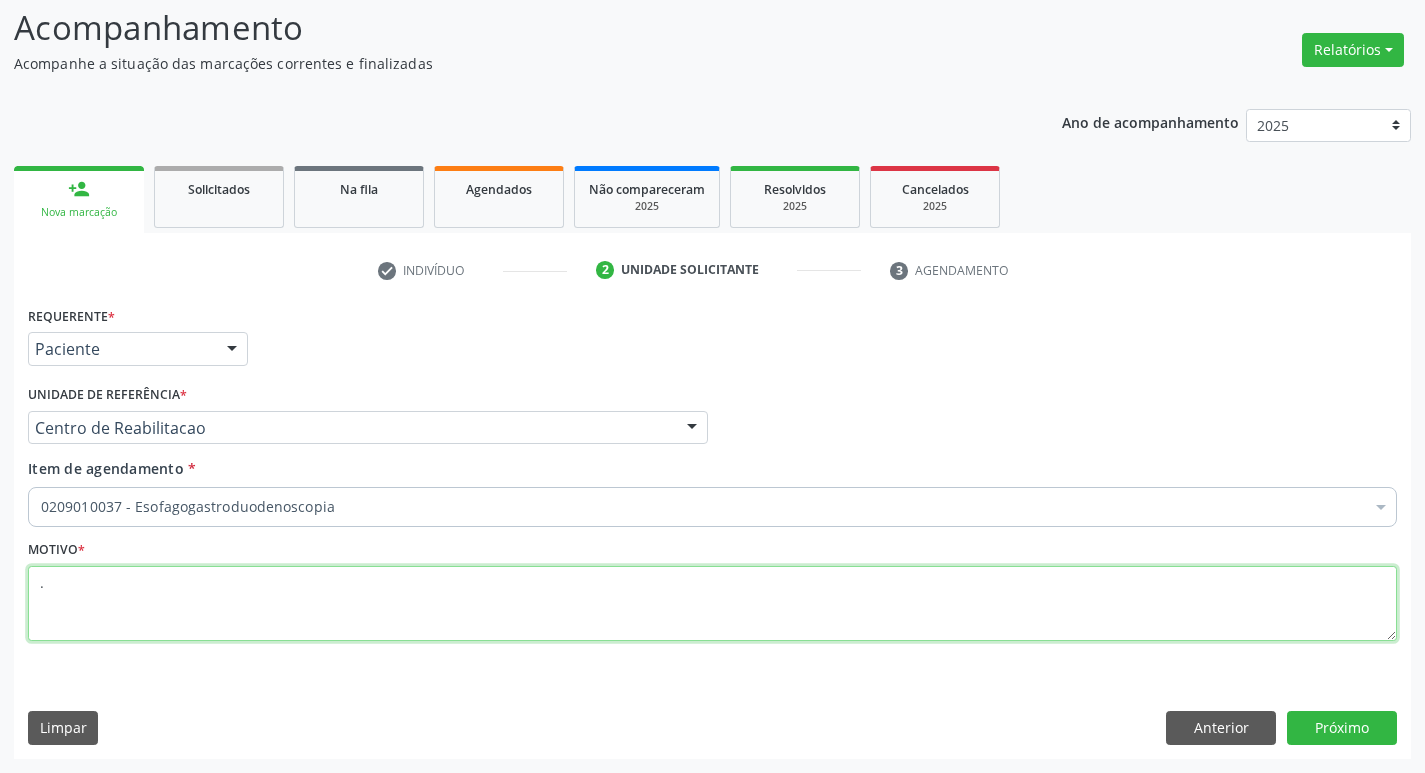 scroll, scrollTop: 0, scrollLeft: 0, axis: both 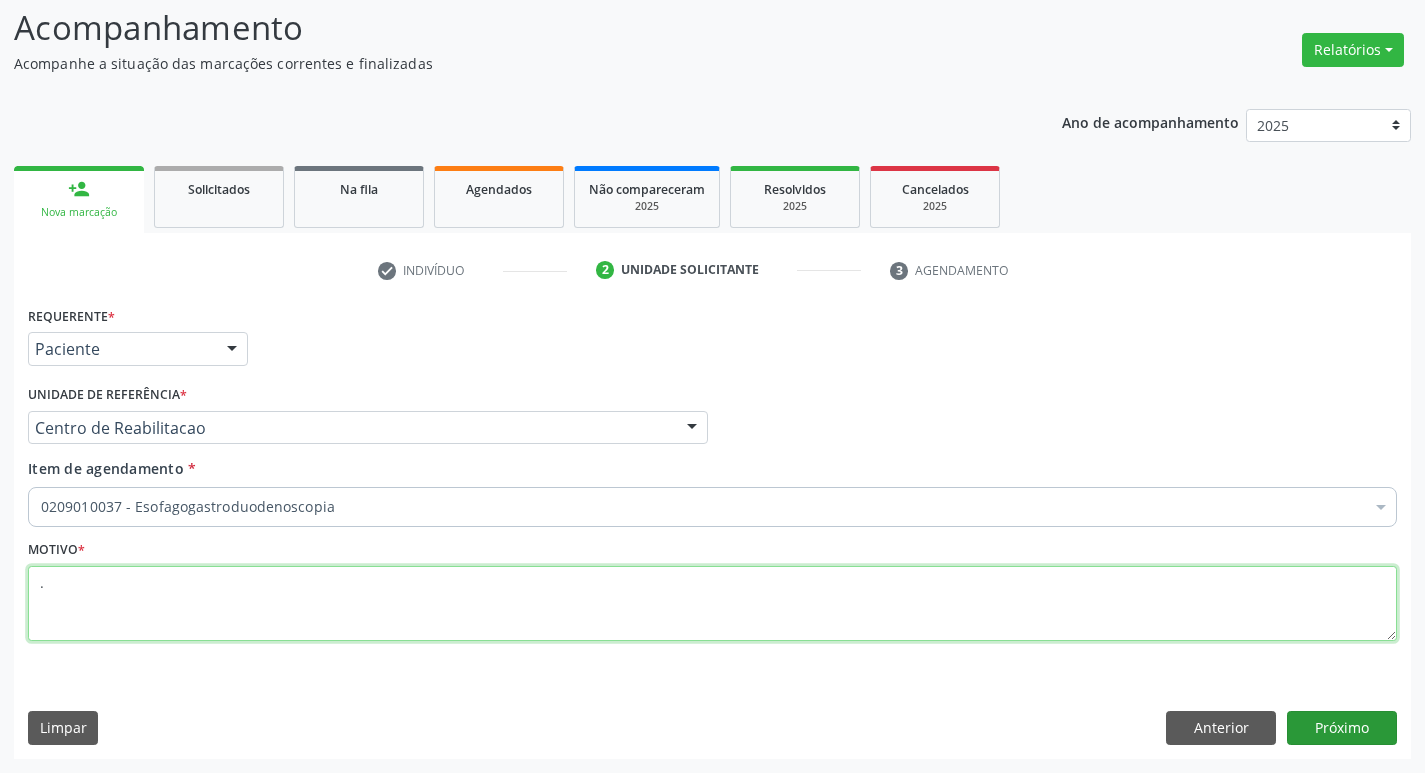 type on "." 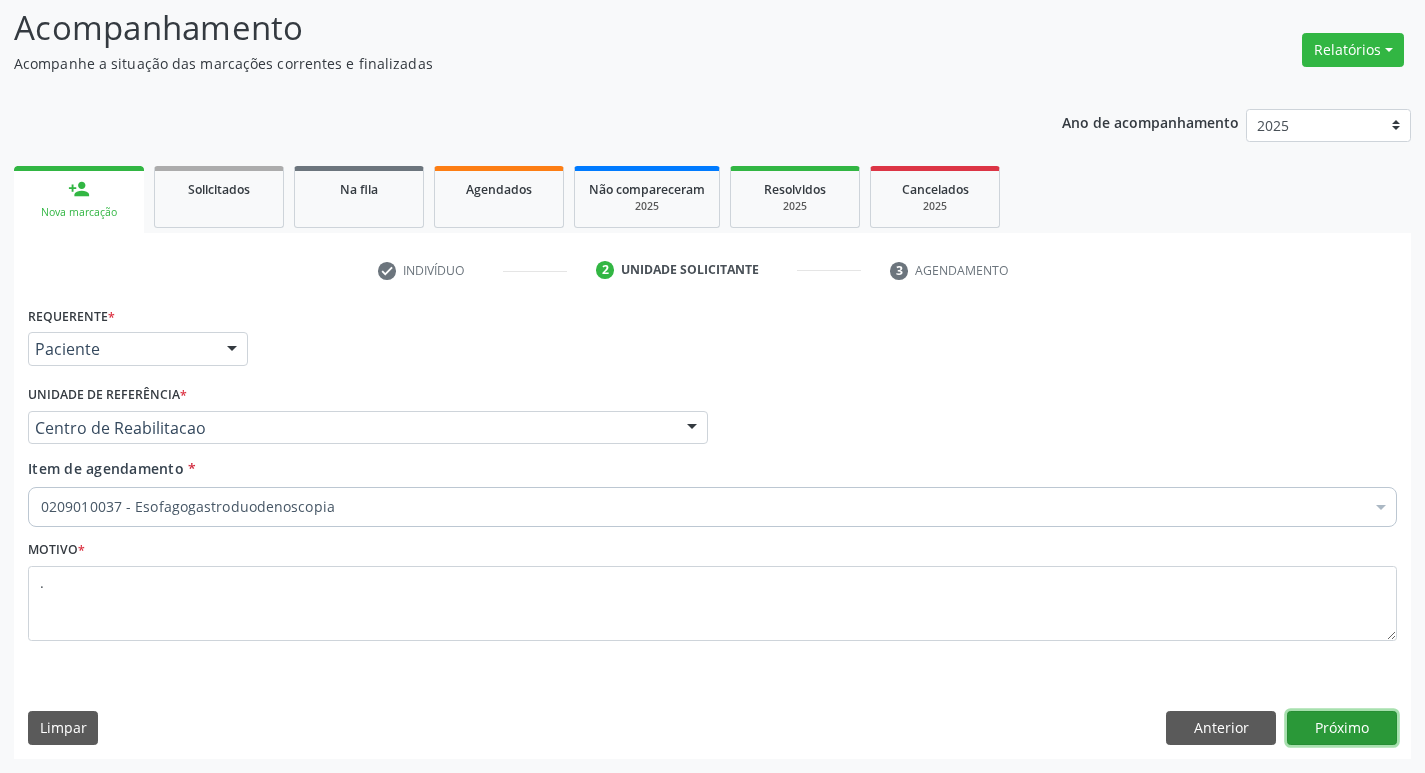 click on "Próximo" at bounding box center (1342, 728) 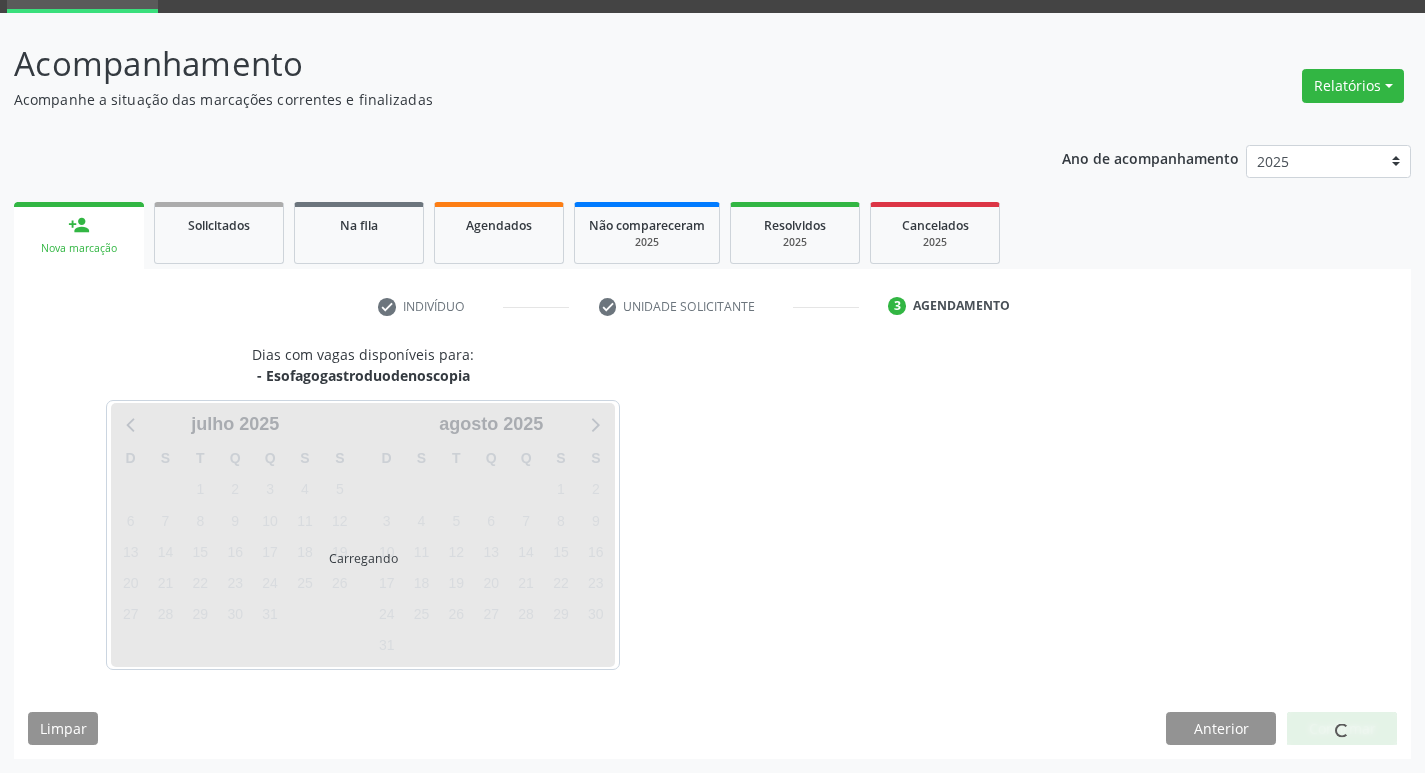scroll, scrollTop: 97, scrollLeft: 0, axis: vertical 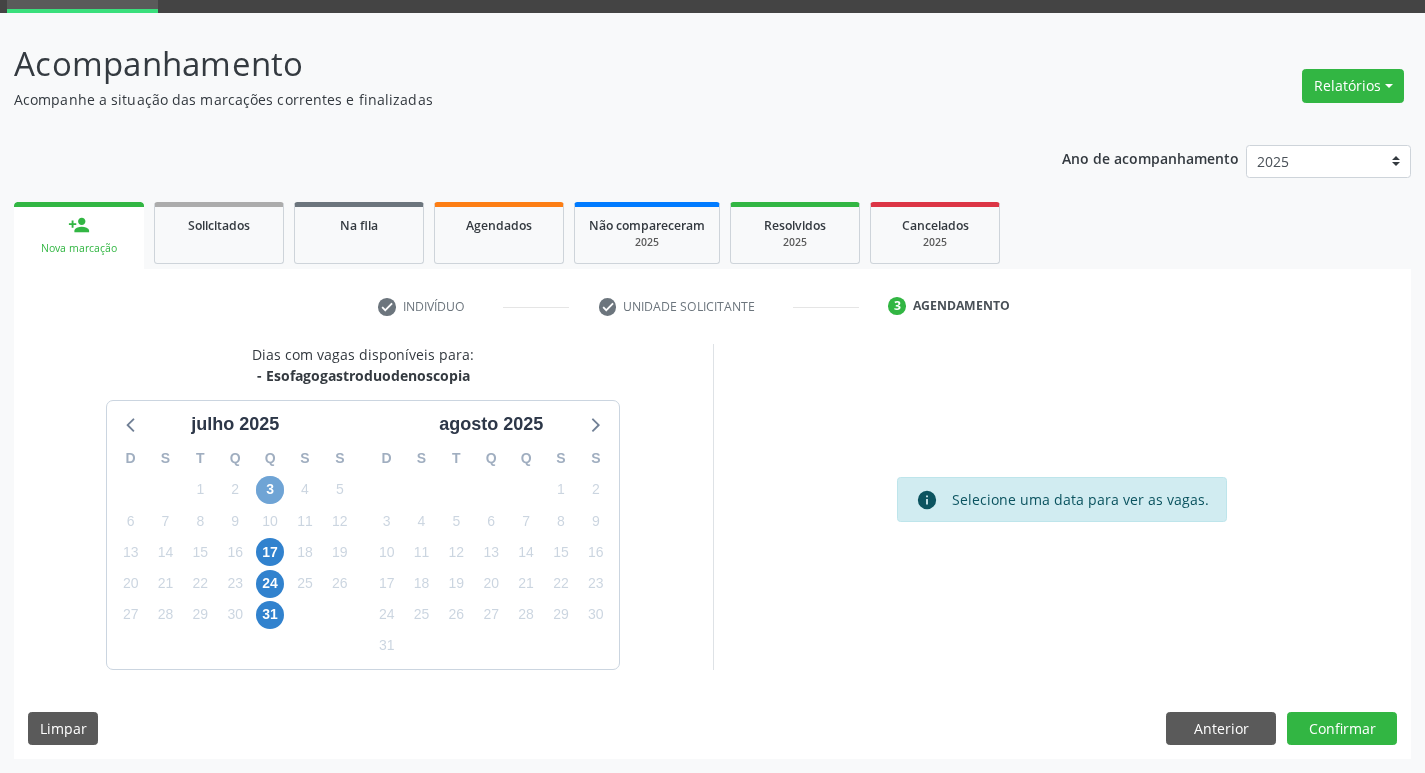 click on "3" at bounding box center [270, 490] 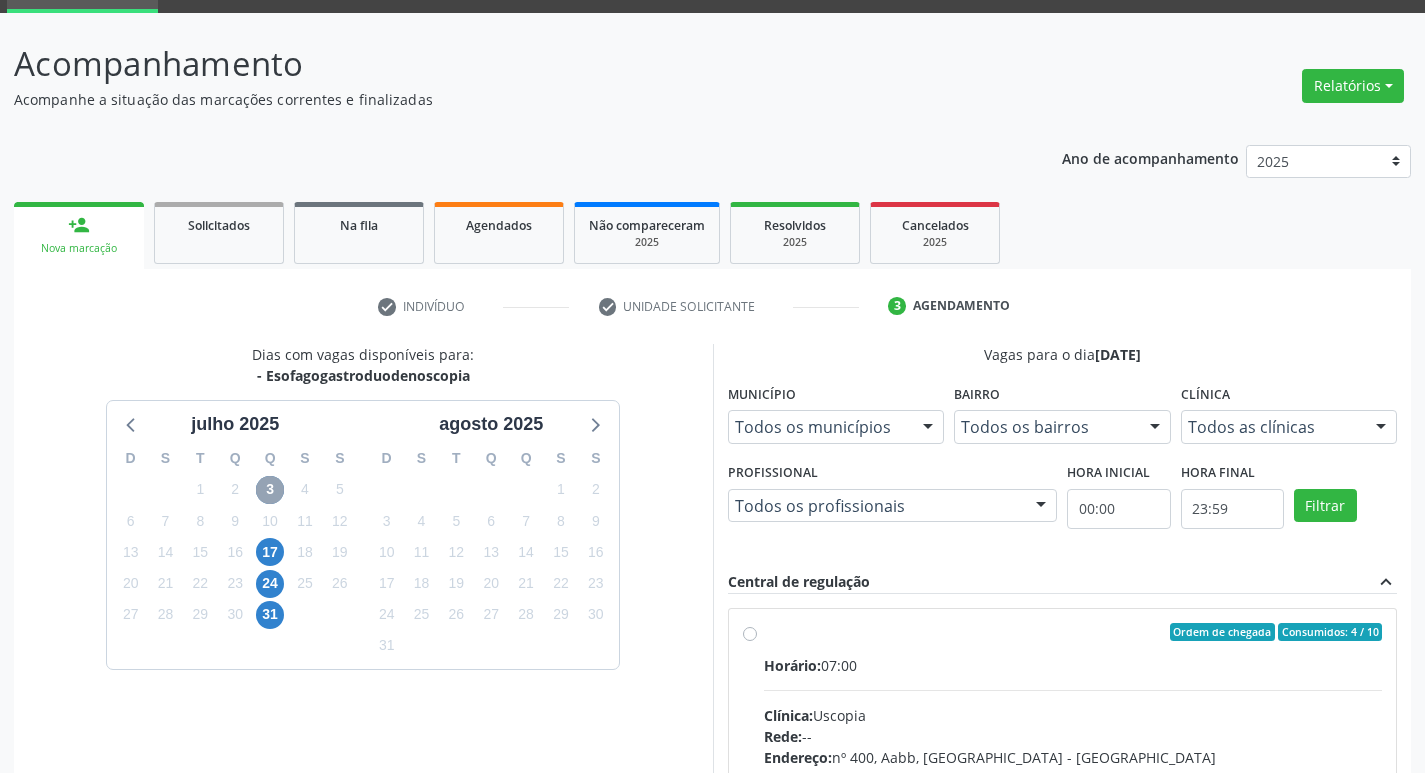 scroll, scrollTop: 297, scrollLeft: 0, axis: vertical 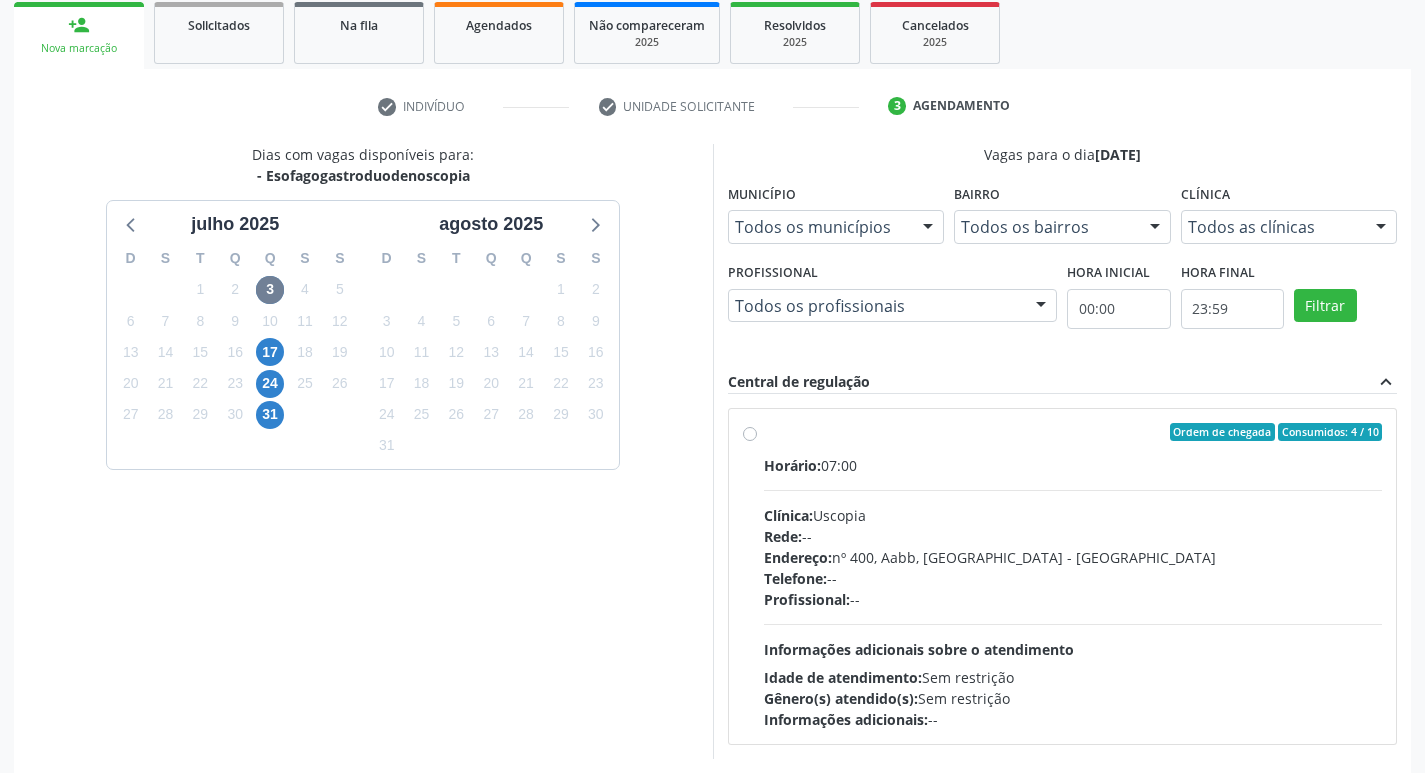 click on "Ordem de chegada
Consumidos: 4 / 10" at bounding box center [1073, 432] 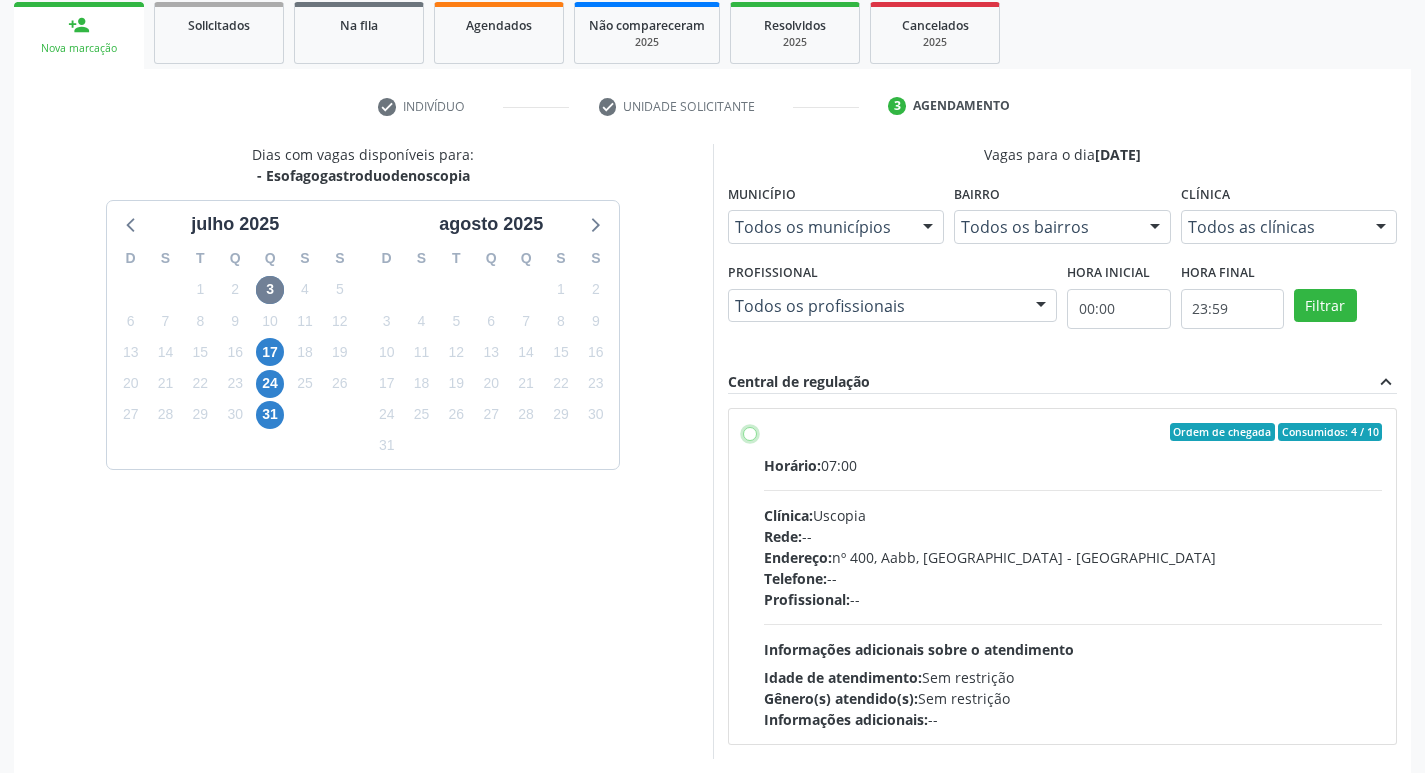 click on "Ordem de chegada
Consumidos: 4 / 10
Horário:   07:00
Clínica:  Uscopia
Rede:
--
Endereço:   nº 400, Aabb, Serra Talhada - PE
Telefone:   --
Profissional:
--
Informações adicionais sobre o atendimento
Idade de atendimento:
Sem restrição
Gênero(s) atendido(s):
Sem restrição
Informações adicionais:
--" at bounding box center (750, 432) 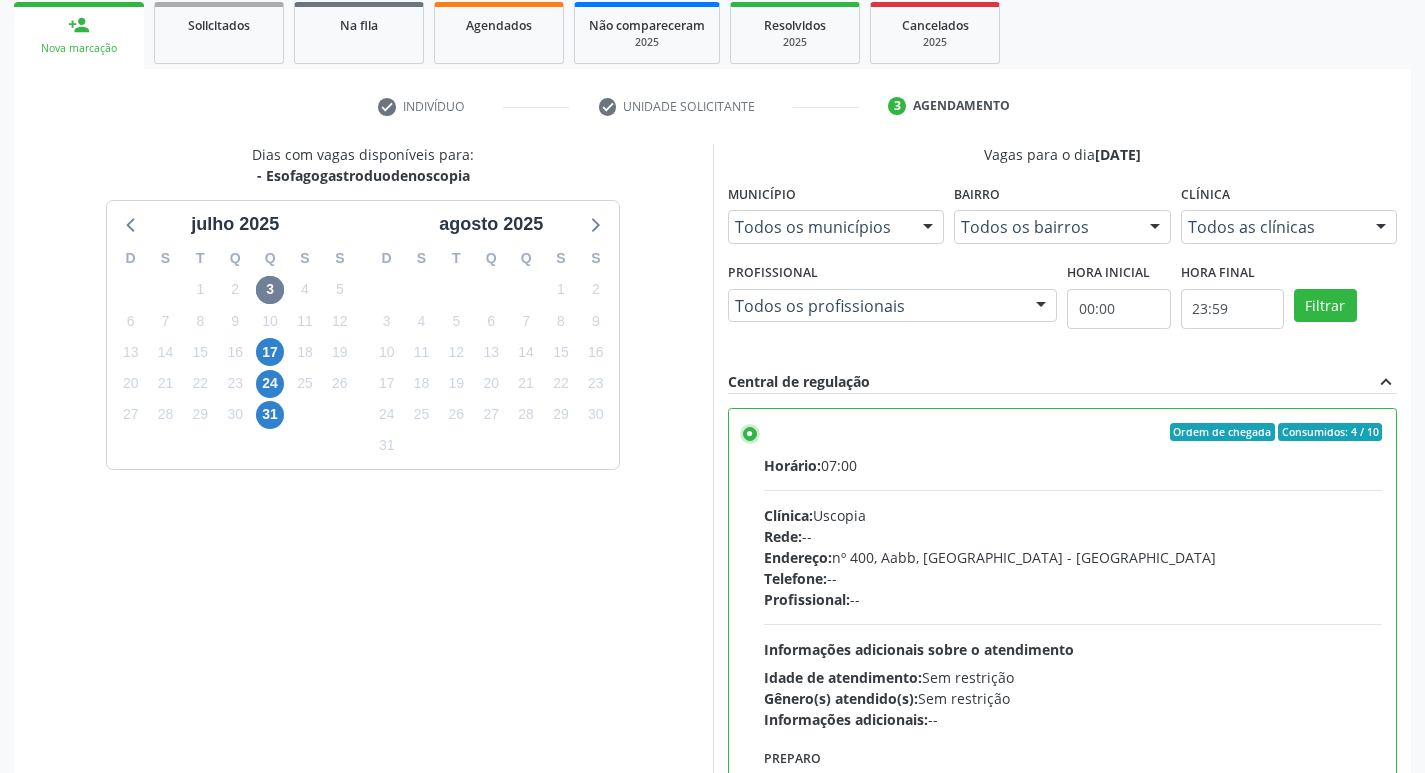 scroll, scrollTop: 422, scrollLeft: 0, axis: vertical 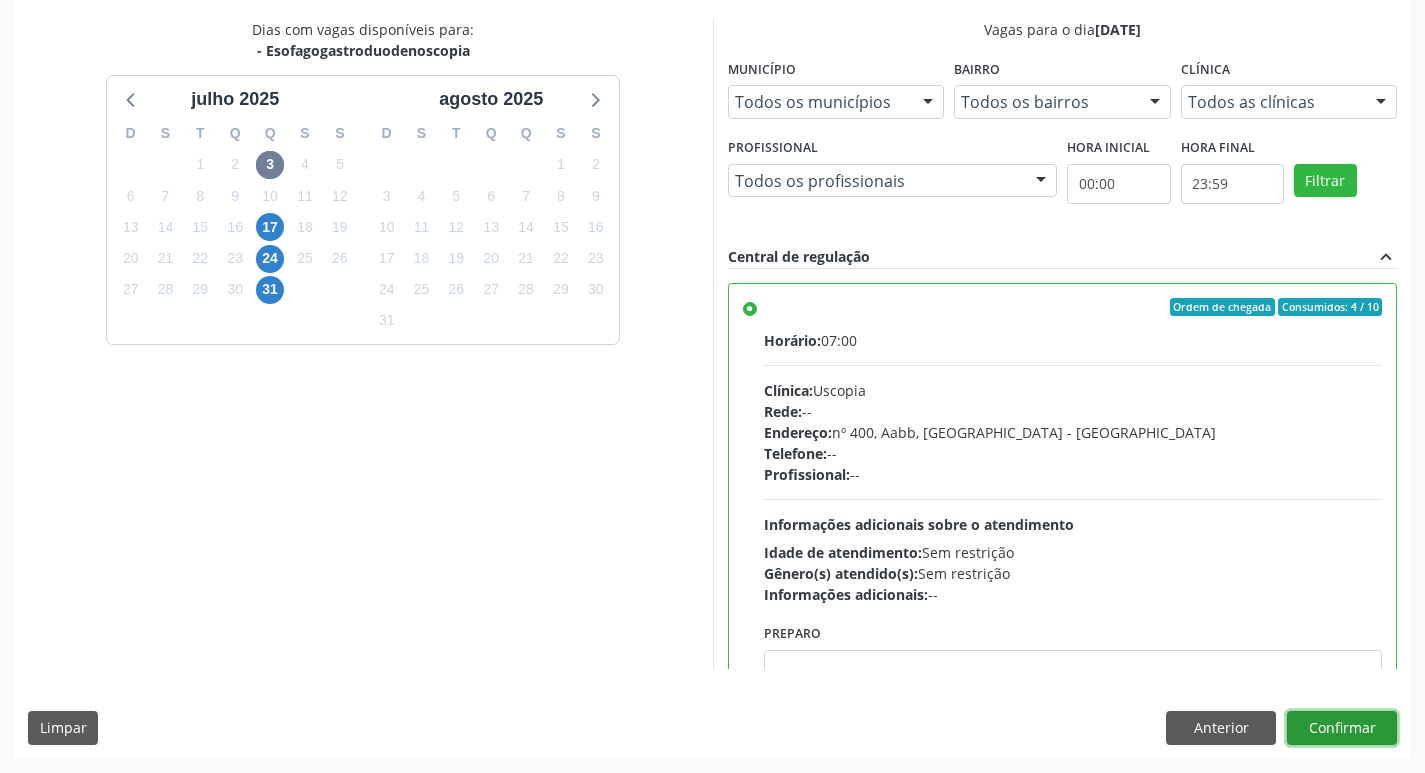 click on "Confirmar" at bounding box center [1342, 728] 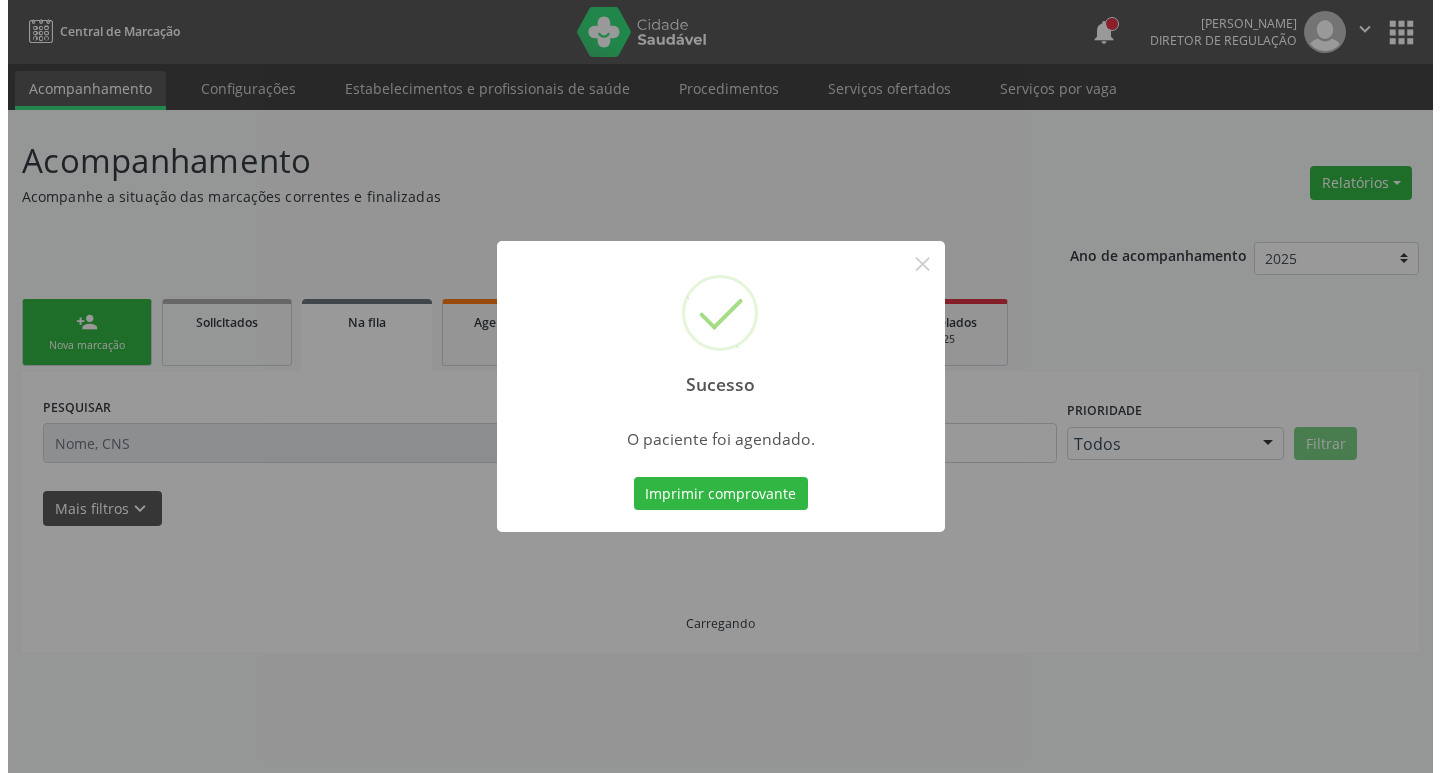 scroll, scrollTop: 0, scrollLeft: 0, axis: both 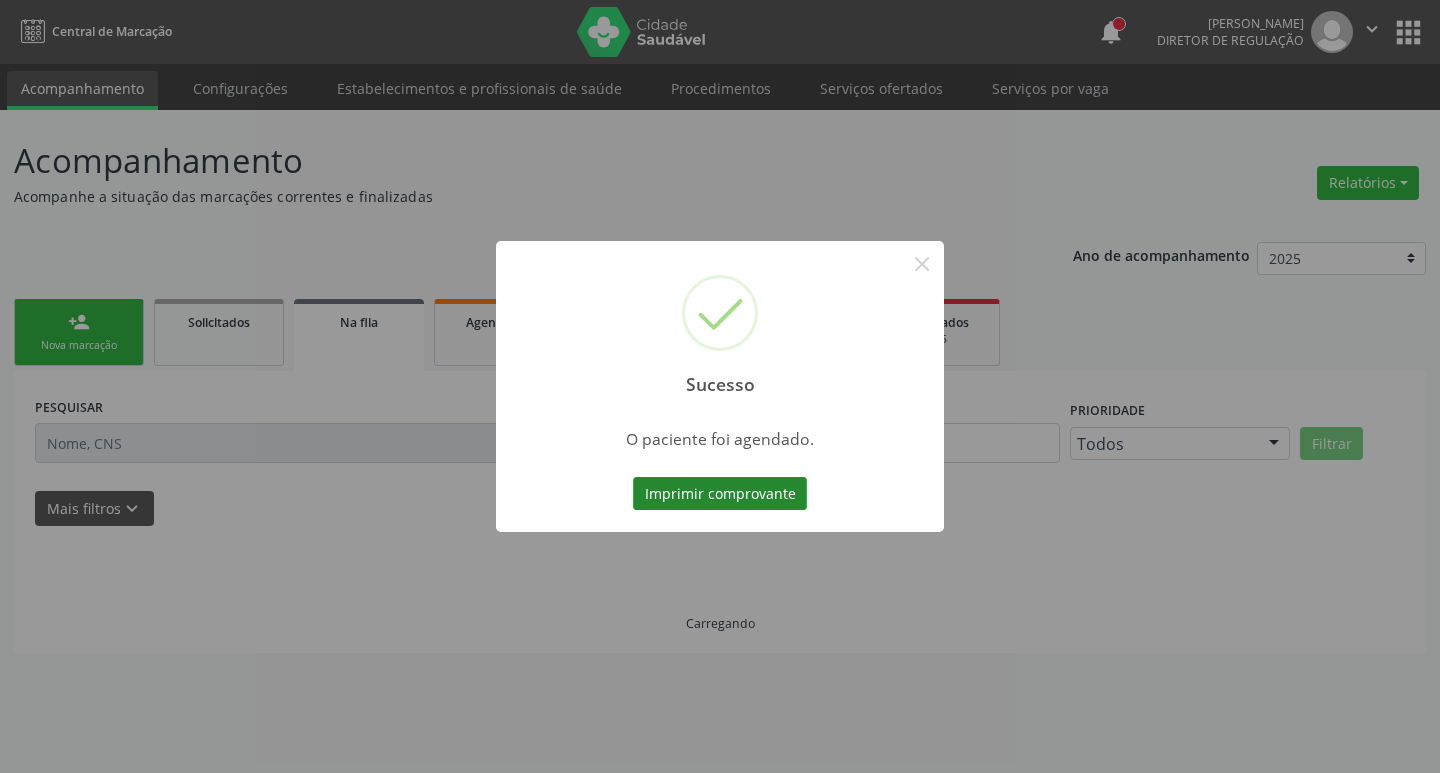 click on "Imprimir comprovante" at bounding box center [720, 494] 